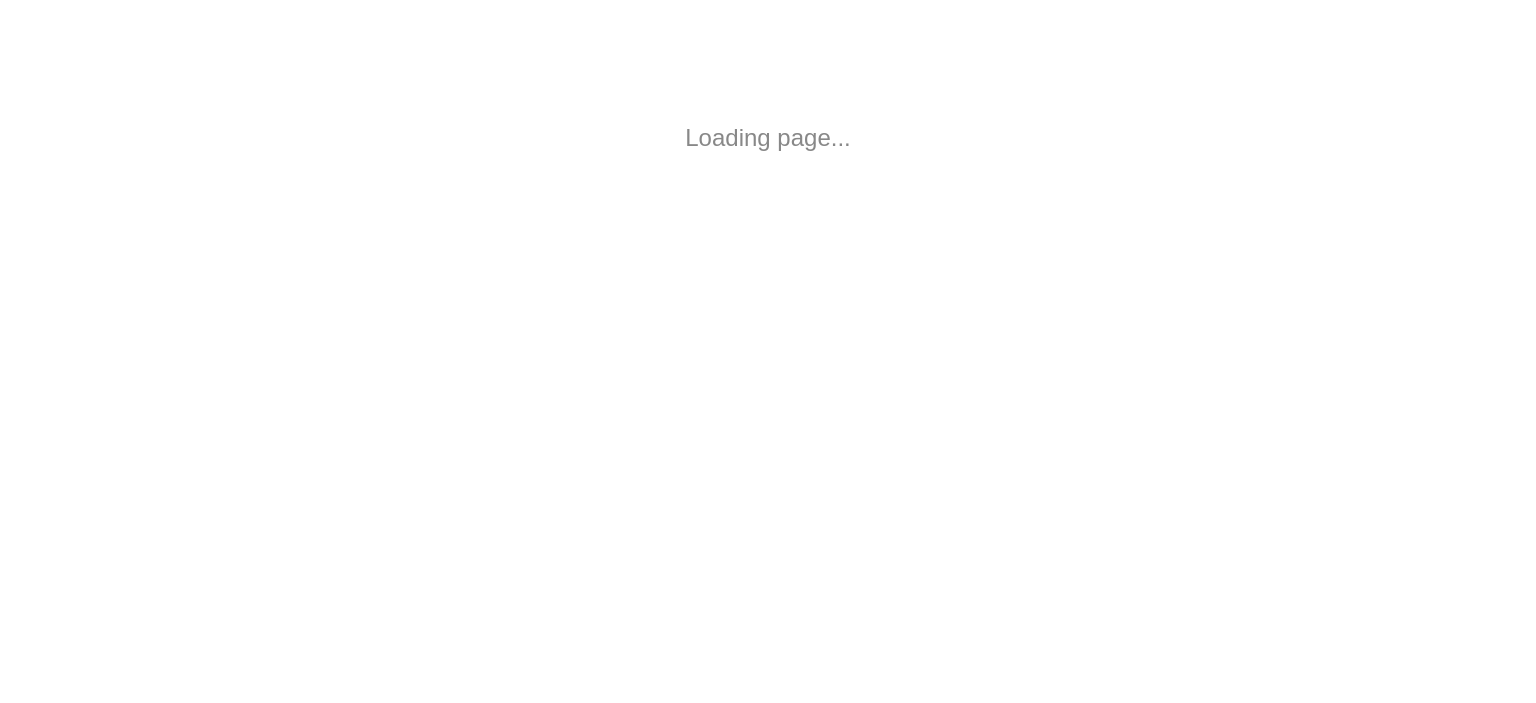 scroll, scrollTop: 0, scrollLeft: 0, axis: both 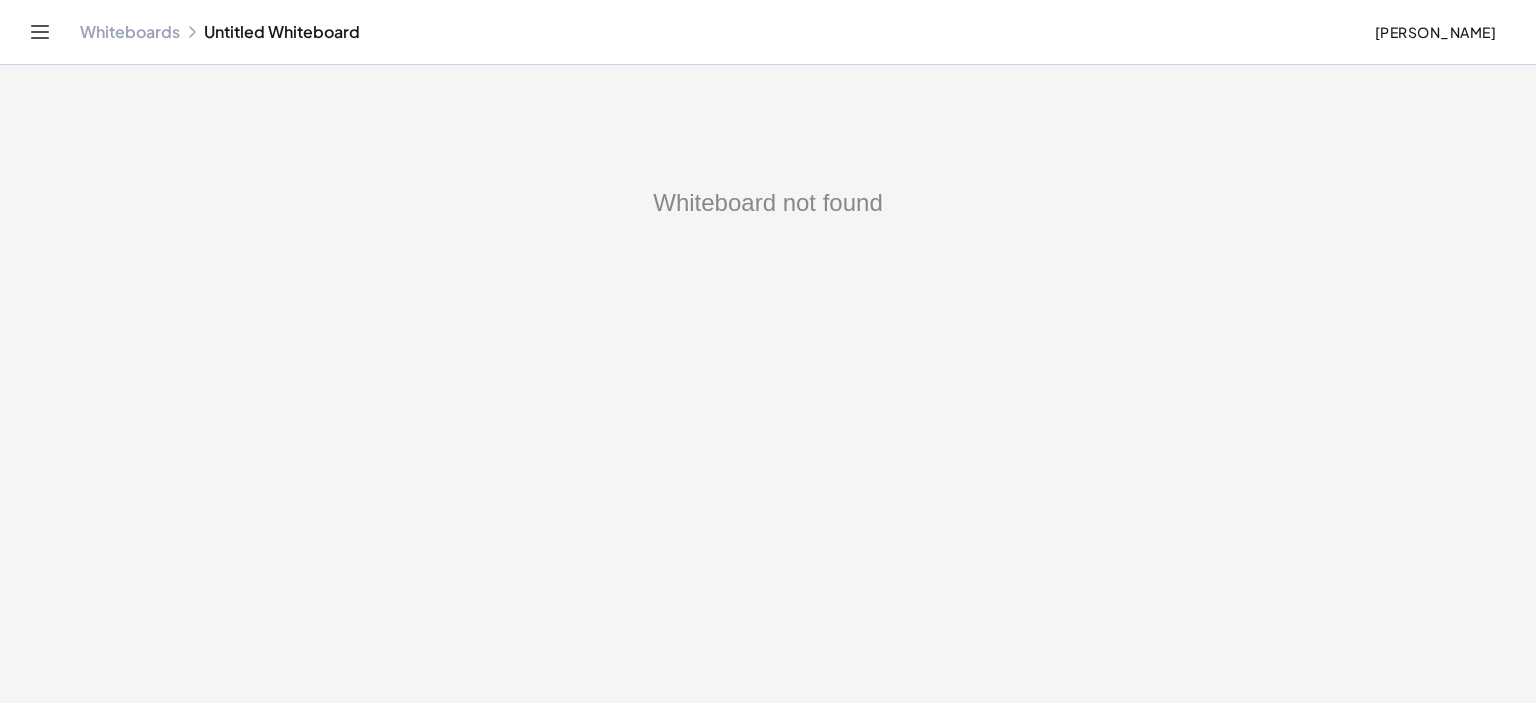 drag, startPoint x: 1133, startPoint y: 323, endPoint x: 944, endPoint y: 199, distance: 226.04646 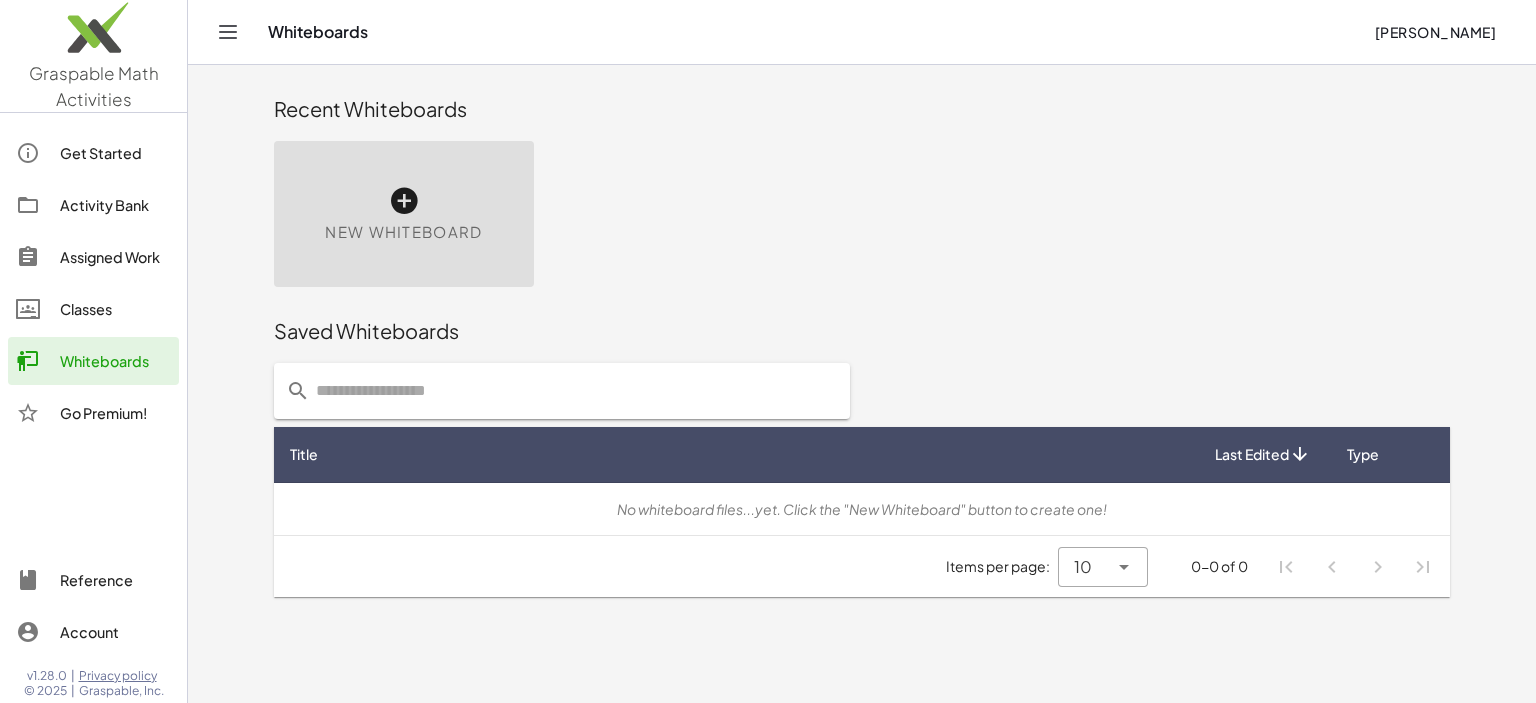 click at bounding box center [404, 201] 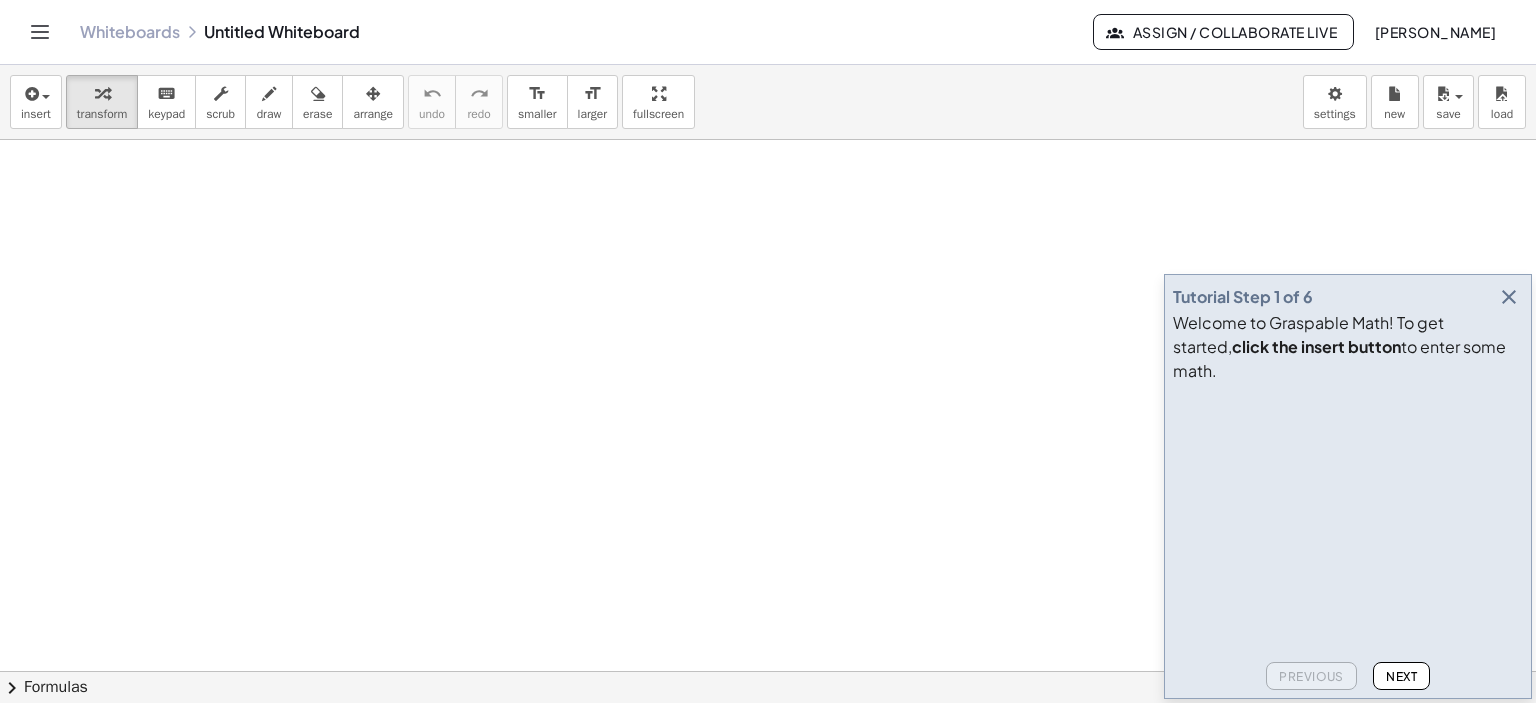 click at bounding box center [1509, 297] 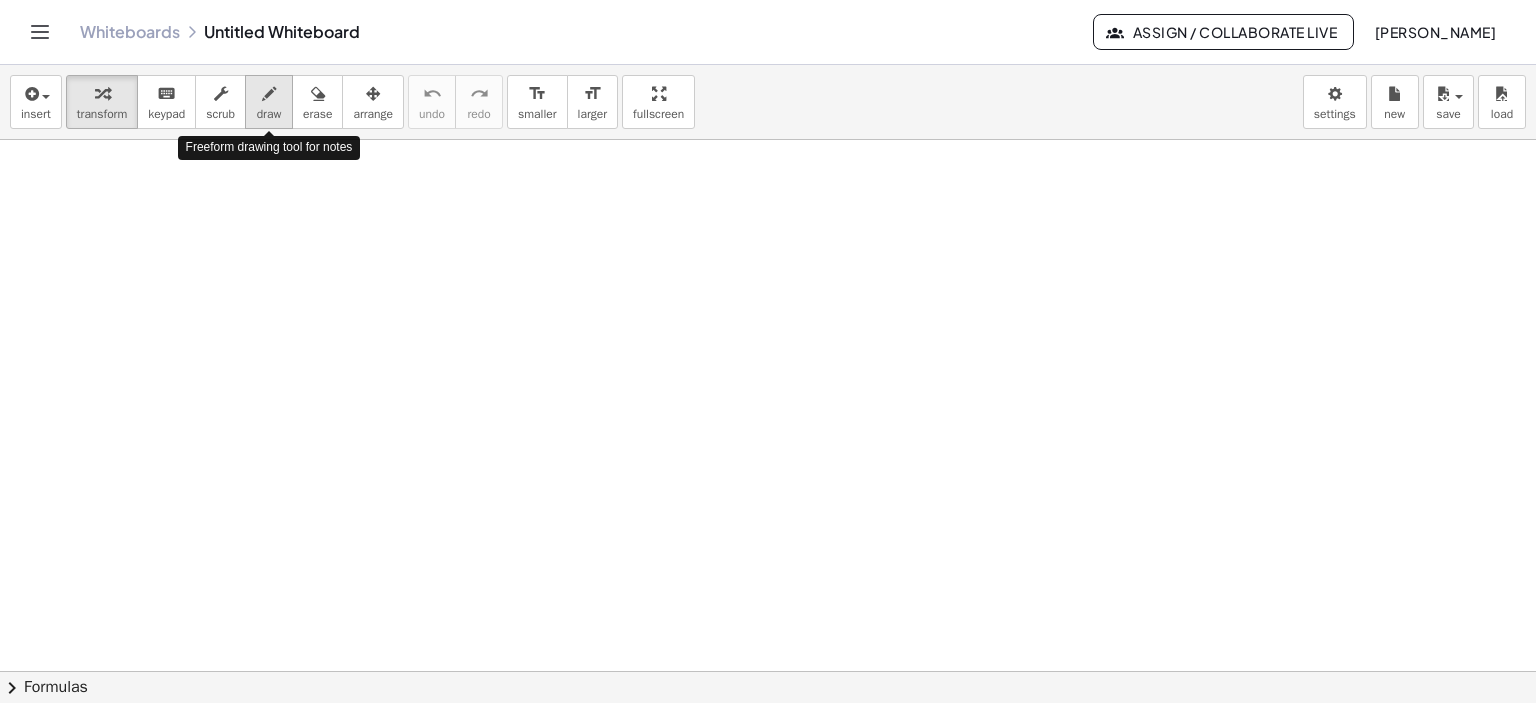 click at bounding box center [269, 94] 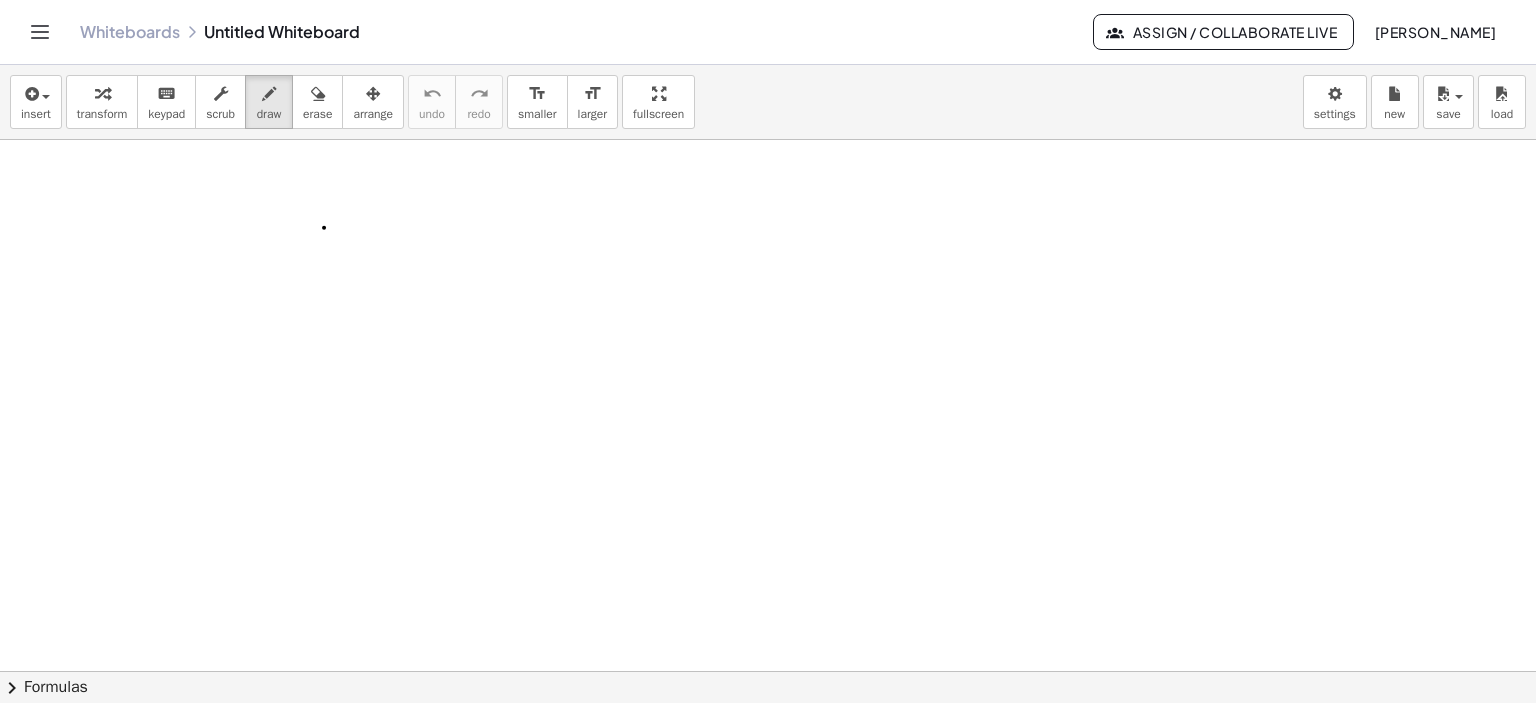 click at bounding box center (768, 672) 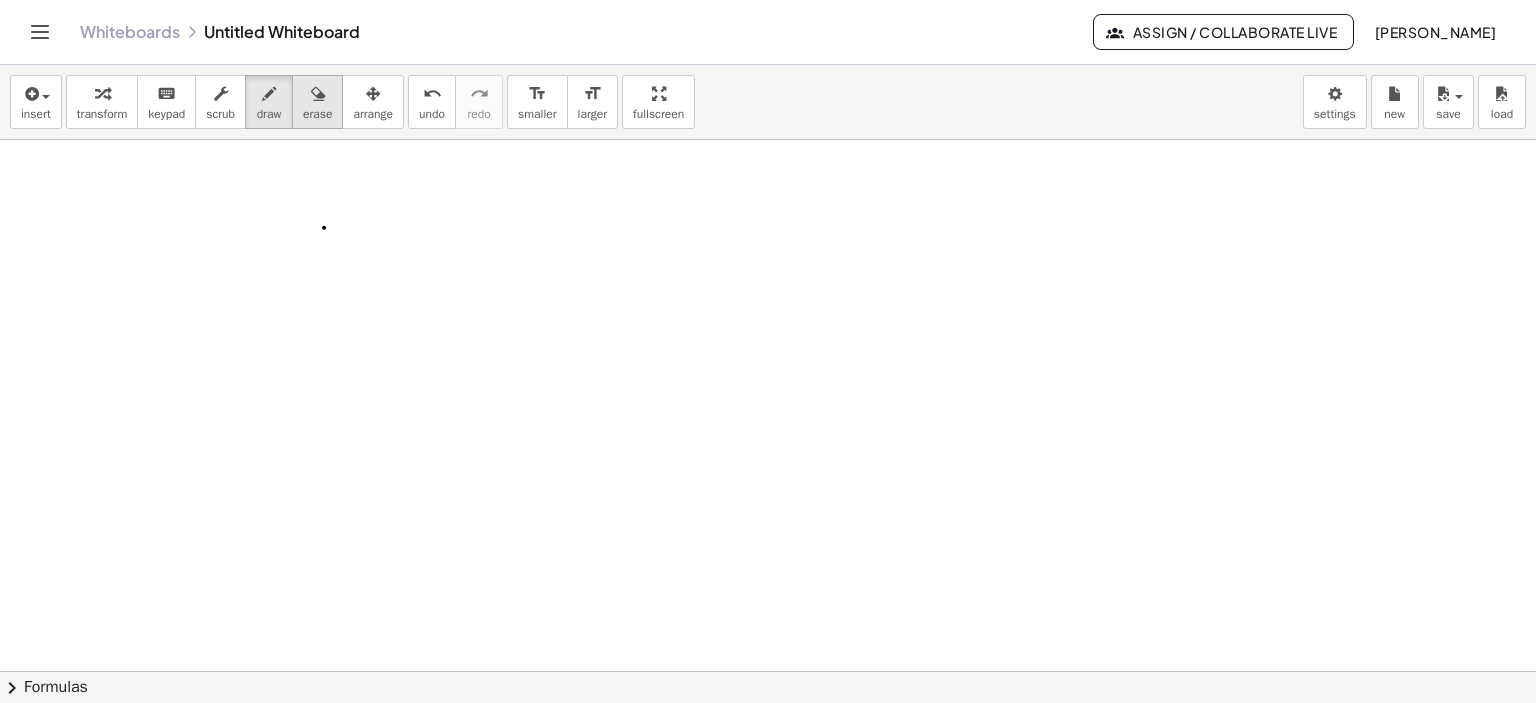 click at bounding box center [318, 94] 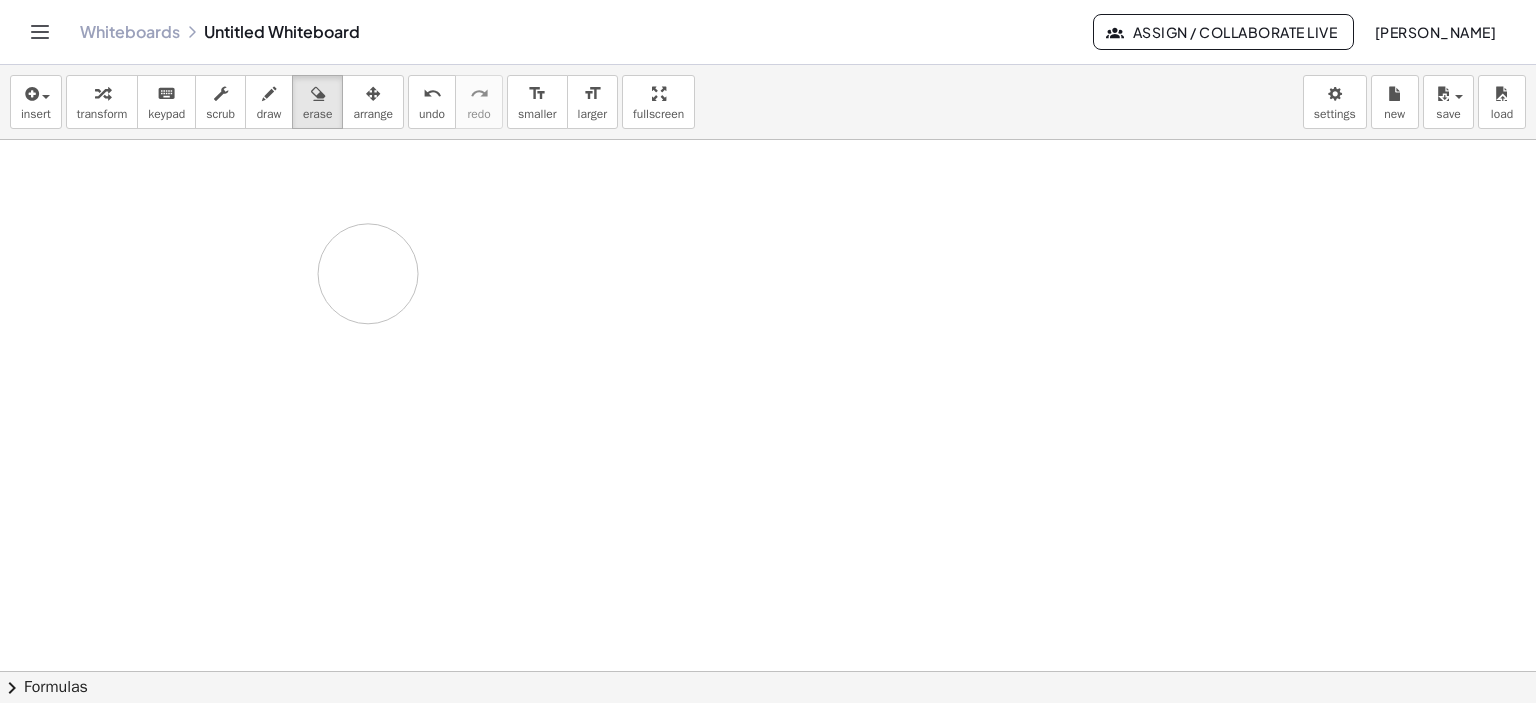 drag, startPoint x: 343, startPoint y: 373, endPoint x: 411, endPoint y: 248, distance: 142.29898 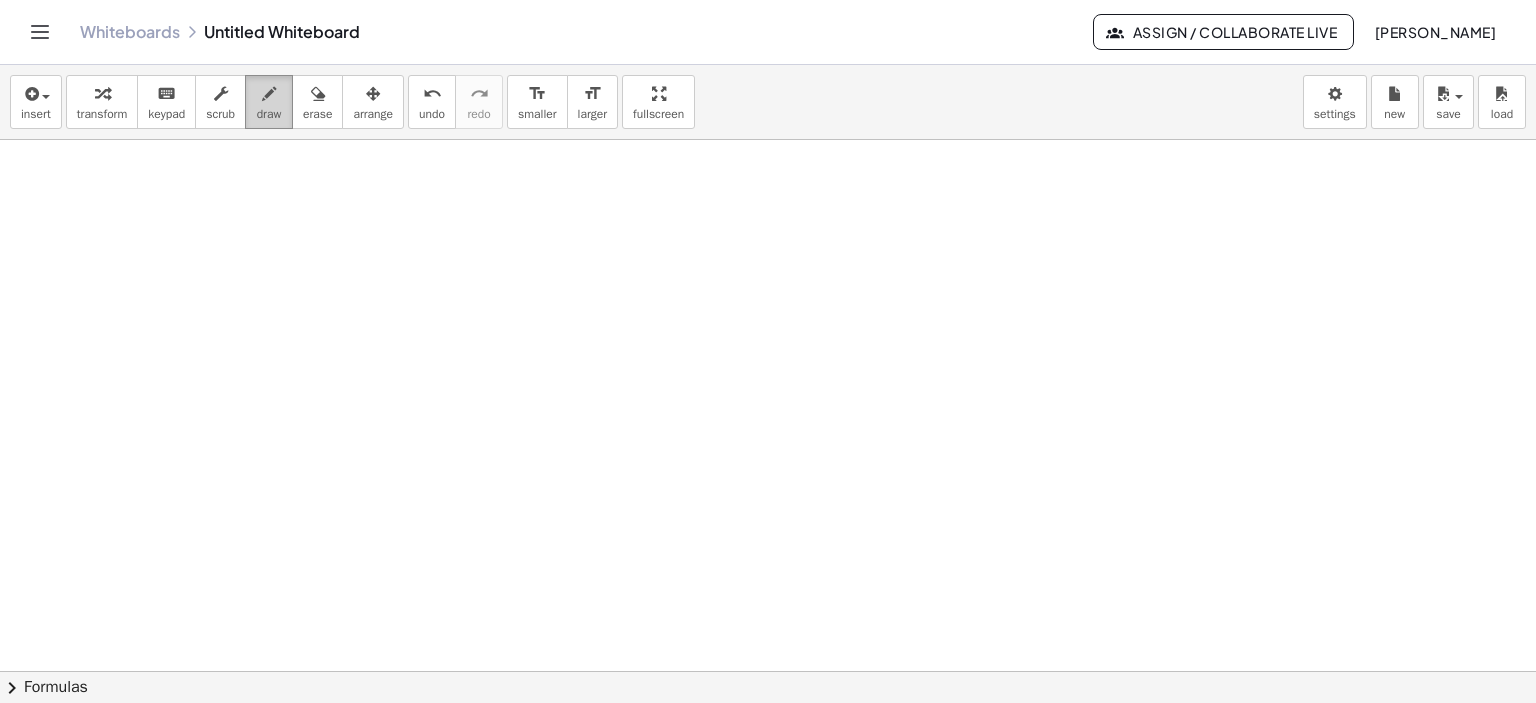 click at bounding box center [269, 94] 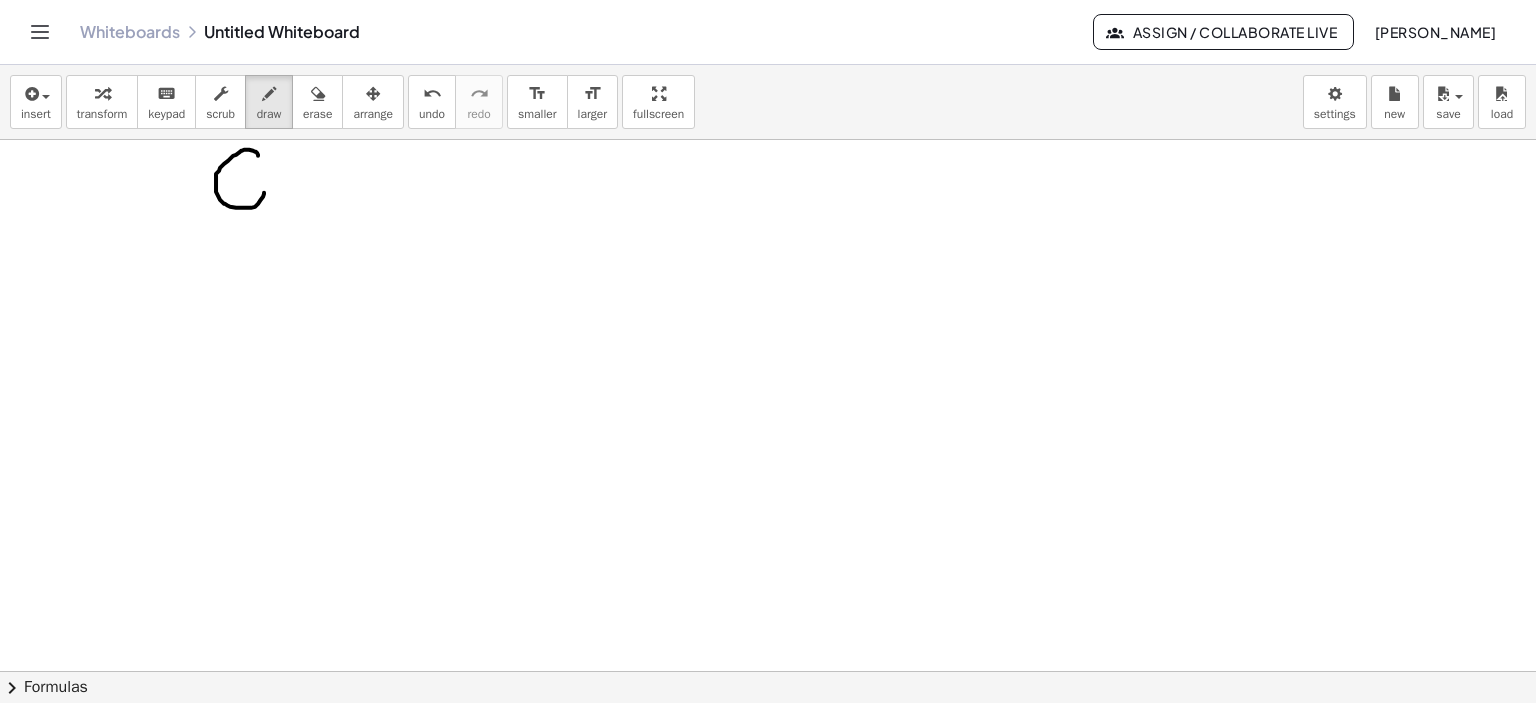 drag, startPoint x: 258, startPoint y: 154, endPoint x: 264, endPoint y: 192, distance: 38.470768 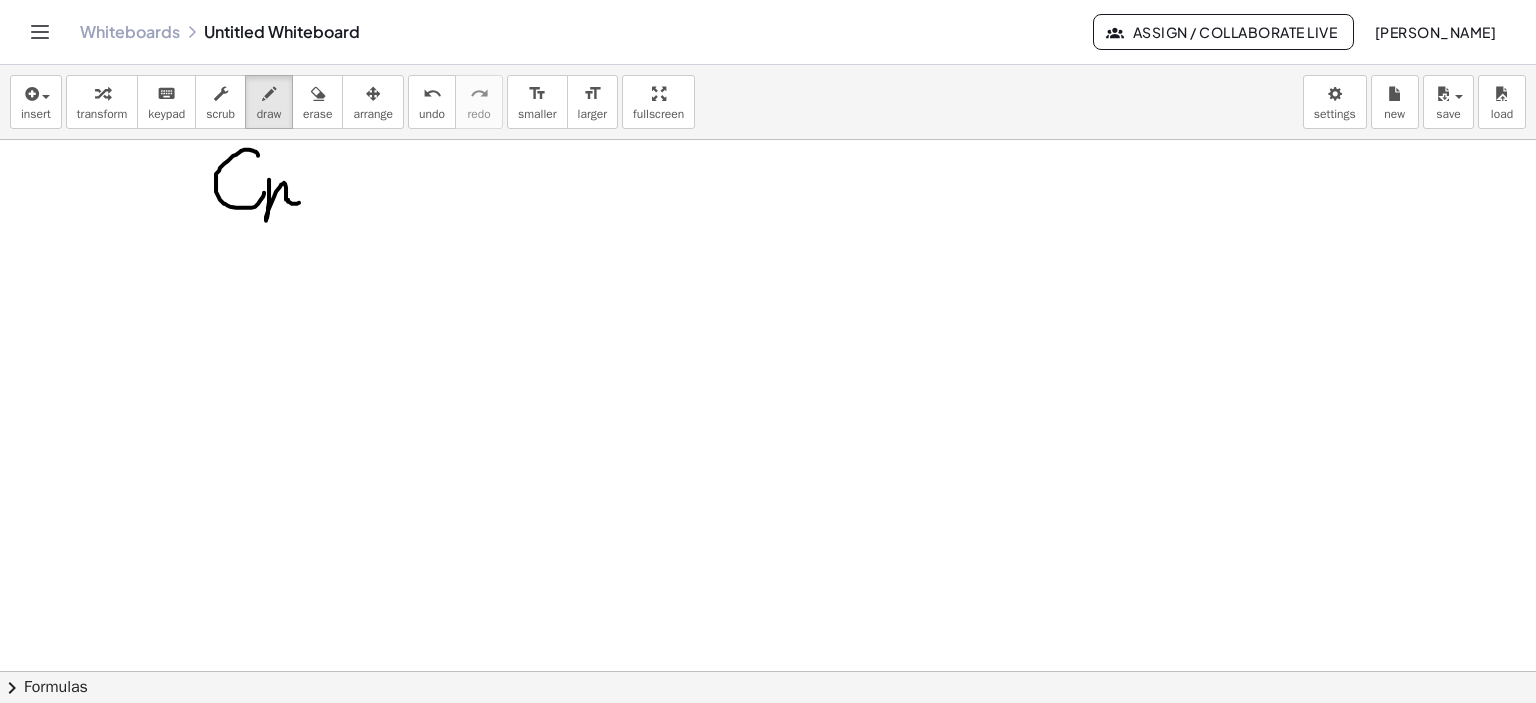 drag, startPoint x: 269, startPoint y: 179, endPoint x: 300, endPoint y: 197, distance: 35.846897 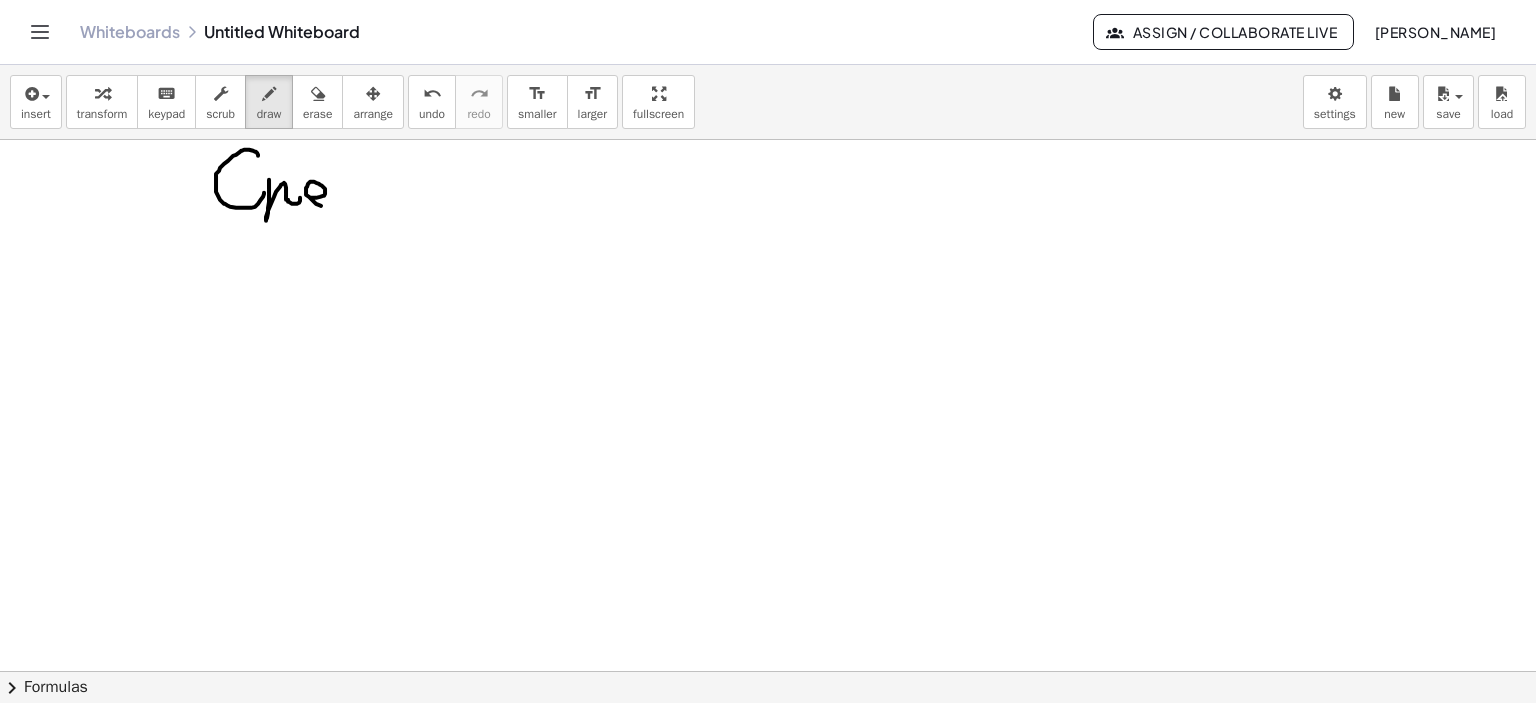 drag, startPoint x: 311, startPoint y: 197, endPoint x: 345, endPoint y: 195, distance: 34.058773 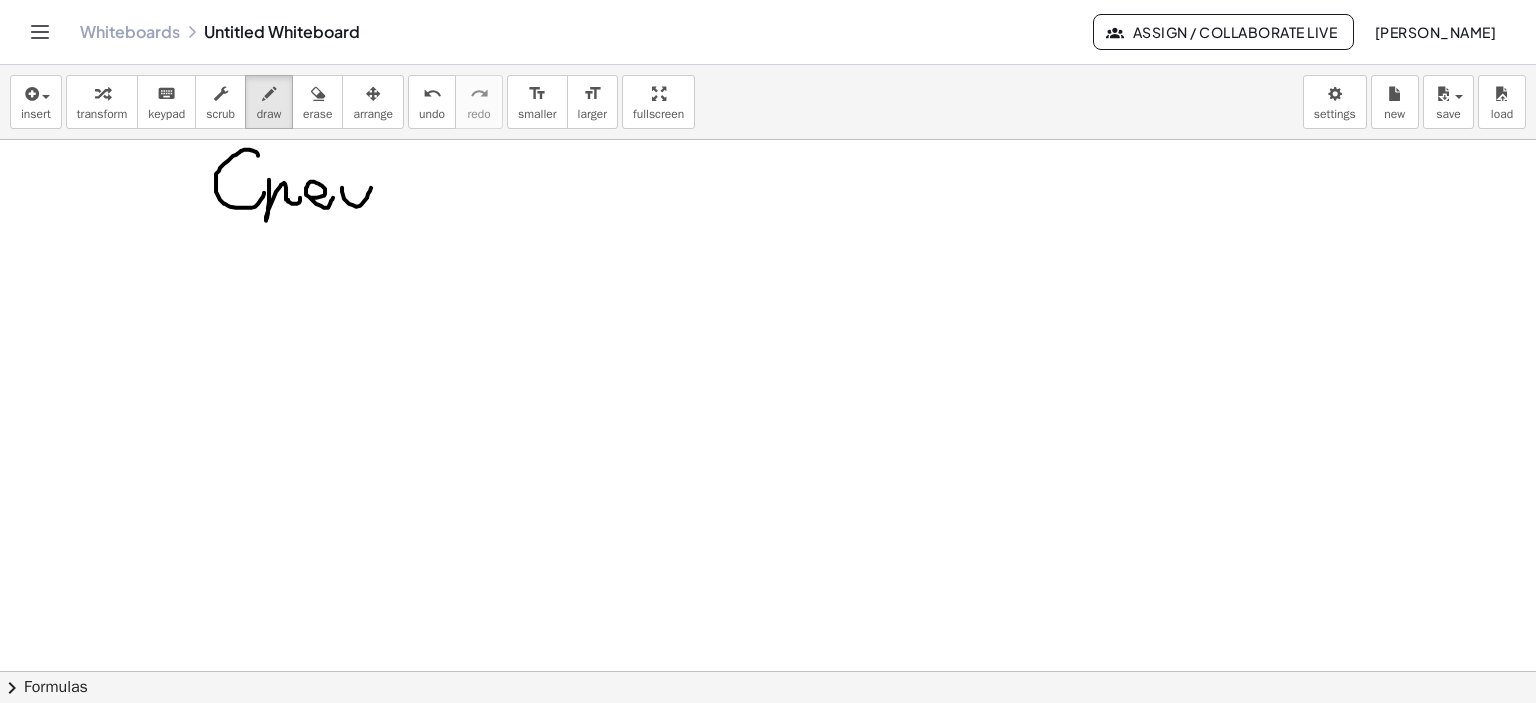 click at bounding box center [768, 672] 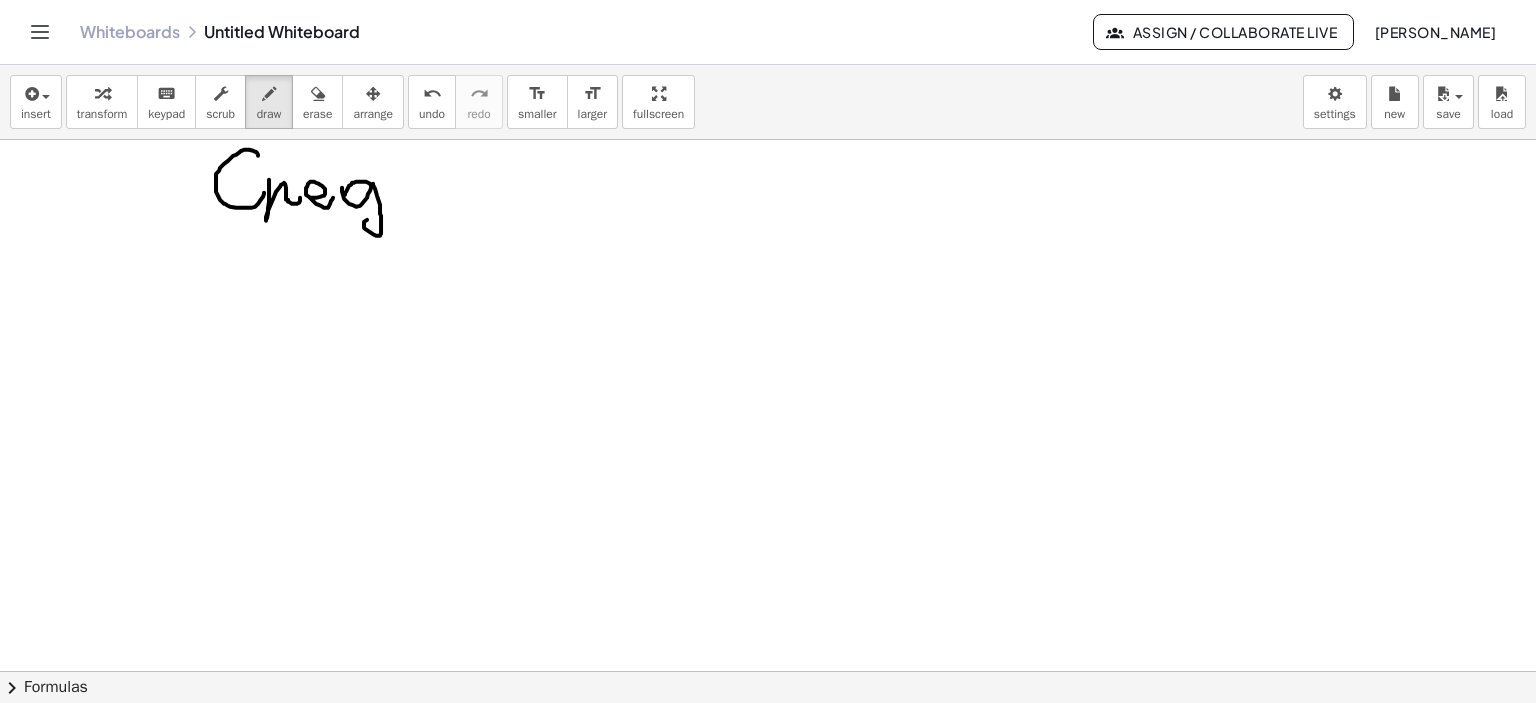 drag, startPoint x: 373, startPoint y: 183, endPoint x: 383, endPoint y: 211, distance: 29.732138 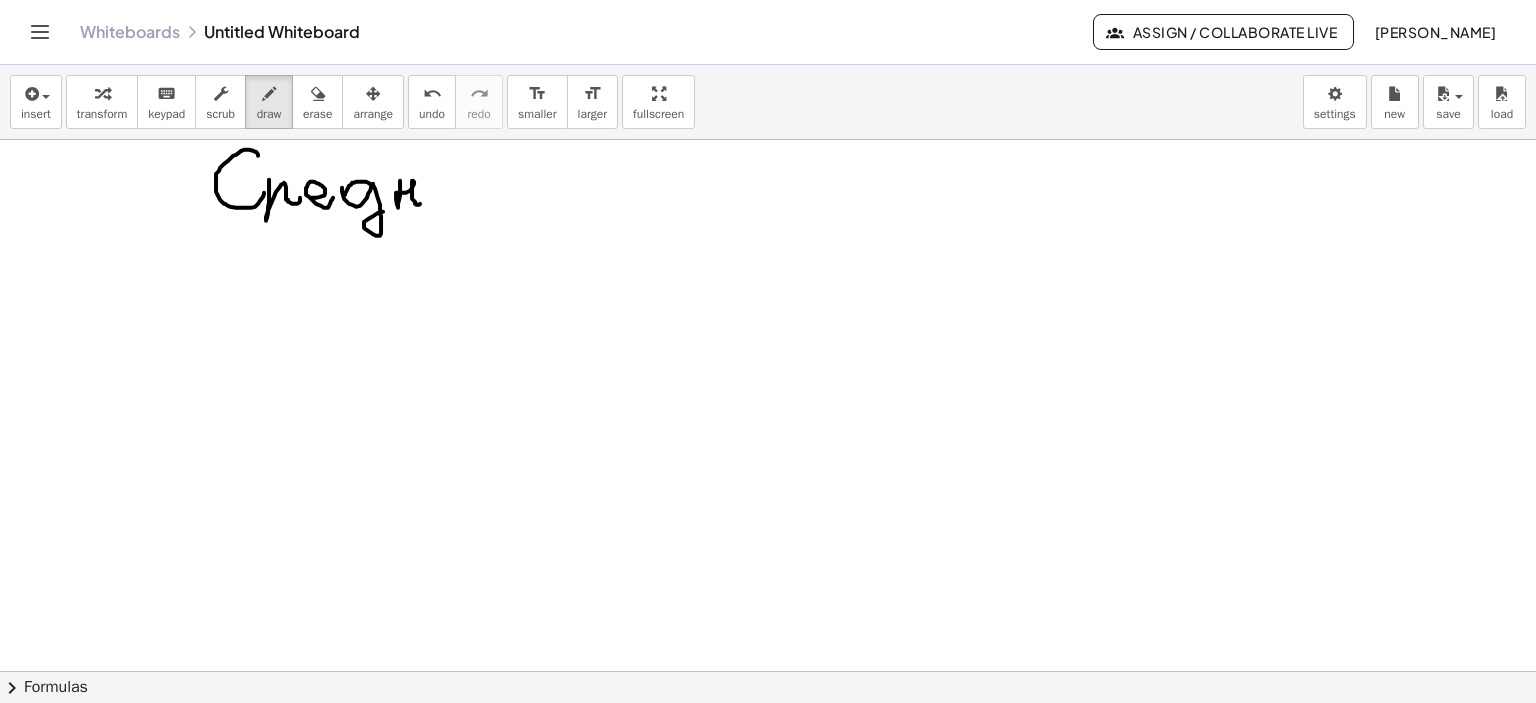 drag, startPoint x: 400, startPoint y: 183, endPoint x: 428, endPoint y: 199, distance: 32.24903 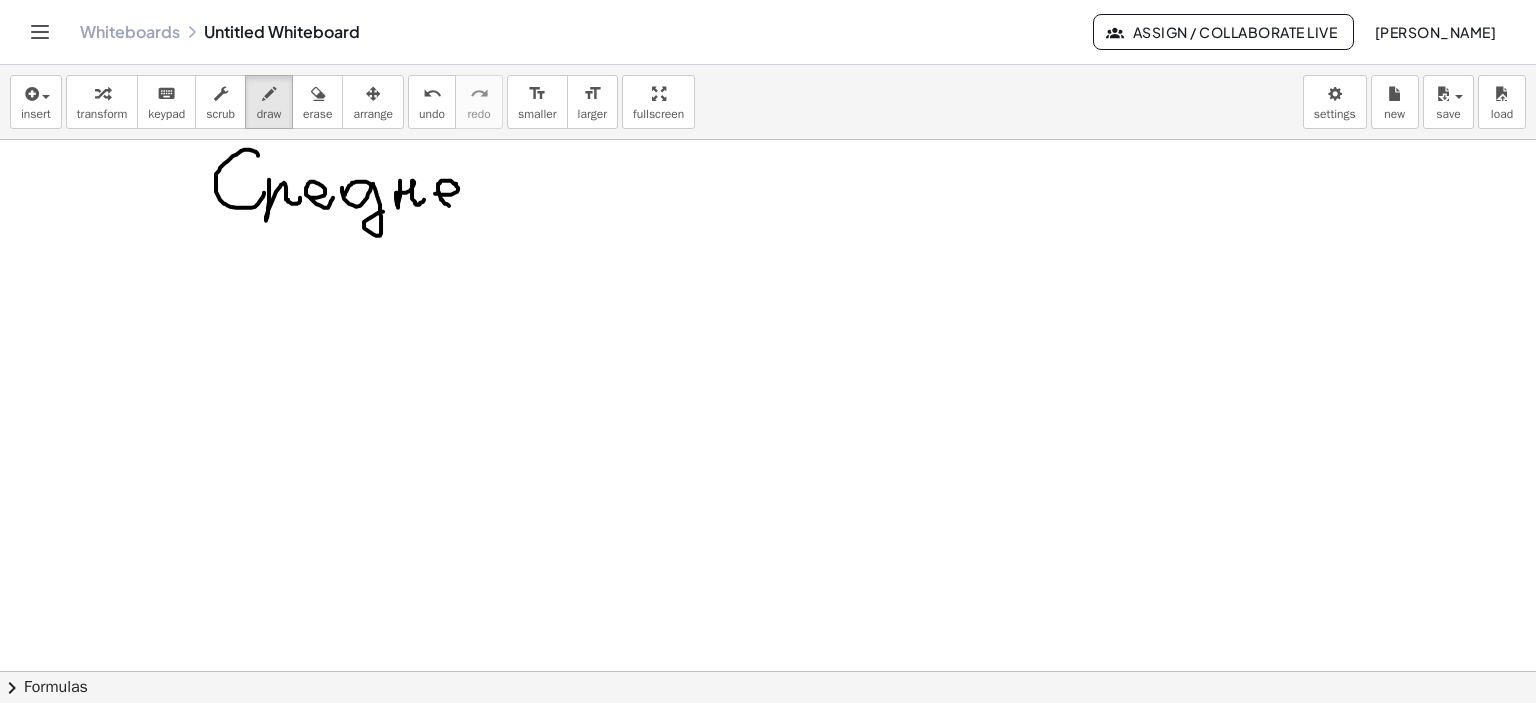 drag, startPoint x: 435, startPoint y: 193, endPoint x: 484, endPoint y: 204, distance: 50.219517 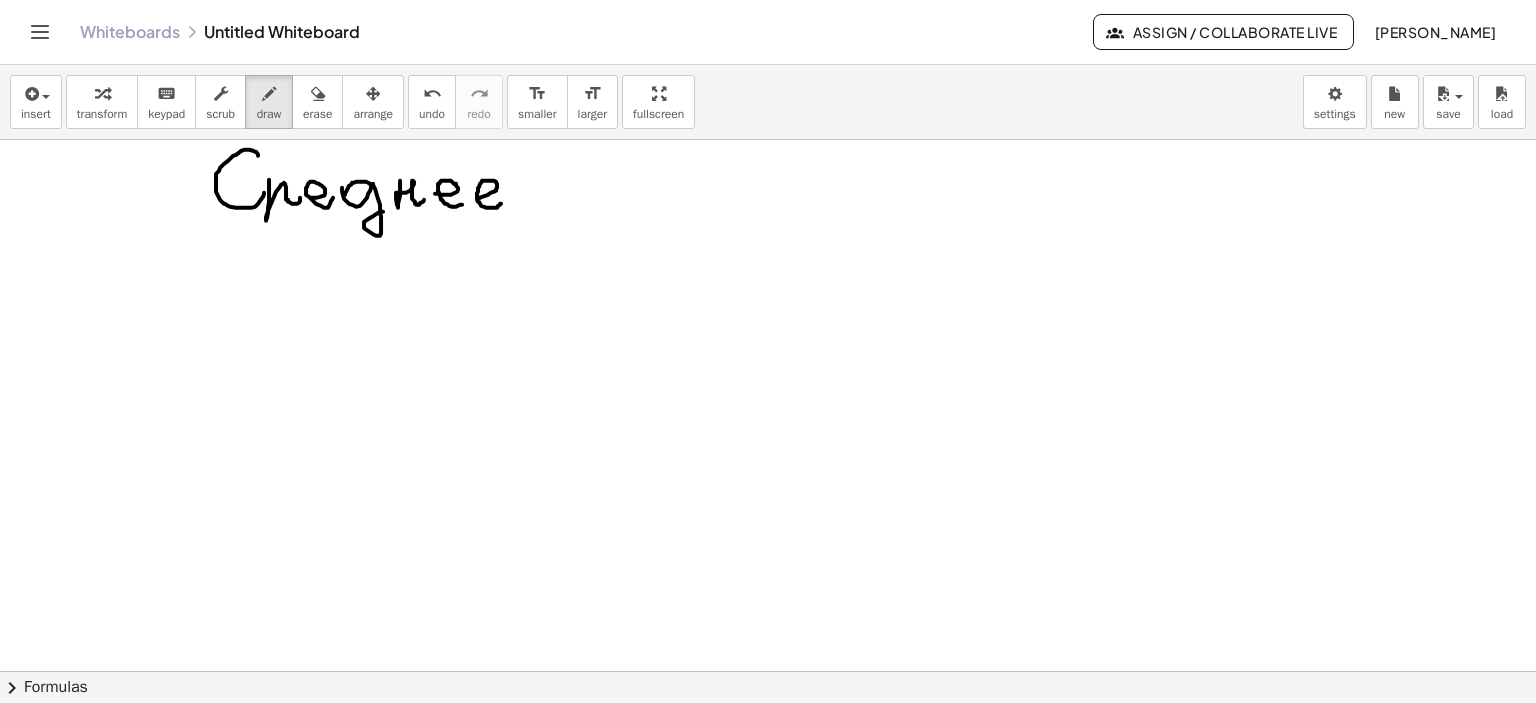 drag, startPoint x: 482, startPoint y: 196, endPoint x: 501, endPoint y: 203, distance: 20.248457 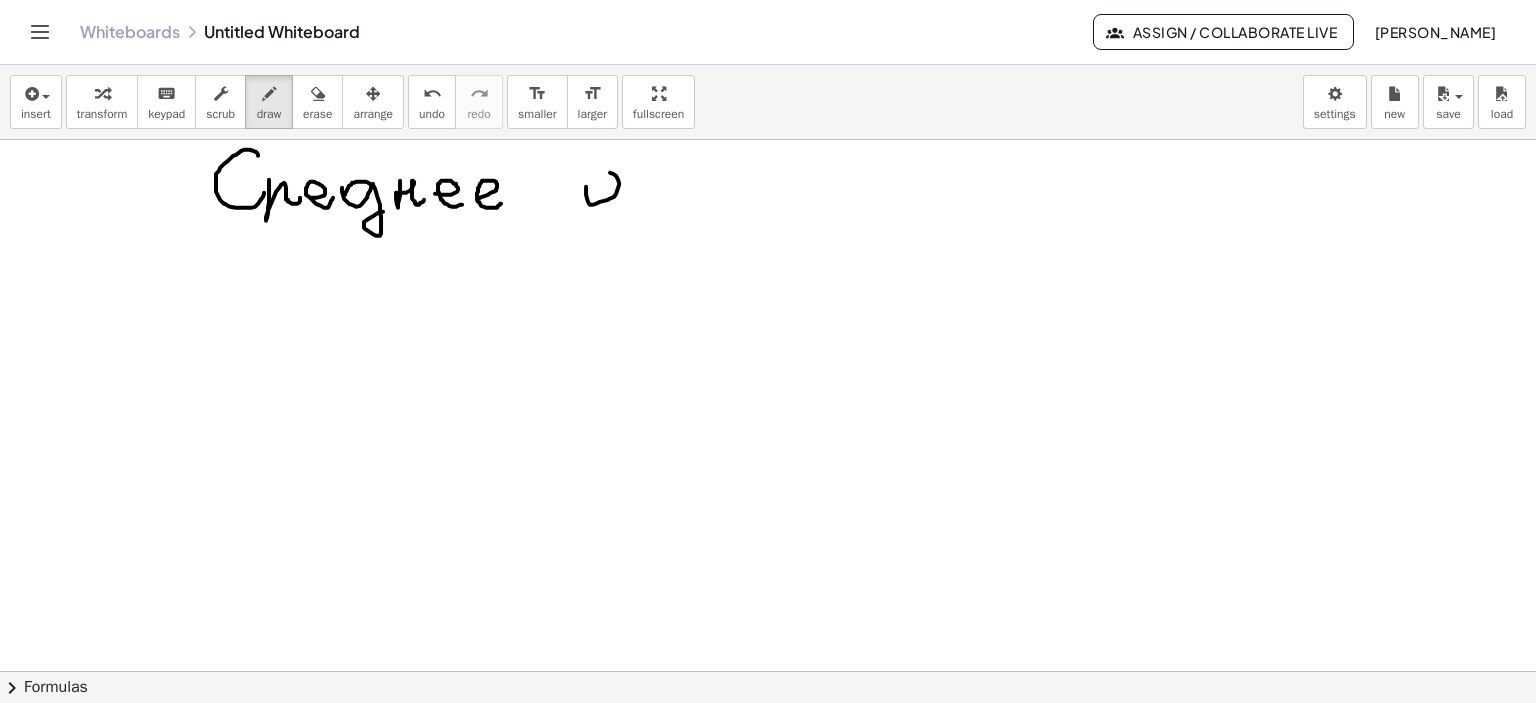 drag, startPoint x: 586, startPoint y: 187, endPoint x: 588, endPoint y: 199, distance: 12.165525 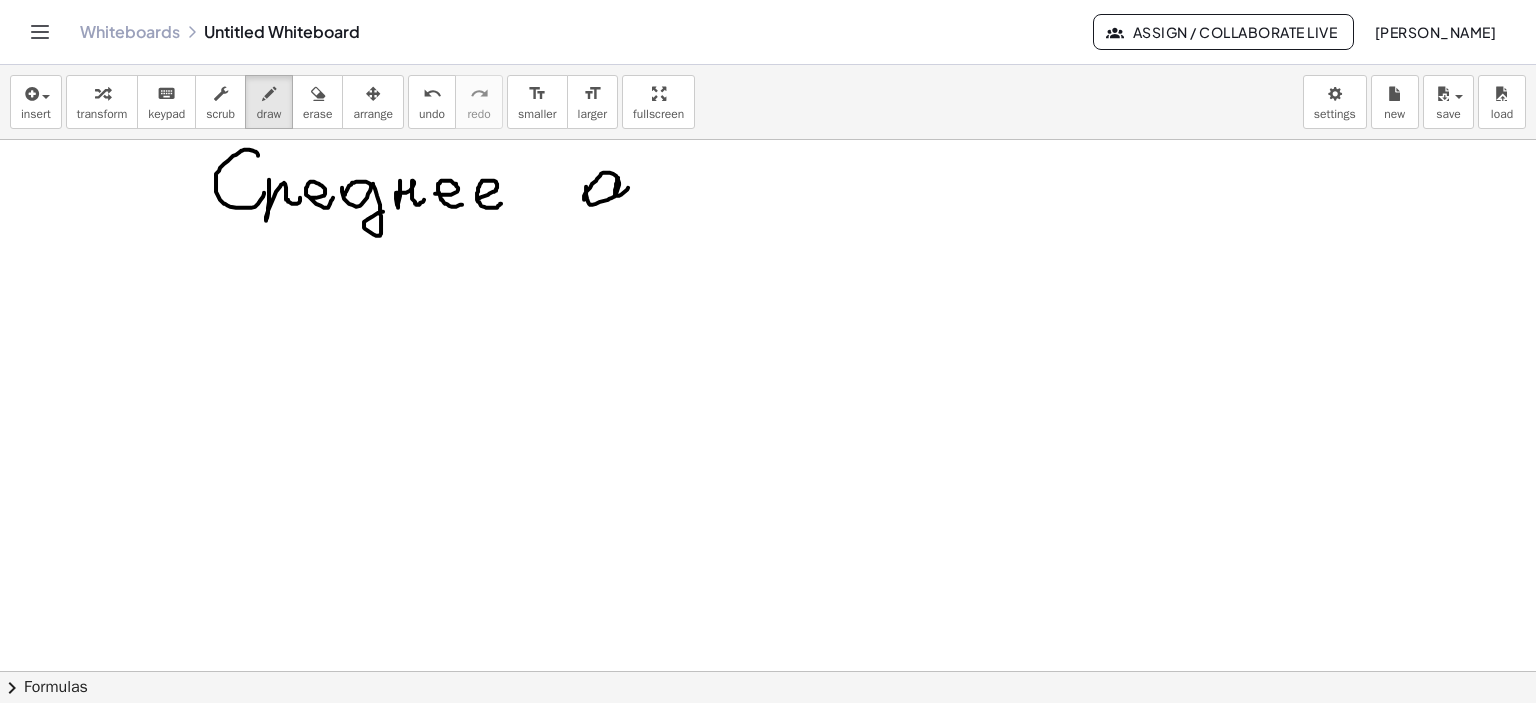 drag, startPoint x: 618, startPoint y: 177, endPoint x: 637, endPoint y: 184, distance: 20.248457 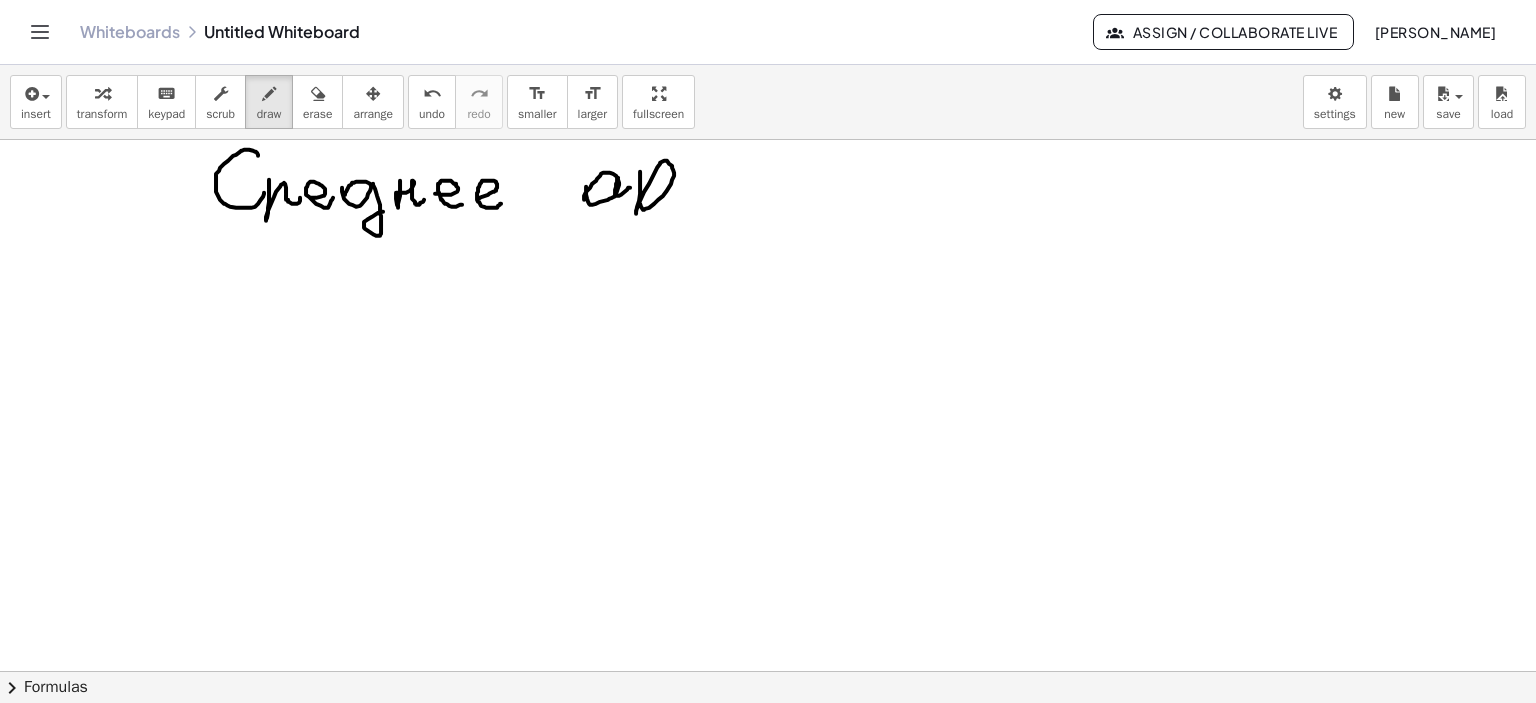 drag, startPoint x: 640, startPoint y: 171, endPoint x: 681, endPoint y: 211, distance: 57.280014 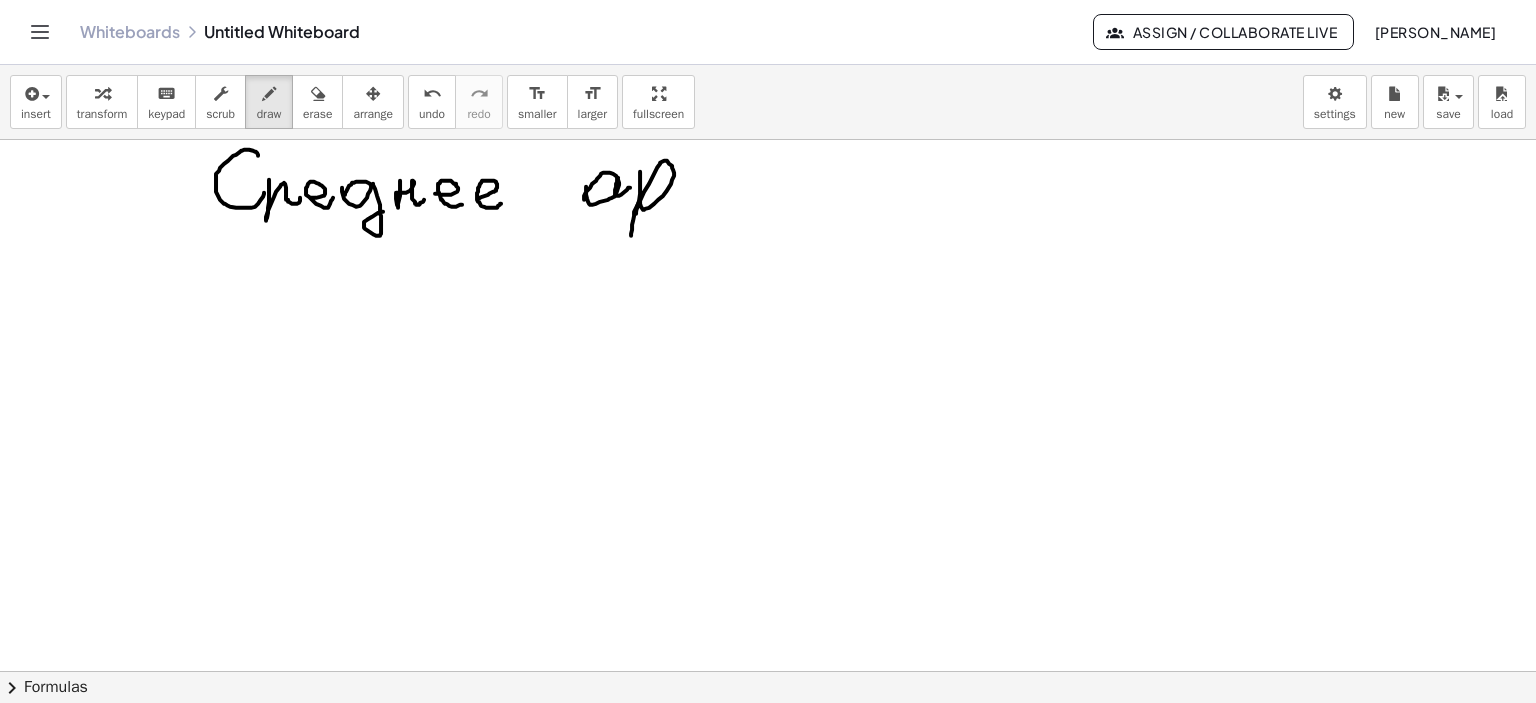 drag, startPoint x: 639, startPoint y: 201, endPoint x: 696, endPoint y: 199, distance: 57.035076 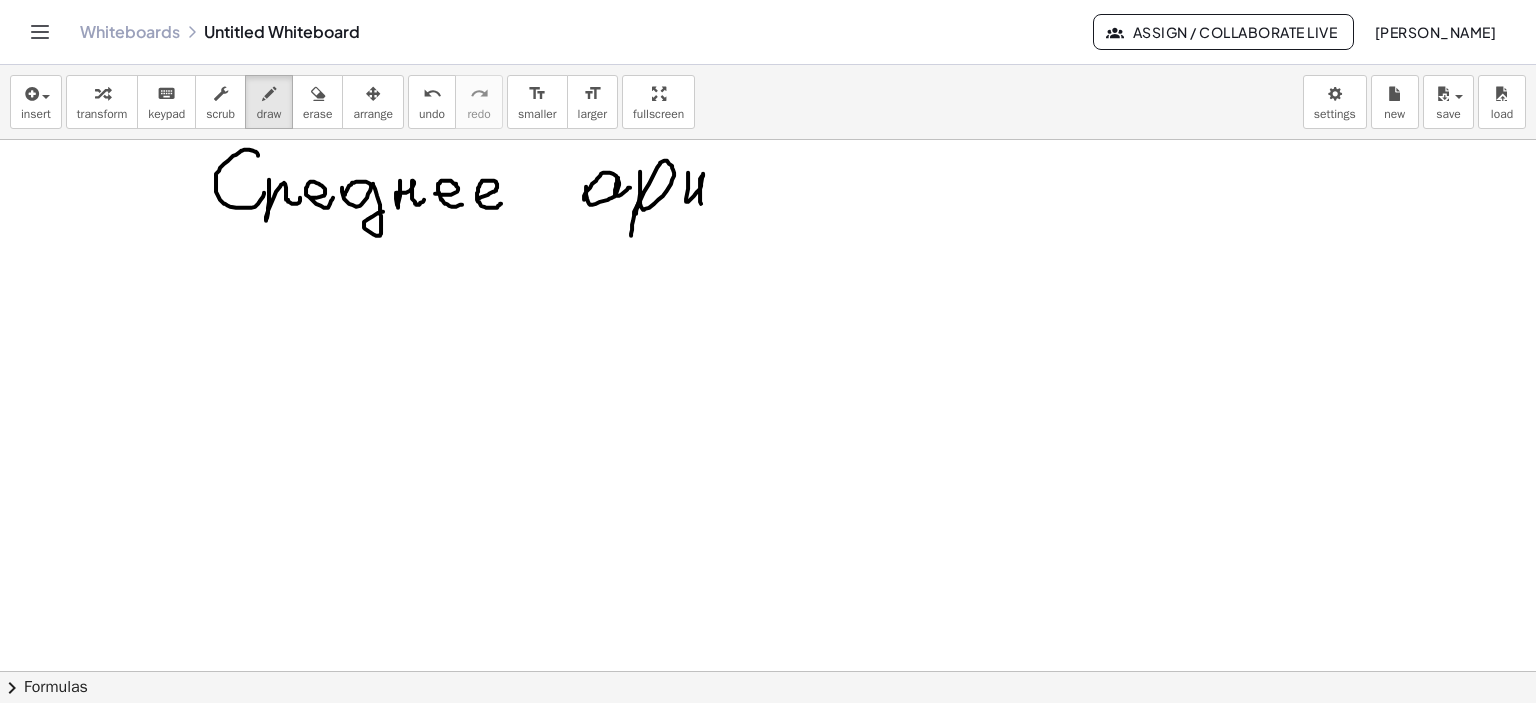 drag, startPoint x: 688, startPoint y: 175, endPoint x: 760, endPoint y: 215, distance: 82.36504 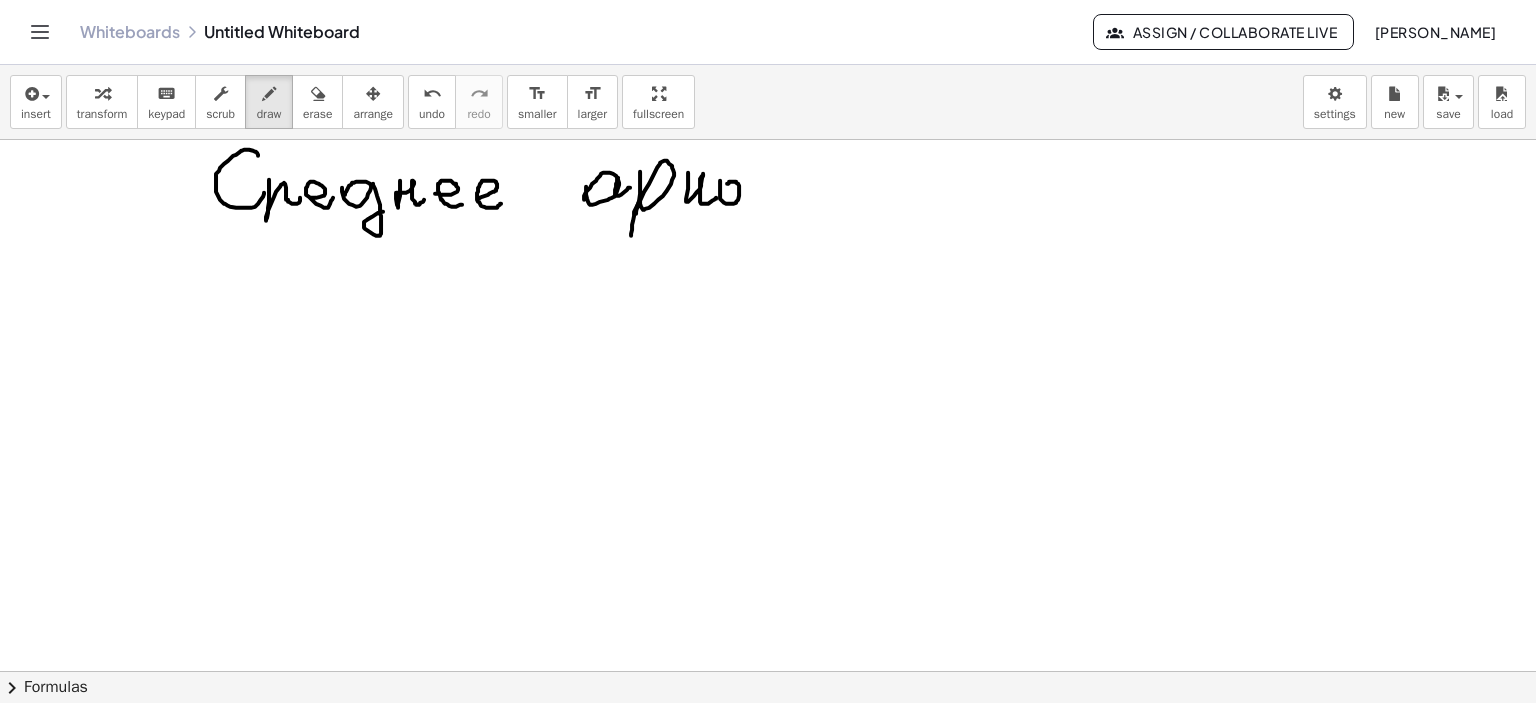 drag, startPoint x: 720, startPoint y: 180, endPoint x: 737, endPoint y: 187, distance: 18.384777 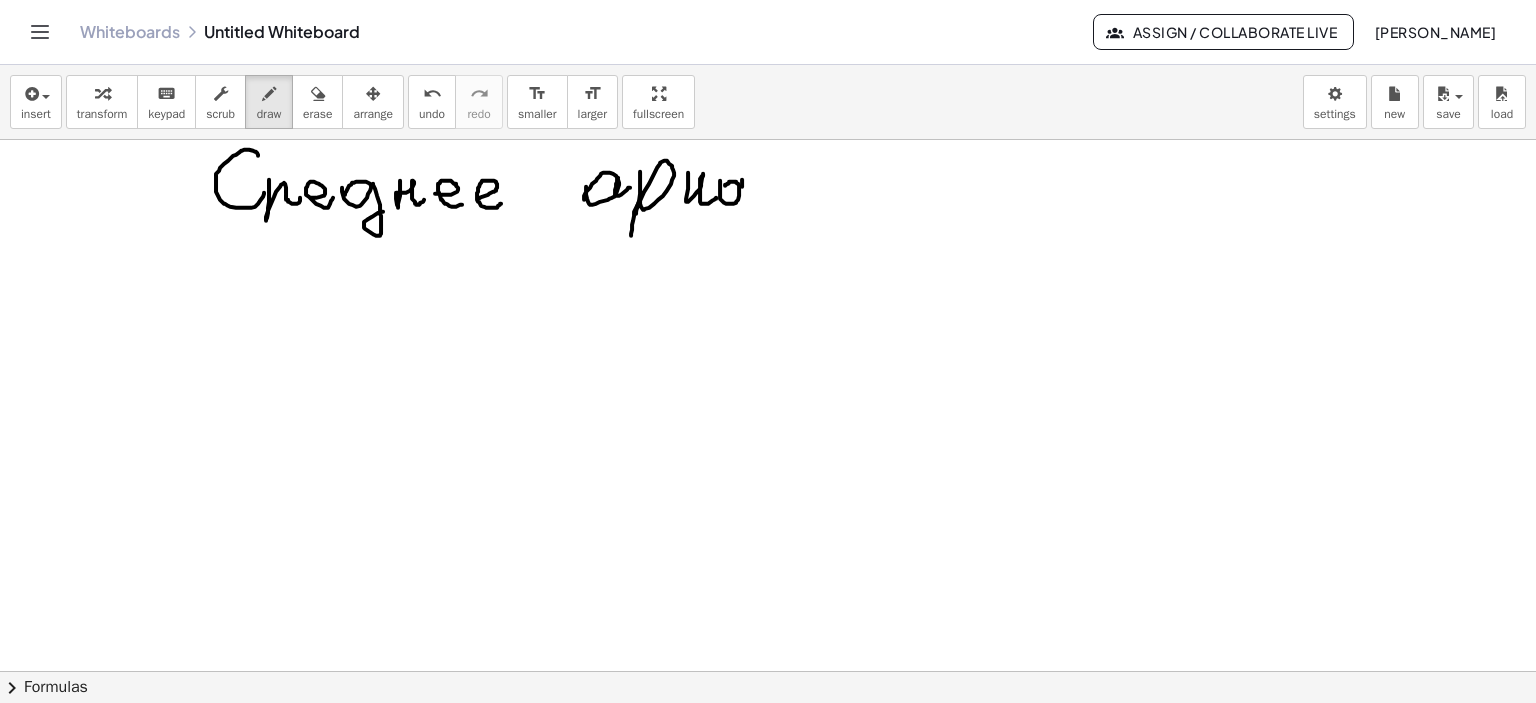 drag, startPoint x: 742, startPoint y: 183, endPoint x: 742, endPoint y: 219, distance: 36 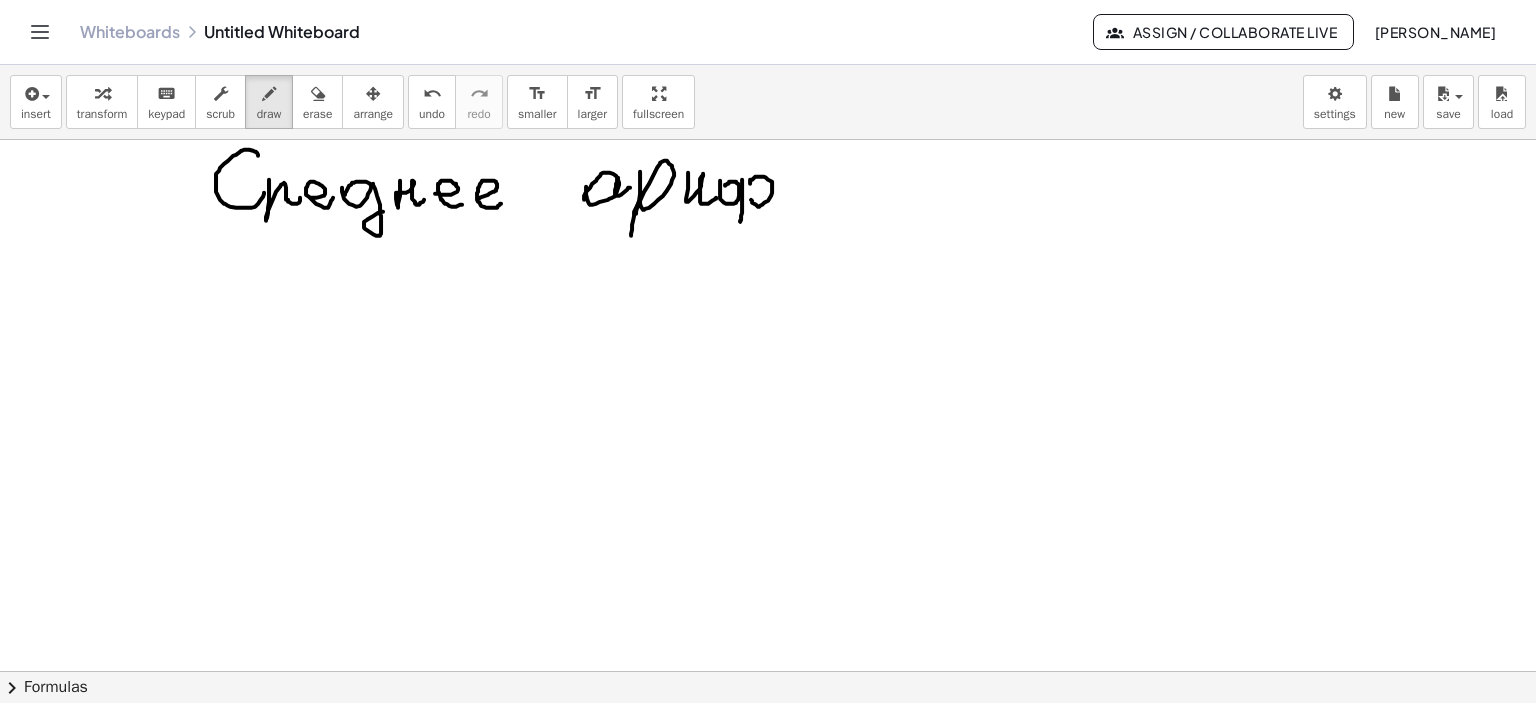 drag, startPoint x: 750, startPoint y: 183, endPoint x: 751, endPoint y: 199, distance: 16.03122 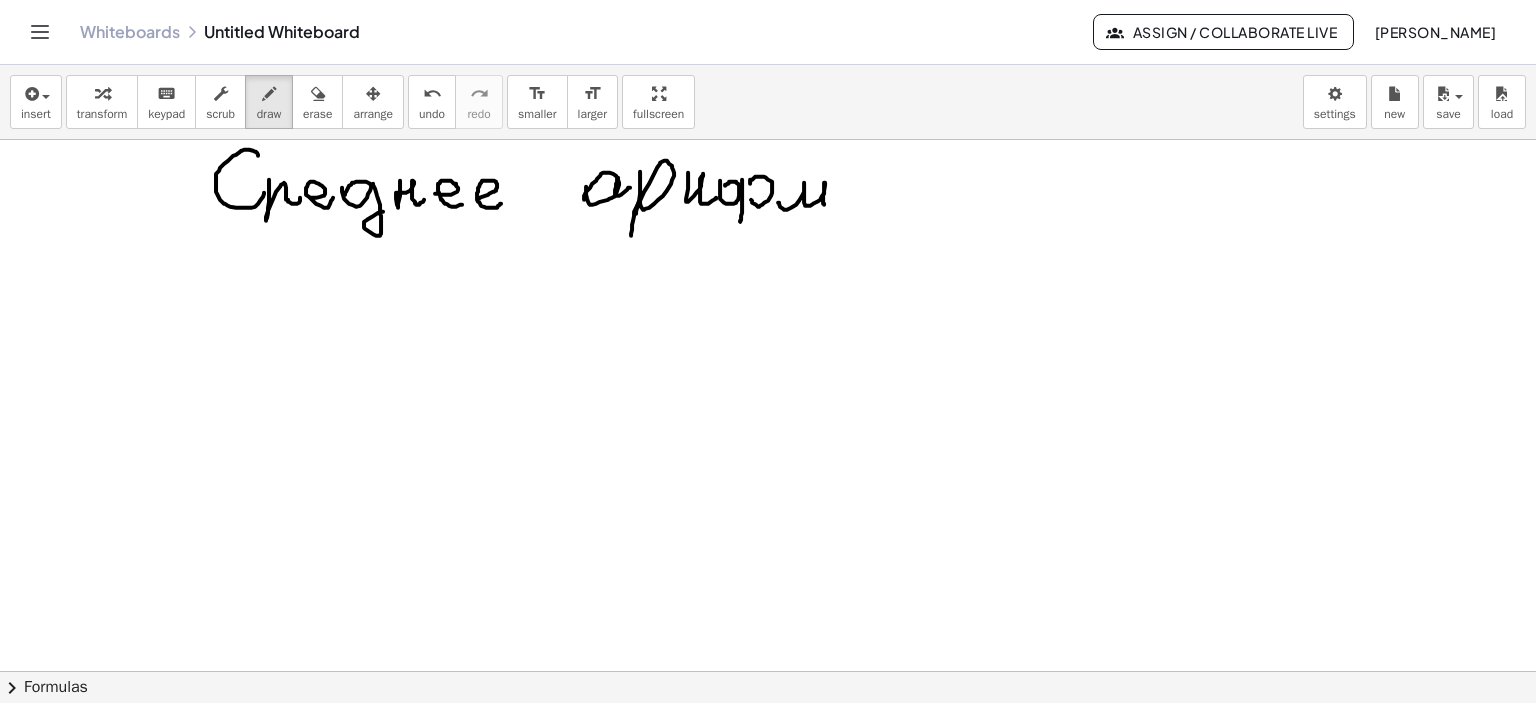 drag, startPoint x: 778, startPoint y: 202, endPoint x: 832, endPoint y: 205, distance: 54.08327 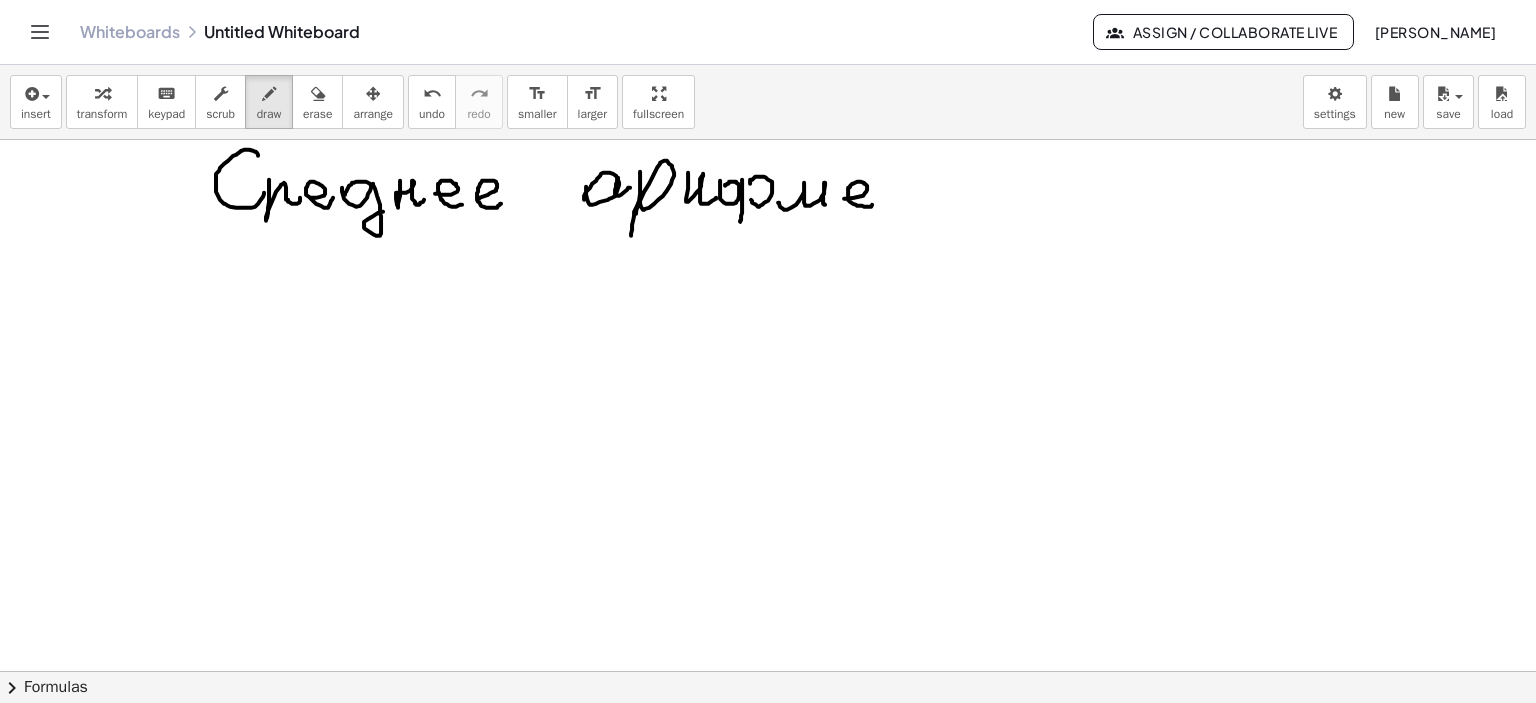 drag, startPoint x: 844, startPoint y: 198, endPoint x: 877, endPoint y: 200, distance: 33.06055 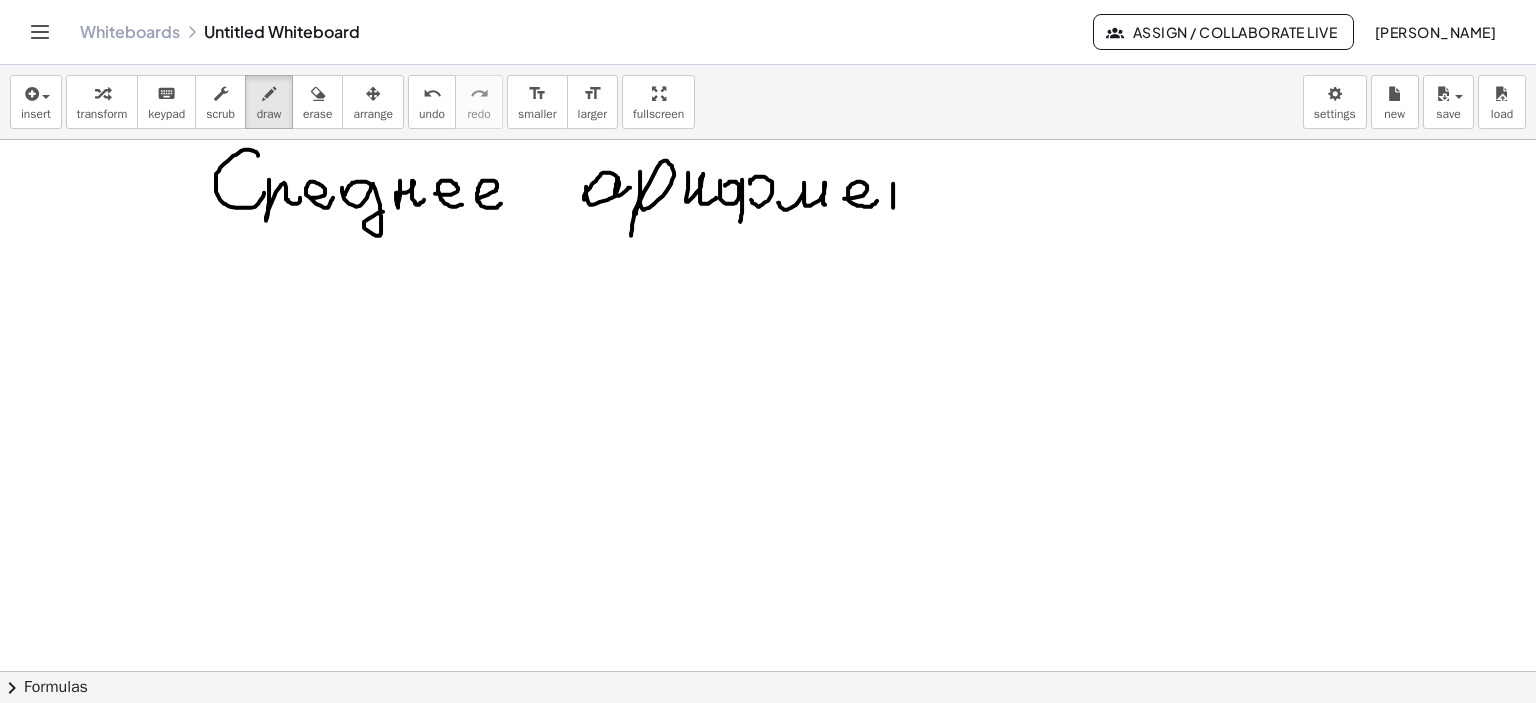 drag, startPoint x: 893, startPoint y: 183, endPoint x: 893, endPoint y: 207, distance: 24 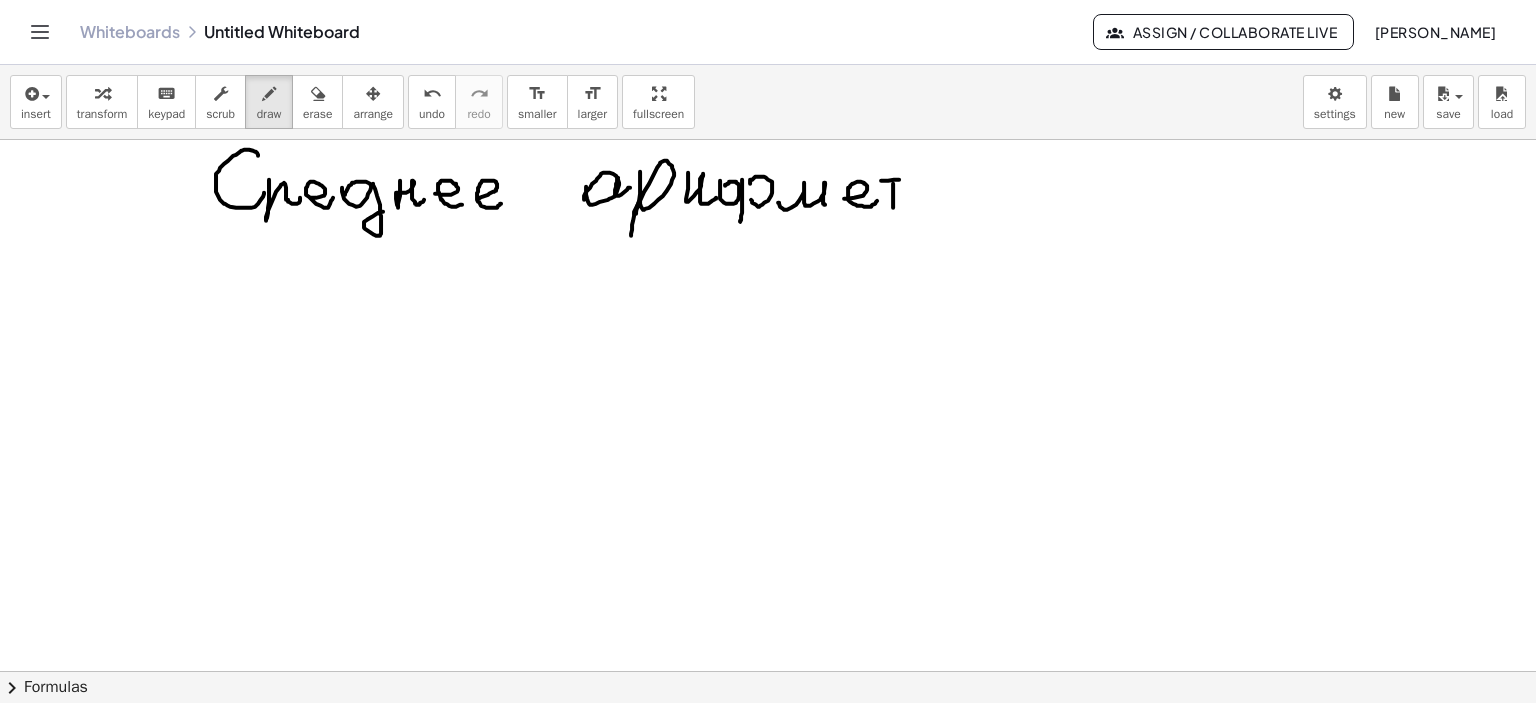 drag, startPoint x: 881, startPoint y: 180, endPoint x: 907, endPoint y: 180, distance: 26 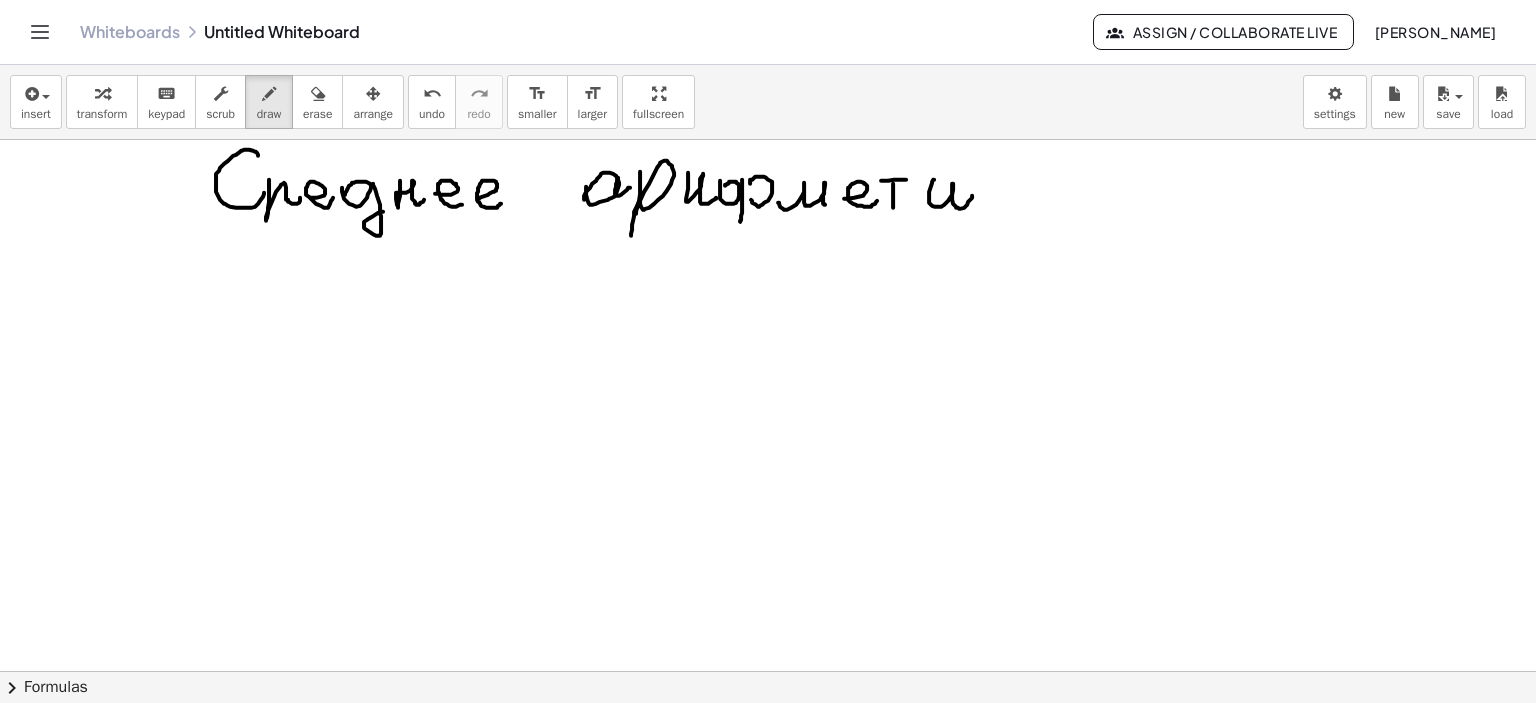drag, startPoint x: 931, startPoint y: 185, endPoint x: 995, endPoint y: 200, distance: 65.734314 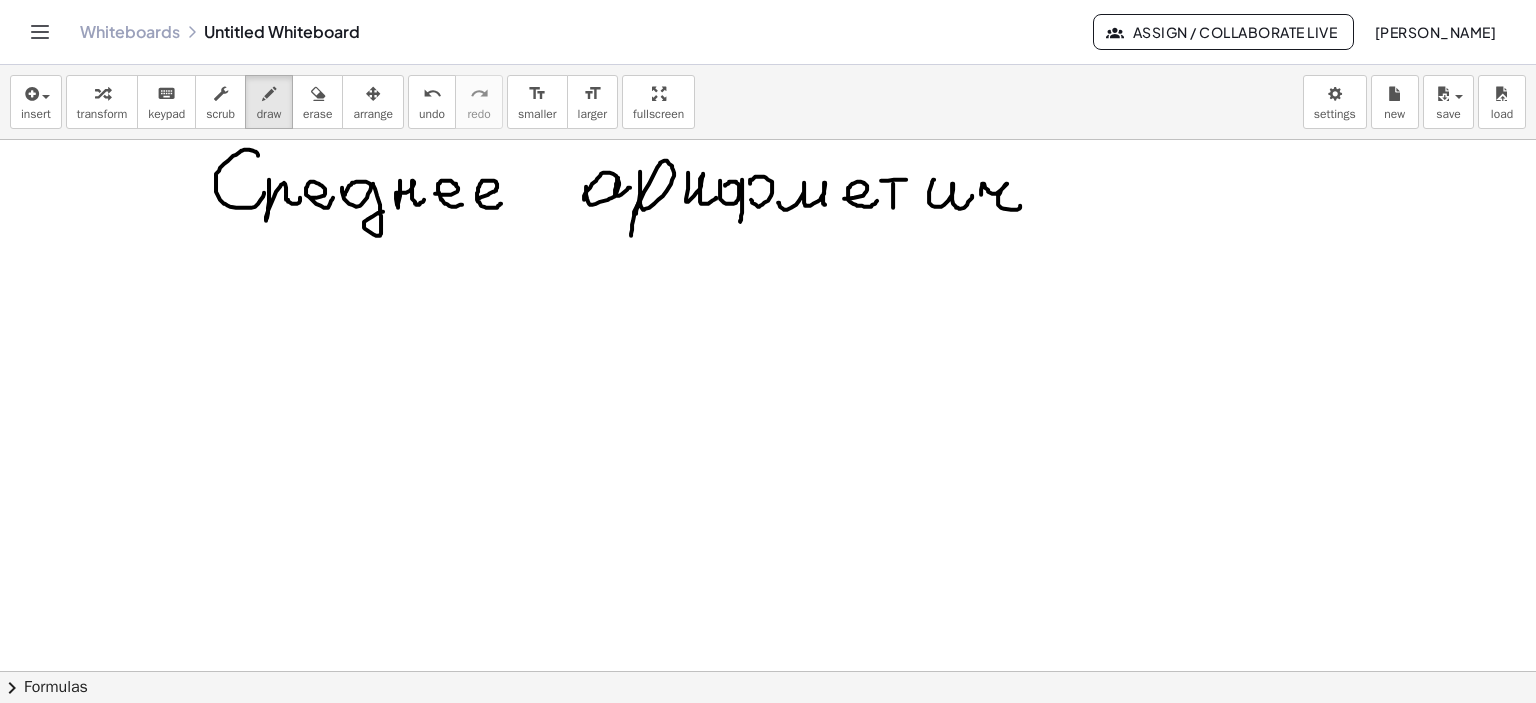 drag, startPoint x: 981, startPoint y: 194, endPoint x: 1052, endPoint y: 209, distance: 72.56721 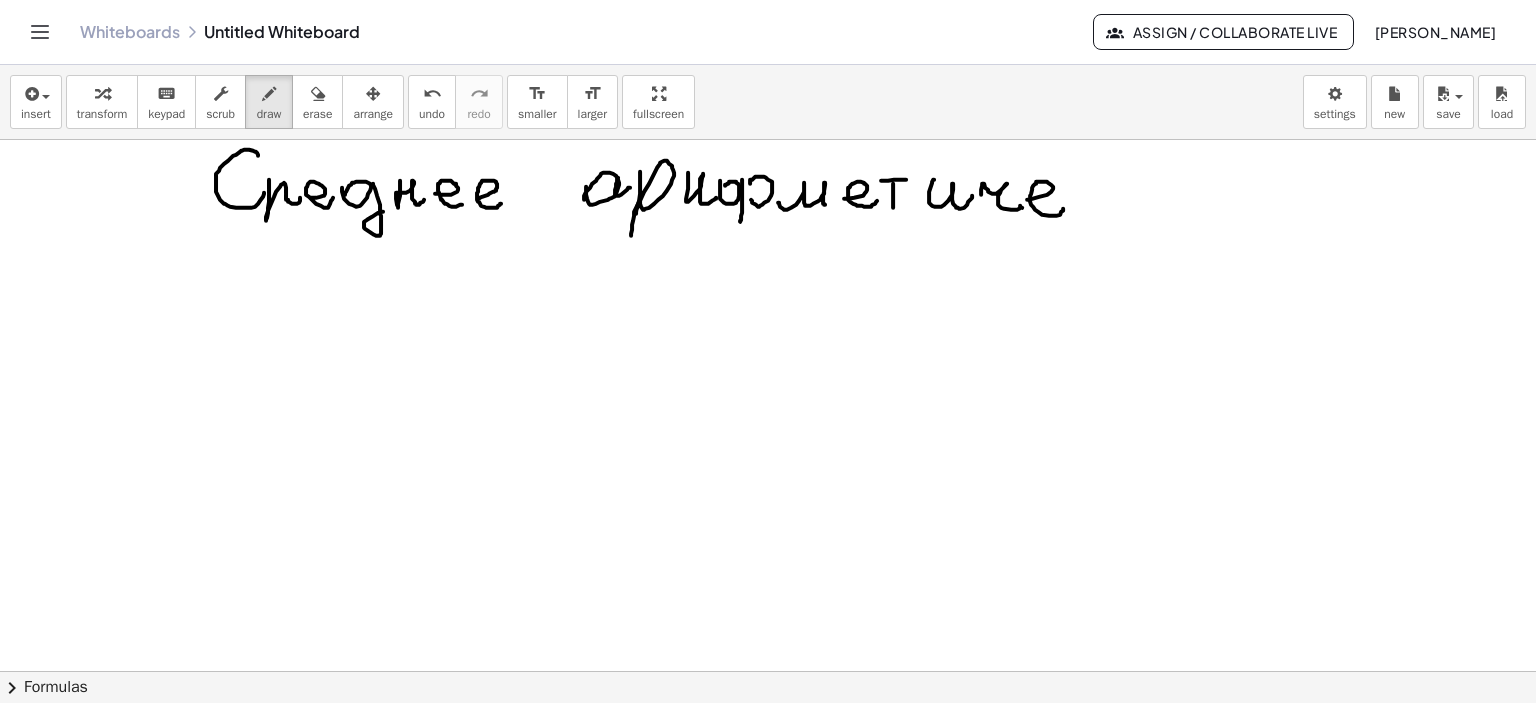 drag, startPoint x: 1027, startPoint y: 199, endPoint x: 1111, endPoint y: 180, distance: 86.12201 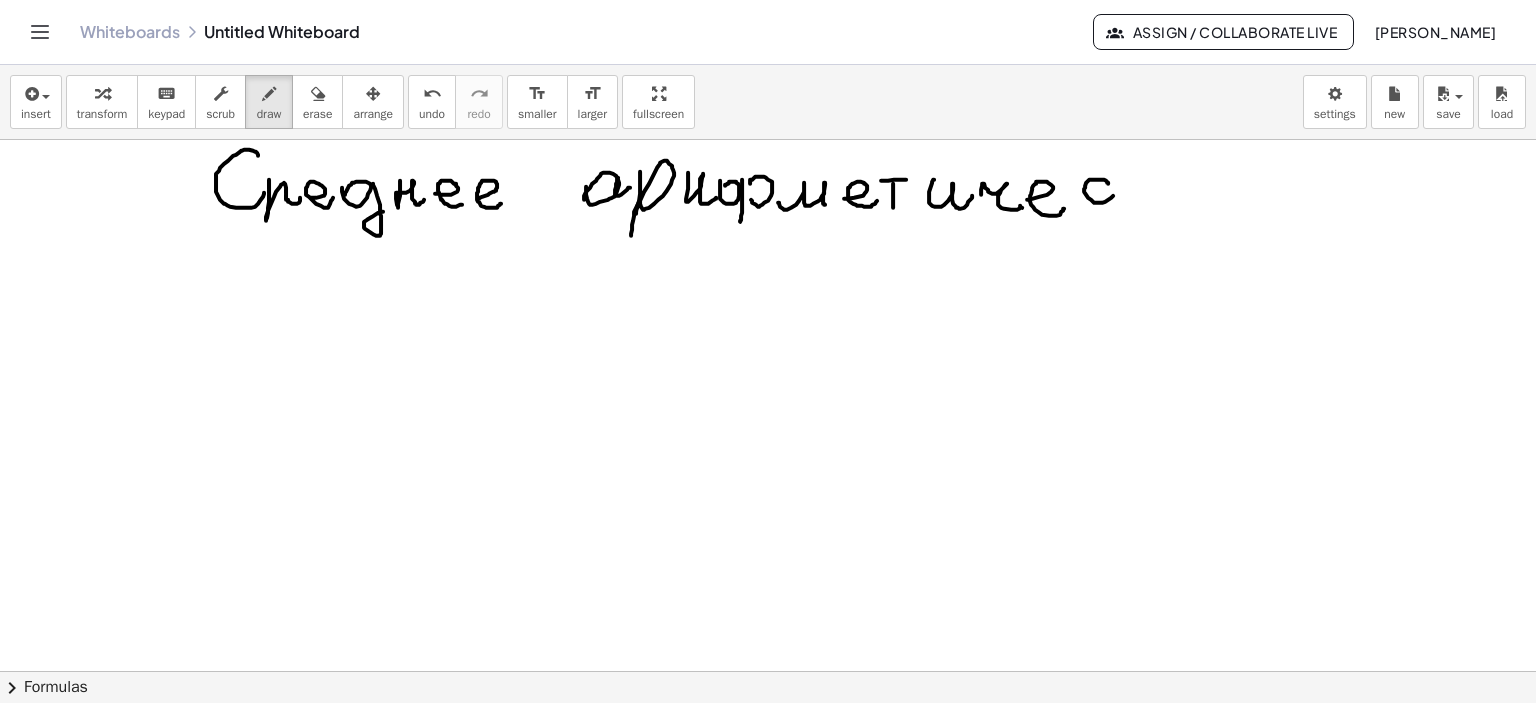 drag, startPoint x: 1108, startPoint y: 183, endPoint x: 1135, endPoint y: 181, distance: 27.073973 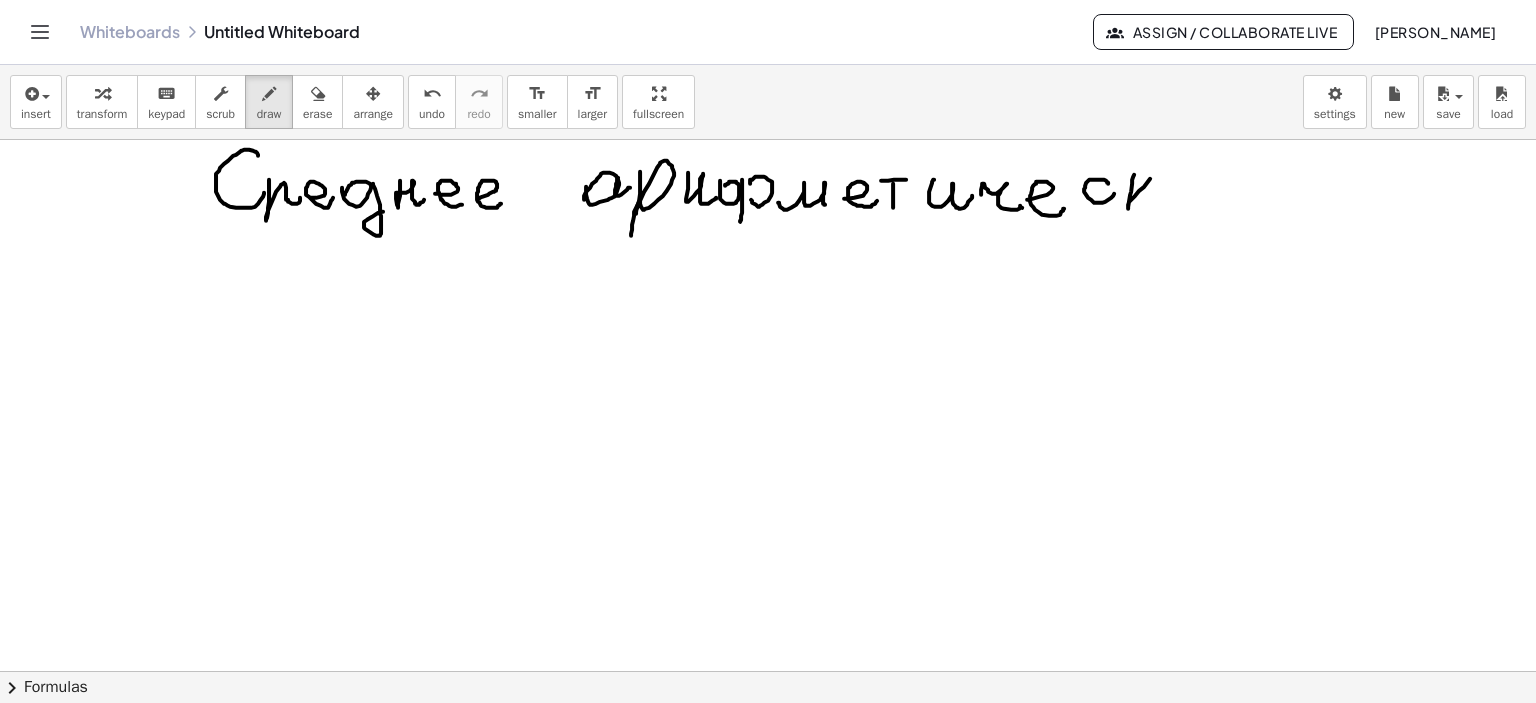 drag, startPoint x: 1130, startPoint y: 194, endPoint x: 1150, endPoint y: 178, distance: 25.612497 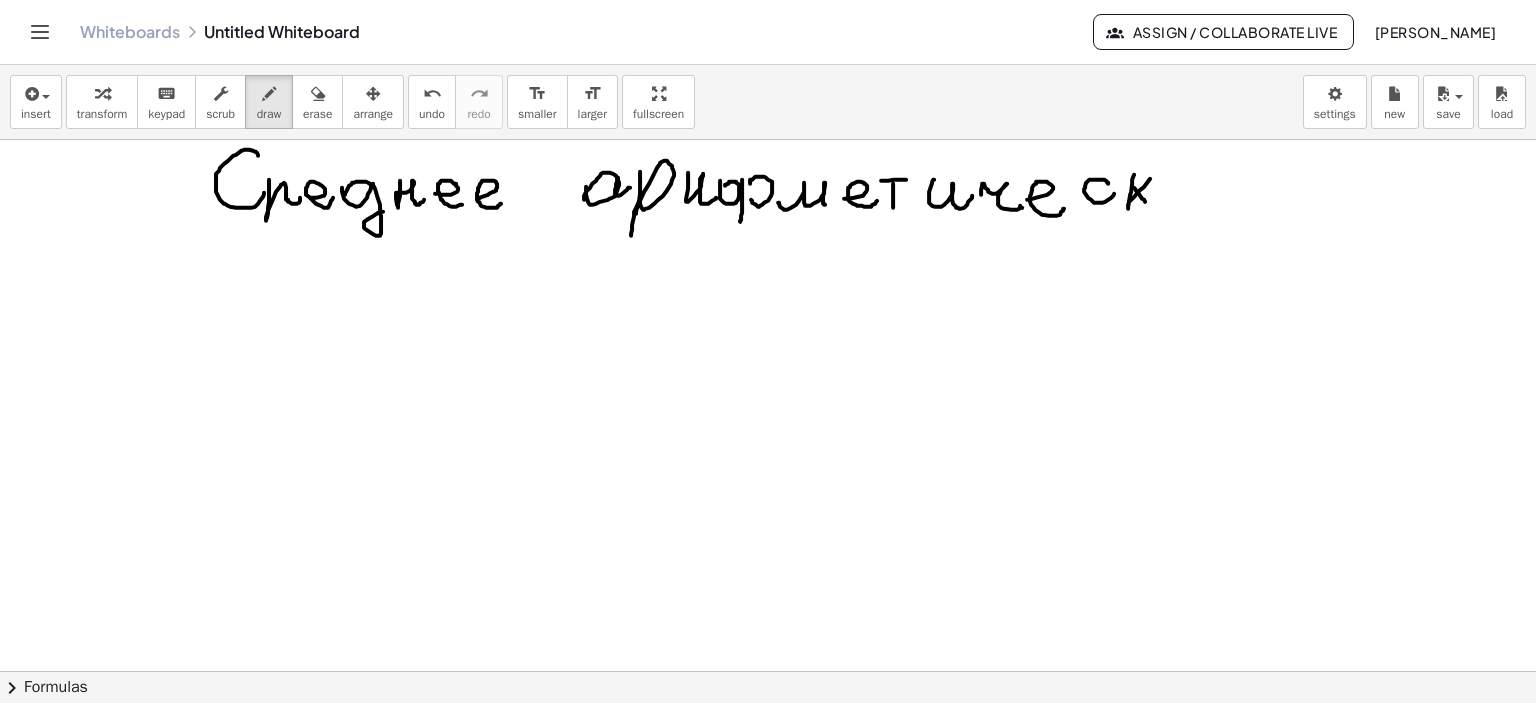 drag, startPoint x: 1134, startPoint y: 187, endPoint x: 1159, endPoint y: 203, distance: 29.681644 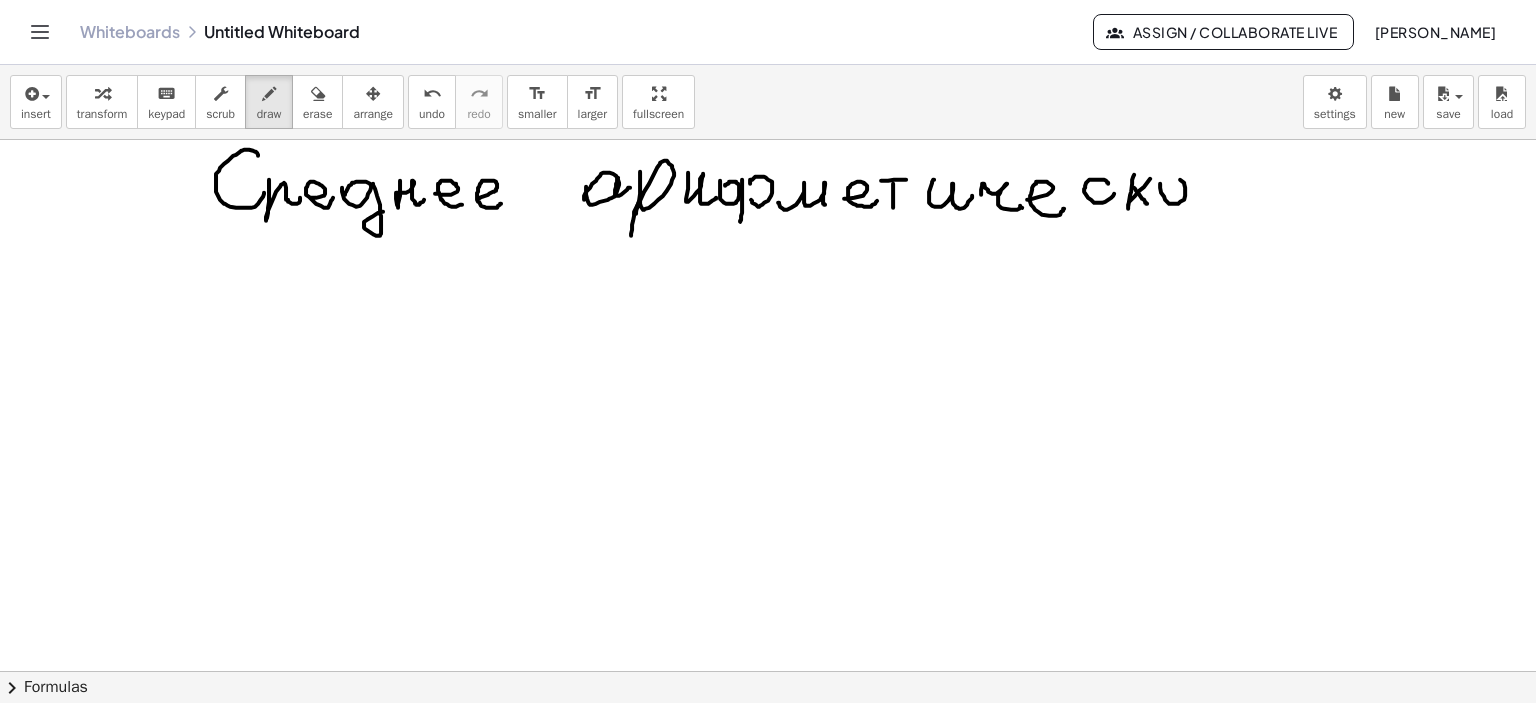 click at bounding box center (768, 672) 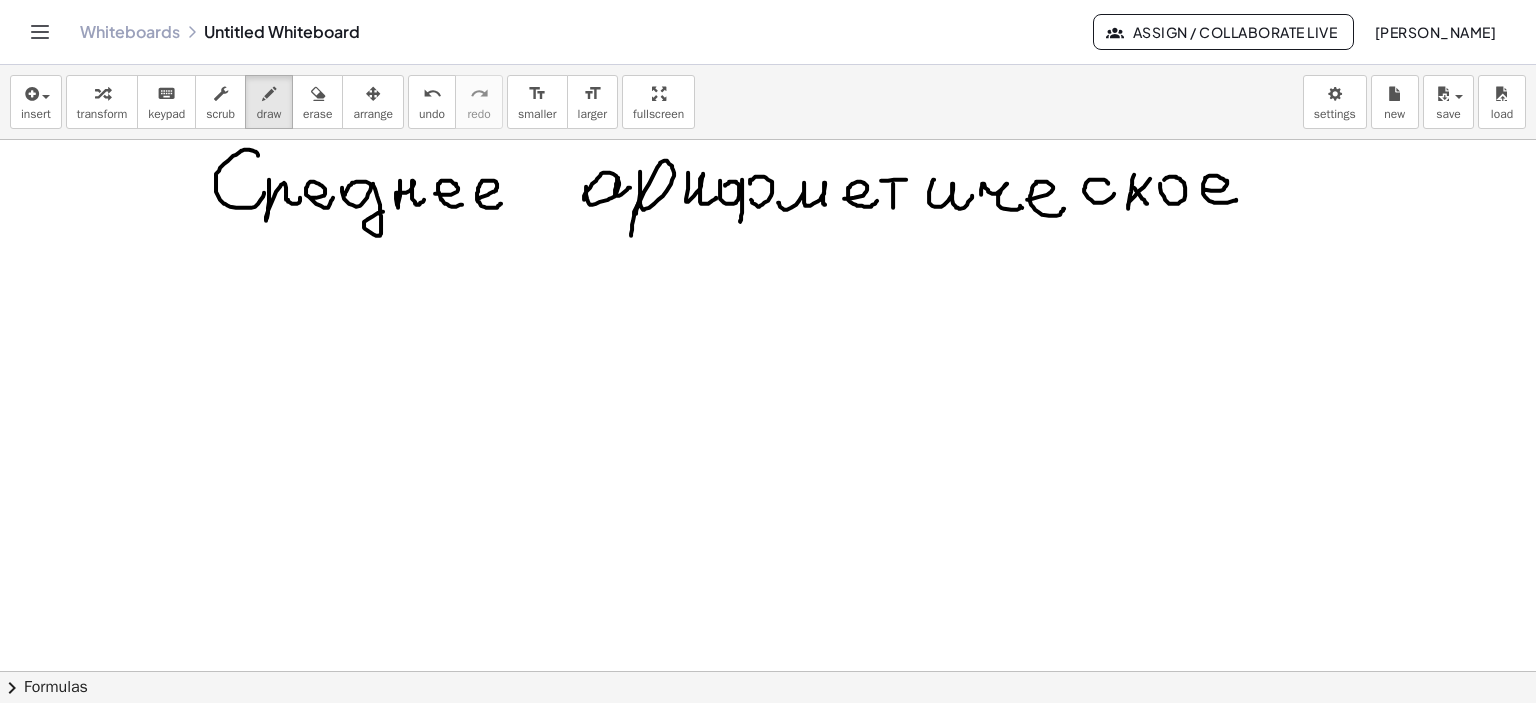 drag, startPoint x: 1203, startPoint y: 188, endPoint x: 1238, endPoint y: 206, distance: 39.357338 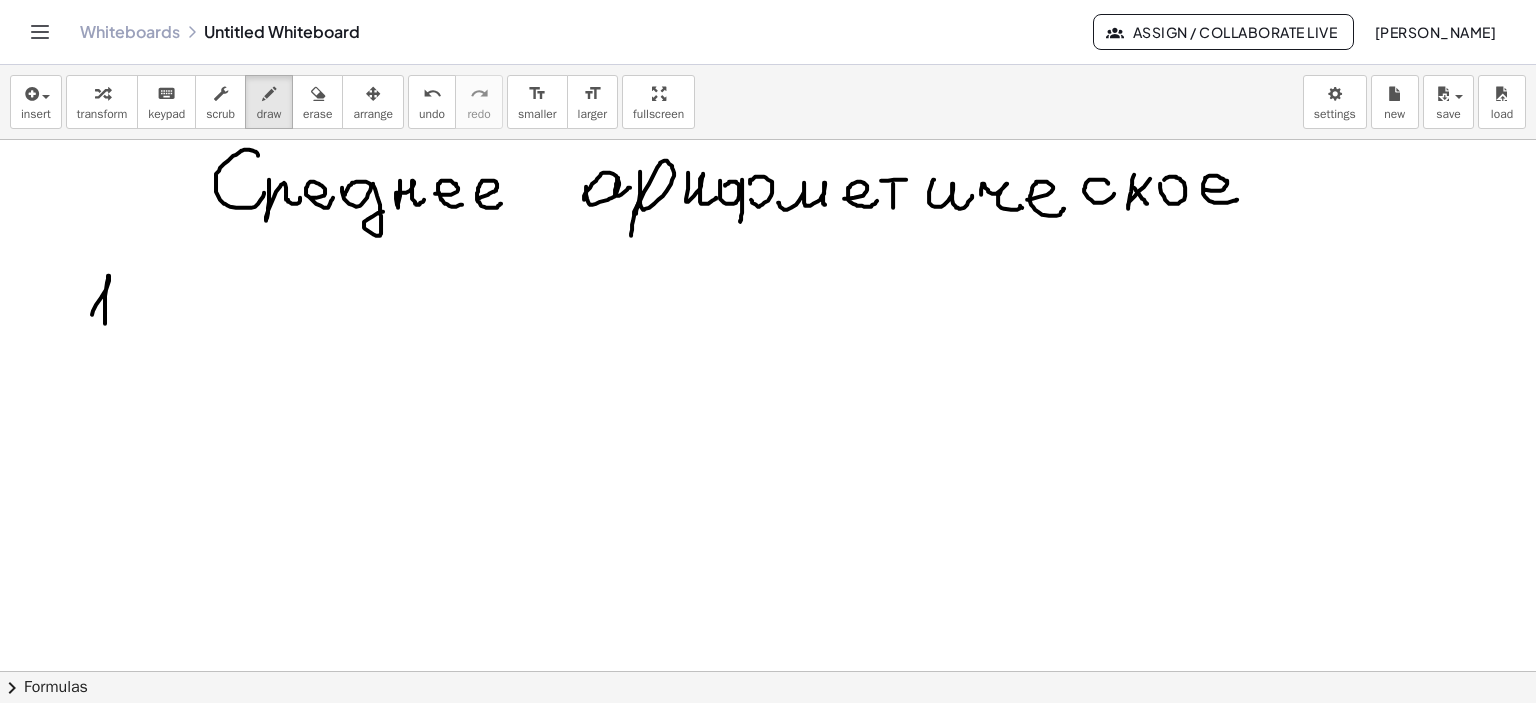 drag, startPoint x: 92, startPoint y: 314, endPoint x: 105, endPoint y: 335, distance: 24.698177 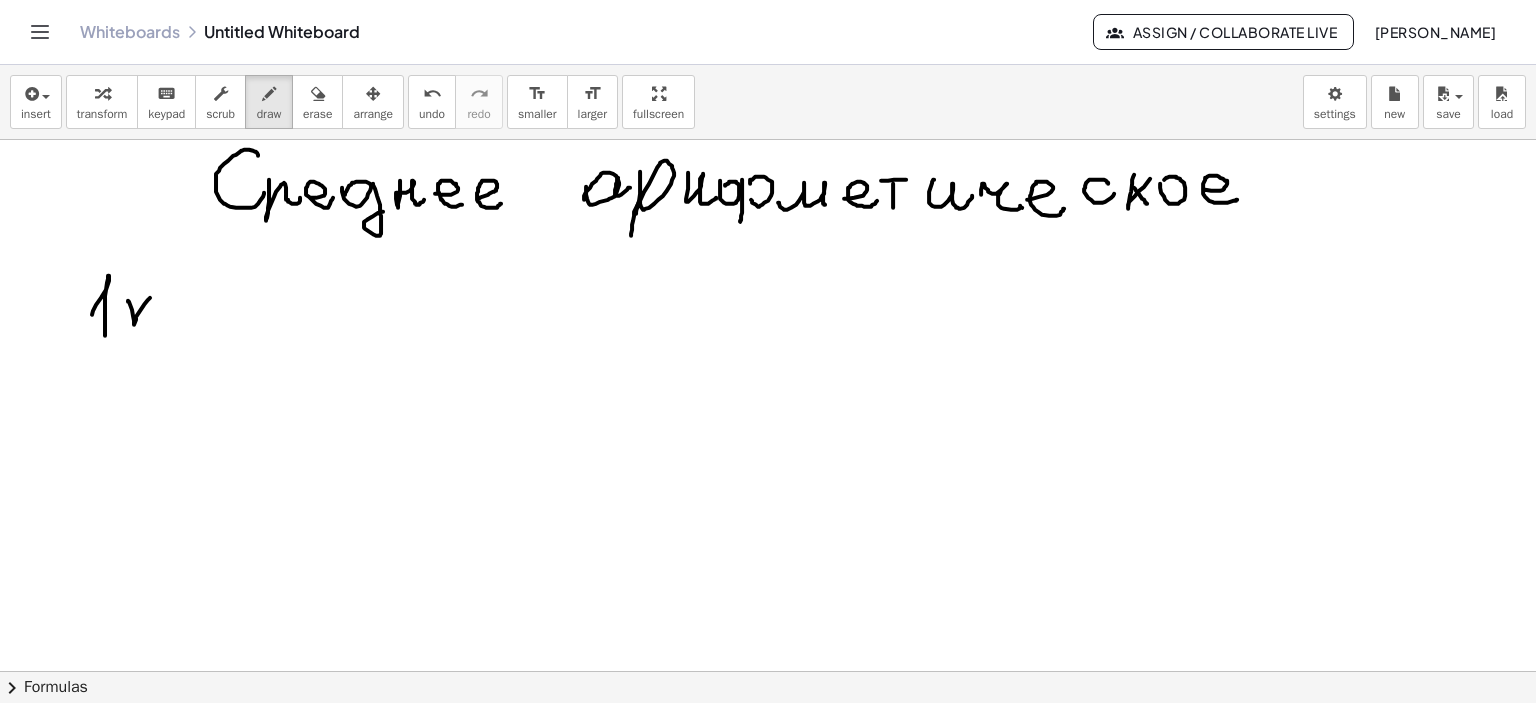 drag, startPoint x: 128, startPoint y: 300, endPoint x: 150, endPoint y: 297, distance: 22.203604 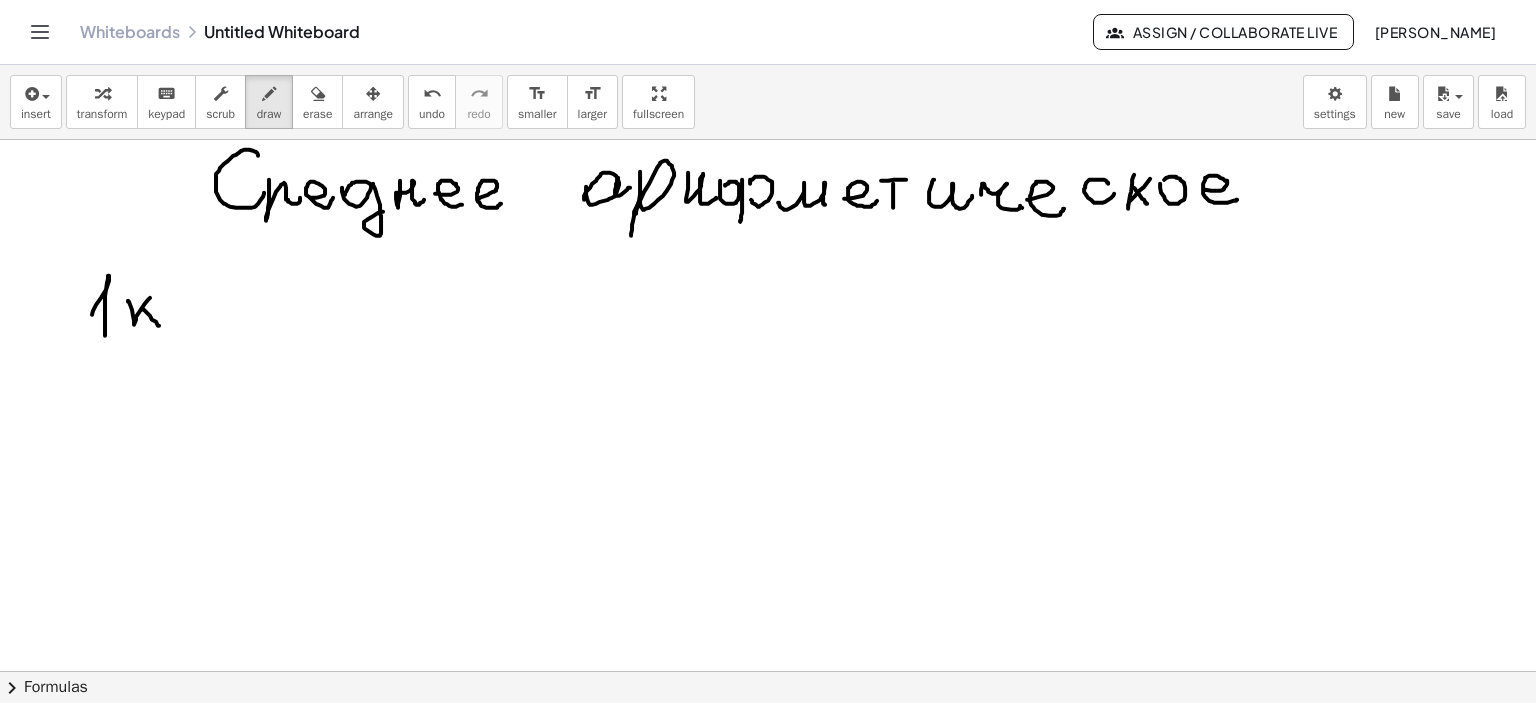 drag, startPoint x: 145, startPoint y: 310, endPoint x: 159, endPoint y: 325, distance: 20.518284 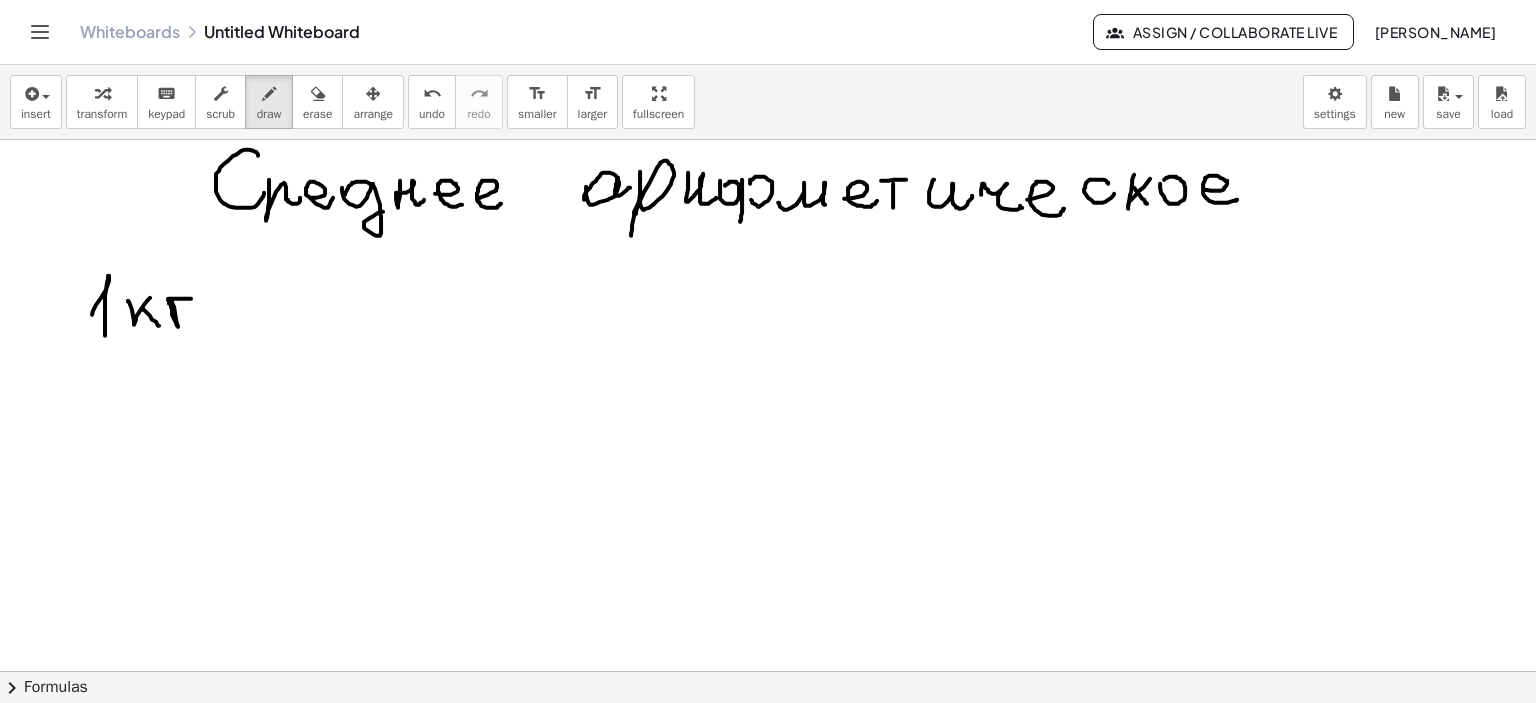 drag, startPoint x: 172, startPoint y: 300, endPoint x: 195, endPoint y: 298, distance: 23.086792 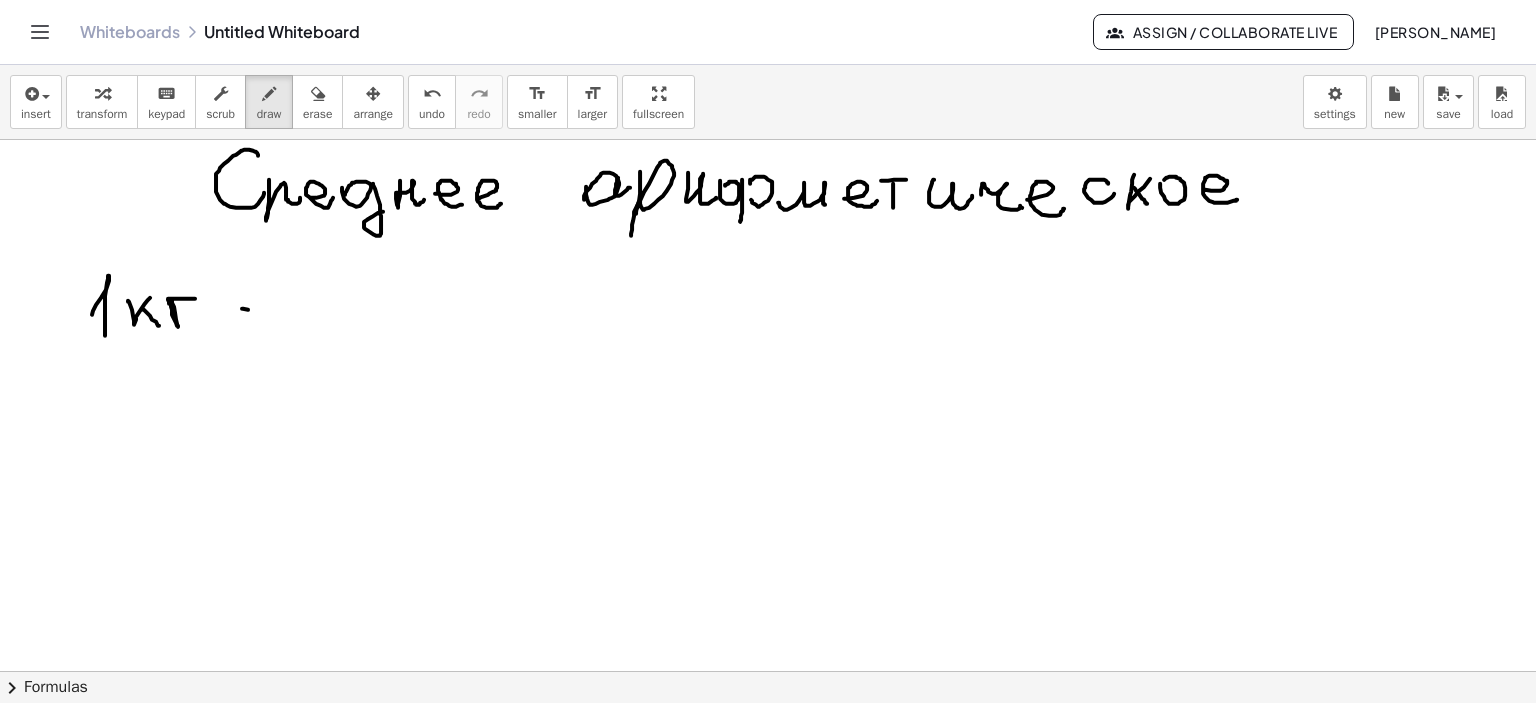 drag, startPoint x: 242, startPoint y: 308, endPoint x: 295, endPoint y: 313, distance: 53.235325 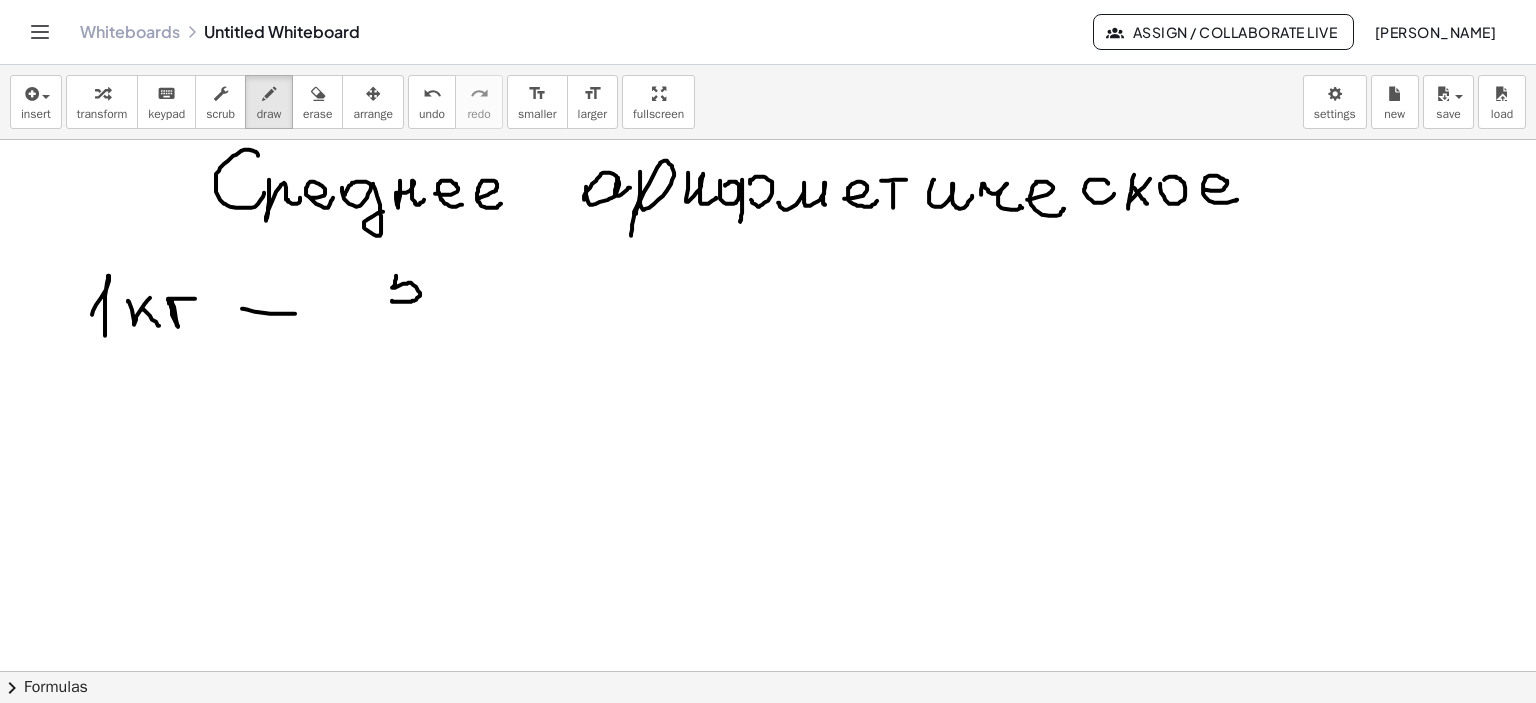 drag, startPoint x: 396, startPoint y: 275, endPoint x: 392, endPoint y: 300, distance: 25.317978 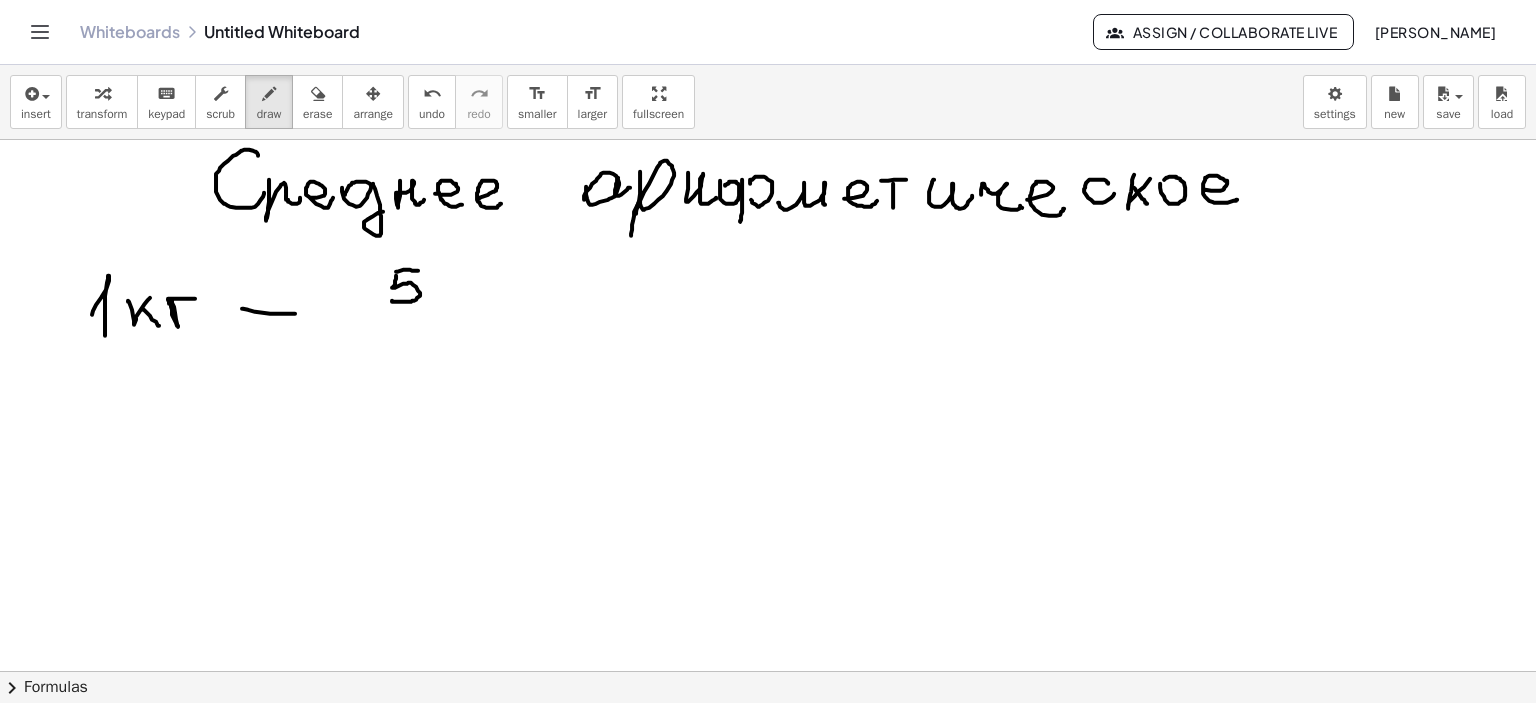 drag, startPoint x: 396, startPoint y: 271, endPoint x: 419, endPoint y: 271, distance: 23 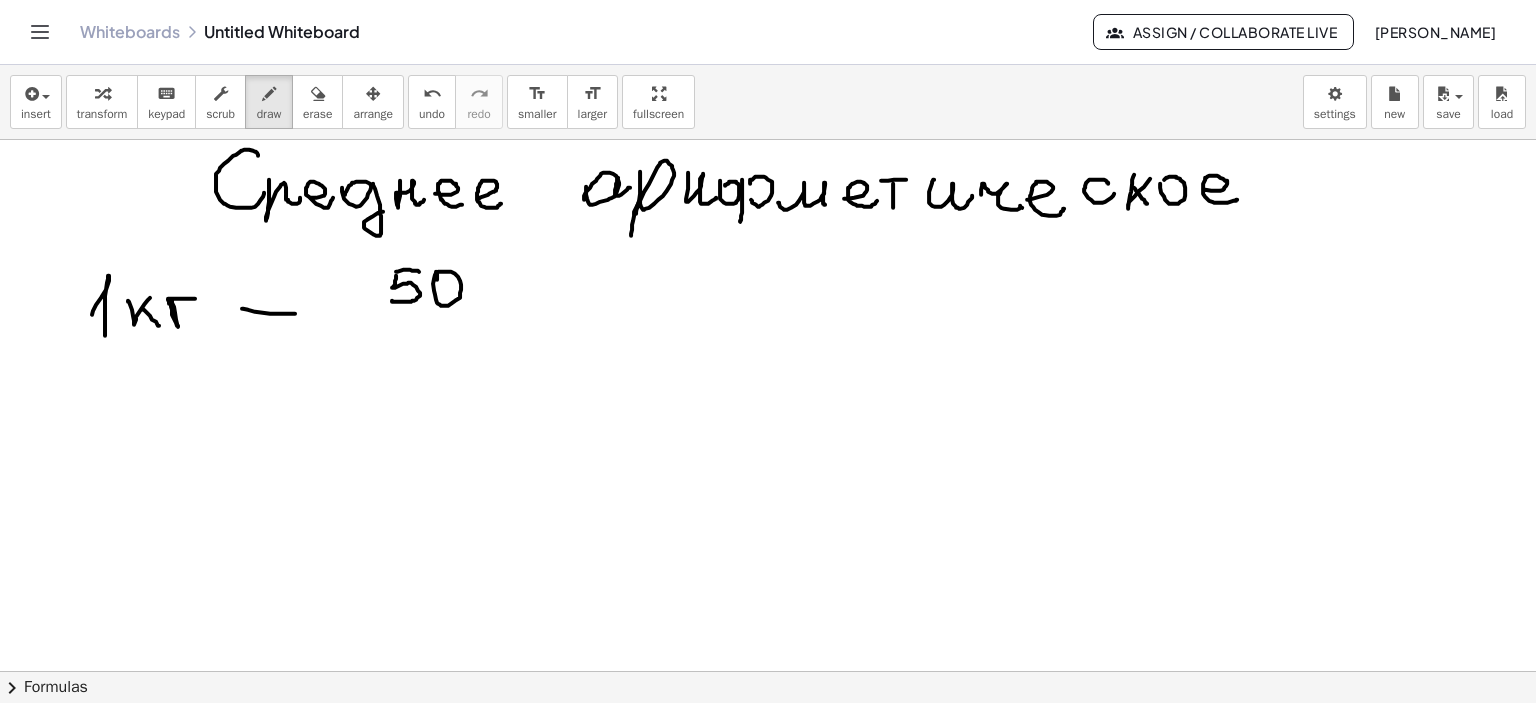 drag, startPoint x: 436, startPoint y: 272, endPoint x: 468, endPoint y: 297, distance: 40.60788 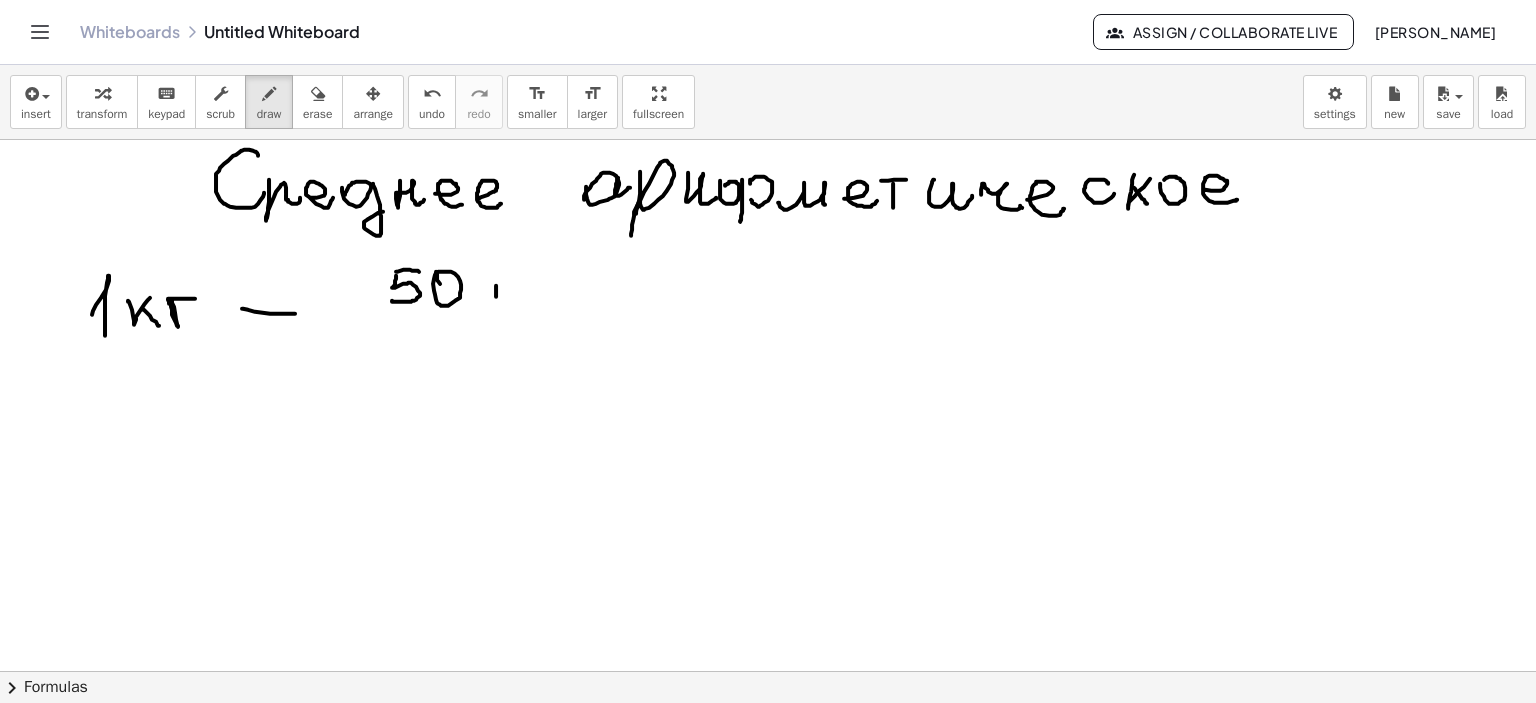 drag, startPoint x: 496, startPoint y: 296, endPoint x: 499, endPoint y: 327, distance: 31.144823 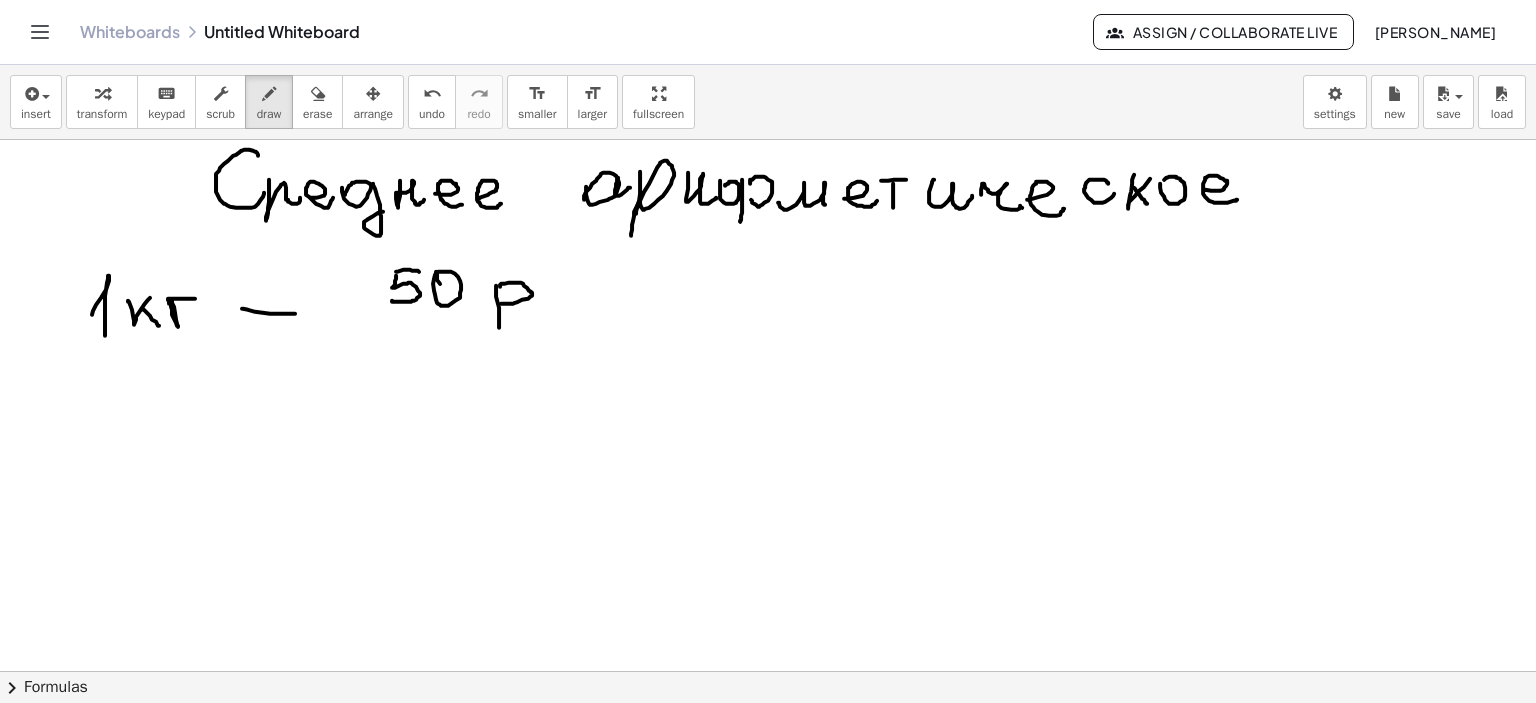 drag, startPoint x: 504, startPoint y: 283, endPoint x: 501, endPoint y: 303, distance: 20.22375 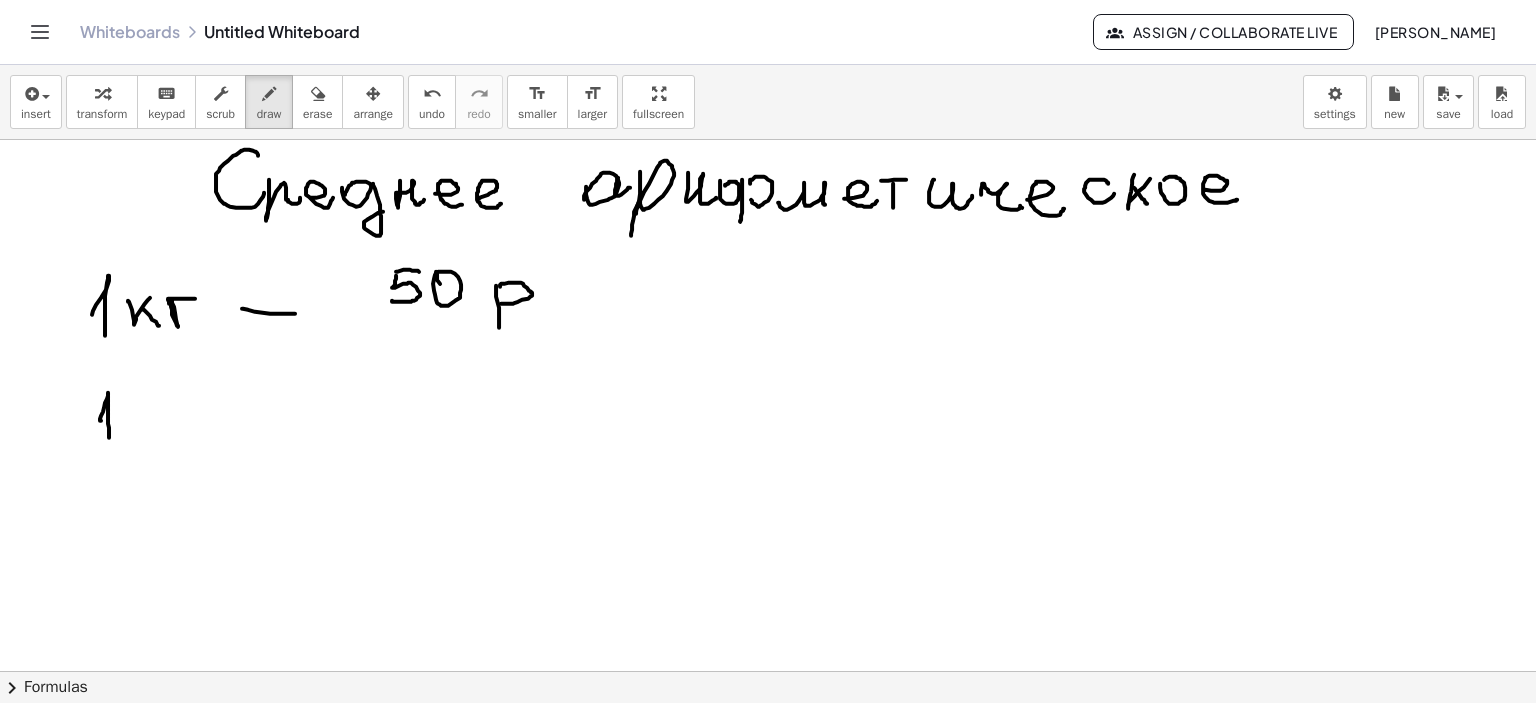 drag, startPoint x: 101, startPoint y: 420, endPoint x: 109, endPoint y: 438, distance: 19.697716 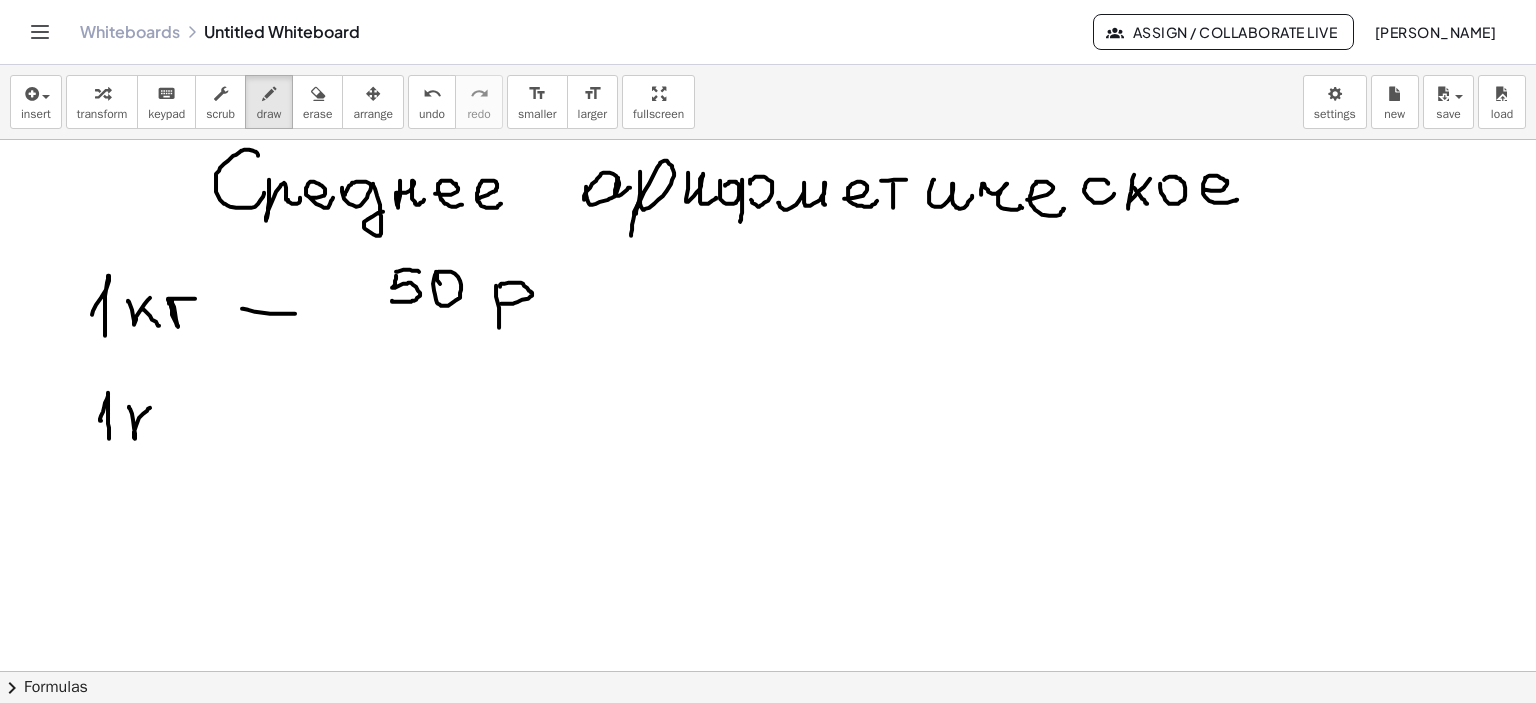 drag, startPoint x: 129, startPoint y: 406, endPoint x: 148, endPoint y: 410, distance: 19.416489 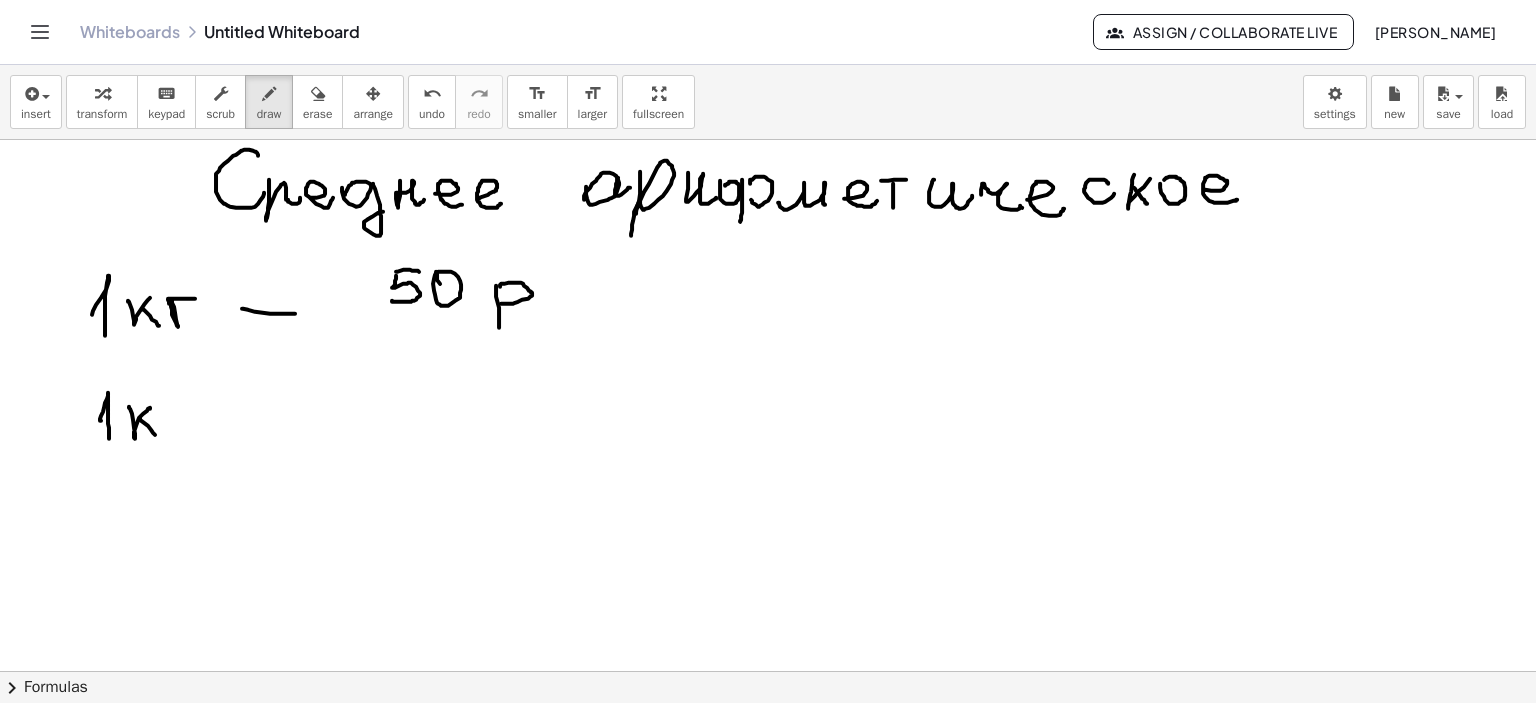 drag, startPoint x: 155, startPoint y: 434, endPoint x: 172, endPoint y: 414, distance: 26.24881 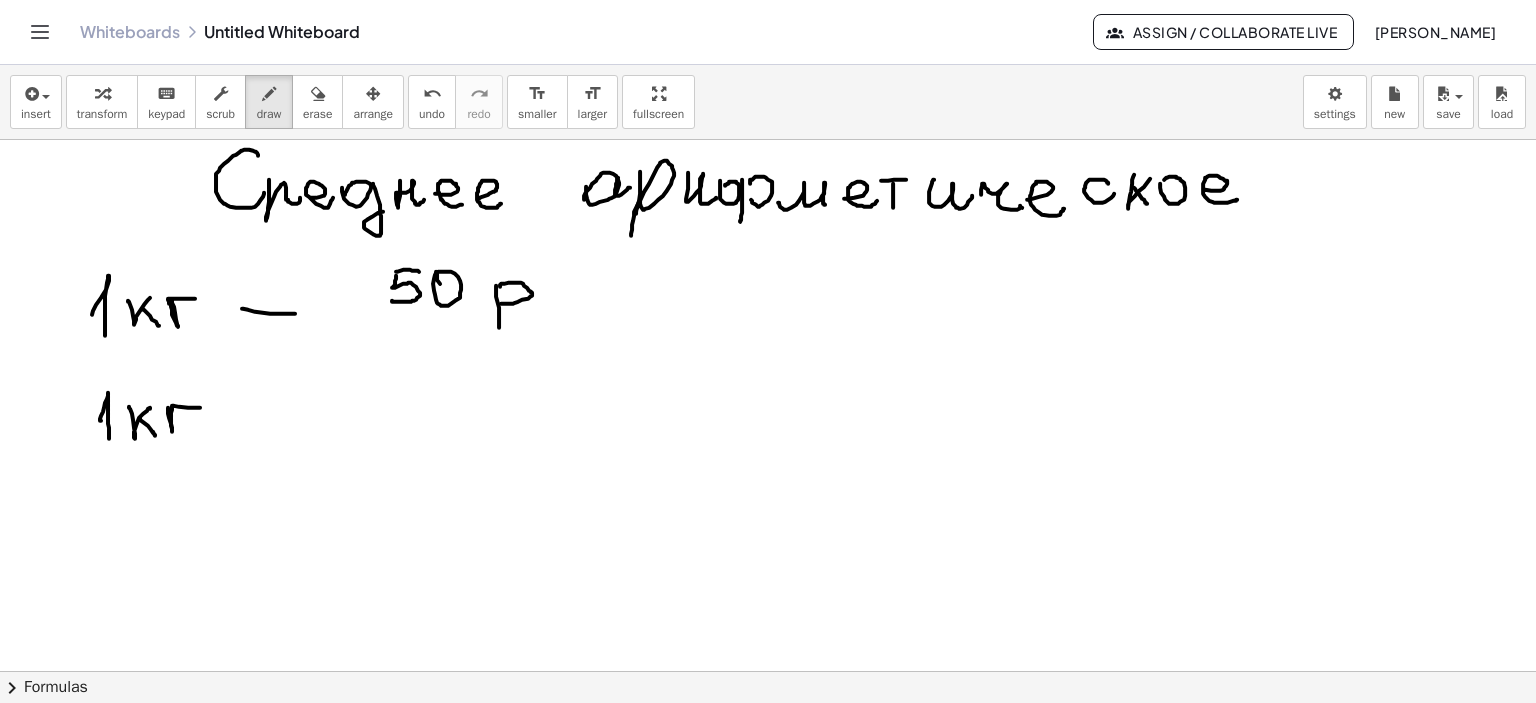 drag, startPoint x: 168, startPoint y: 407, endPoint x: 288, endPoint y: 409, distance: 120.01666 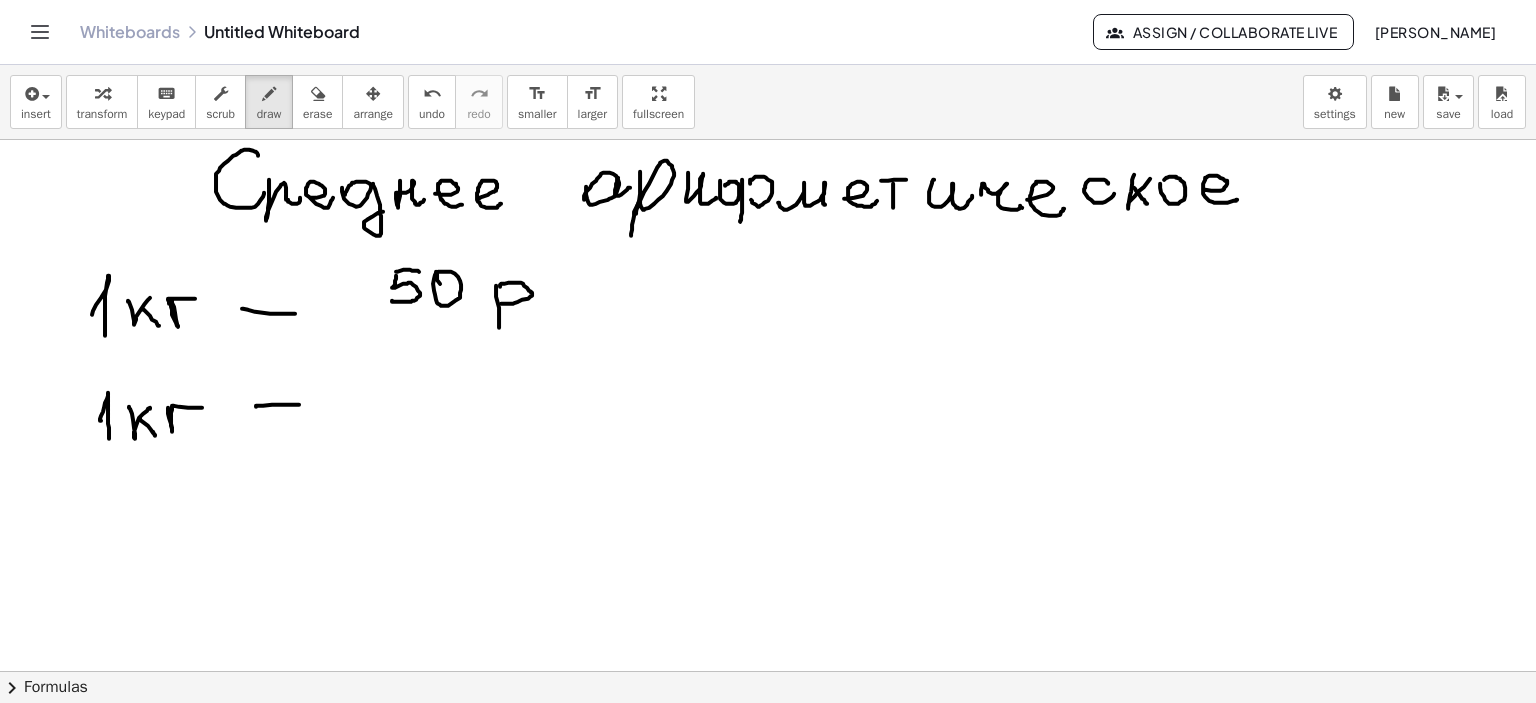 drag, startPoint x: 256, startPoint y: 406, endPoint x: 299, endPoint y: 404, distance: 43.046486 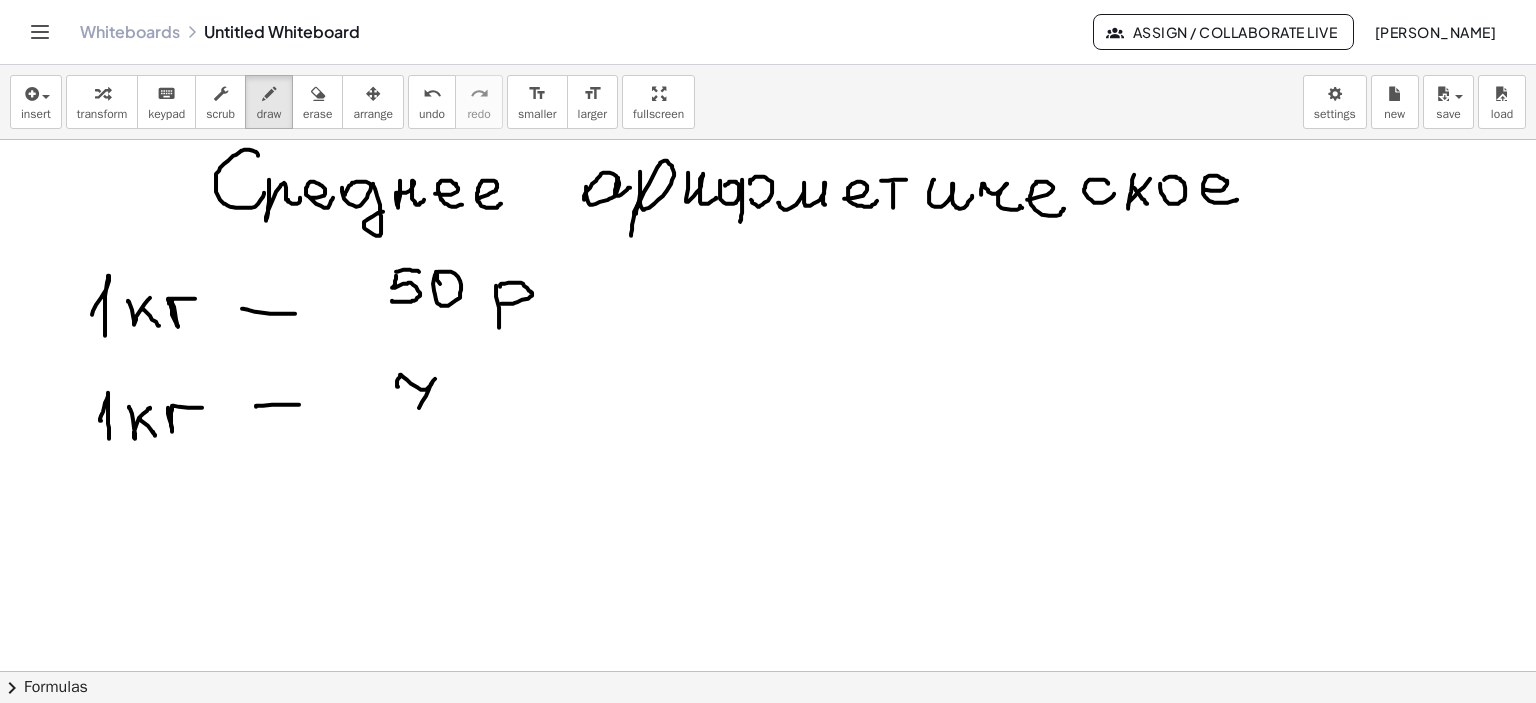drag, startPoint x: 398, startPoint y: 386, endPoint x: 413, endPoint y: 415, distance: 32.649654 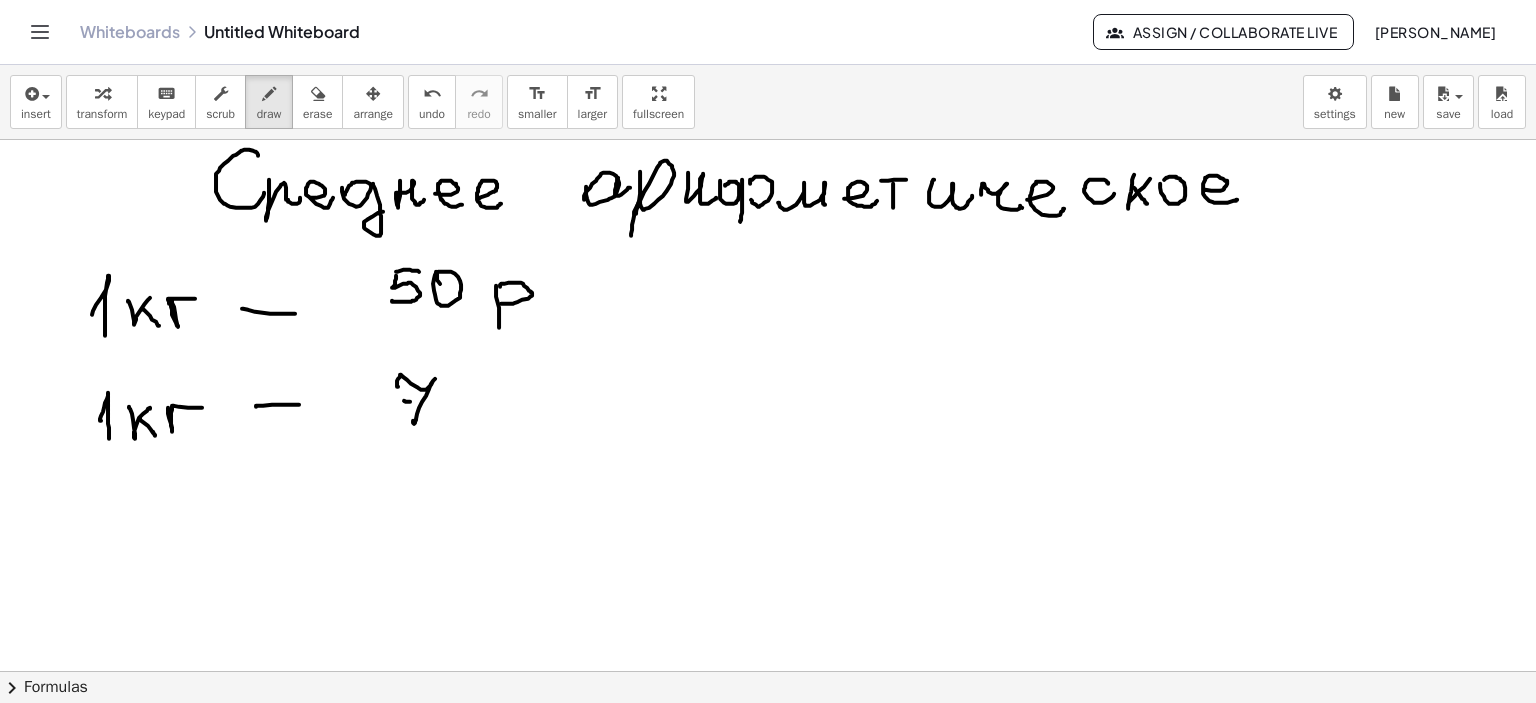 drag, startPoint x: 404, startPoint y: 400, endPoint x: 437, endPoint y: 402, distance: 33.06055 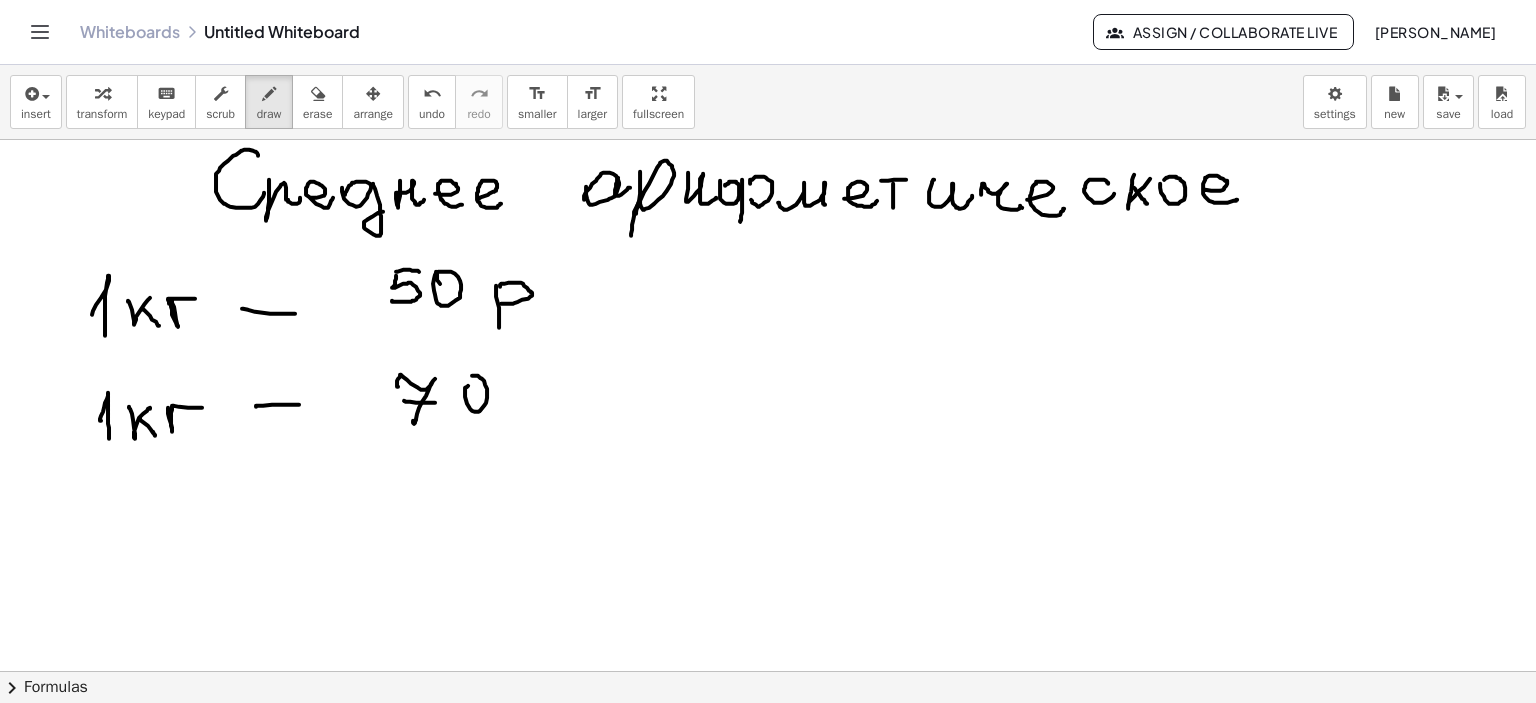 drag, startPoint x: 468, startPoint y: 385, endPoint x: 542, endPoint y: 401, distance: 75.70998 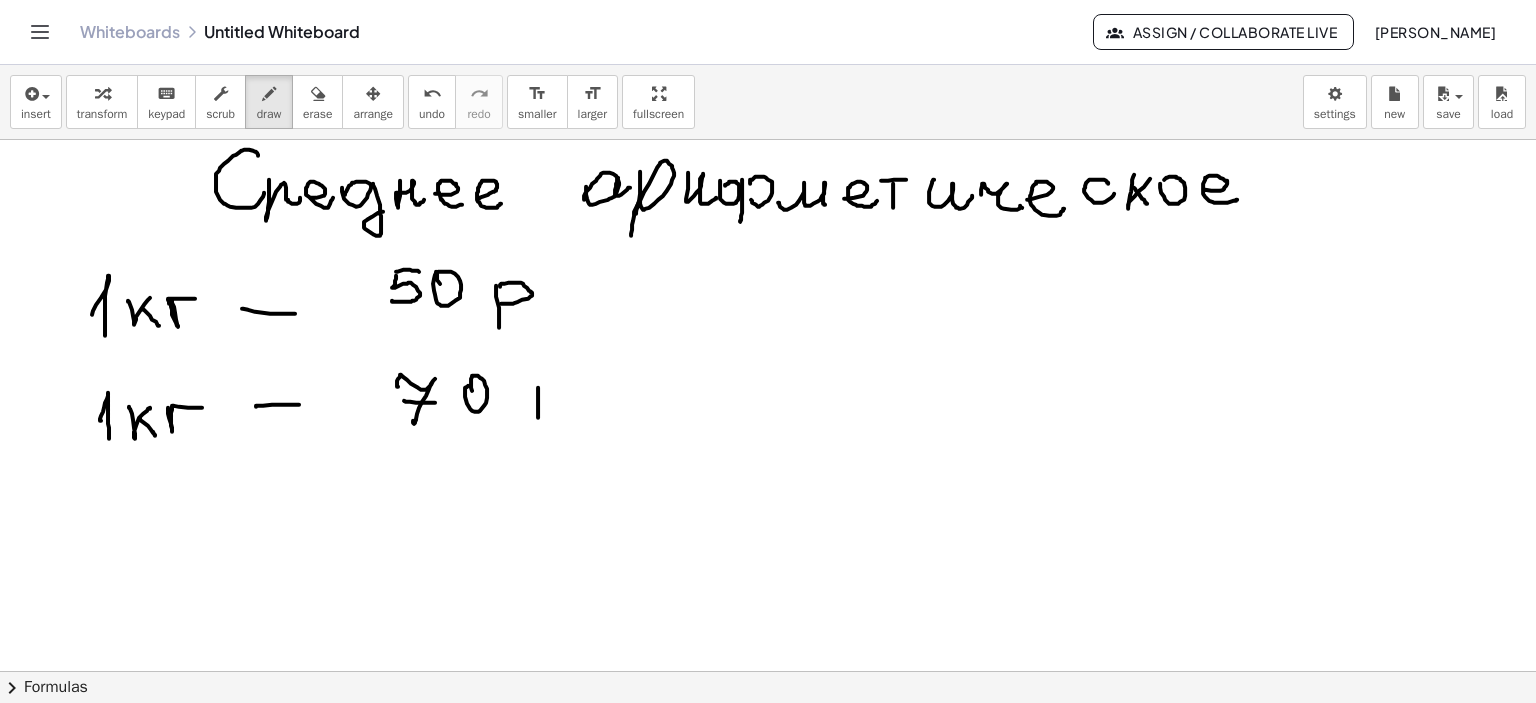 drag, startPoint x: 538, startPoint y: 387, endPoint x: 540, endPoint y: 420, distance: 33.06055 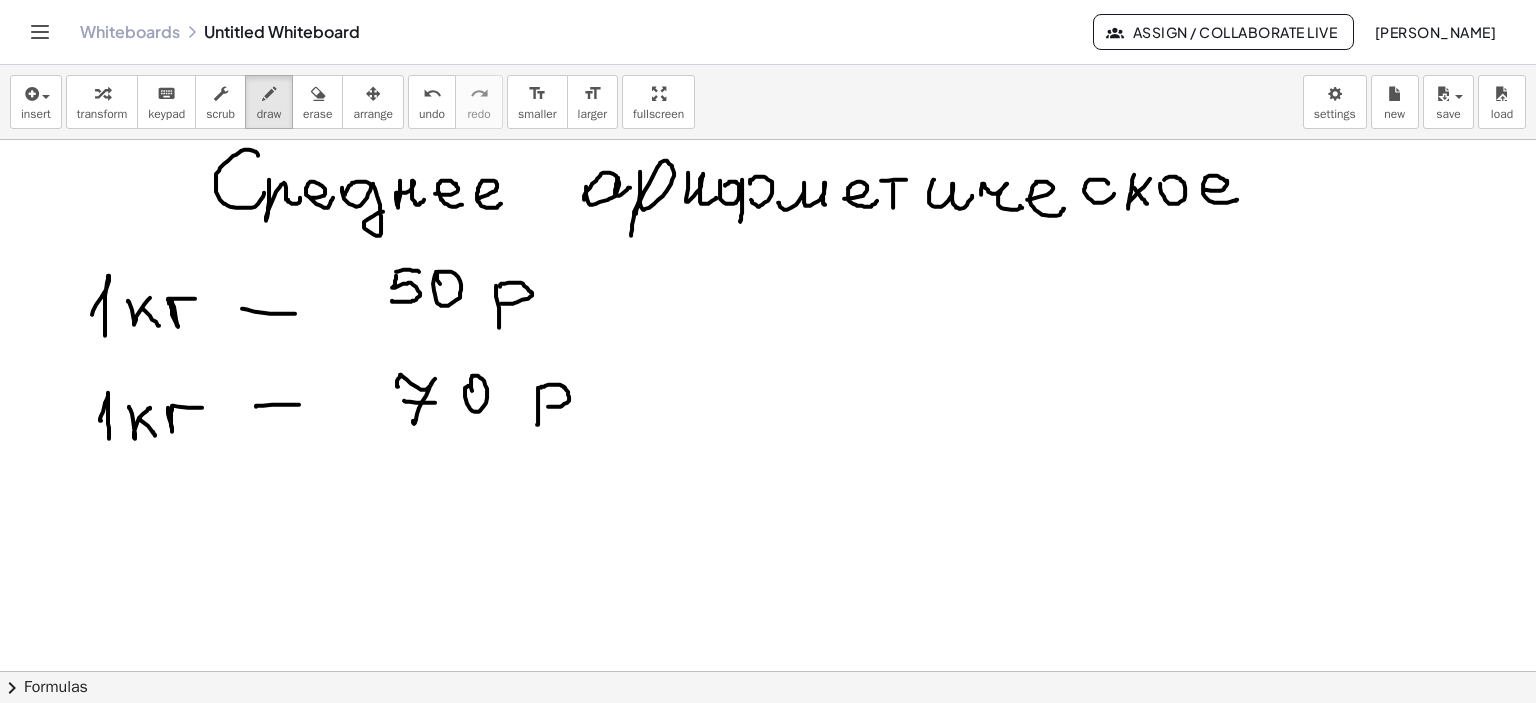 drag, startPoint x: 541, startPoint y: 387, endPoint x: 535, endPoint y: 411, distance: 24.738634 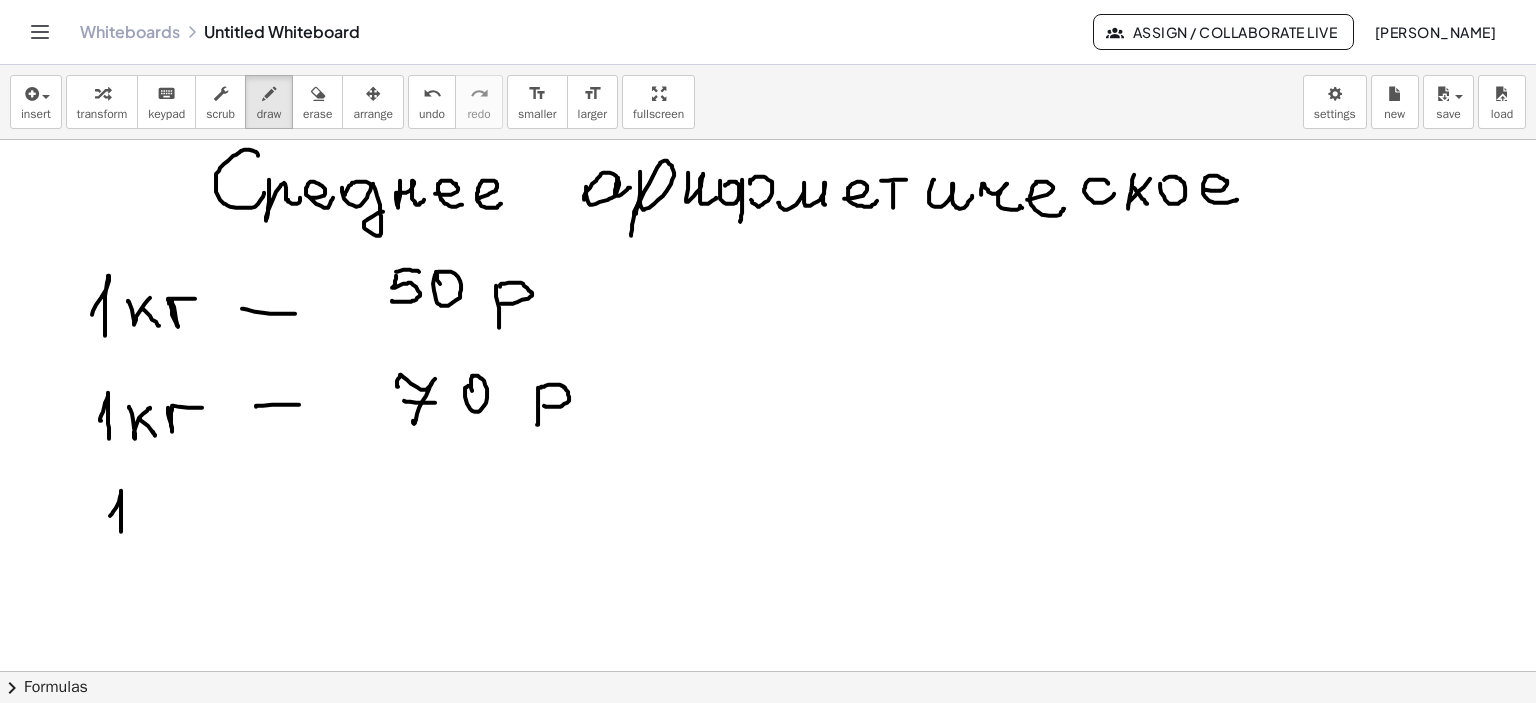 drag, startPoint x: 110, startPoint y: 515, endPoint x: 176, endPoint y: 500, distance: 67.68308 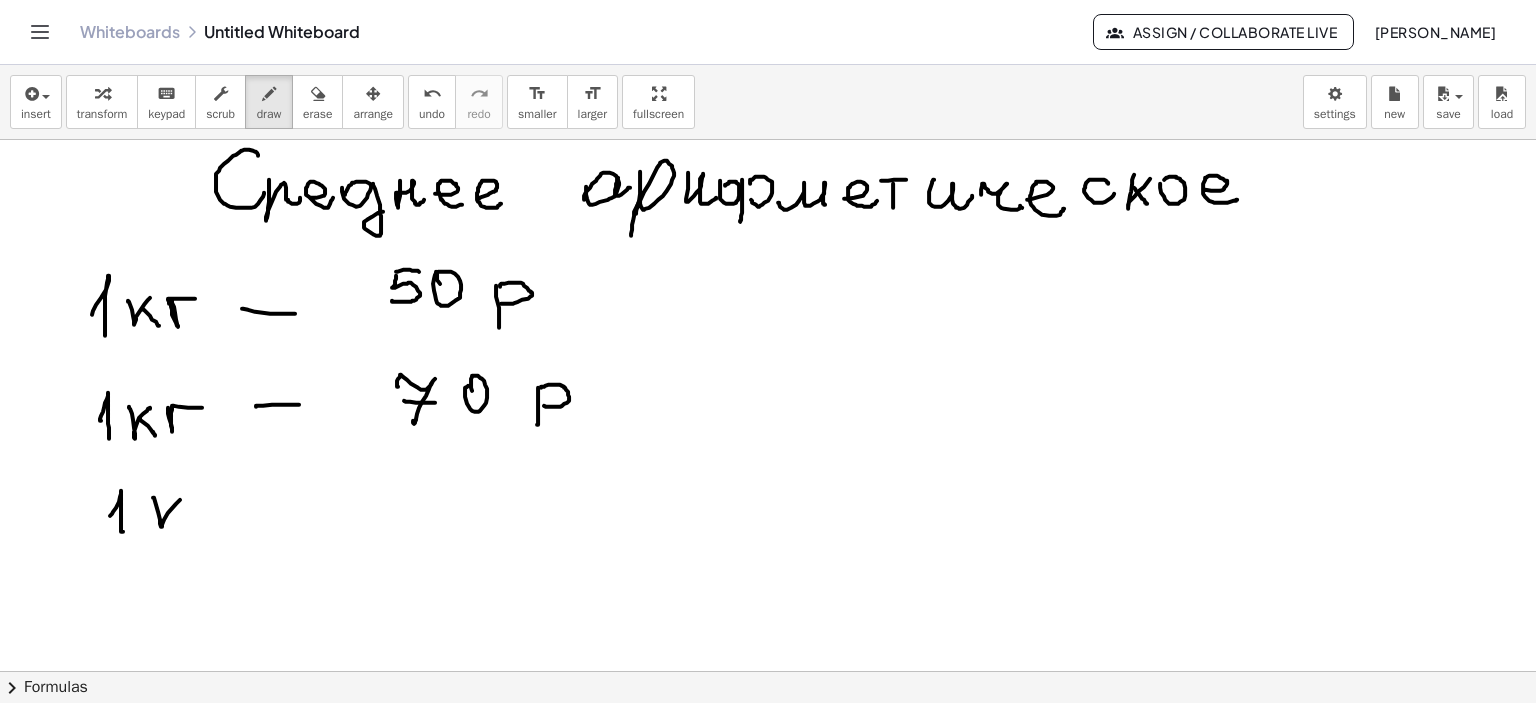 drag, startPoint x: 154, startPoint y: 497, endPoint x: 180, endPoint y: 497, distance: 26 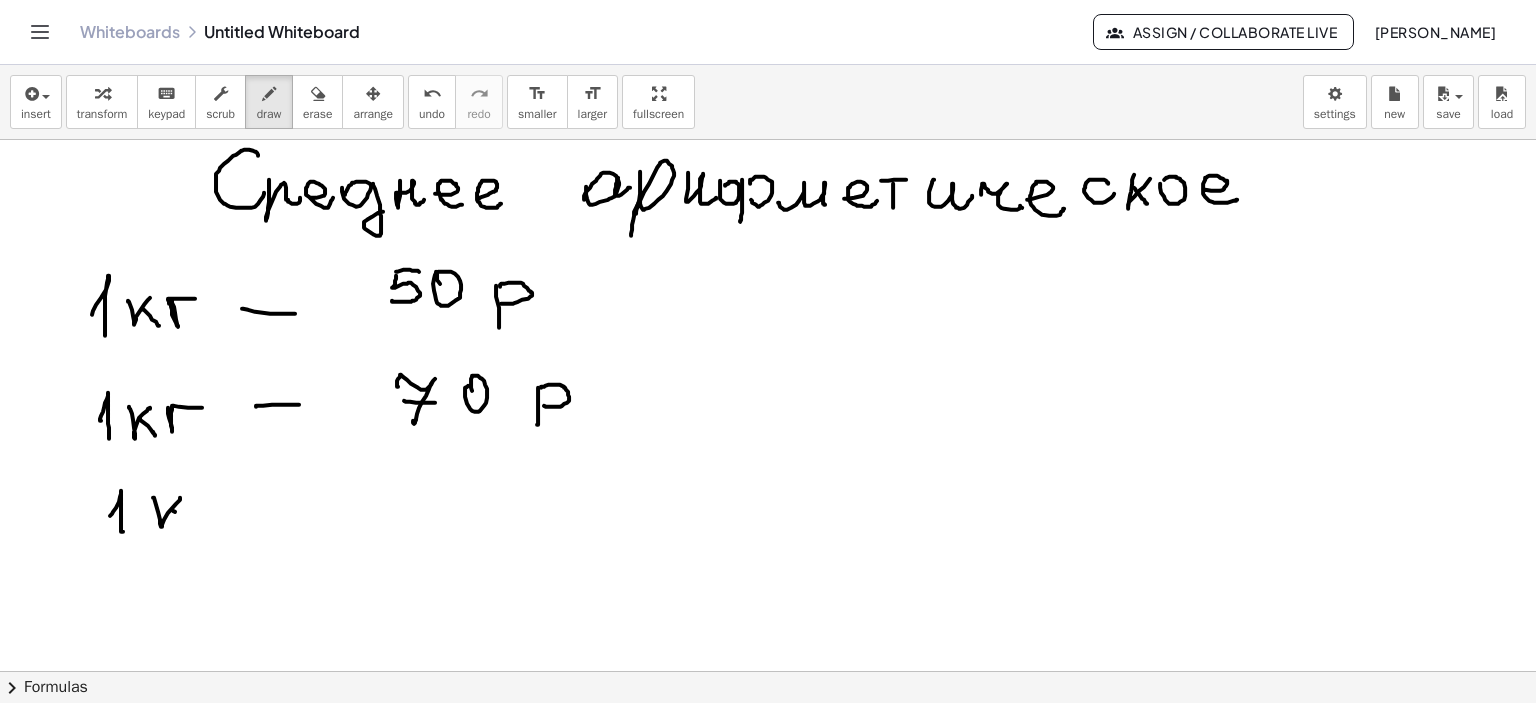 drag, startPoint x: 173, startPoint y: 510, endPoint x: 192, endPoint y: 516, distance: 19.924858 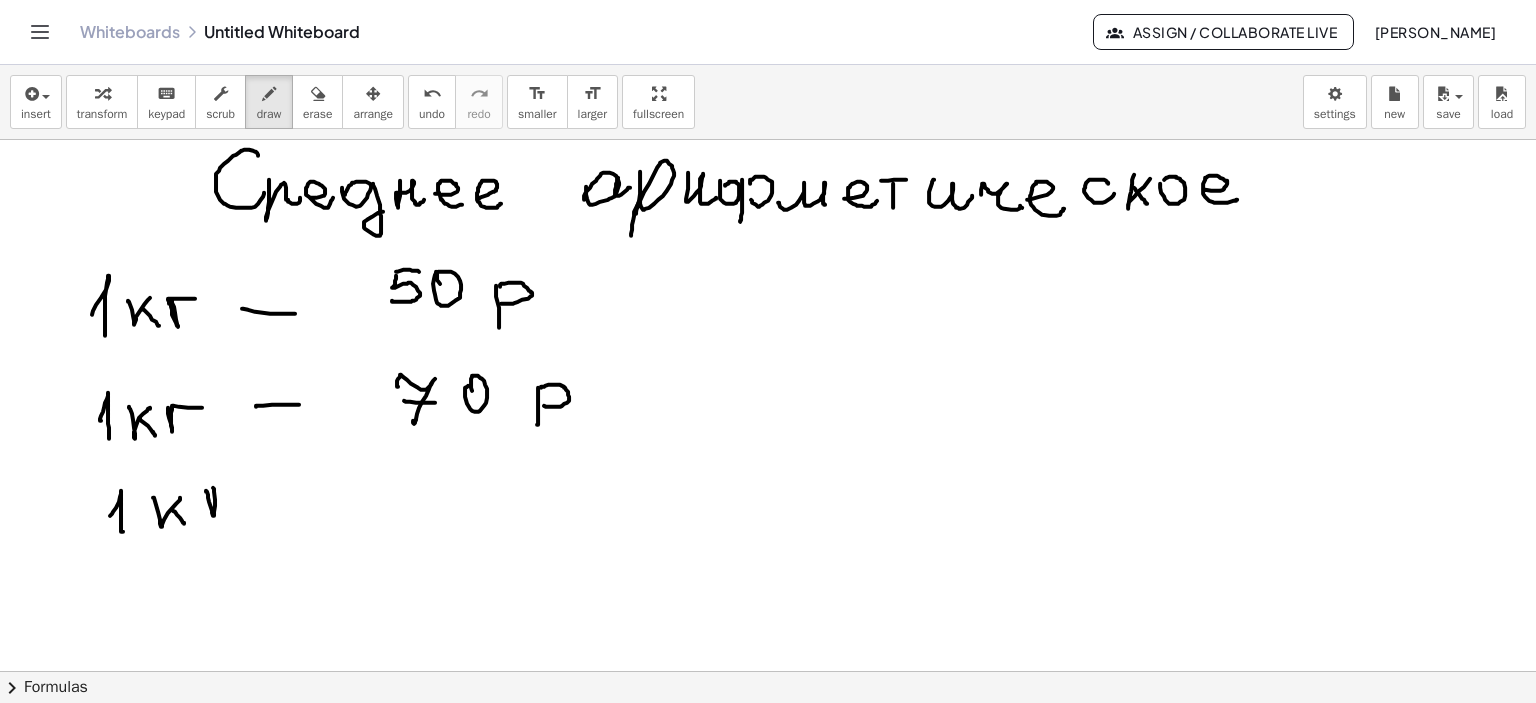 drag, startPoint x: 206, startPoint y: 490, endPoint x: 234, endPoint y: 488, distance: 28.071337 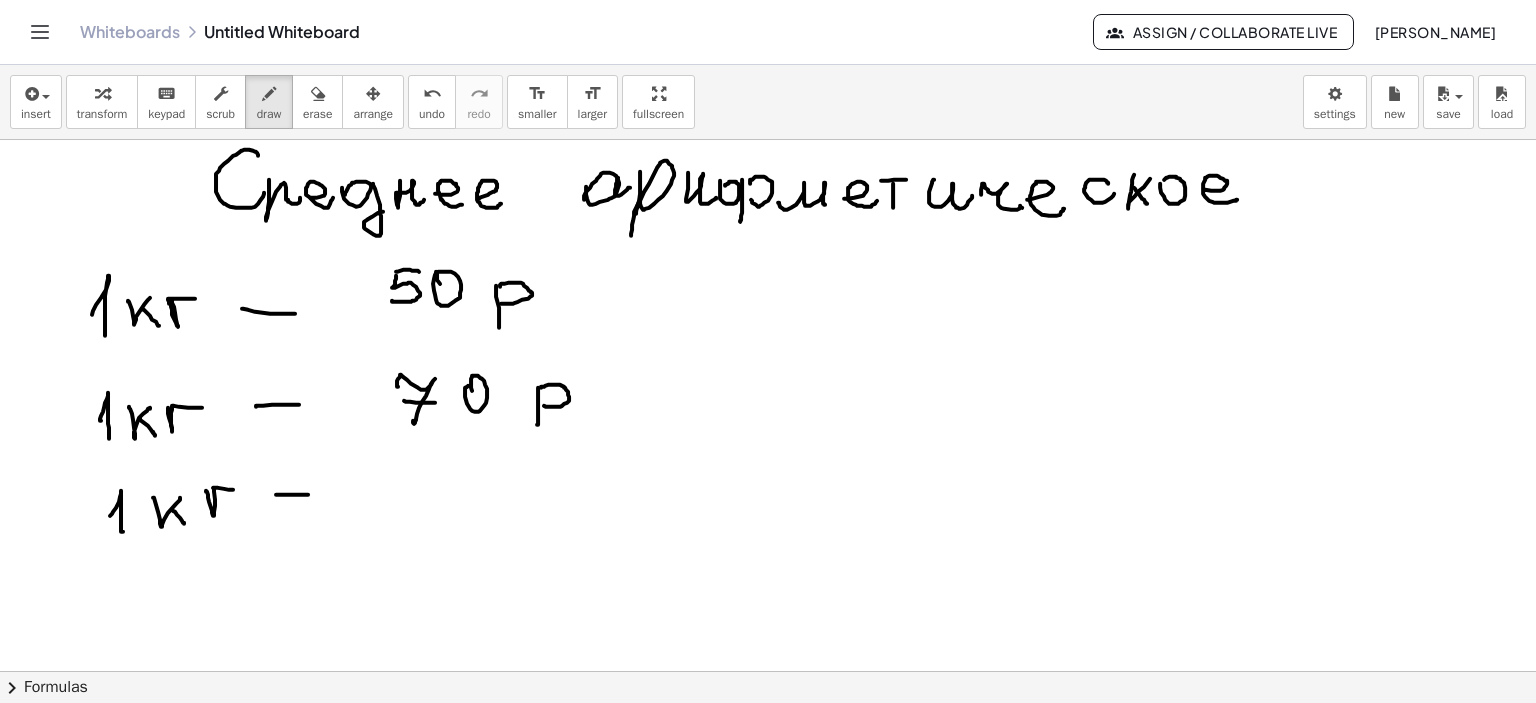 drag, startPoint x: 291, startPoint y: 494, endPoint x: 318, endPoint y: 493, distance: 27.018513 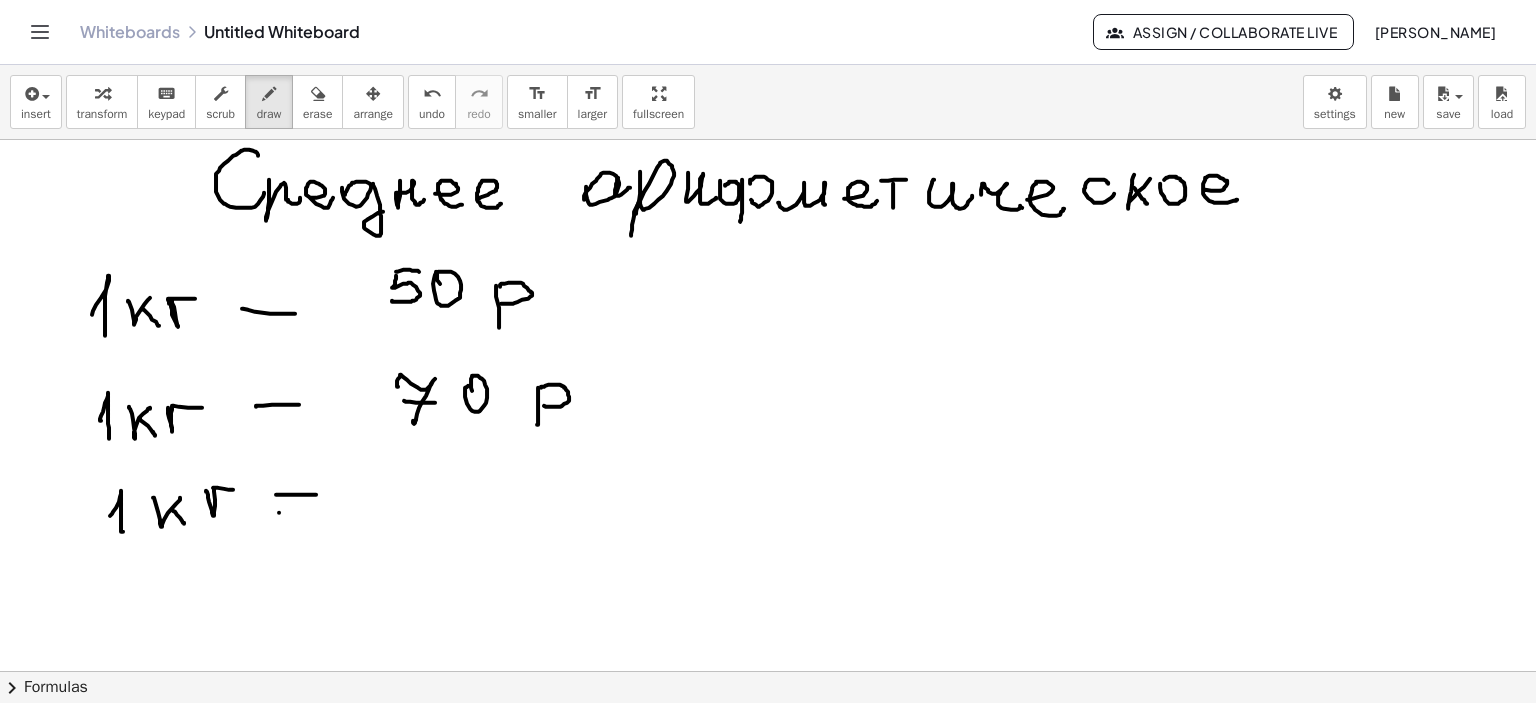 drag, startPoint x: 279, startPoint y: 512, endPoint x: 313, endPoint y: 507, distance: 34.36568 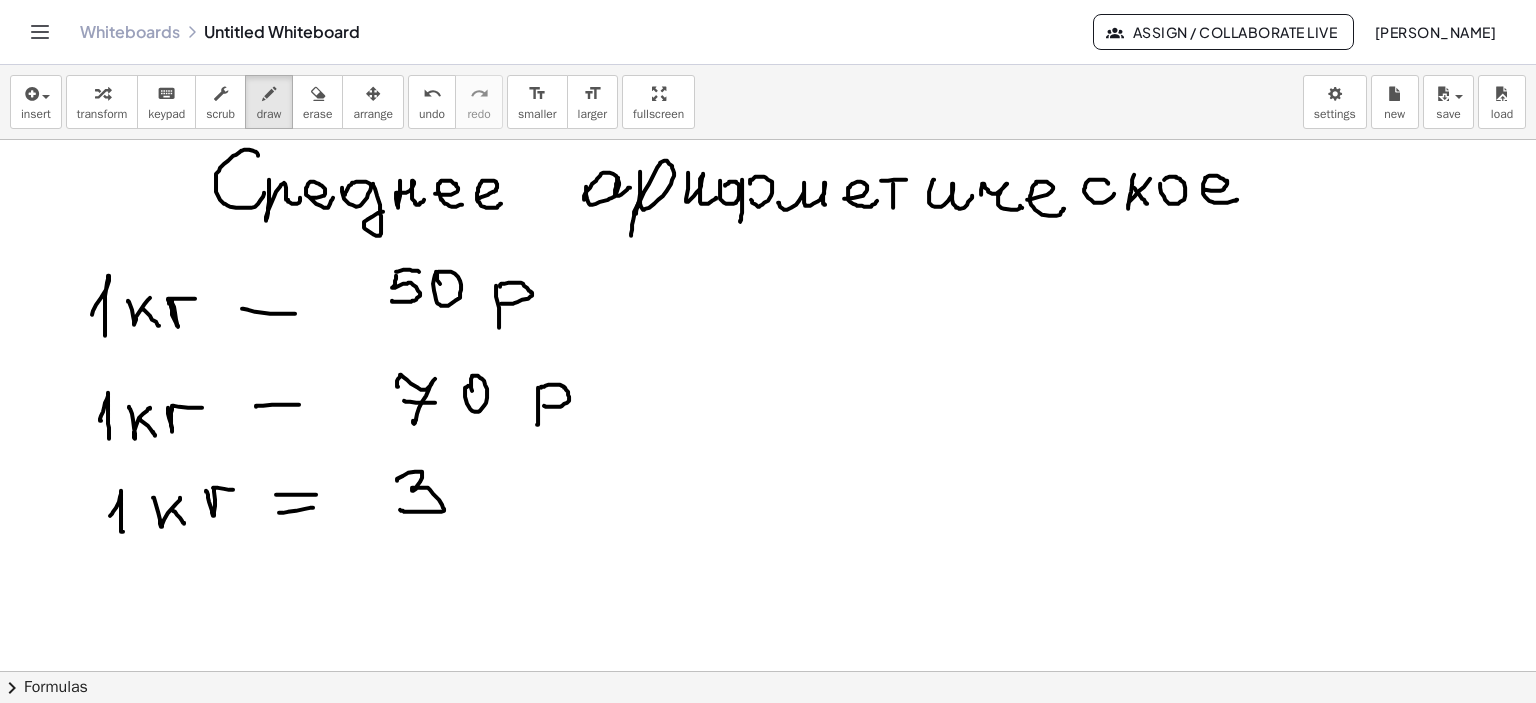 drag, startPoint x: 420, startPoint y: 471, endPoint x: 404, endPoint y: 475, distance: 16.492422 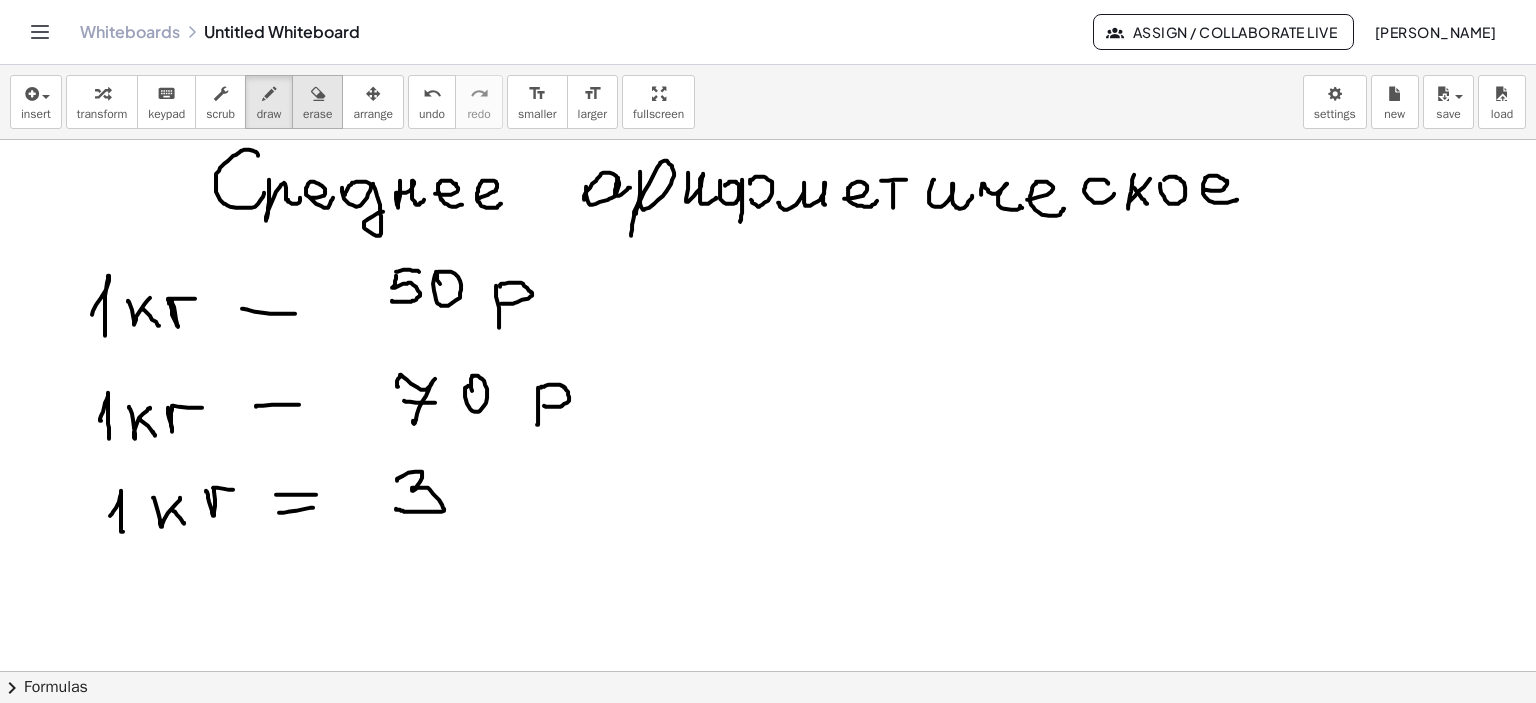 click at bounding box center (318, 94) 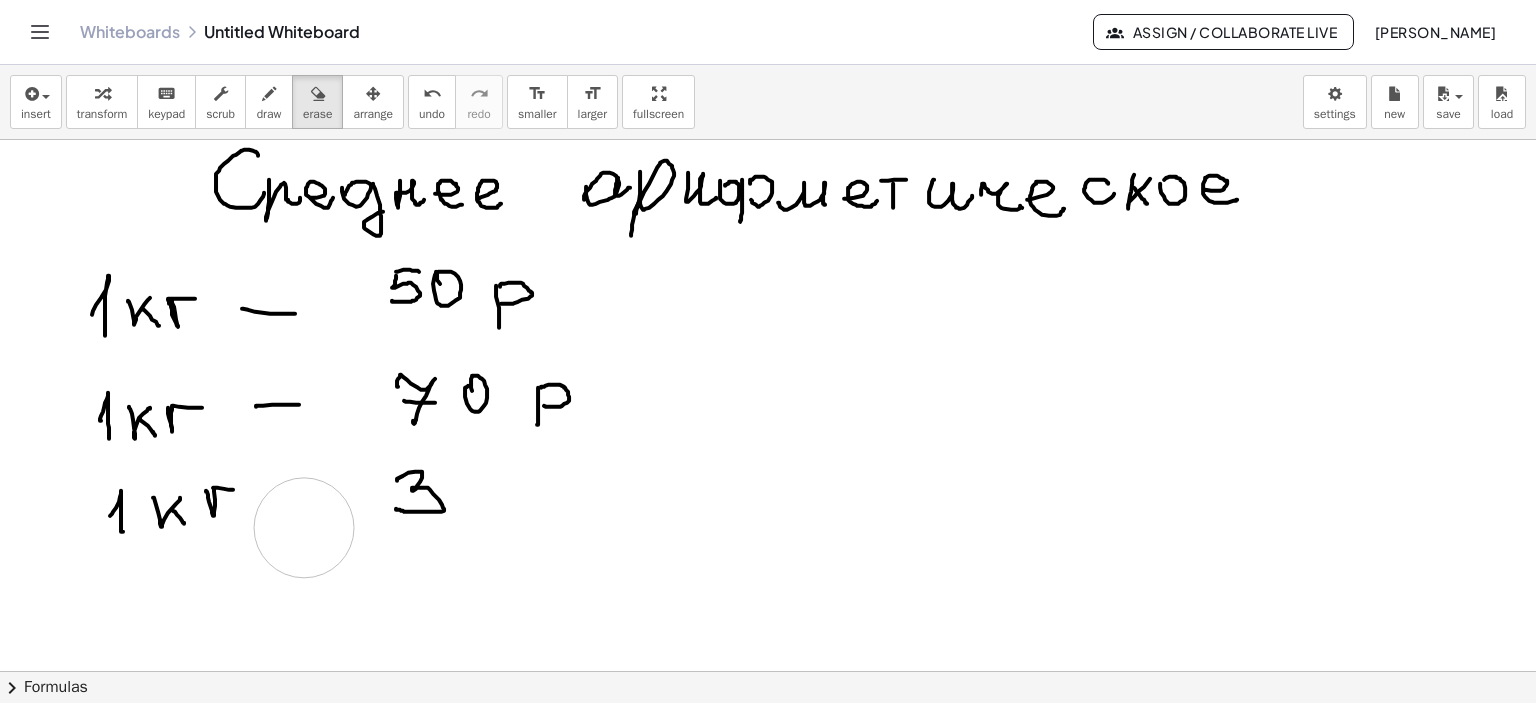 drag, startPoint x: 328, startPoint y: 567, endPoint x: 311, endPoint y: 461, distance: 107.35455 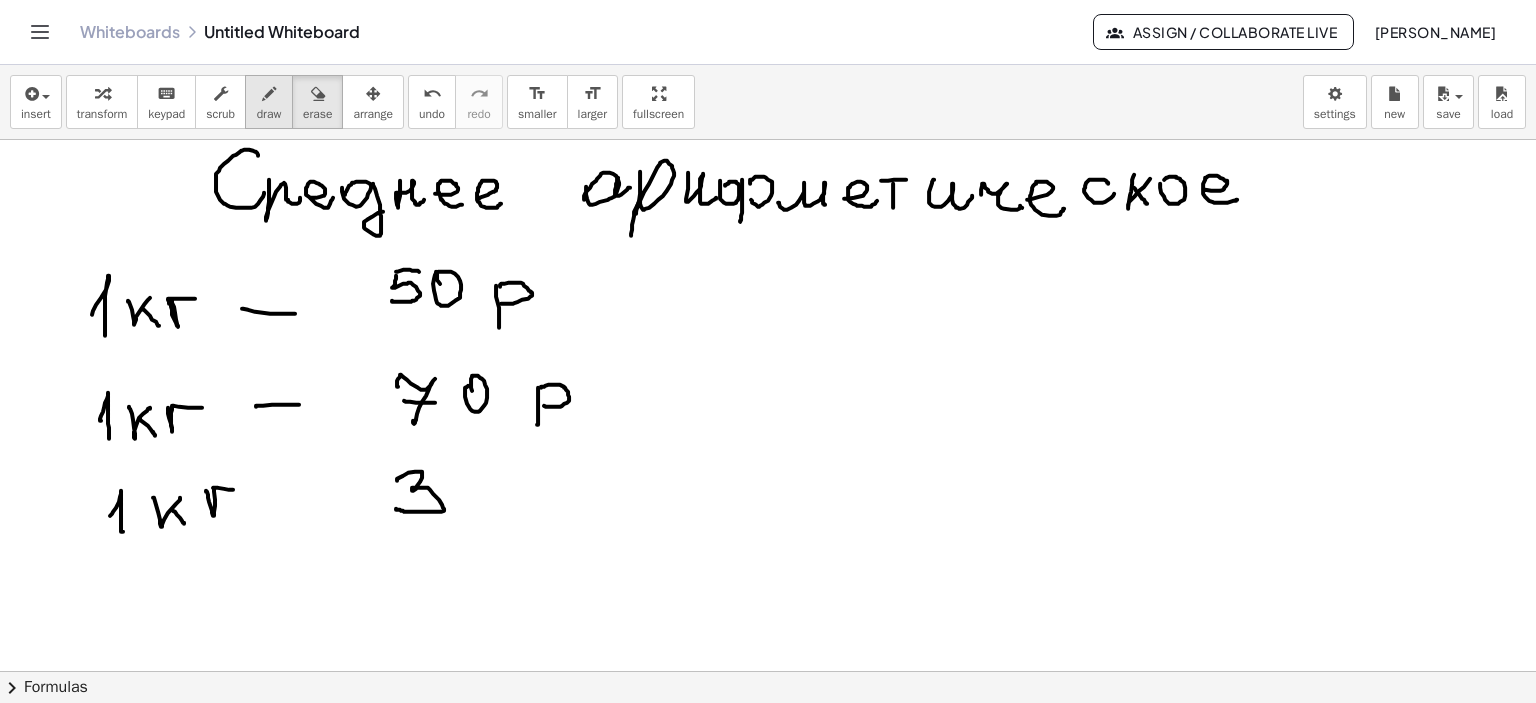 click at bounding box center (269, 94) 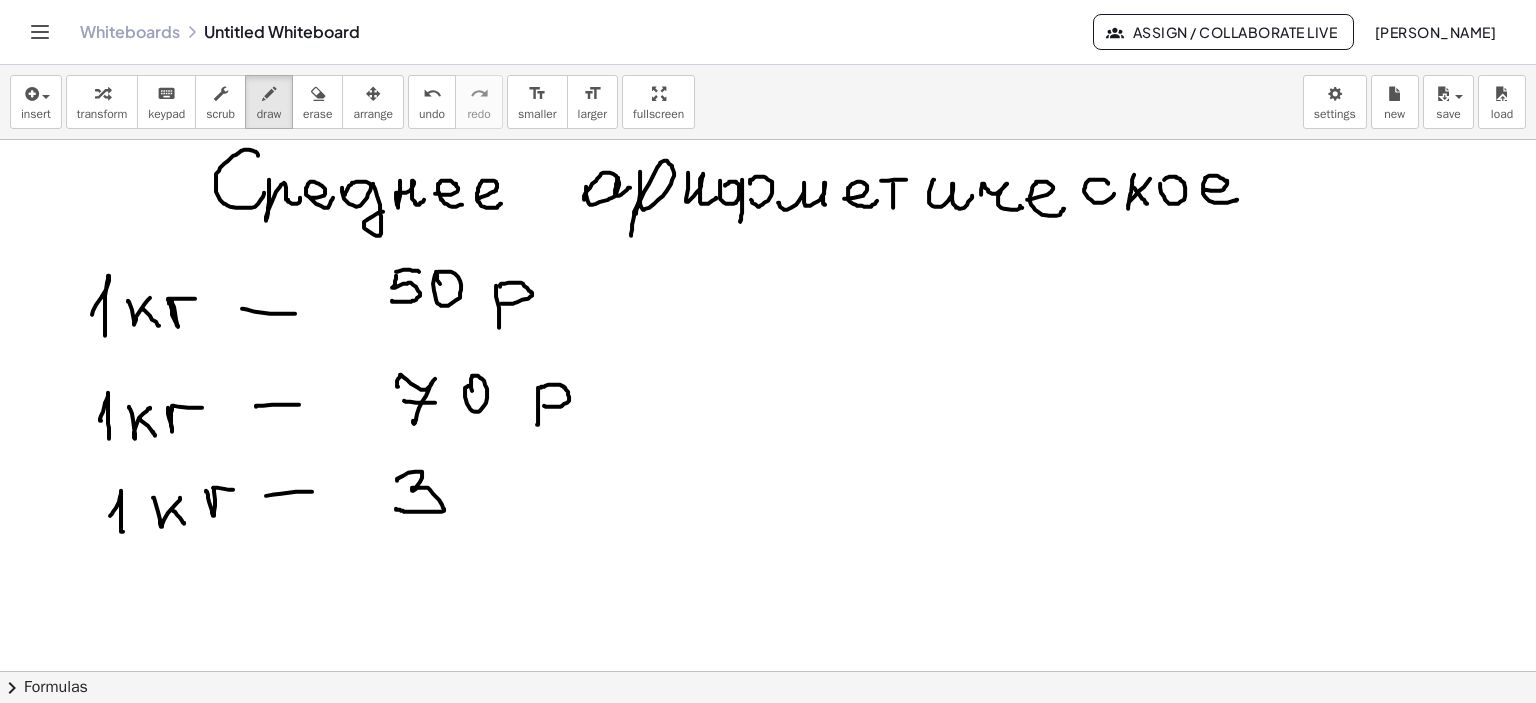 drag, startPoint x: 266, startPoint y: 495, endPoint x: 313, endPoint y: 491, distance: 47.169907 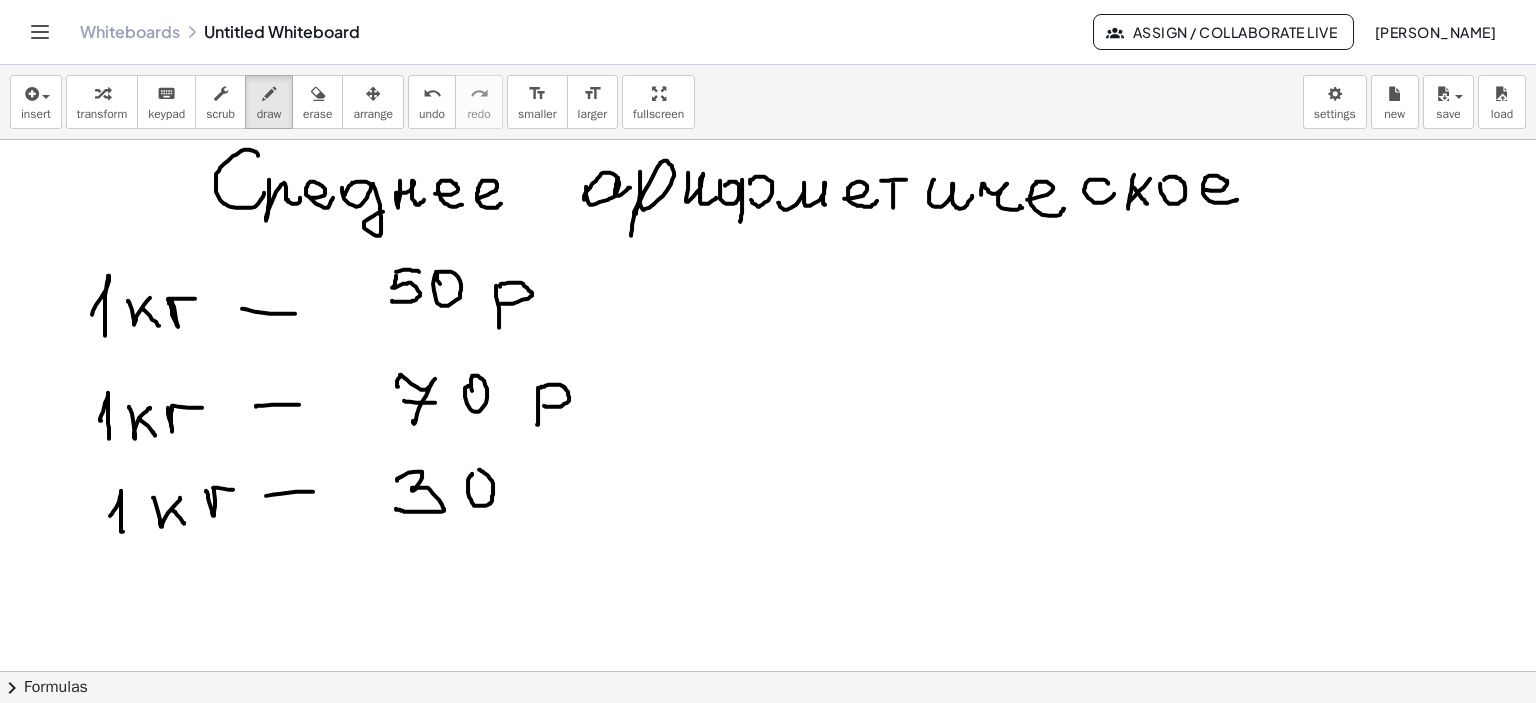 drag, startPoint x: 468, startPoint y: 480, endPoint x: 533, endPoint y: 488, distance: 65.490456 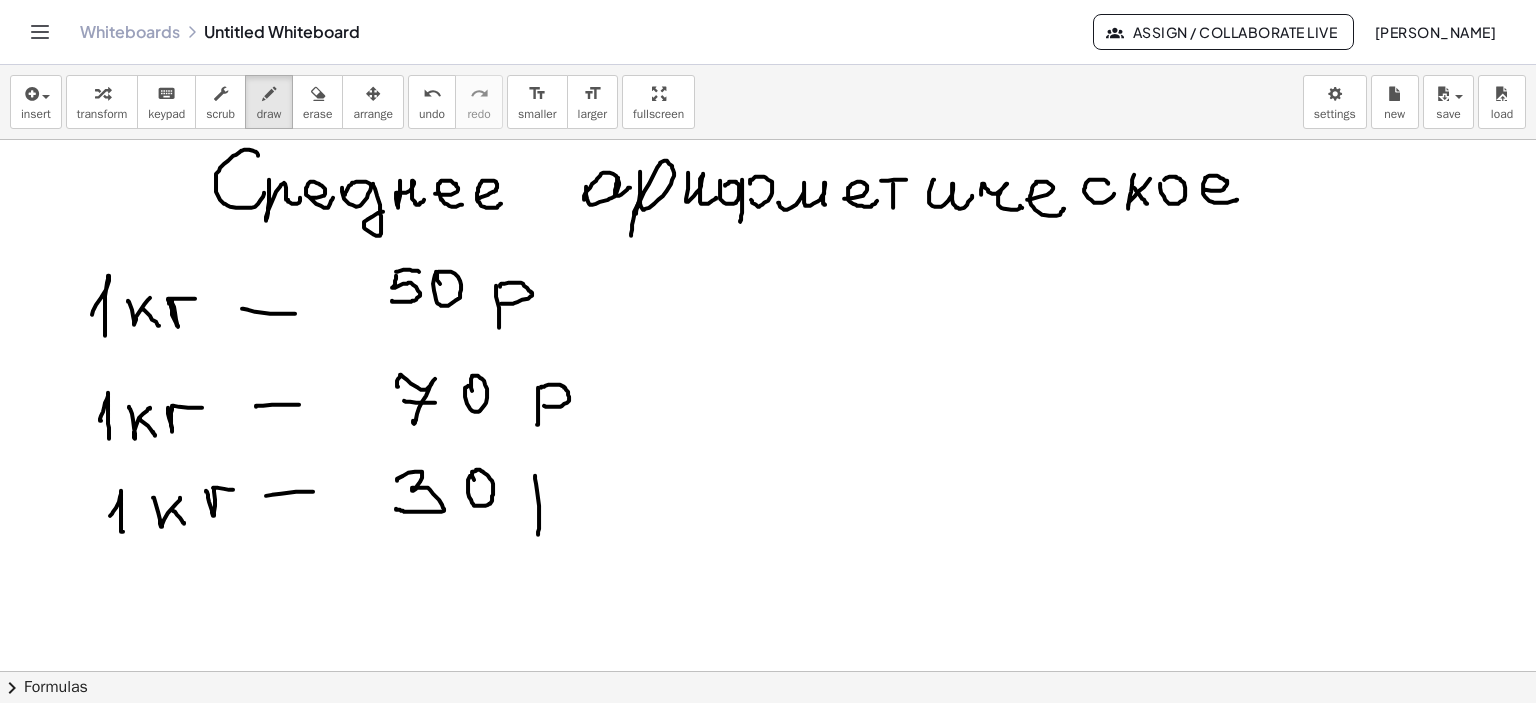 drag 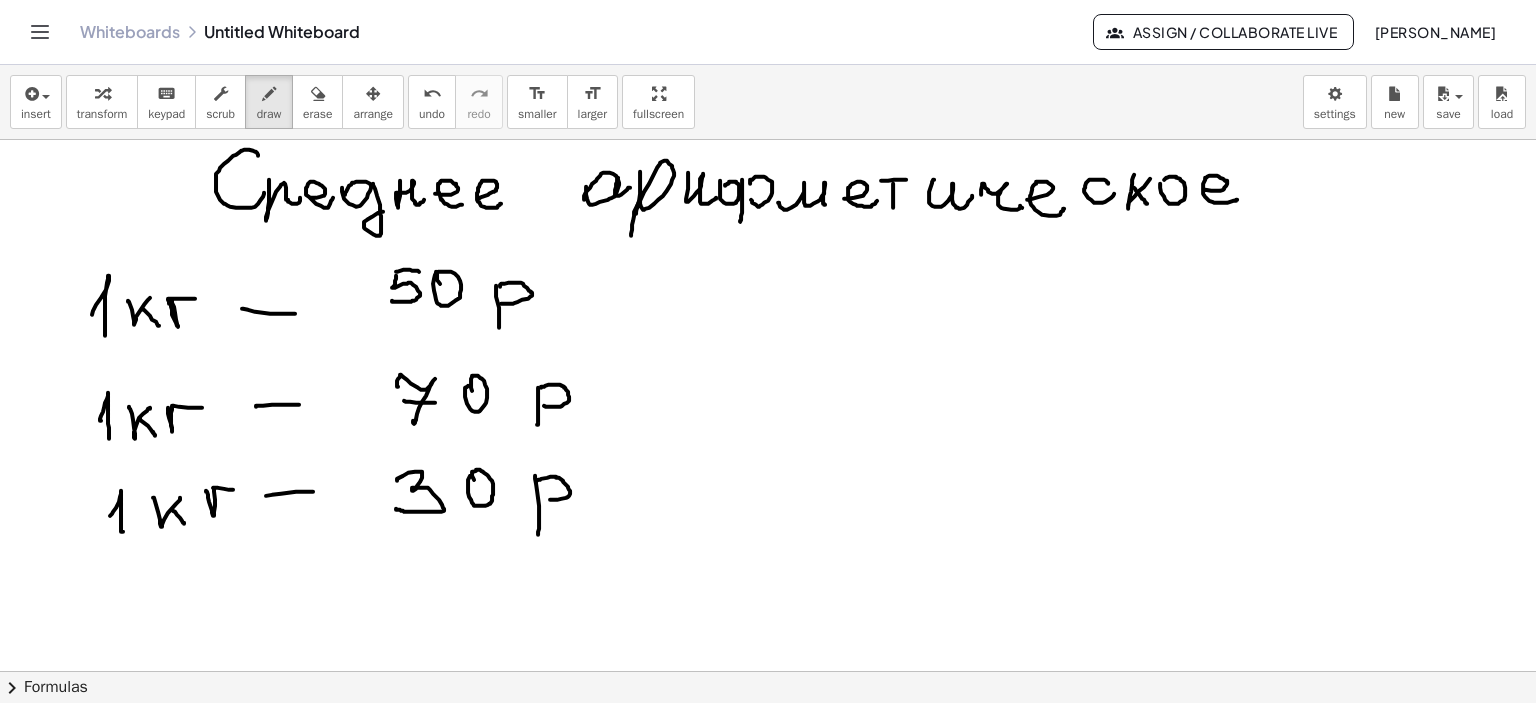 click at bounding box center [768, 672] 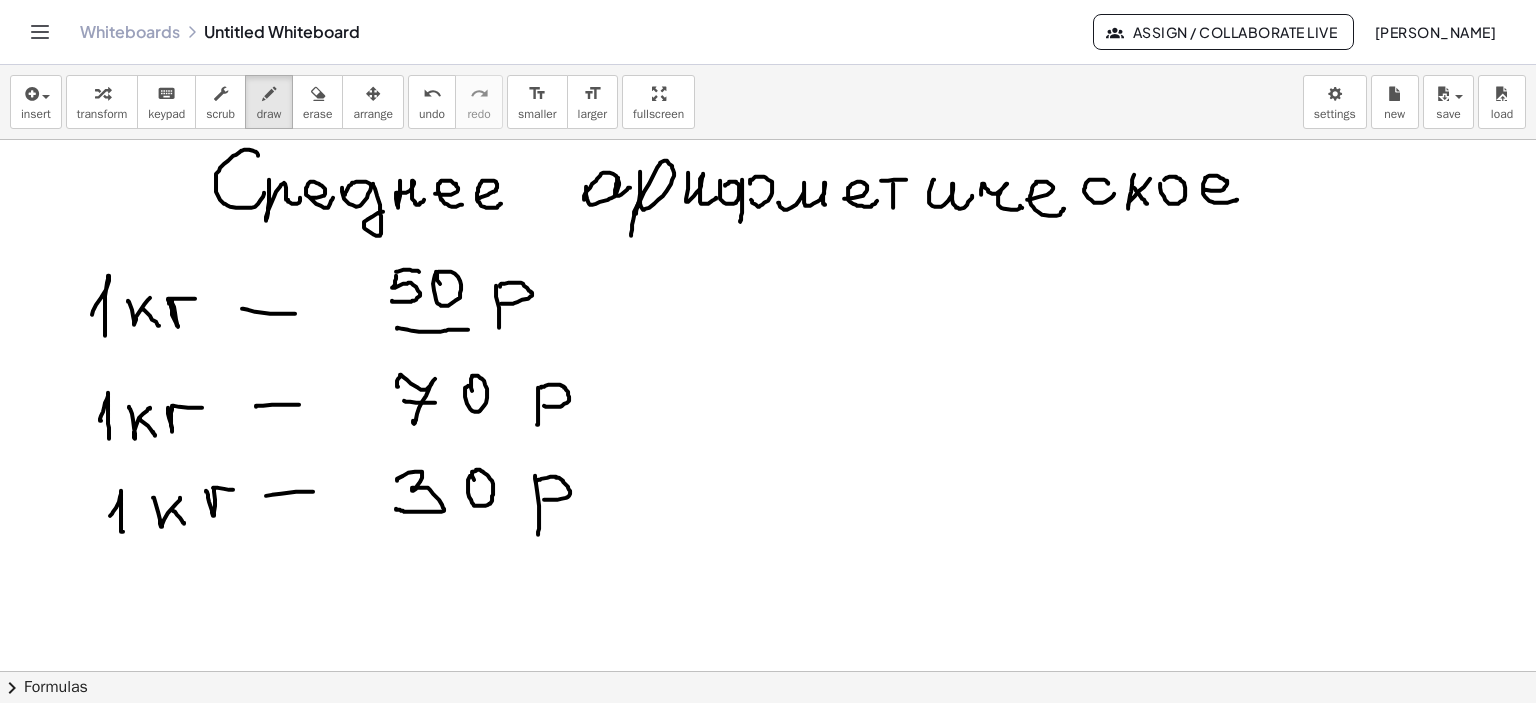 drag, startPoint x: 397, startPoint y: 328, endPoint x: 468, endPoint y: 329, distance: 71.00704 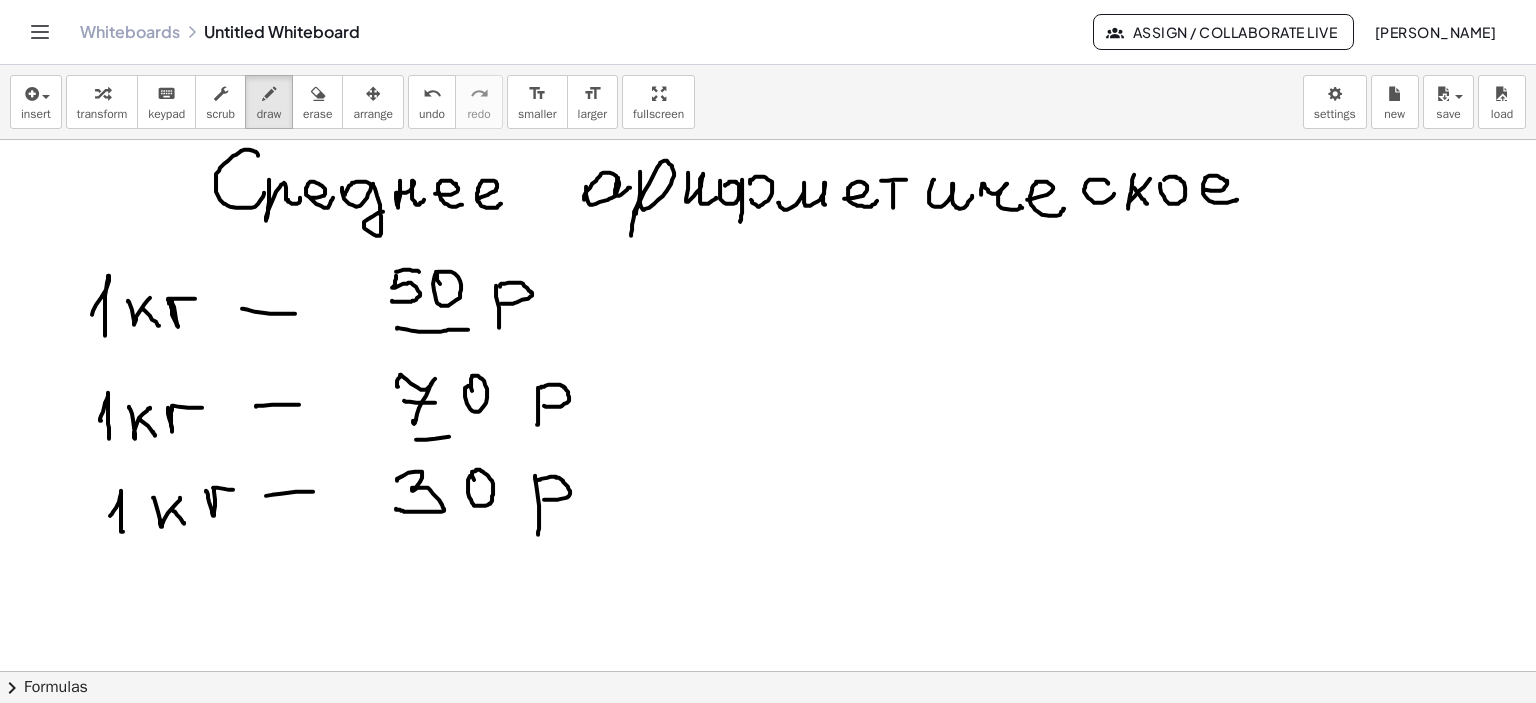 drag, startPoint x: 416, startPoint y: 439, endPoint x: 492, endPoint y: 434, distance: 76.1643 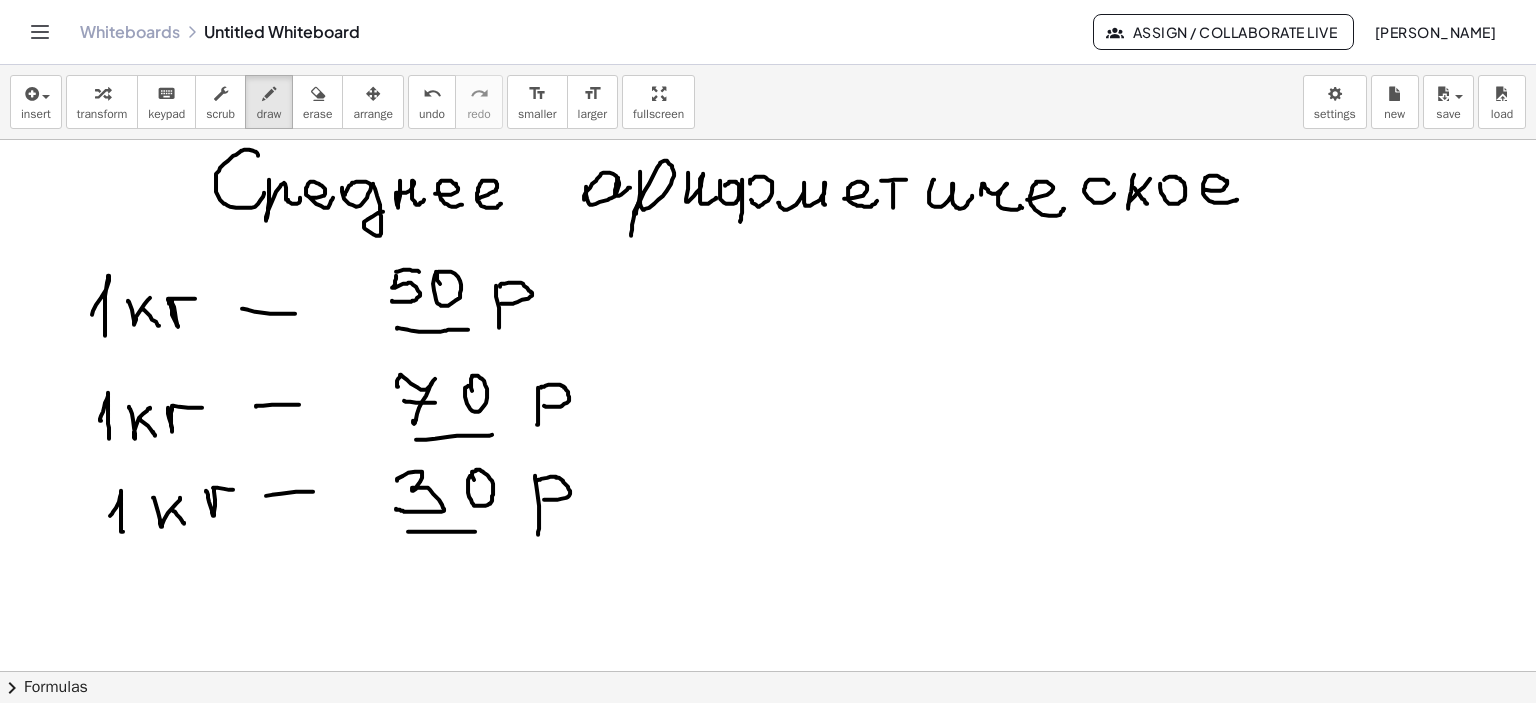 drag, startPoint x: 408, startPoint y: 531, endPoint x: 487, endPoint y: 528, distance: 79.05694 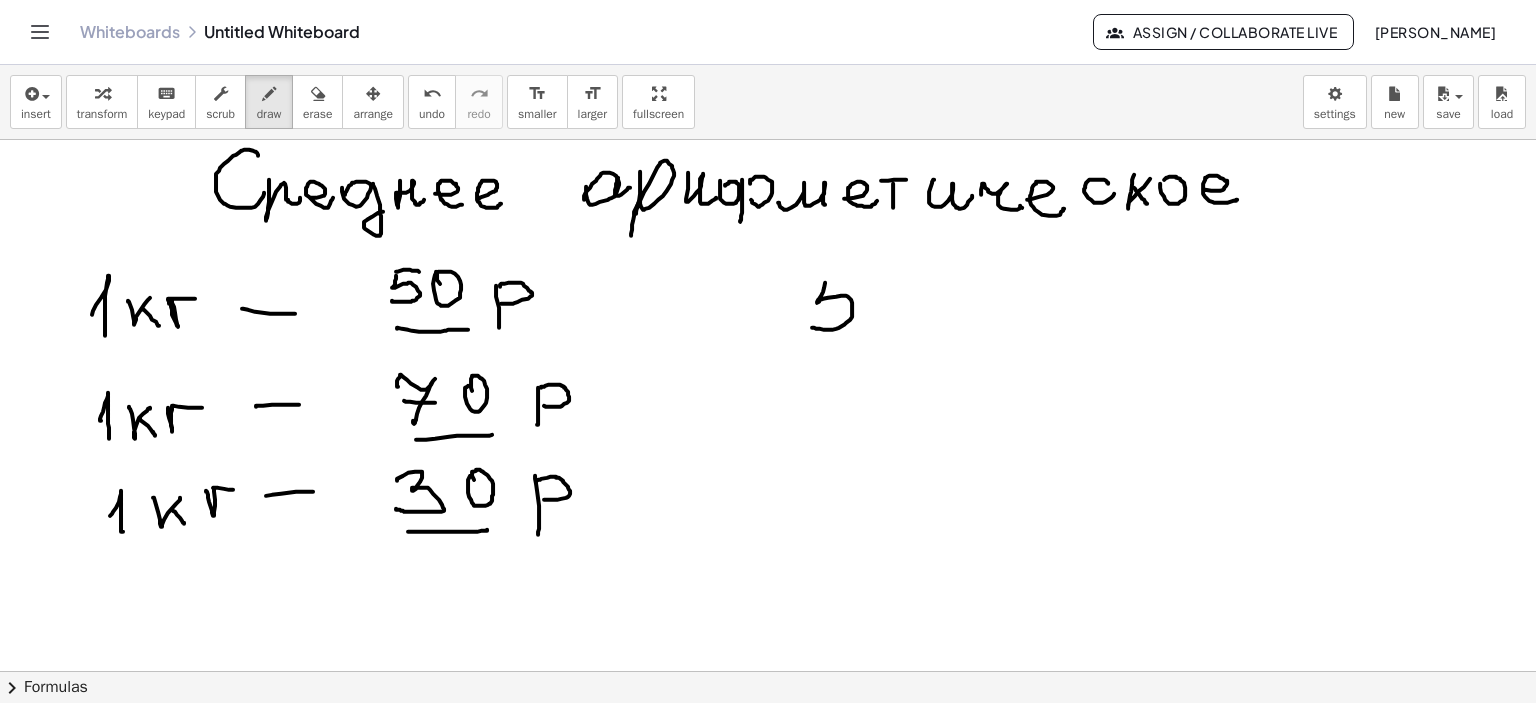 click at bounding box center [768, 672] 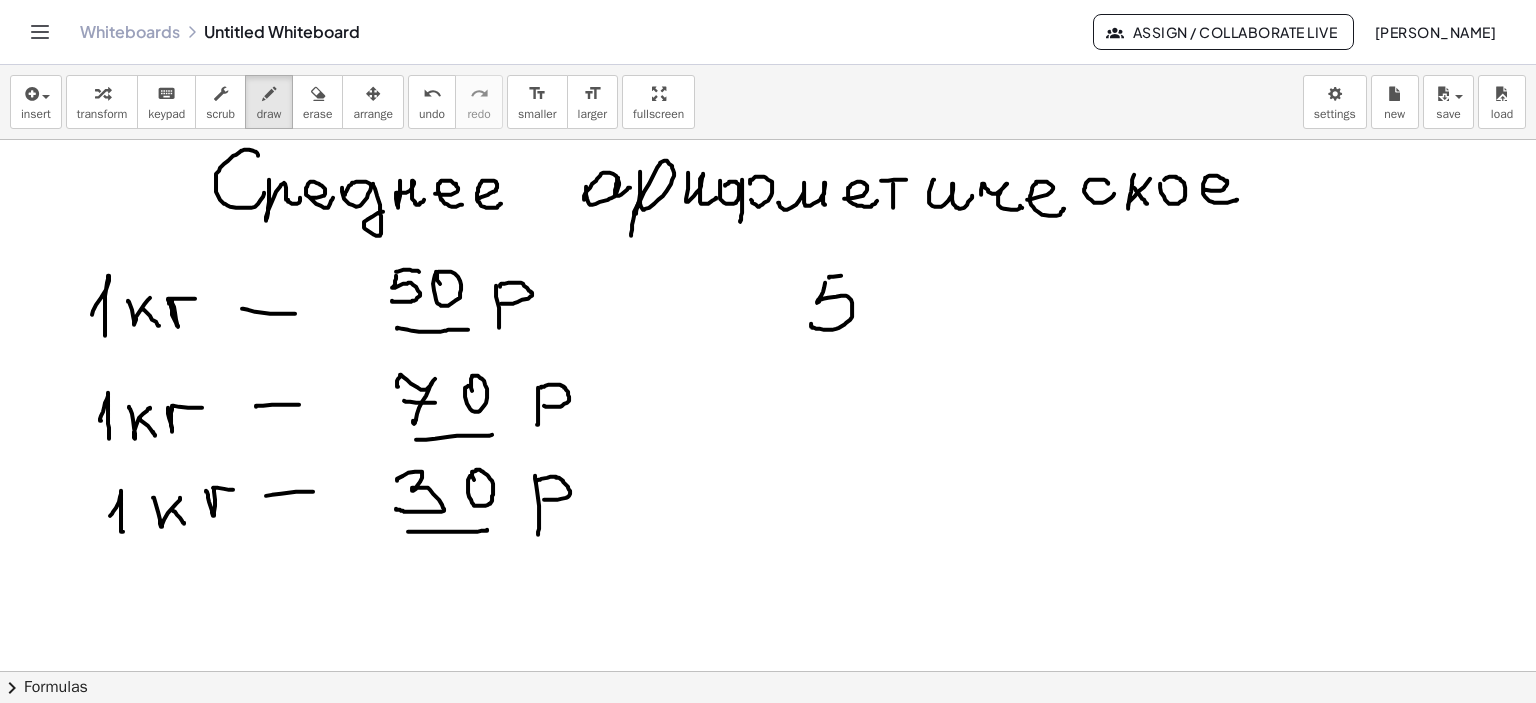 click at bounding box center (768, 672) 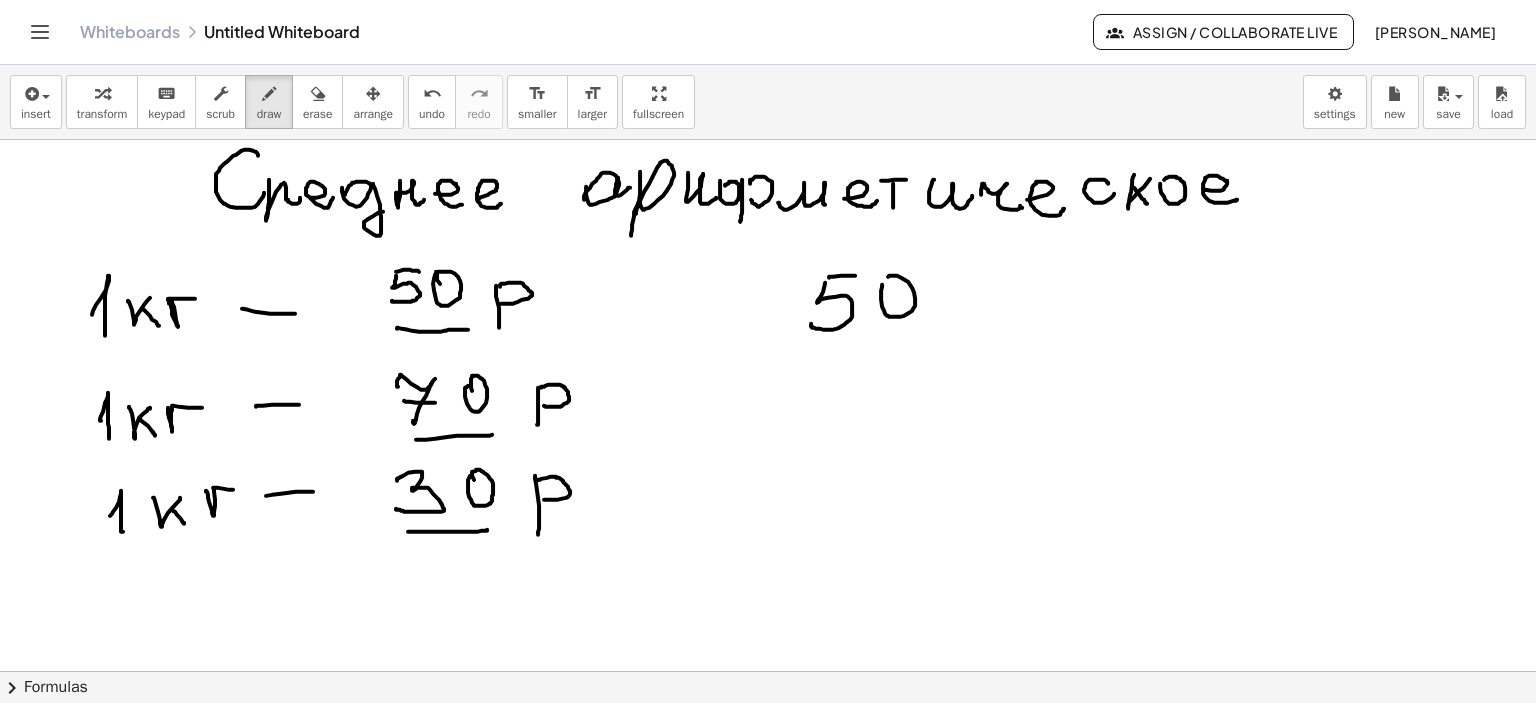 click at bounding box center (768, 672) 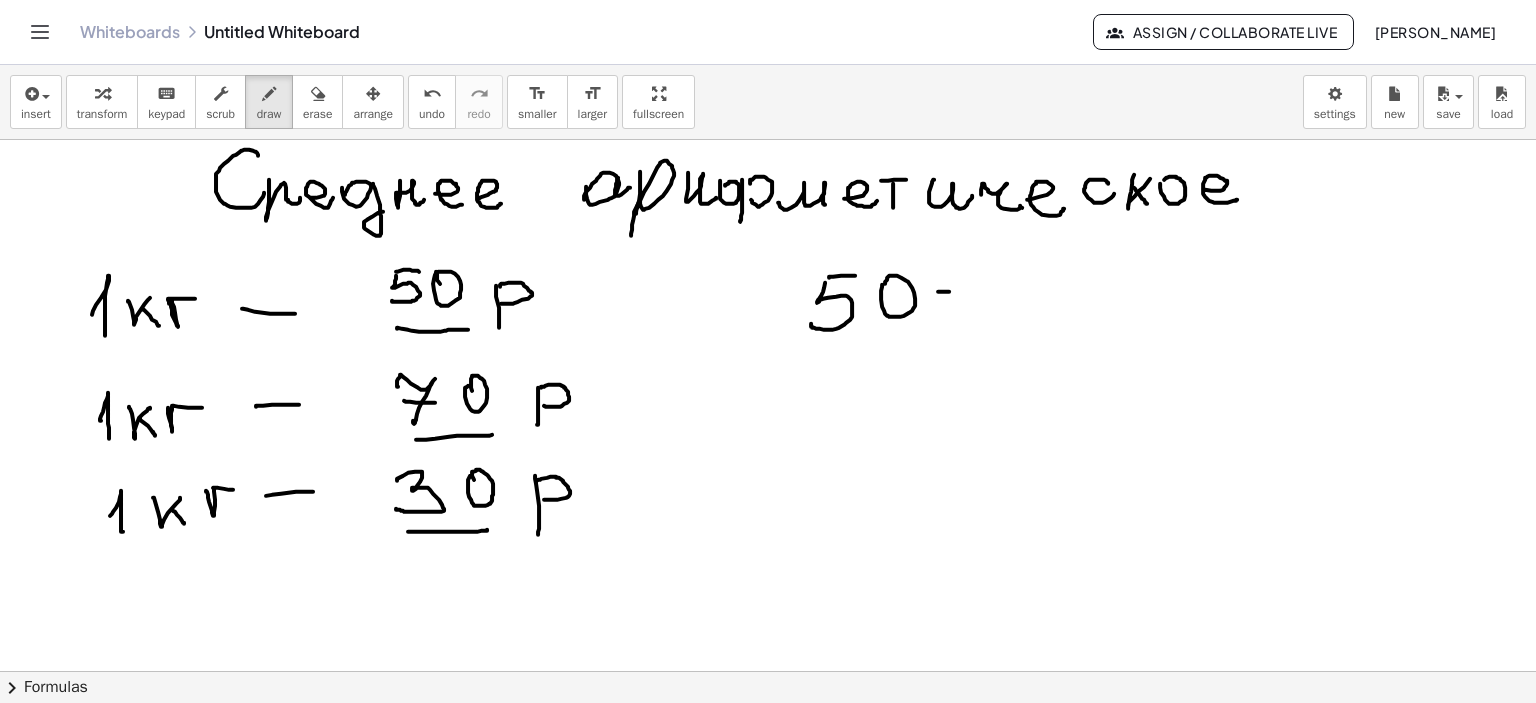 click at bounding box center (768, 672) 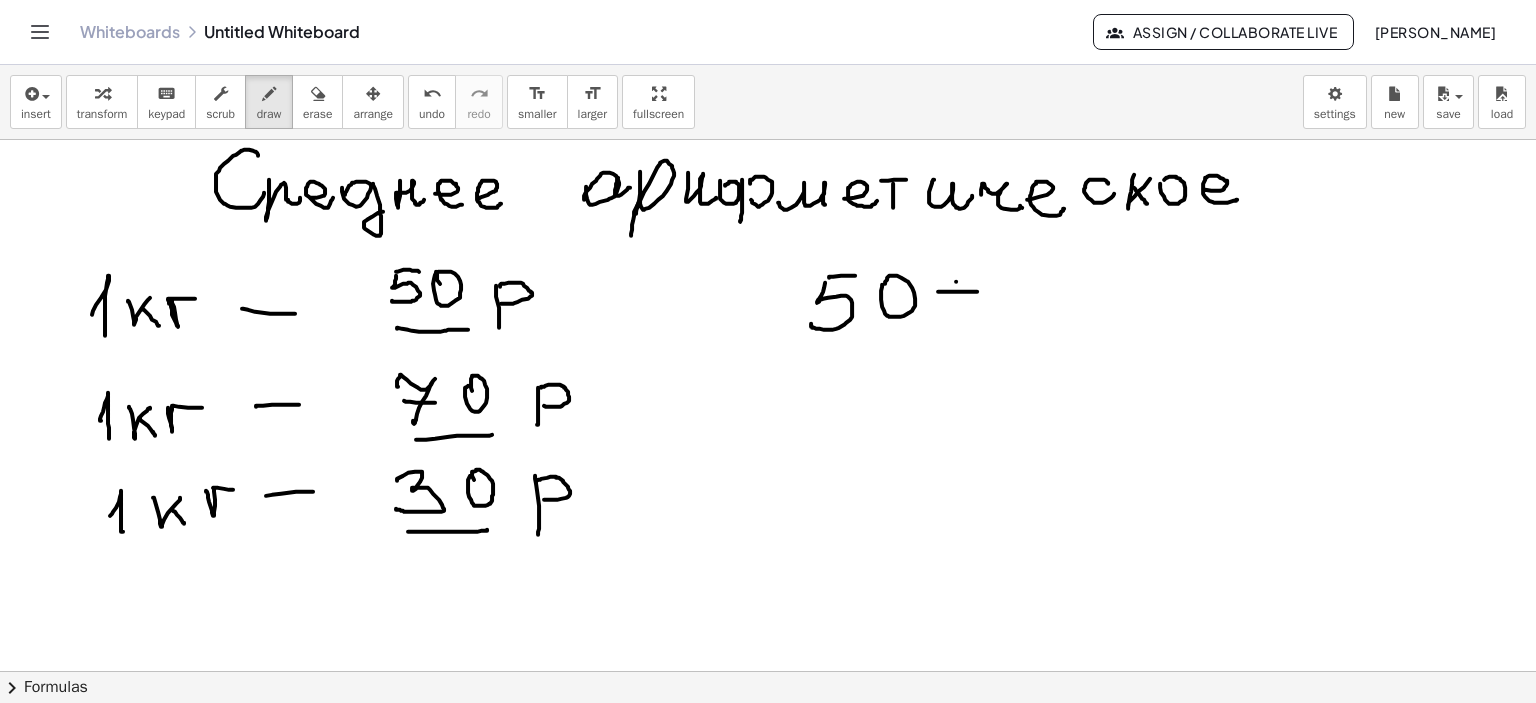 click at bounding box center [768, 672] 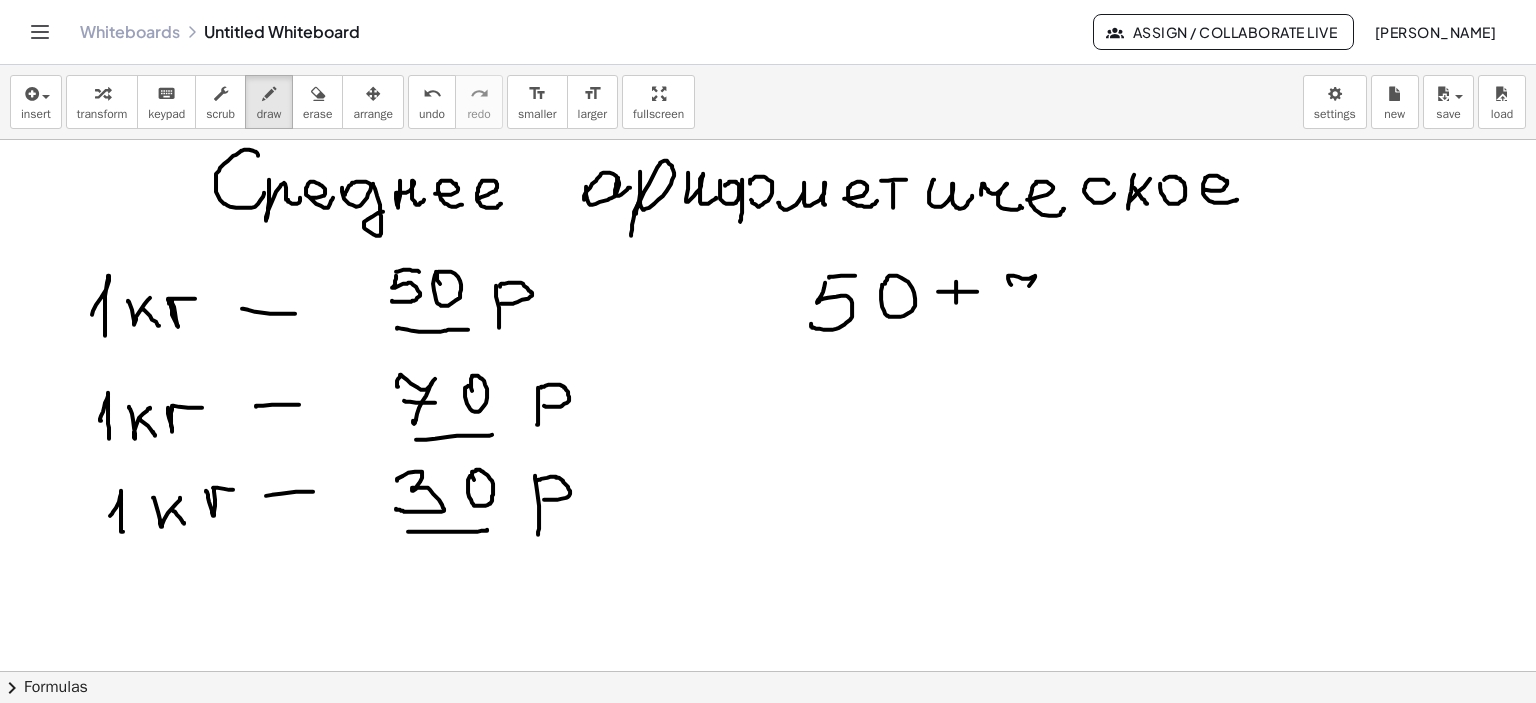 click at bounding box center [768, 672] 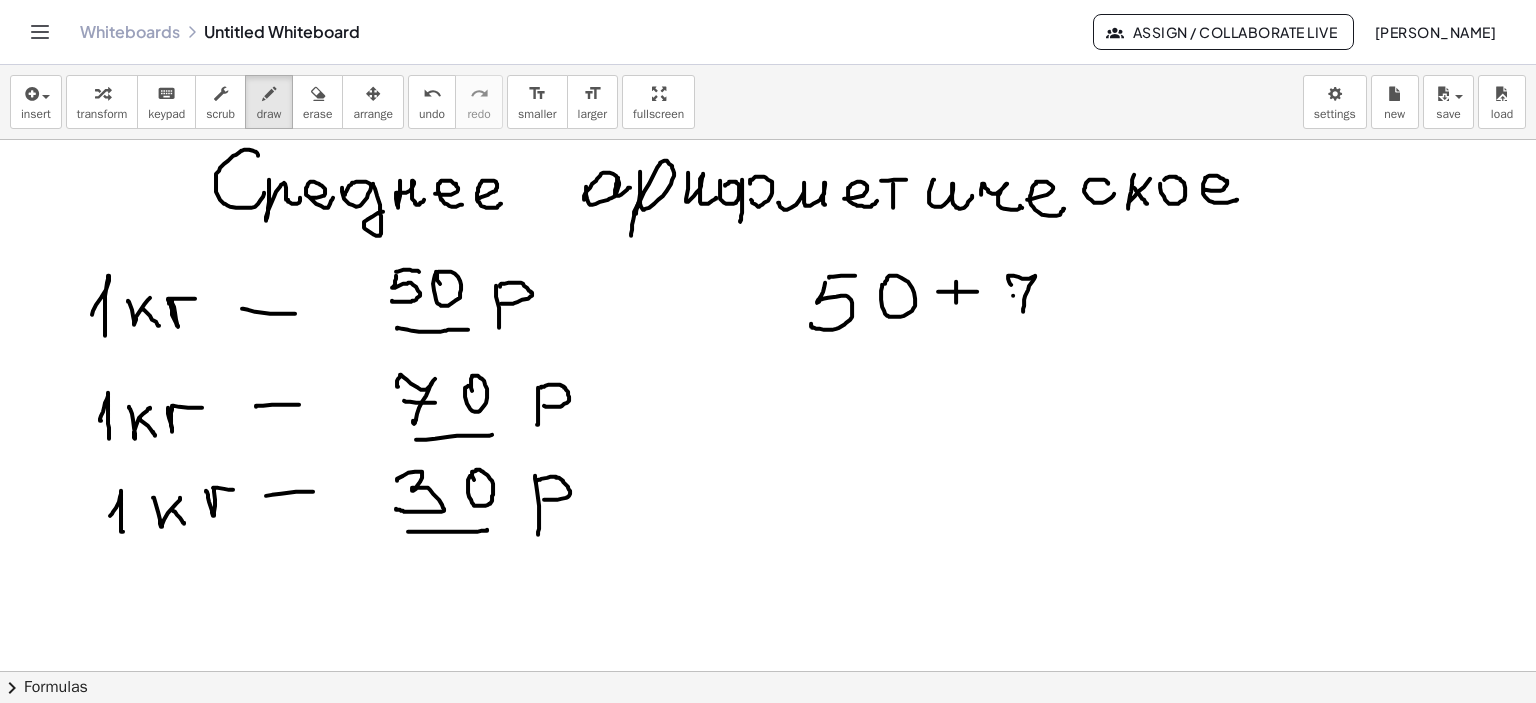 click at bounding box center [768, 672] 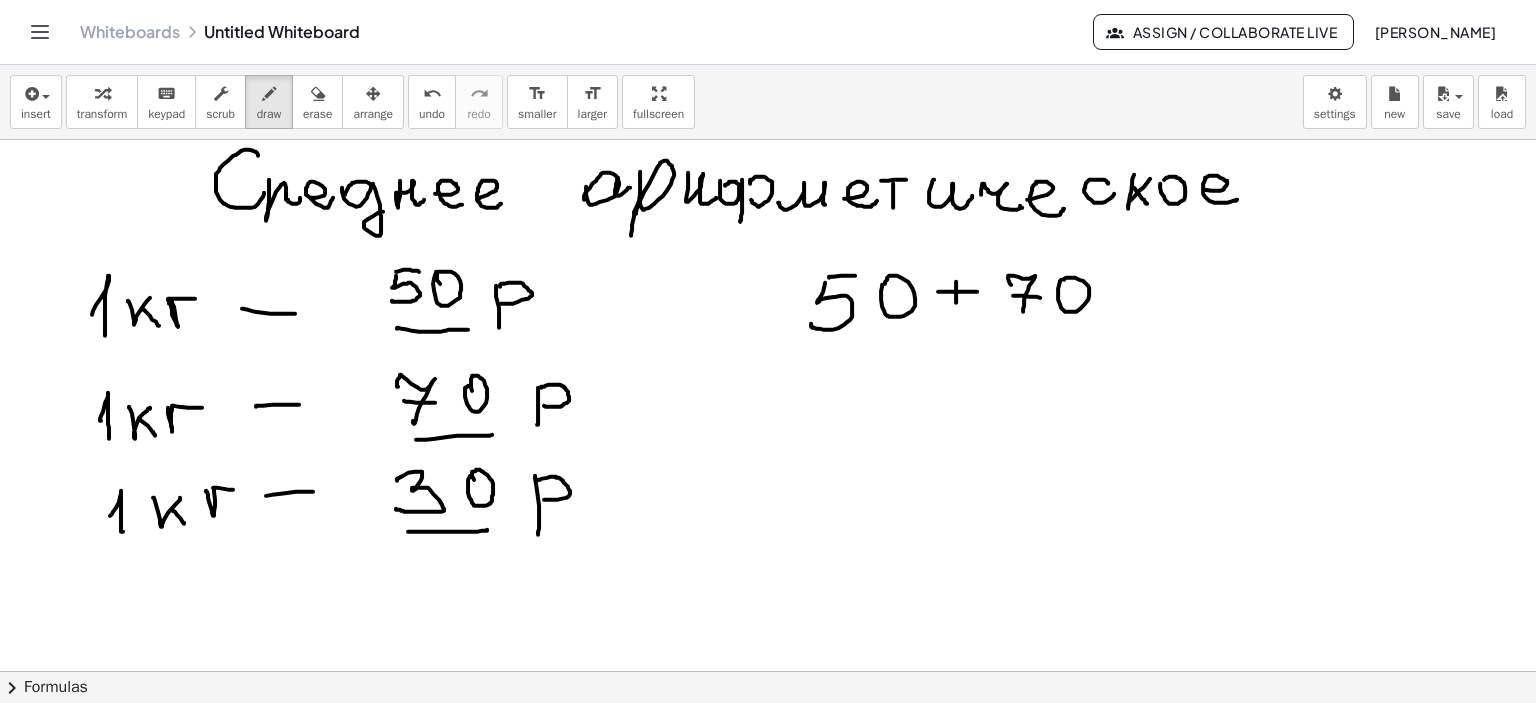 click at bounding box center (768, 672) 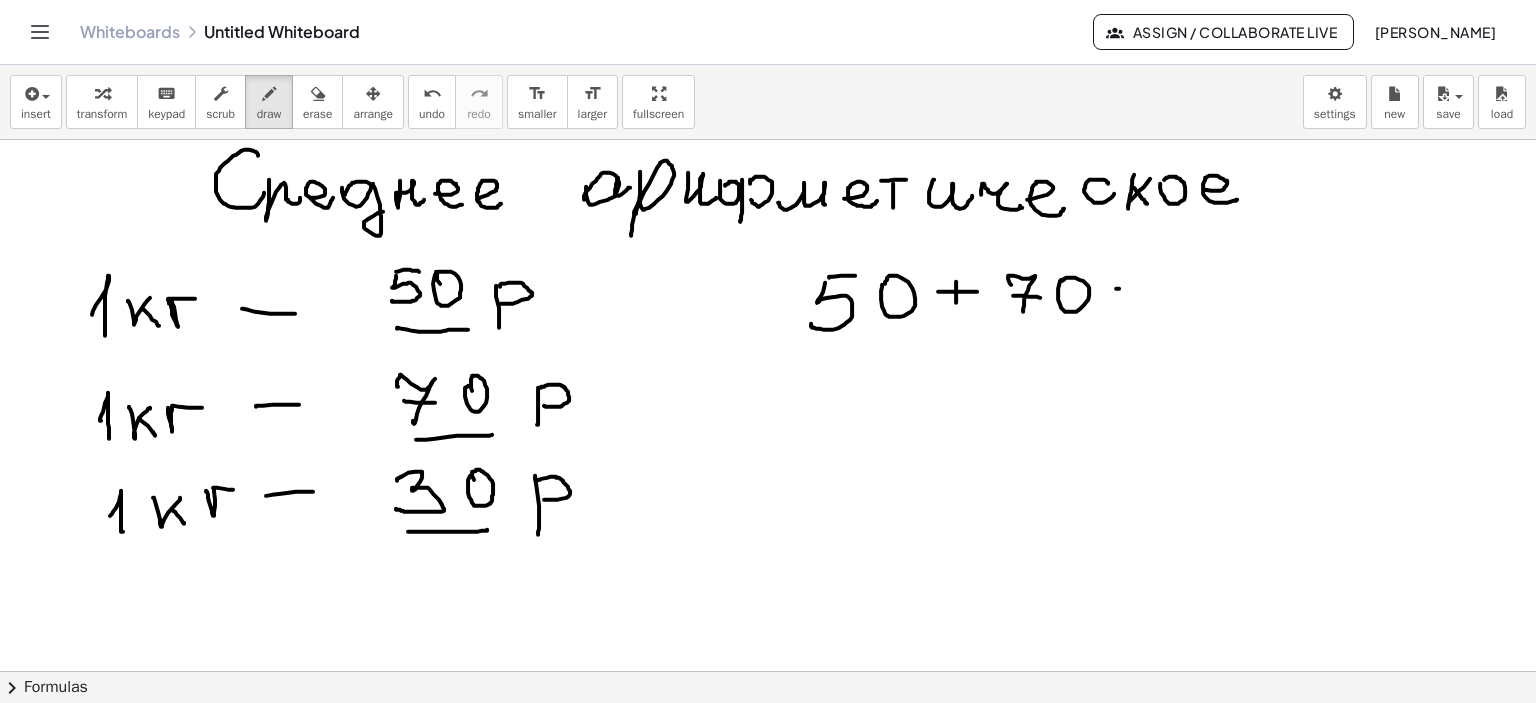 click at bounding box center (768, 672) 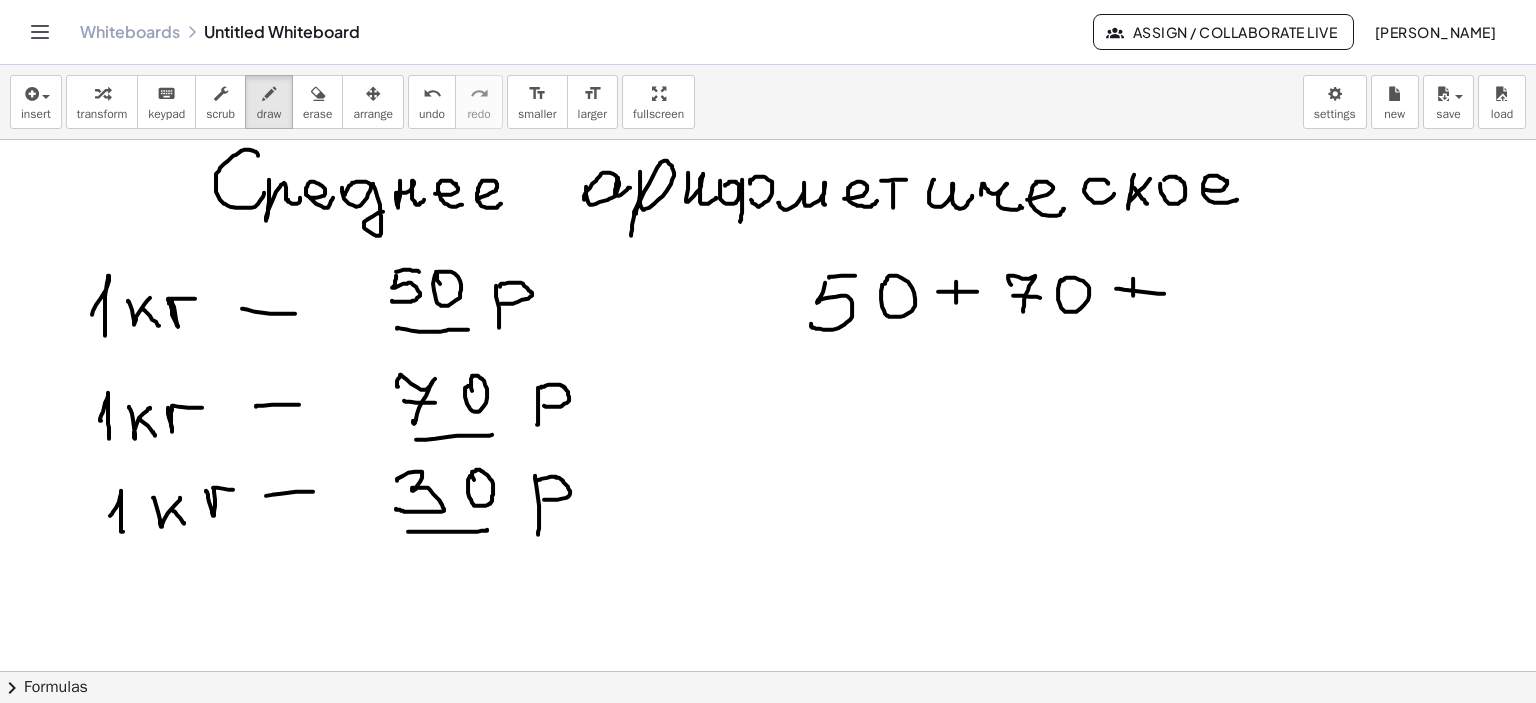 click at bounding box center [768, 672] 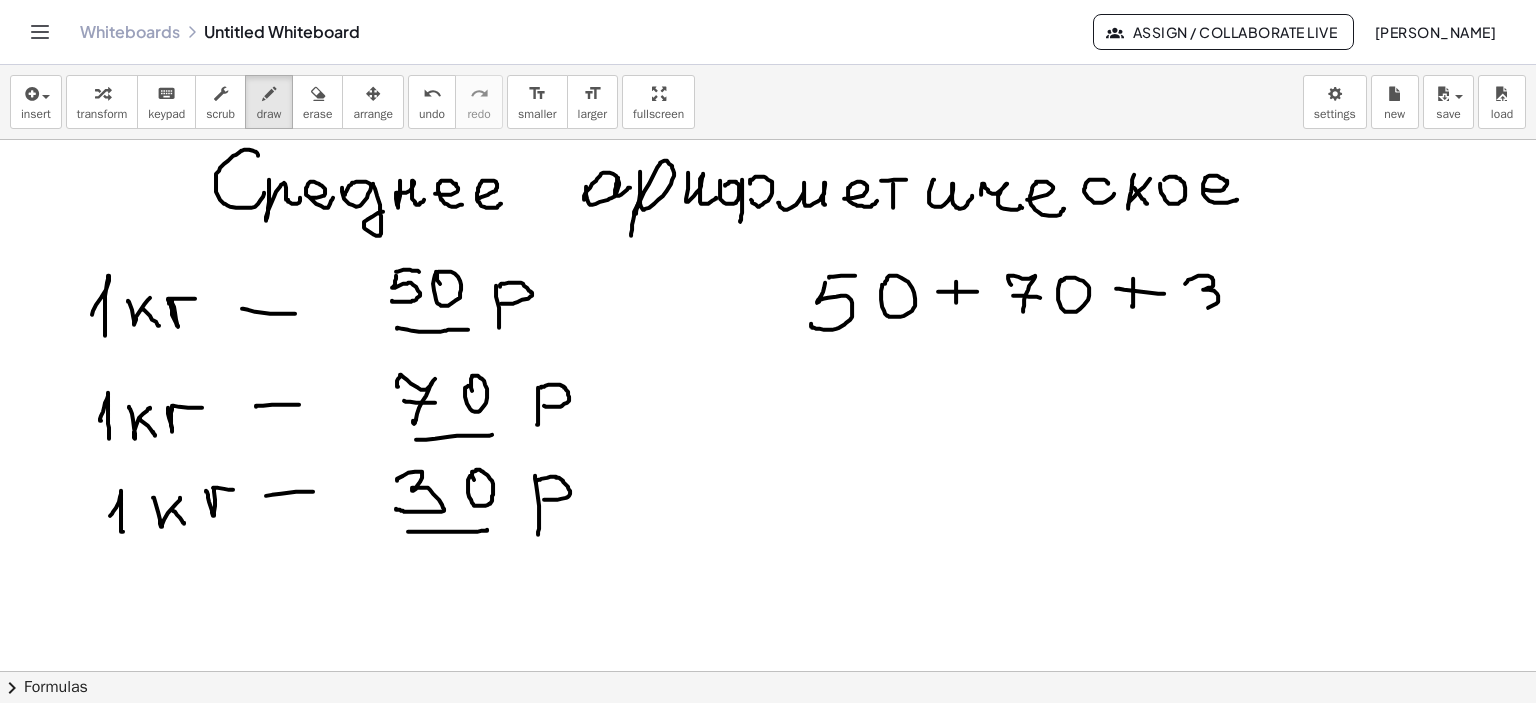 click at bounding box center (768, 672) 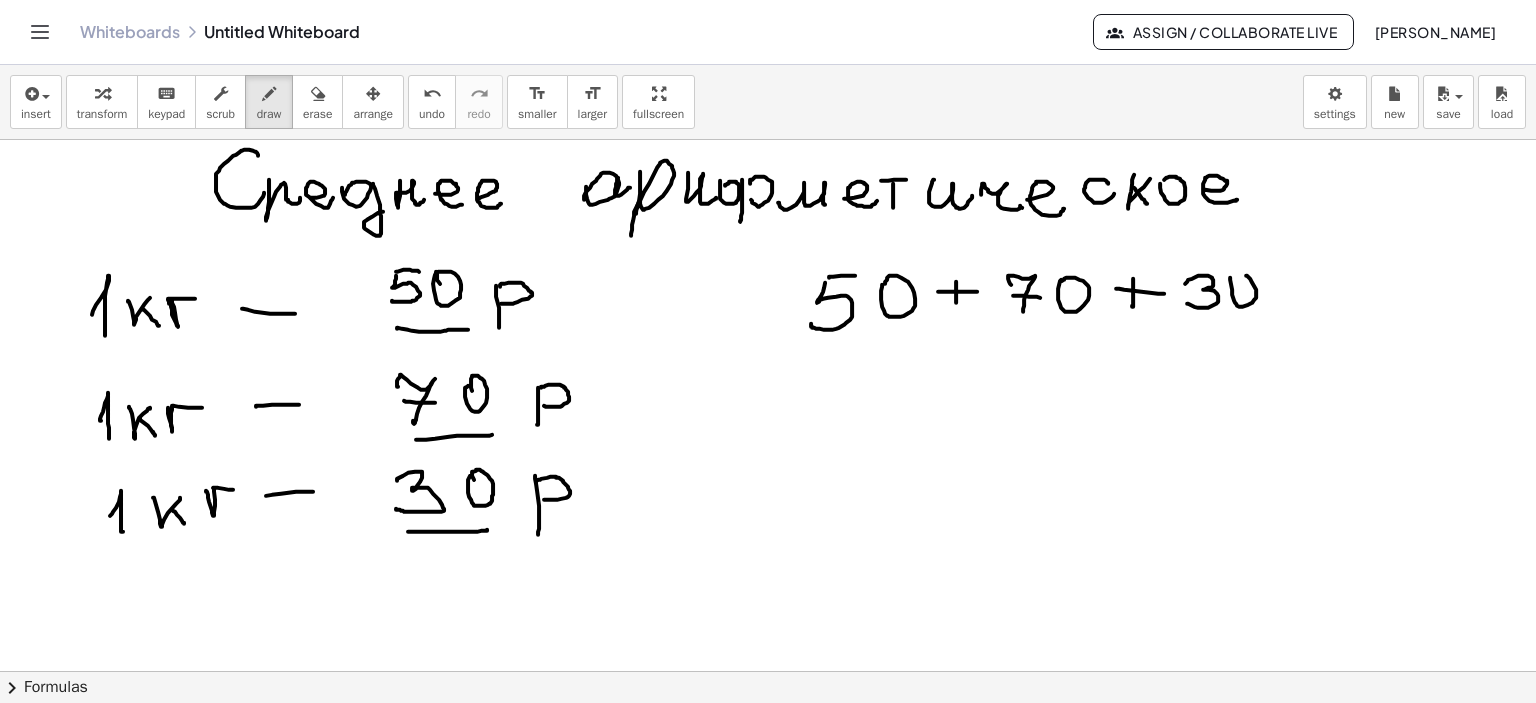 click at bounding box center (768, 672) 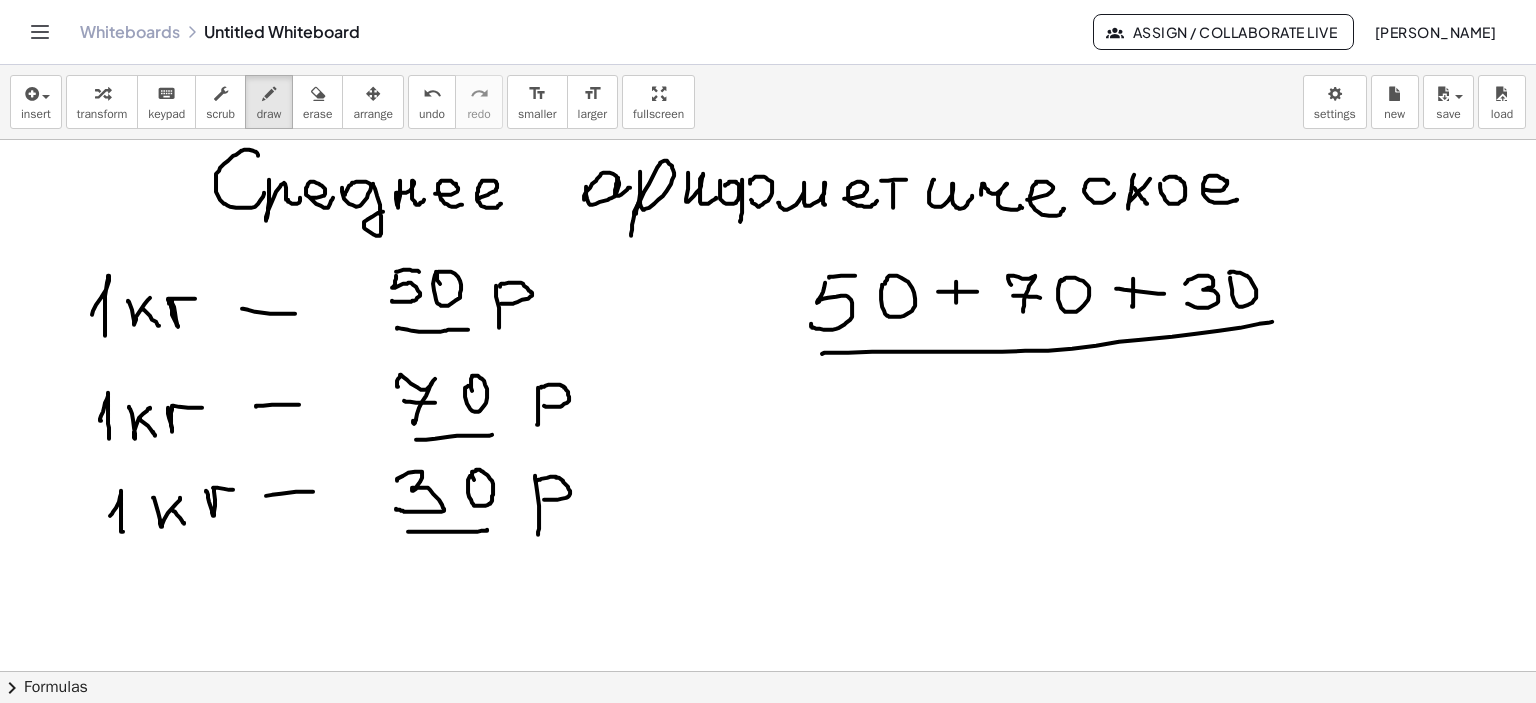click at bounding box center (768, 672) 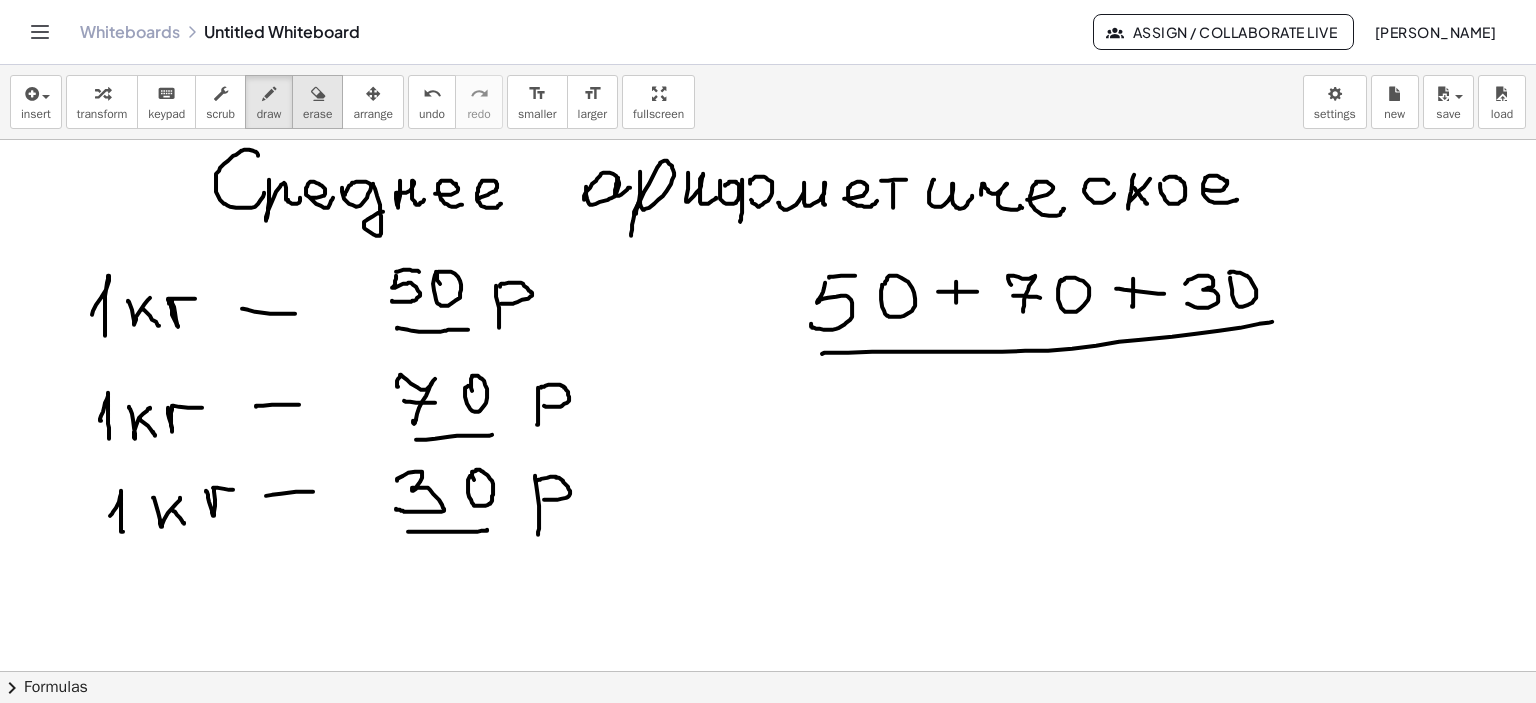 click at bounding box center [318, 94] 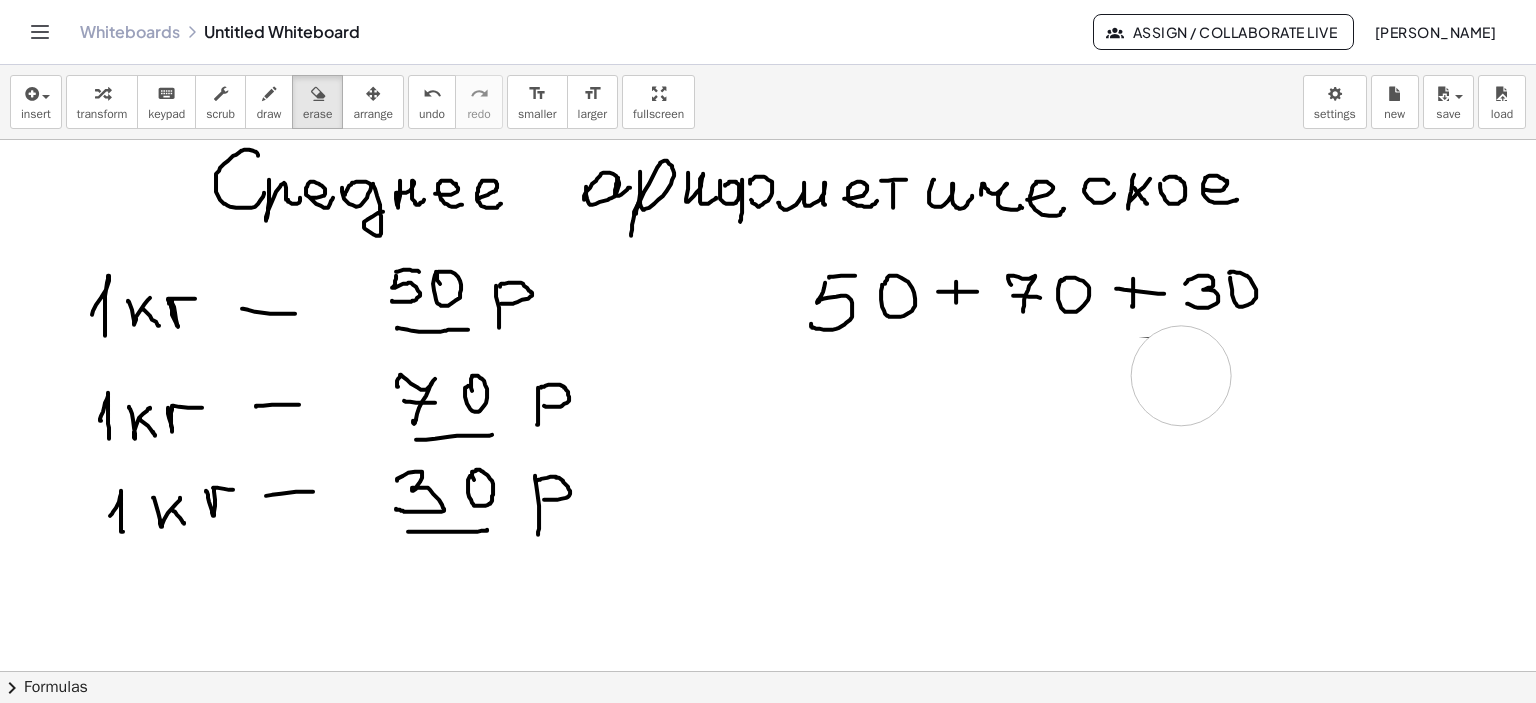 click at bounding box center [768, 672] 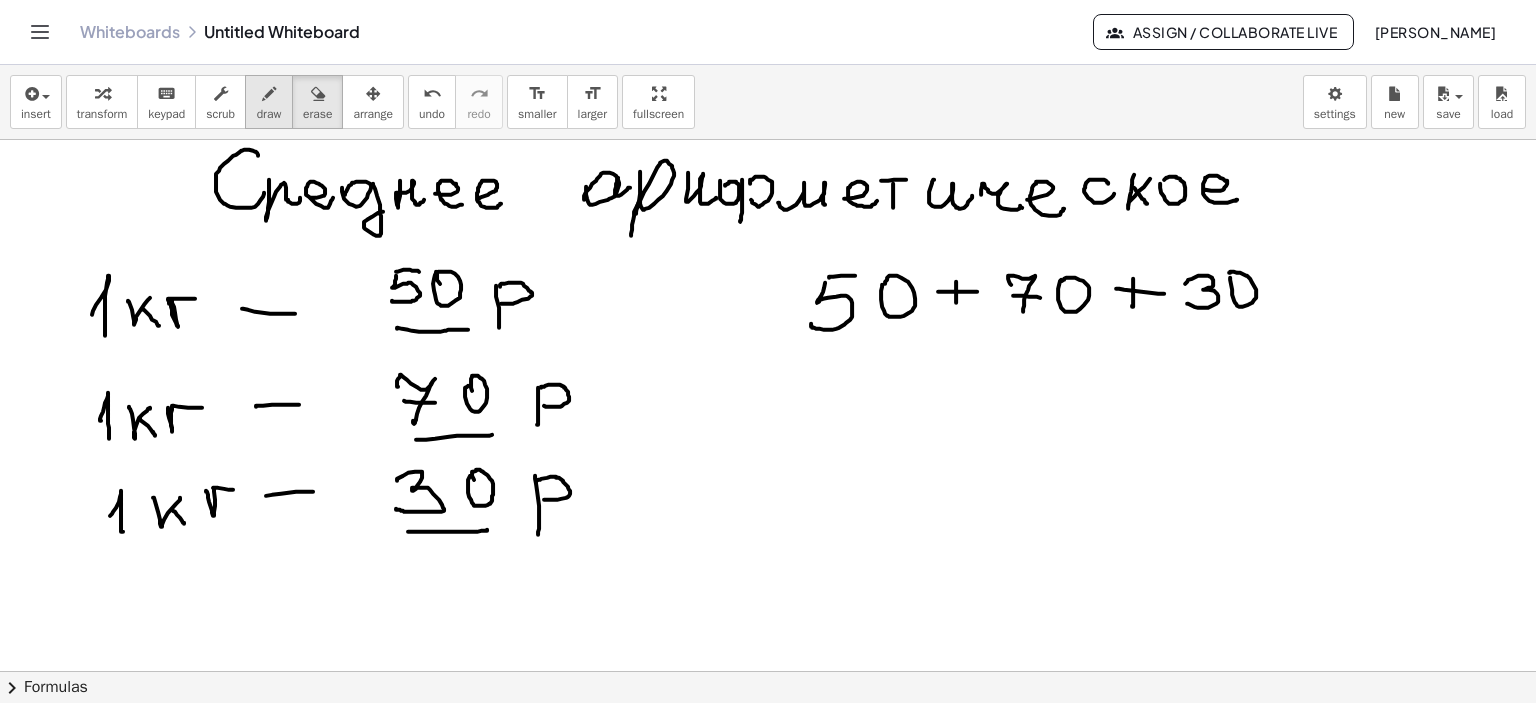 click at bounding box center (269, 94) 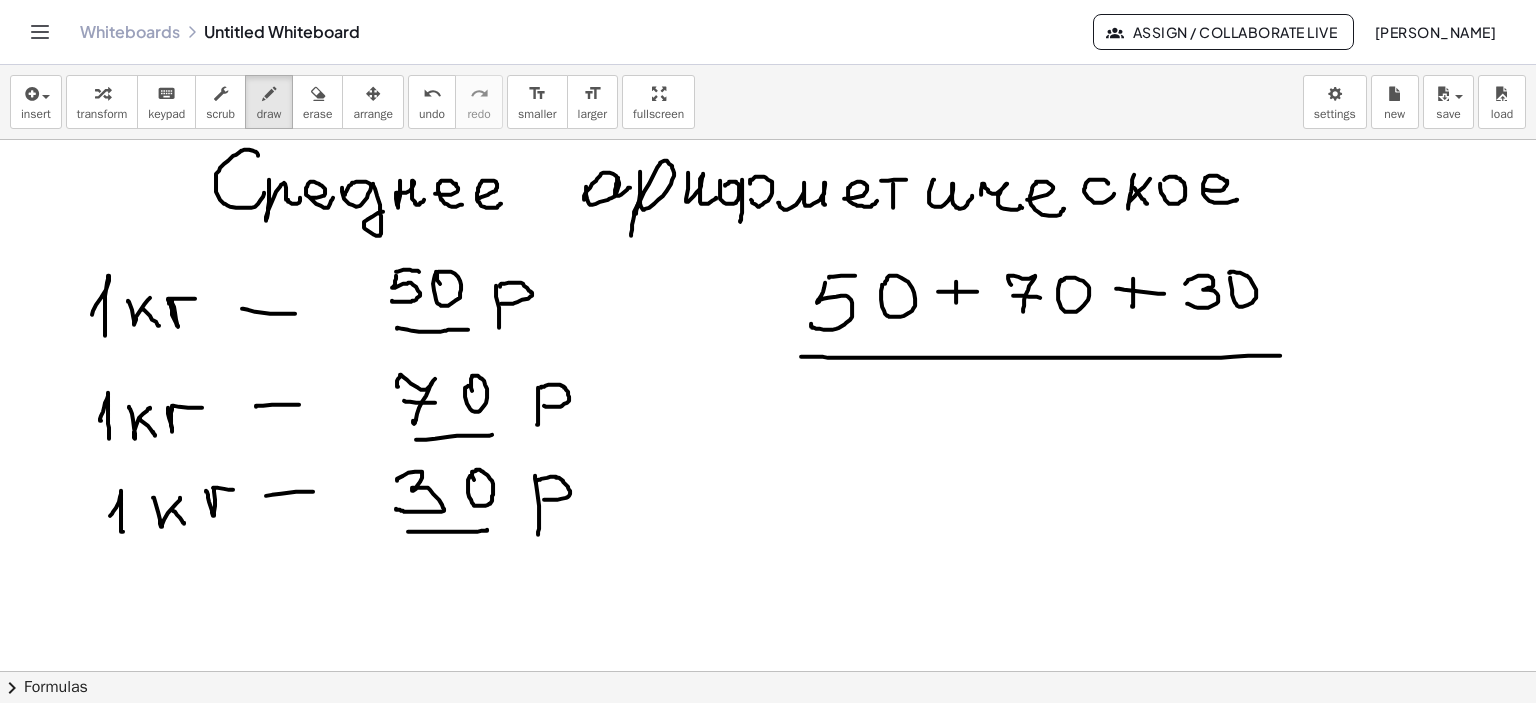 click at bounding box center [768, 672] 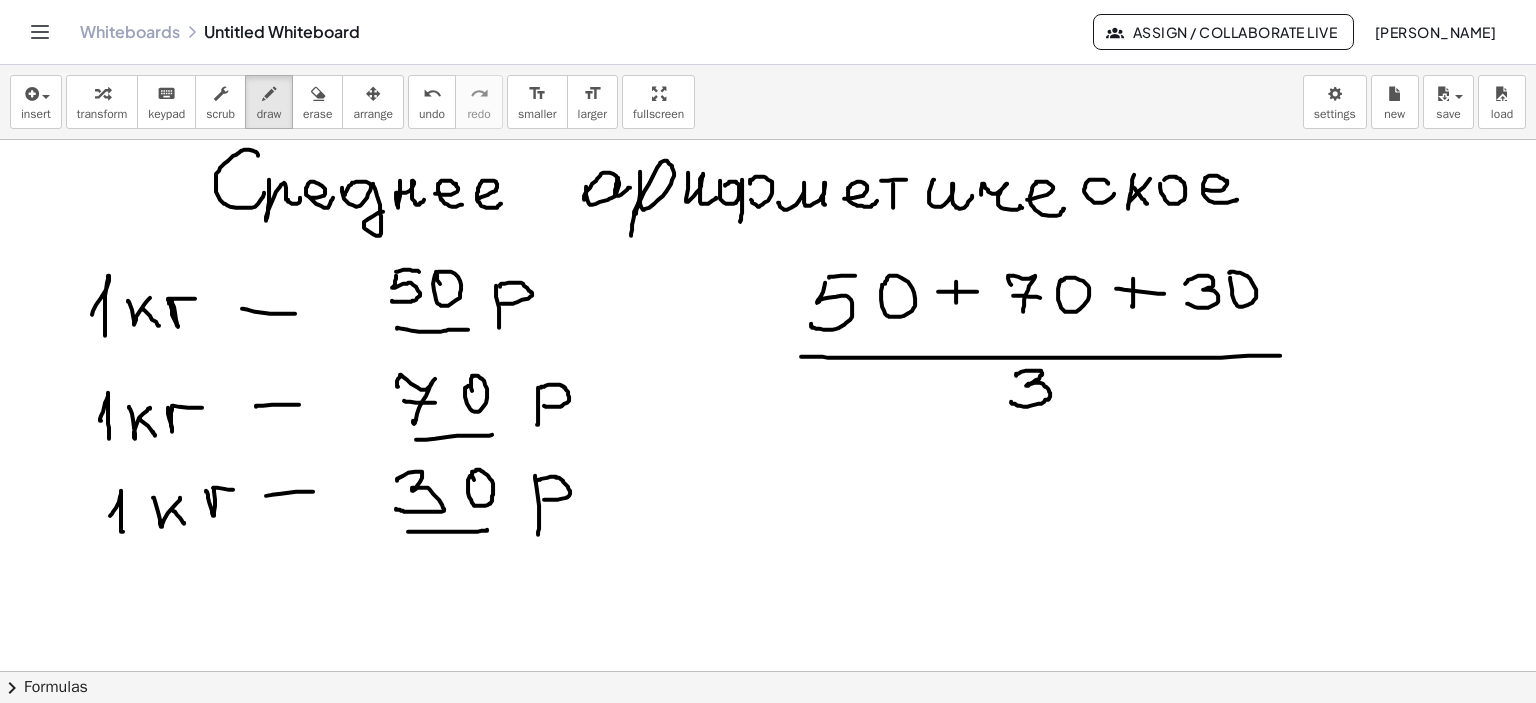 drag, startPoint x: 1016, startPoint y: 375, endPoint x: 1011, endPoint y: 401, distance: 26.476404 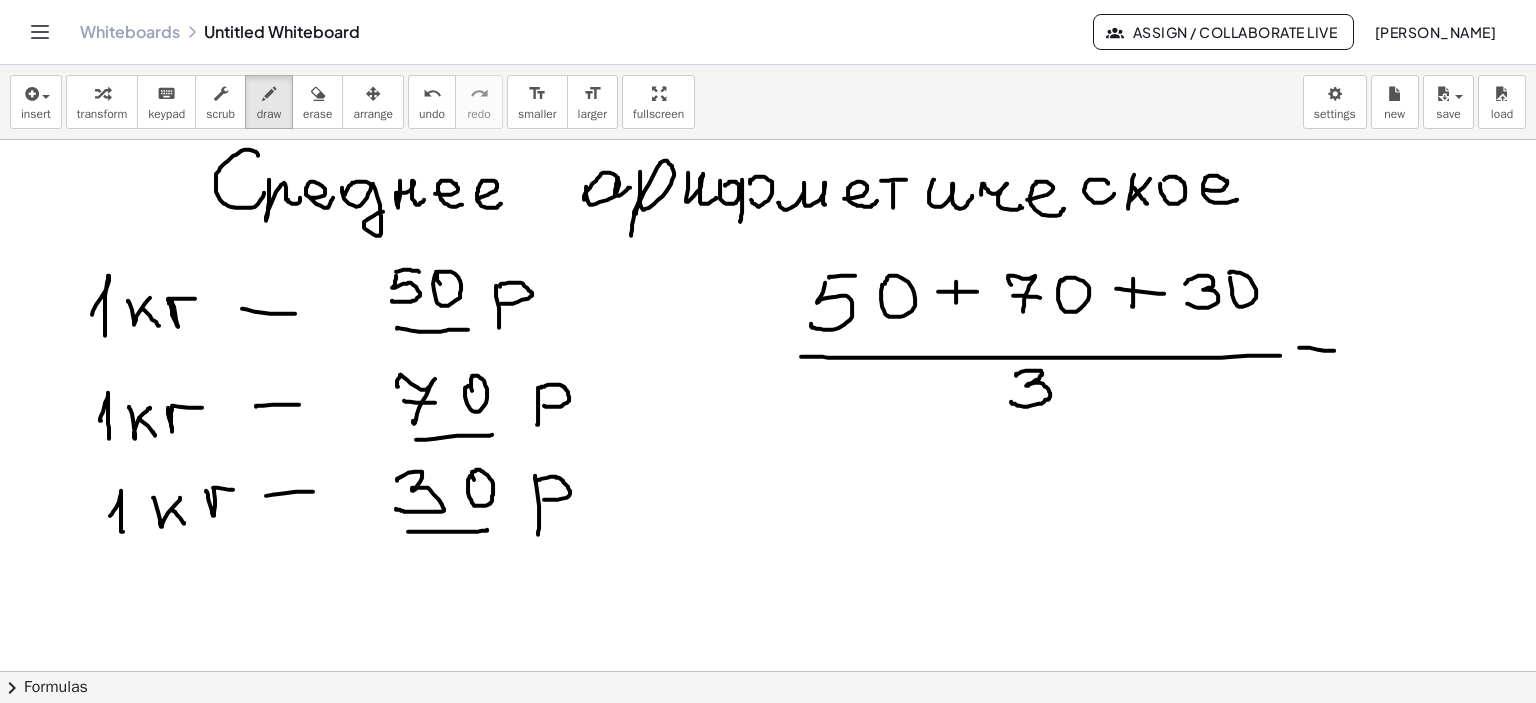 drag, startPoint x: 1299, startPoint y: 347, endPoint x: 1334, endPoint y: 351, distance: 35.22783 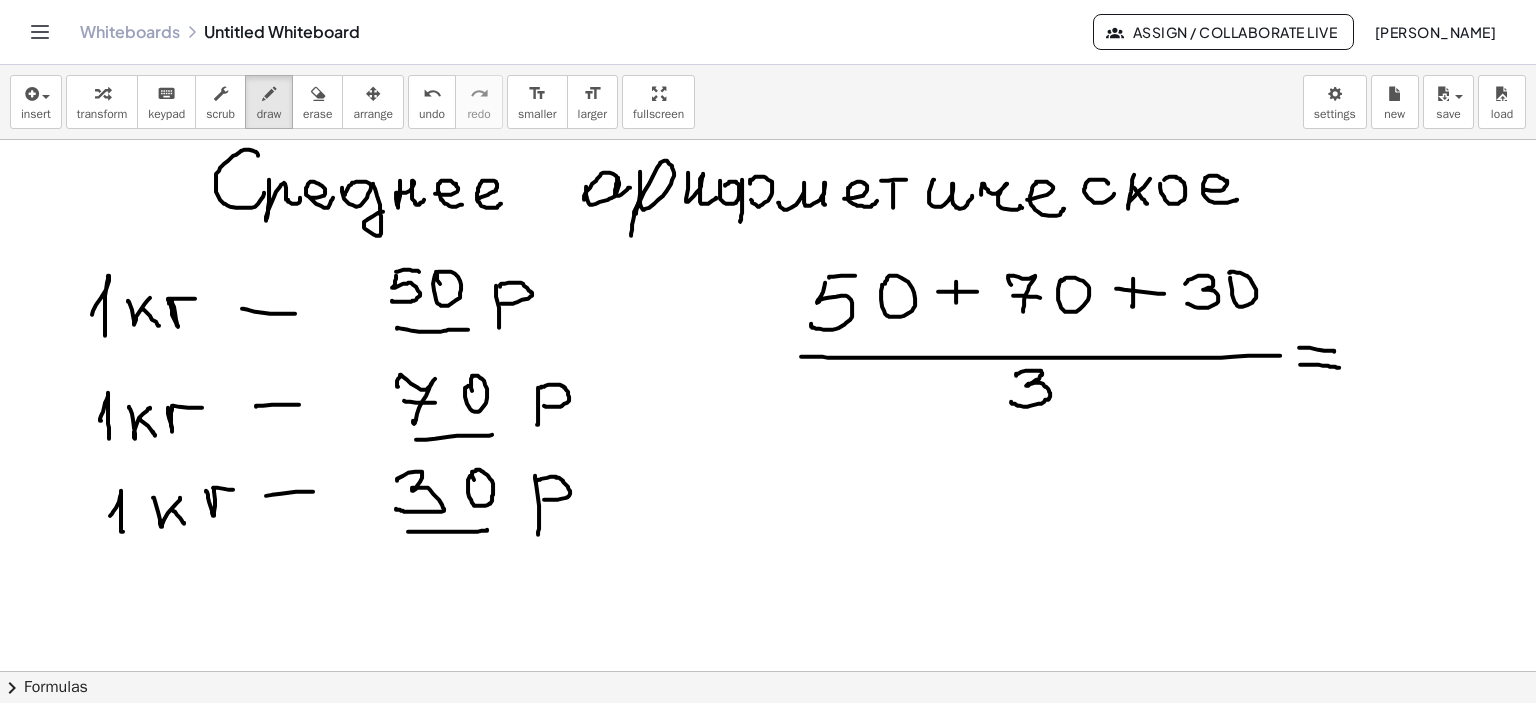 drag, startPoint x: 1300, startPoint y: 364, endPoint x: 1339, endPoint y: 367, distance: 39.115215 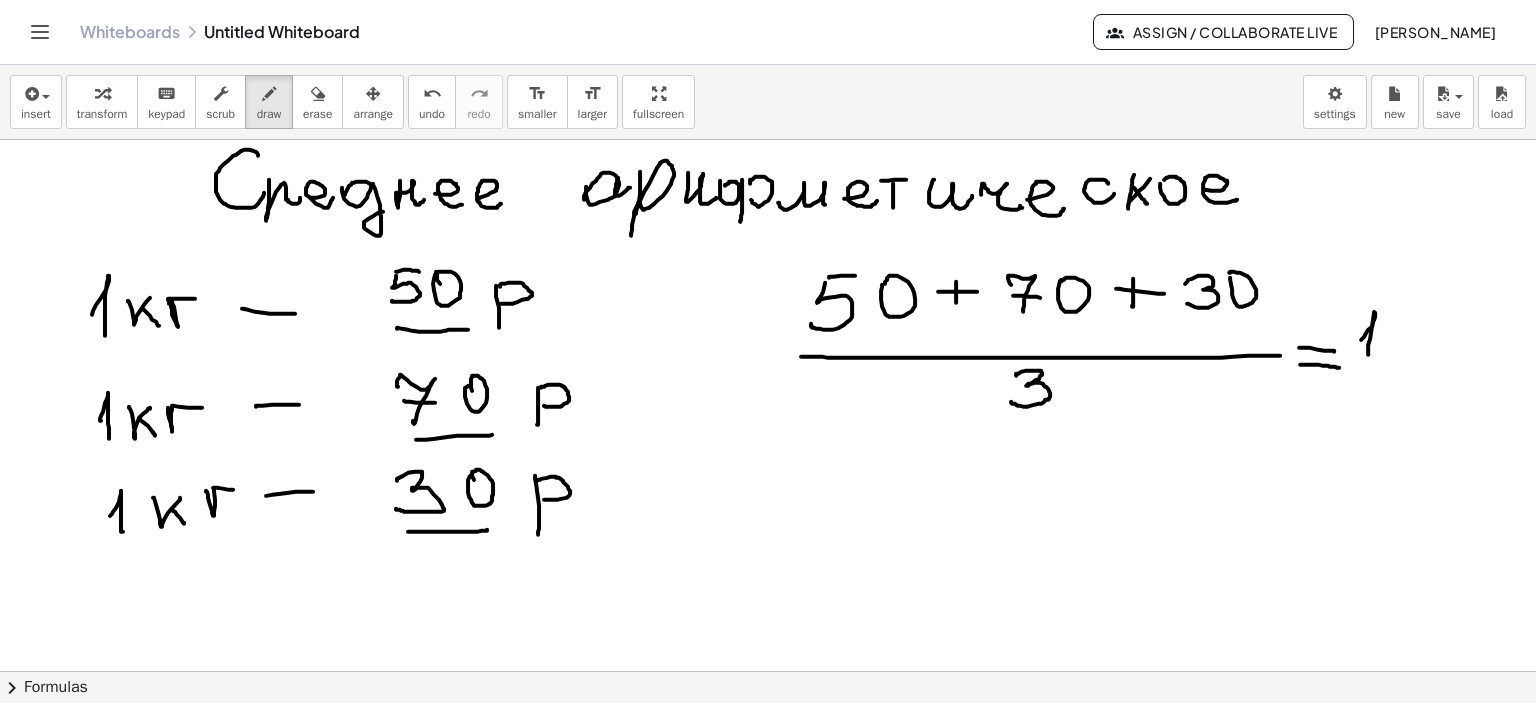 drag, startPoint x: 1361, startPoint y: 339, endPoint x: 1370, endPoint y: 350, distance: 14.21267 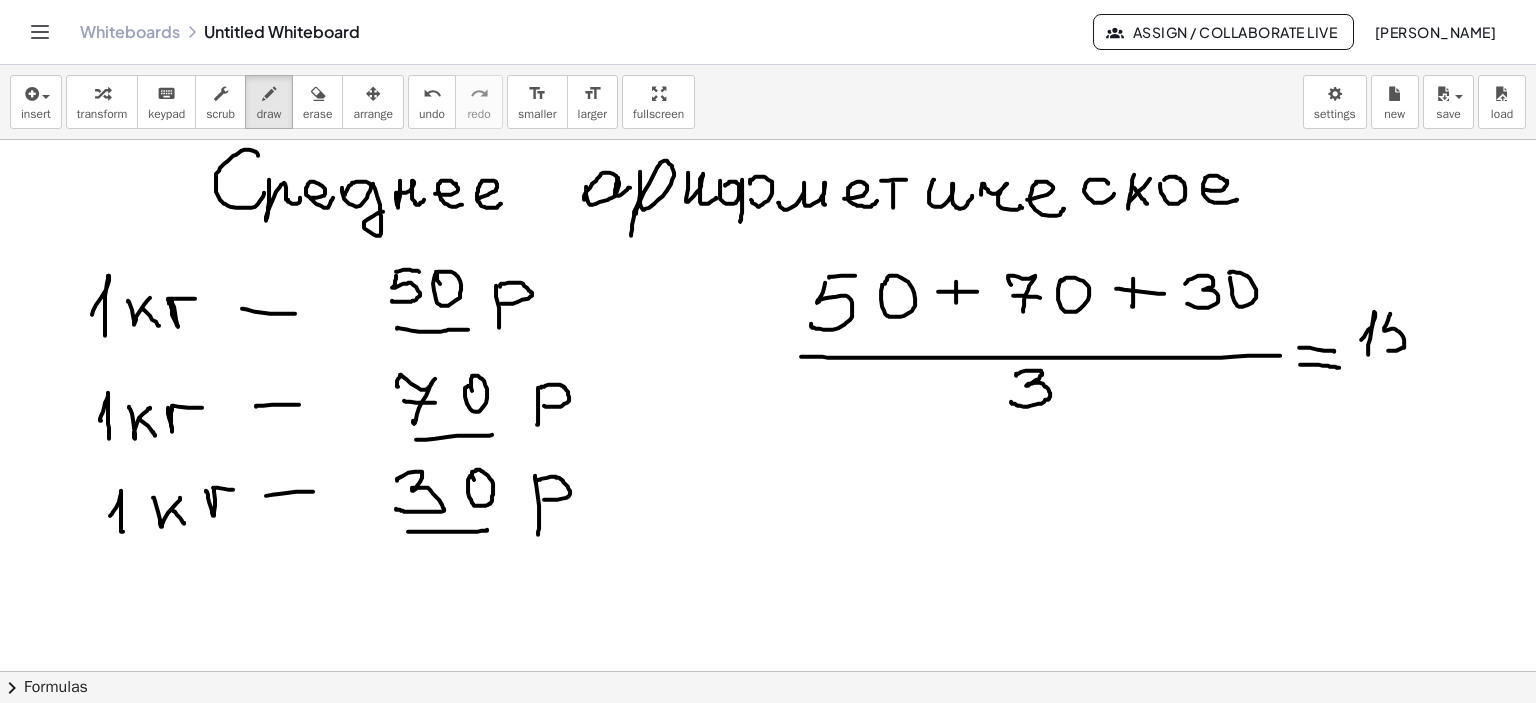 drag, startPoint x: 1390, startPoint y: 314, endPoint x: 1381, endPoint y: 346, distance: 33.24154 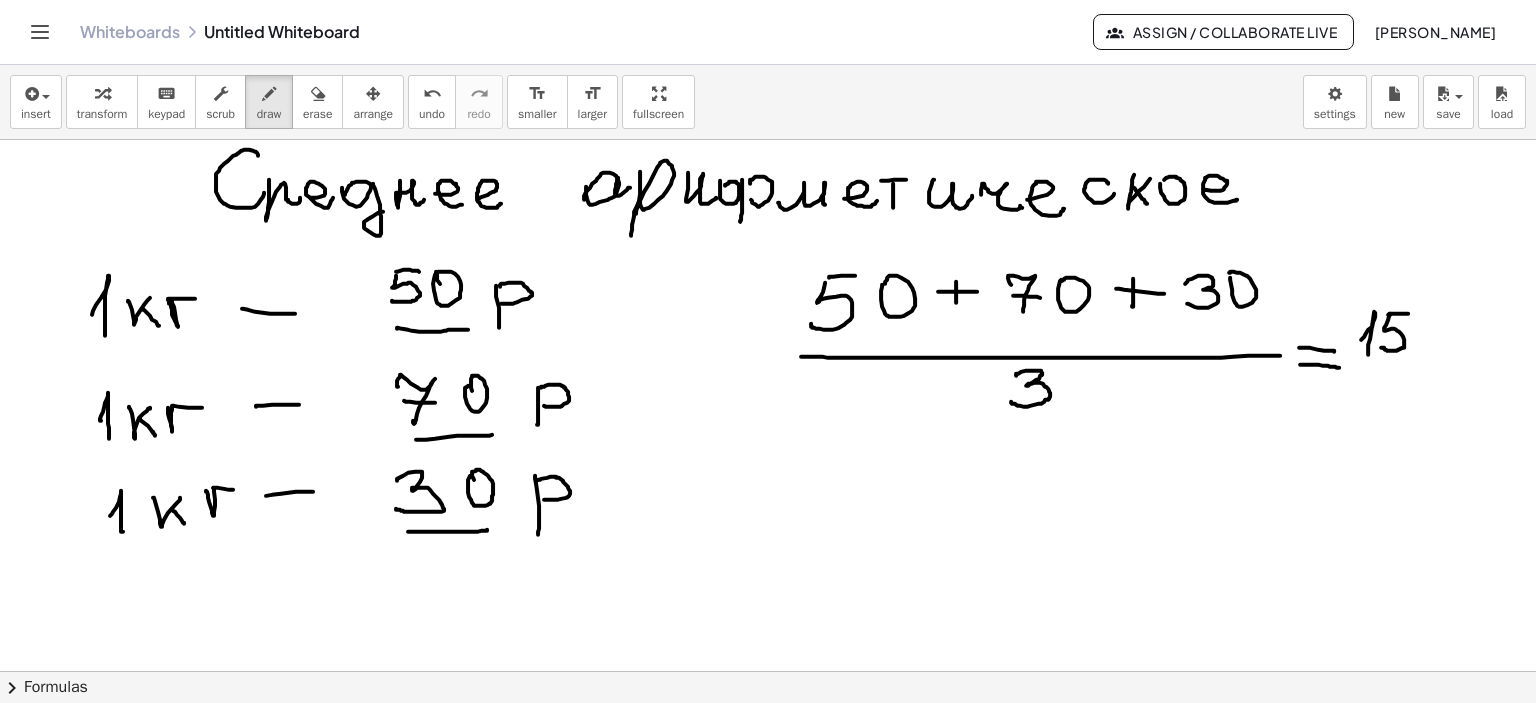 drag, startPoint x: 1388, startPoint y: 314, endPoint x: 1408, endPoint y: 313, distance: 20.024984 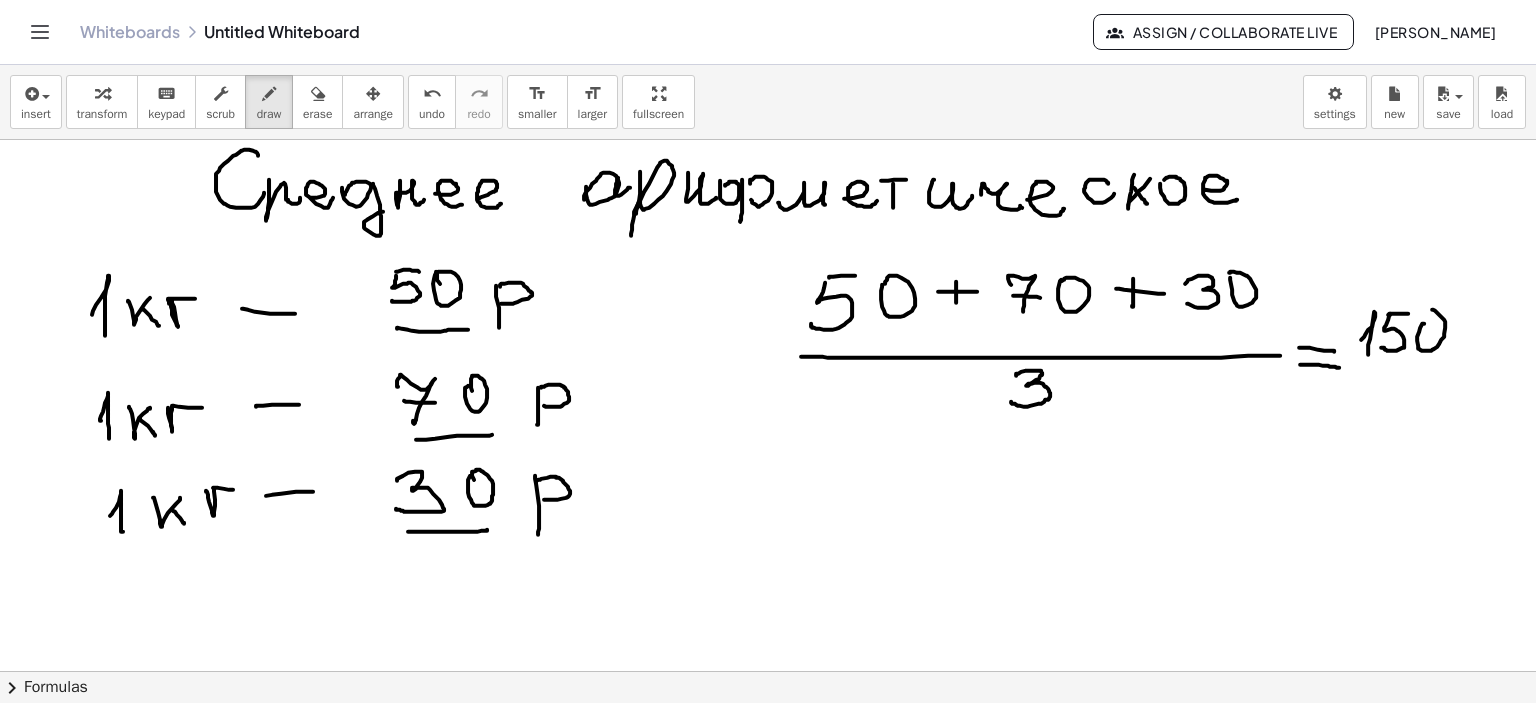 click at bounding box center (768, 672) 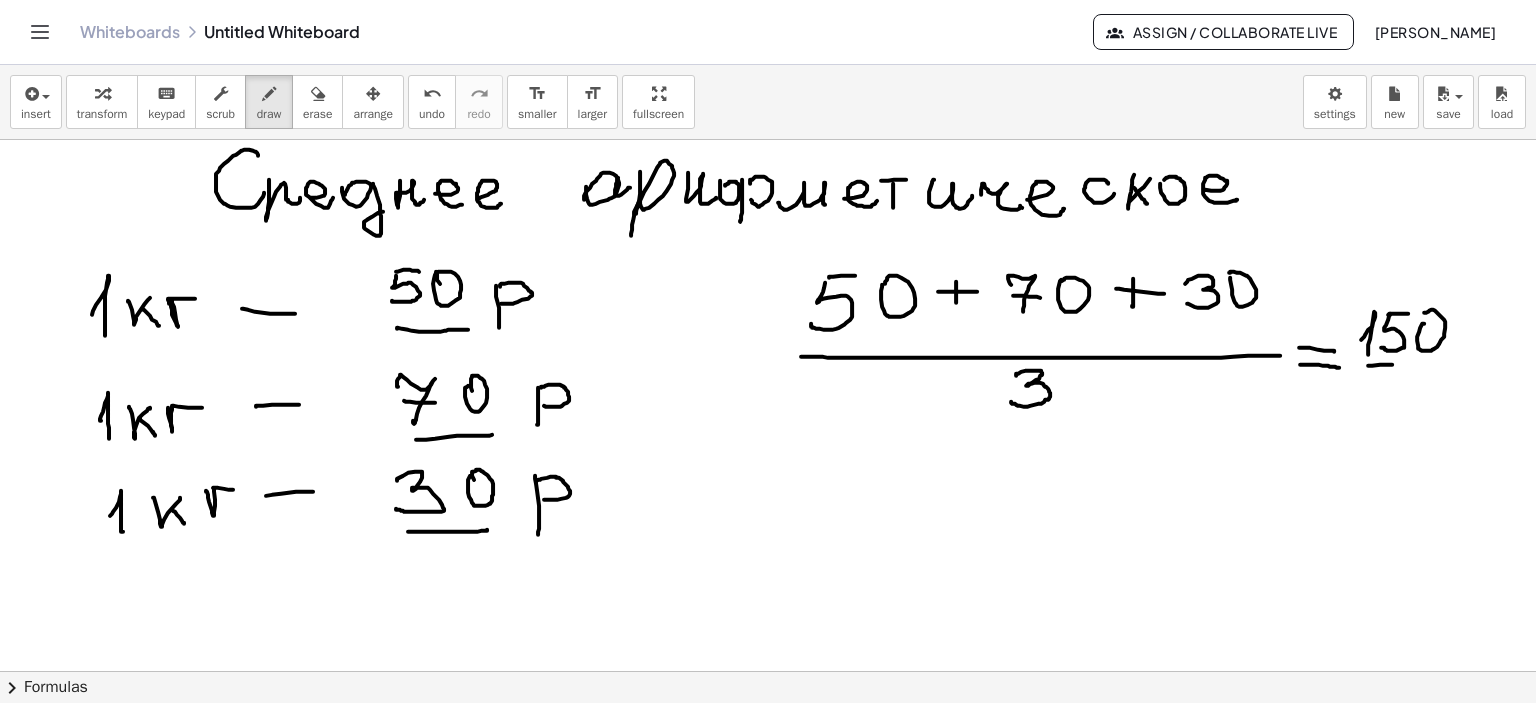 drag, startPoint x: 1368, startPoint y: 365, endPoint x: 1459, endPoint y: 360, distance: 91.13726 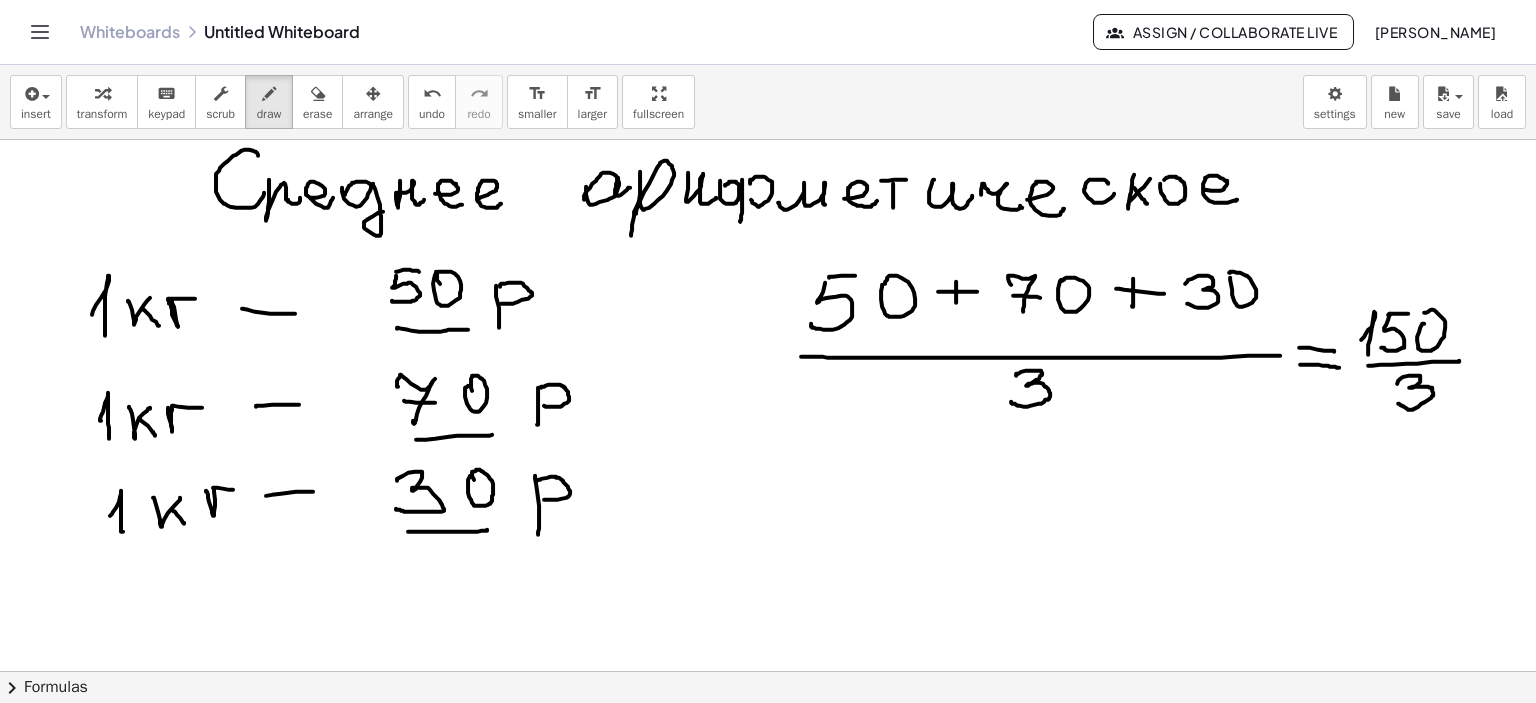 drag, startPoint x: 1397, startPoint y: 383, endPoint x: 1396, endPoint y: 401, distance: 18.027756 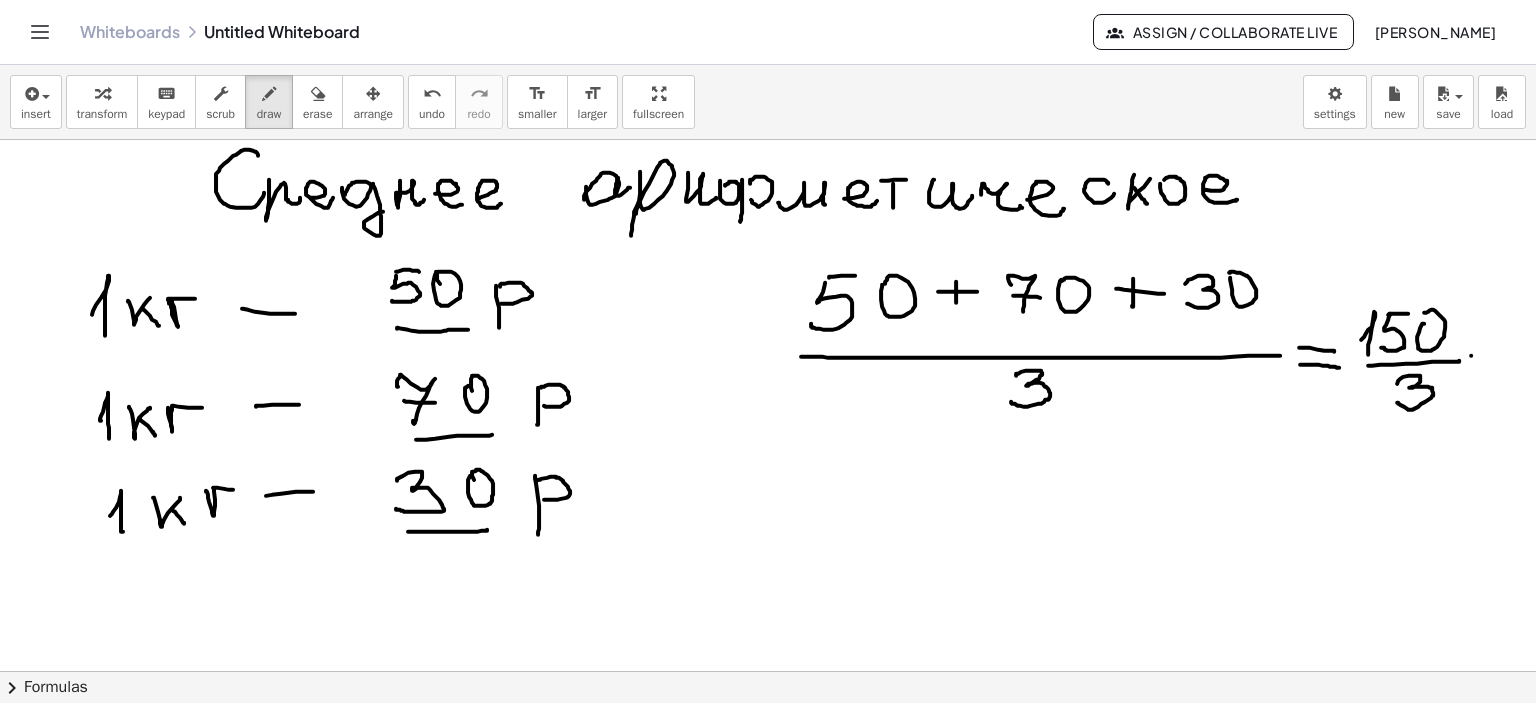drag, startPoint x: 1471, startPoint y: 355, endPoint x: 1495, endPoint y: 357, distance: 24.083189 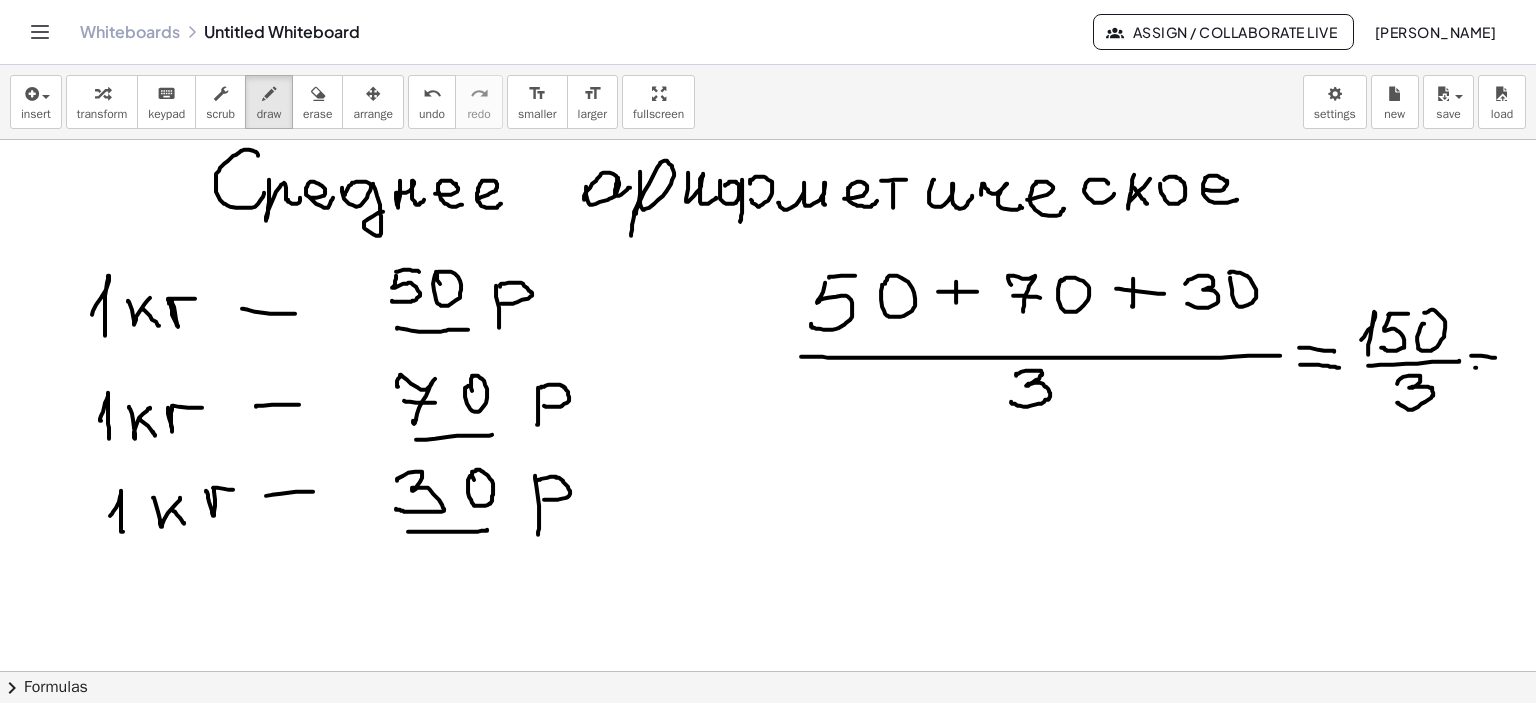 drag, startPoint x: 1475, startPoint y: 367, endPoint x: 1502, endPoint y: 370, distance: 27.166155 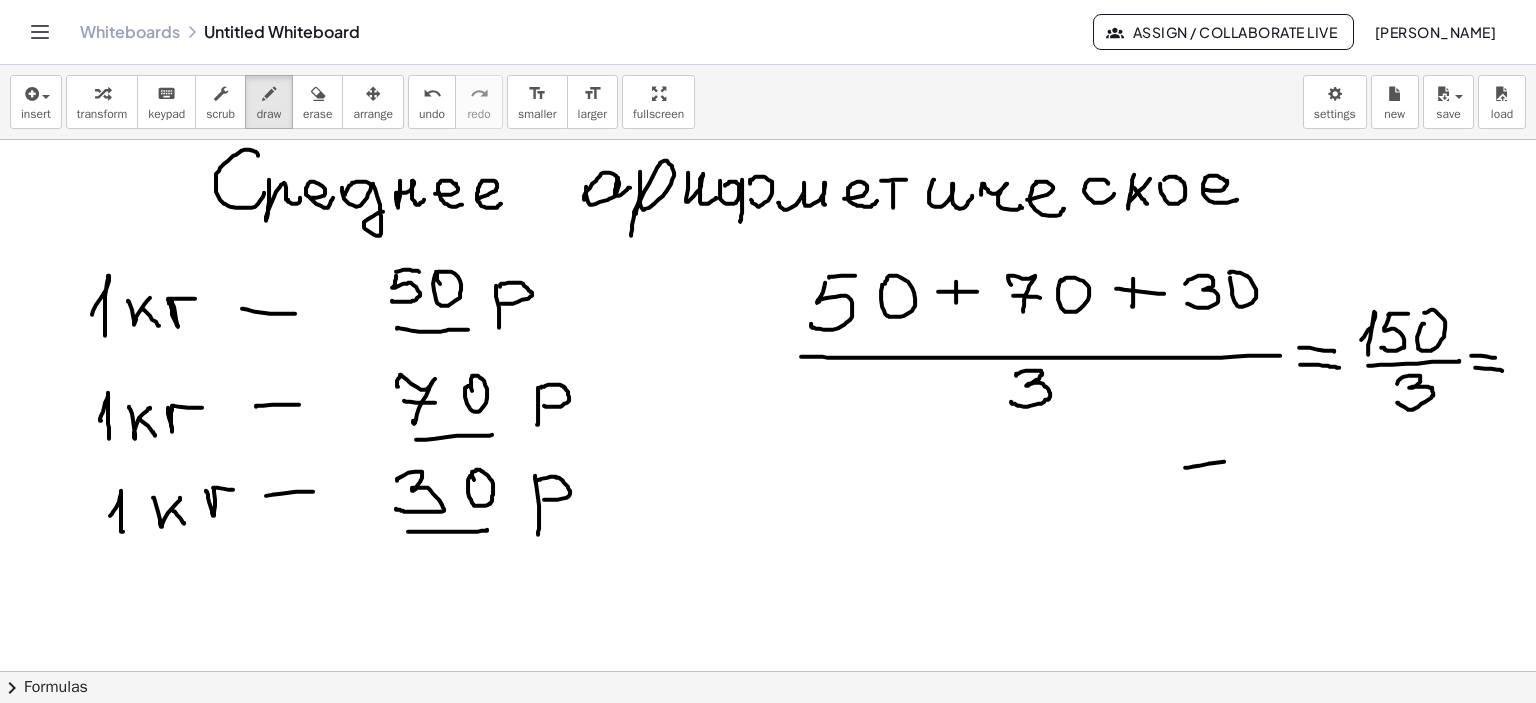drag, startPoint x: 1185, startPoint y: 467, endPoint x: 1225, endPoint y: 467, distance: 40 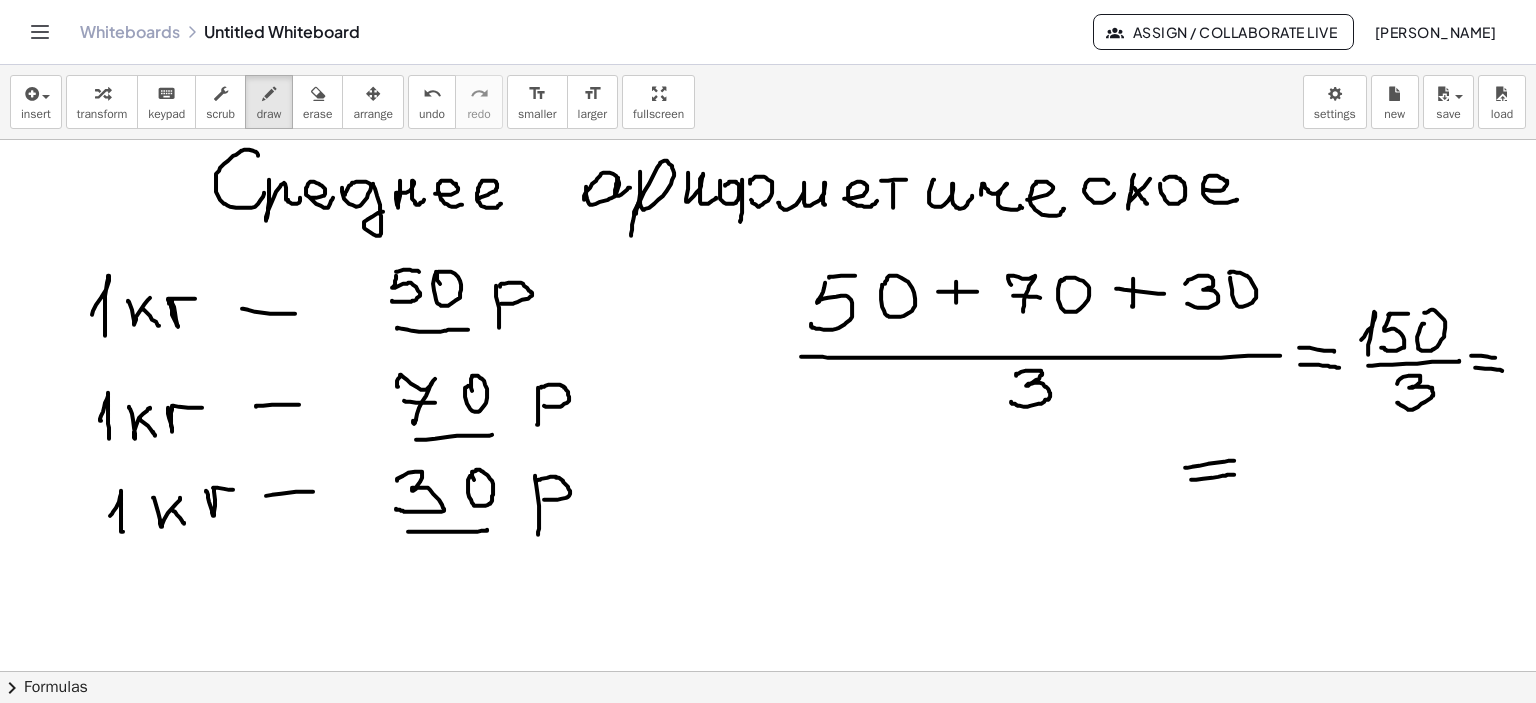 drag, startPoint x: 1191, startPoint y: 479, endPoint x: 1234, endPoint y: 474, distance: 43.289722 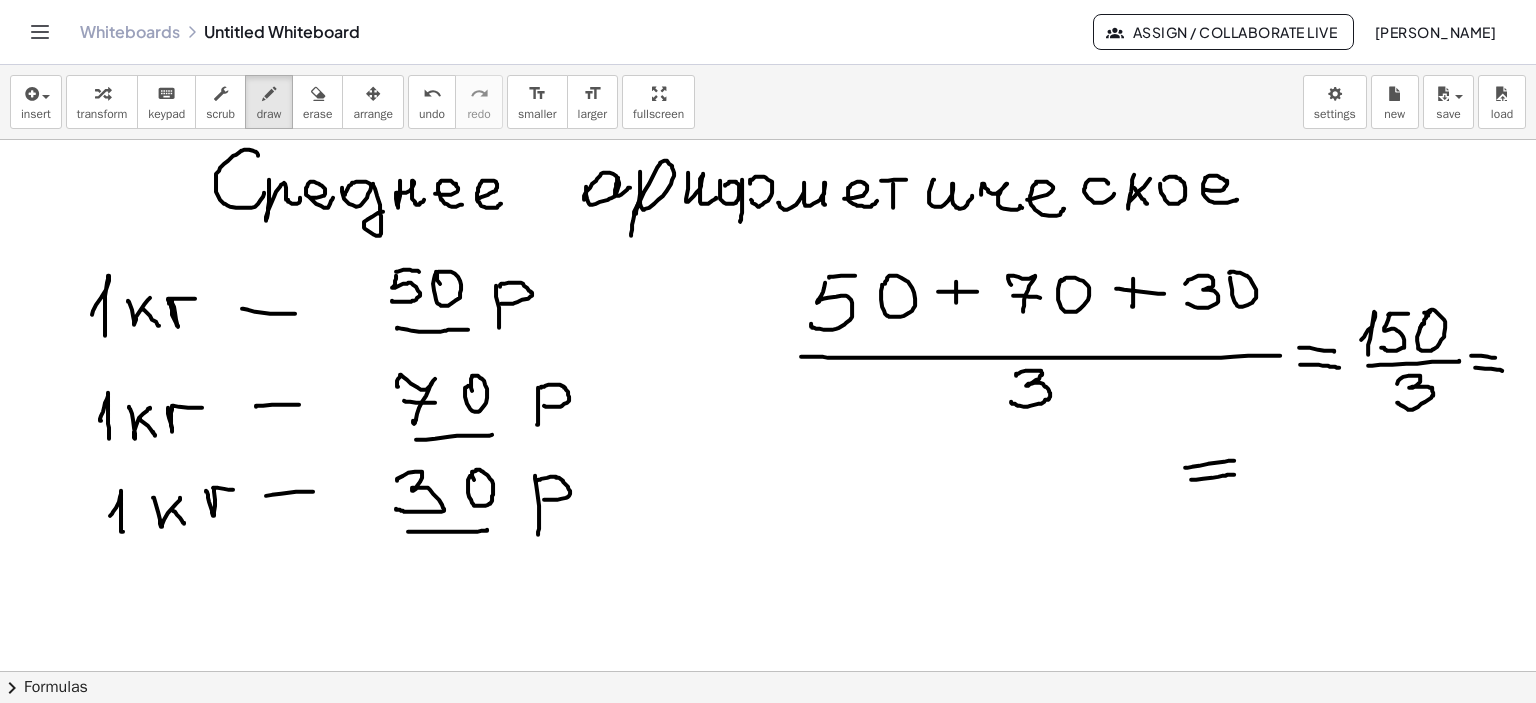 drag, startPoint x: 1430, startPoint y: 311, endPoint x: 1419, endPoint y: 330, distance: 21.954498 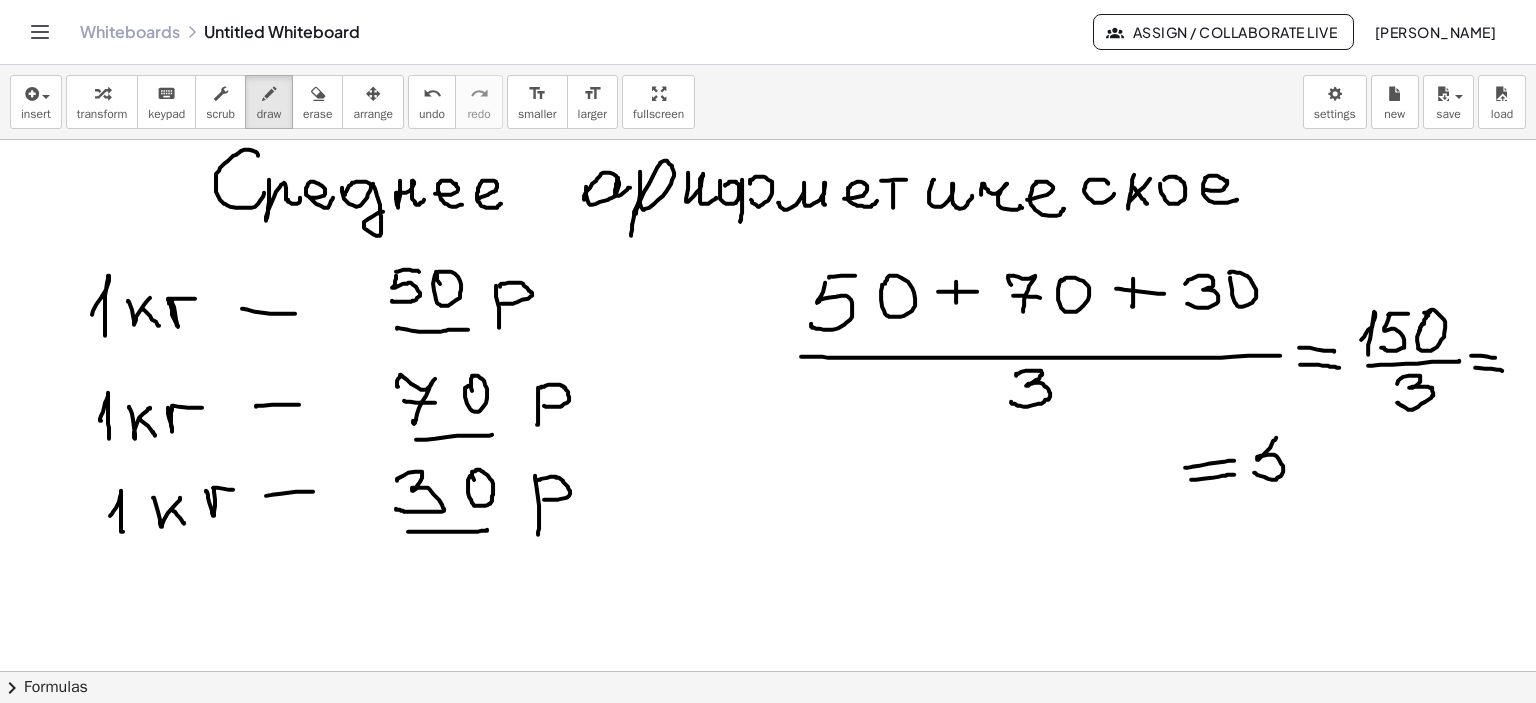 drag, startPoint x: 1276, startPoint y: 437, endPoint x: 1254, endPoint y: 472, distance: 41.340054 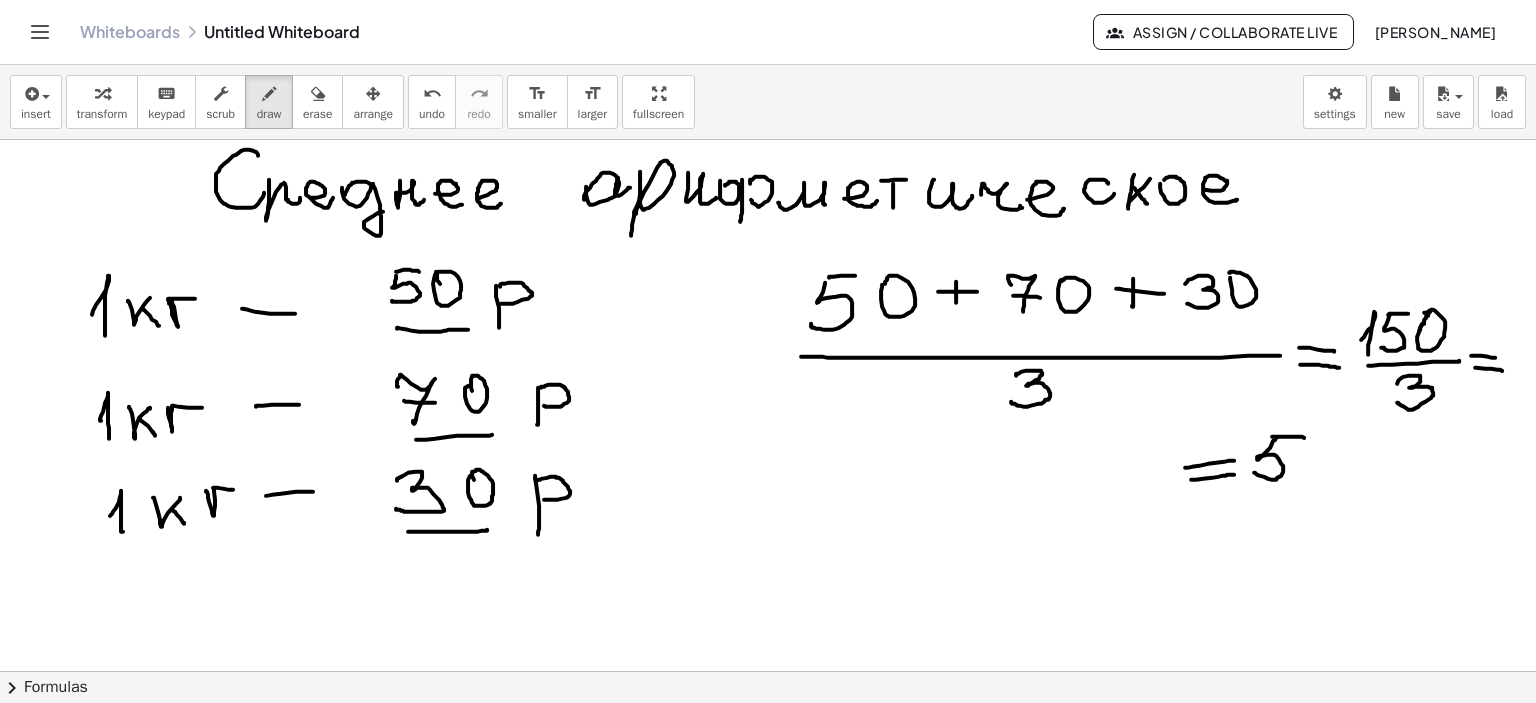 drag, startPoint x: 1272, startPoint y: 436, endPoint x: 1304, endPoint y: 437, distance: 32.01562 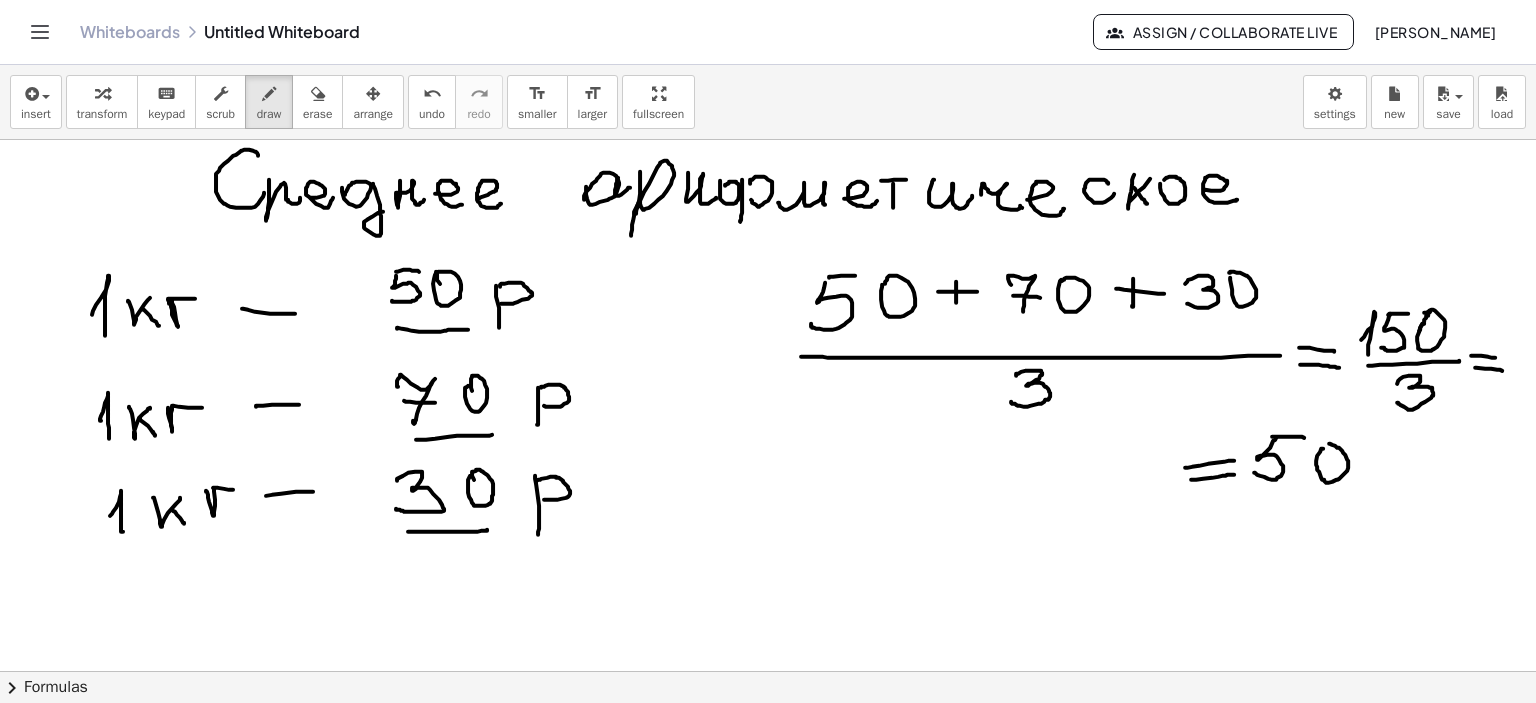click at bounding box center (768, 672) 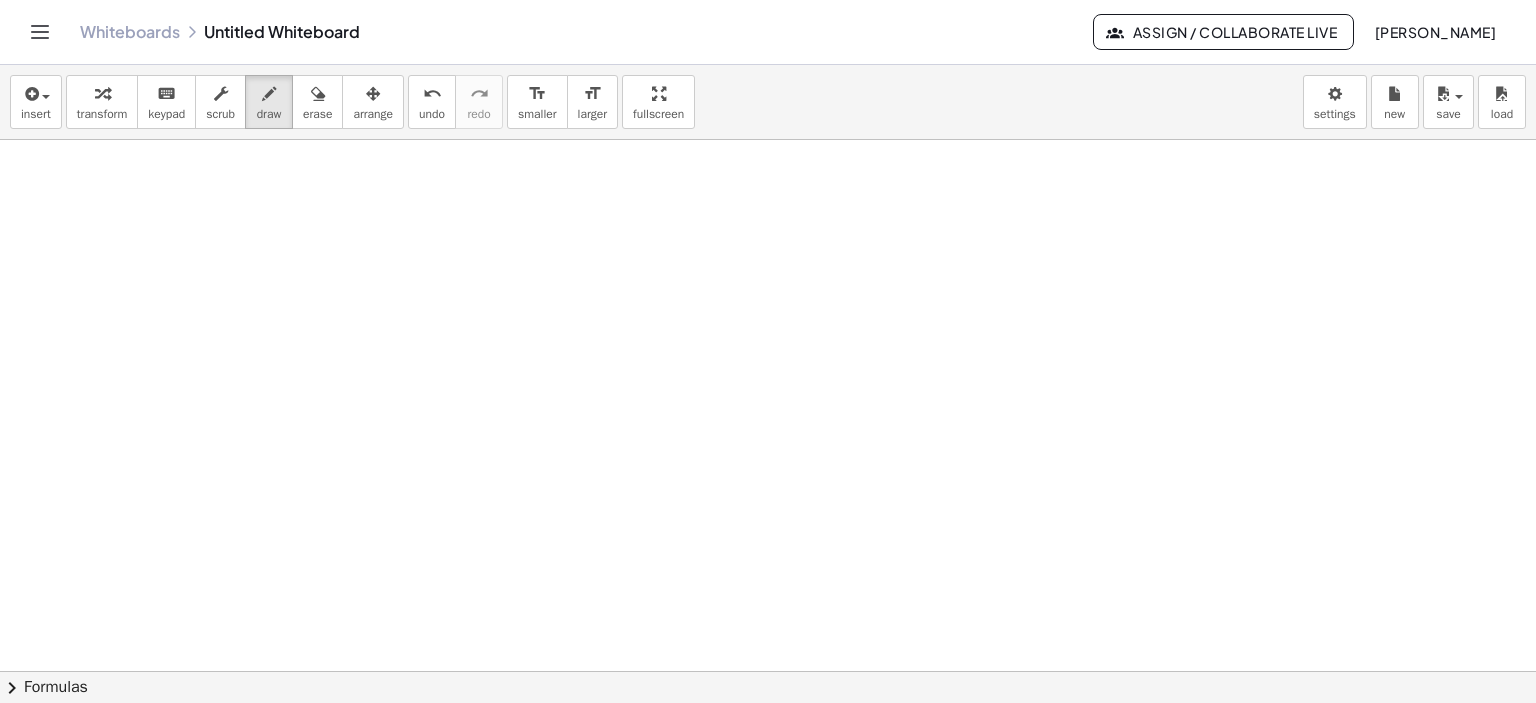 scroll, scrollTop: 532, scrollLeft: 0, axis: vertical 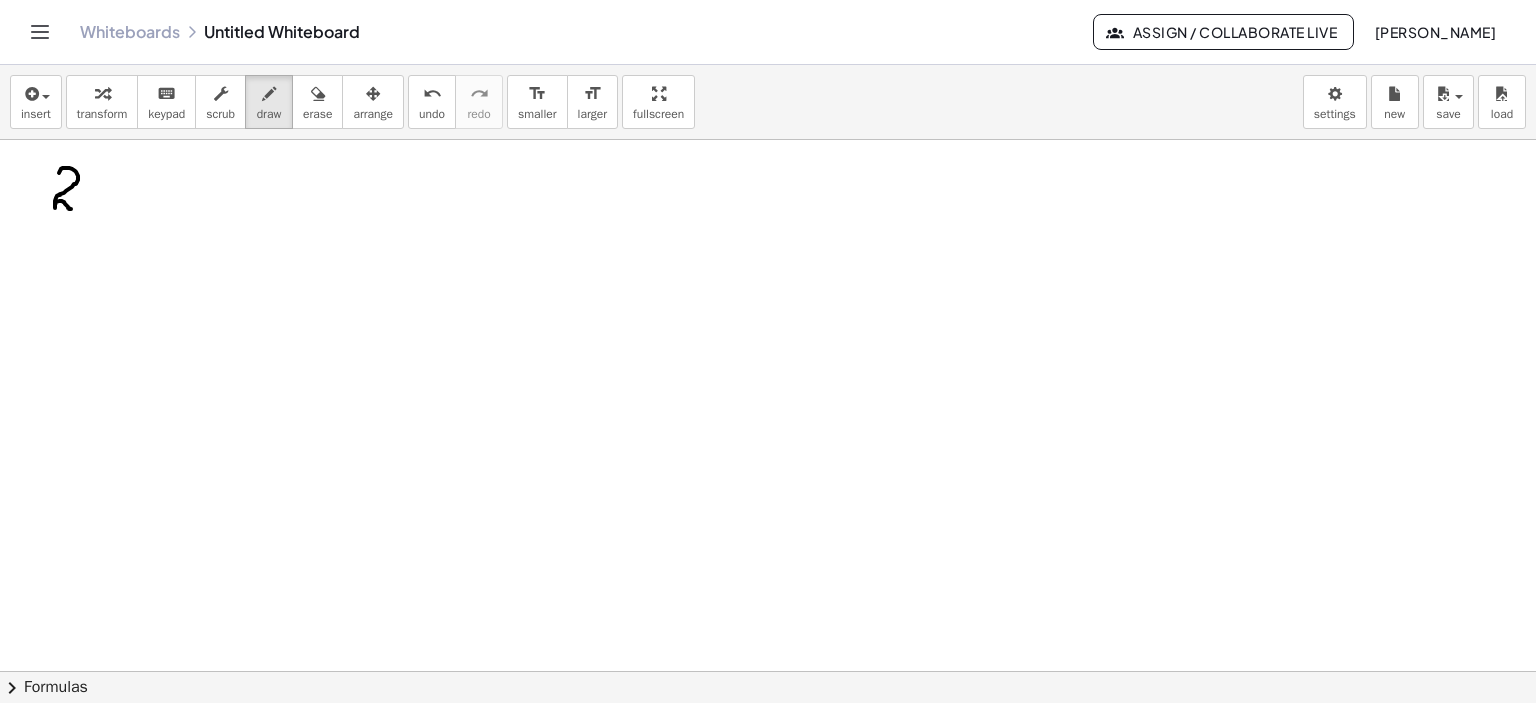 drag, startPoint x: 59, startPoint y: 172, endPoint x: 85, endPoint y: 200, distance: 38.209946 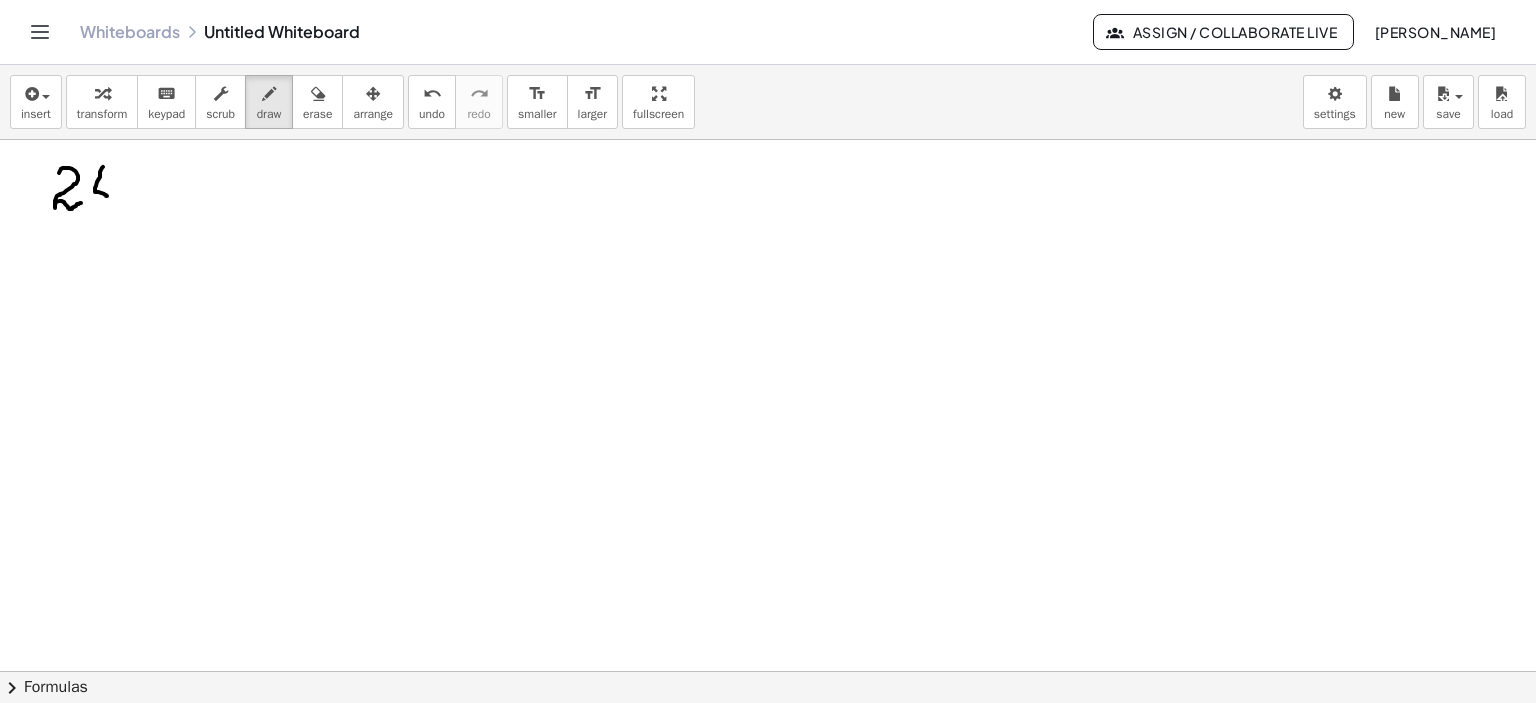 drag, startPoint x: 103, startPoint y: 166, endPoint x: 108, endPoint y: 195, distance: 29.427877 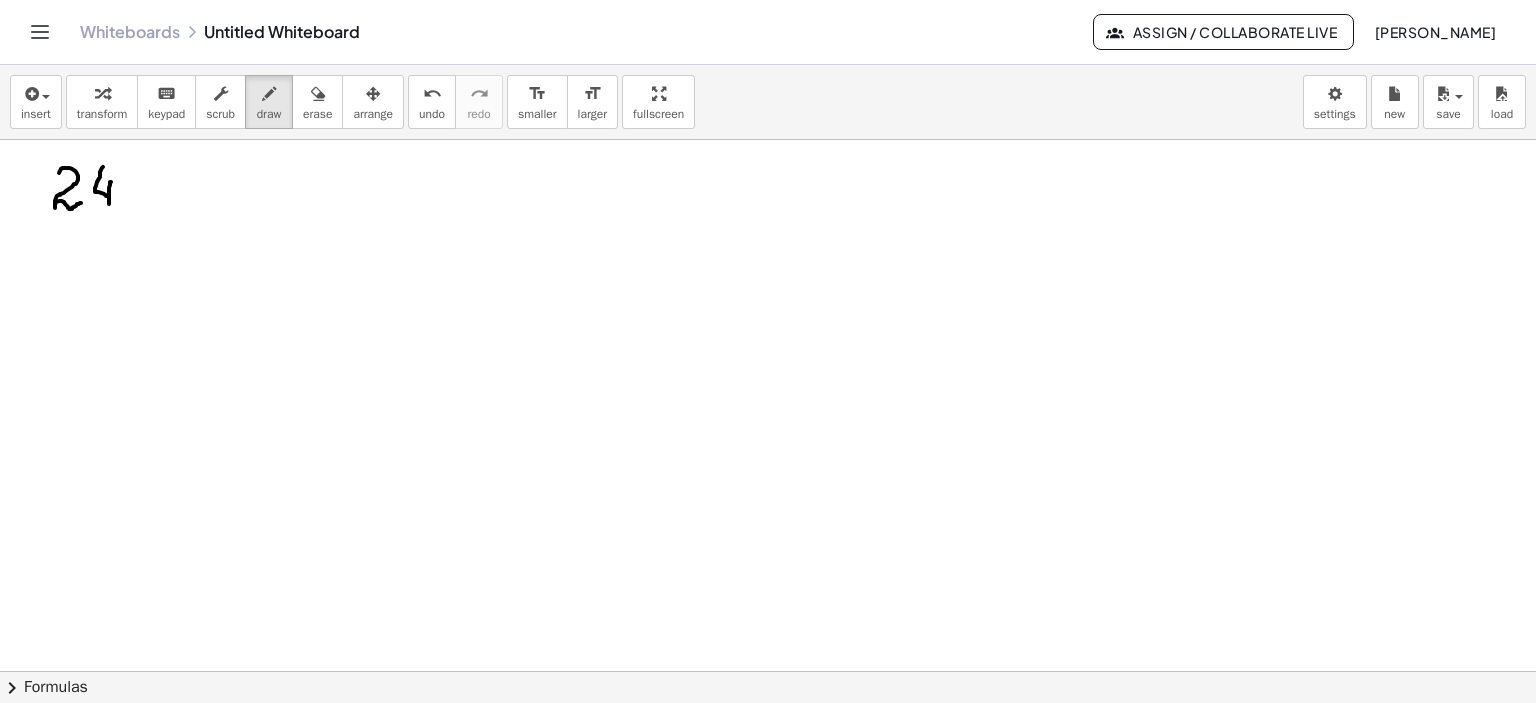 drag, startPoint x: 111, startPoint y: 181, endPoint x: 123, endPoint y: 194, distance: 17.691807 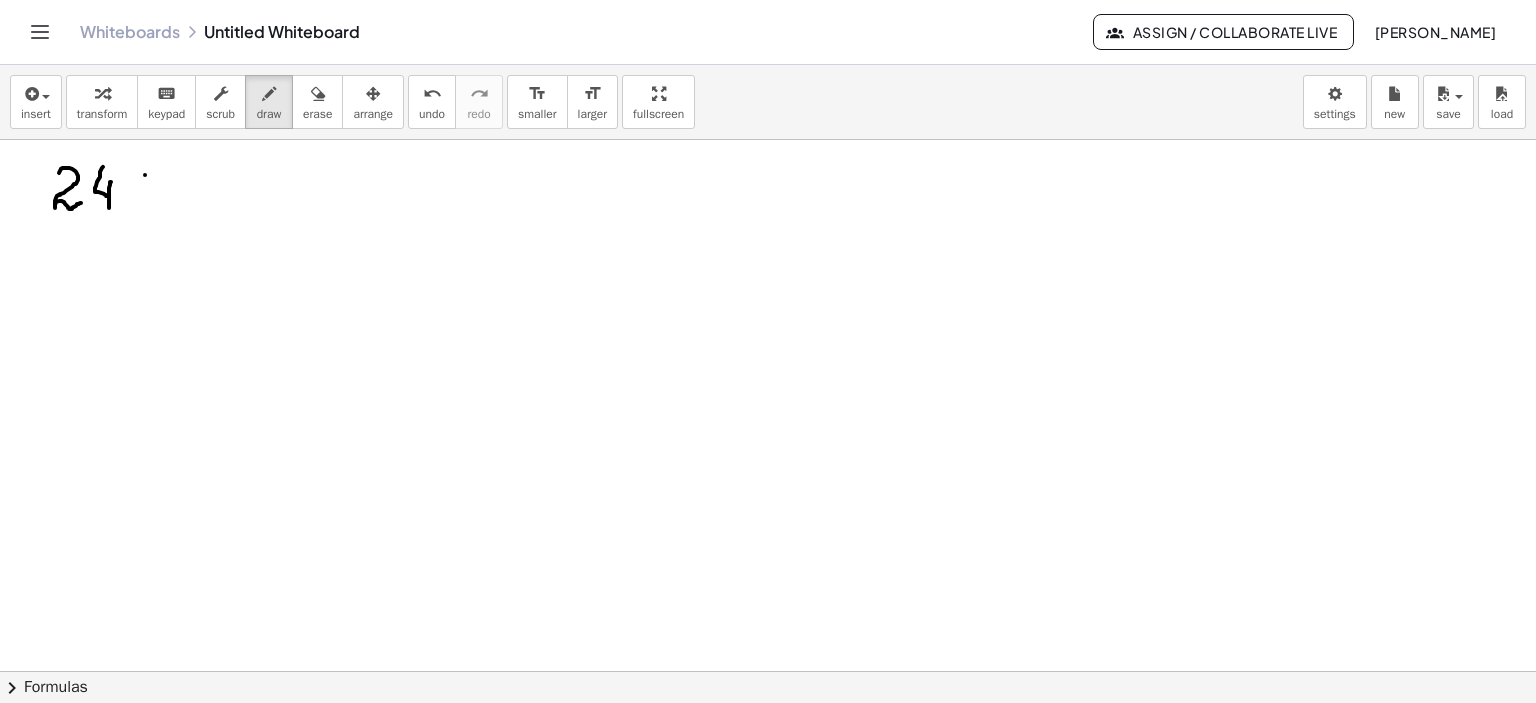 click at bounding box center (768, 406) 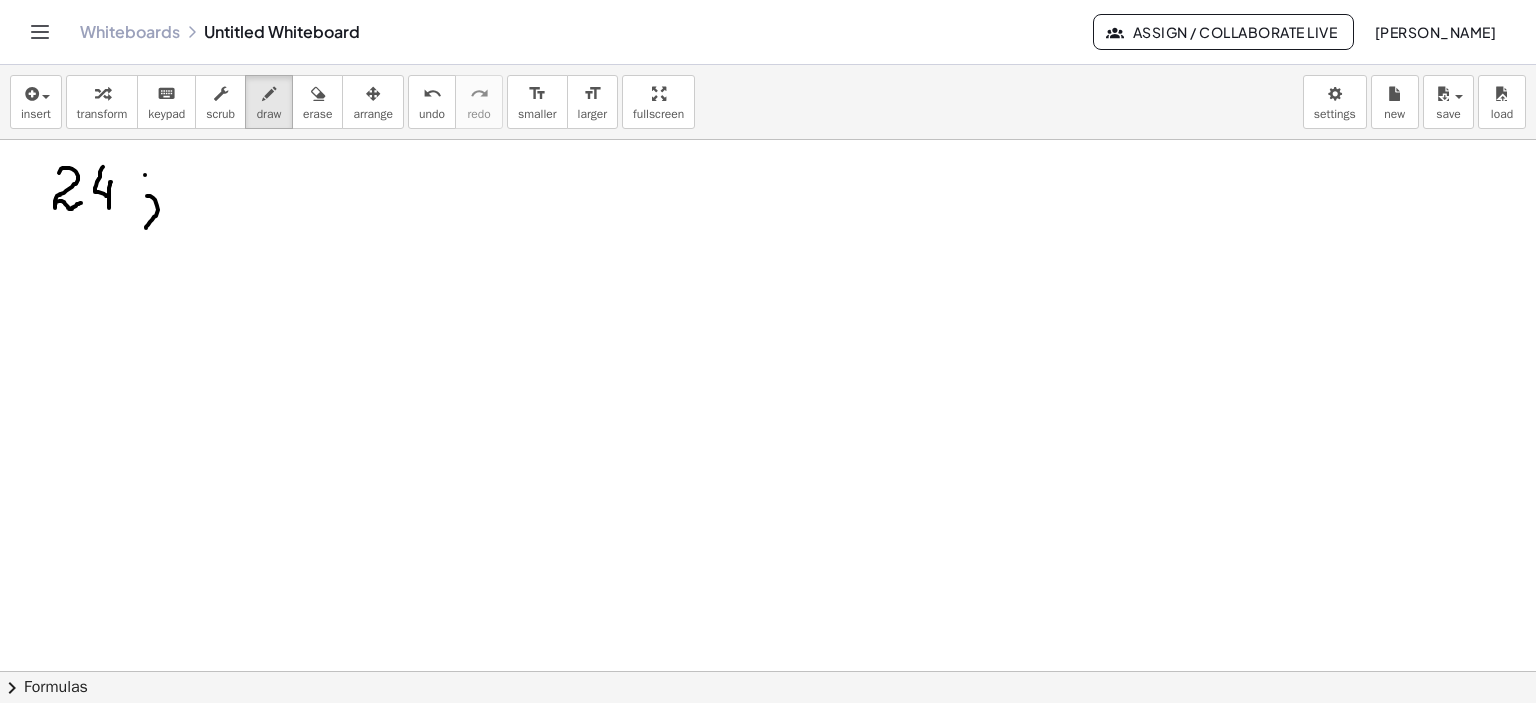 drag, startPoint x: 147, startPoint y: 195, endPoint x: 146, endPoint y: 227, distance: 32.01562 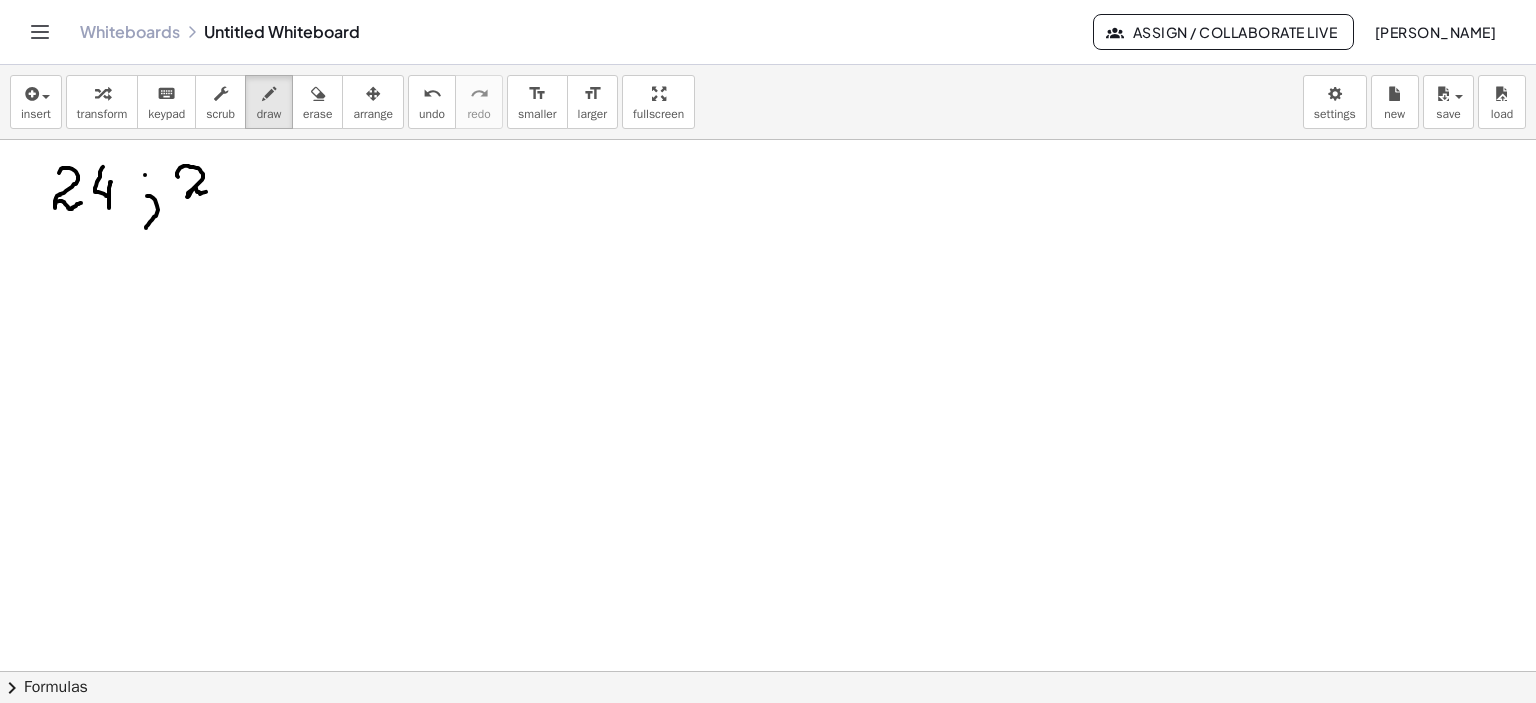 drag, startPoint x: 185, startPoint y: 165, endPoint x: 216, endPoint y: 186, distance: 37.44329 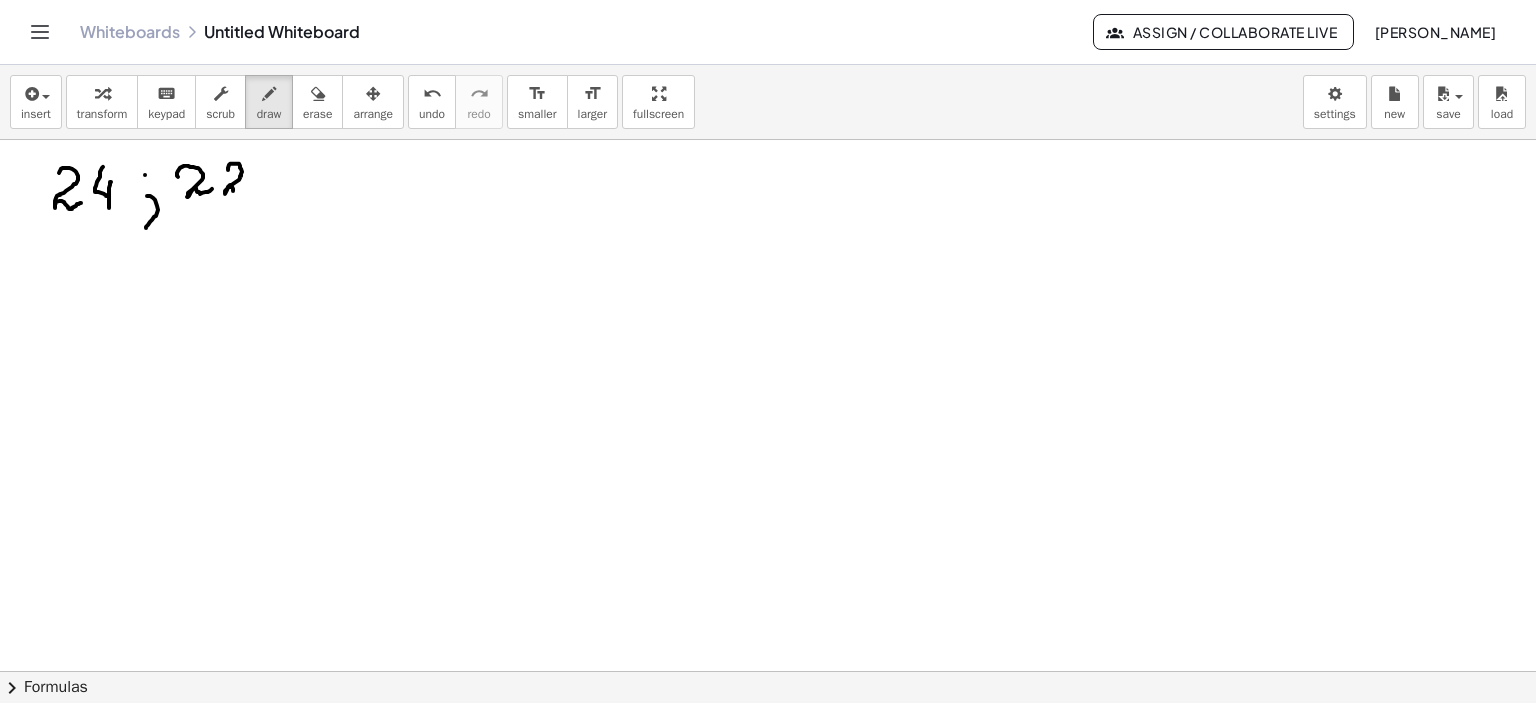 drag, startPoint x: 228, startPoint y: 169, endPoint x: 248, endPoint y: 189, distance: 28.284271 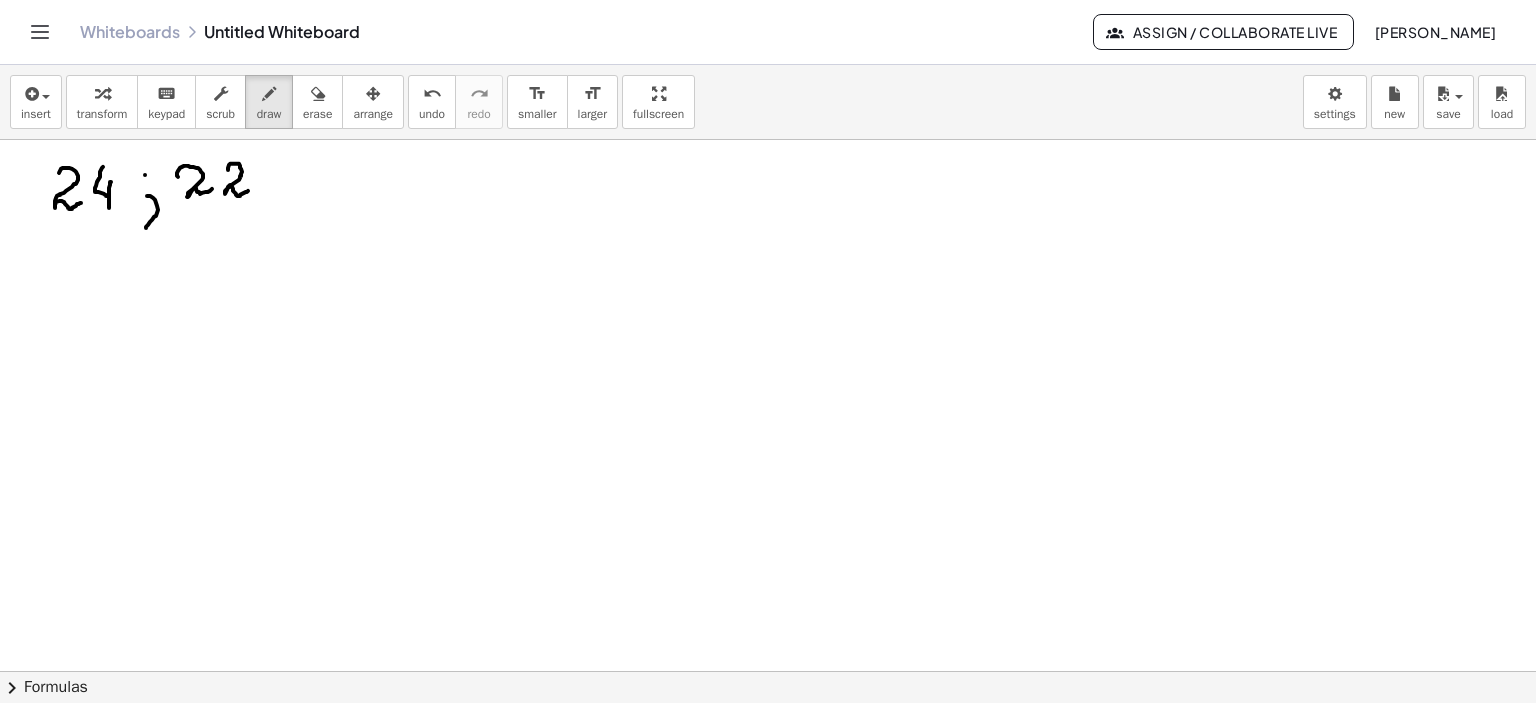 drag, startPoint x: 269, startPoint y: 163, endPoint x: 270, endPoint y: 176, distance: 13.038404 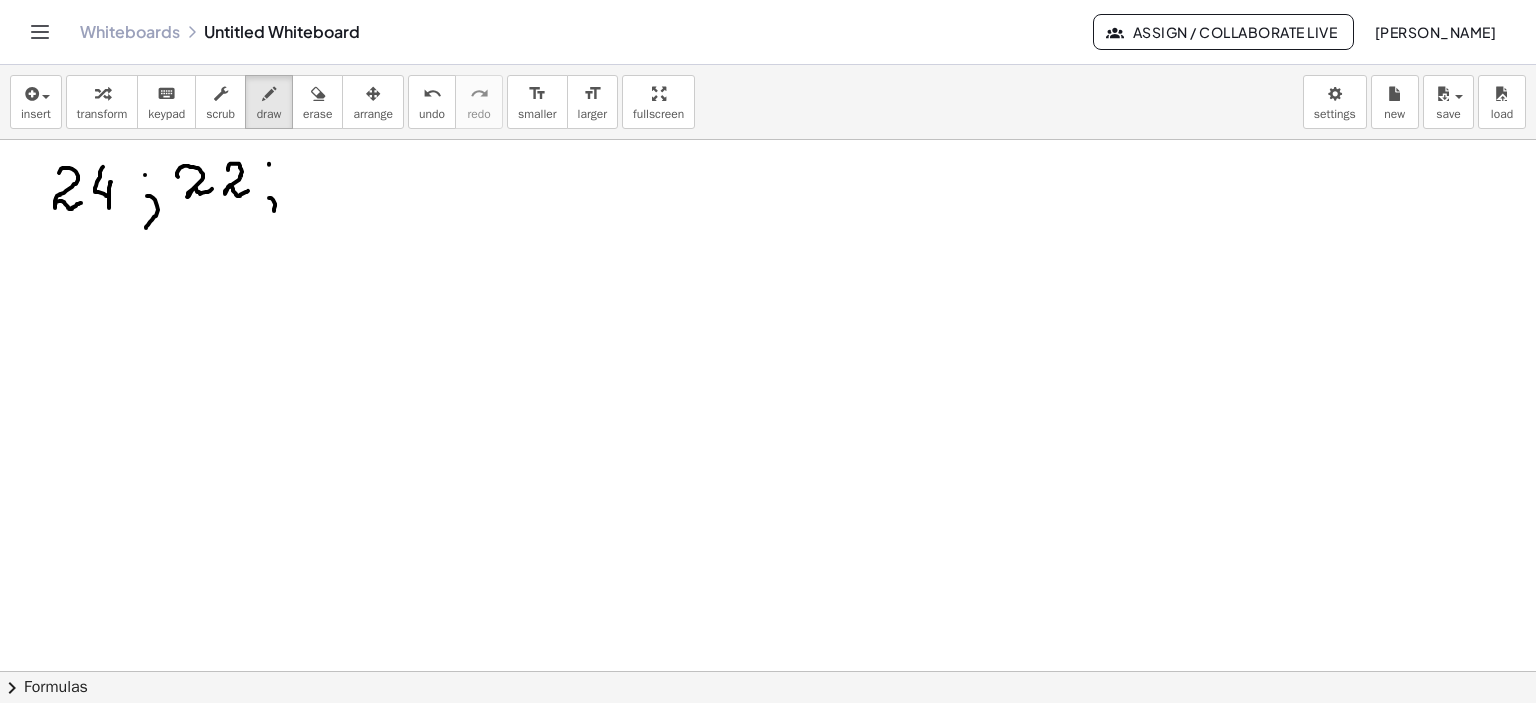 drag, startPoint x: 273, startPoint y: 199, endPoint x: 268, endPoint y: 216, distance: 17.720045 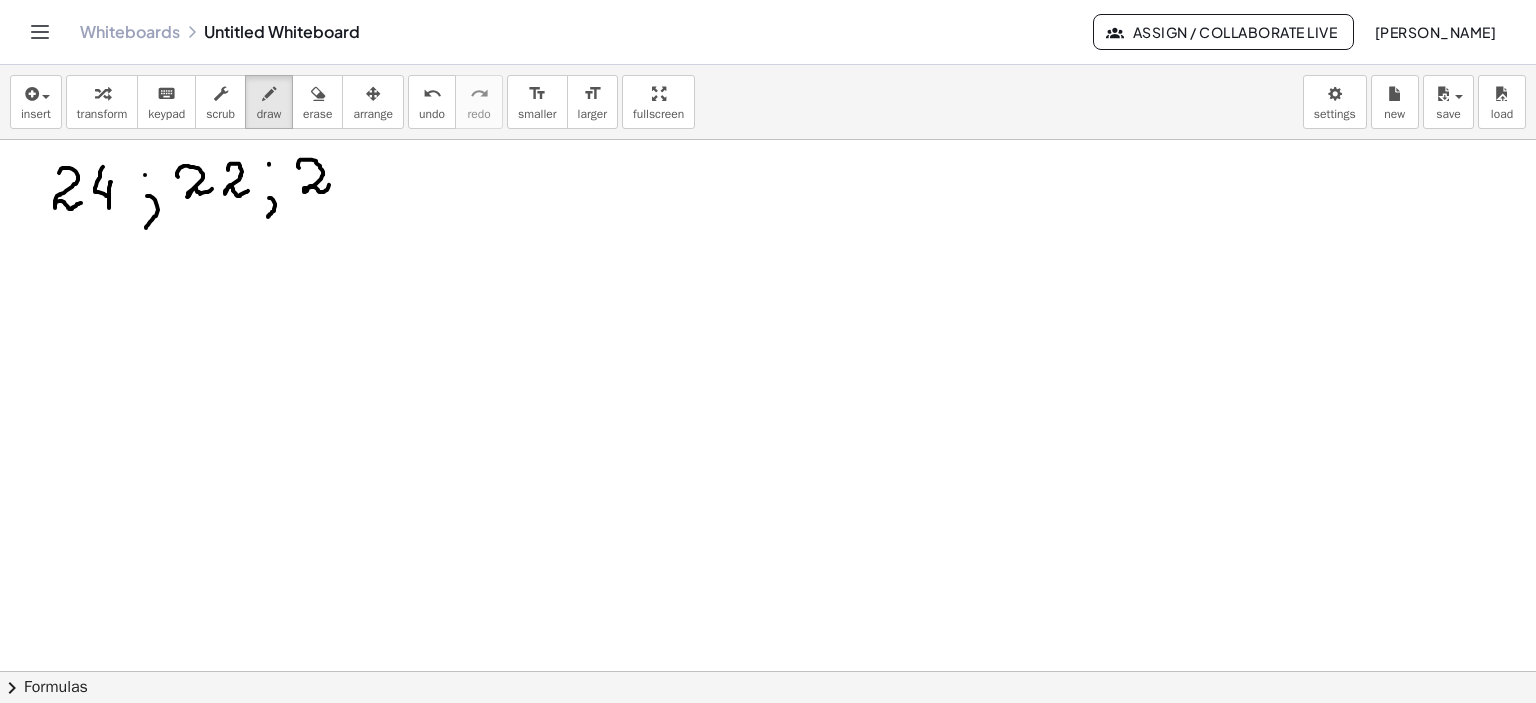 drag, startPoint x: 298, startPoint y: 165, endPoint x: 332, endPoint y: 182, distance: 38.013157 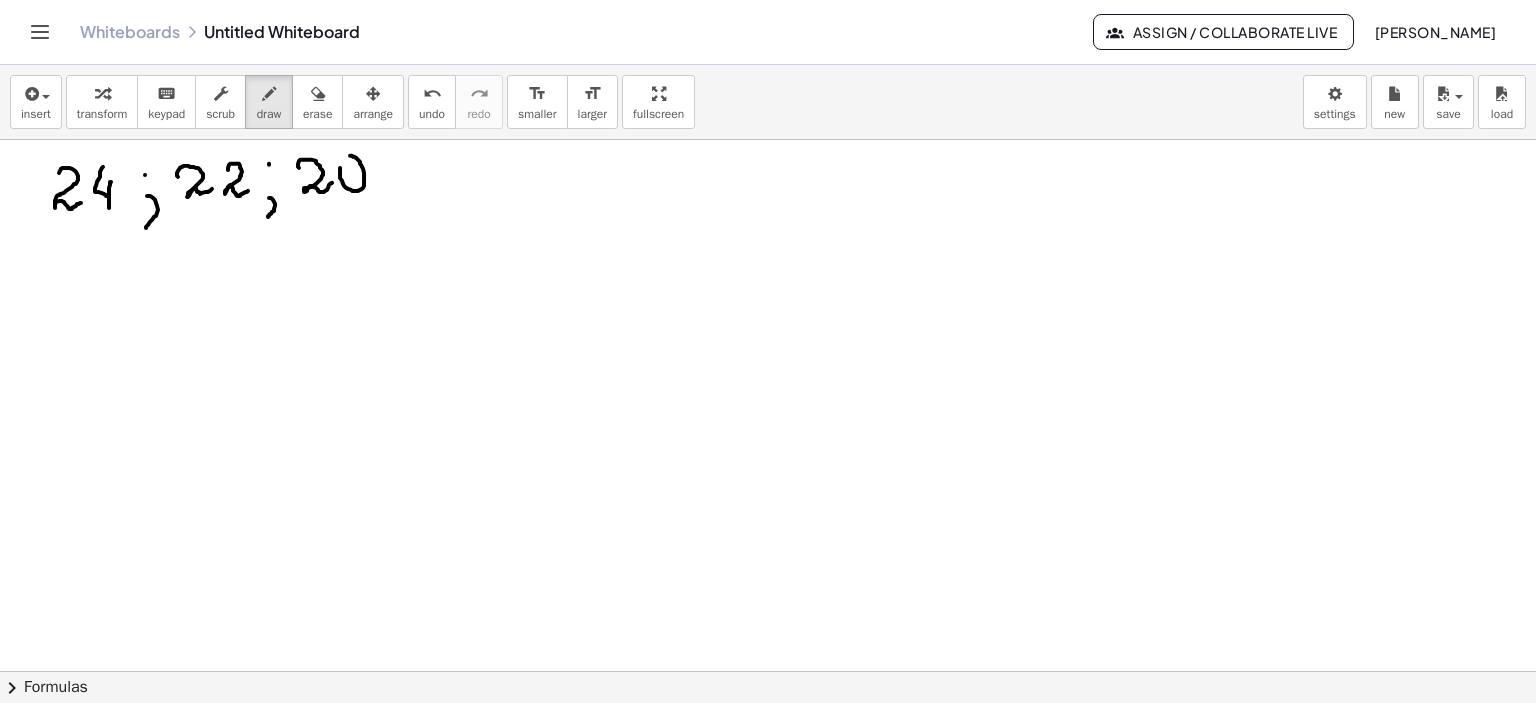 click at bounding box center (768, 406) 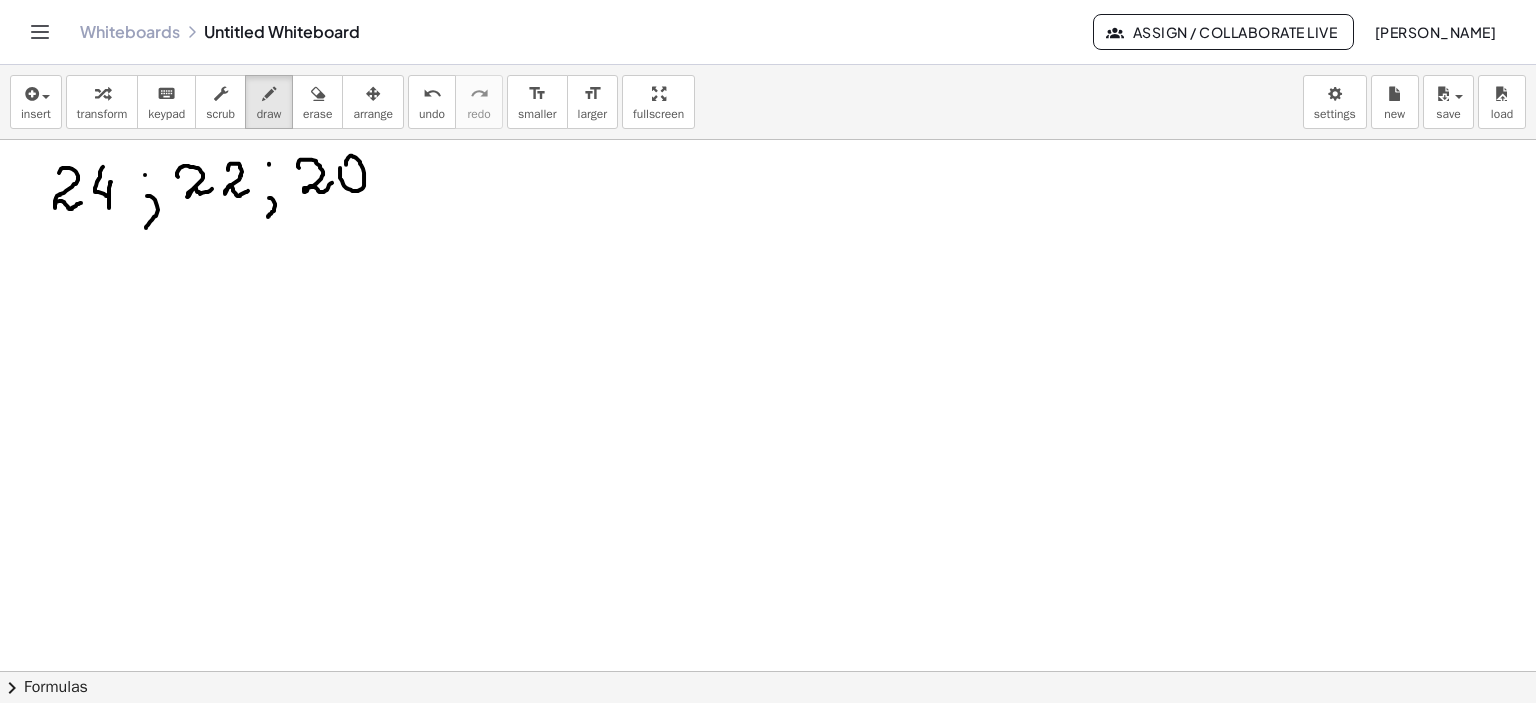 click at bounding box center (768, 406) 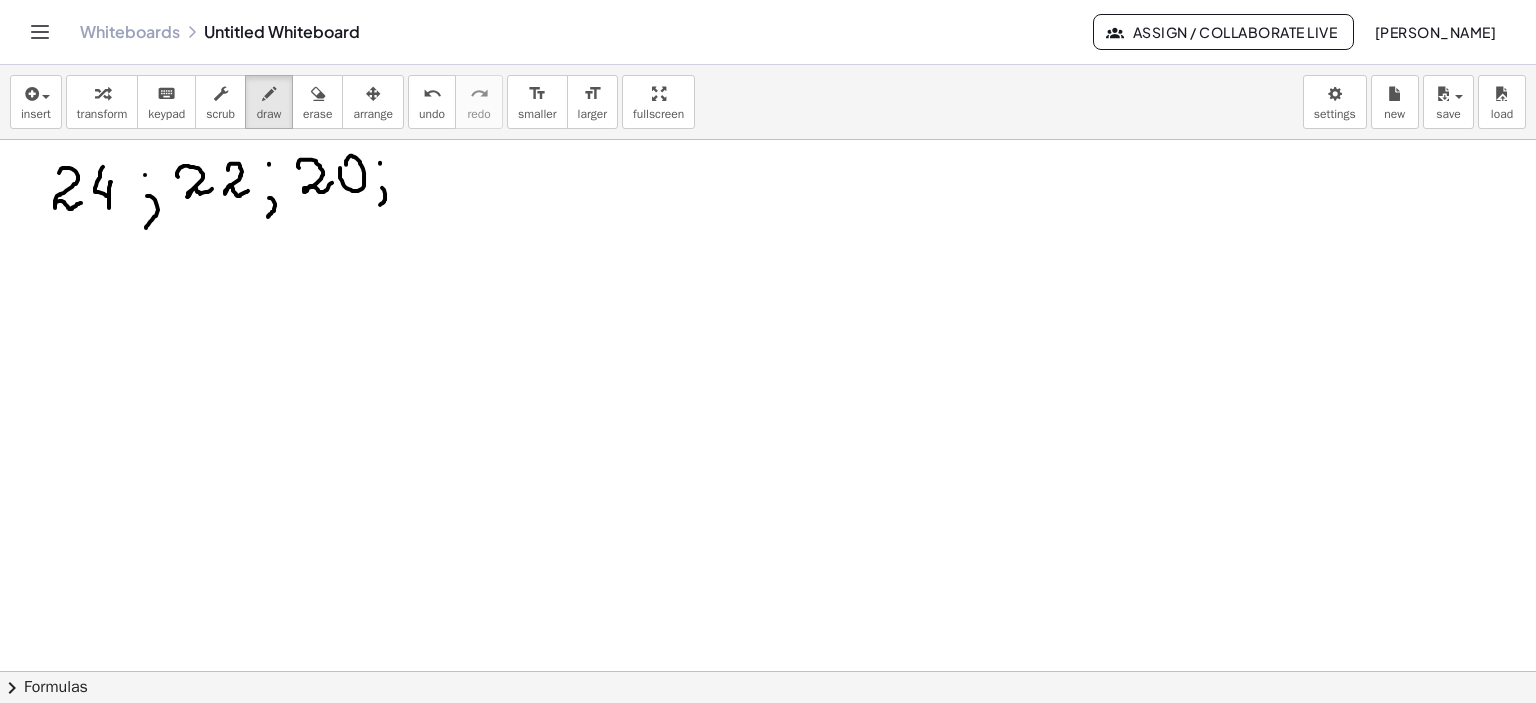 drag, startPoint x: 382, startPoint y: 187, endPoint x: 378, endPoint y: 206, distance: 19.416489 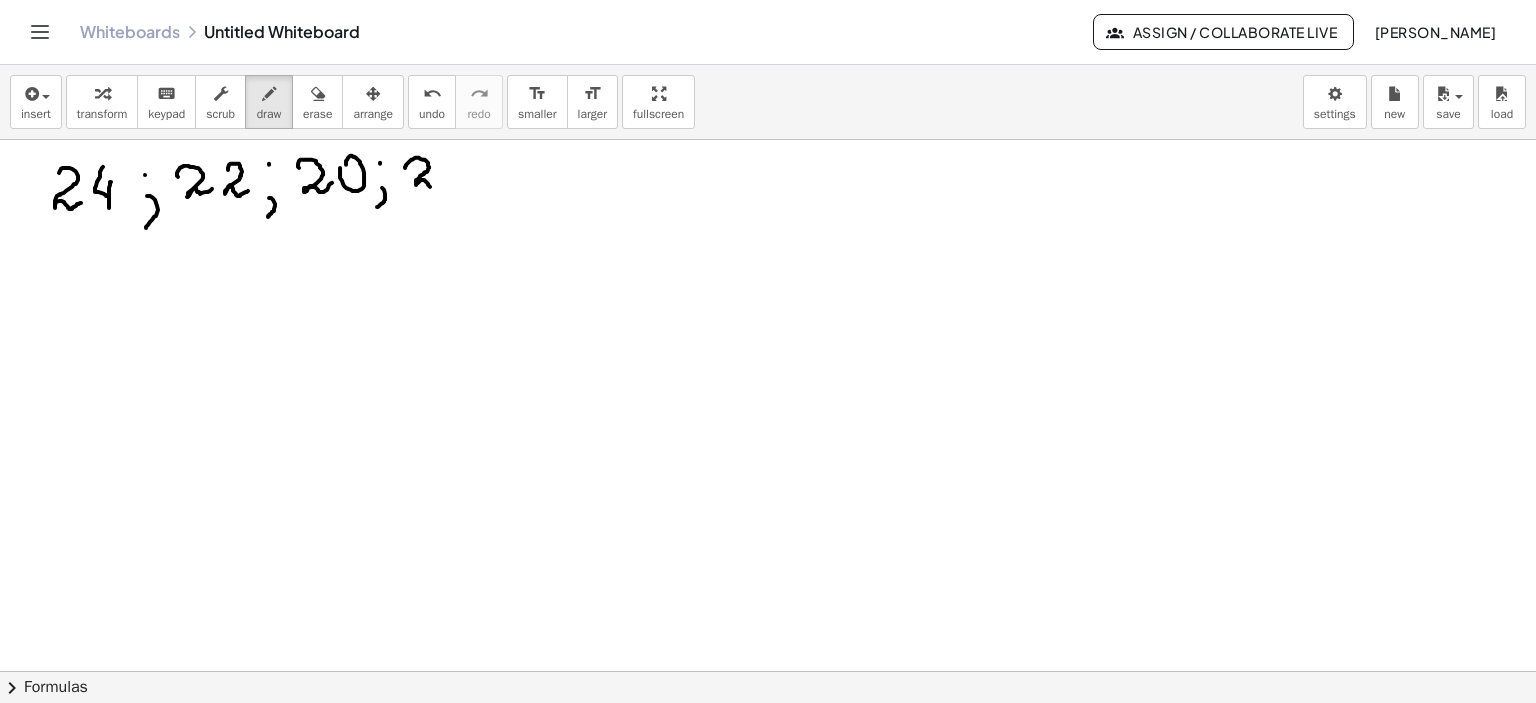 drag, startPoint x: 405, startPoint y: 167, endPoint x: 447, endPoint y: 179, distance: 43.68066 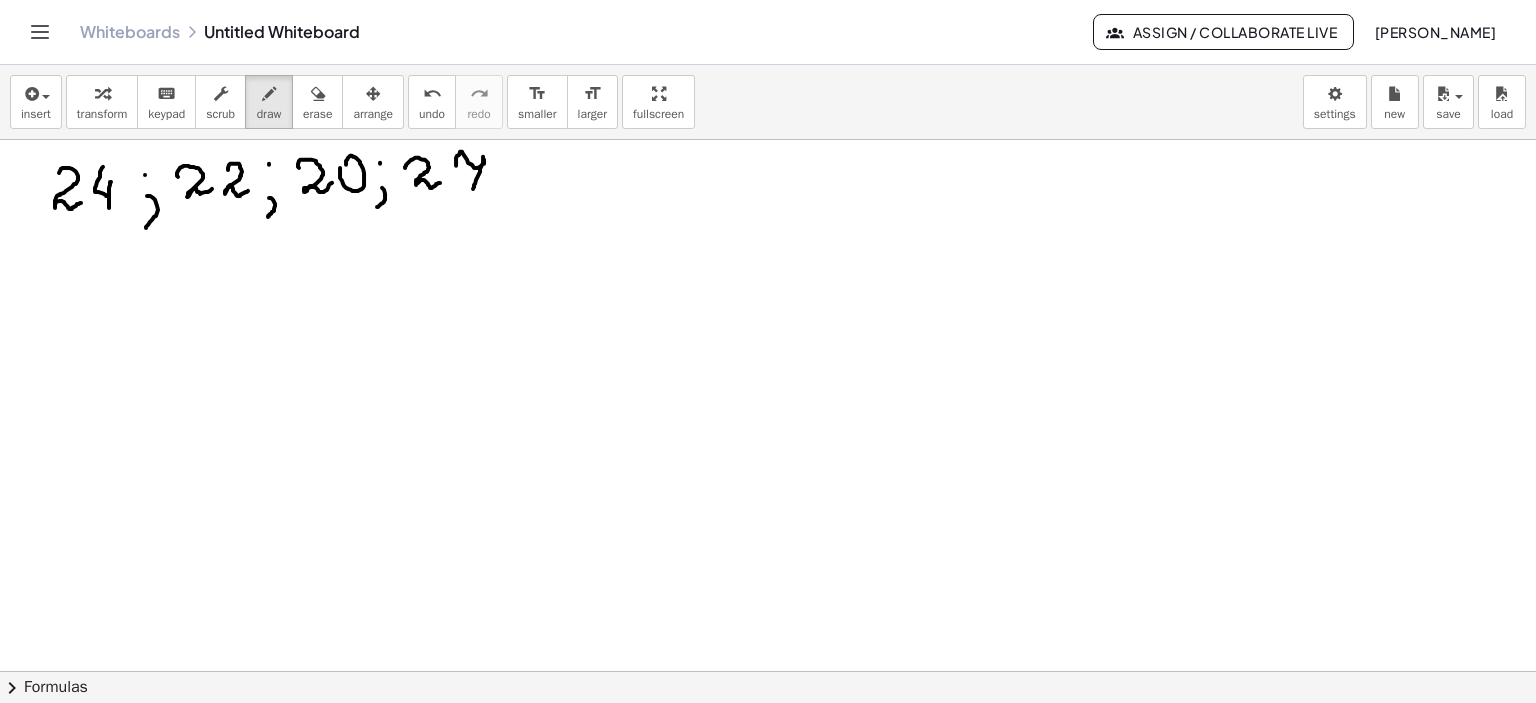 drag, startPoint x: 459, startPoint y: 154, endPoint x: 472, endPoint y: 191, distance: 39.217342 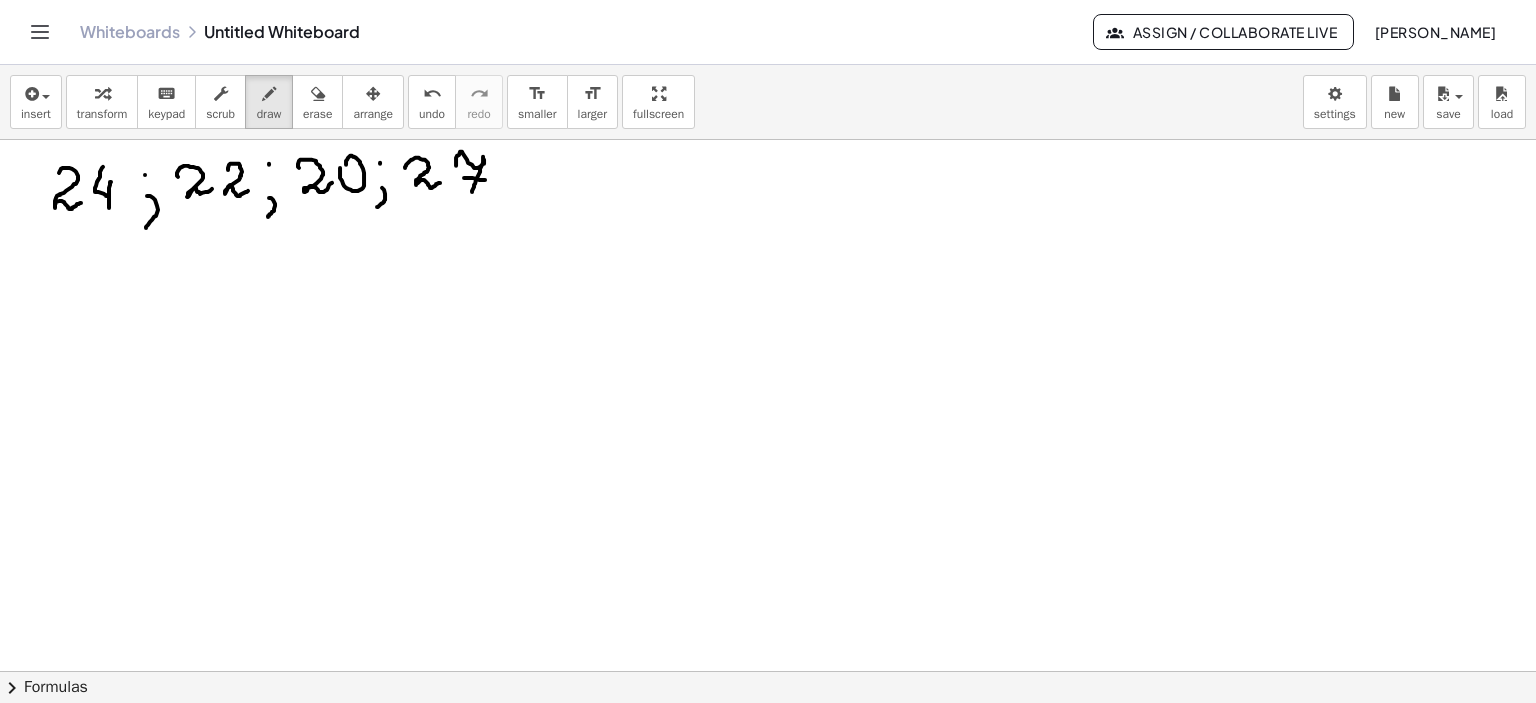 drag, startPoint x: 464, startPoint y: 177, endPoint x: 488, endPoint y: 179, distance: 24.083189 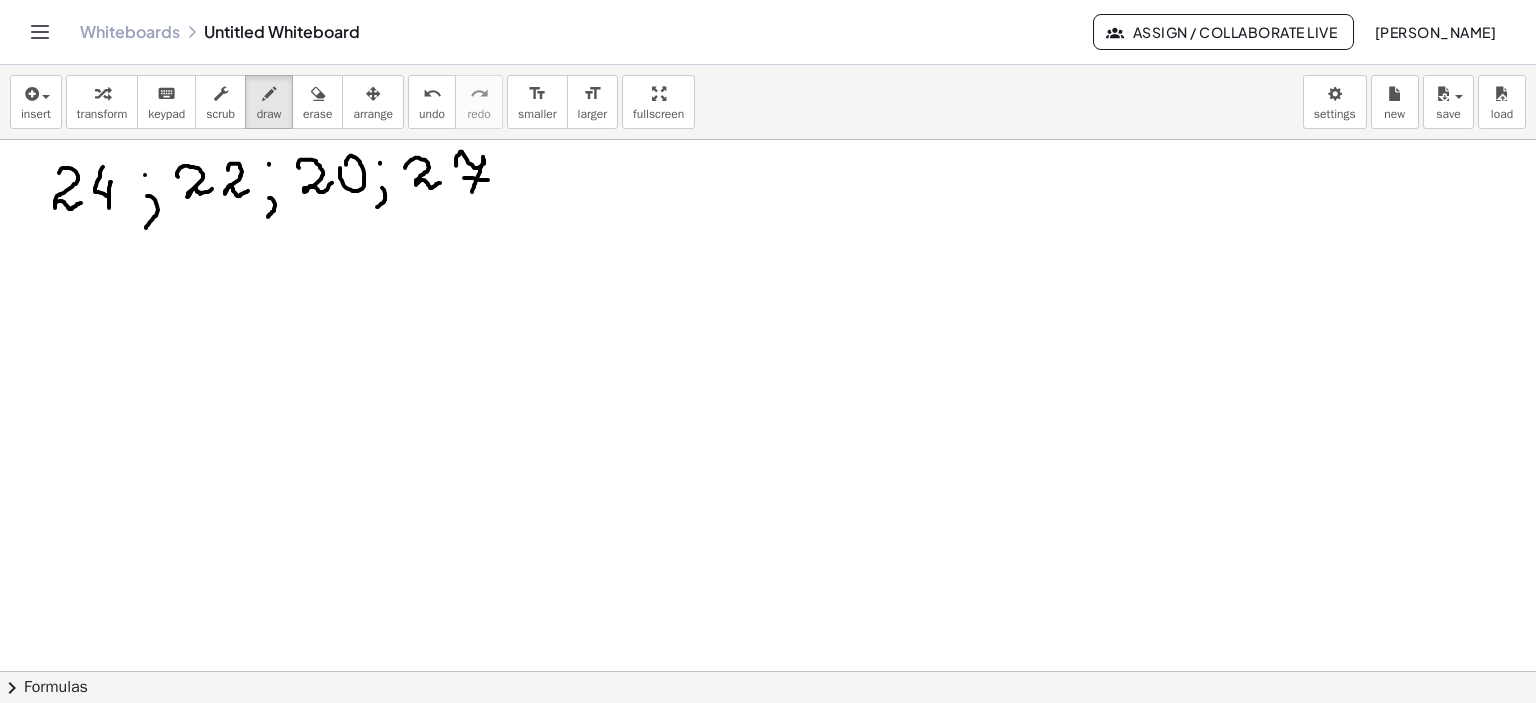 click at bounding box center (768, 406) 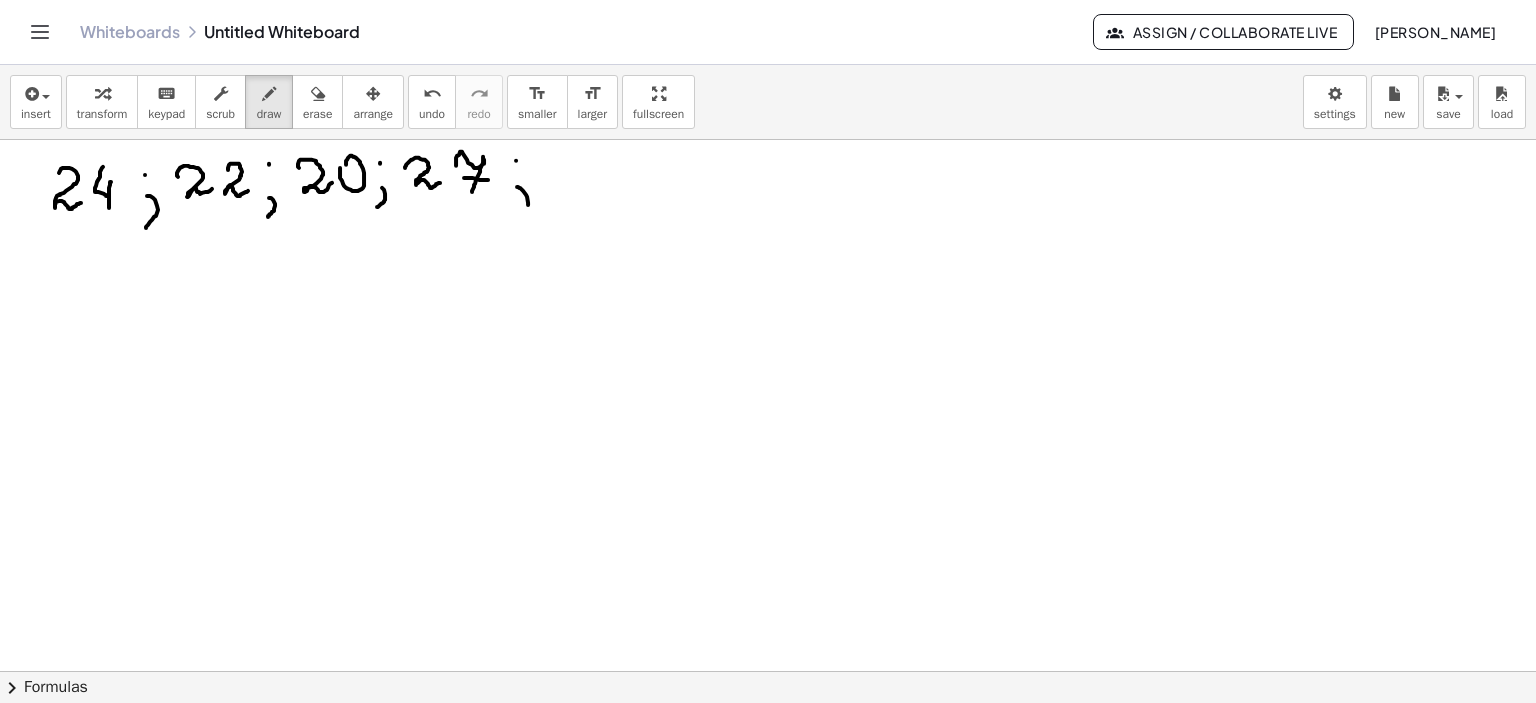 drag, startPoint x: 517, startPoint y: 186, endPoint x: 517, endPoint y: 216, distance: 30 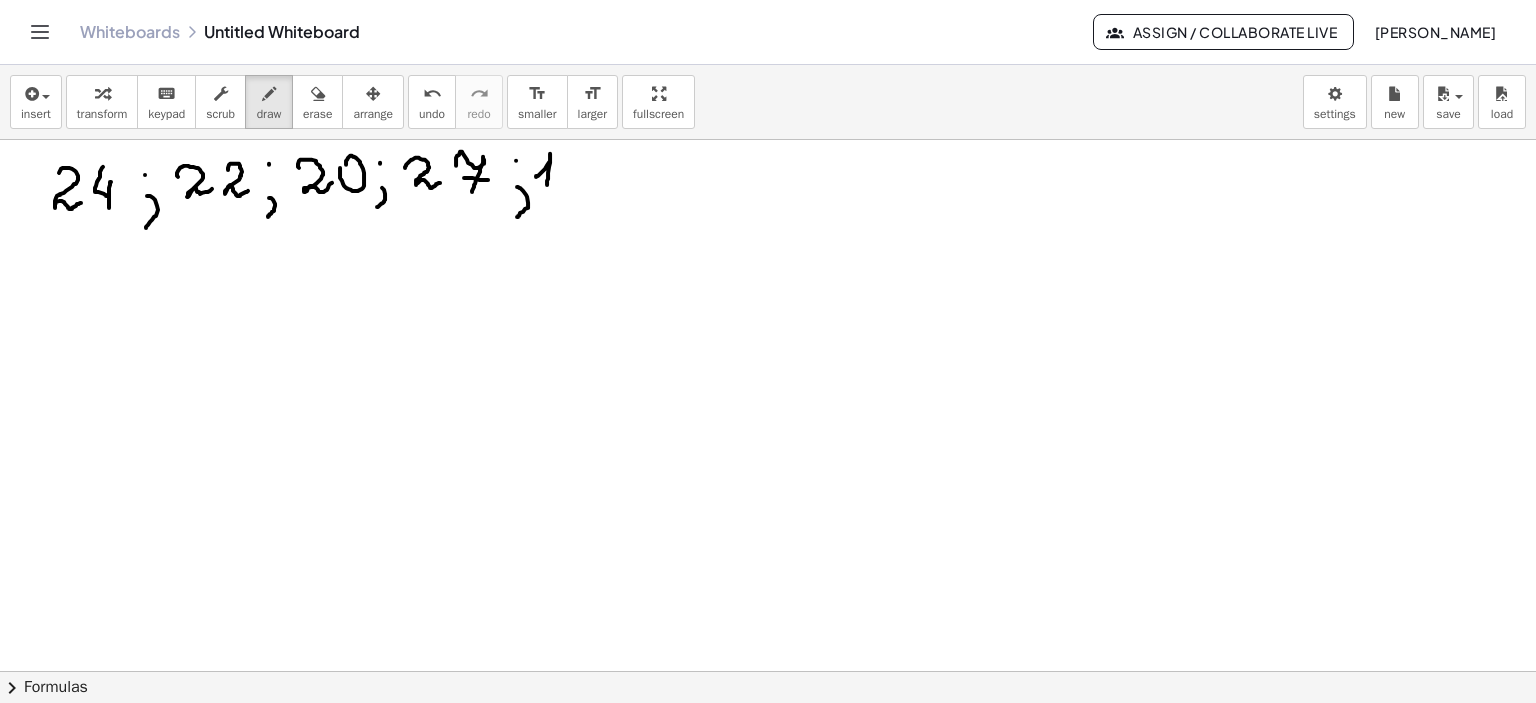 drag, startPoint x: 536, startPoint y: 176, endPoint x: 546, endPoint y: 187, distance: 14.866069 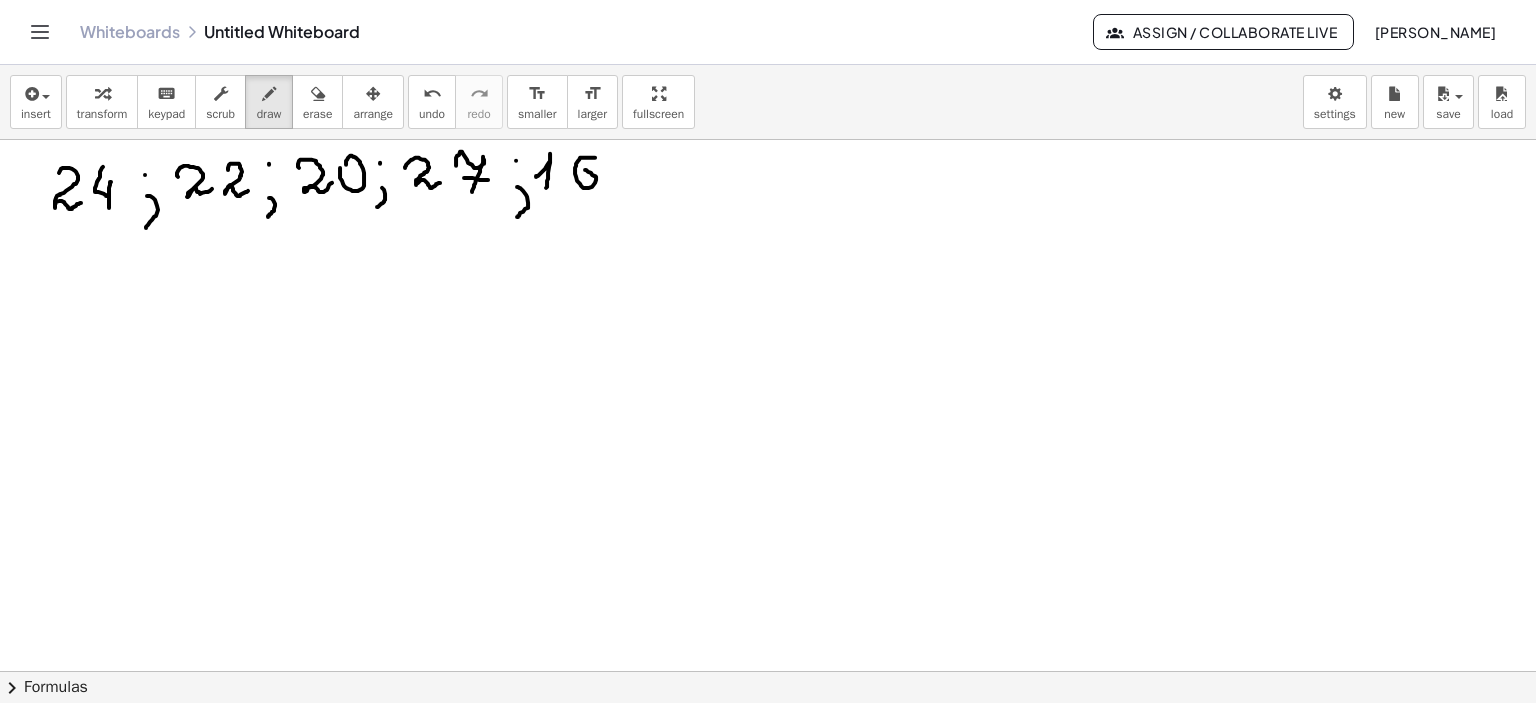 drag, startPoint x: 586, startPoint y: 157, endPoint x: 587, endPoint y: 177, distance: 20.024984 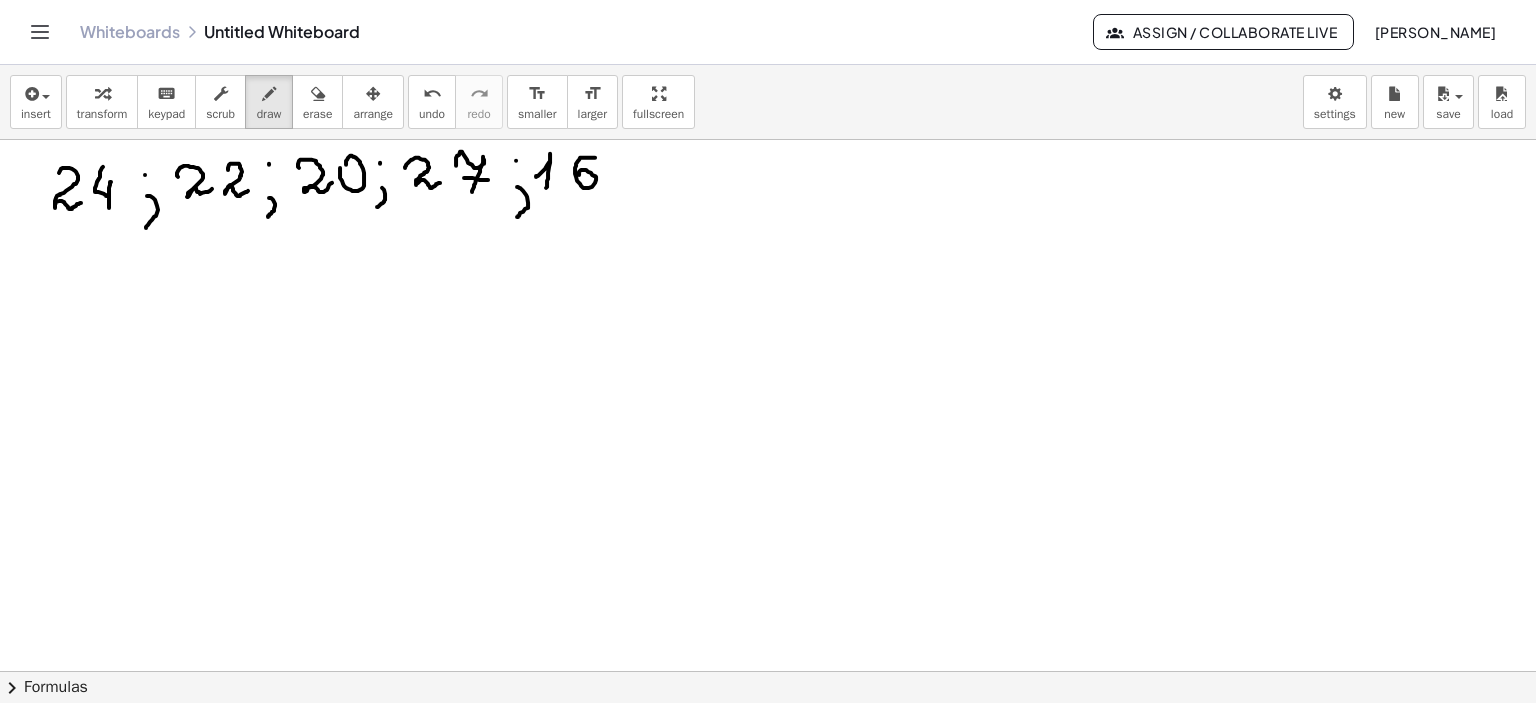 click at bounding box center [768, 406] 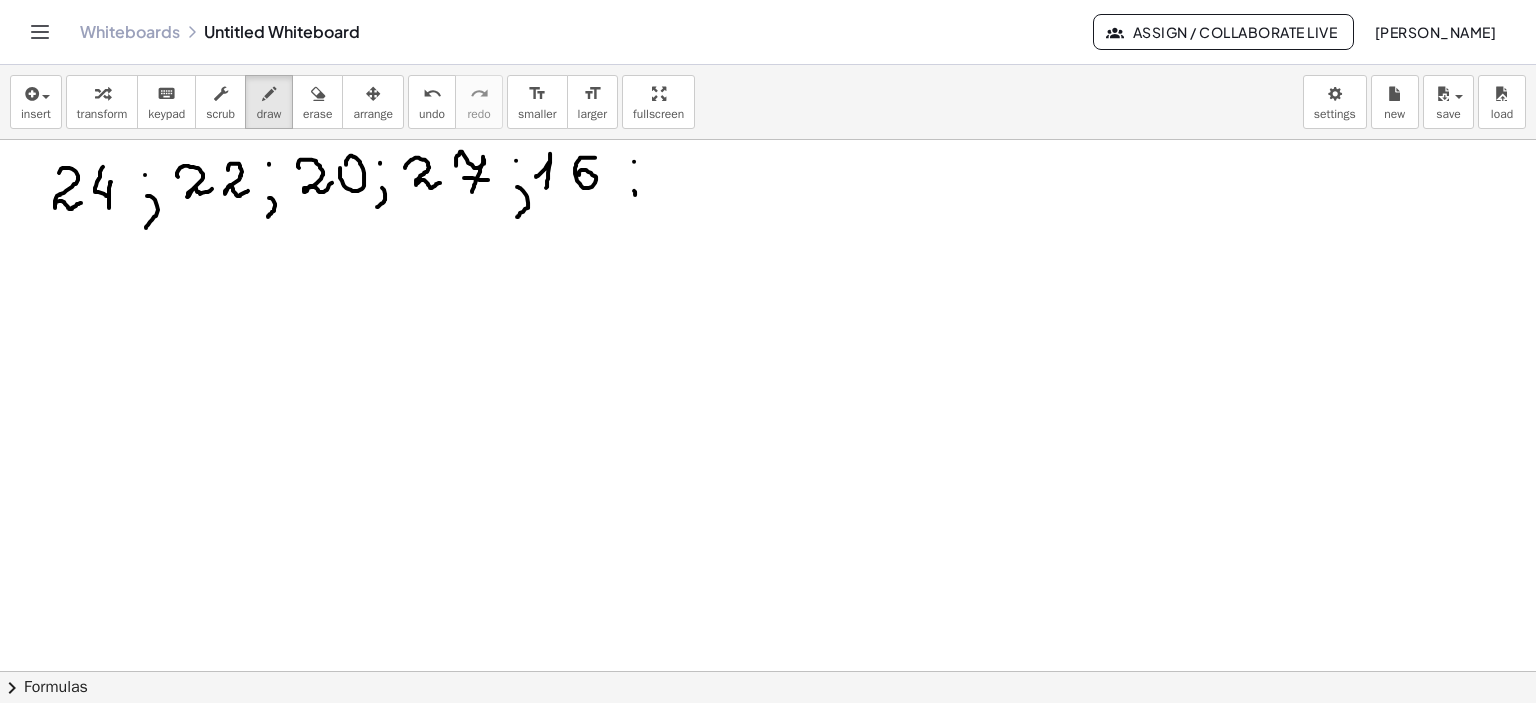 drag, startPoint x: 635, startPoint y: 191, endPoint x: 636, endPoint y: 210, distance: 19.026299 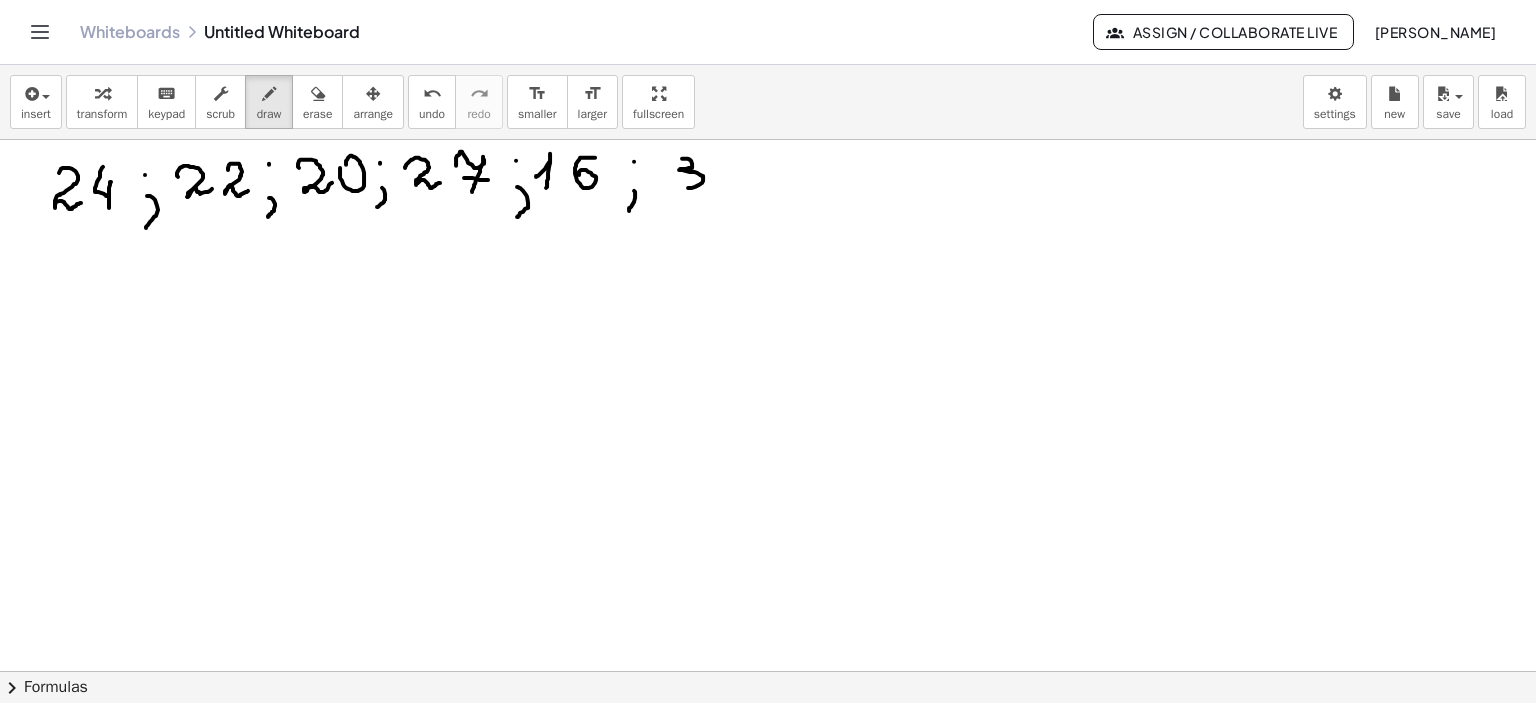 drag, startPoint x: 682, startPoint y: 158, endPoint x: 677, endPoint y: 181, distance: 23.537205 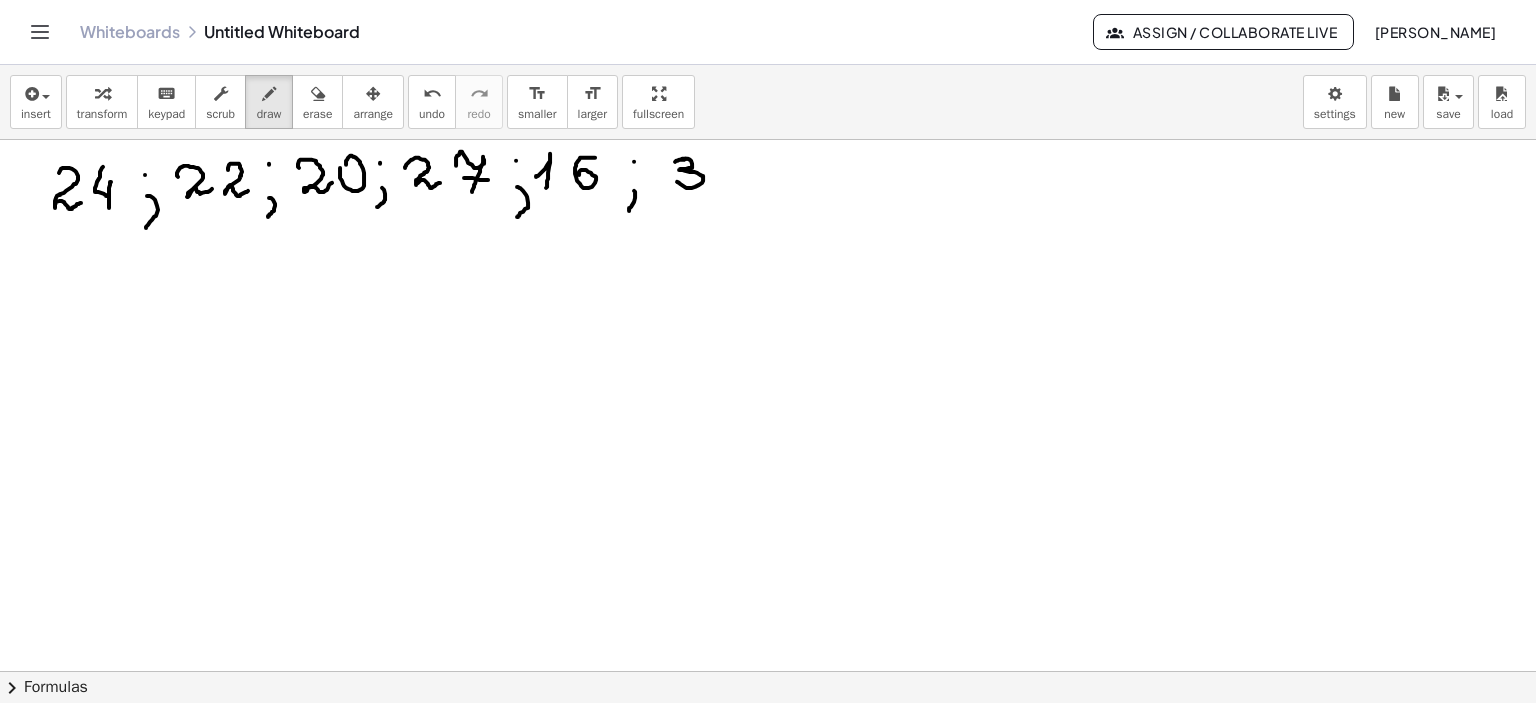 drag, startPoint x: 686, startPoint y: 158, endPoint x: 675, endPoint y: 161, distance: 11.401754 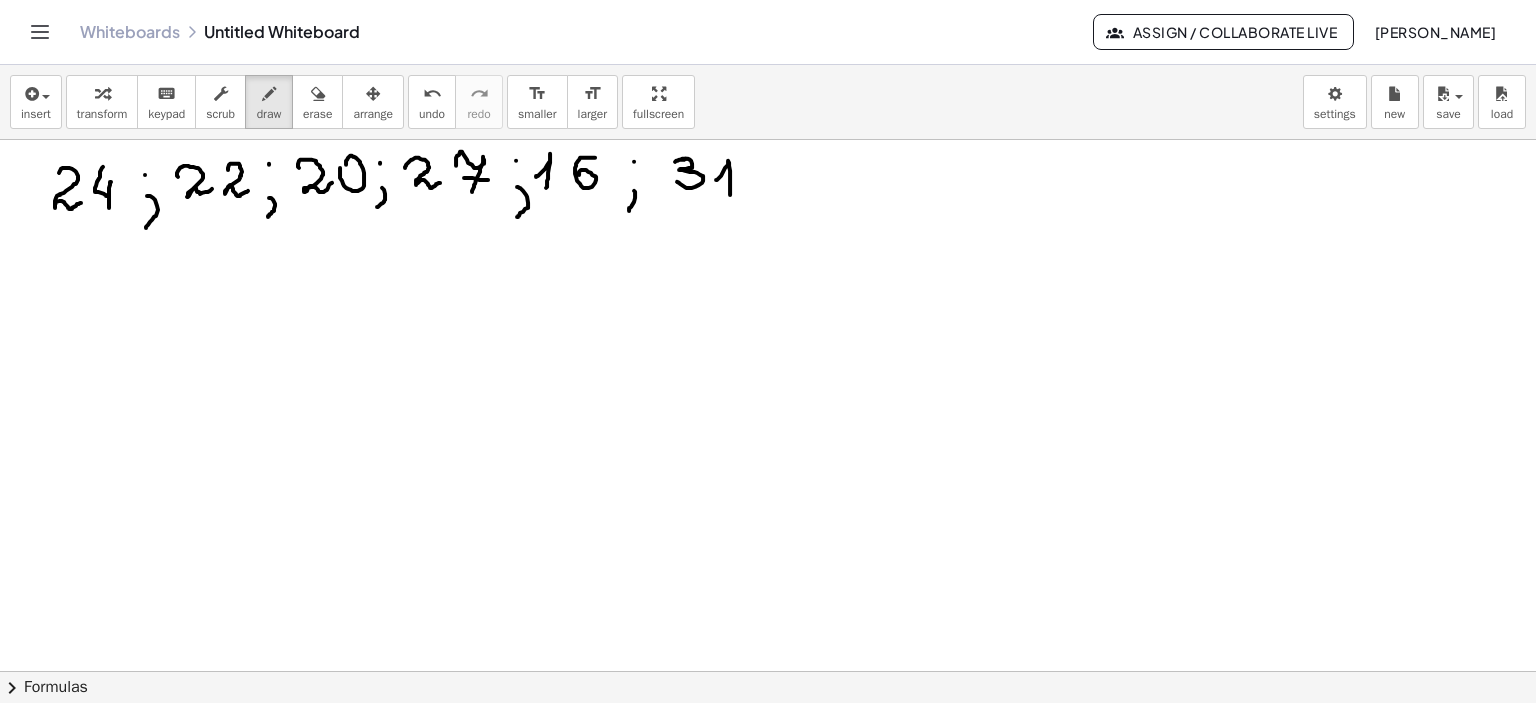 drag, startPoint x: 716, startPoint y: 179, endPoint x: 730, endPoint y: 194, distance: 20.518284 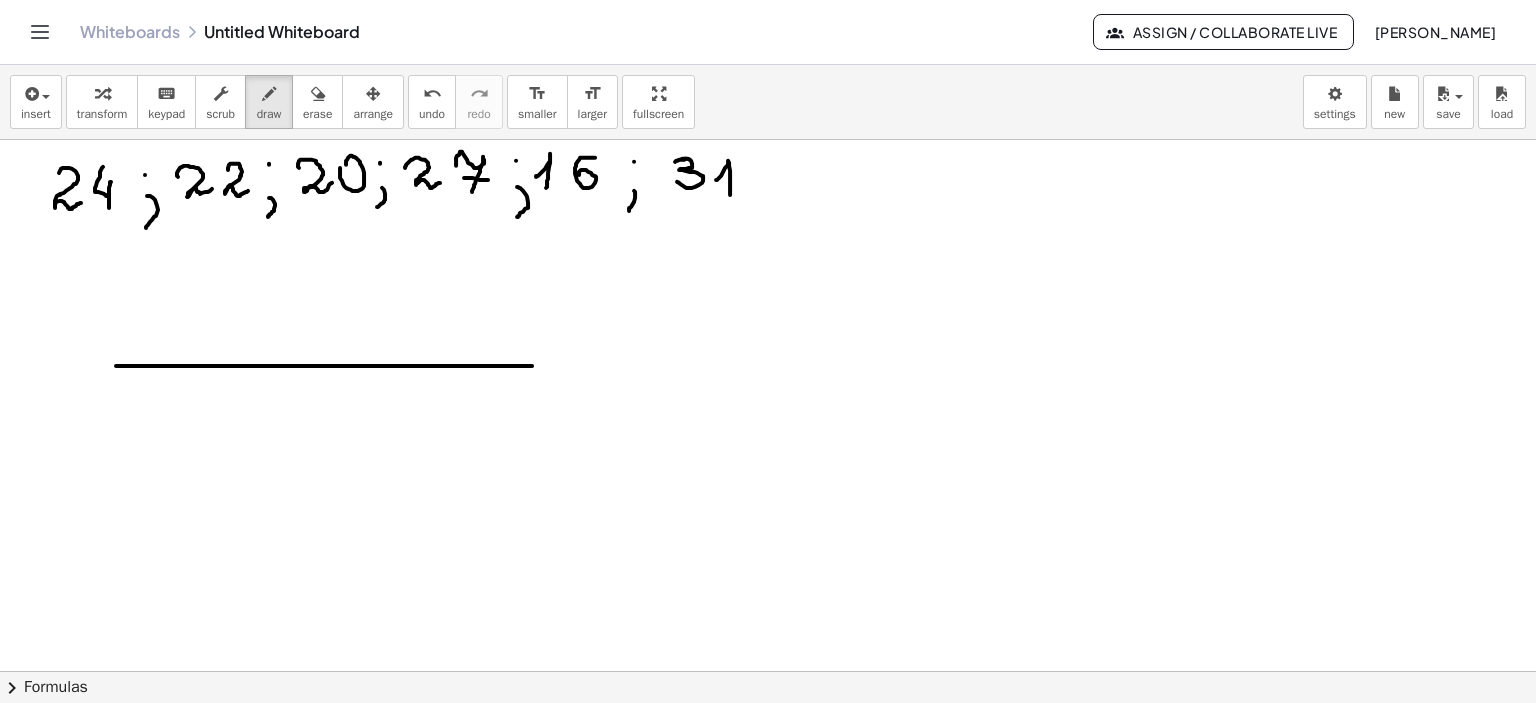 drag, startPoint x: 116, startPoint y: 365, endPoint x: 532, endPoint y: 365, distance: 416 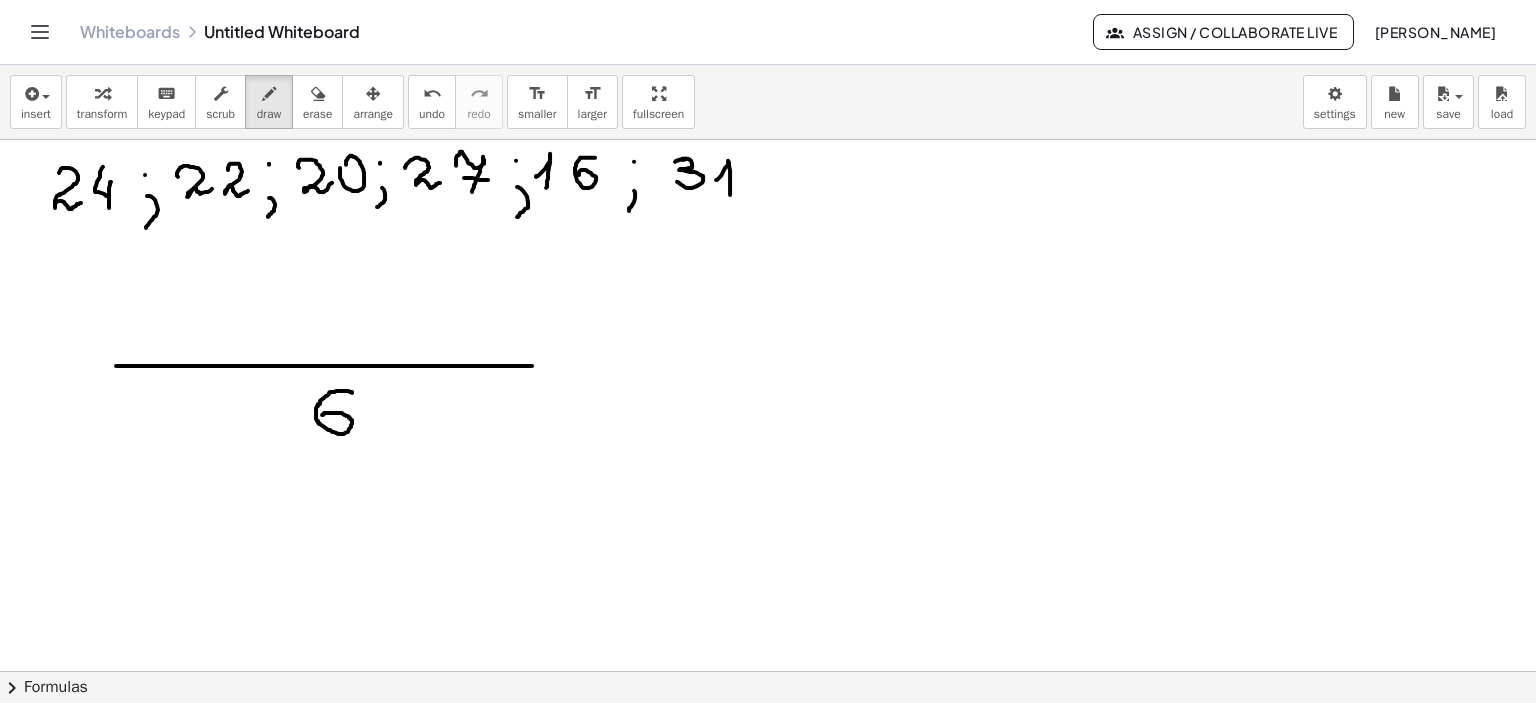 drag, startPoint x: 352, startPoint y: 392, endPoint x: 322, endPoint y: 414, distance: 37.202152 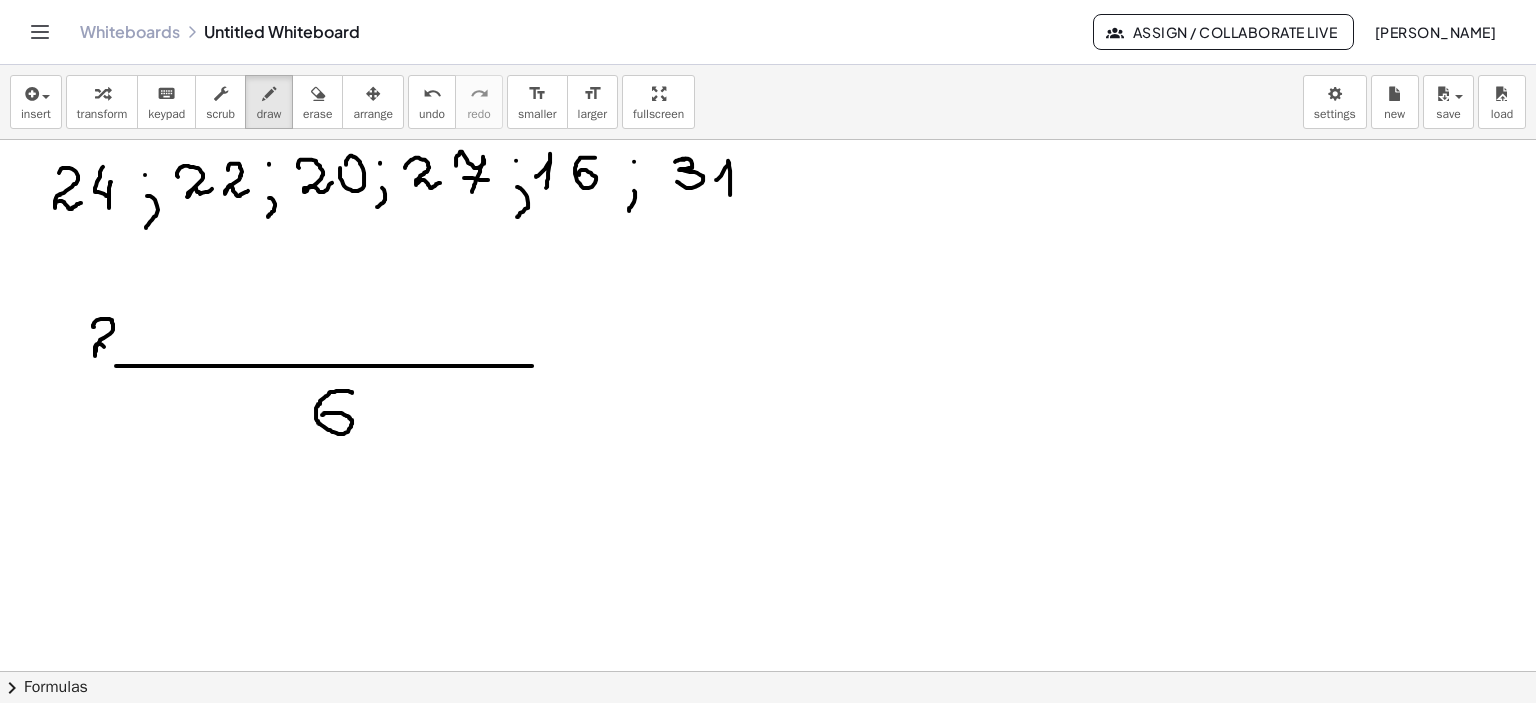drag, startPoint x: 94, startPoint y: 326, endPoint x: 124, endPoint y: 335, distance: 31.320919 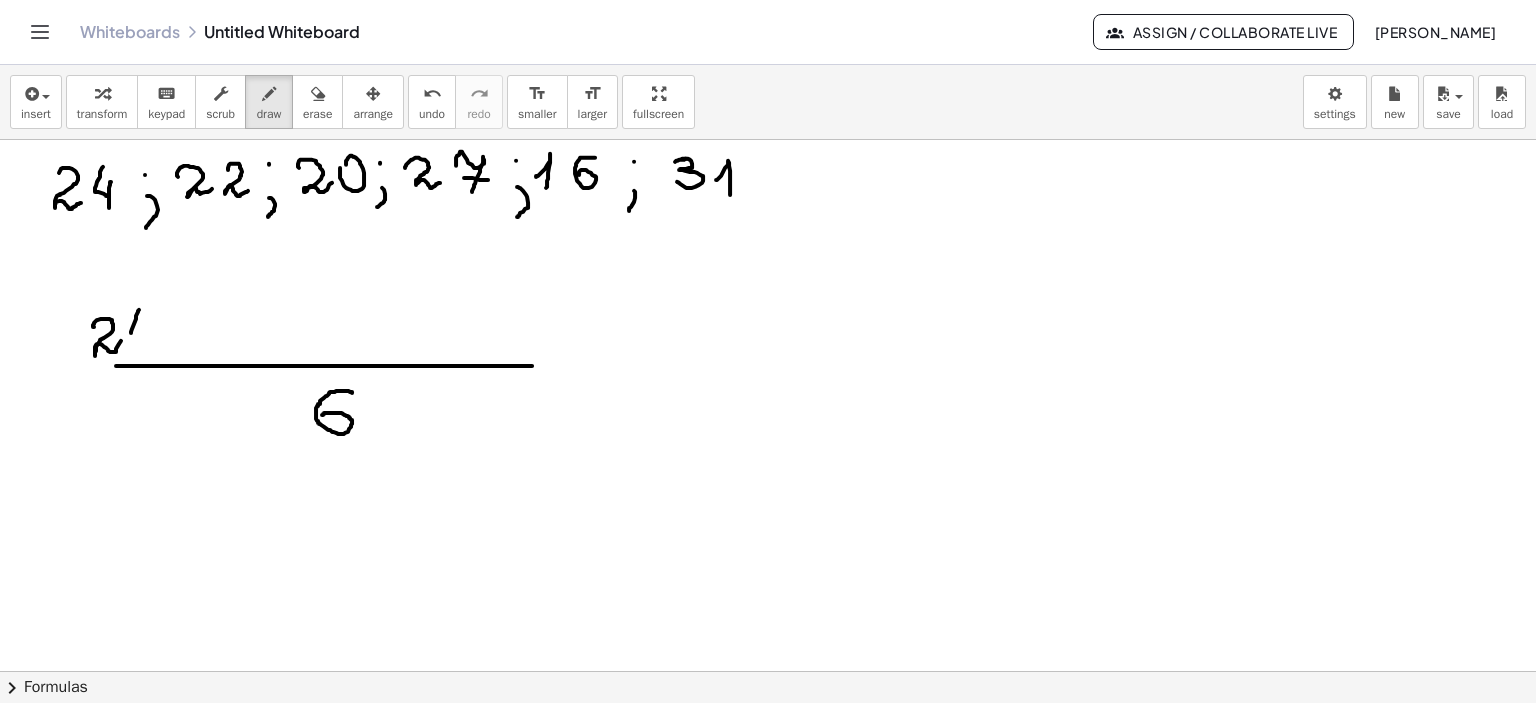 drag, startPoint x: 131, startPoint y: 332, endPoint x: 154, endPoint y: 331, distance: 23.021729 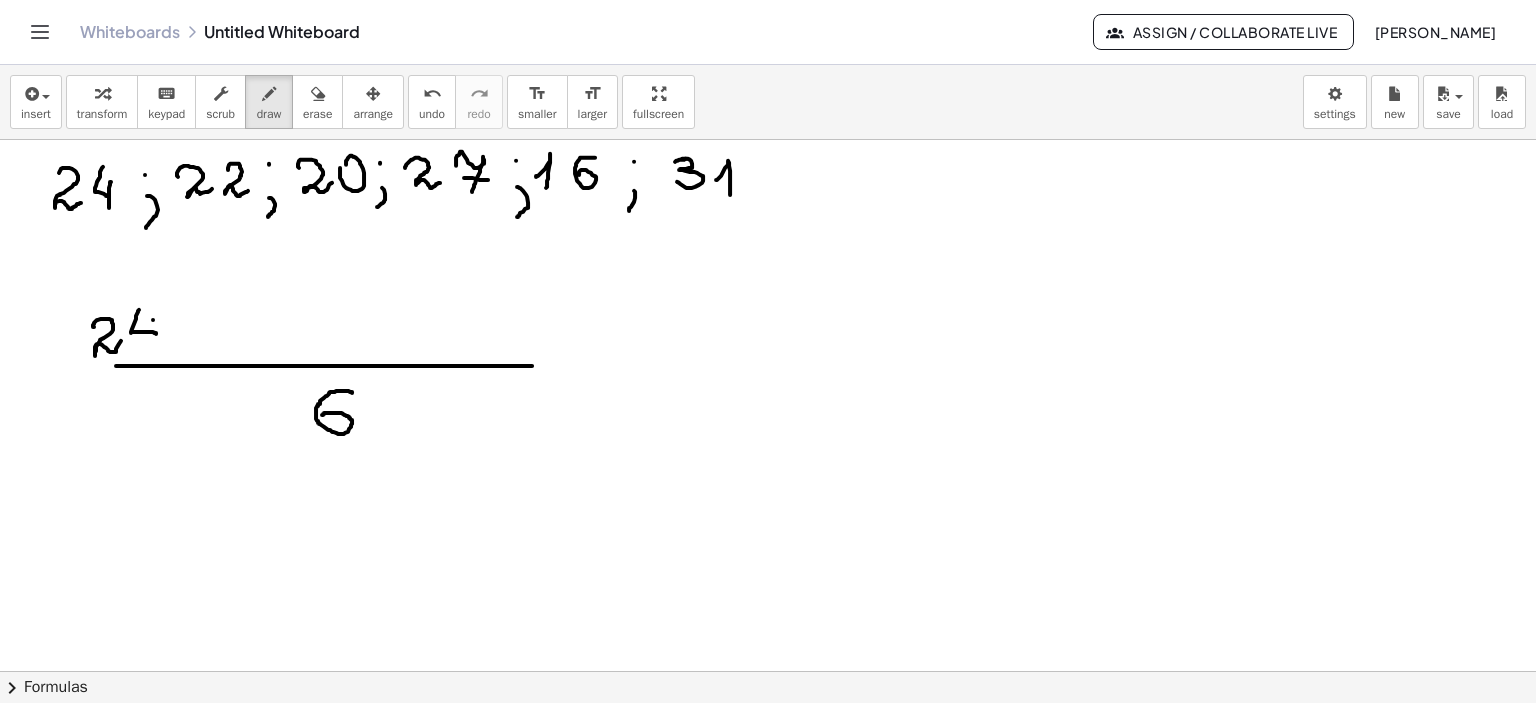 drag, startPoint x: 153, startPoint y: 319, endPoint x: 148, endPoint y: 351, distance: 32.38827 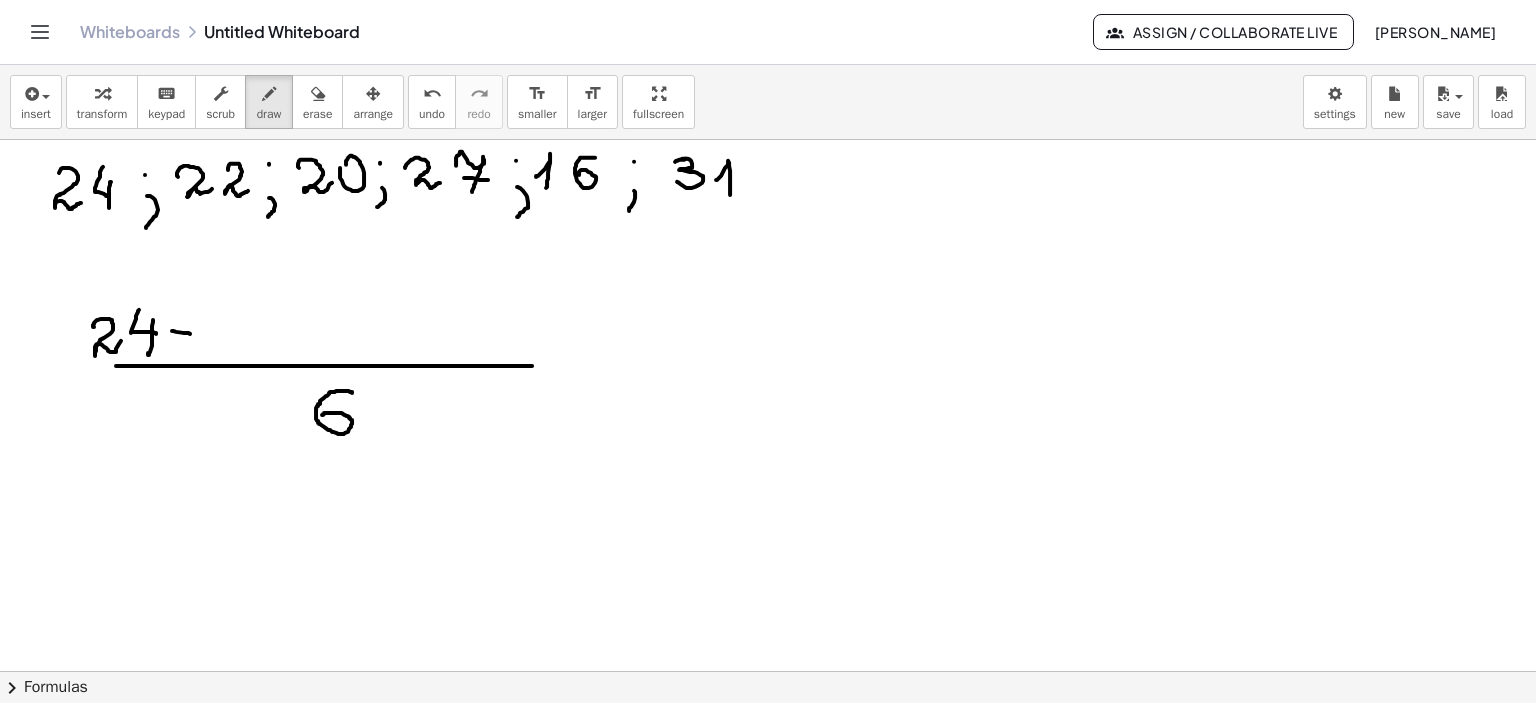 drag, startPoint x: 172, startPoint y: 330, endPoint x: 188, endPoint y: 321, distance: 18.35756 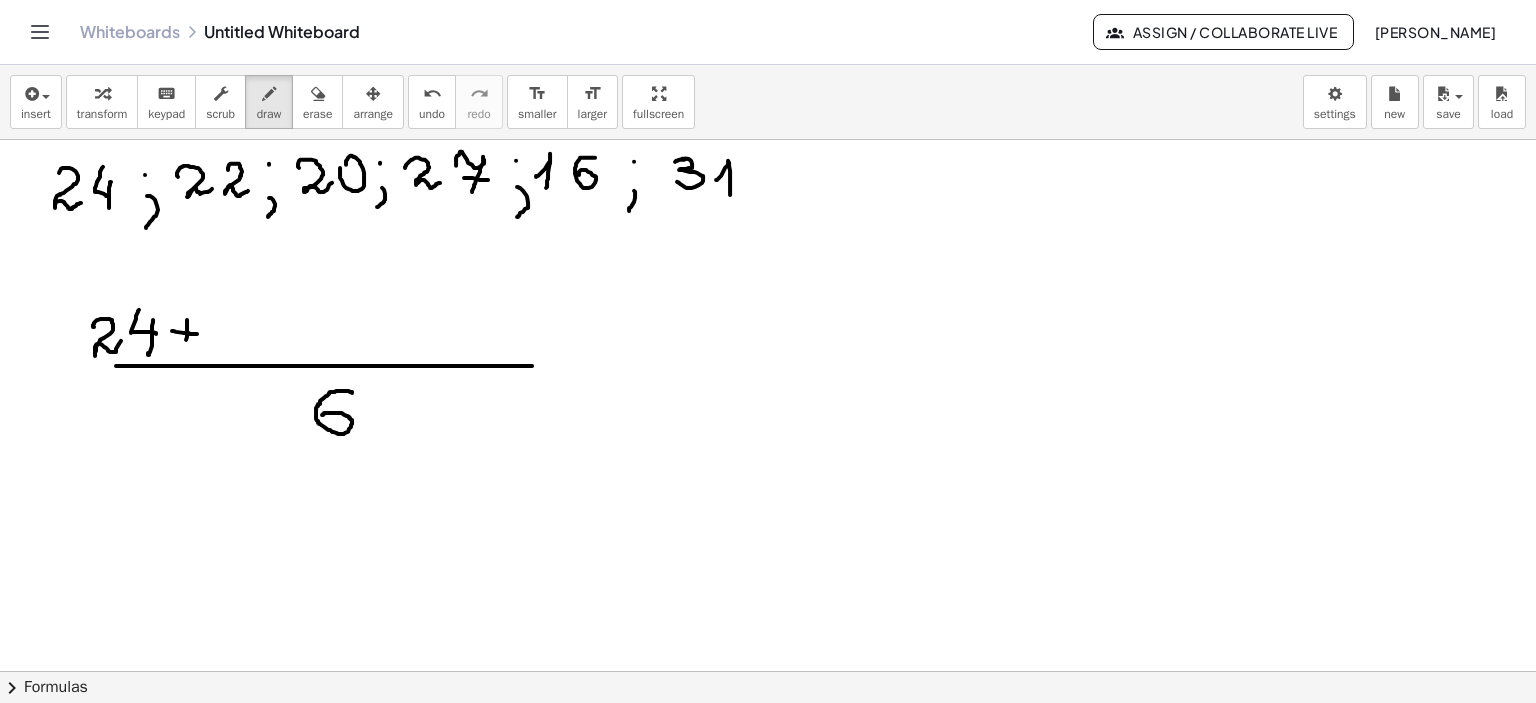 drag, startPoint x: 187, startPoint y: 320, endPoint x: 216, endPoint y: 330, distance: 30.675724 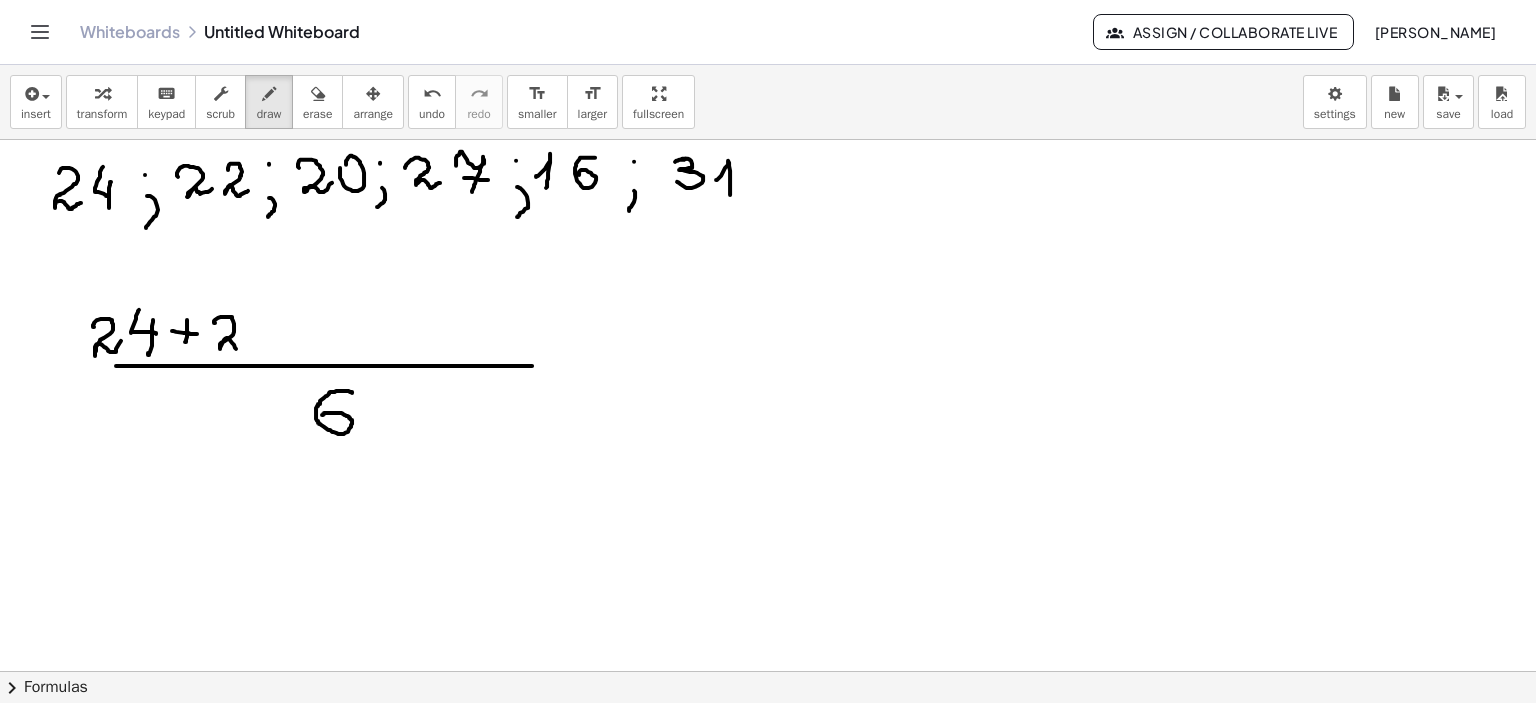 drag, startPoint x: 215, startPoint y: 322, endPoint x: 241, endPoint y: 342, distance: 32.80244 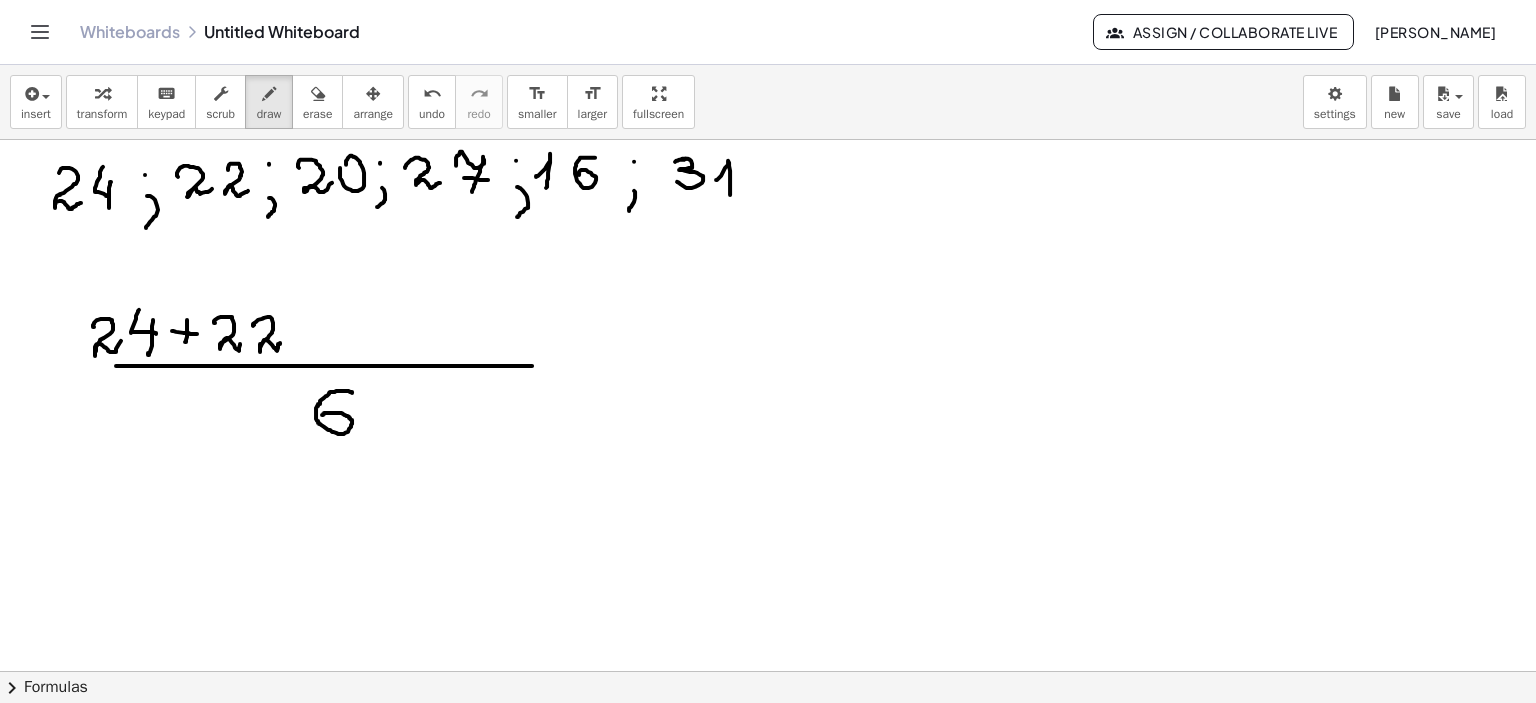 drag, startPoint x: 258, startPoint y: 319, endPoint x: 282, endPoint y: 339, distance: 31.241 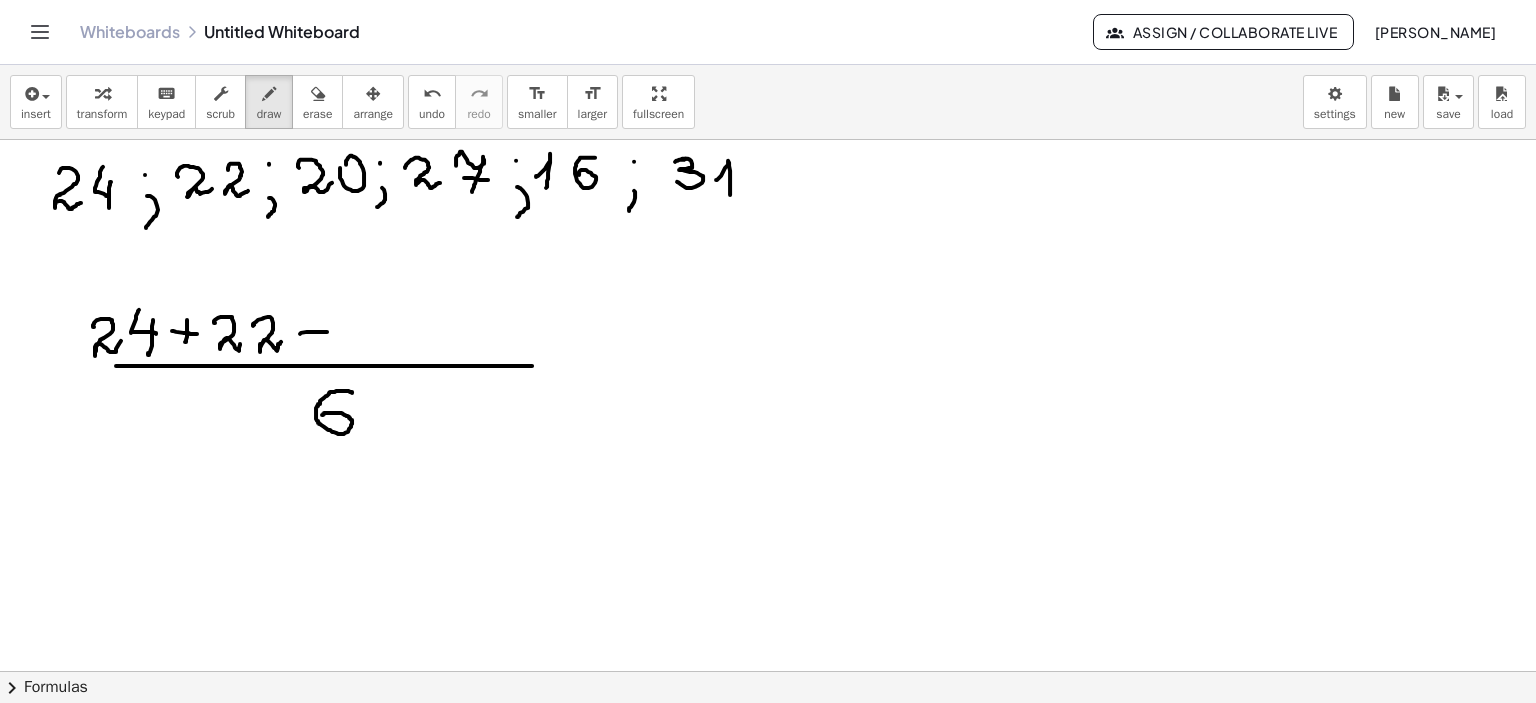 drag, startPoint x: 300, startPoint y: 333, endPoint x: 327, endPoint y: 331, distance: 27.073973 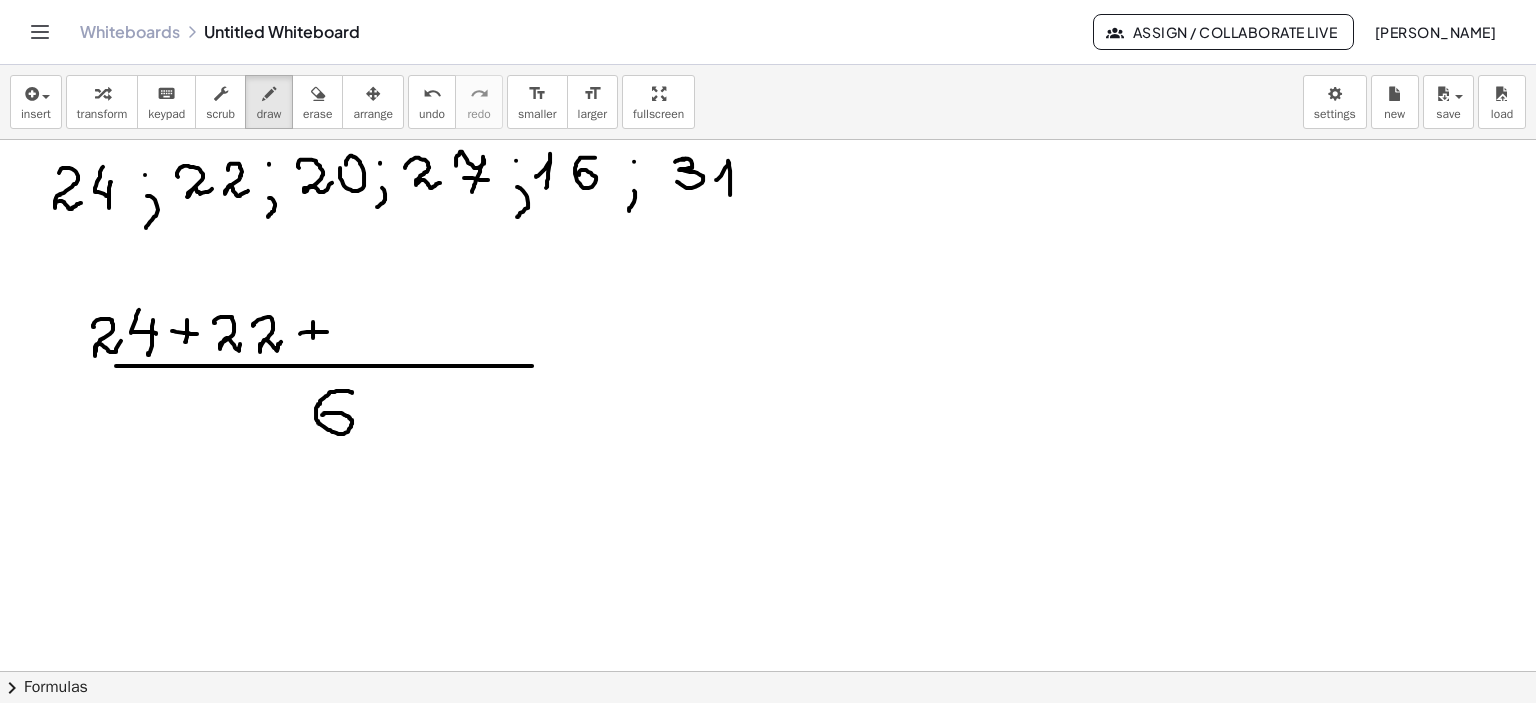 drag, startPoint x: 313, startPoint y: 321, endPoint x: 337, endPoint y: 336, distance: 28.301943 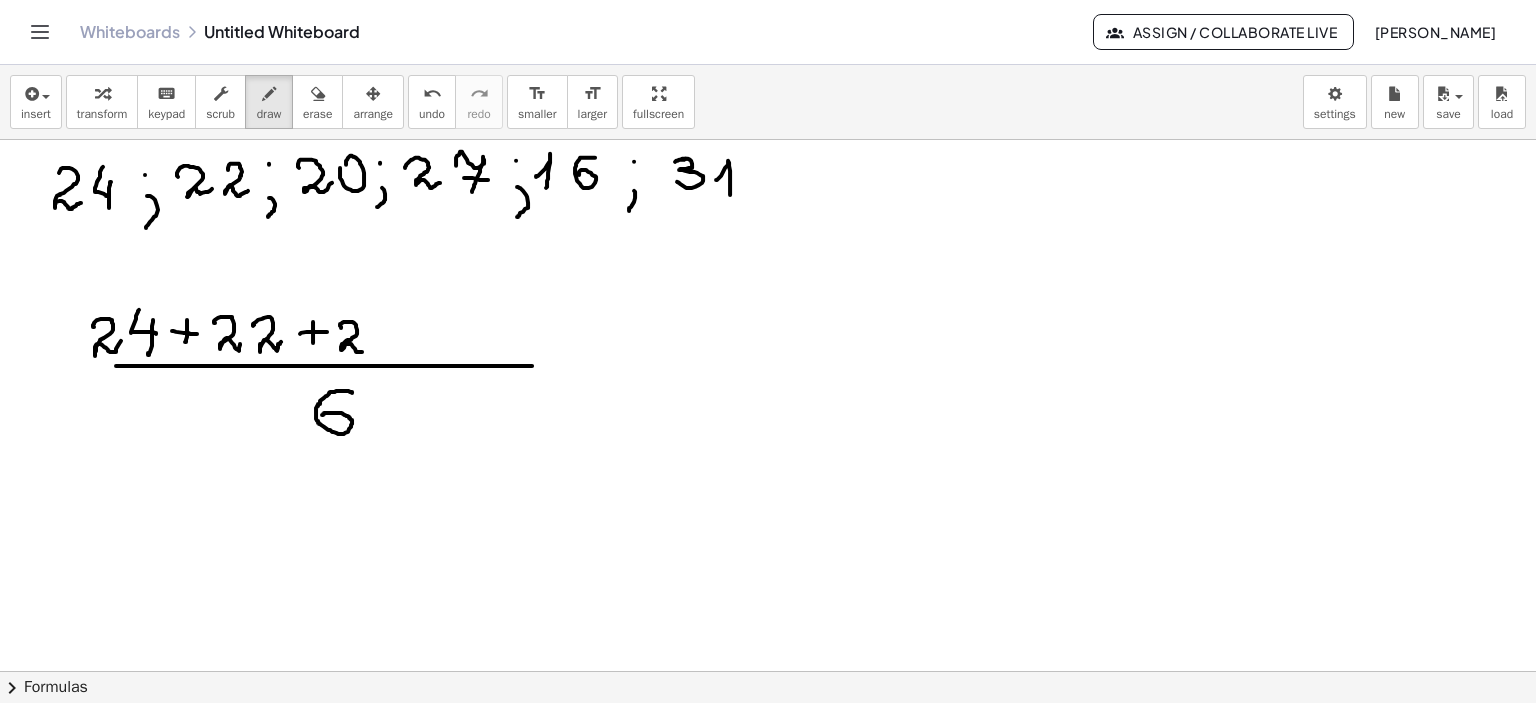 drag, startPoint x: 344, startPoint y: 321, endPoint x: 372, endPoint y: 339, distance: 33.286633 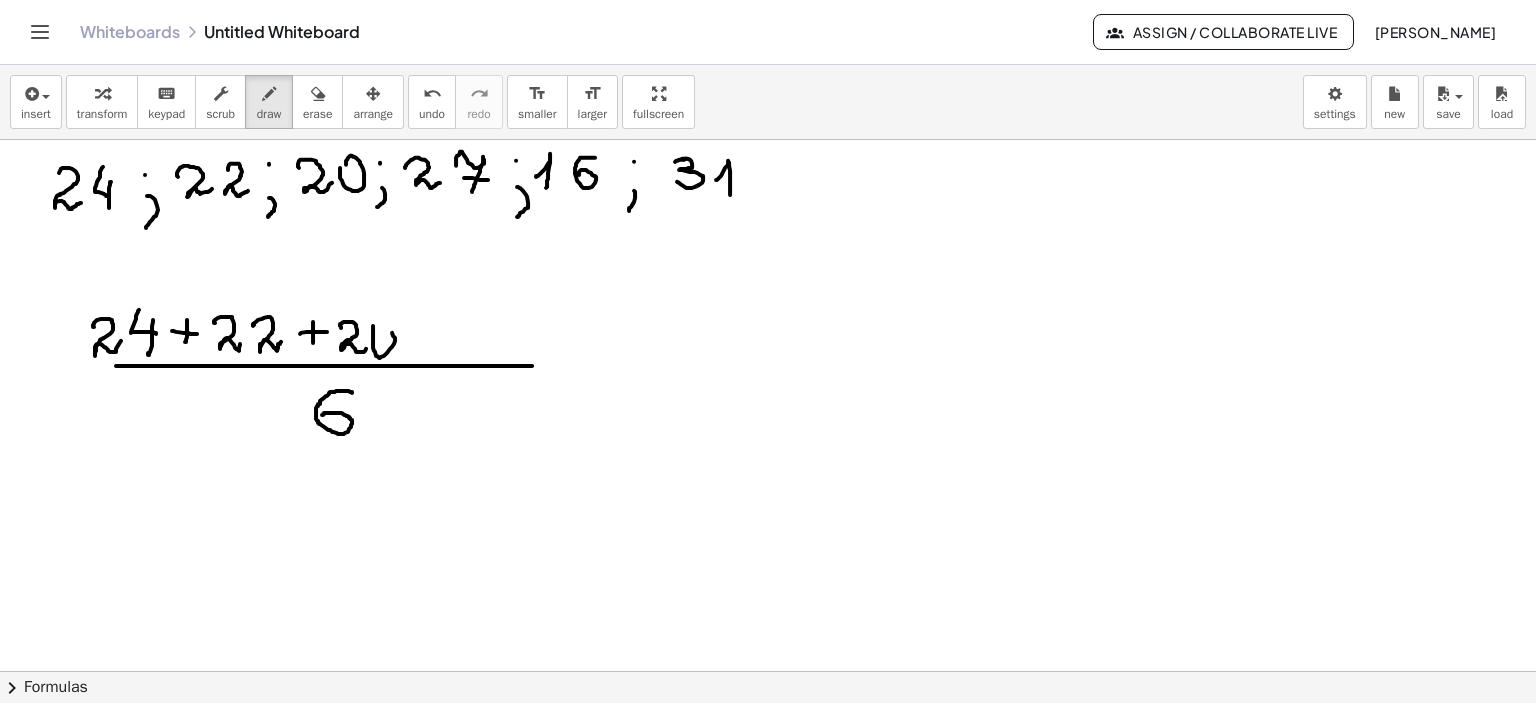 drag, startPoint x: 373, startPoint y: 325, endPoint x: 373, endPoint y: 336, distance: 11 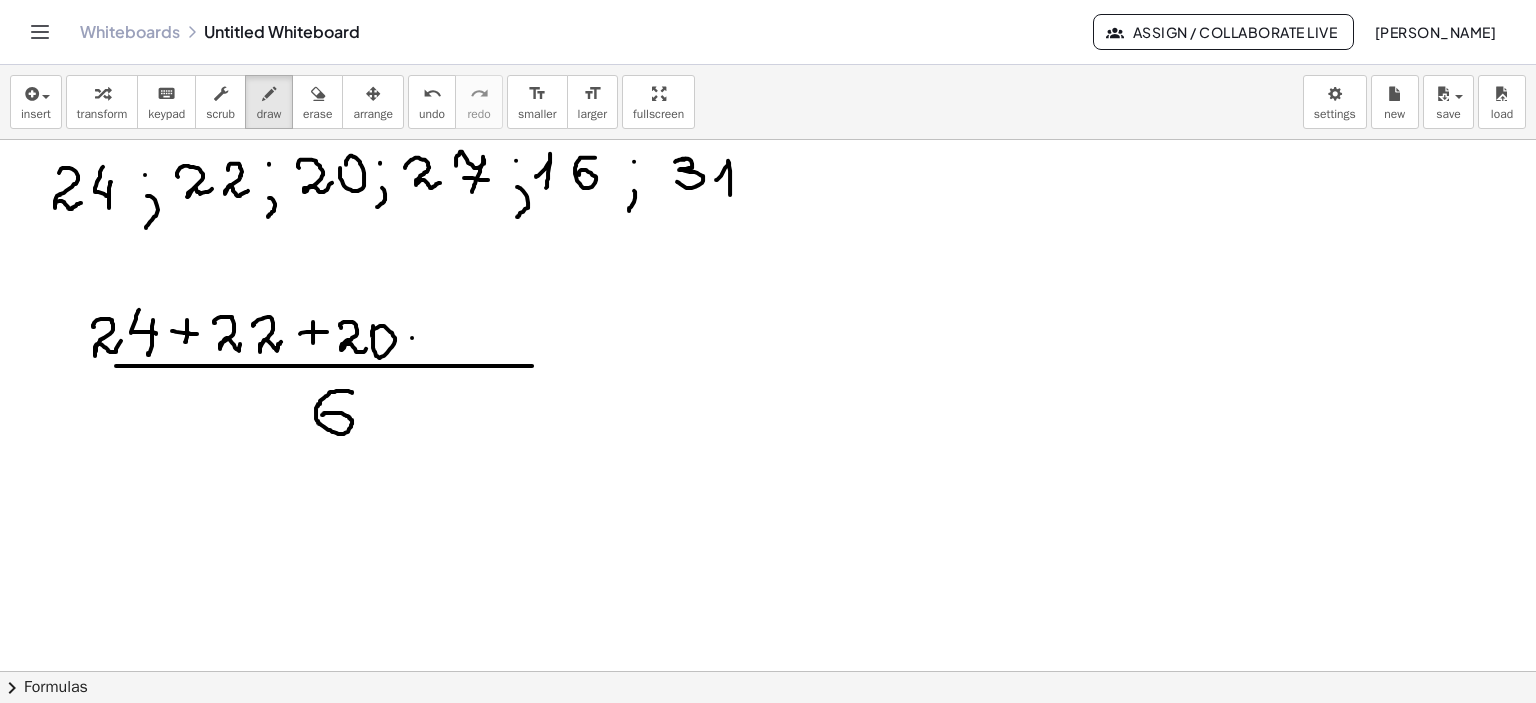 drag, startPoint x: 412, startPoint y: 337, endPoint x: 430, endPoint y: 337, distance: 18 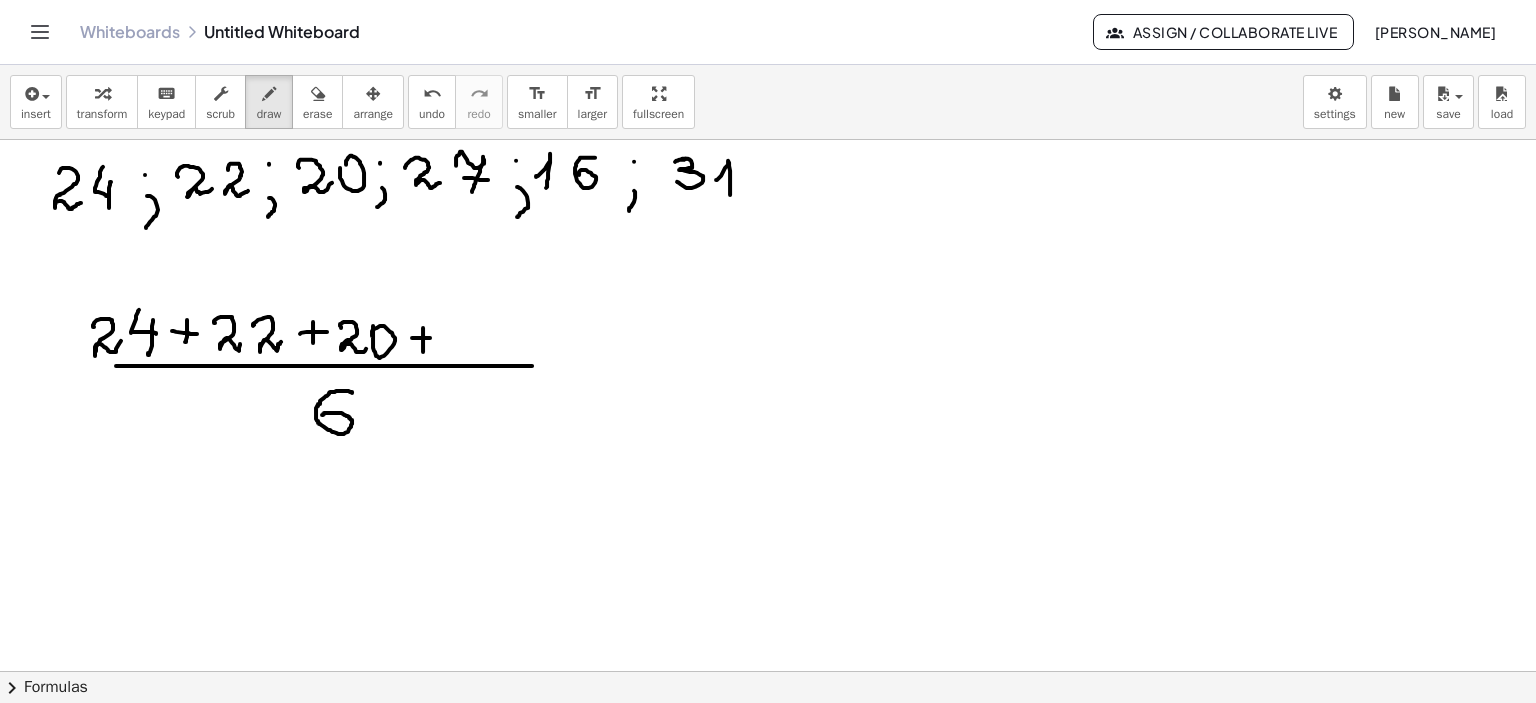 drag, startPoint x: 423, startPoint y: 327, endPoint x: 430, endPoint y: 351, distance: 25 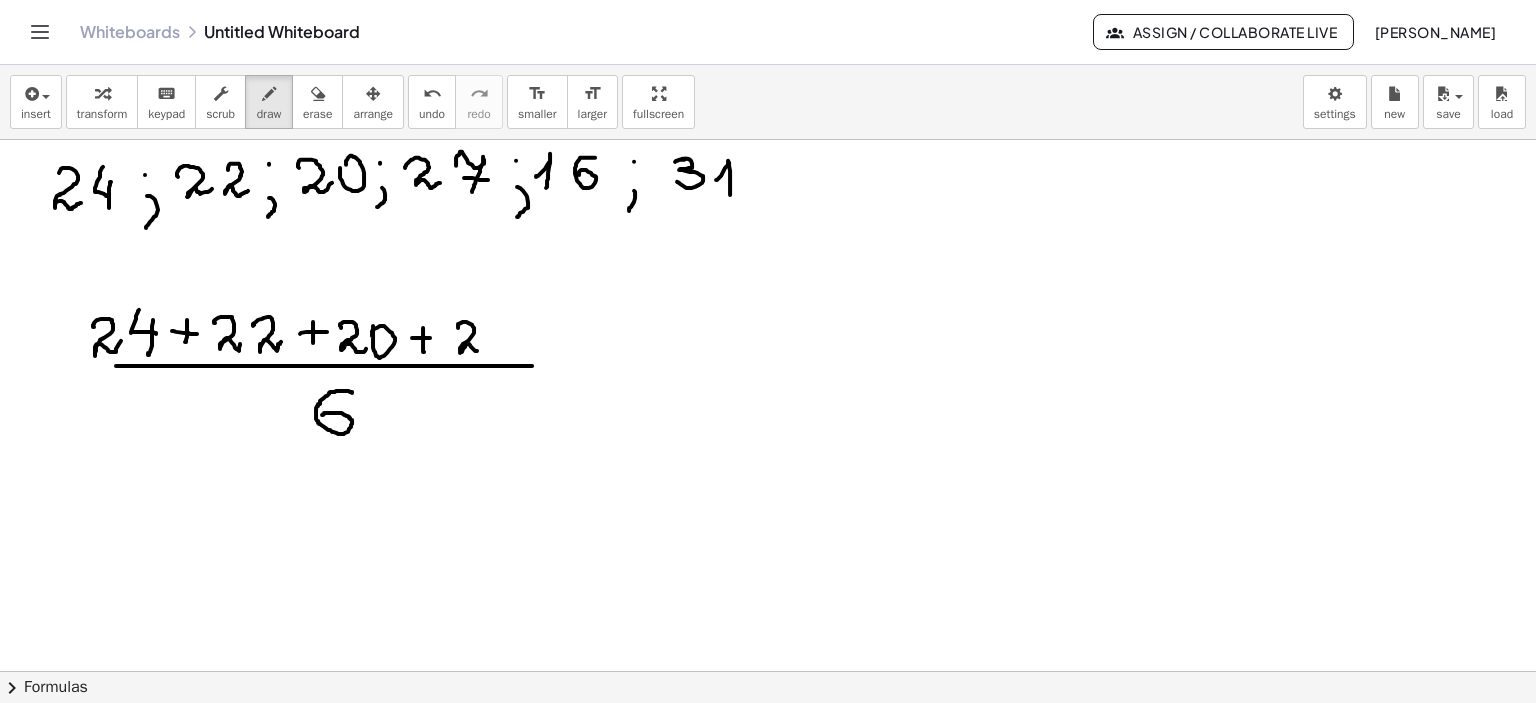 drag, startPoint x: 458, startPoint y: 327, endPoint x: 500, endPoint y: 339, distance: 43.68066 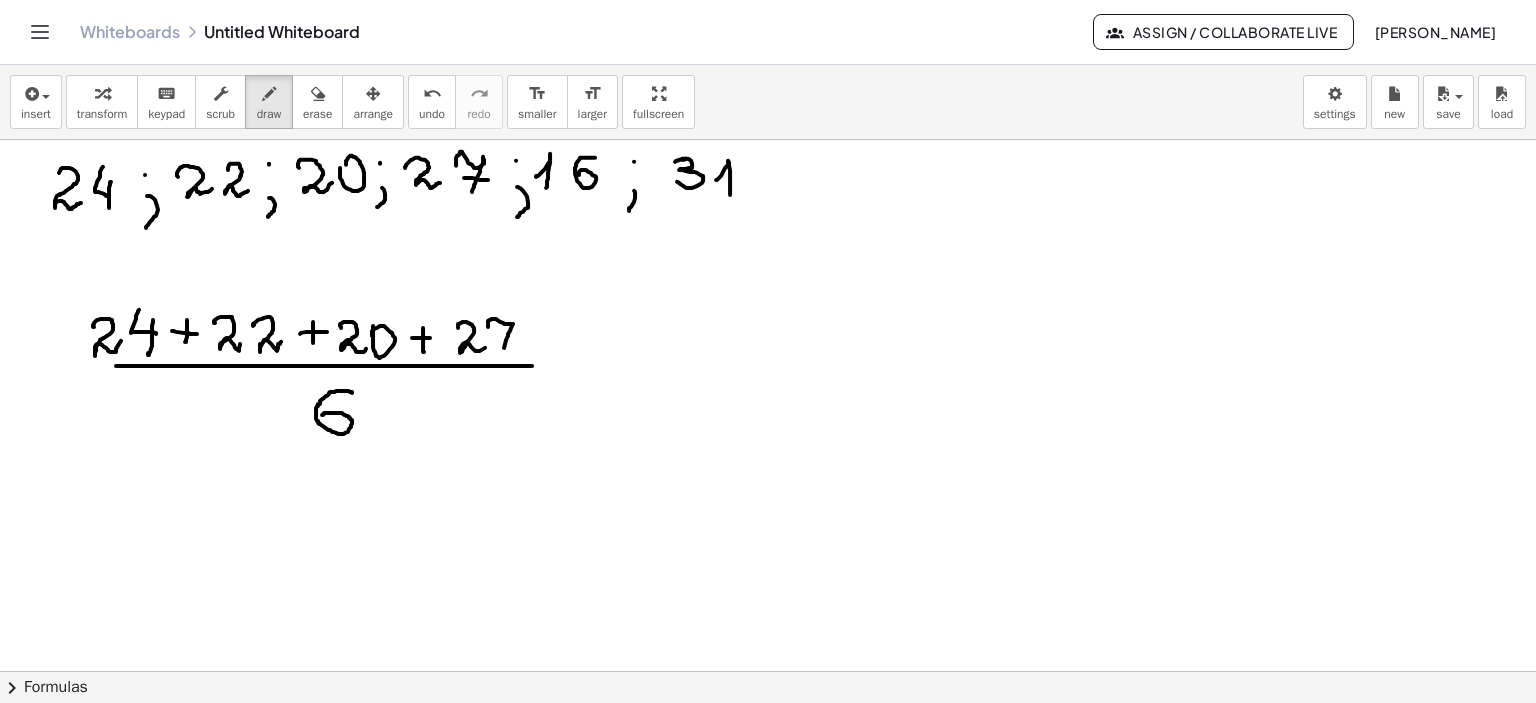 drag, startPoint x: 488, startPoint y: 322, endPoint x: 503, endPoint y: 348, distance: 30.016663 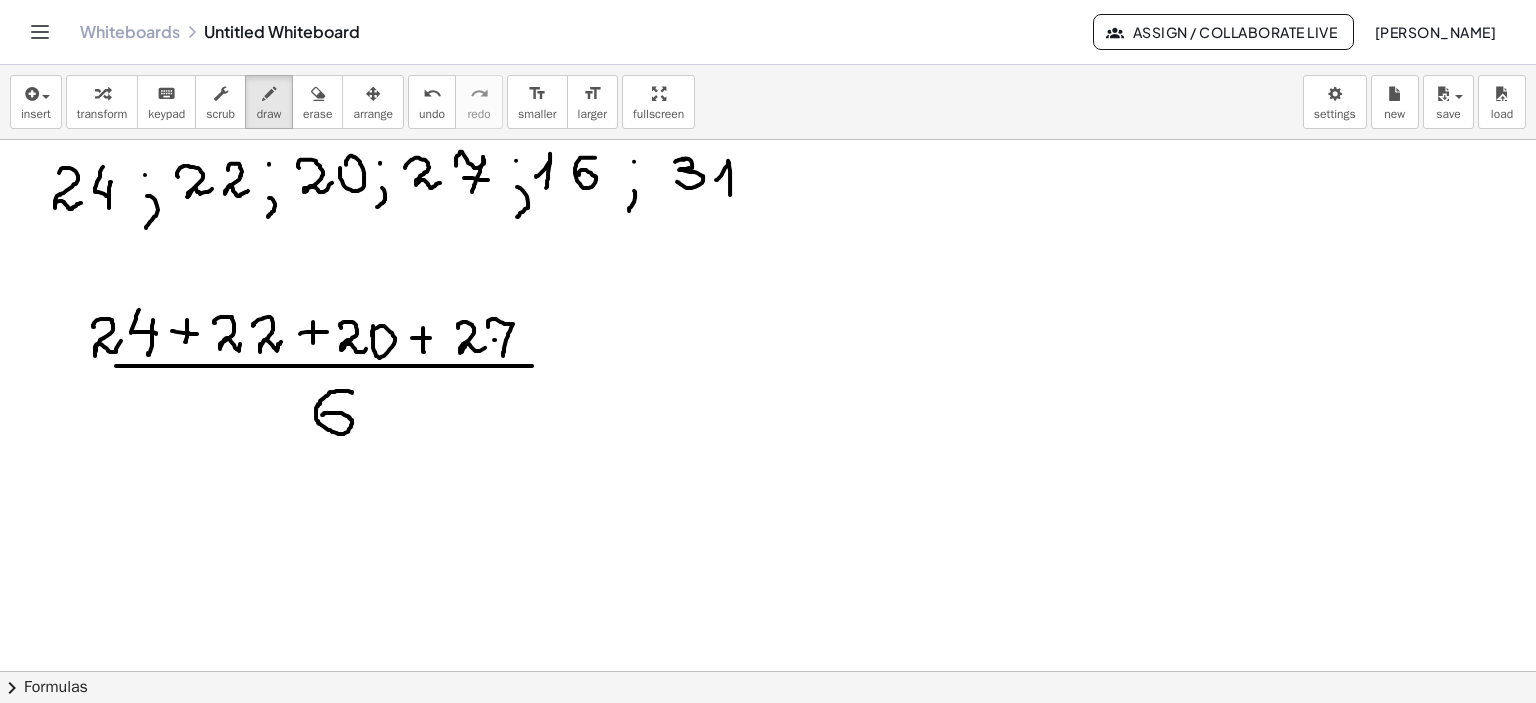 drag, startPoint x: 494, startPoint y: 339, endPoint x: 515, endPoint y: 339, distance: 21 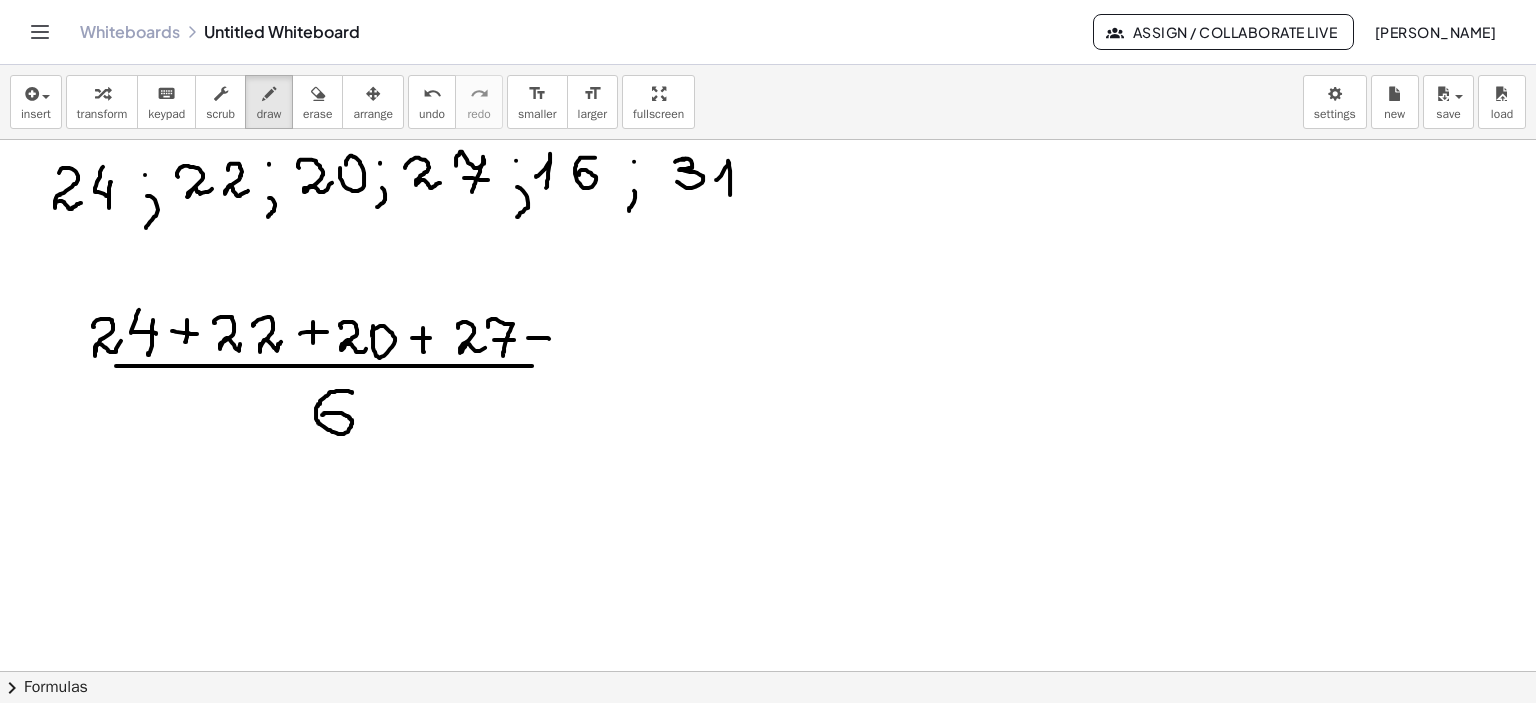 click at bounding box center [768, 406] 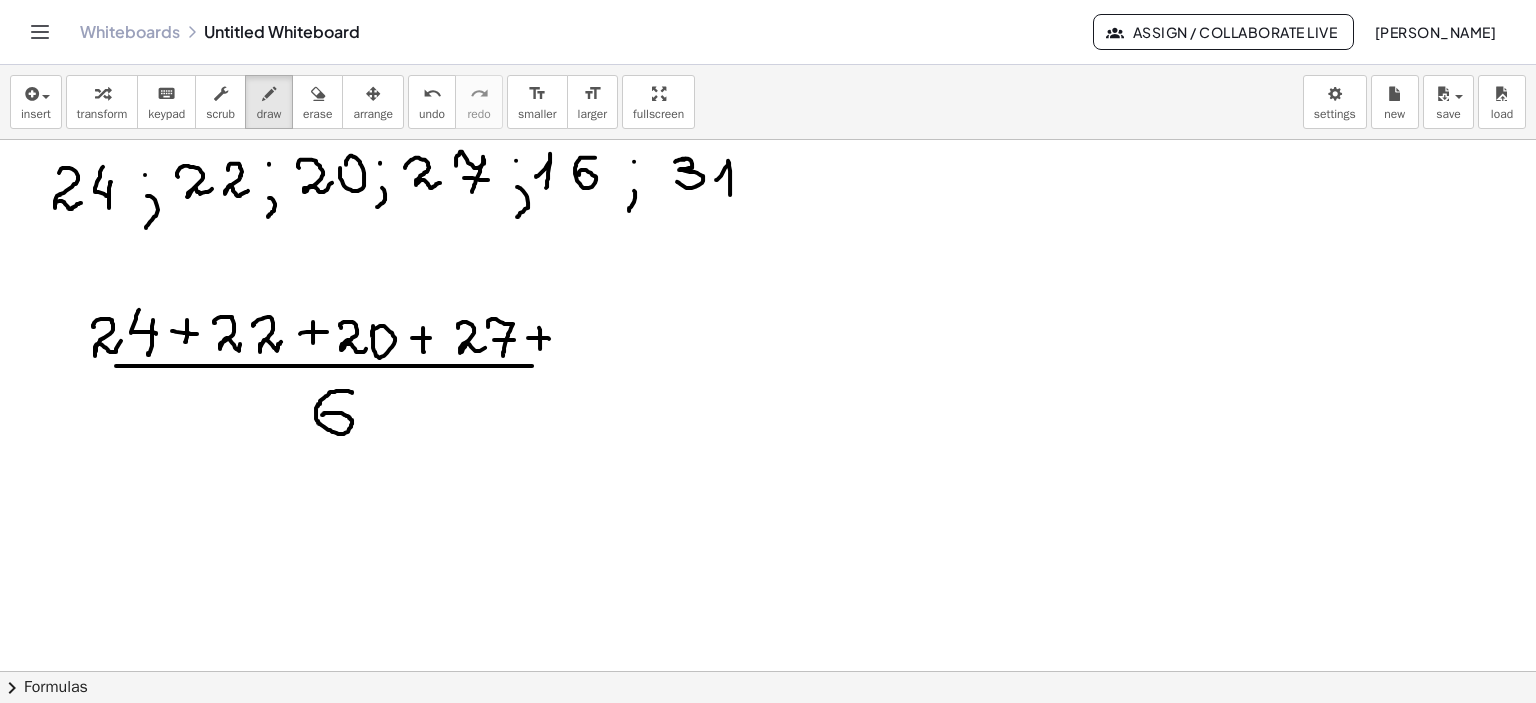 drag, startPoint x: 539, startPoint y: 327, endPoint x: 555, endPoint y: 346, distance: 24.839485 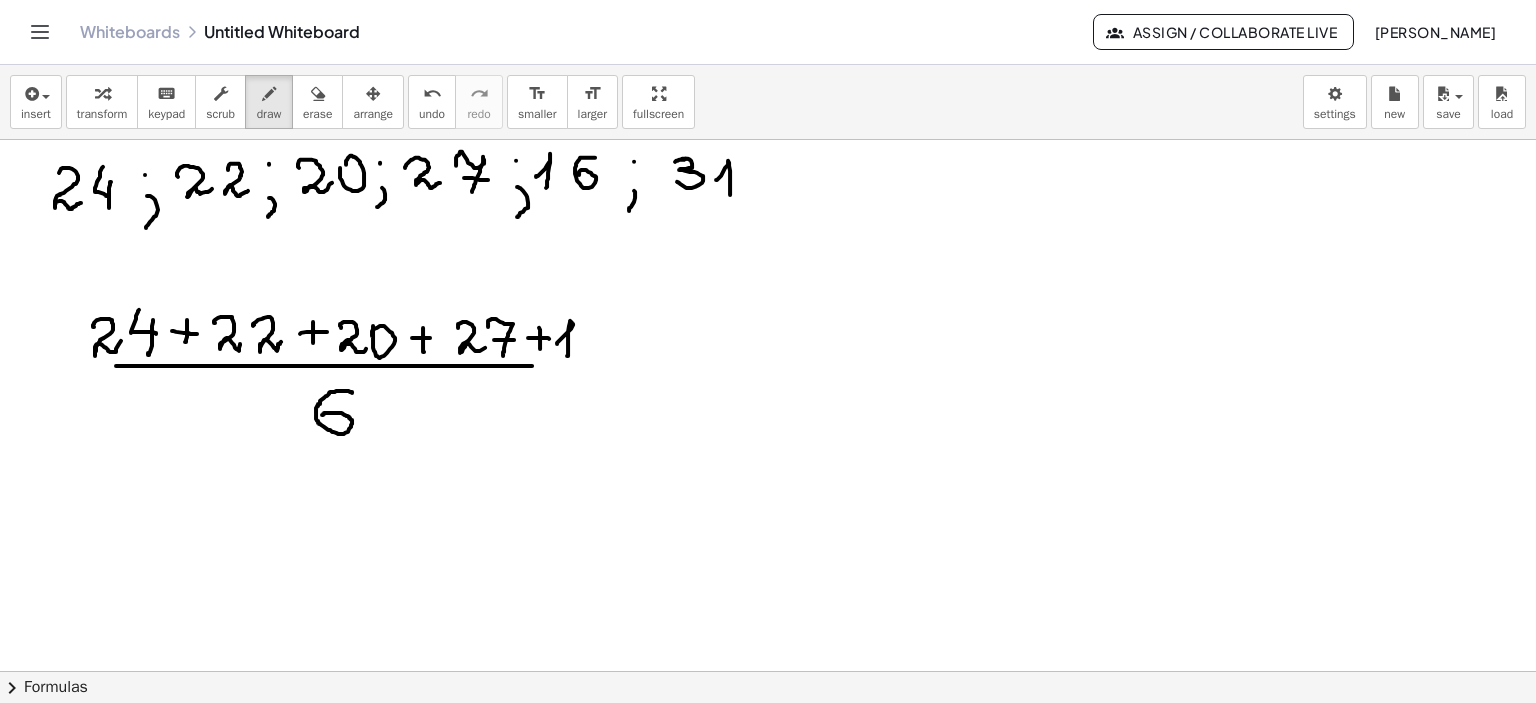 drag, startPoint x: 557, startPoint y: 343, endPoint x: 567, endPoint y: 355, distance: 15.6205 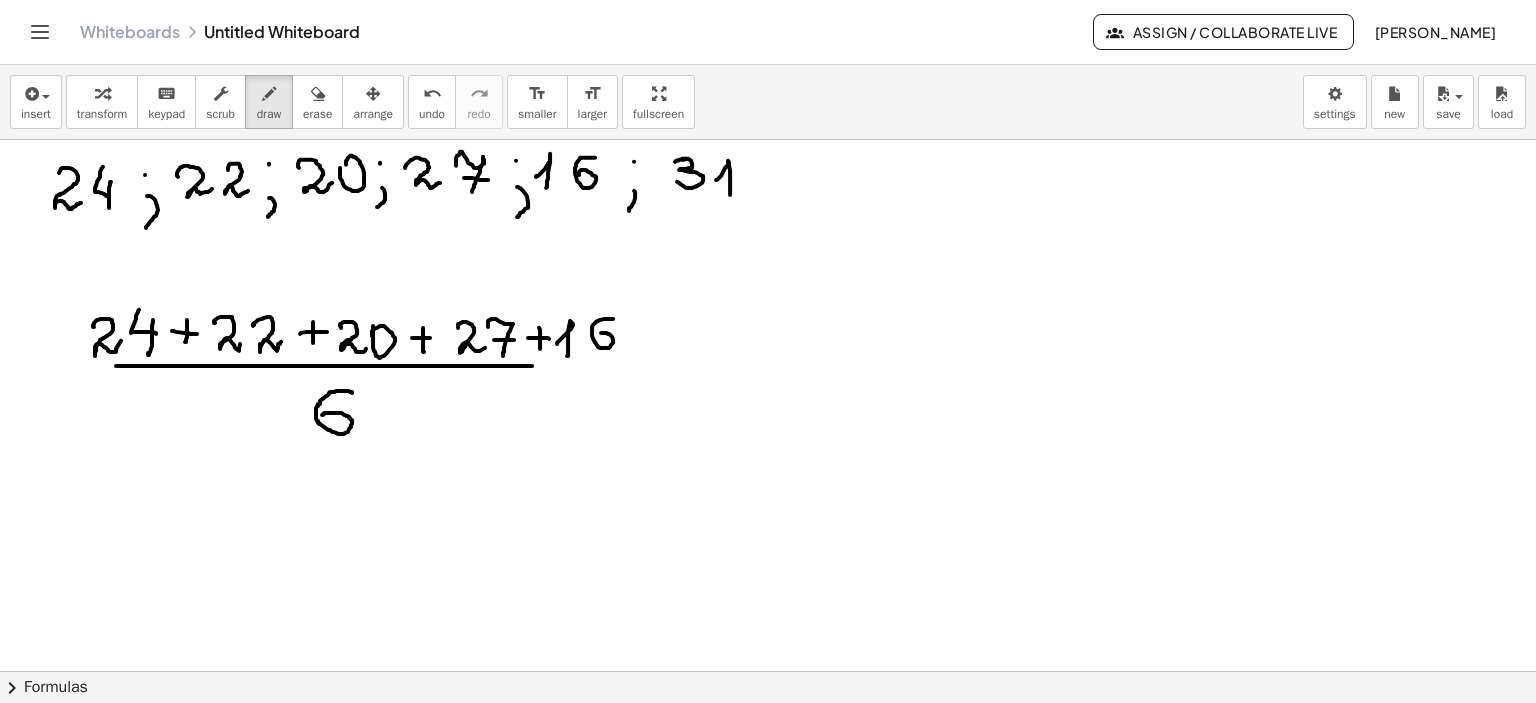 drag, startPoint x: 600, startPoint y: 319, endPoint x: 602, endPoint y: 336, distance: 17.117243 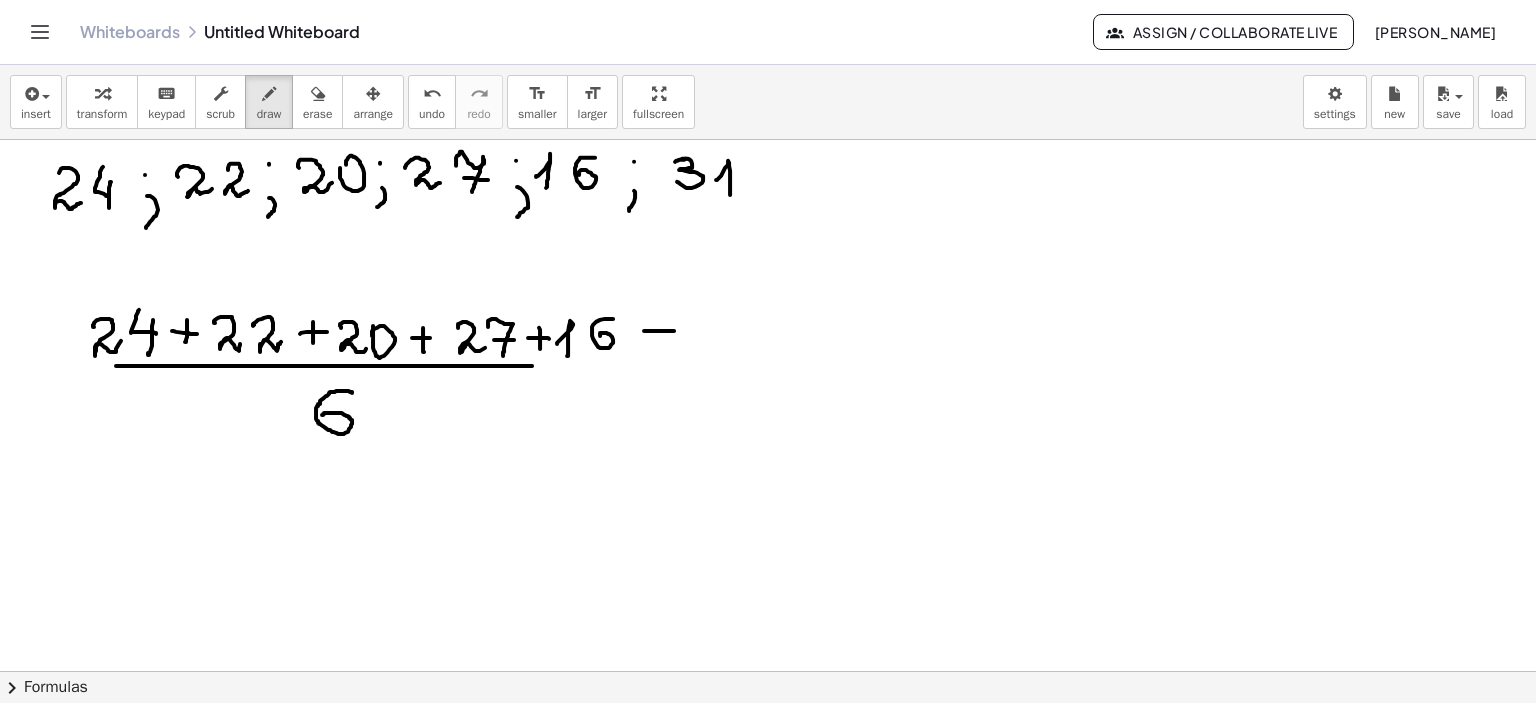 drag, startPoint x: 644, startPoint y: 330, endPoint x: 674, endPoint y: 330, distance: 30 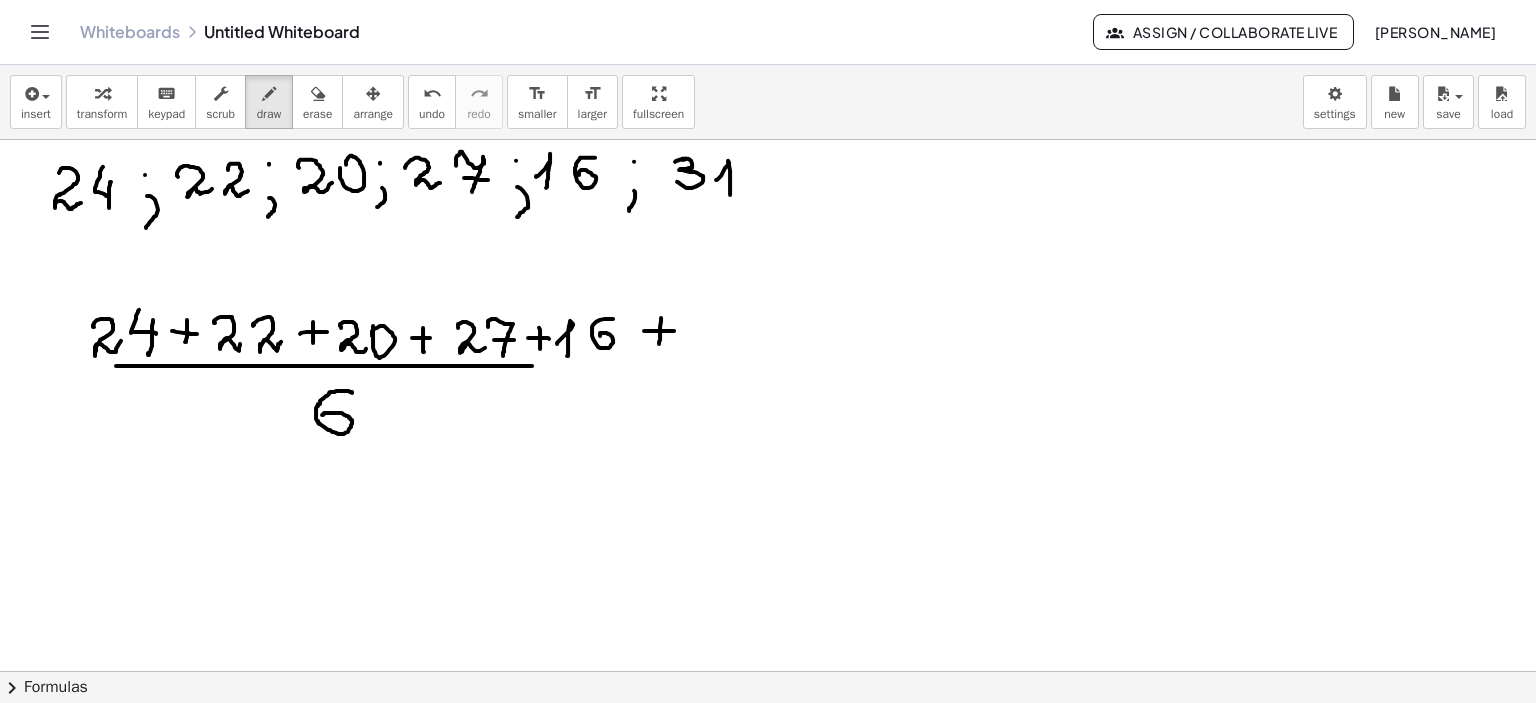 drag, startPoint x: 661, startPoint y: 317, endPoint x: 684, endPoint y: 336, distance: 29.832869 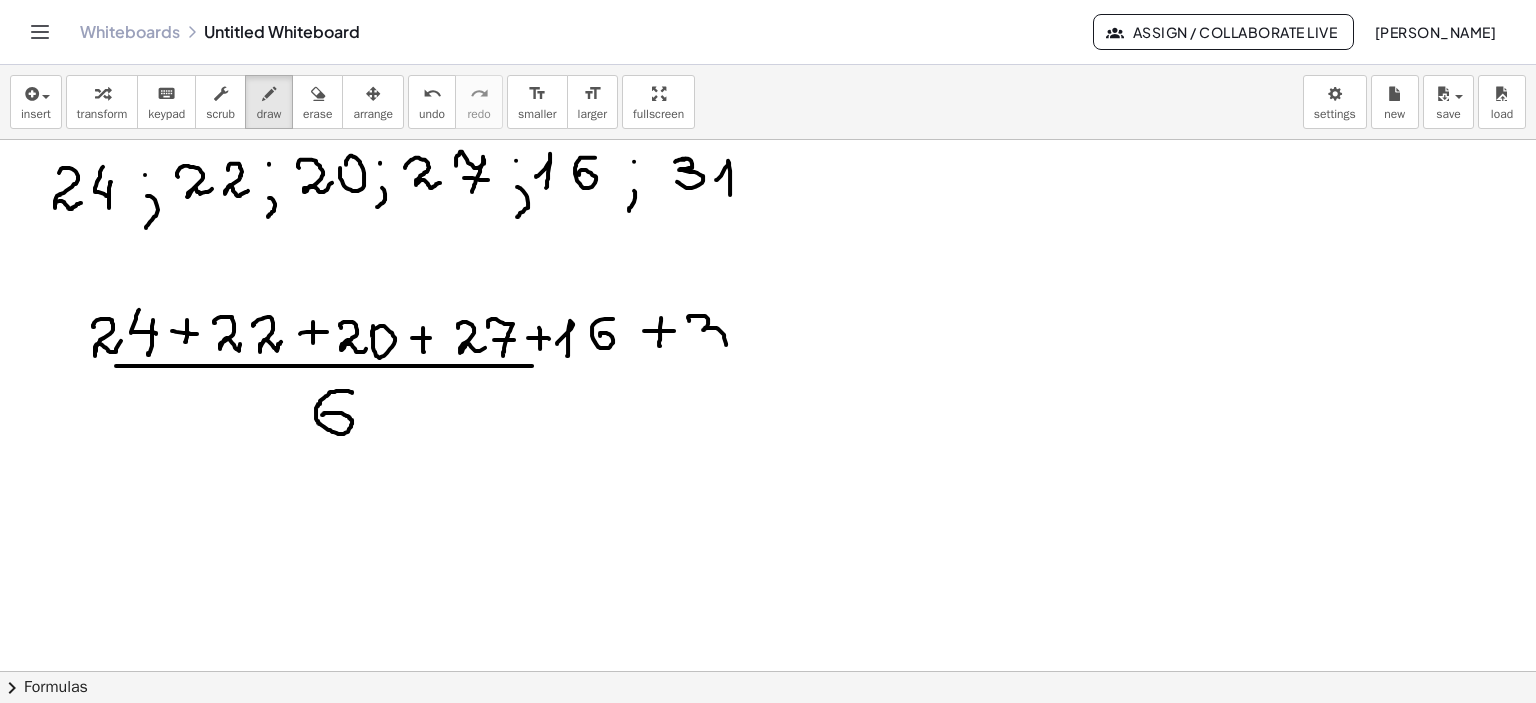 drag, startPoint x: 689, startPoint y: 315, endPoint x: 700, endPoint y: 345, distance: 31.95309 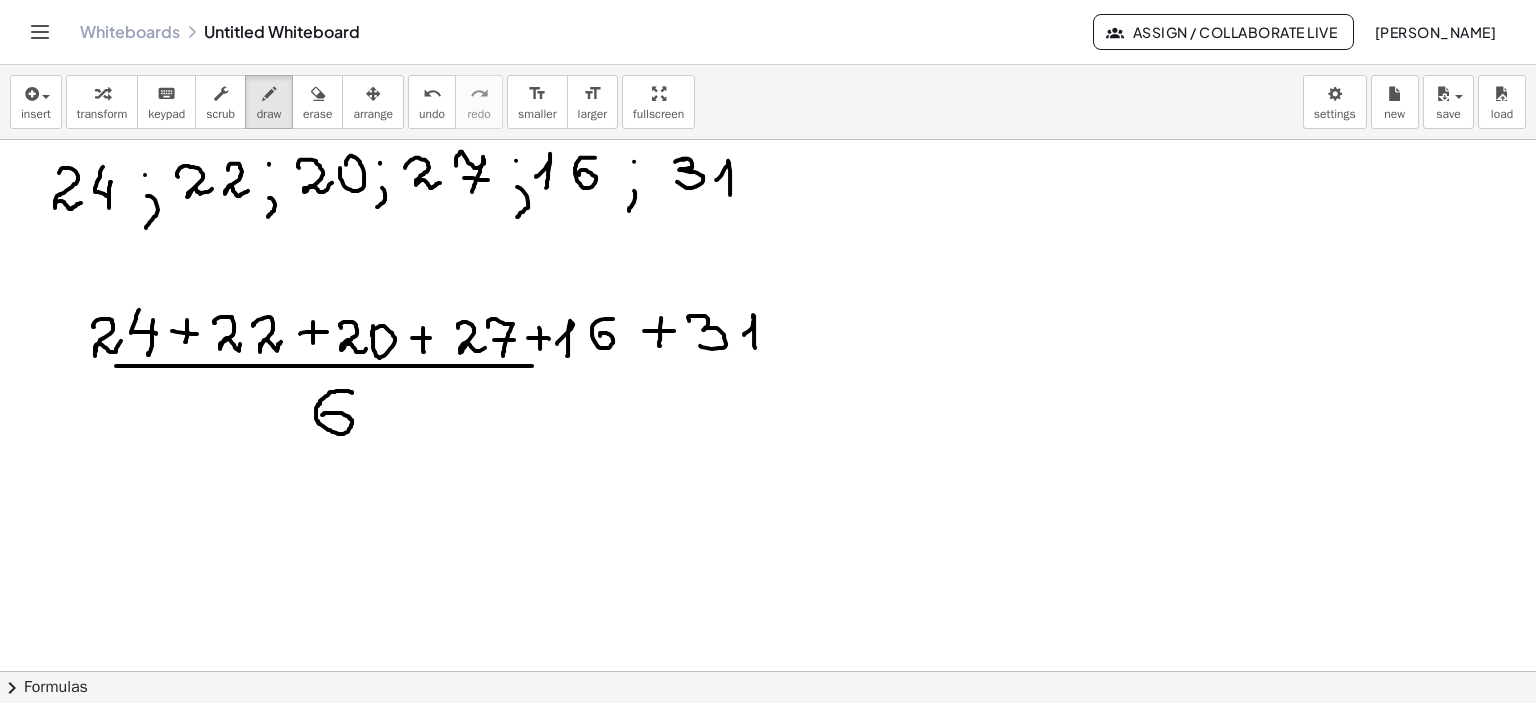 drag, startPoint x: 746, startPoint y: 332, endPoint x: 755, endPoint y: 347, distance: 17.492855 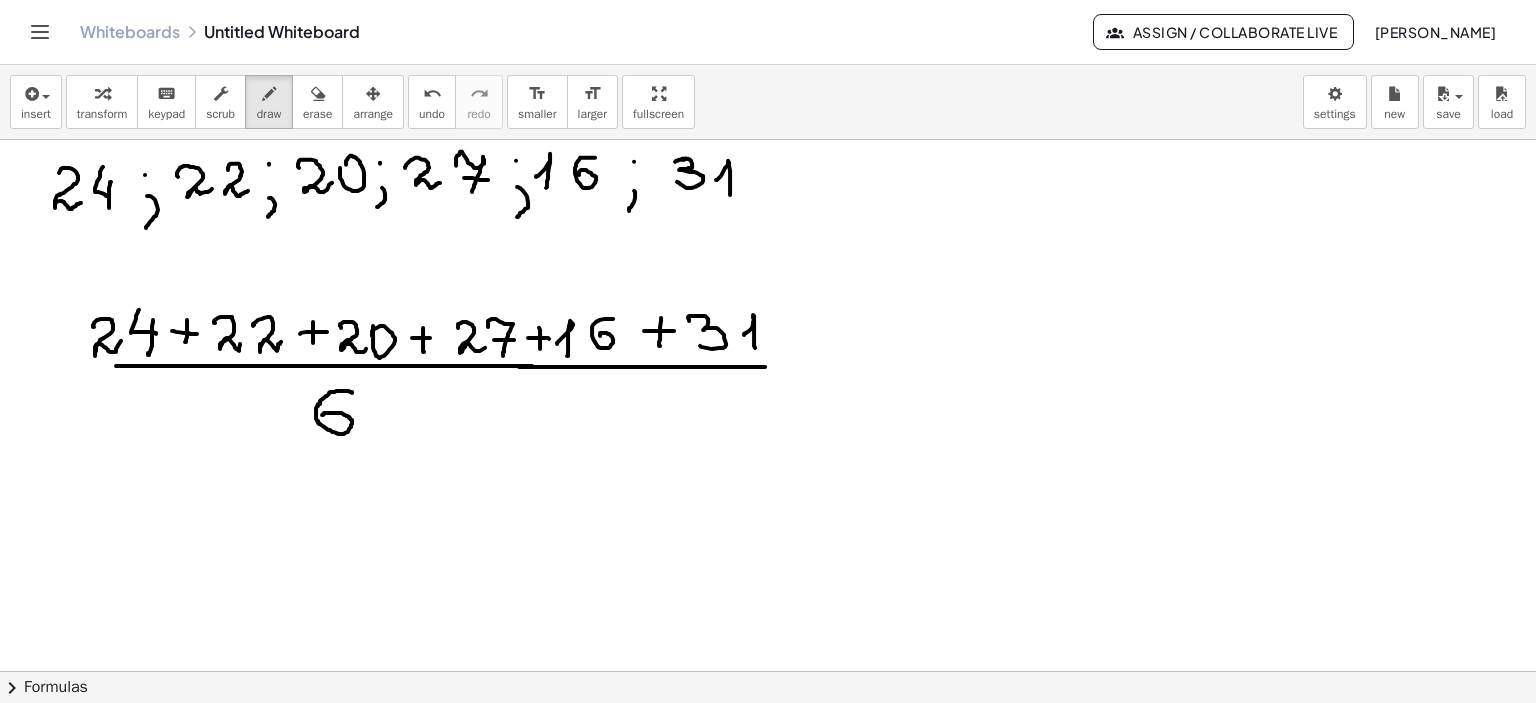 drag, startPoint x: 519, startPoint y: 366, endPoint x: 765, endPoint y: 367, distance: 246.00203 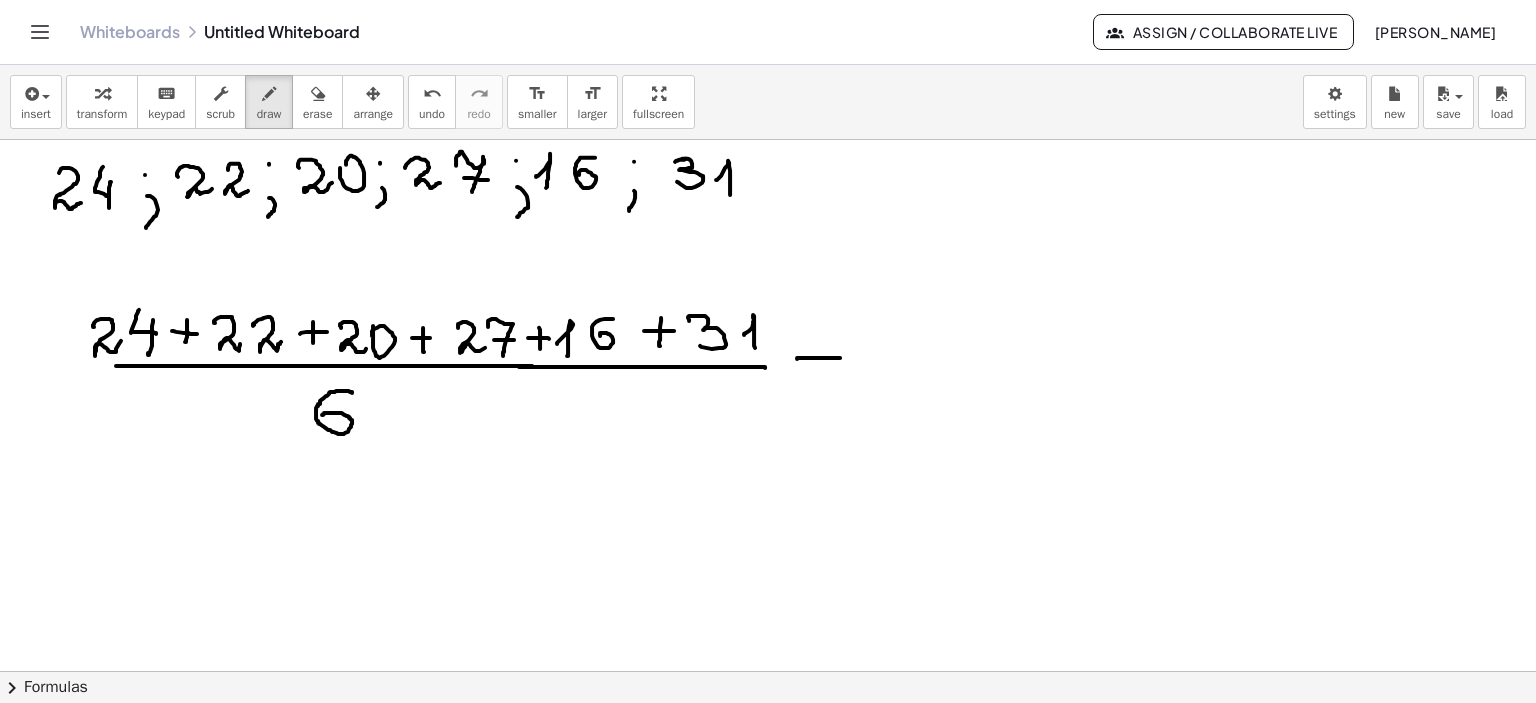 drag, startPoint x: 797, startPoint y: 358, endPoint x: 844, endPoint y: 356, distance: 47.042534 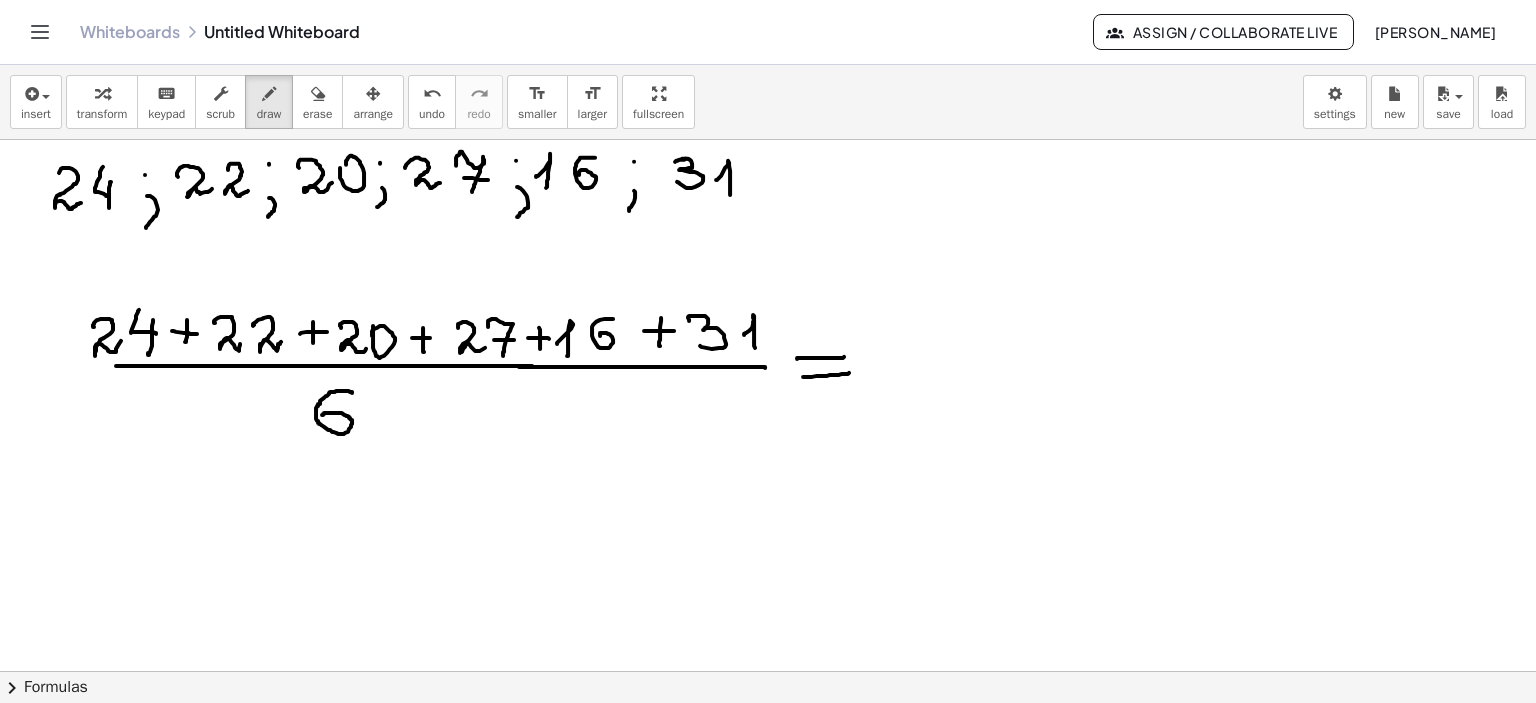 drag, startPoint x: 803, startPoint y: 376, endPoint x: 849, endPoint y: 372, distance: 46.173584 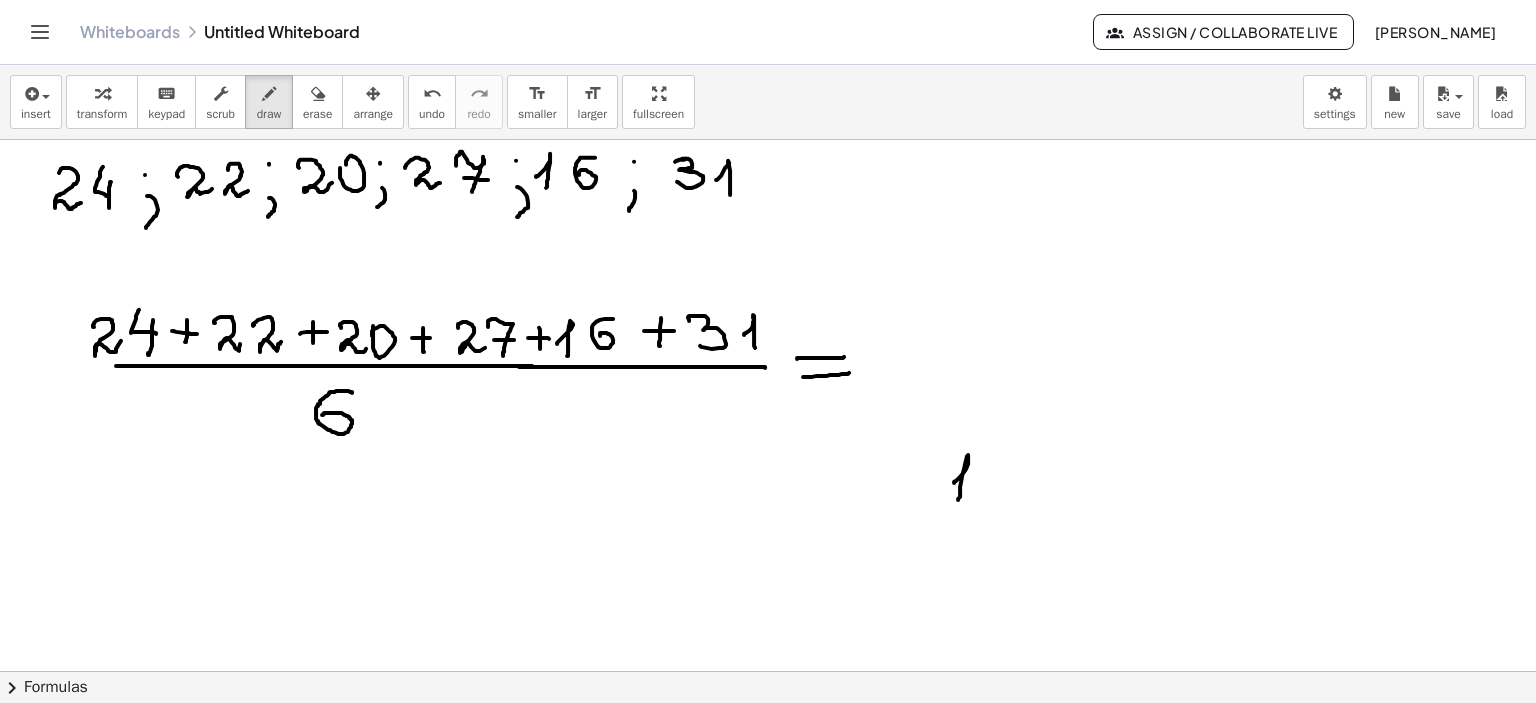 drag, startPoint x: 954, startPoint y: 482, endPoint x: 958, endPoint y: 500, distance: 18.439089 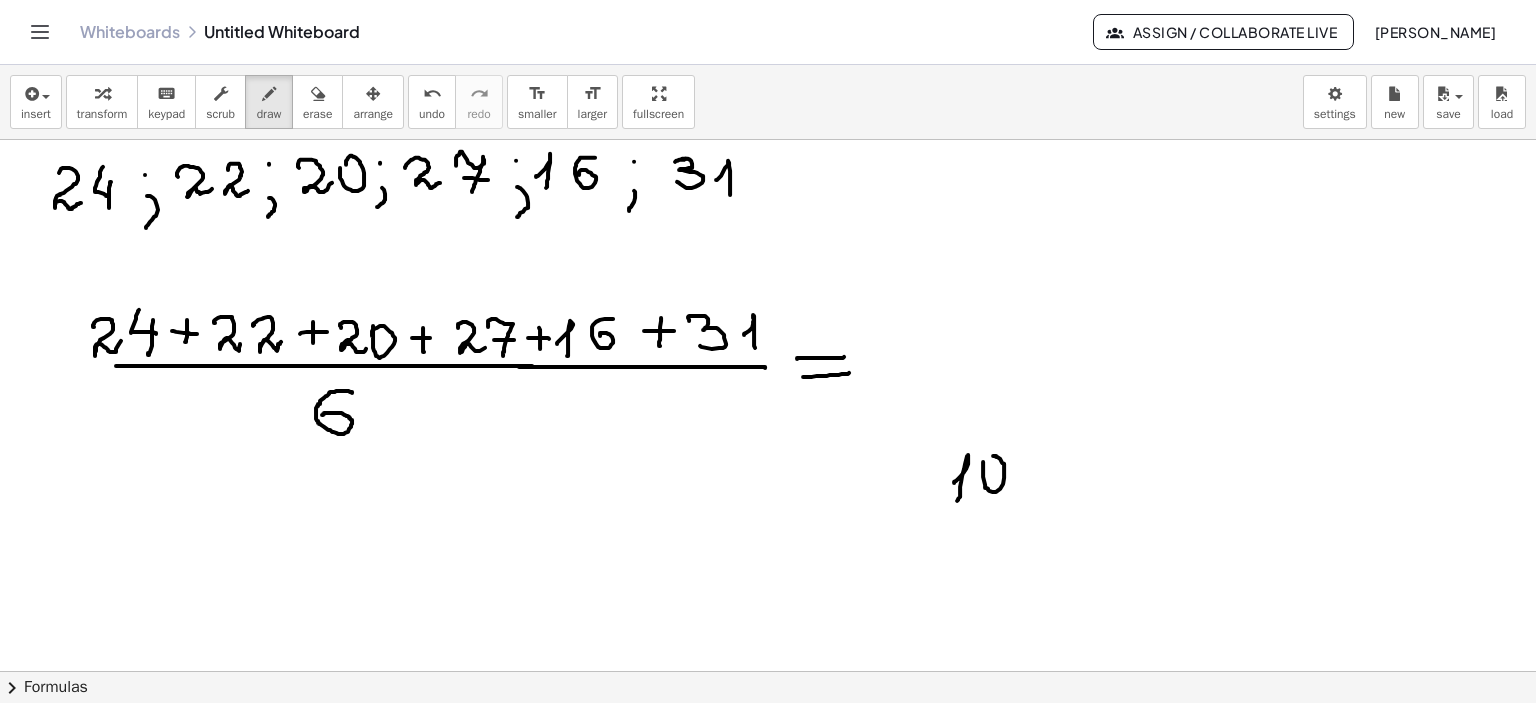 drag, startPoint x: 983, startPoint y: 461, endPoint x: 993, endPoint y: 455, distance: 11.661903 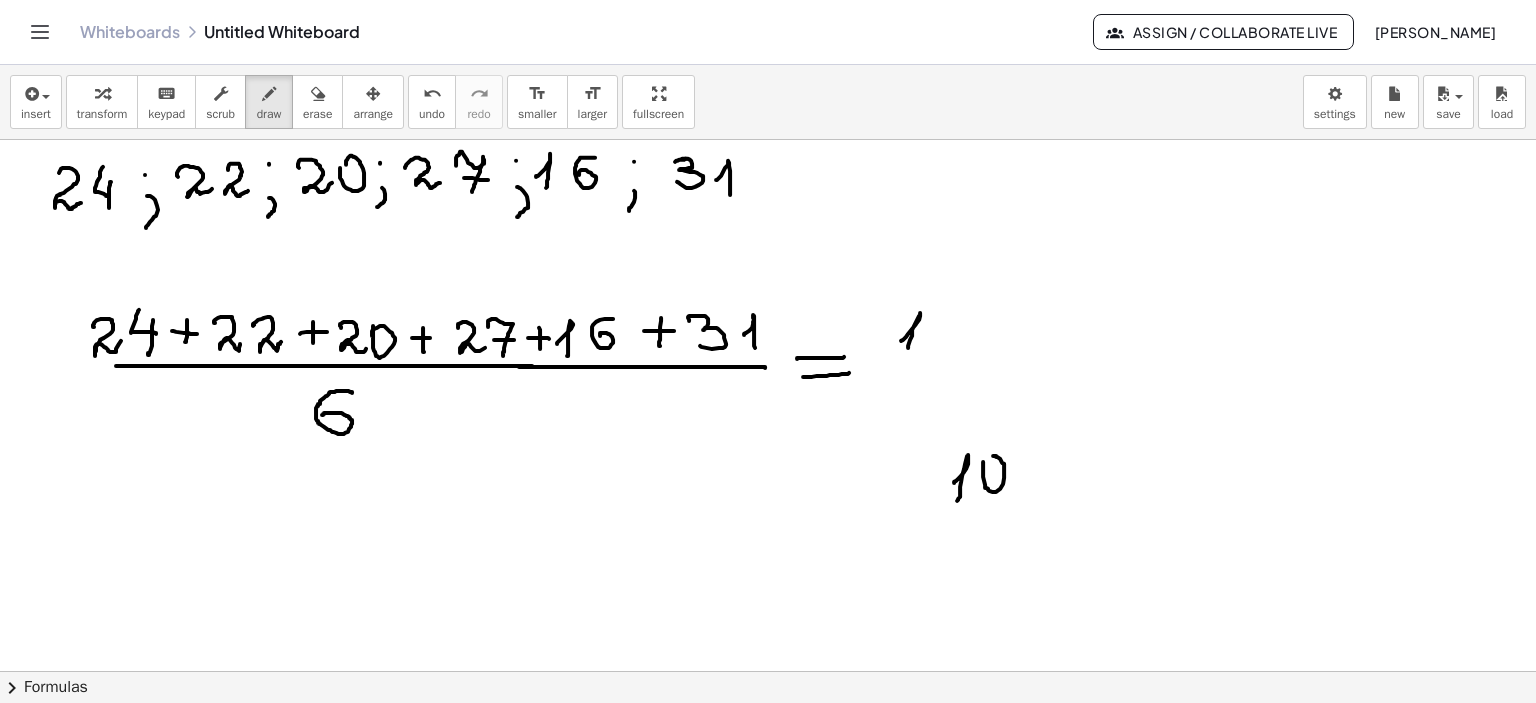 drag, startPoint x: 901, startPoint y: 340, endPoint x: 910, endPoint y: 349, distance: 12.727922 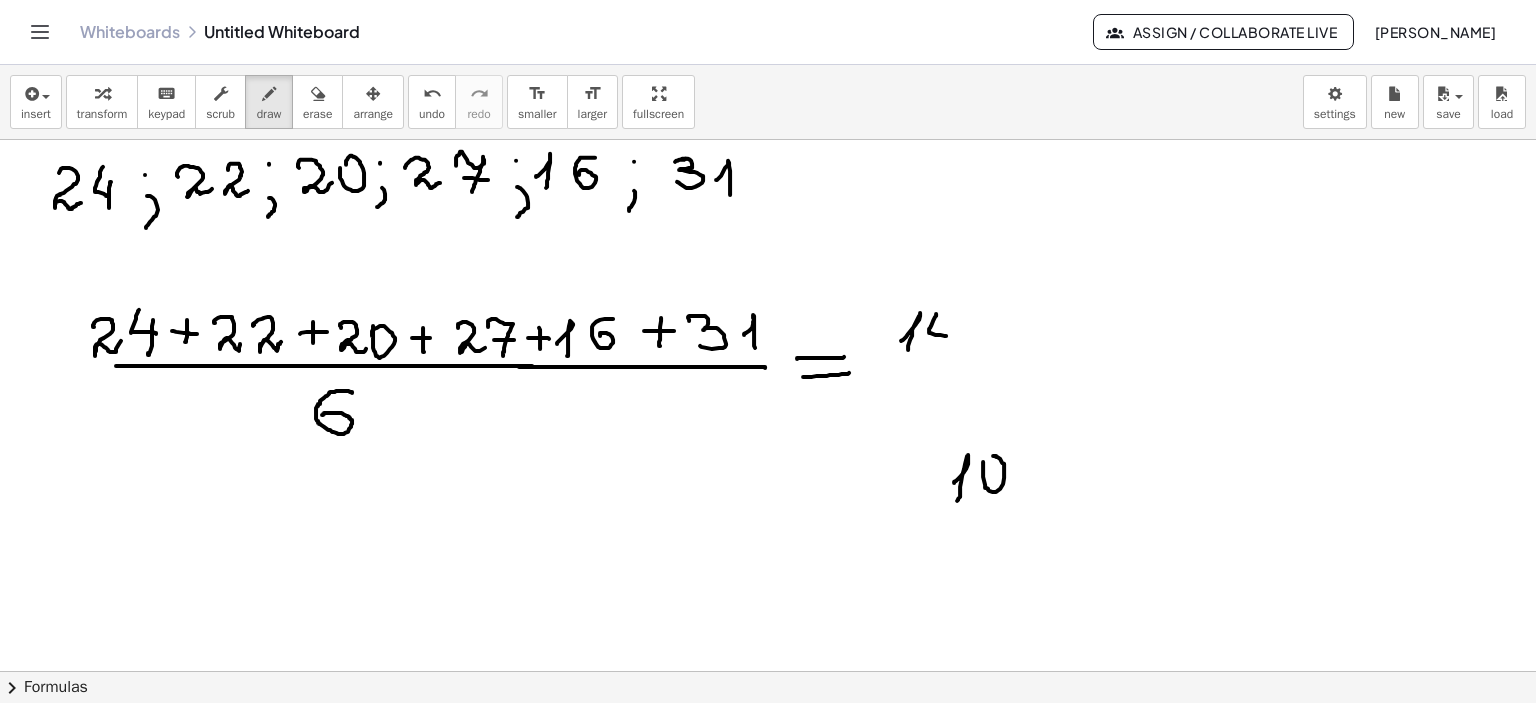 drag, startPoint x: 936, startPoint y: 313, endPoint x: 946, endPoint y: 335, distance: 24.166092 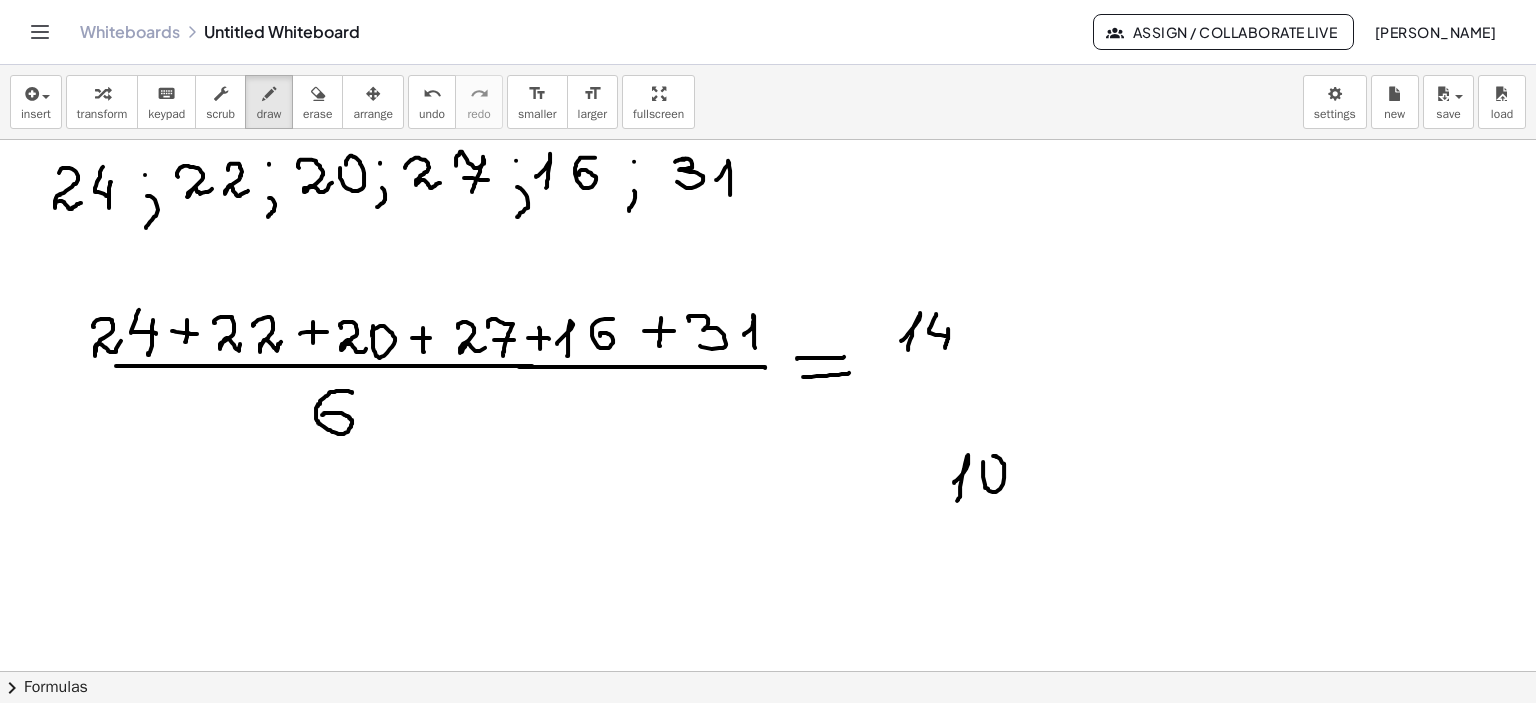 drag, startPoint x: 948, startPoint y: 328, endPoint x: 945, endPoint y: 347, distance: 19.235384 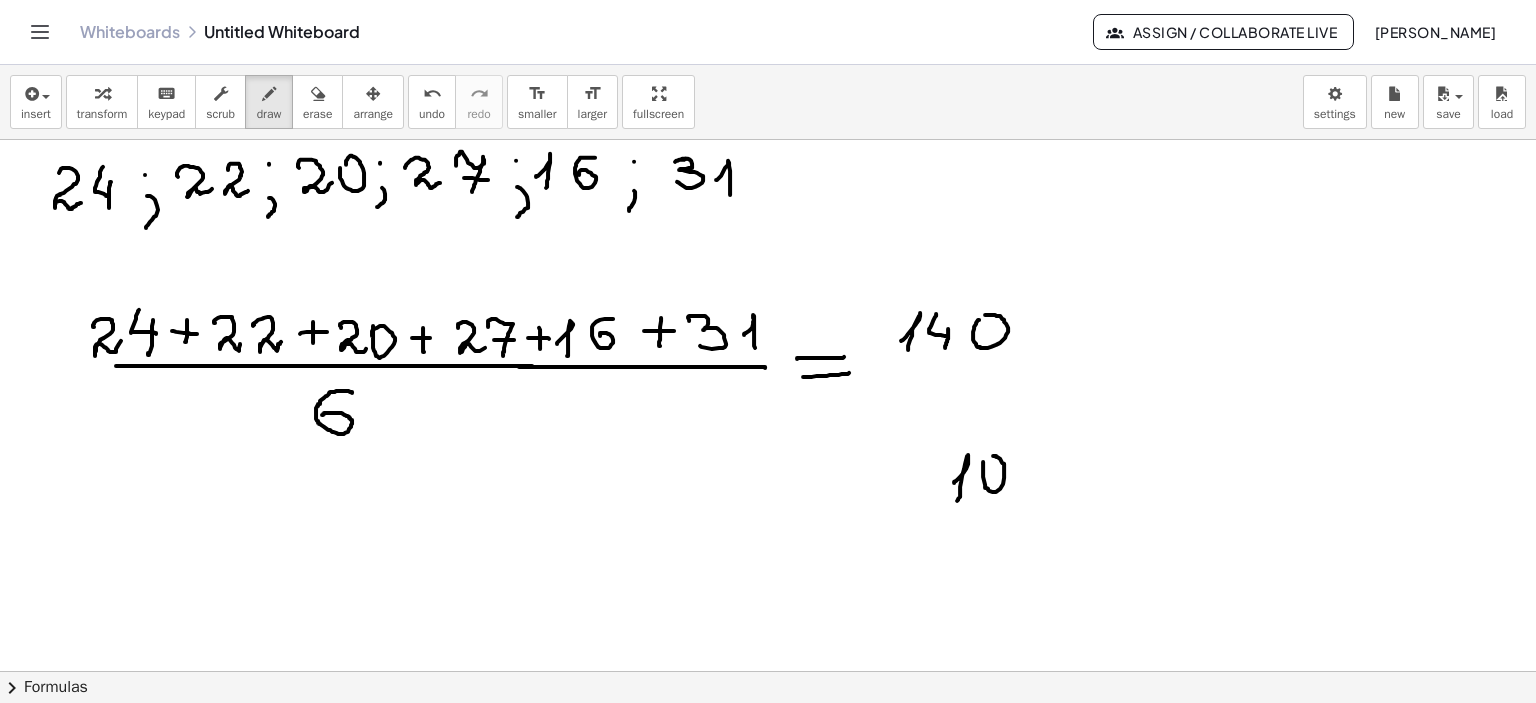 drag, startPoint x: 979, startPoint y: 319, endPoint x: 981, endPoint y: 332, distance: 13.152946 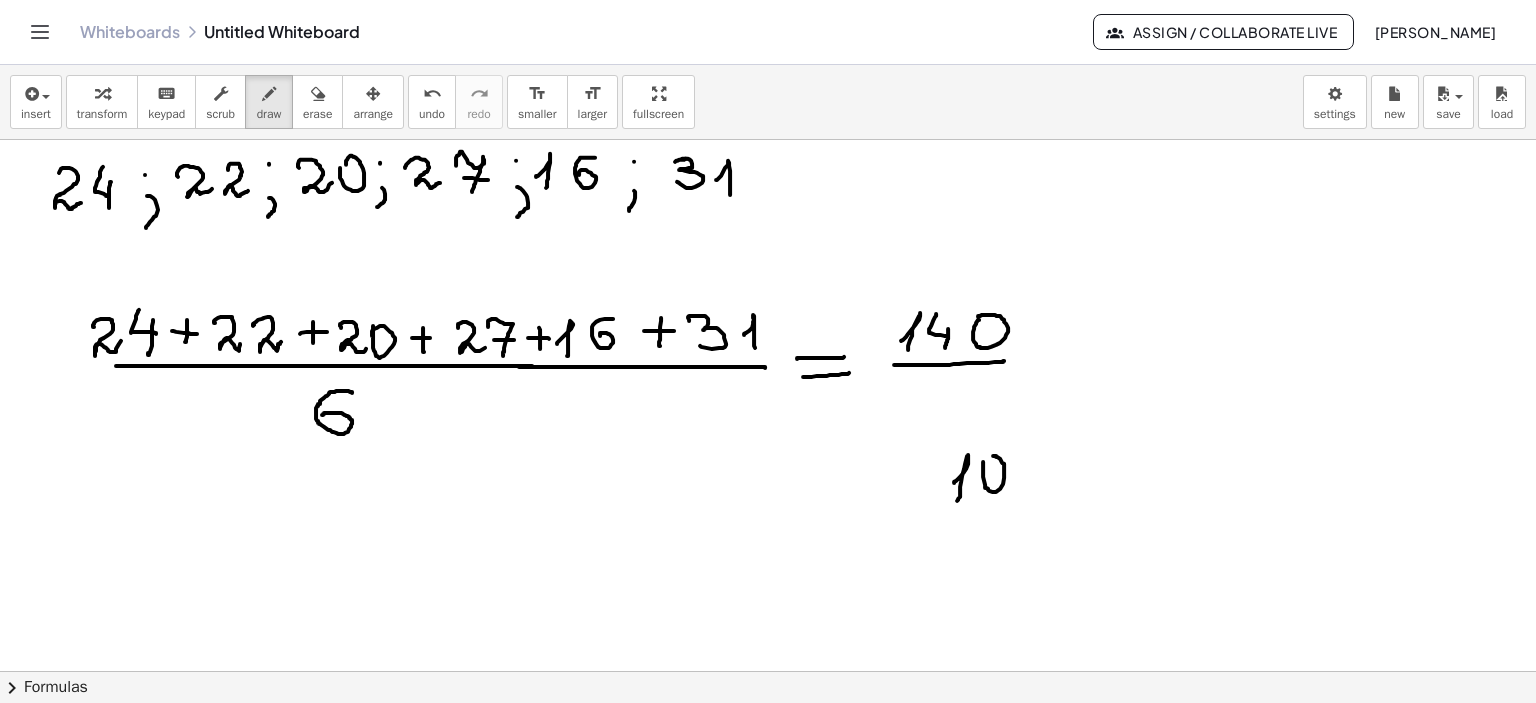 drag, startPoint x: 894, startPoint y: 364, endPoint x: 1004, endPoint y: 360, distance: 110.0727 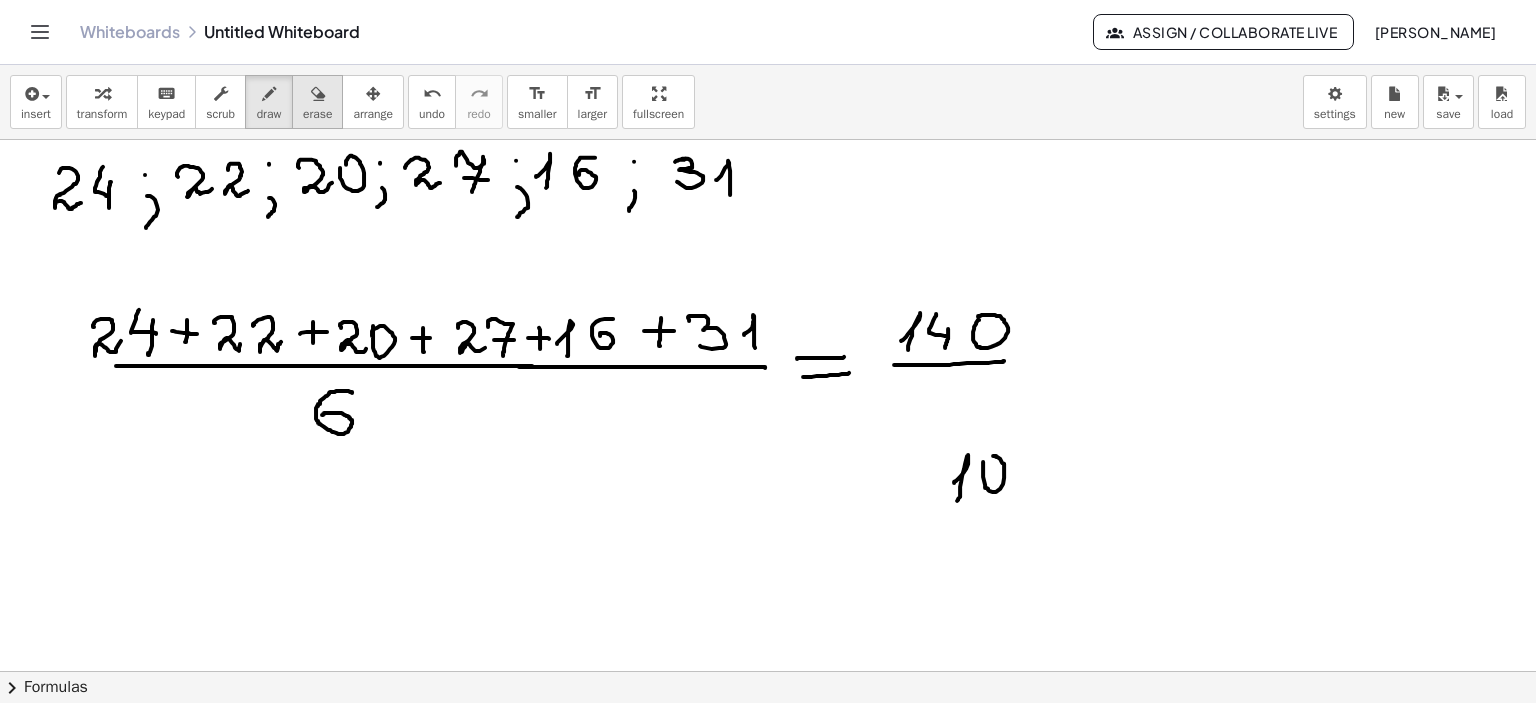 click at bounding box center (318, 94) 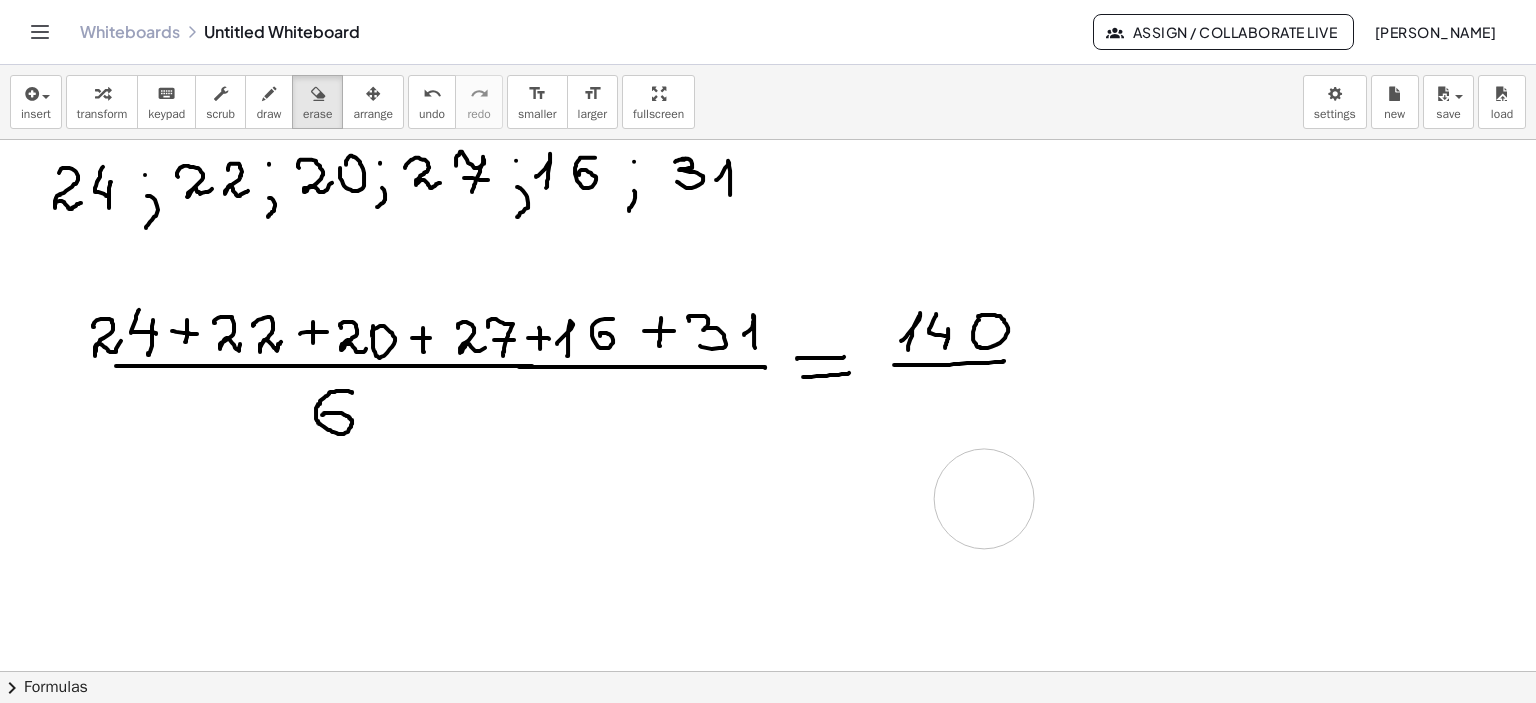 drag, startPoint x: 1128, startPoint y: 538, endPoint x: 984, endPoint y: 498, distance: 149.45233 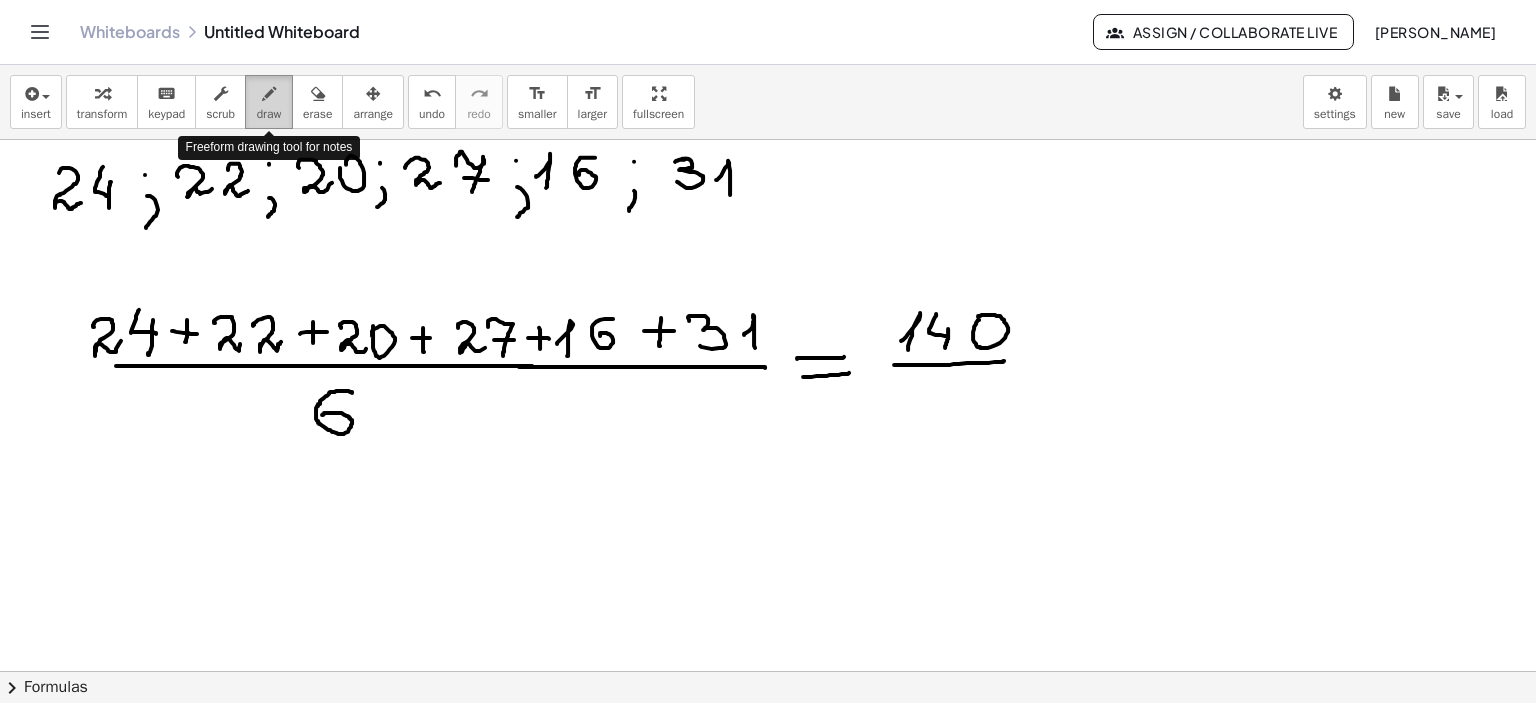 click at bounding box center [269, 94] 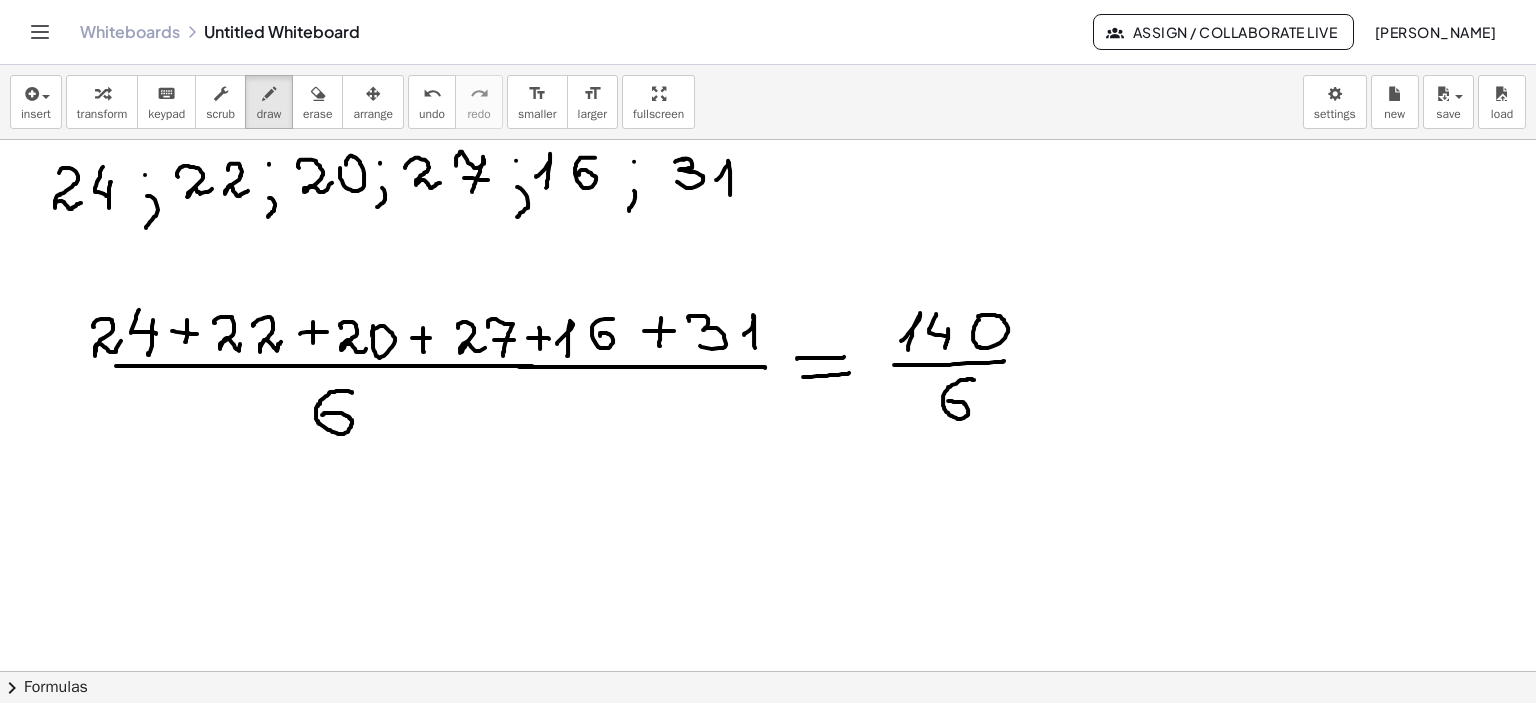 drag, startPoint x: 974, startPoint y: 379, endPoint x: 948, endPoint y: 400, distance: 33.42155 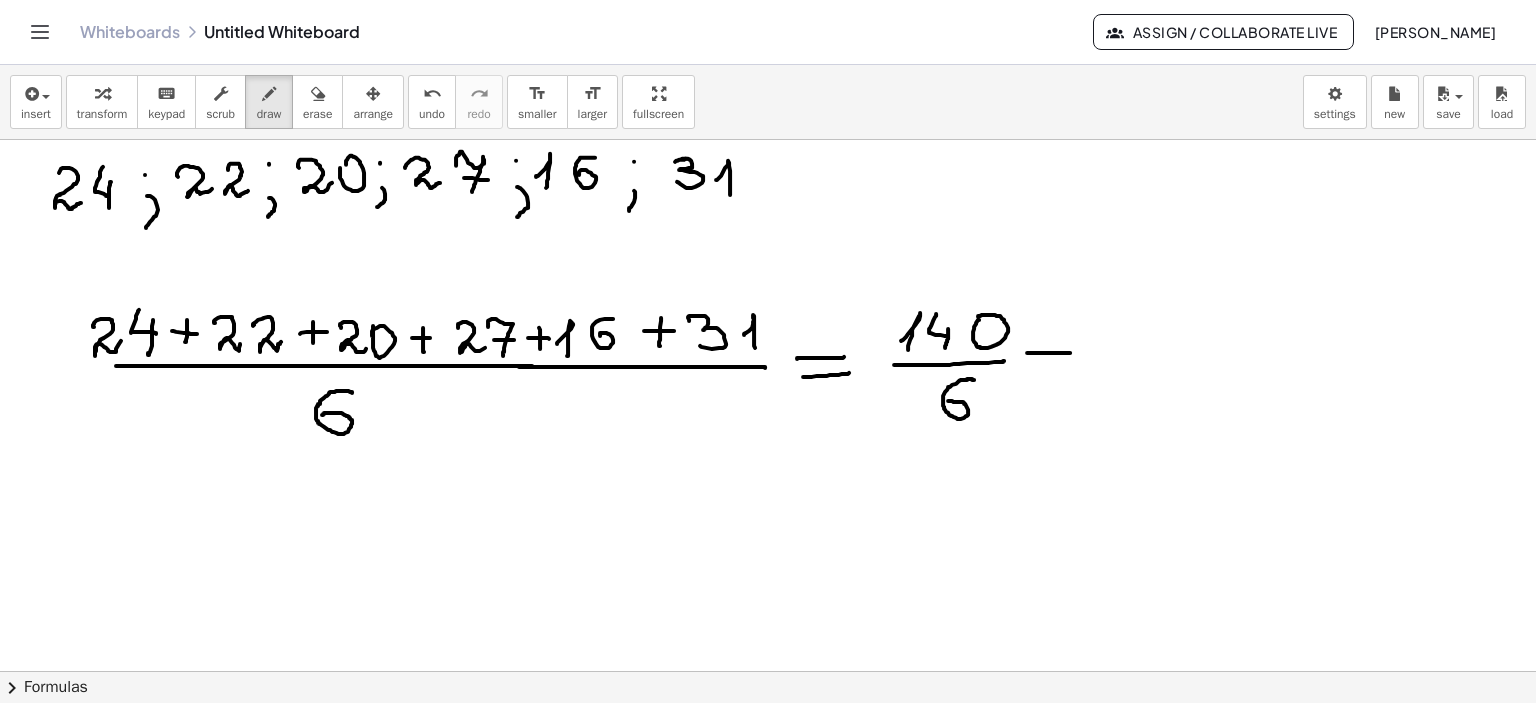 drag, startPoint x: 1034, startPoint y: 352, endPoint x: 1072, endPoint y: 356, distance: 38.209946 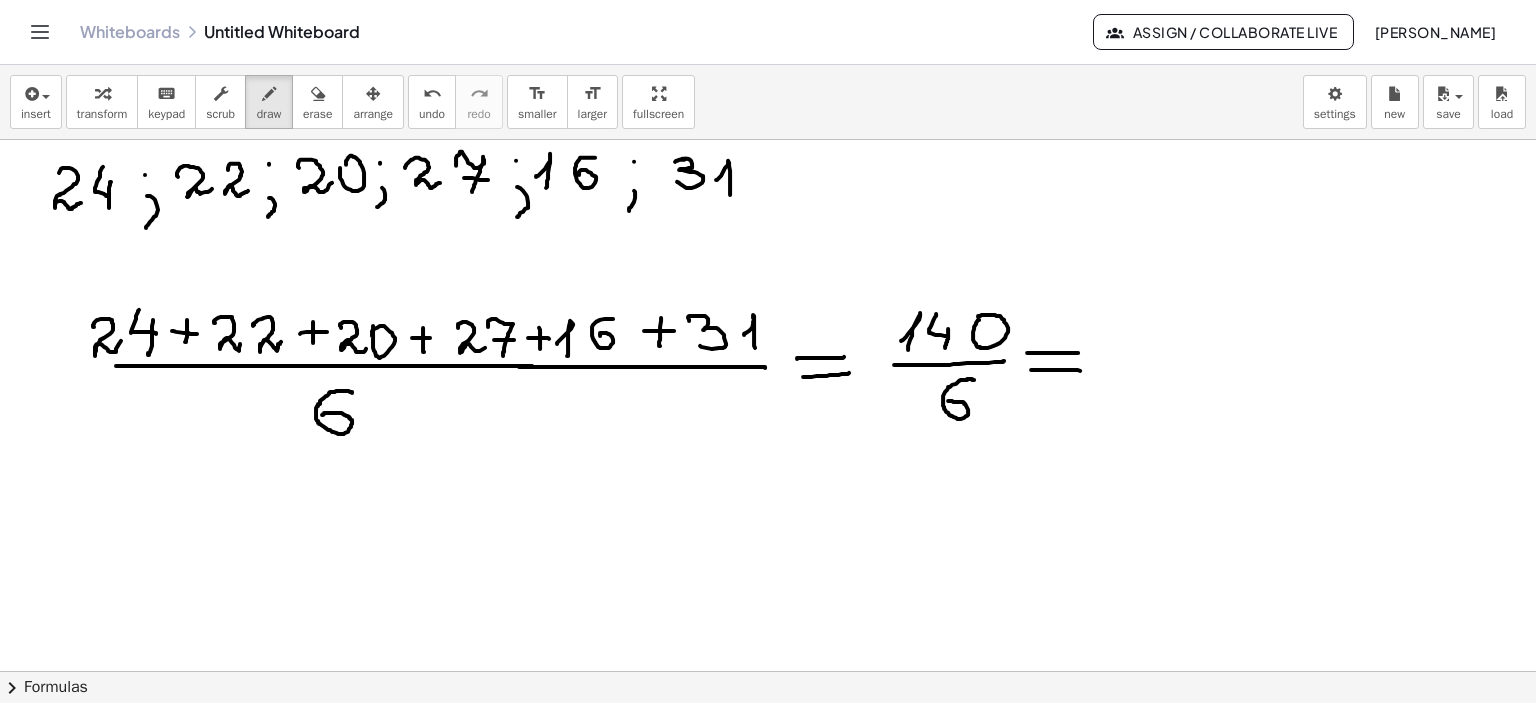 drag, startPoint x: 1031, startPoint y: 369, endPoint x: 1080, endPoint y: 370, distance: 49.010204 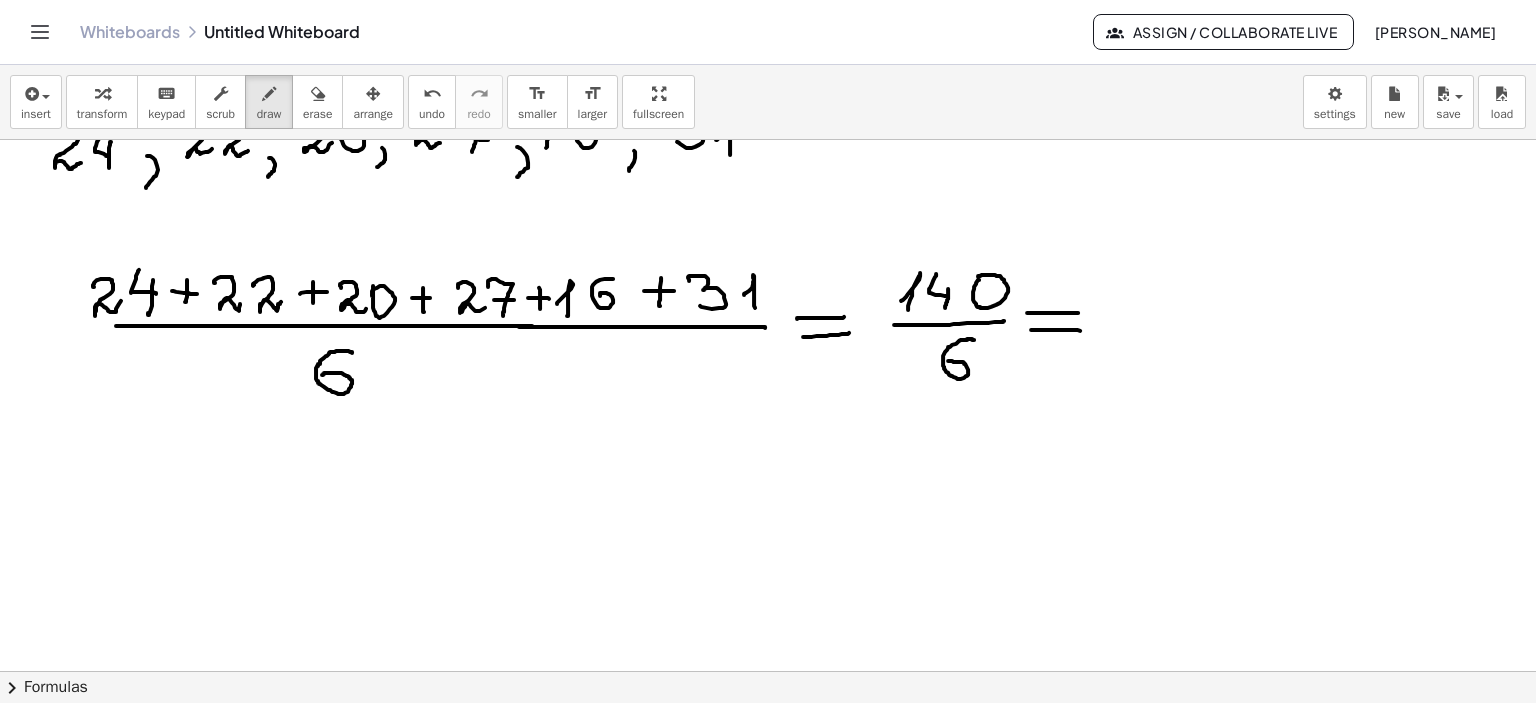 scroll, scrollTop: 612, scrollLeft: 0, axis: vertical 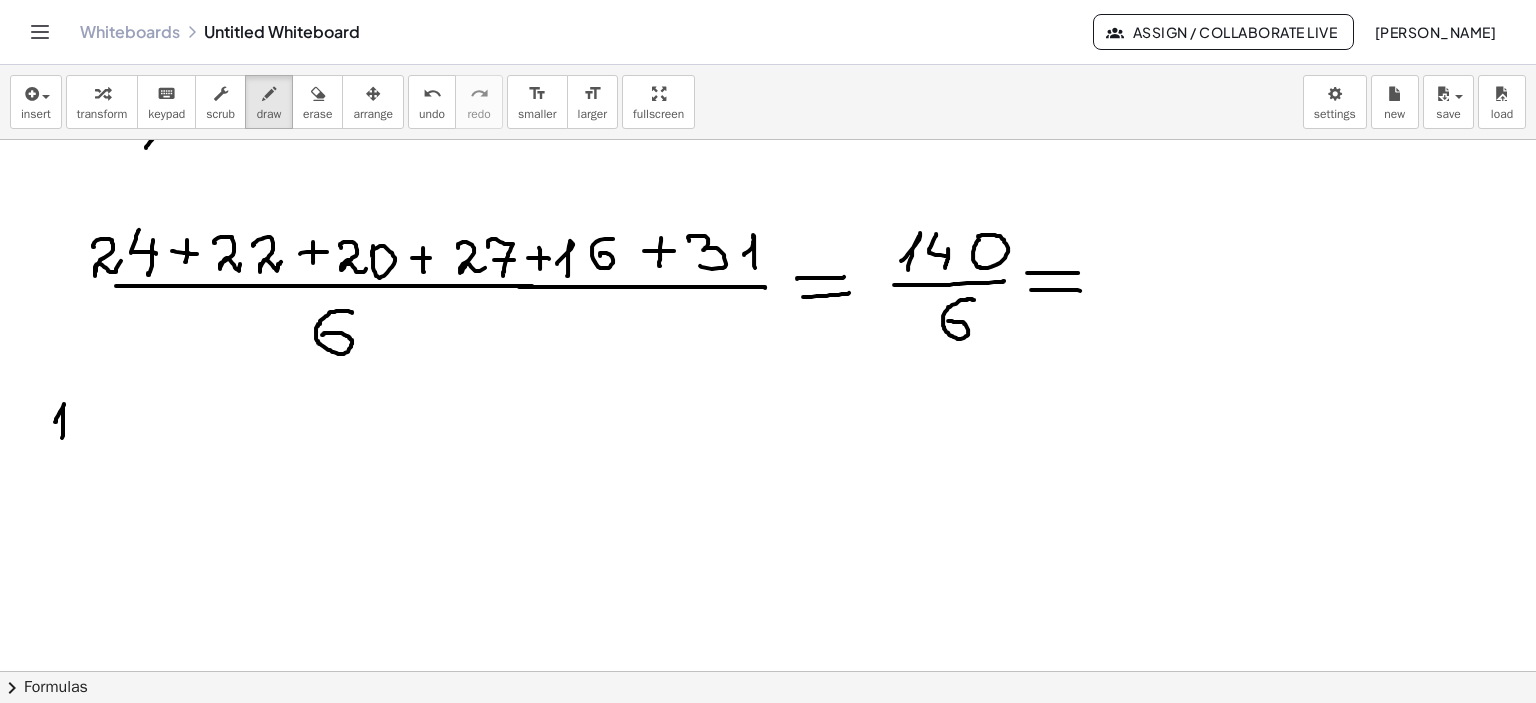 drag, startPoint x: 56, startPoint y: 420, endPoint x: 62, endPoint y: 437, distance: 18.027756 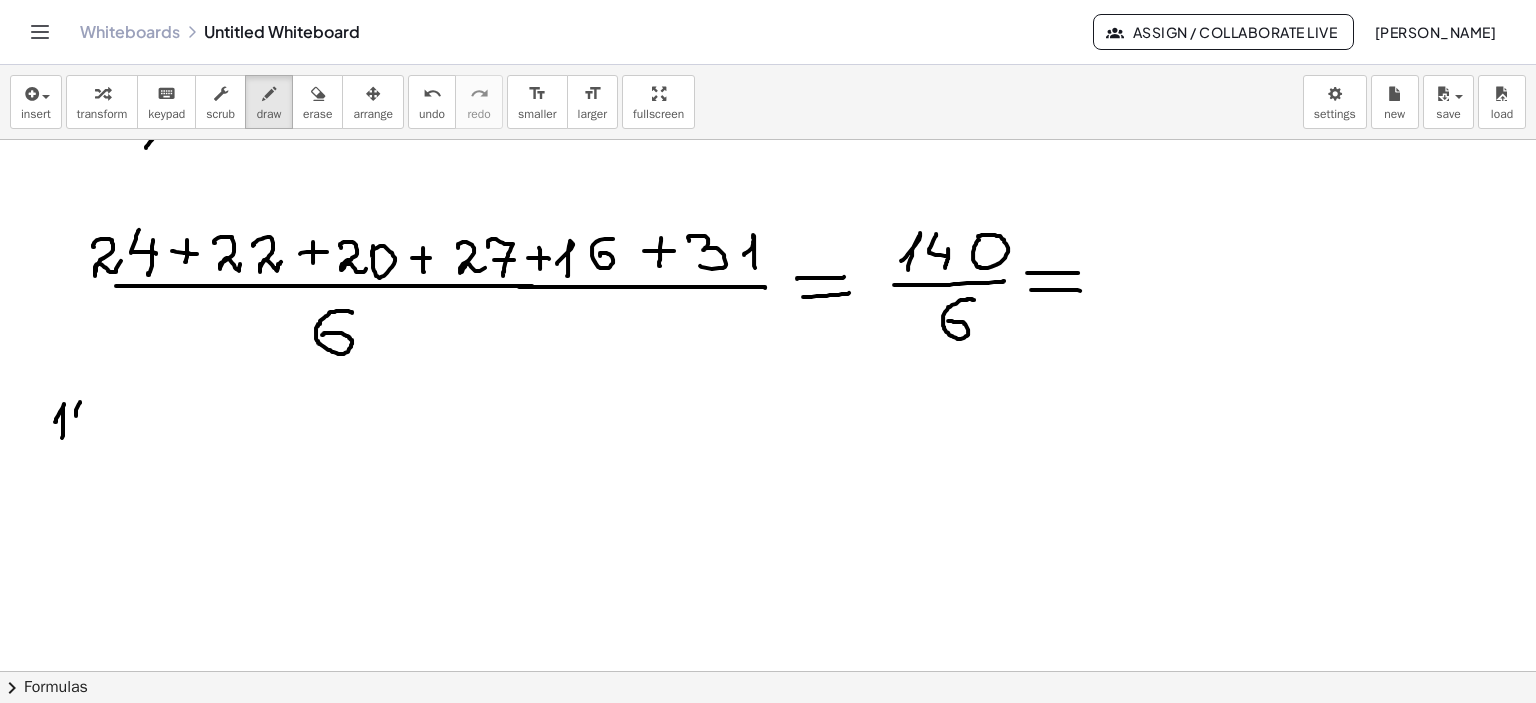 drag, startPoint x: 80, startPoint y: 401, endPoint x: 82, endPoint y: 418, distance: 17.117243 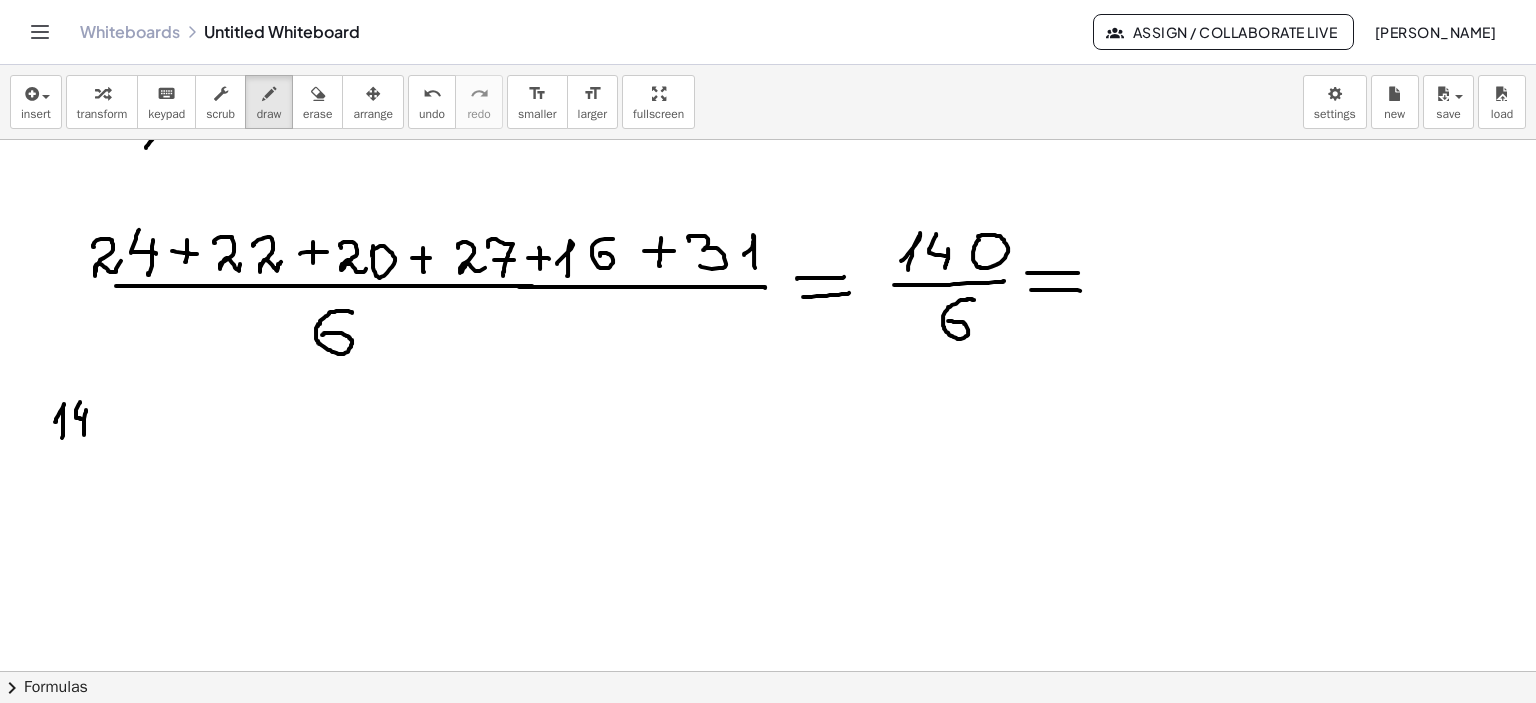 drag, startPoint x: 86, startPoint y: 409, endPoint x: 85, endPoint y: 430, distance: 21.023796 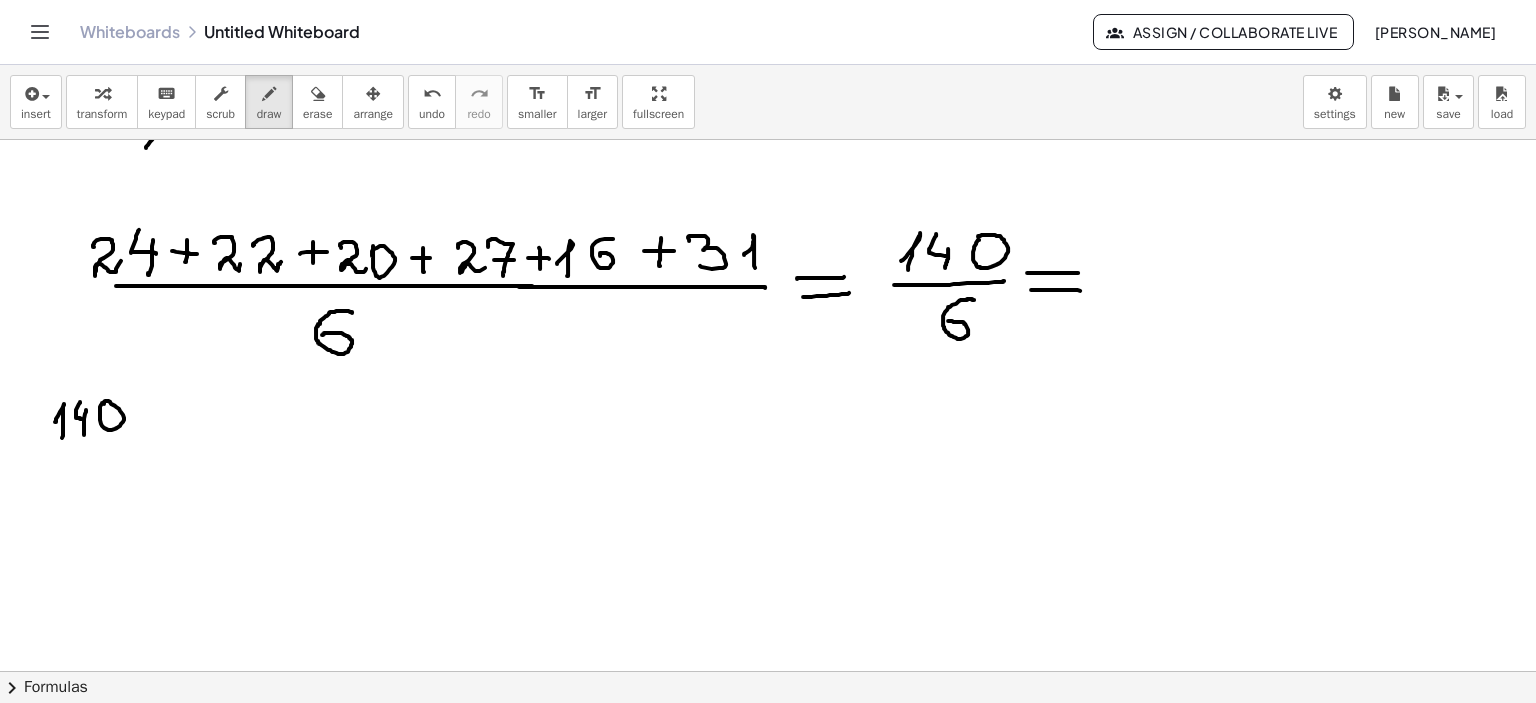 drag, startPoint x: 102, startPoint y: 402, endPoint x: 160, endPoint y: 413, distance: 59.03389 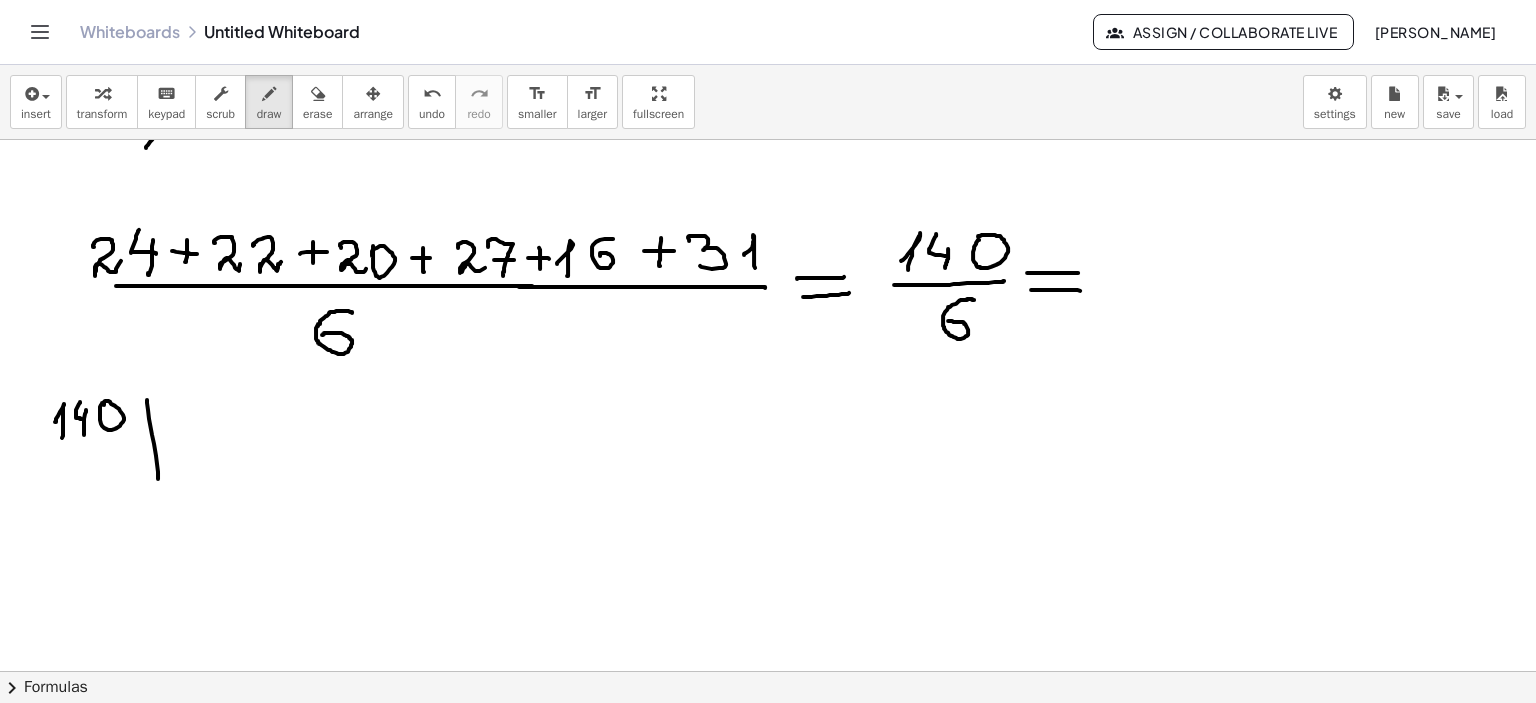 drag, startPoint x: 147, startPoint y: 399, endPoint x: 158, endPoint y: 496, distance: 97.62172 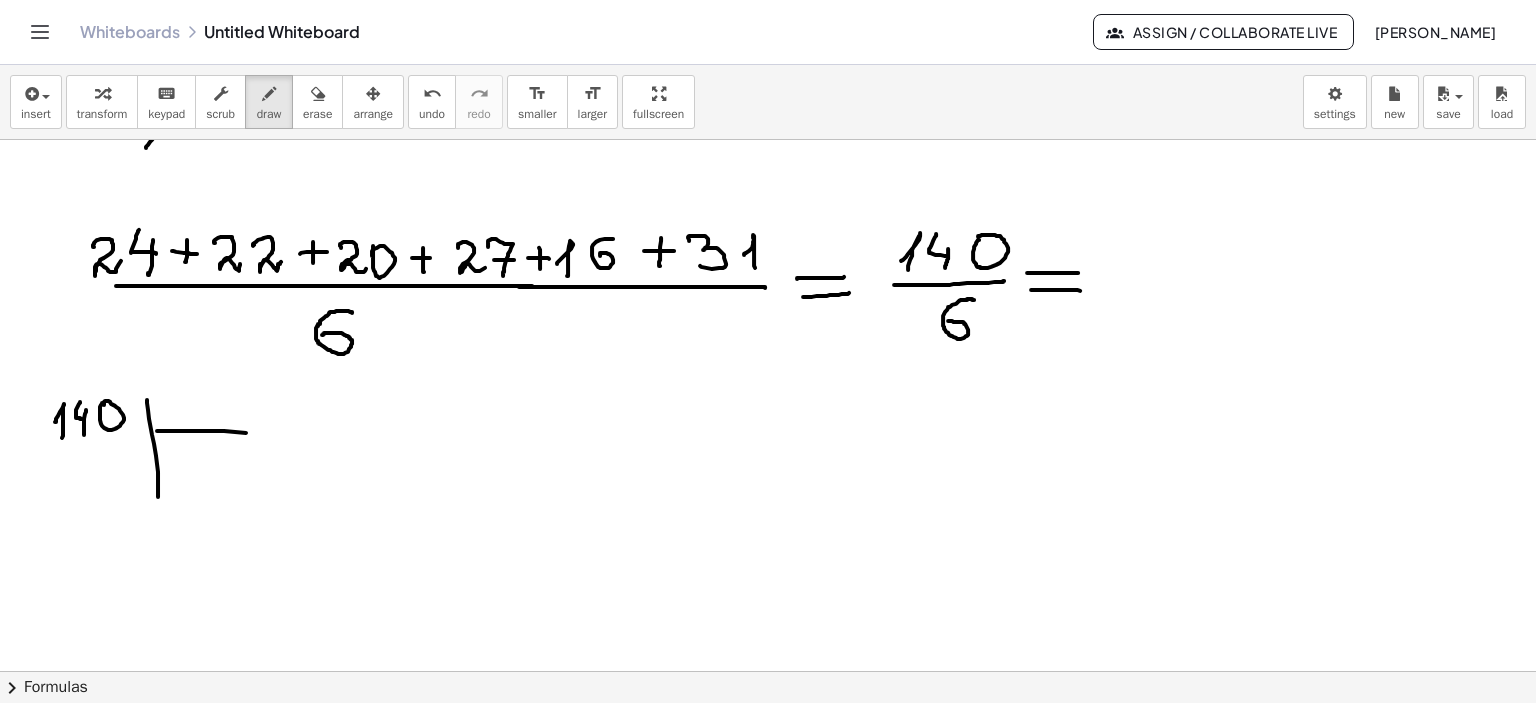 drag, startPoint x: 157, startPoint y: 430, endPoint x: 257, endPoint y: 430, distance: 100 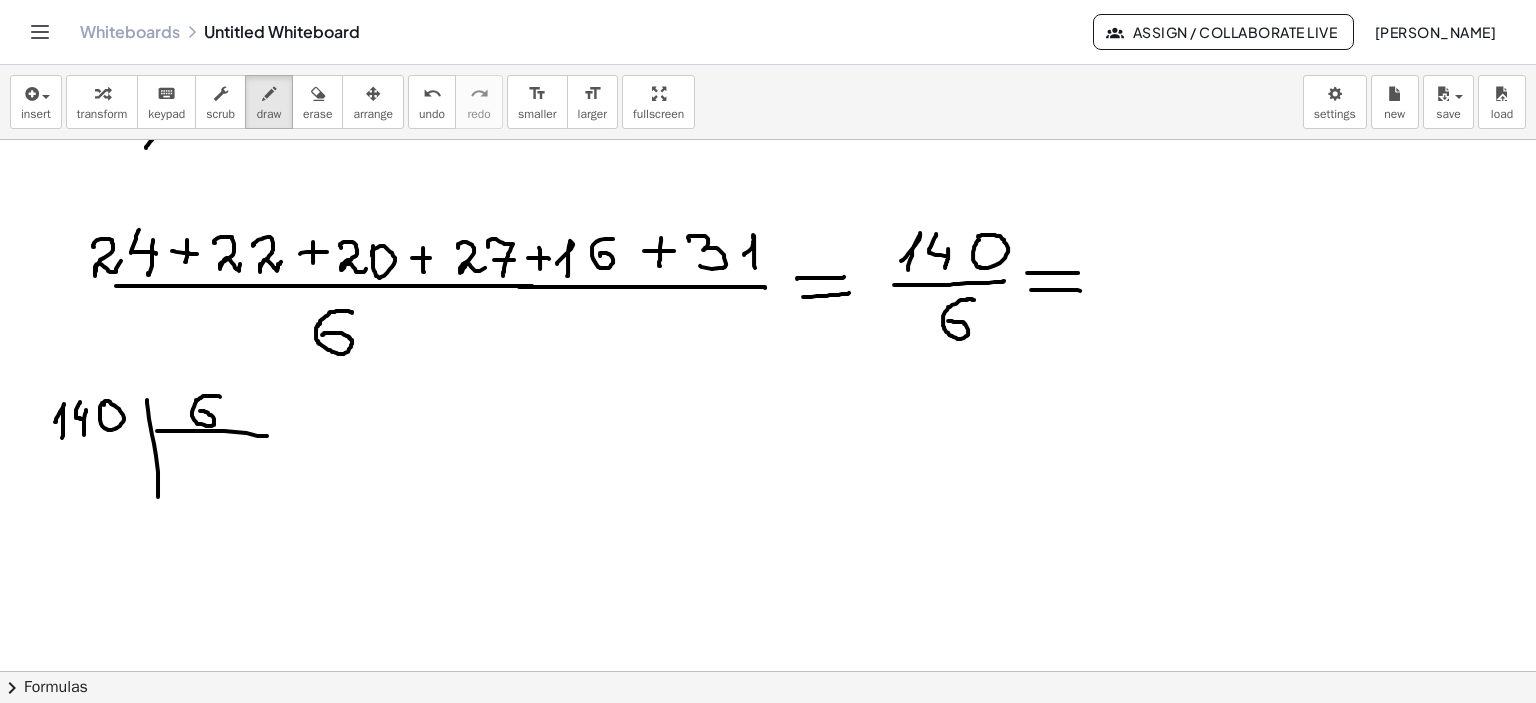 drag, startPoint x: 220, startPoint y: 396, endPoint x: 196, endPoint y: 411, distance: 28.301943 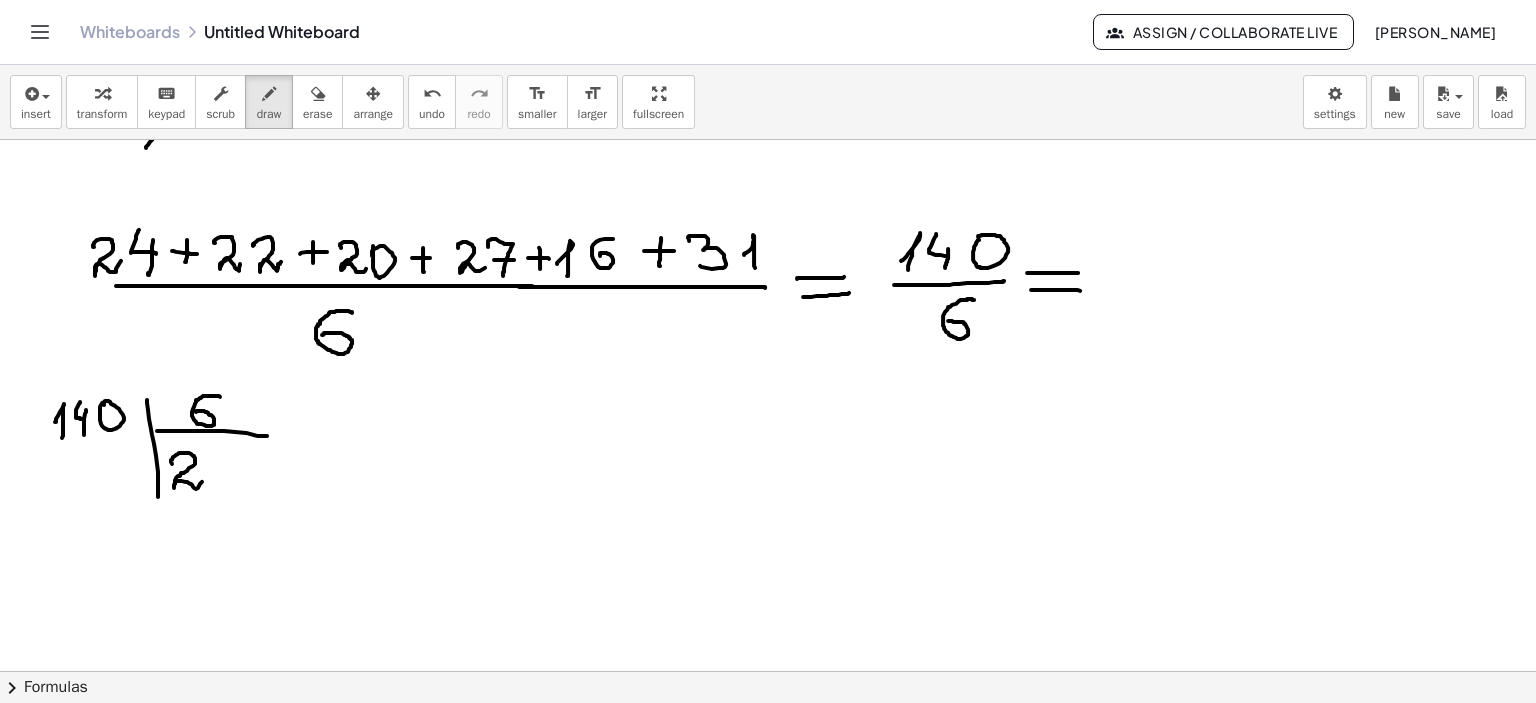 drag, startPoint x: 172, startPoint y: 463, endPoint x: 202, endPoint y: 481, distance: 34.98571 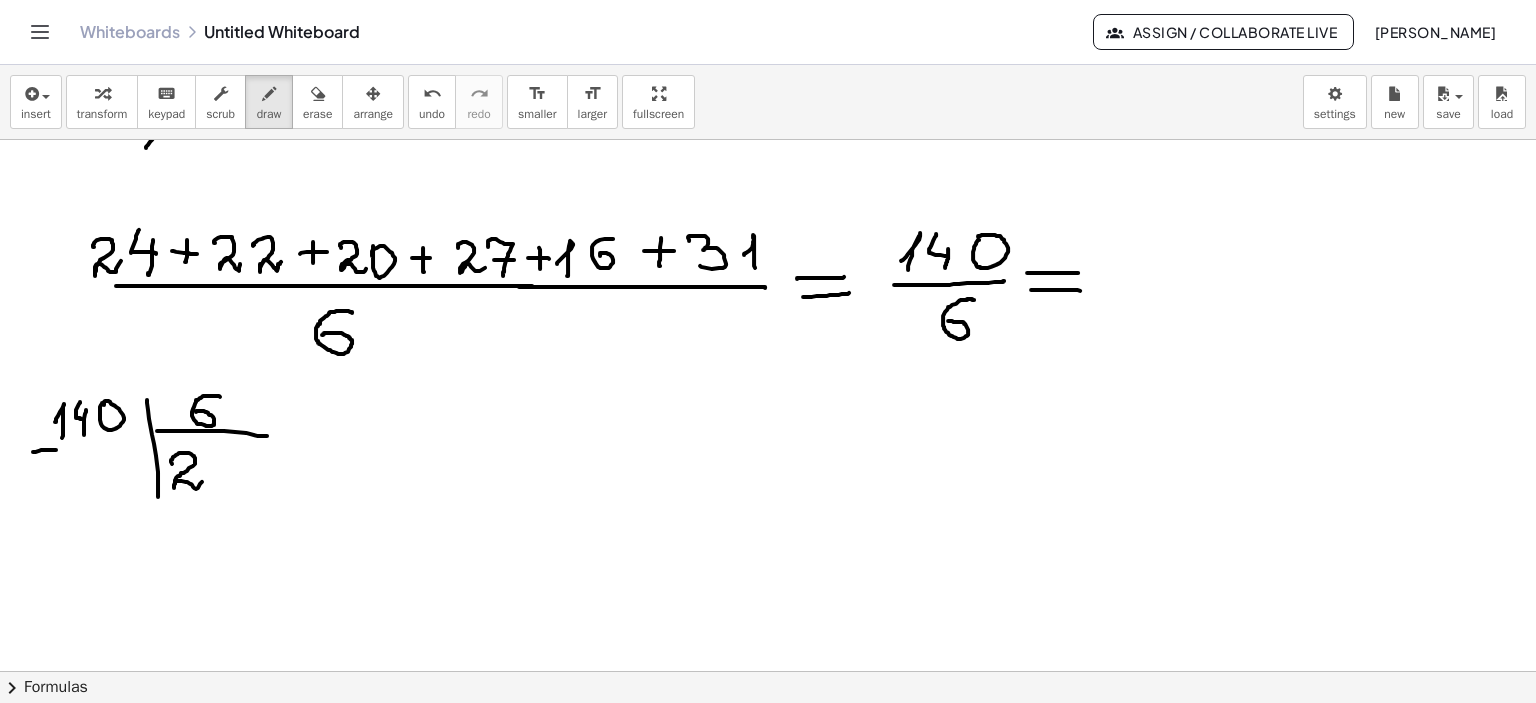 drag, startPoint x: 33, startPoint y: 451, endPoint x: 56, endPoint y: 449, distance: 23.086792 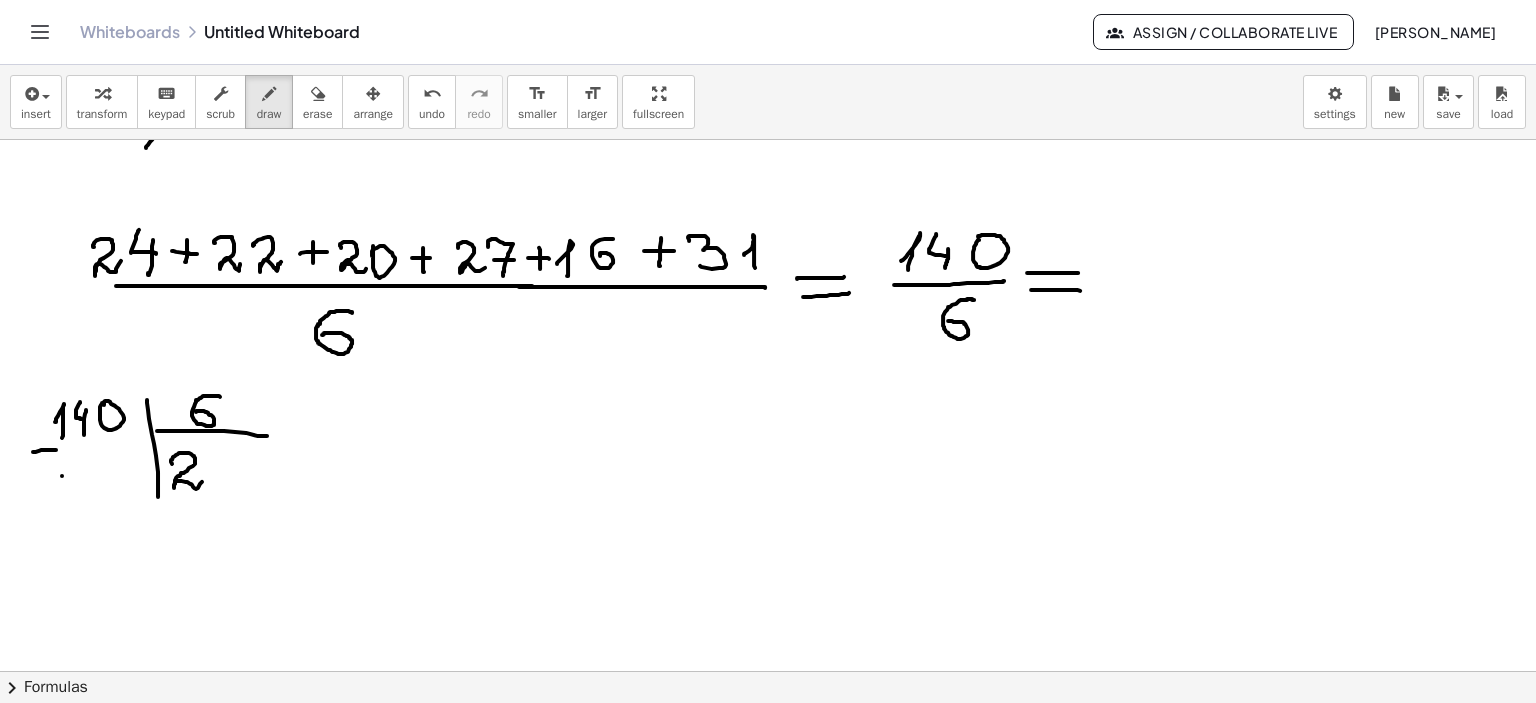 click at bounding box center (768, 326) 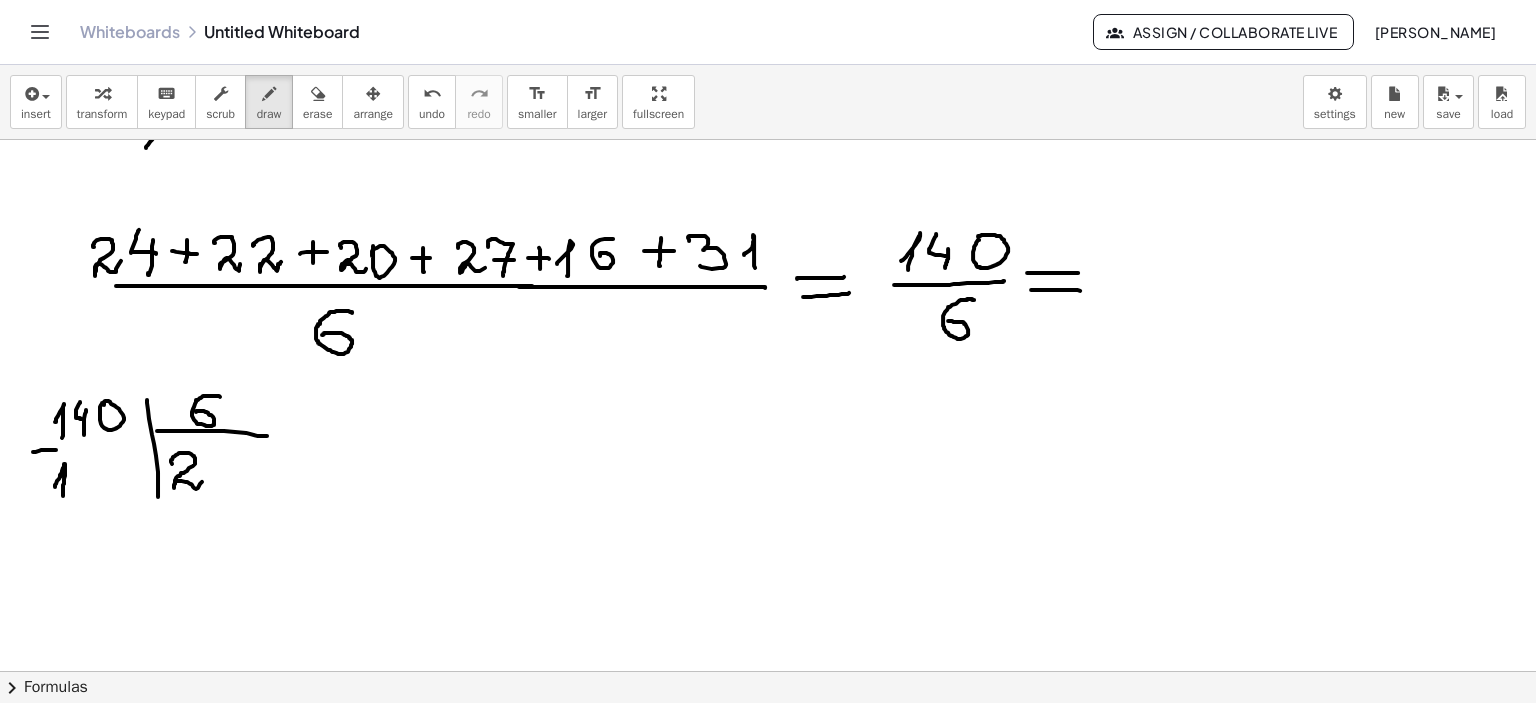 drag, startPoint x: 55, startPoint y: 486, endPoint x: 63, endPoint y: 495, distance: 12.0415945 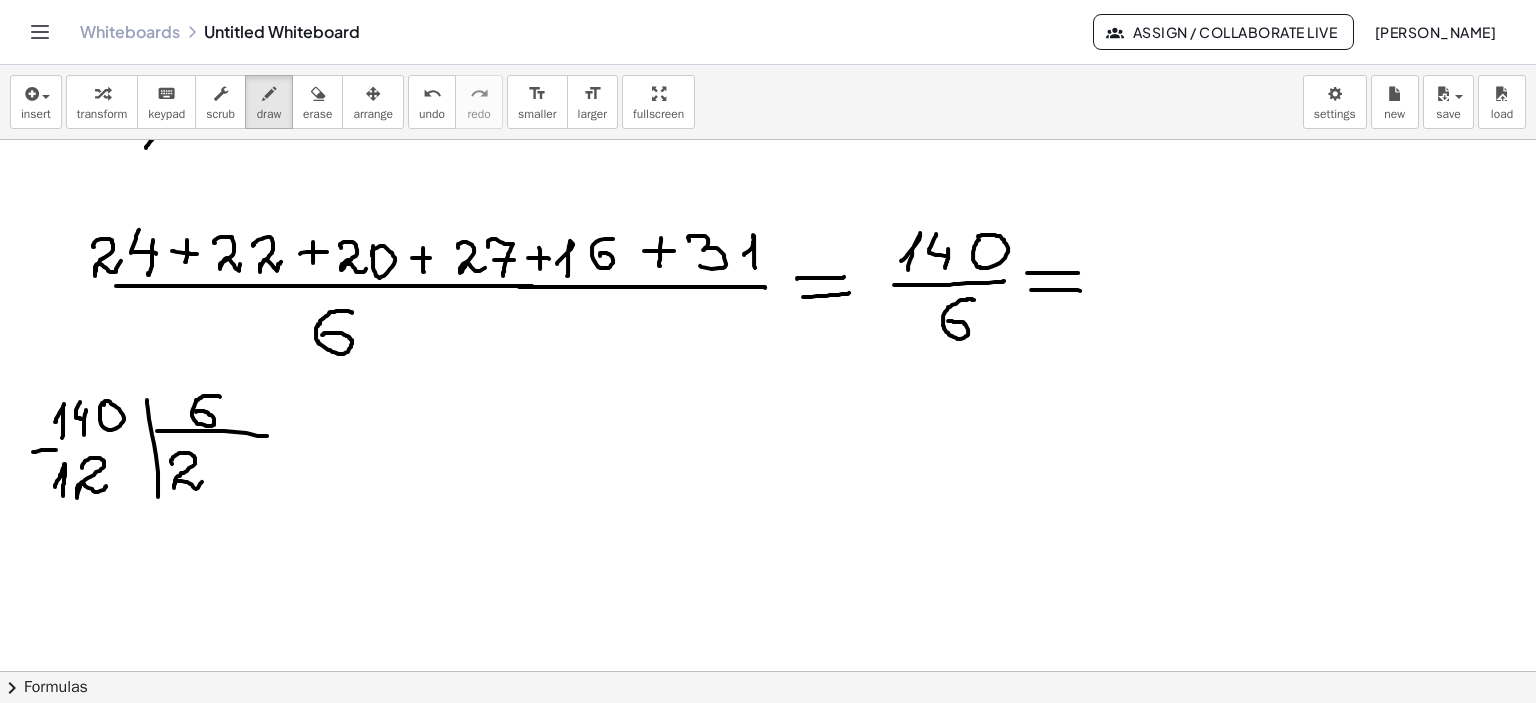 drag, startPoint x: 82, startPoint y: 467, endPoint x: 106, endPoint y: 485, distance: 30 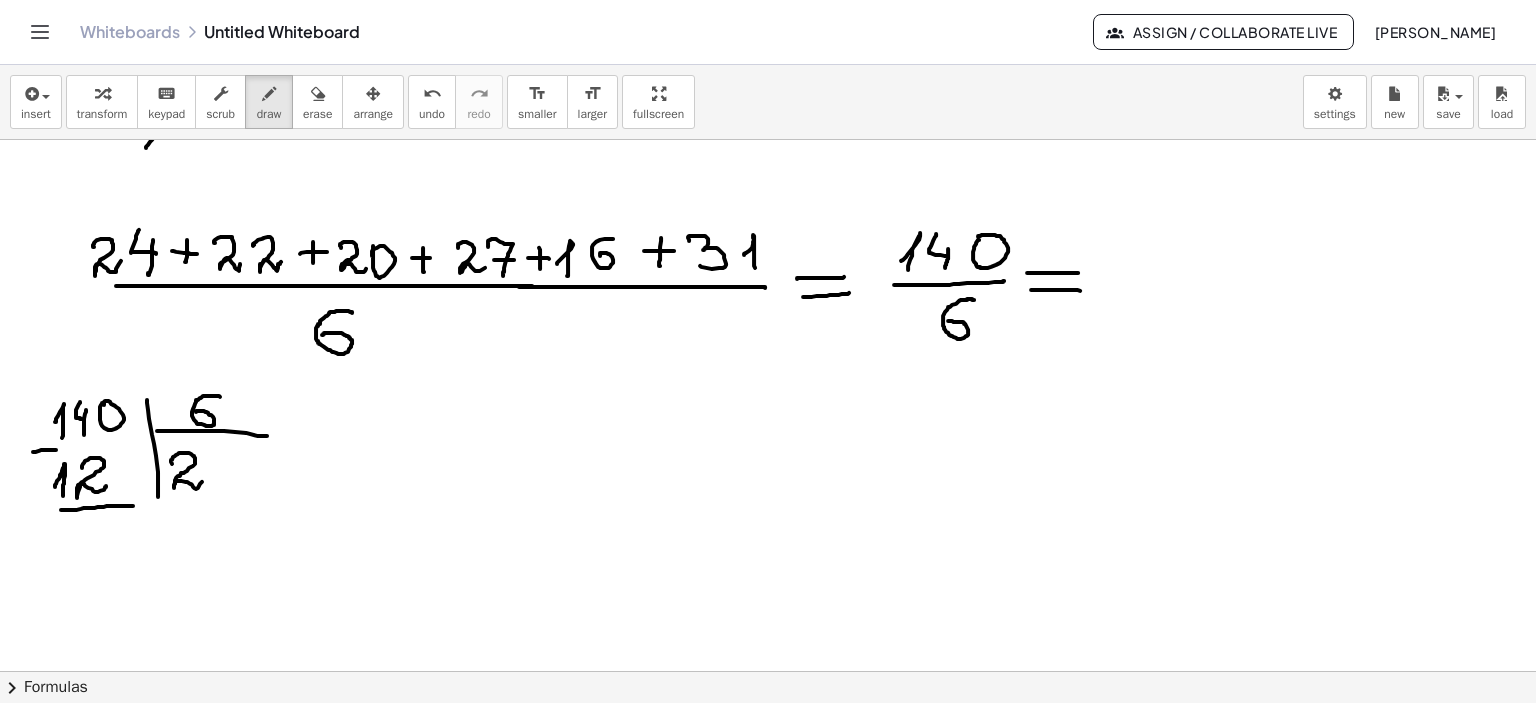 drag, startPoint x: 61, startPoint y: 509, endPoint x: 136, endPoint y: 505, distance: 75.10659 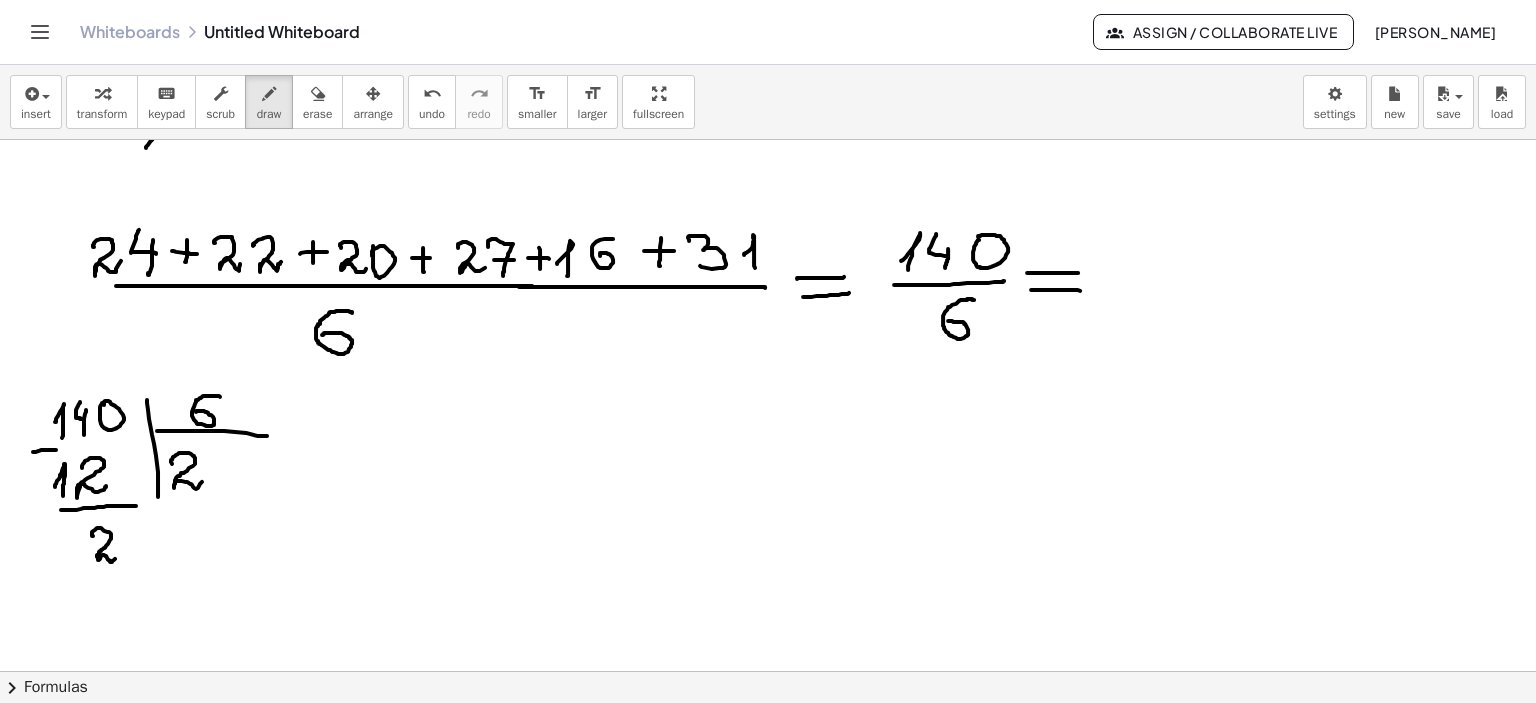 drag, startPoint x: 93, startPoint y: 535, endPoint x: 116, endPoint y: 558, distance: 32.526913 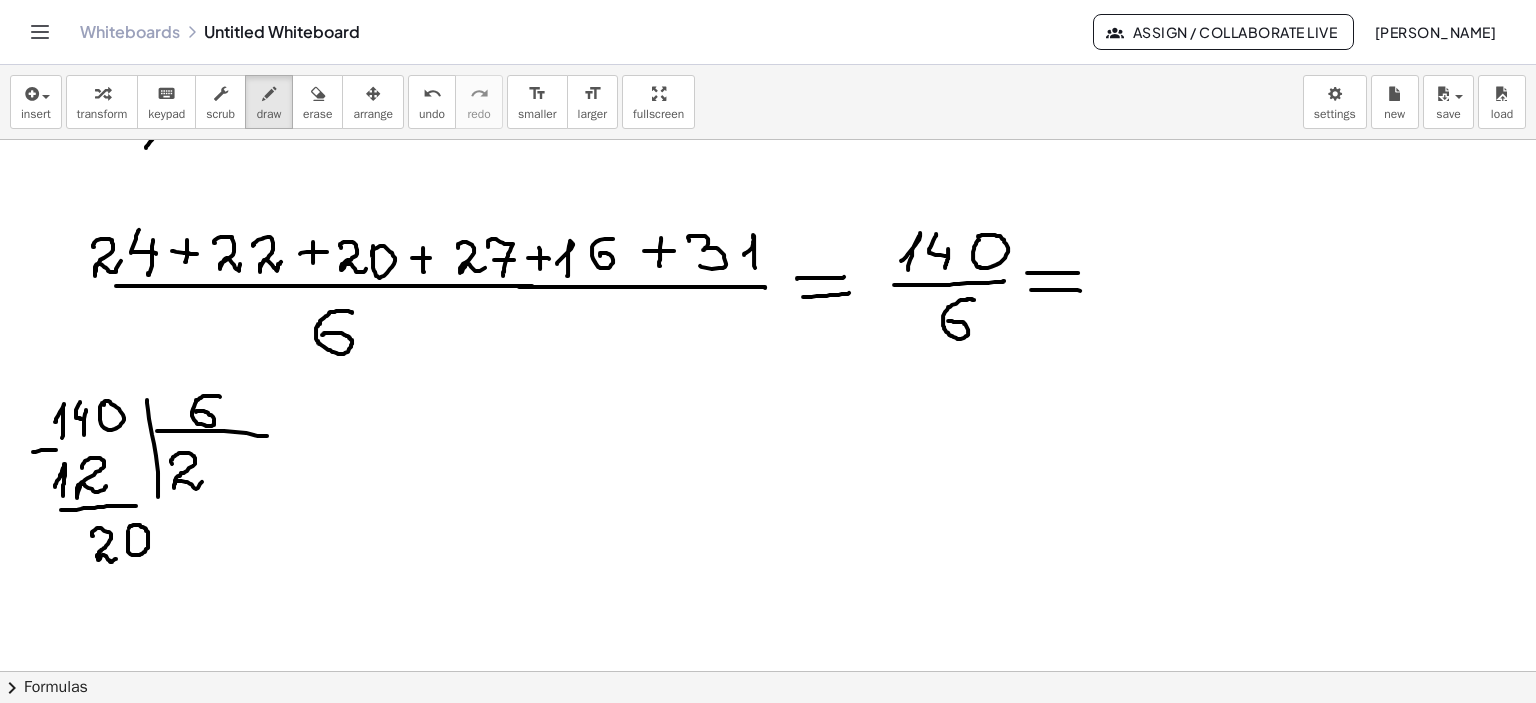 click at bounding box center (768, 326) 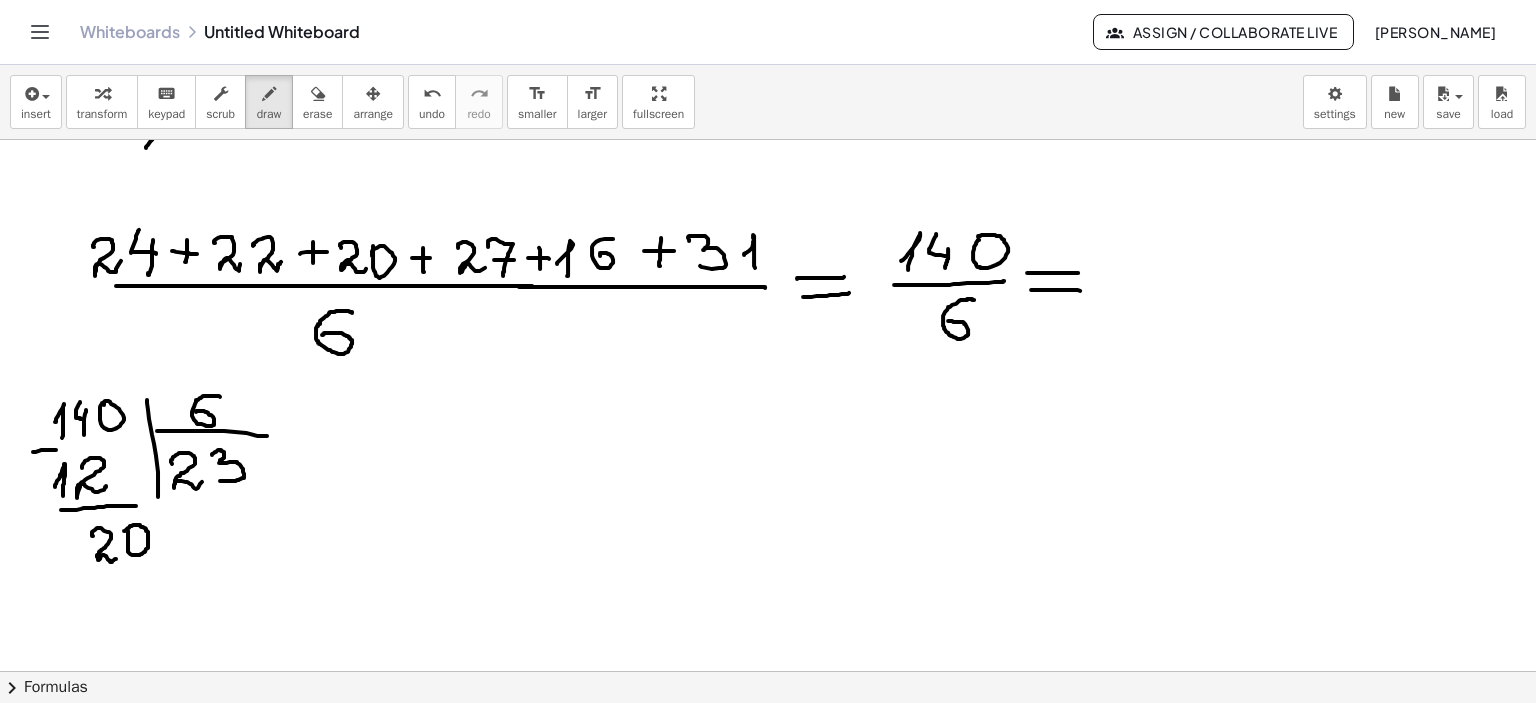drag, startPoint x: 212, startPoint y: 454, endPoint x: 220, endPoint y: 480, distance: 27.202942 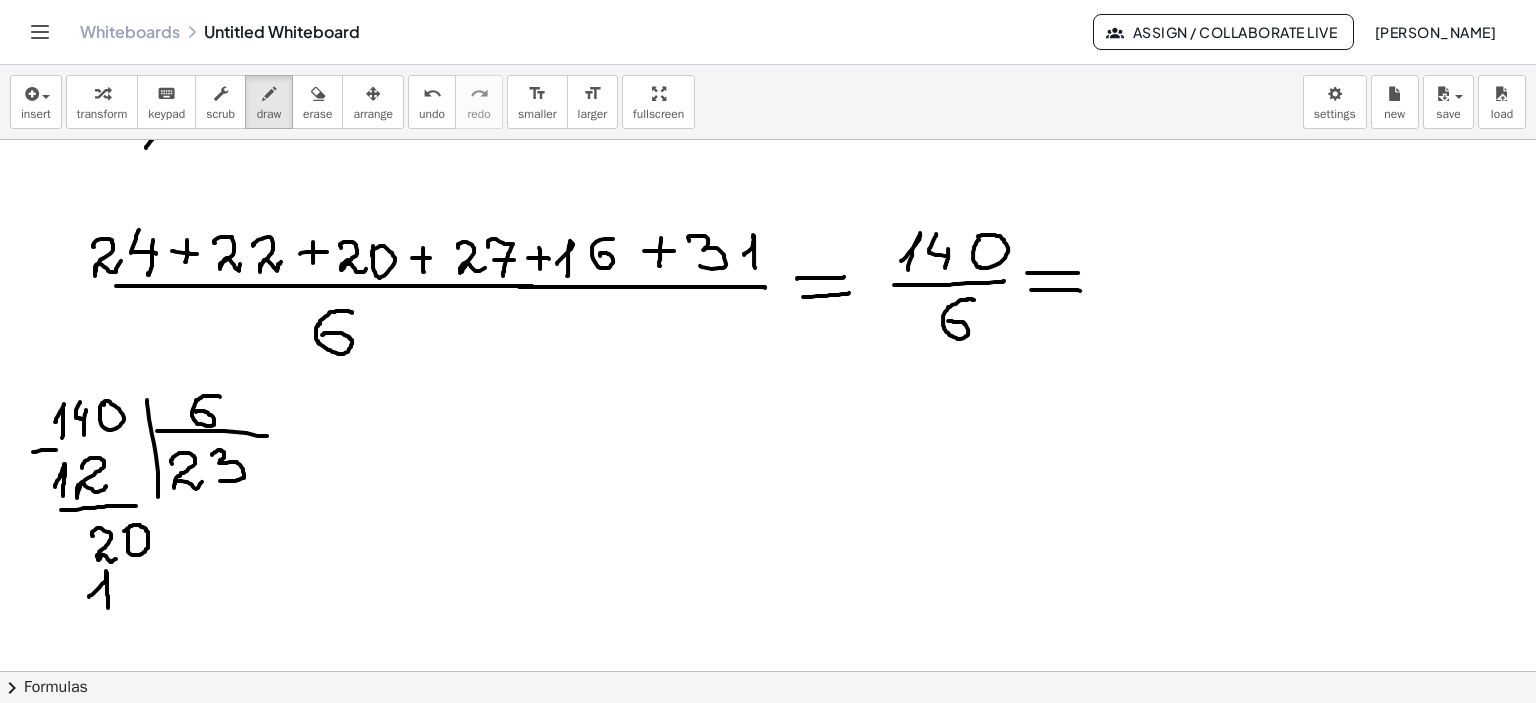 drag, startPoint x: 89, startPoint y: 596, endPoint x: 108, endPoint y: 610, distance: 23.600847 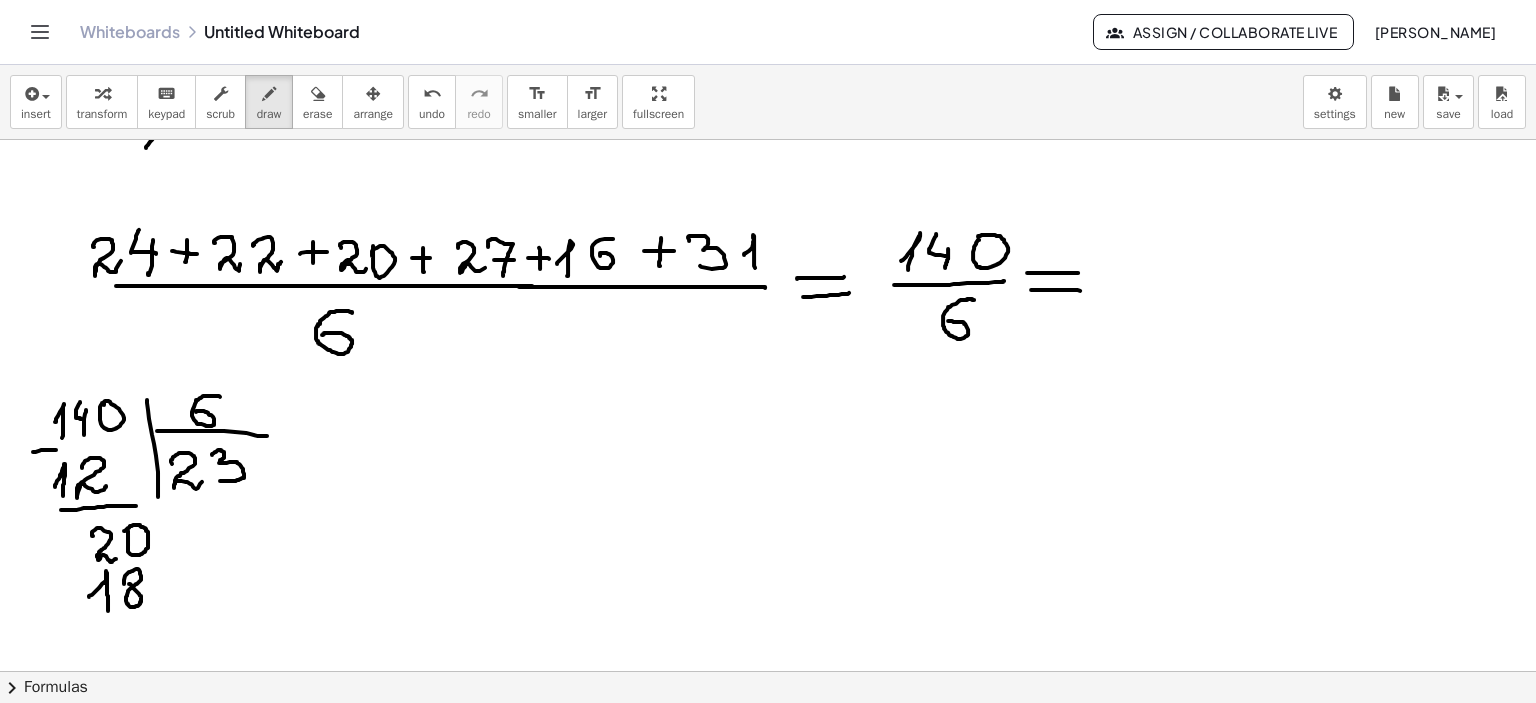 click at bounding box center (768, 326) 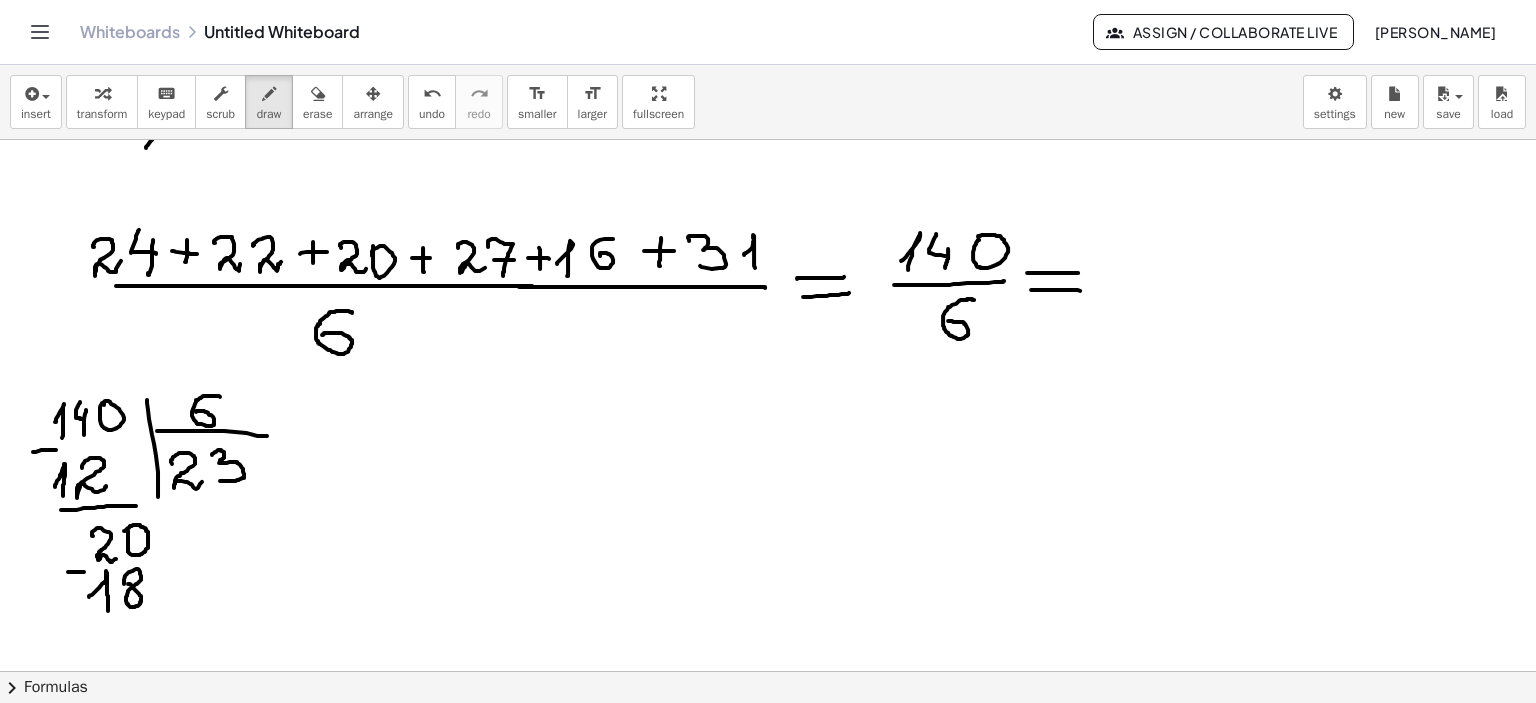 drag, startPoint x: 68, startPoint y: 571, endPoint x: 85, endPoint y: 571, distance: 17 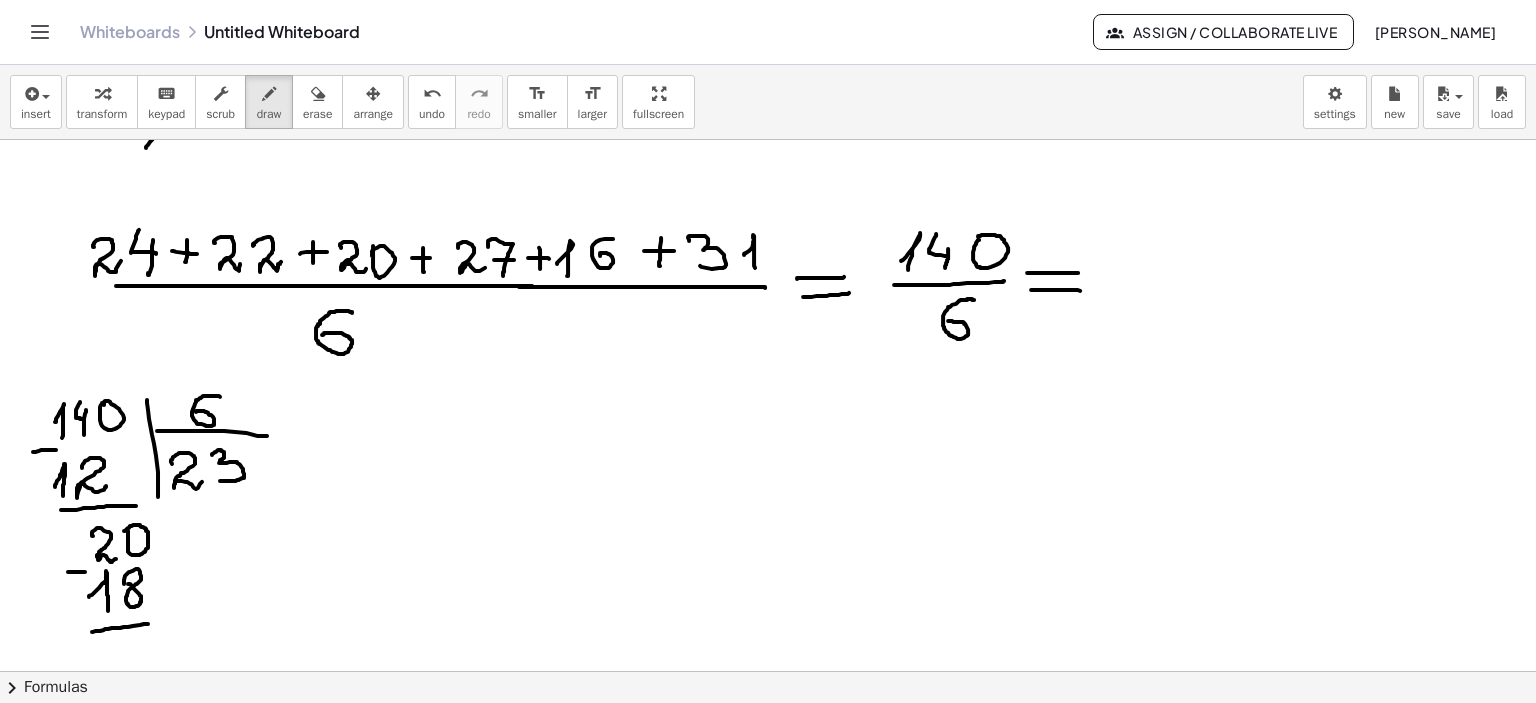 drag, startPoint x: 92, startPoint y: 631, endPoint x: 176, endPoint y: 622, distance: 84.48077 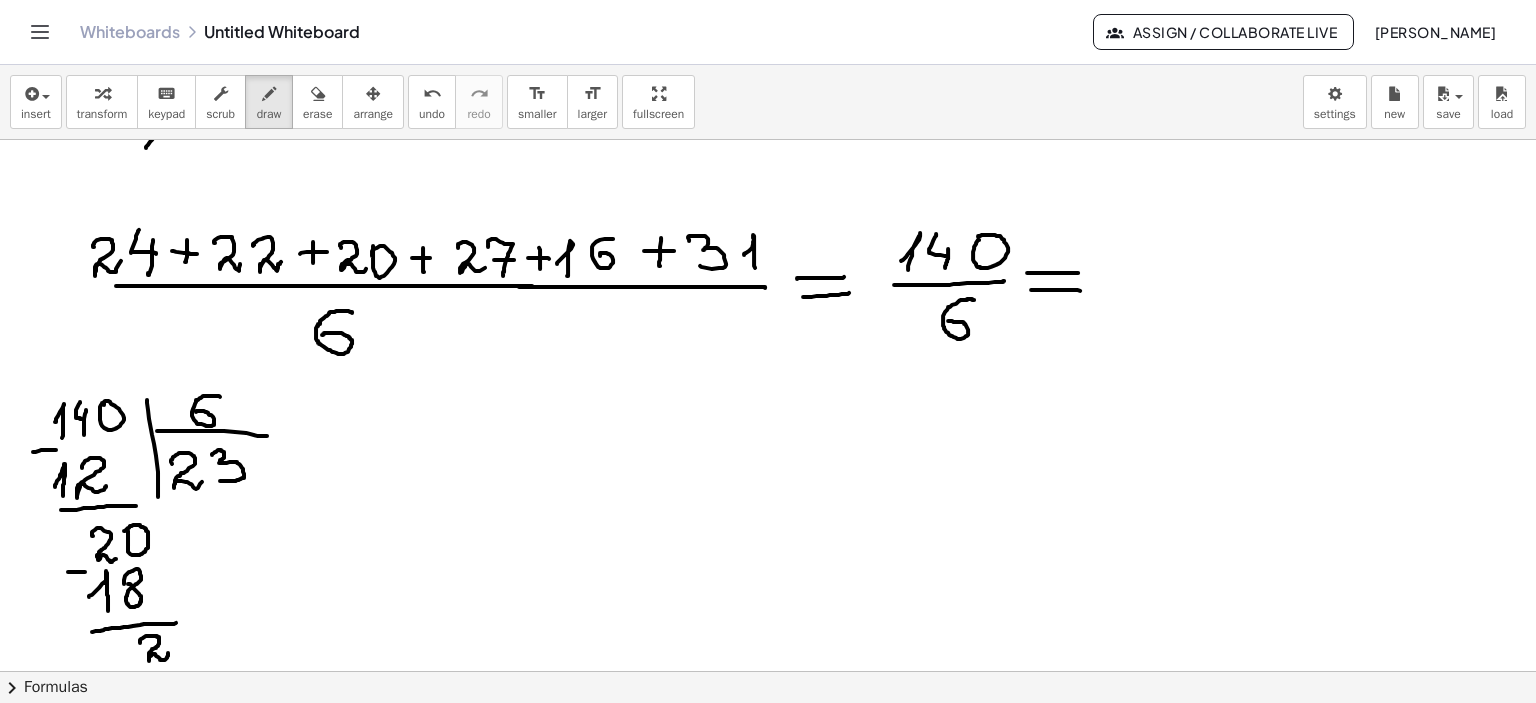 drag, startPoint x: 140, startPoint y: 642, endPoint x: 168, endPoint y: 652, distance: 29.732138 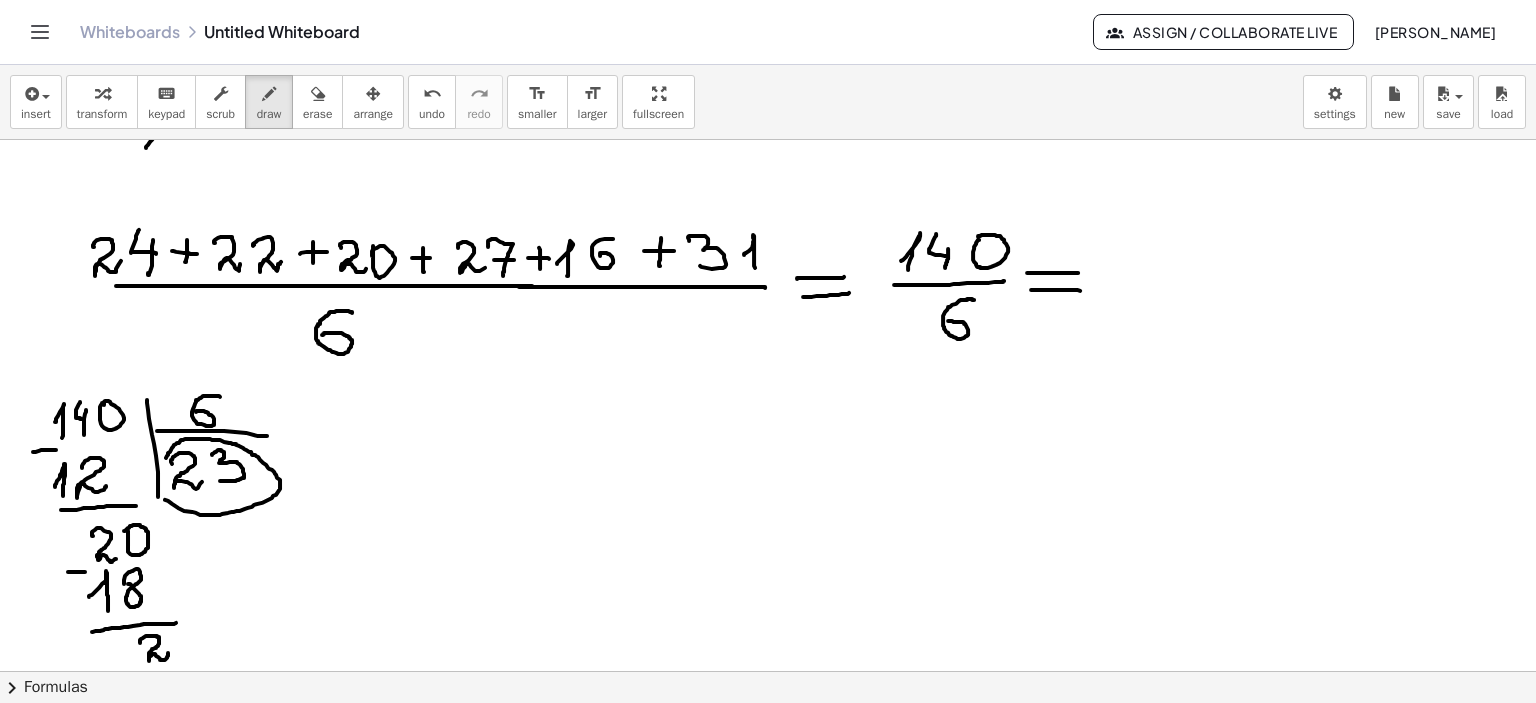 drag, startPoint x: 165, startPoint y: 499, endPoint x: 164, endPoint y: 470, distance: 29.017237 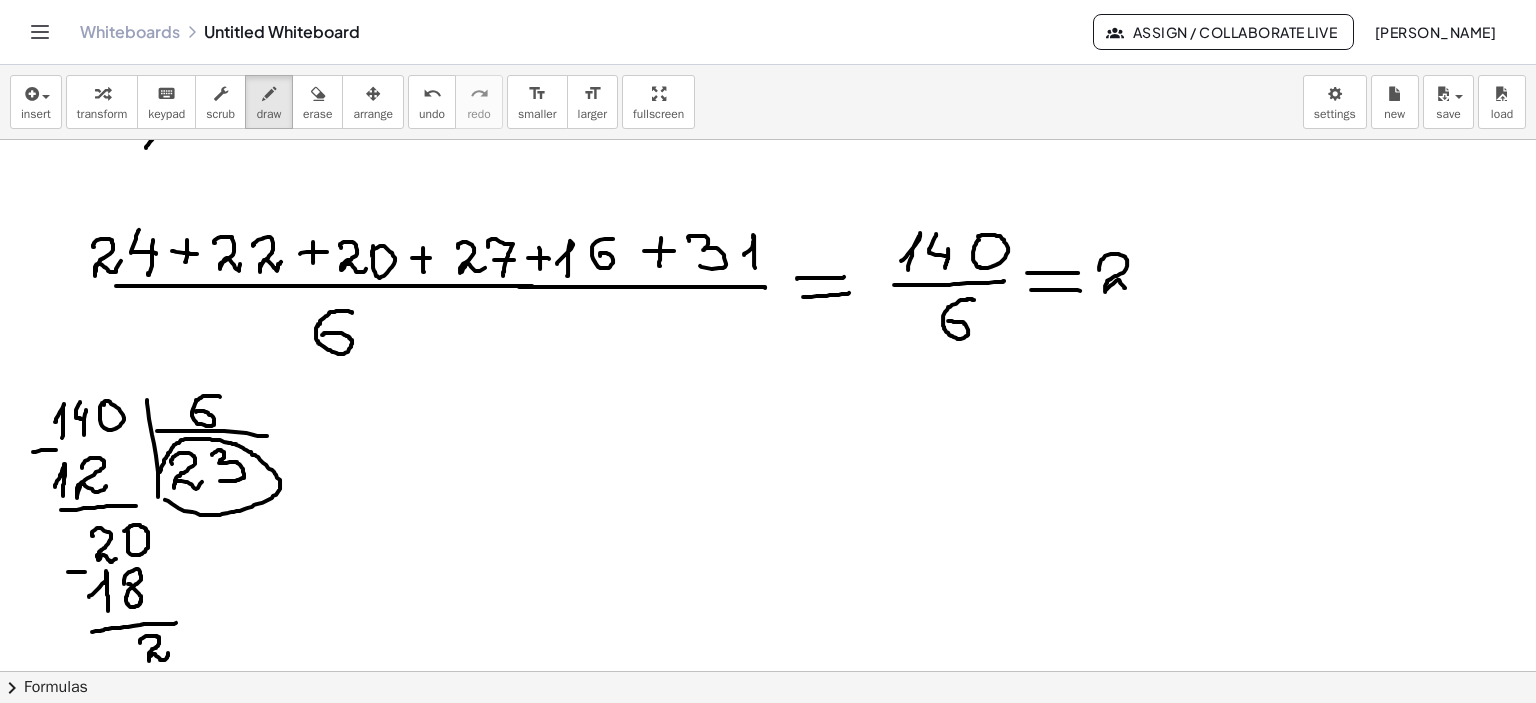 drag, startPoint x: 1099, startPoint y: 269, endPoint x: 1137, endPoint y: 283, distance: 40.496914 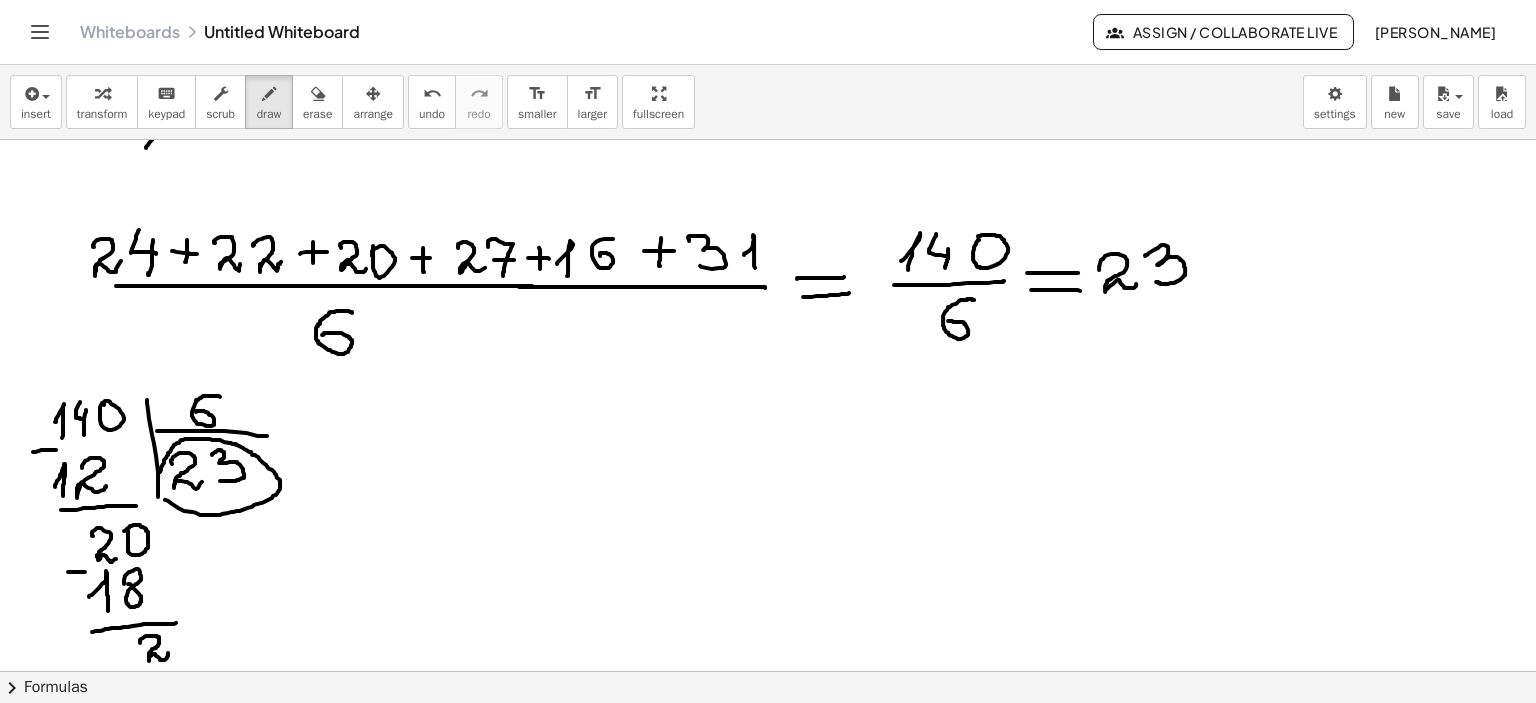 drag, startPoint x: 1145, startPoint y: 255, endPoint x: 1156, endPoint y: 281, distance: 28.231188 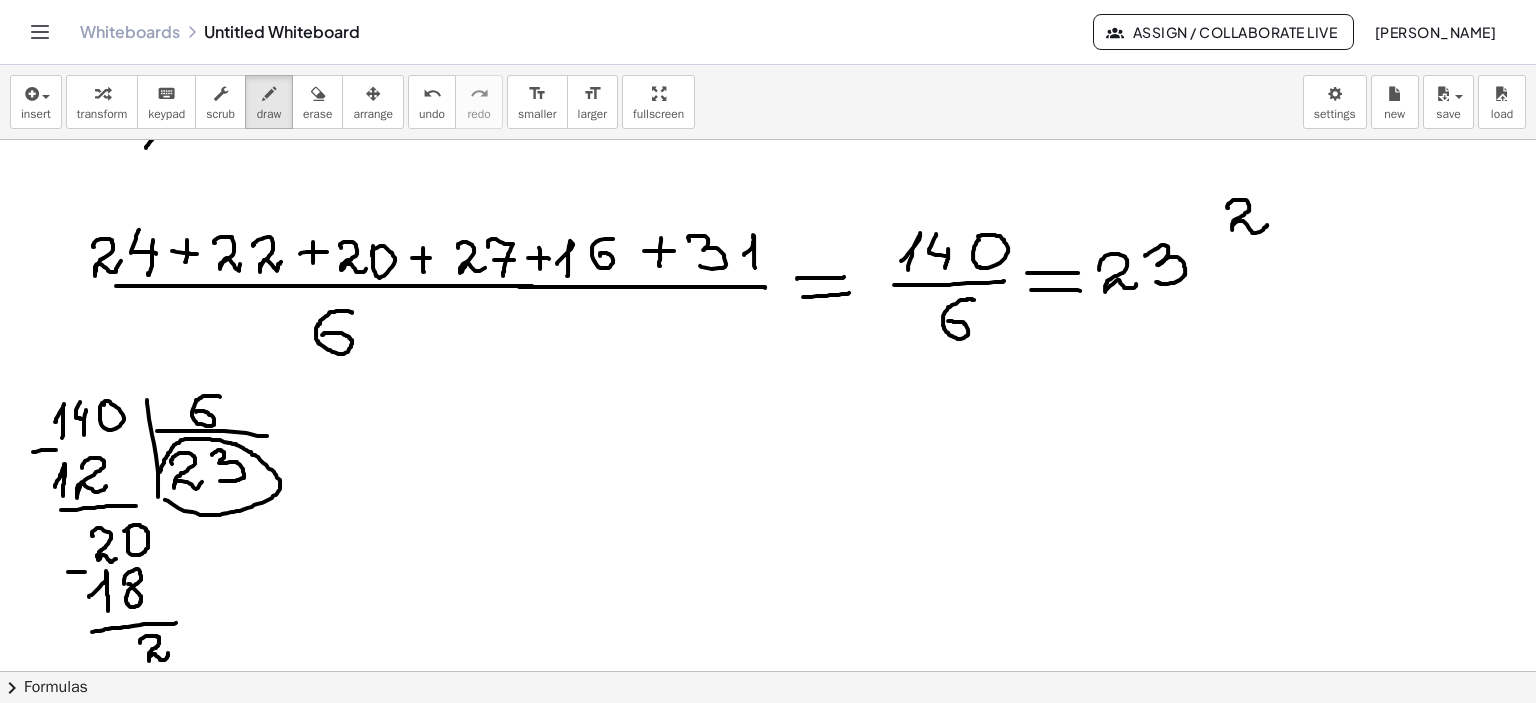 drag, startPoint x: 1228, startPoint y: 207, endPoint x: 1267, endPoint y: 224, distance: 42.544094 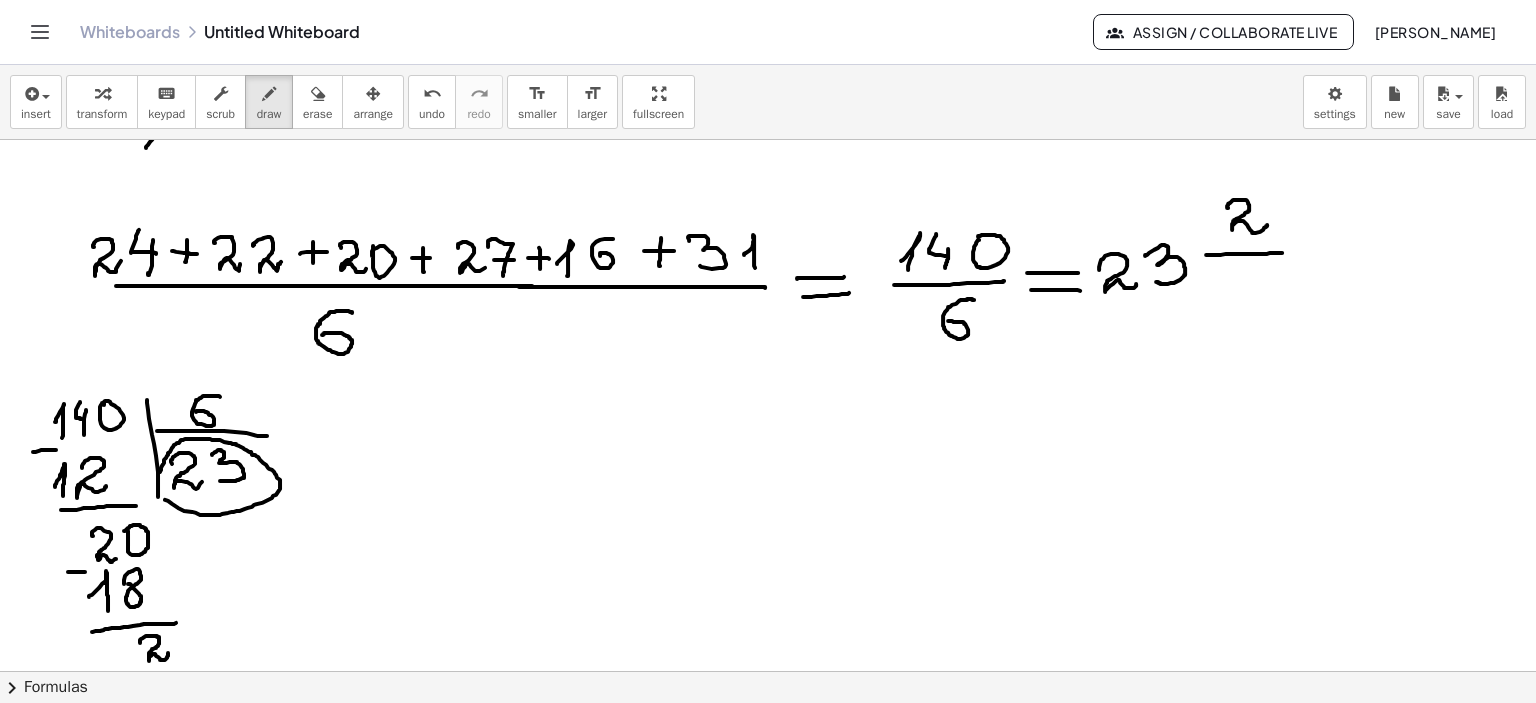 drag, startPoint x: 1206, startPoint y: 254, endPoint x: 1282, endPoint y: 252, distance: 76.02631 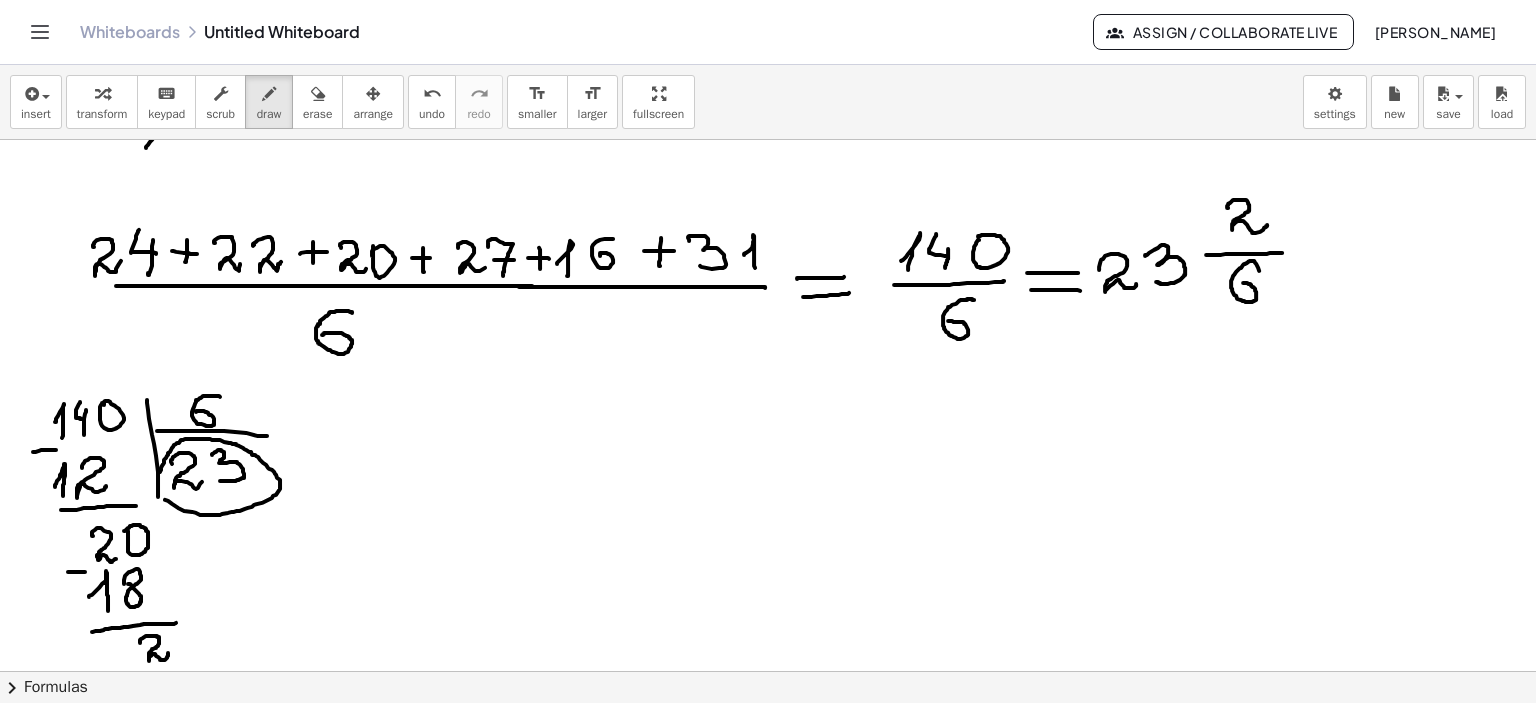drag, startPoint x: 1259, startPoint y: 270, endPoint x: 1235, endPoint y: 281, distance: 26.400757 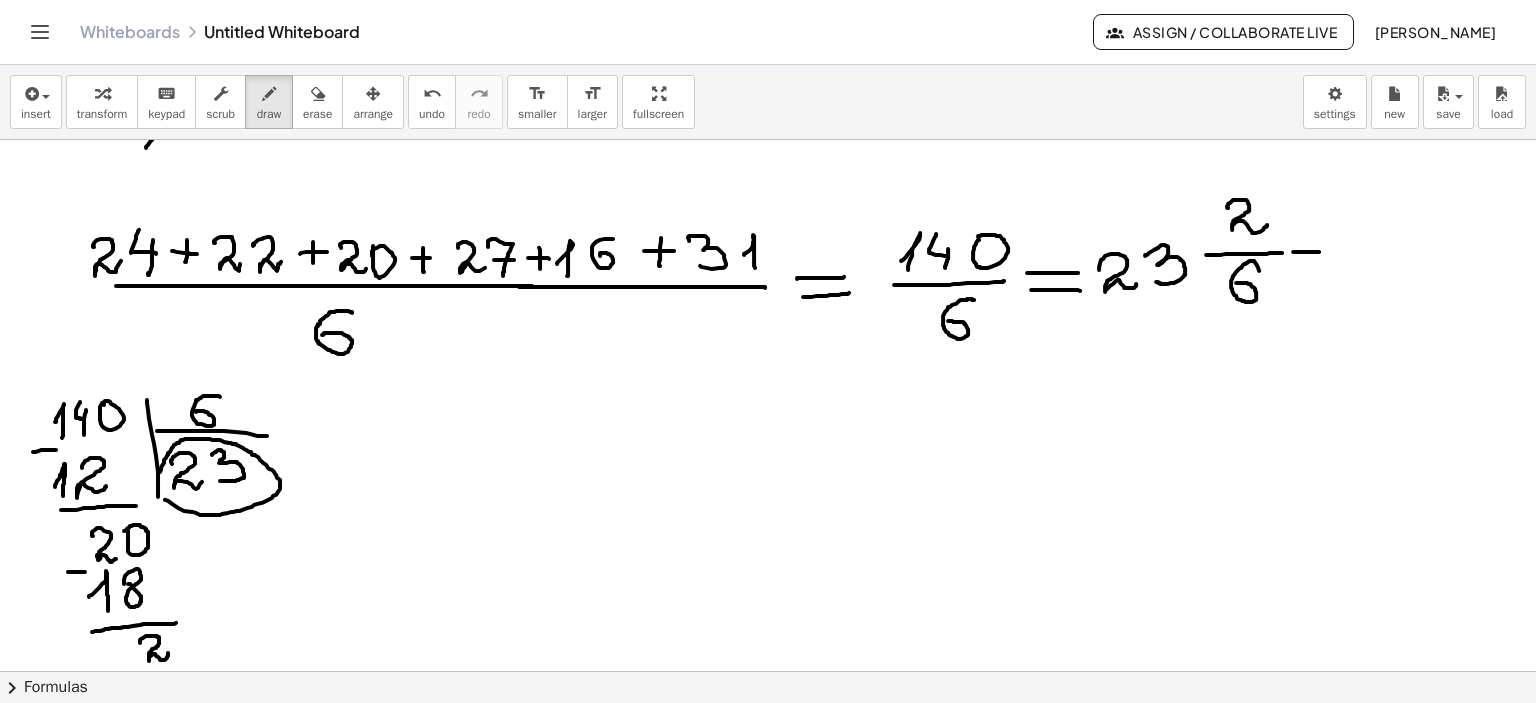 drag, startPoint x: 1293, startPoint y: 251, endPoint x: 1319, endPoint y: 251, distance: 26 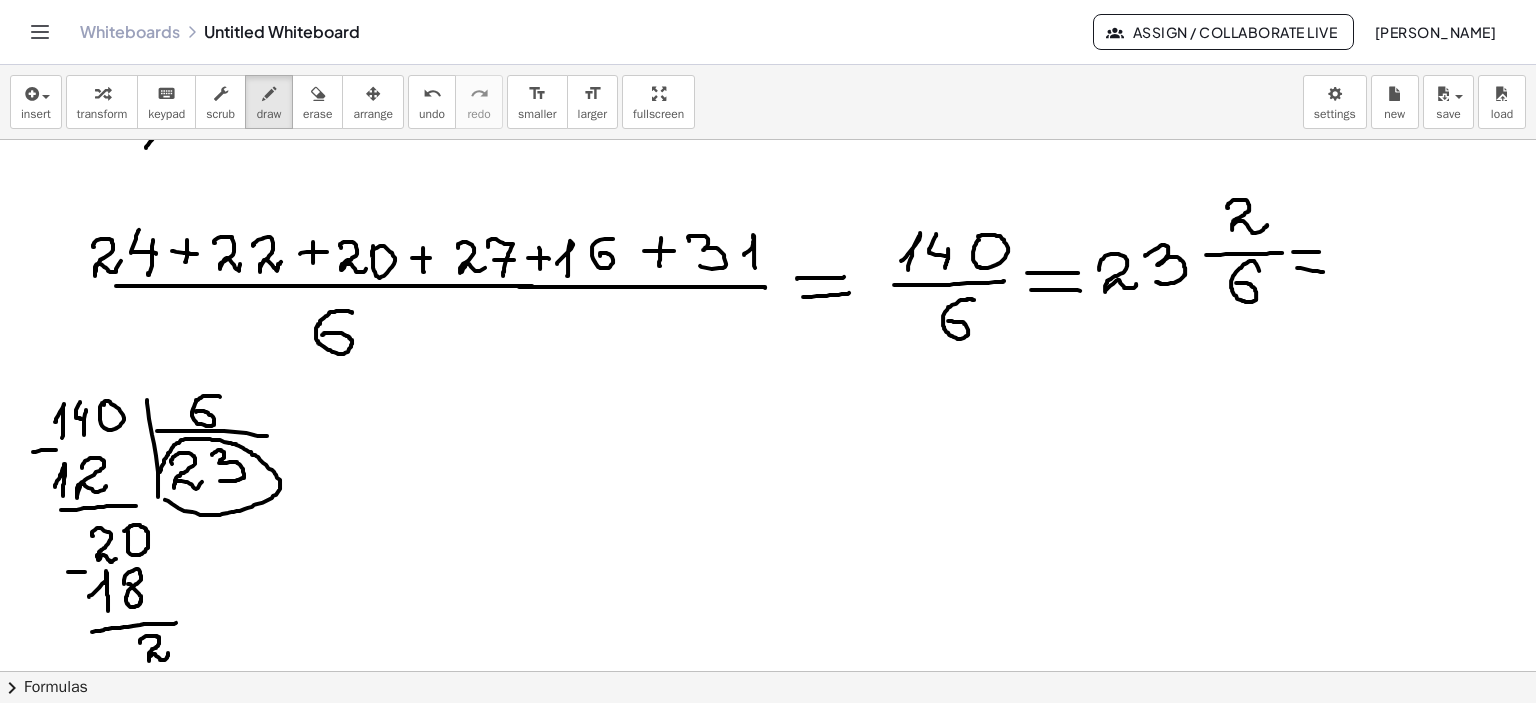 drag, startPoint x: 1297, startPoint y: 267, endPoint x: 1323, endPoint y: 271, distance: 26.305893 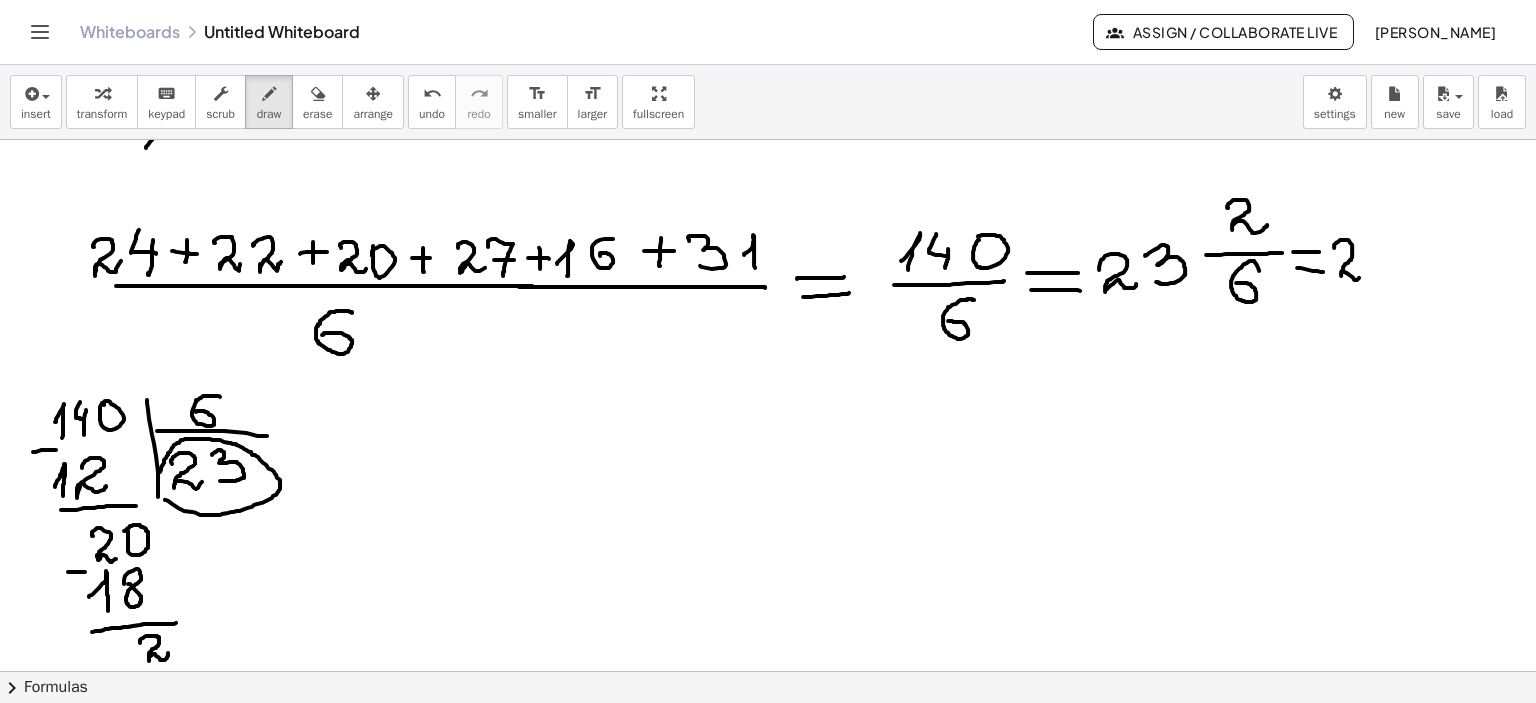 drag, startPoint x: 1334, startPoint y: 247, endPoint x: 1366, endPoint y: 269, distance: 38.832977 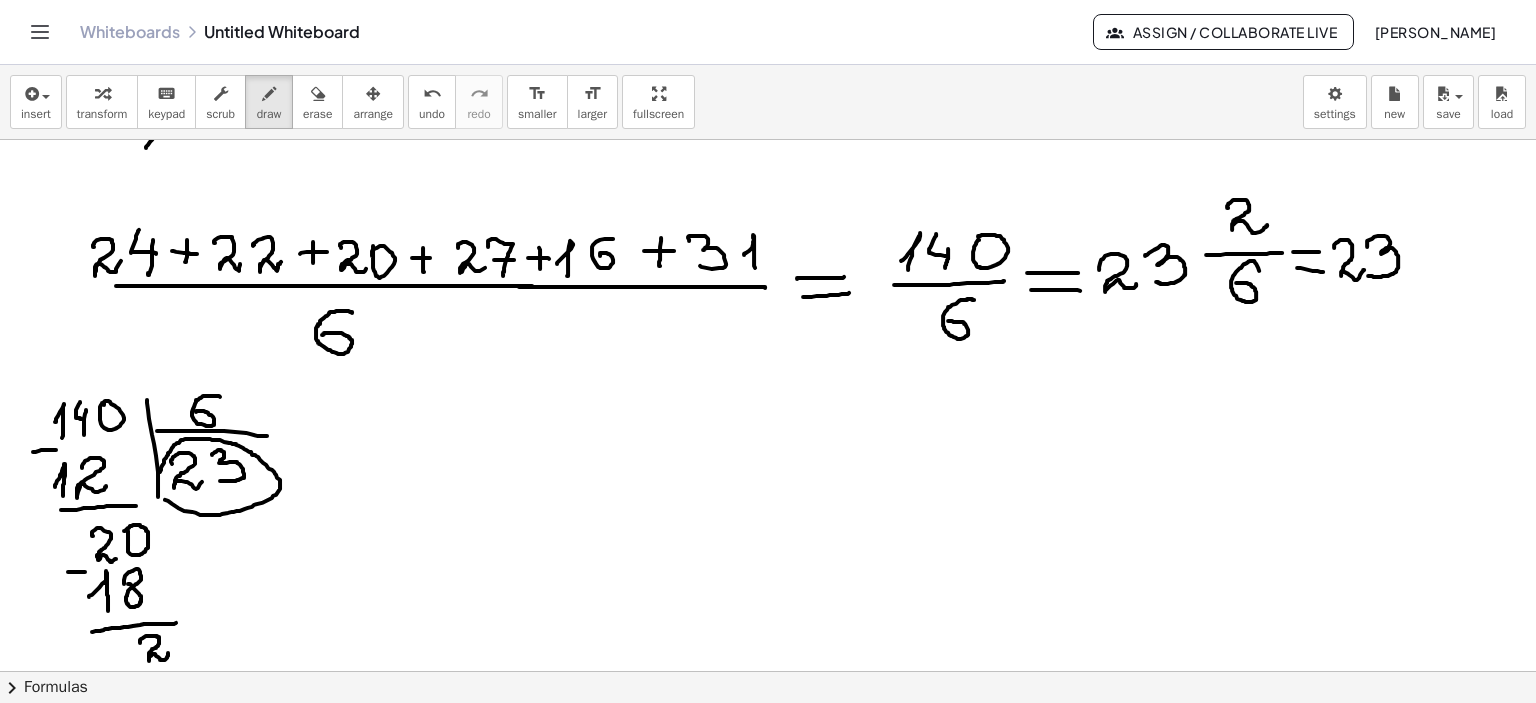 drag, startPoint x: 1372, startPoint y: 238, endPoint x: 1368, endPoint y: 275, distance: 37.215588 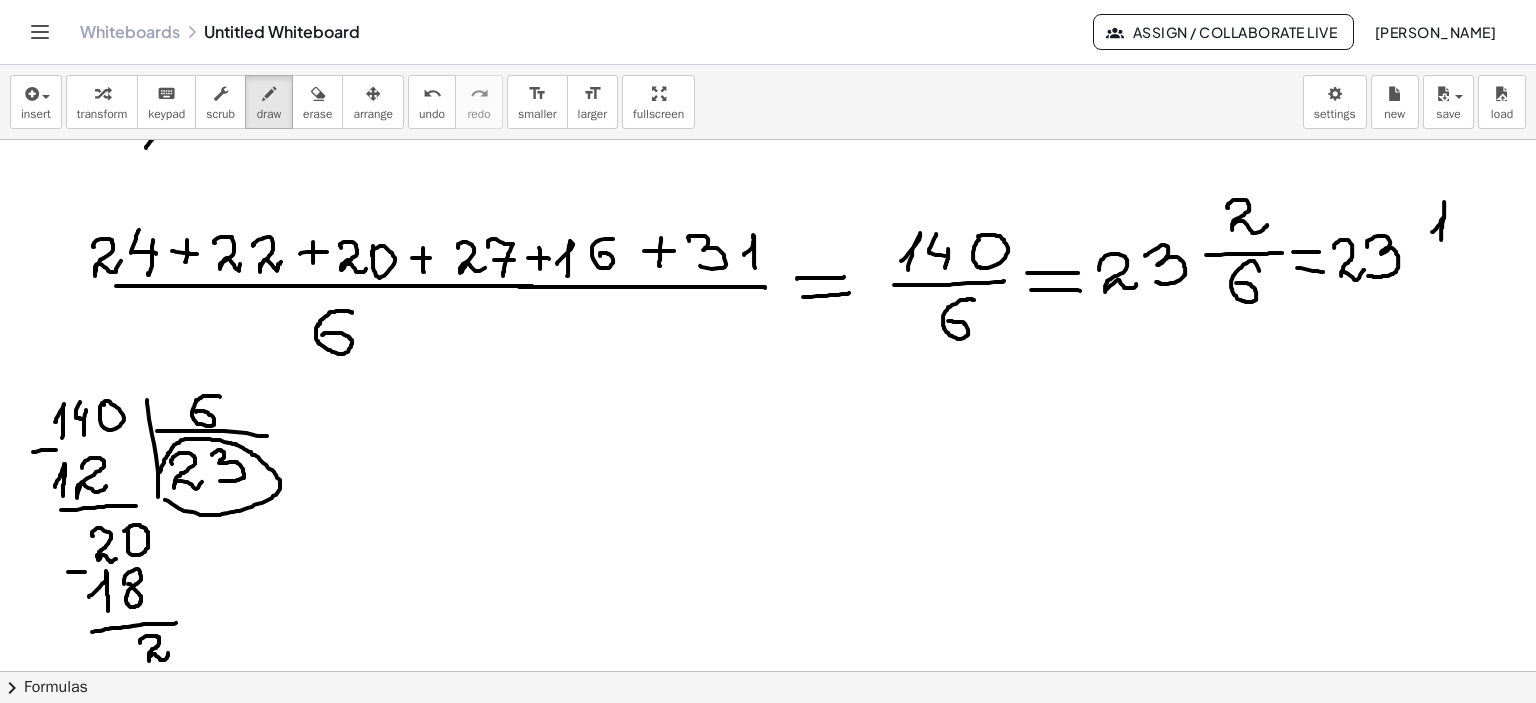 drag, startPoint x: 1432, startPoint y: 231, endPoint x: 1441, endPoint y: 239, distance: 12.0415945 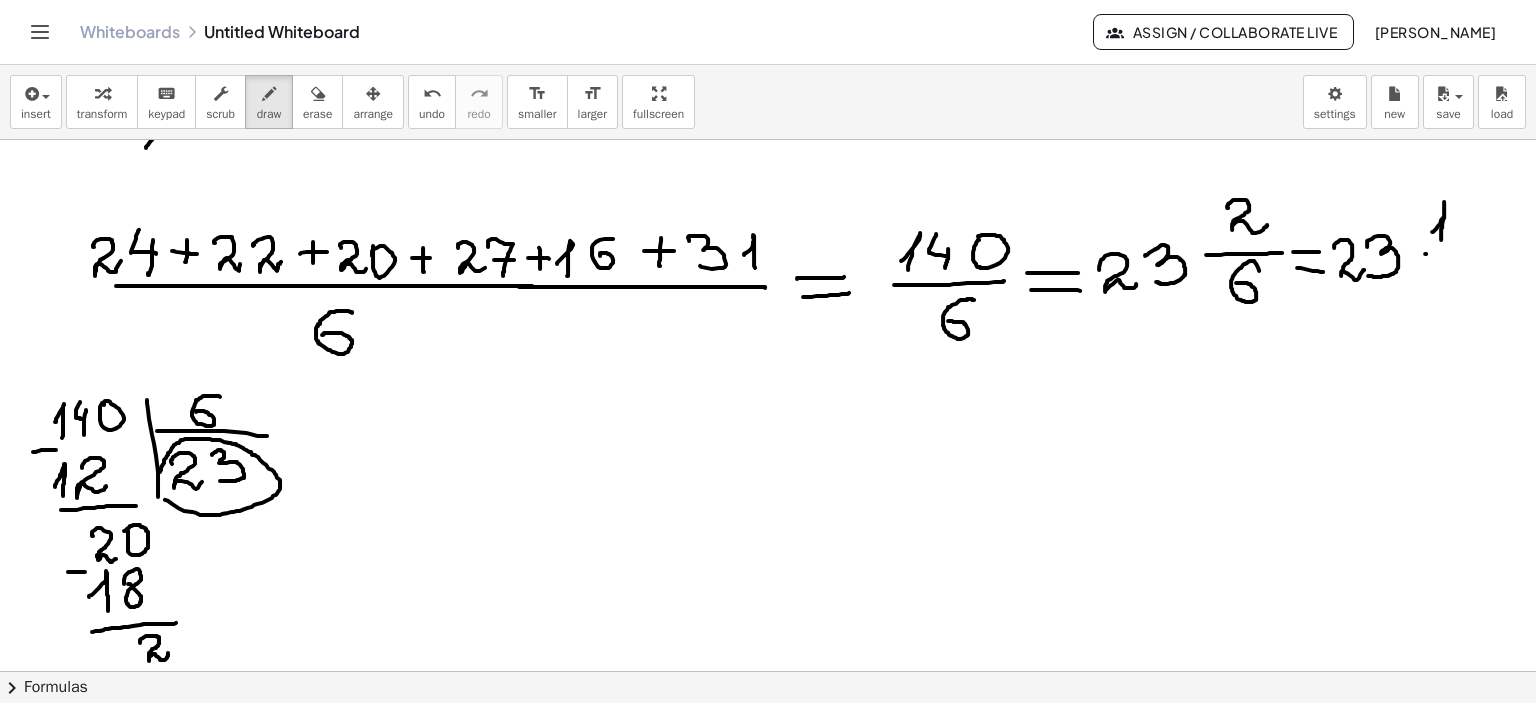 drag, startPoint x: 1425, startPoint y: 253, endPoint x: 1475, endPoint y: 248, distance: 50.24938 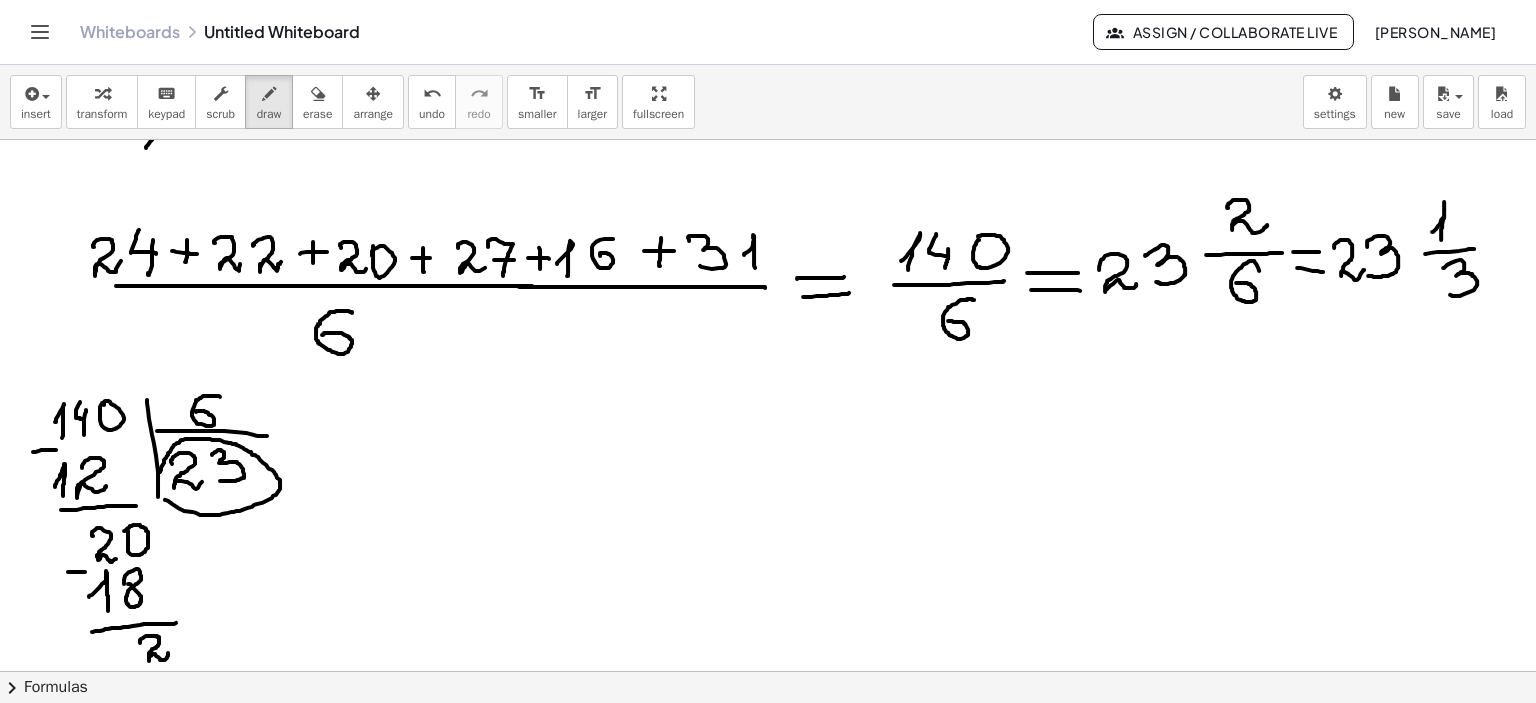 drag, startPoint x: 1444, startPoint y: 267, endPoint x: 1443, endPoint y: 289, distance: 22.022715 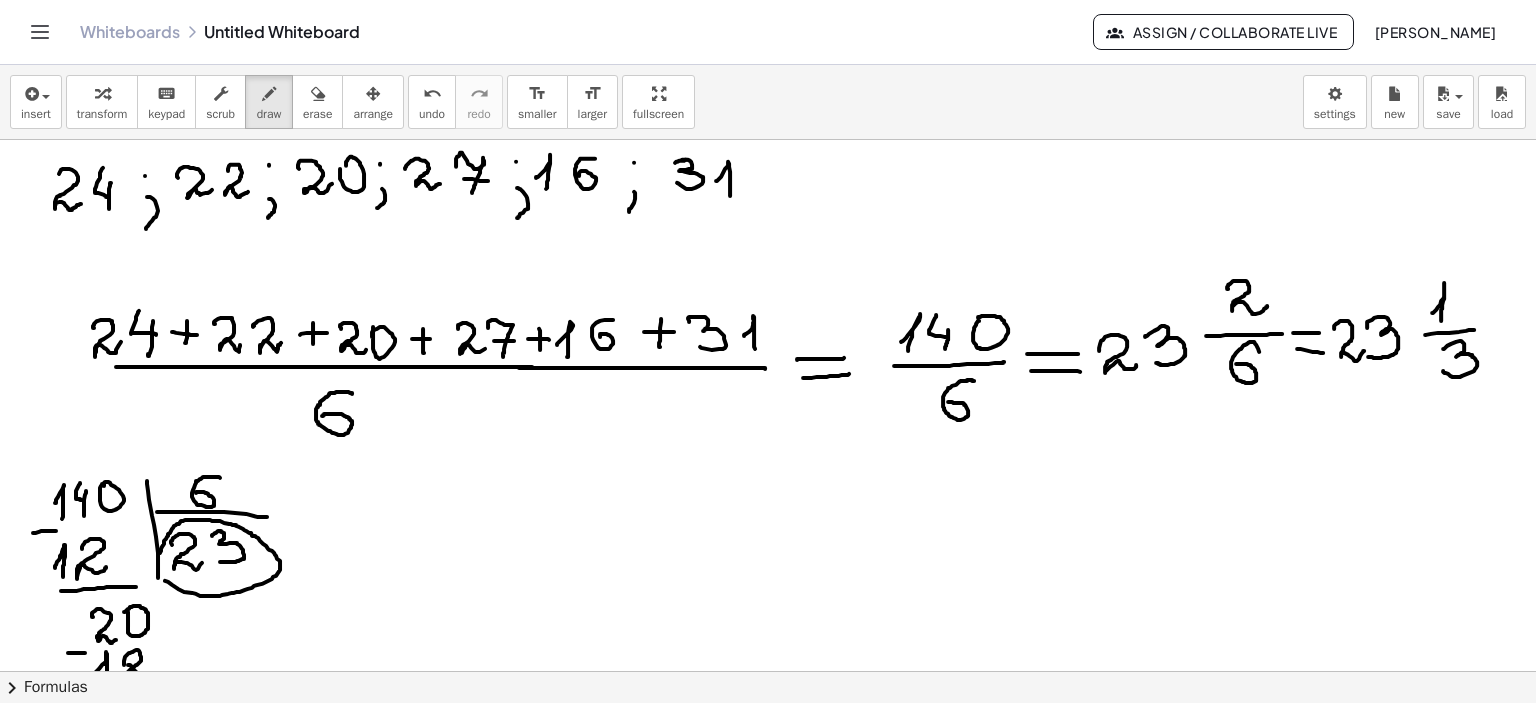 scroll, scrollTop: 492, scrollLeft: 0, axis: vertical 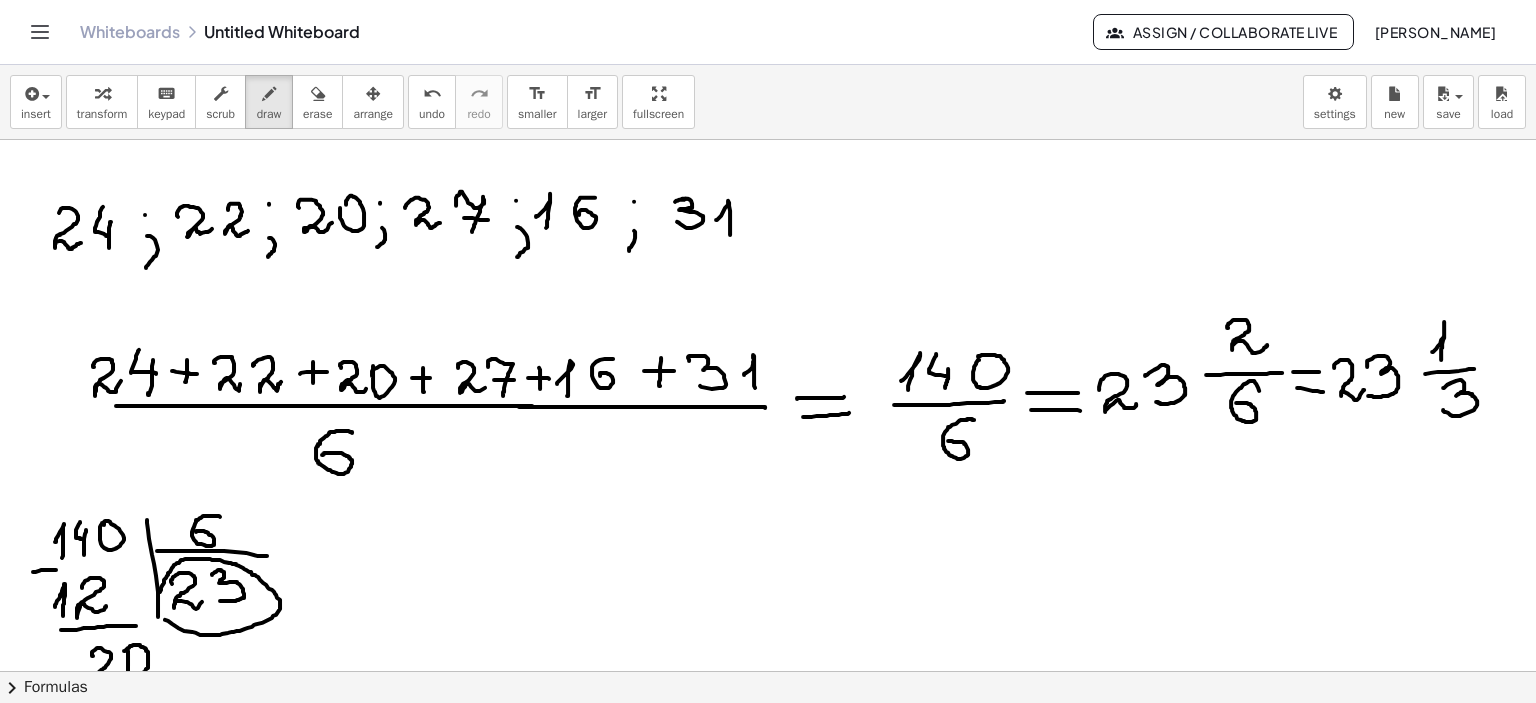 click at bounding box center (768, 446) 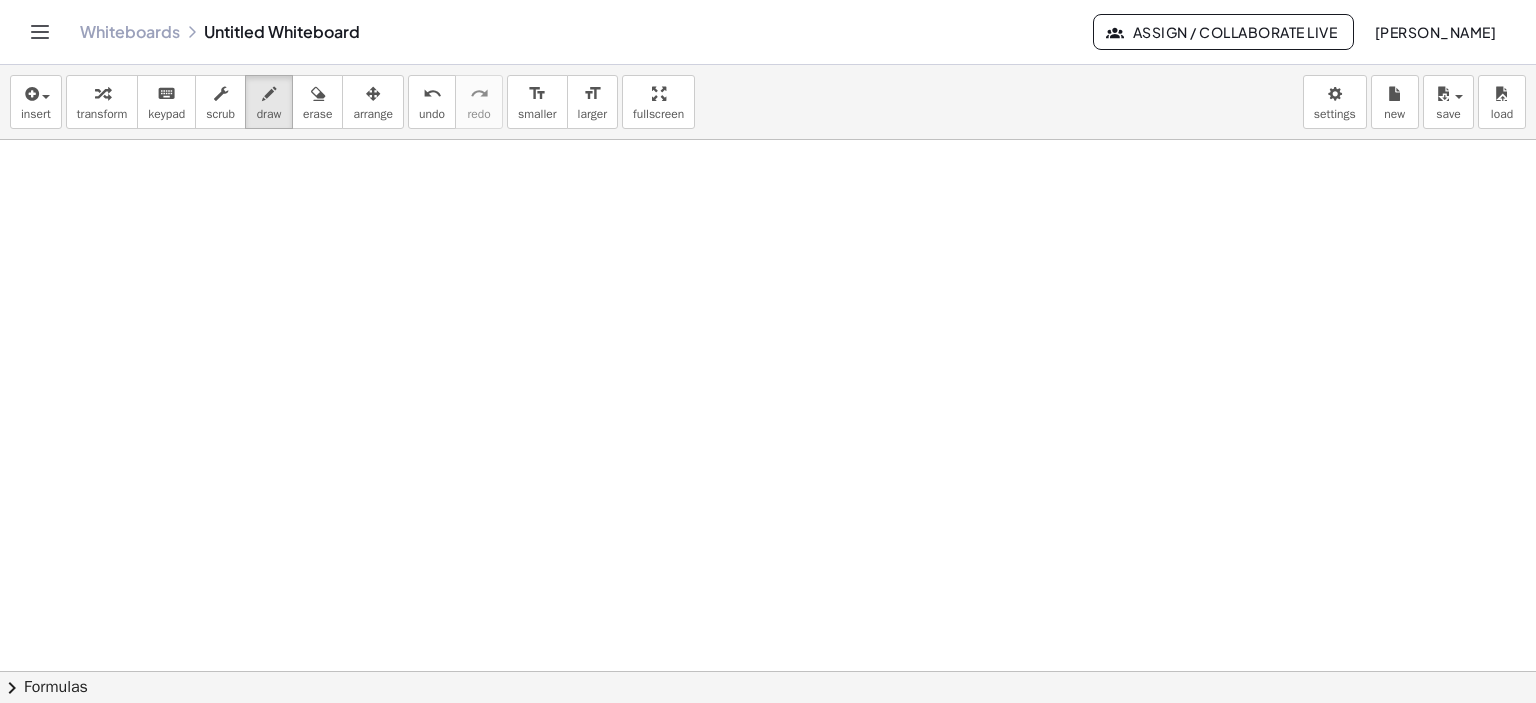 scroll, scrollTop: 1264, scrollLeft: 0, axis: vertical 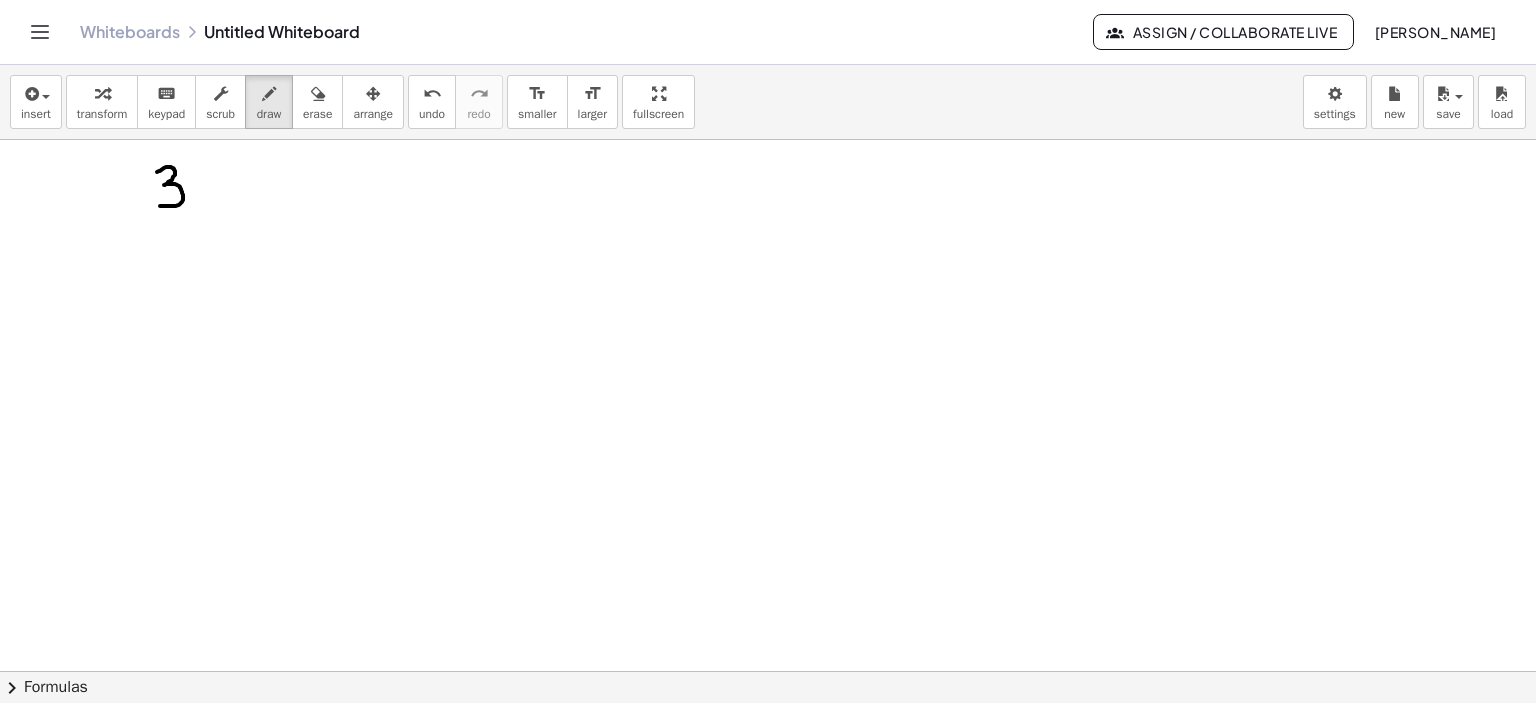 drag, startPoint x: 164, startPoint y: 167, endPoint x: 156, endPoint y: 201, distance: 34.928497 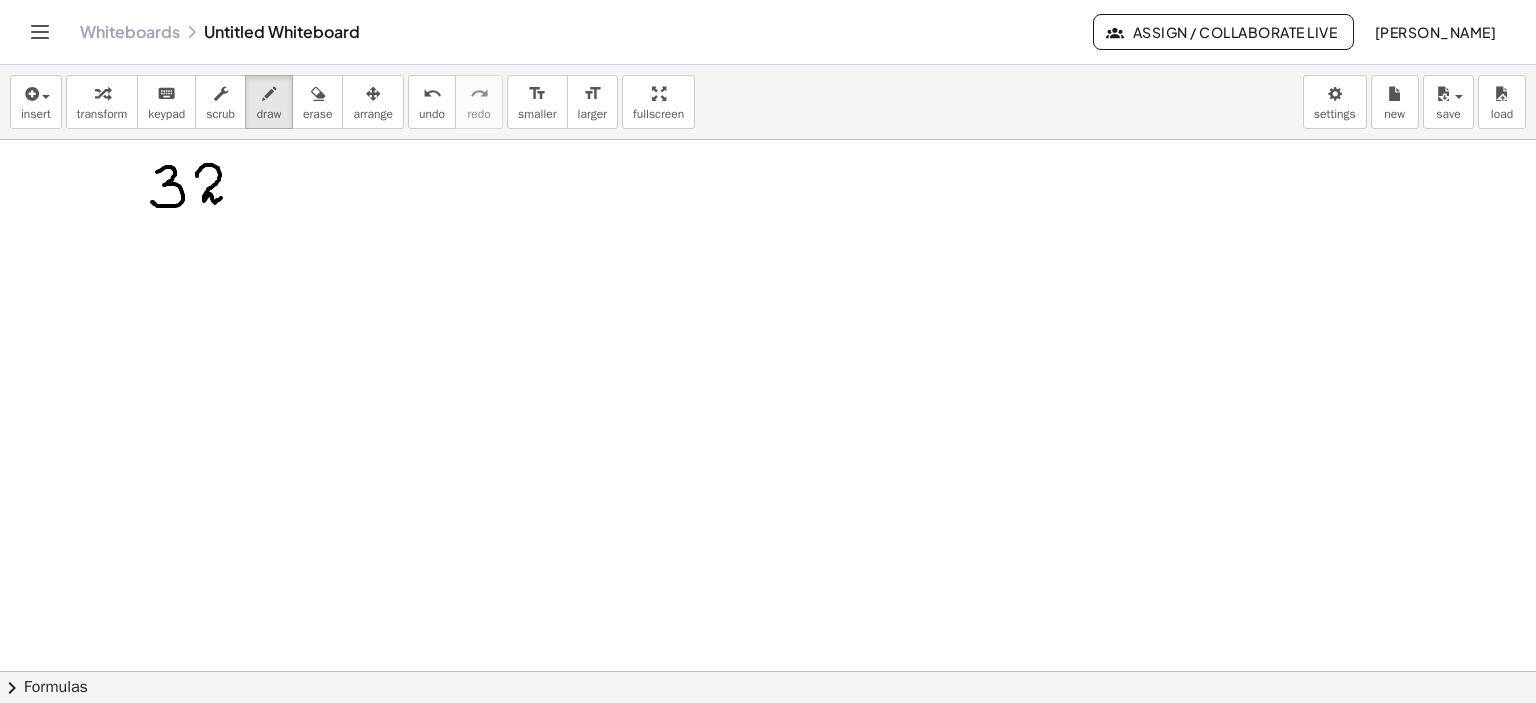 drag, startPoint x: 197, startPoint y: 175, endPoint x: 227, endPoint y: 195, distance: 36.05551 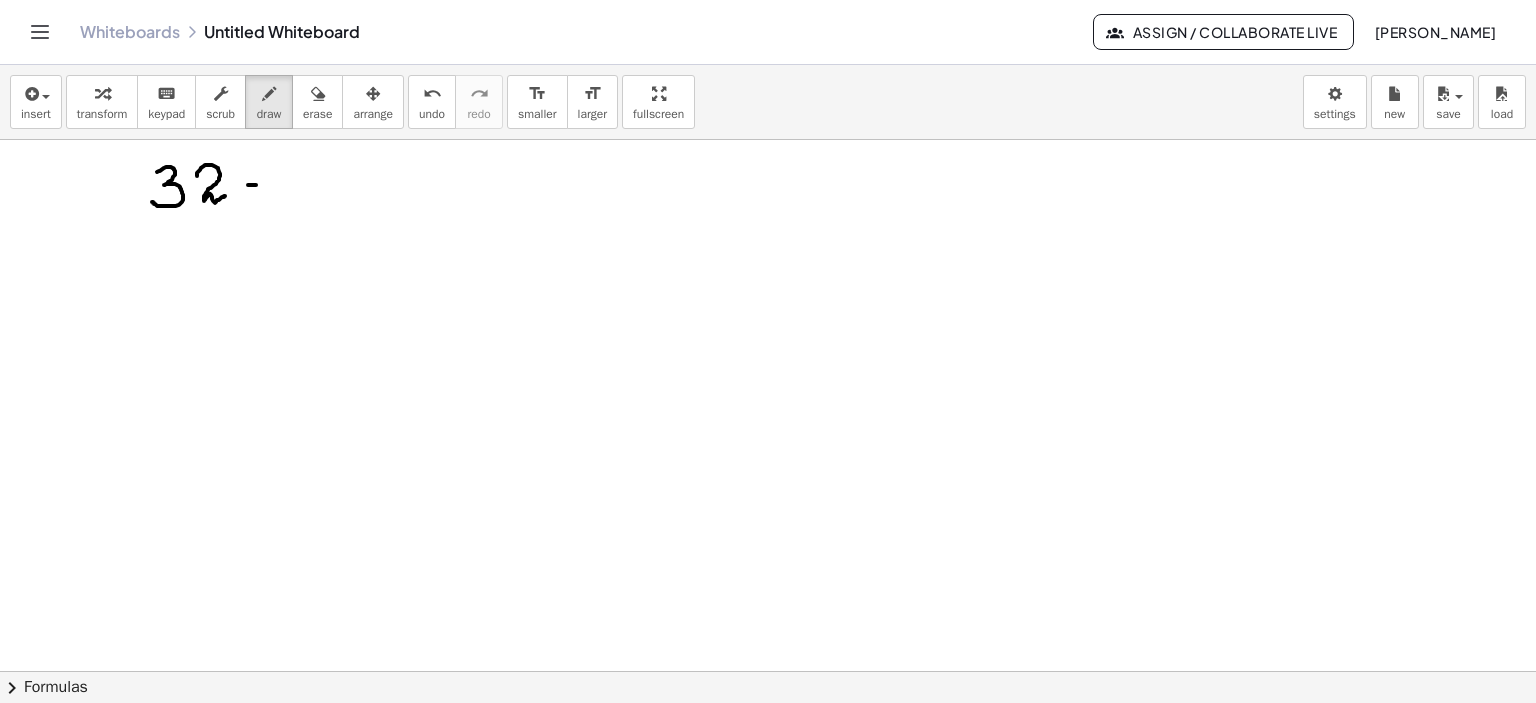 drag, startPoint x: 248, startPoint y: 184, endPoint x: 271, endPoint y: 184, distance: 23 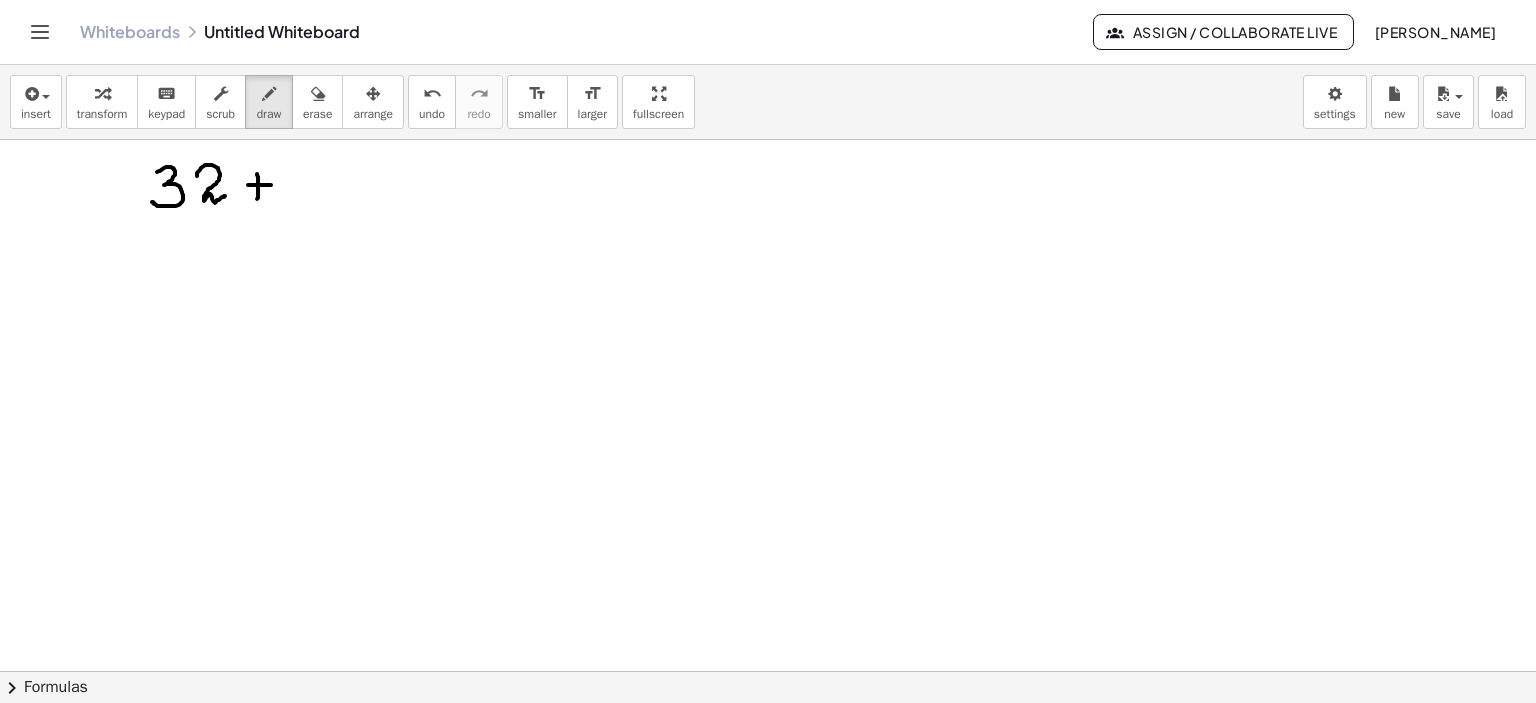 drag, startPoint x: 257, startPoint y: 173, endPoint x: 257, endPoint y: 198, distance: 25 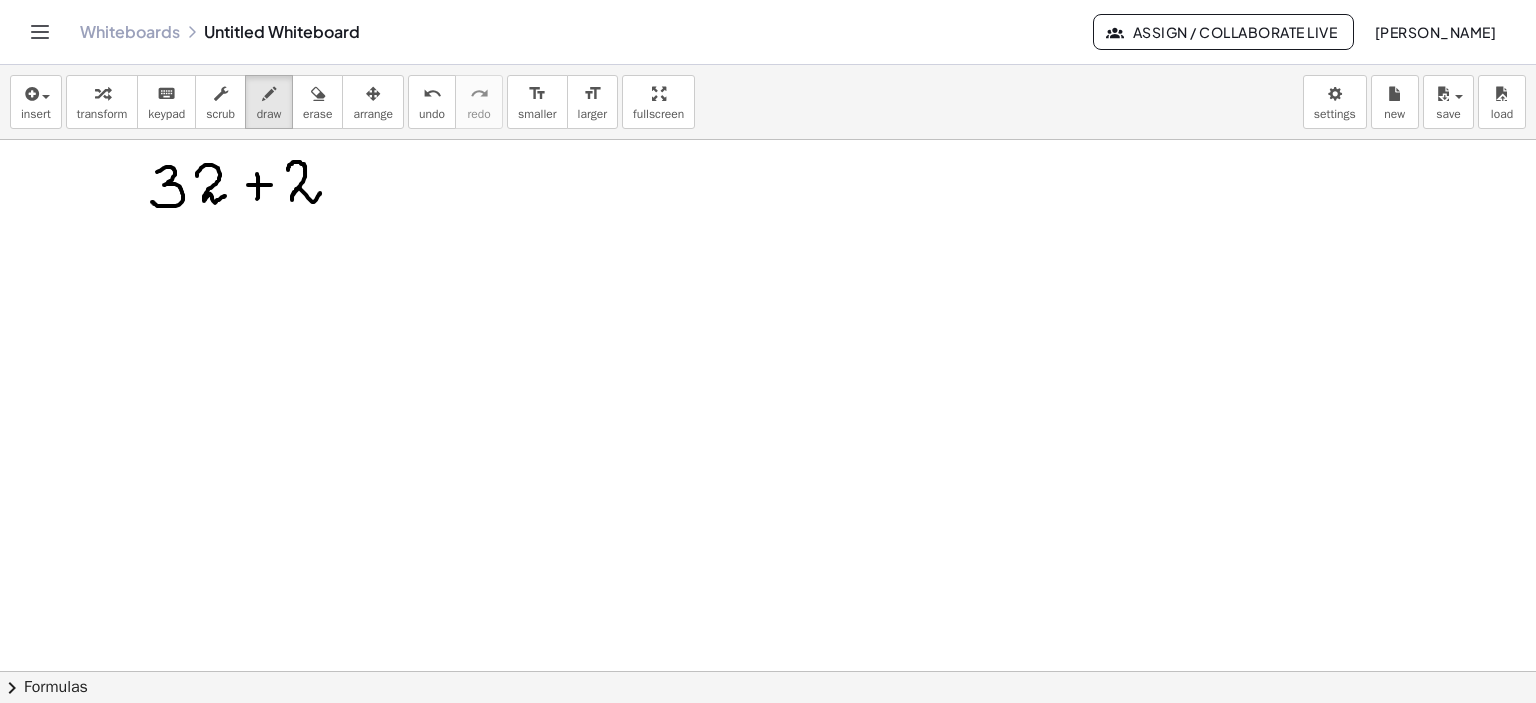 drag, startPoint x: 288, startPoint y: 167, endPoint x: 322, endPoint y: 191, distance: 41.617306 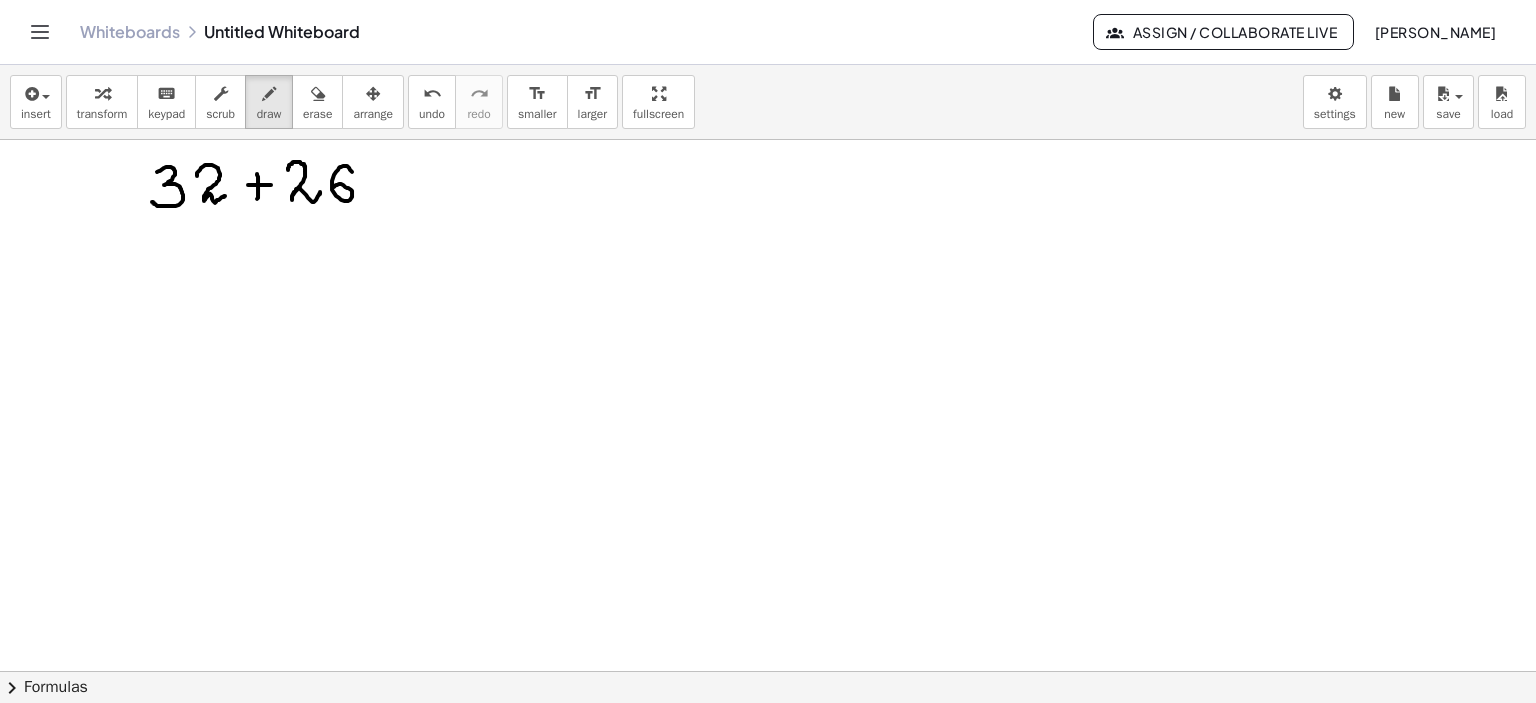 drag, startPoint x: 352, startPoint y: 171, endPoint x: 334, endPoint y: 187, distance: 24.083189 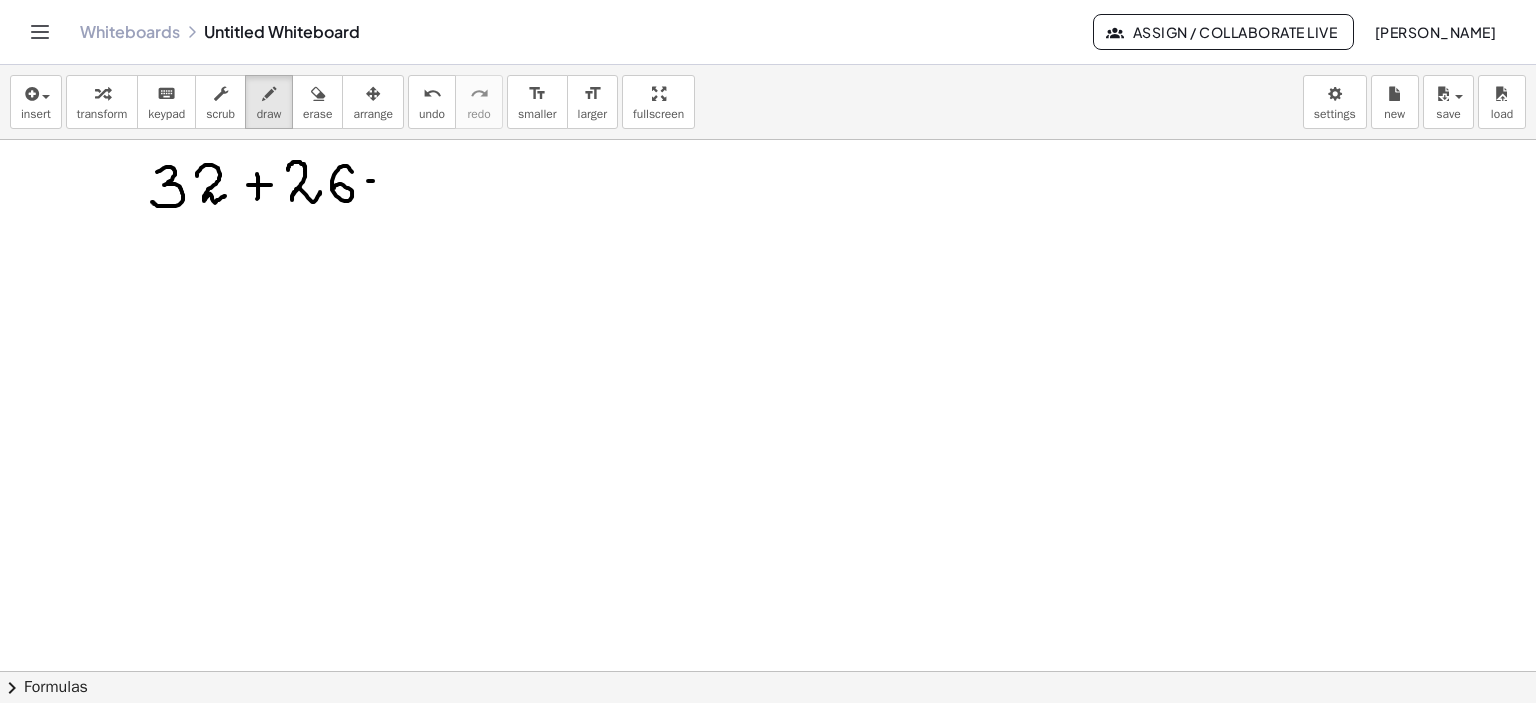 drag, startPoint x: 368, startPoint y: 180, endPoint x: 396, endPoint y: 181, distance: 28.01785 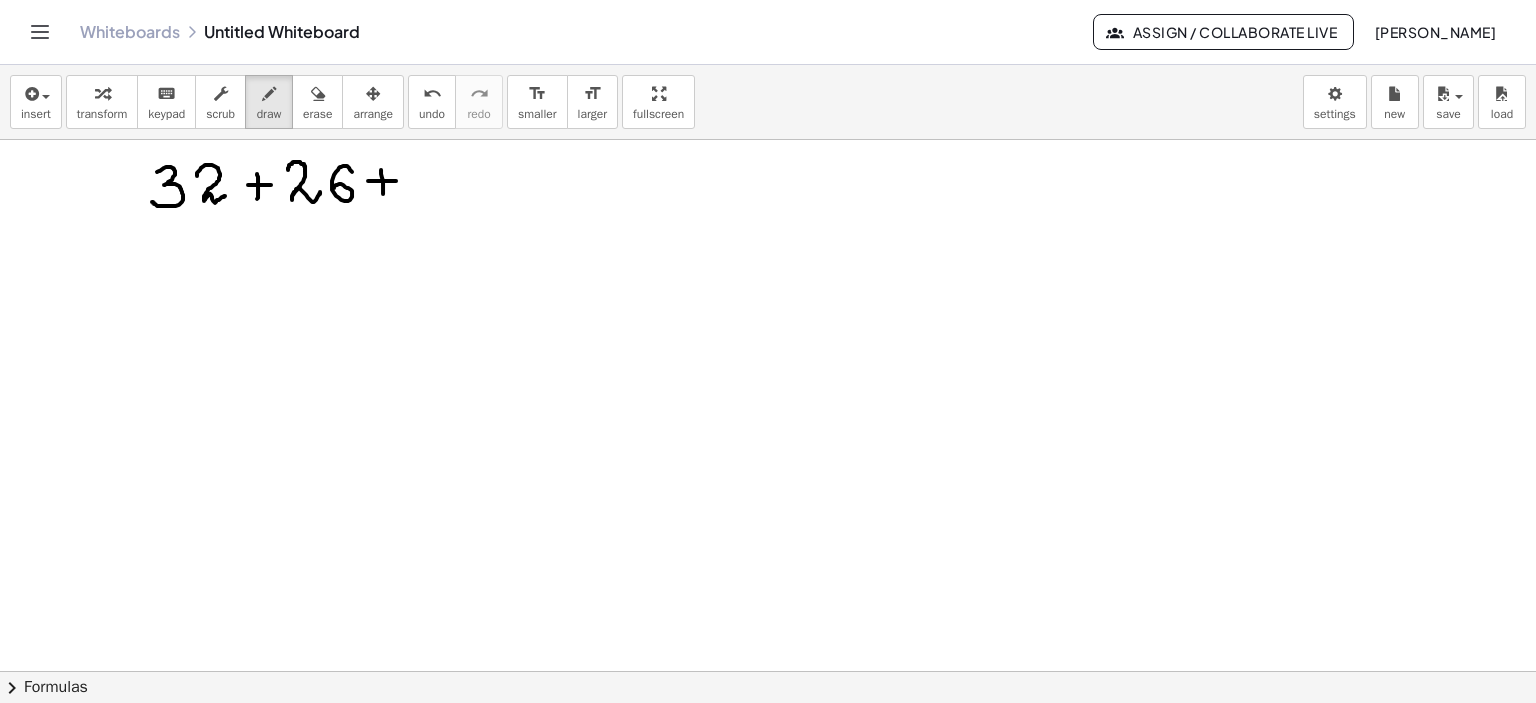 drag, startPoint x: 381, startPoint y: 169, endPoint x: 383, endPoint y: 193, distance: 24.083189 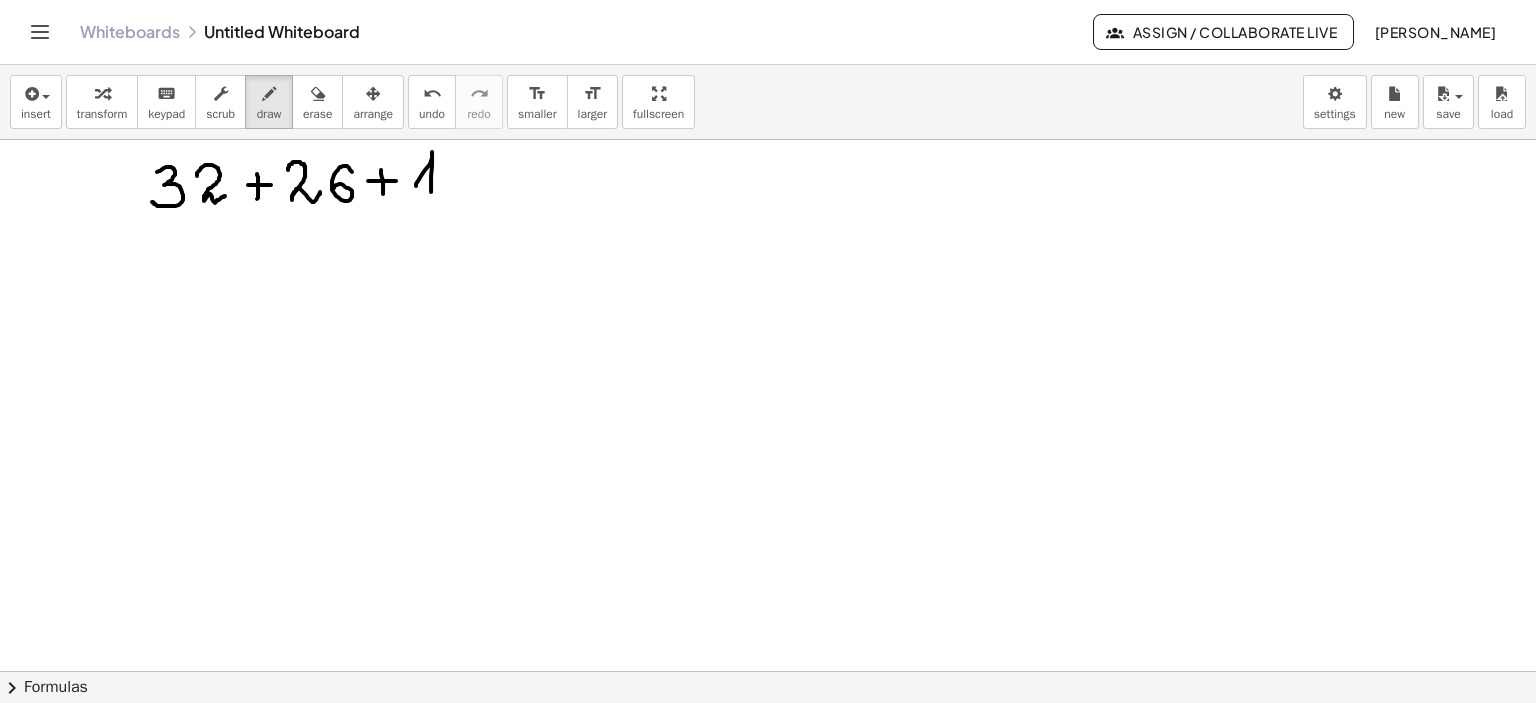 drag, startPoint x: 416, startPoint y: 185, endPoint x: 437, endPoint y: 188, distance: 21.213203 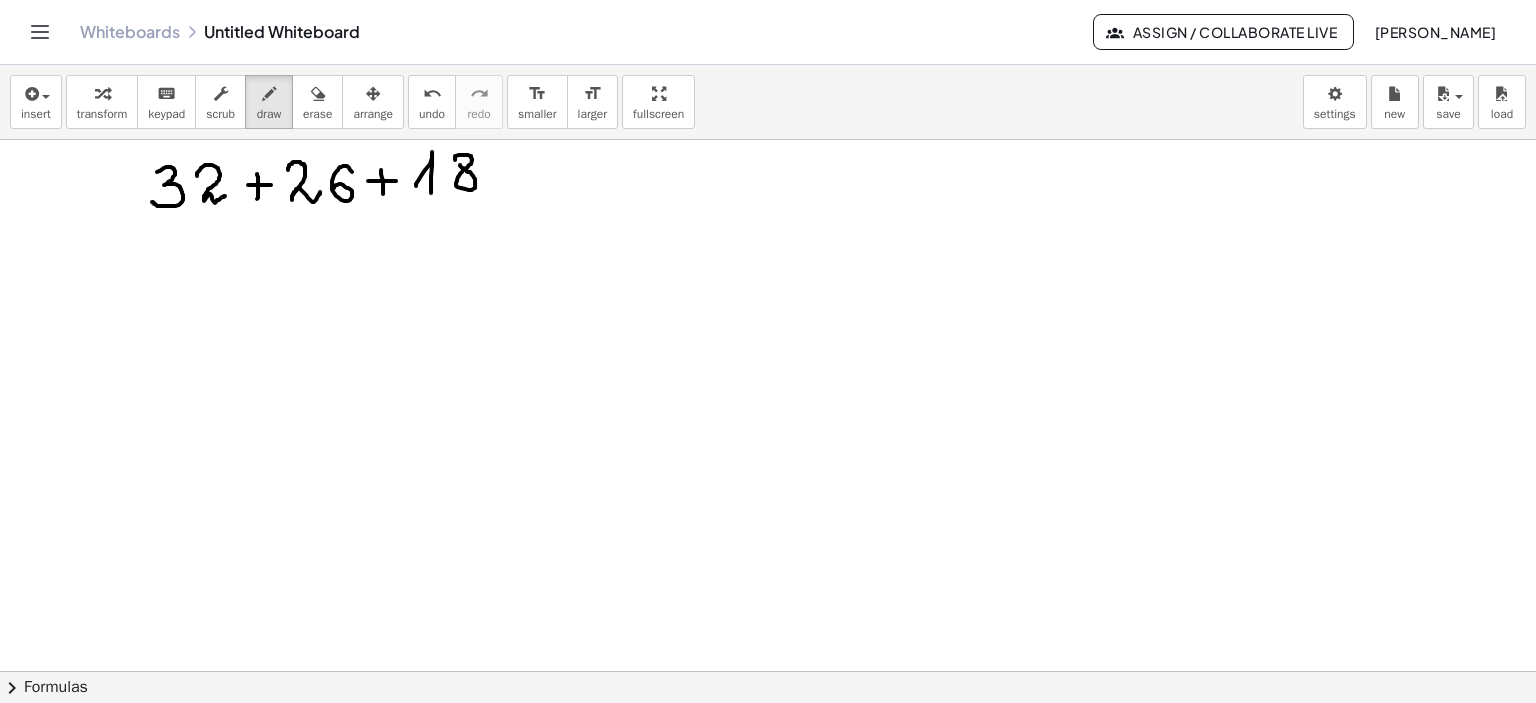 click at bounding box center [768, -60] 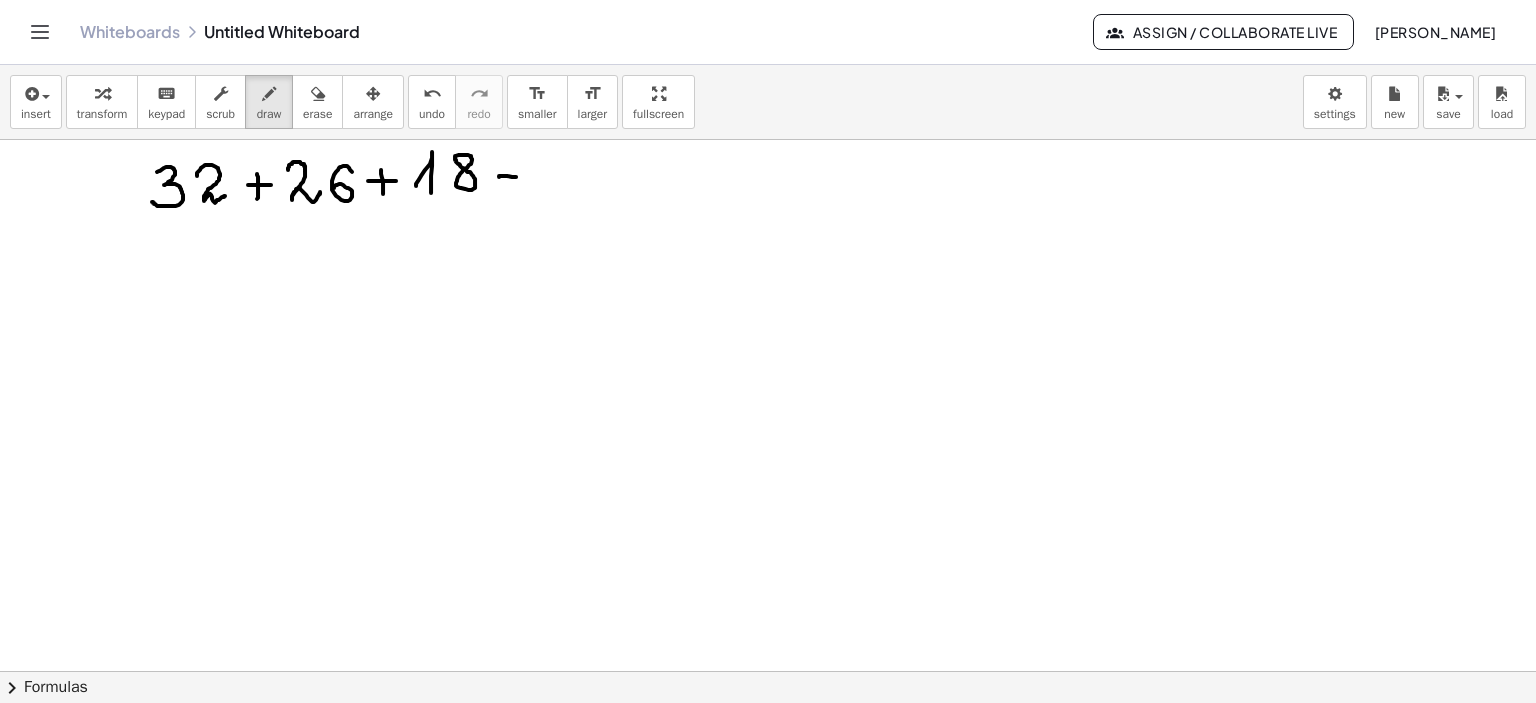 drag, startPoint x: 499, startPoint y: 176, endPoint x: 523, endPoint y: 178, distance: 24.083189 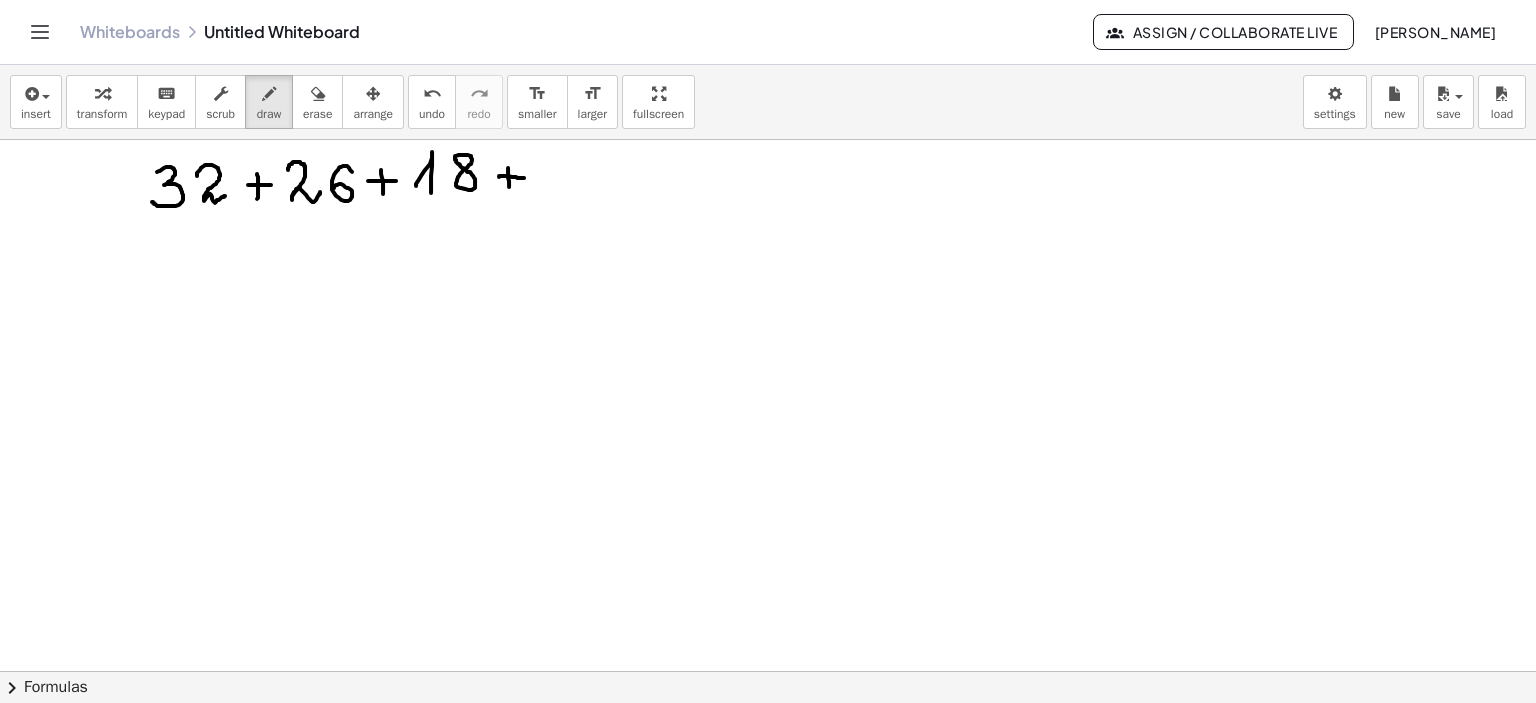 drag, startPoint x: 508, startPoint y: 167, endPoint x: 510, endPoint y: 190, distance: 23.086792 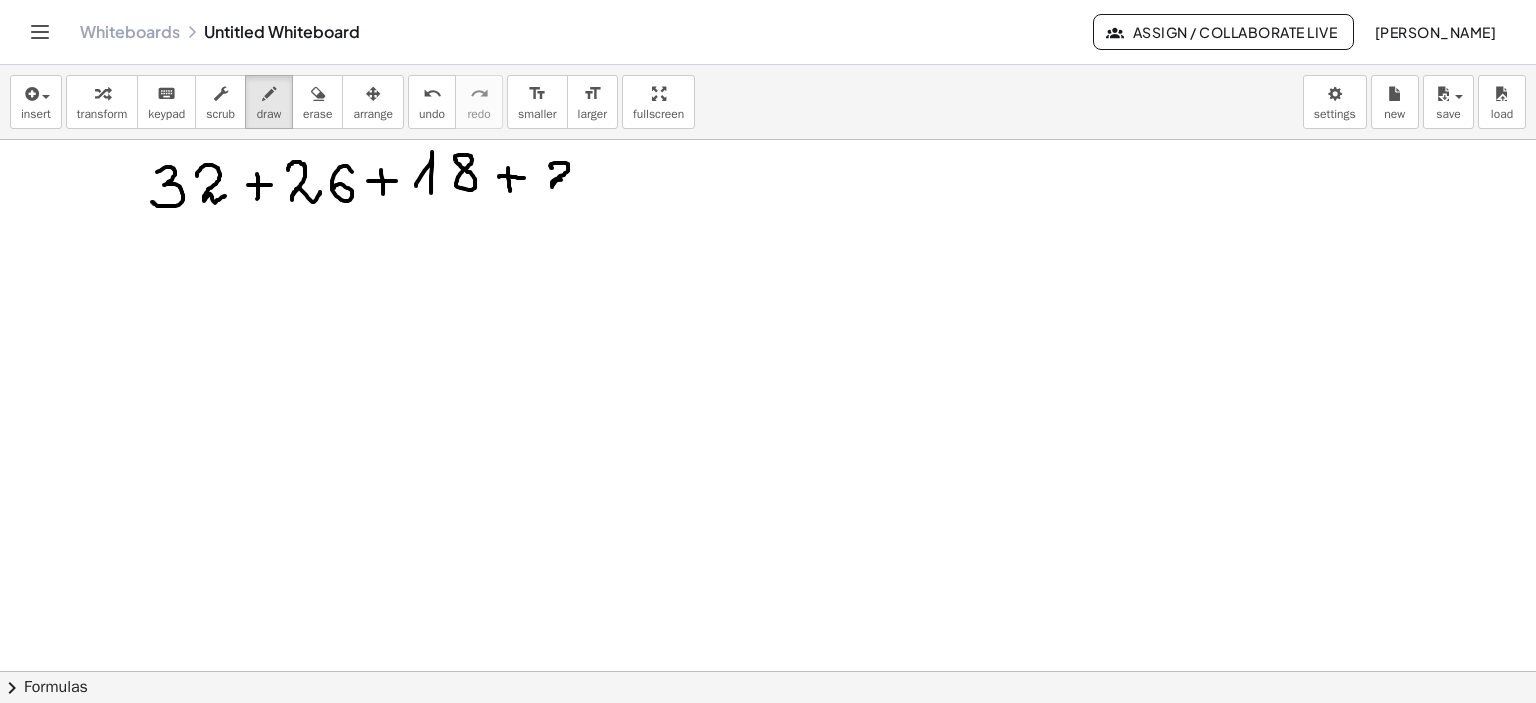 drag, startPoint x: 552, startPoint y: 167, endPoint x: 579, endPoint y: 176, distance: 28.460499 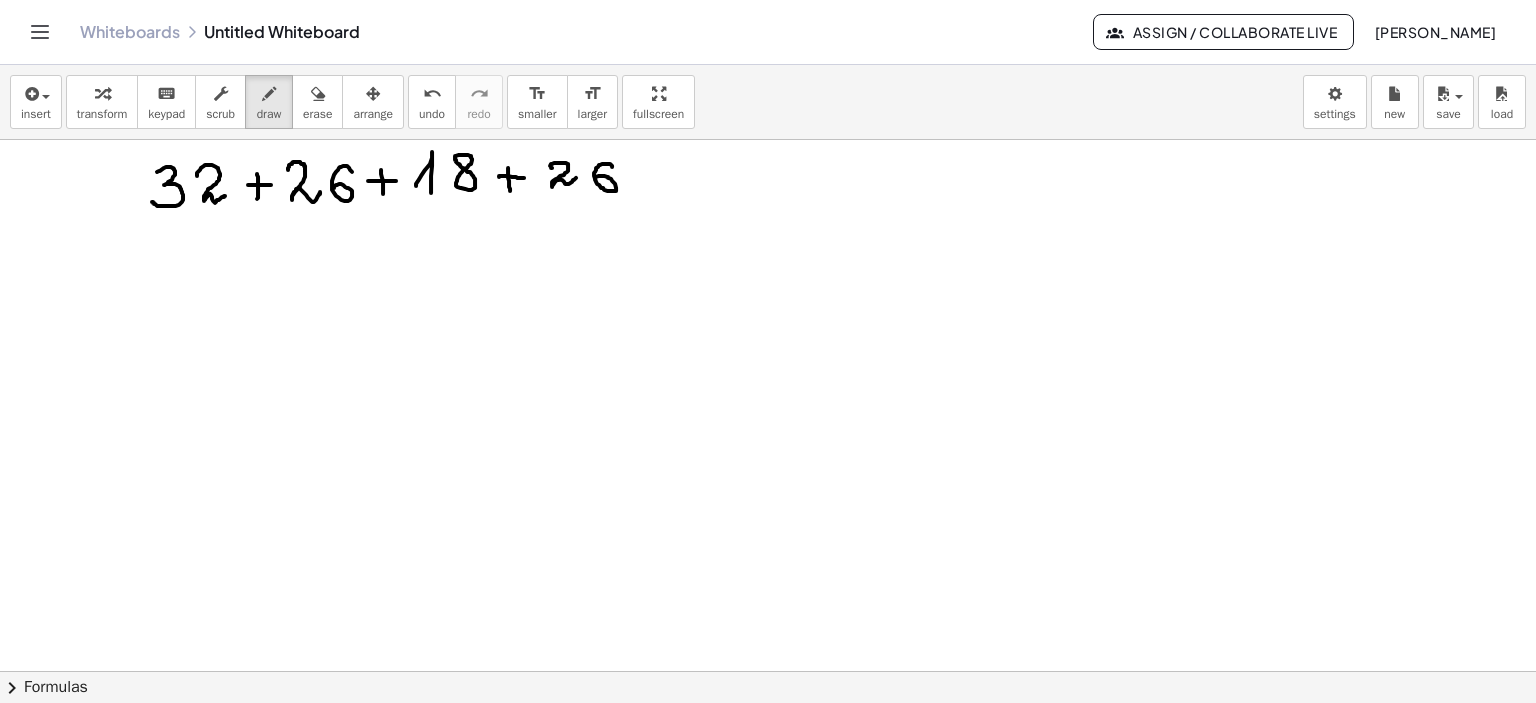 drag, startPoint x: 612, startPoint y: 165, endPoint x: 660, endPoint y: 172, distance: 48.507732 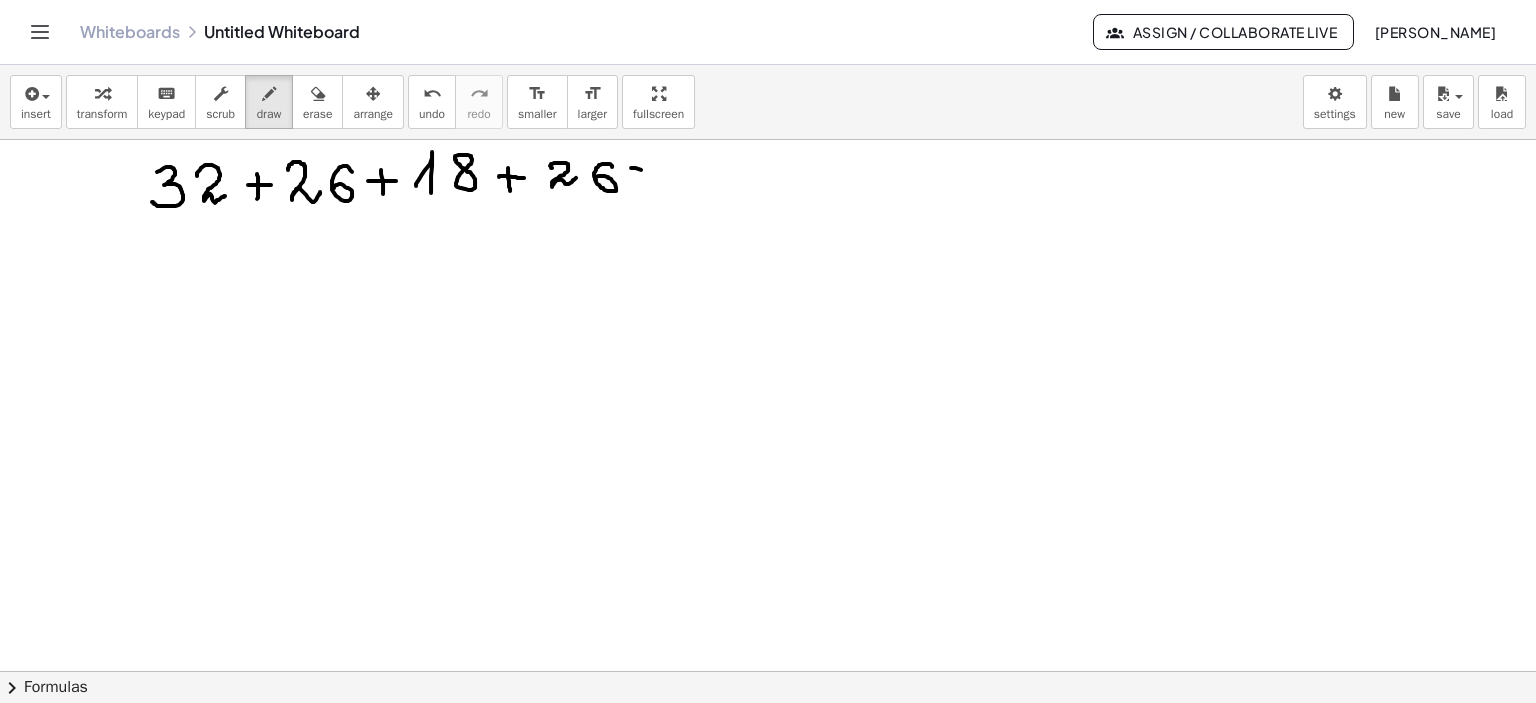 drag, startPoint x: 631, startPoint y: 167, endPoint x: 665, endPoint y: 170, distance: 34.132095 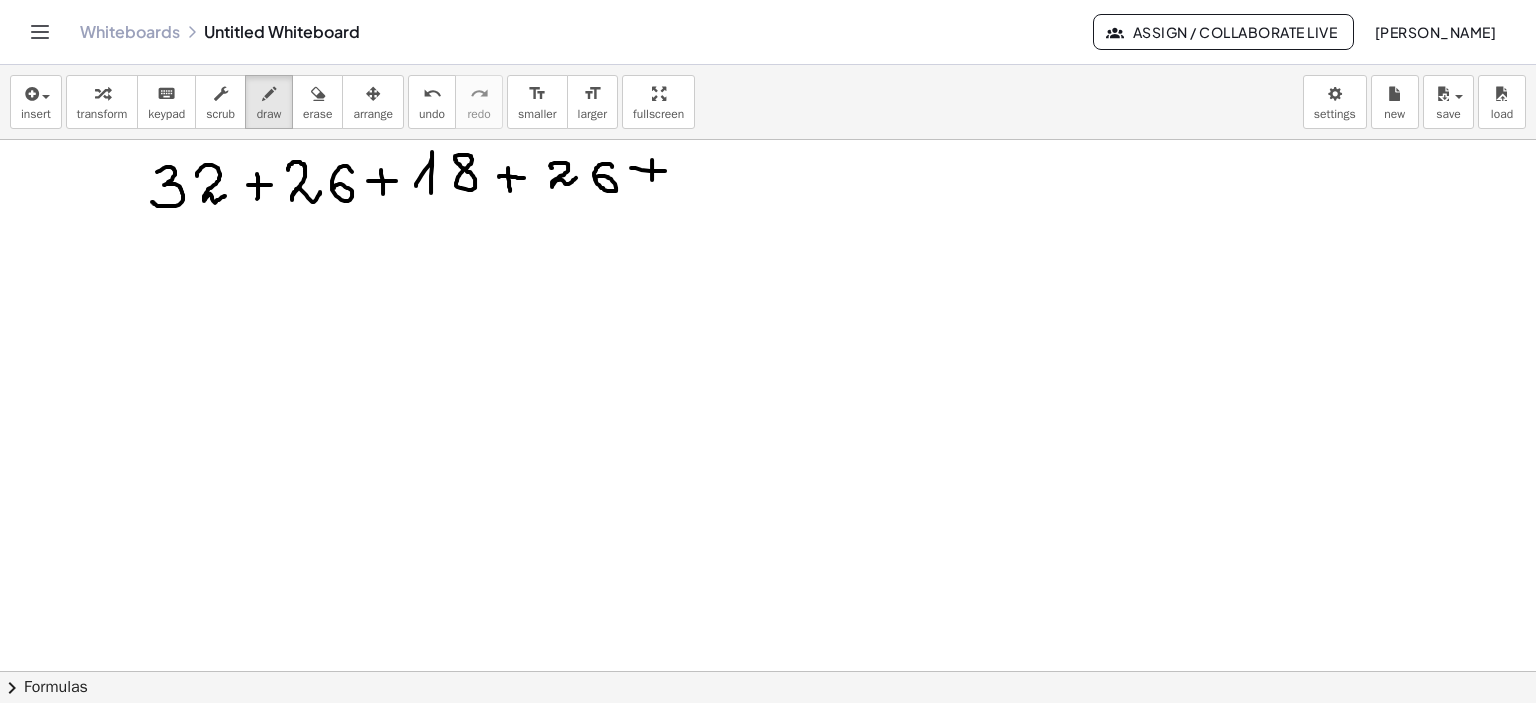 drag, startPoint x: 652, startPoint y: 159, endPoint x: 652, endPoint y: 179, distance: 20 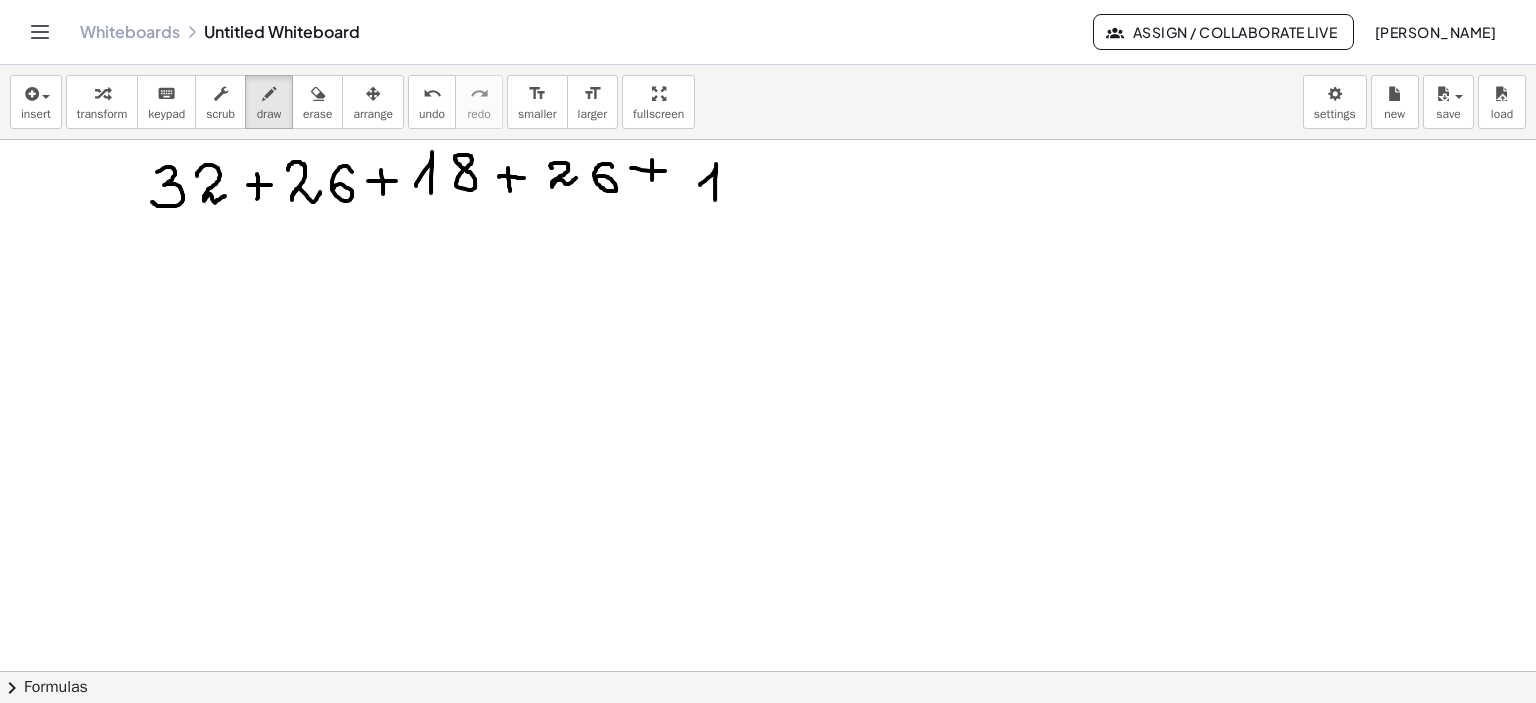 drag, startPoint x: 700, startPoint y: 184, endPoint x: 724, endPoint y: 190, distance: 24.738634 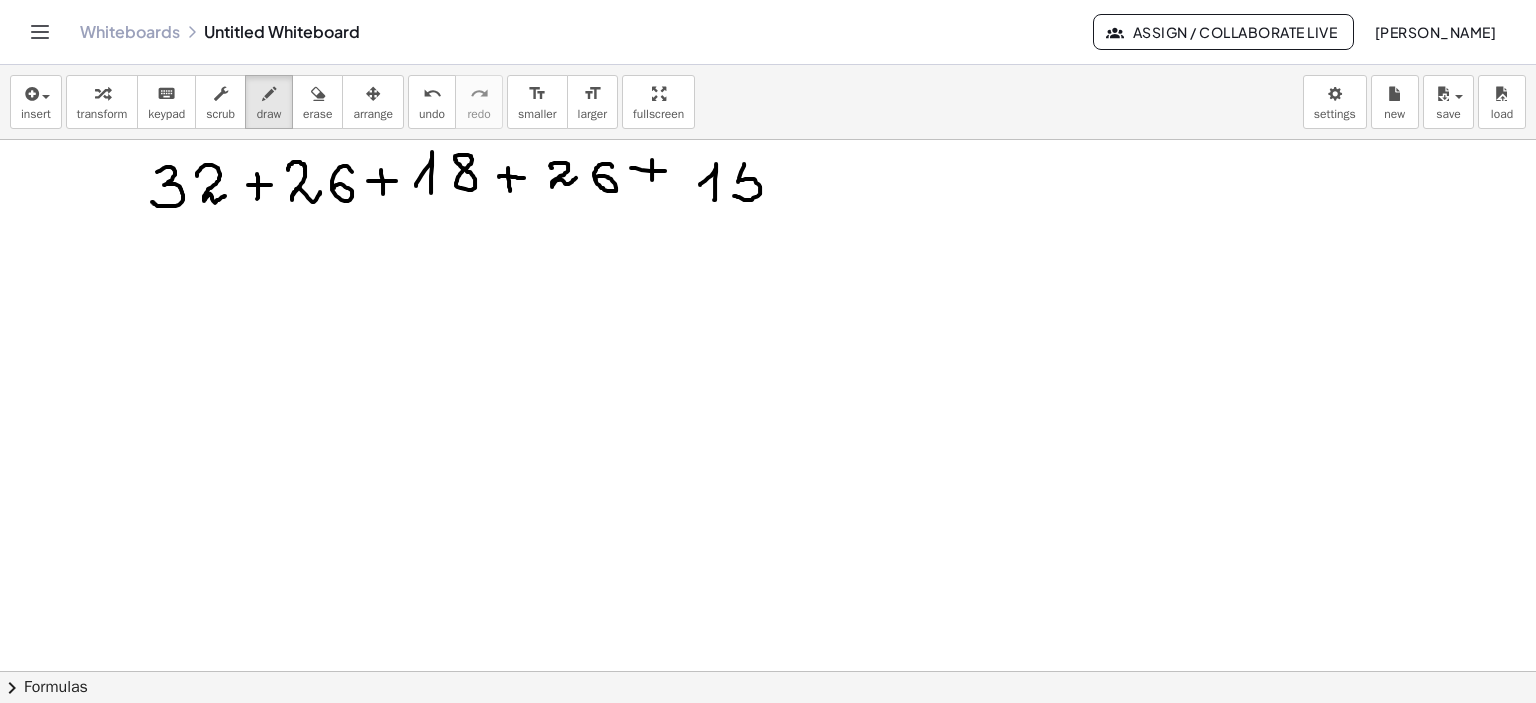 drag, startPoint x: 744, startPoint y: 163, endPoint x: 734, endPoint y: 195, distance: 33.526108 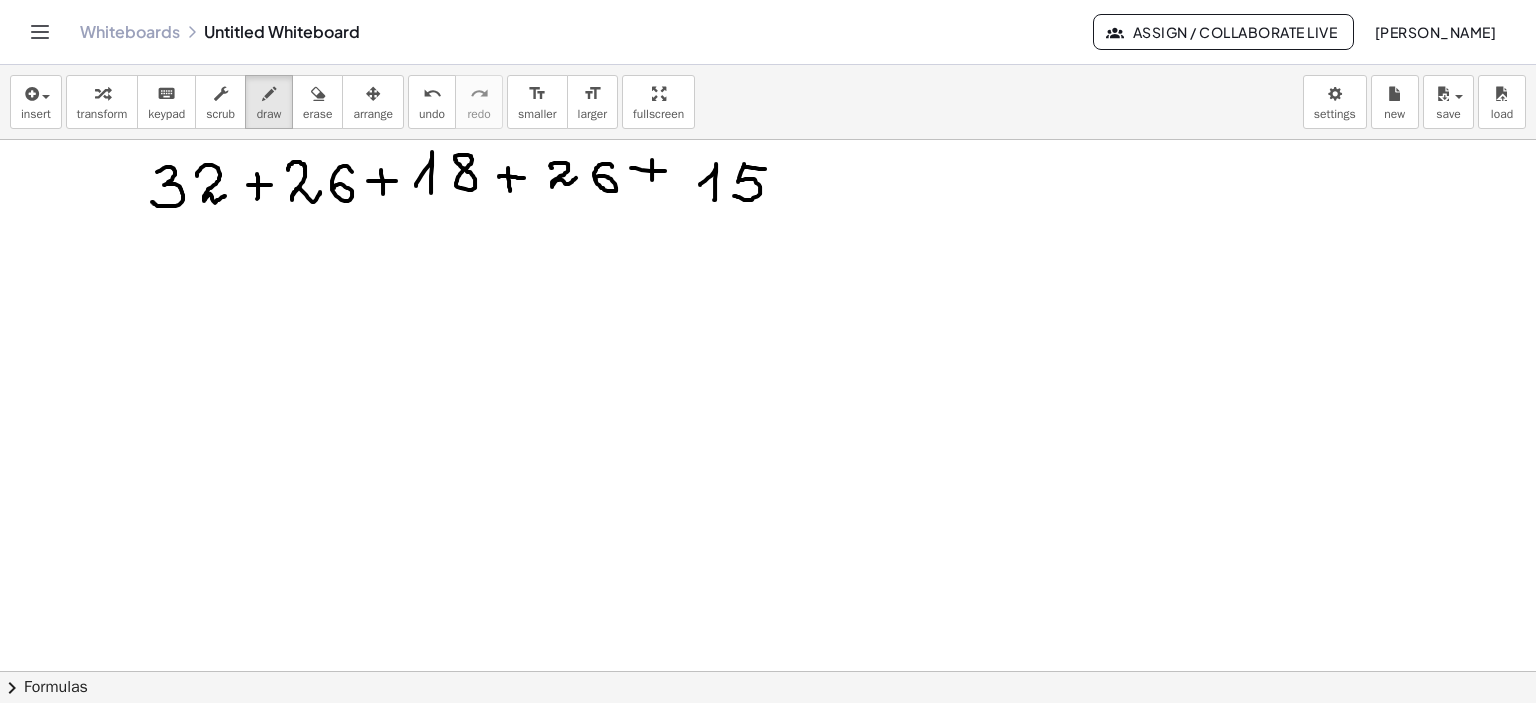 drag, startPoint x: 743, startPoint y: 166, endPoint x: 765, endPoint y: 168, distance: 22.090721 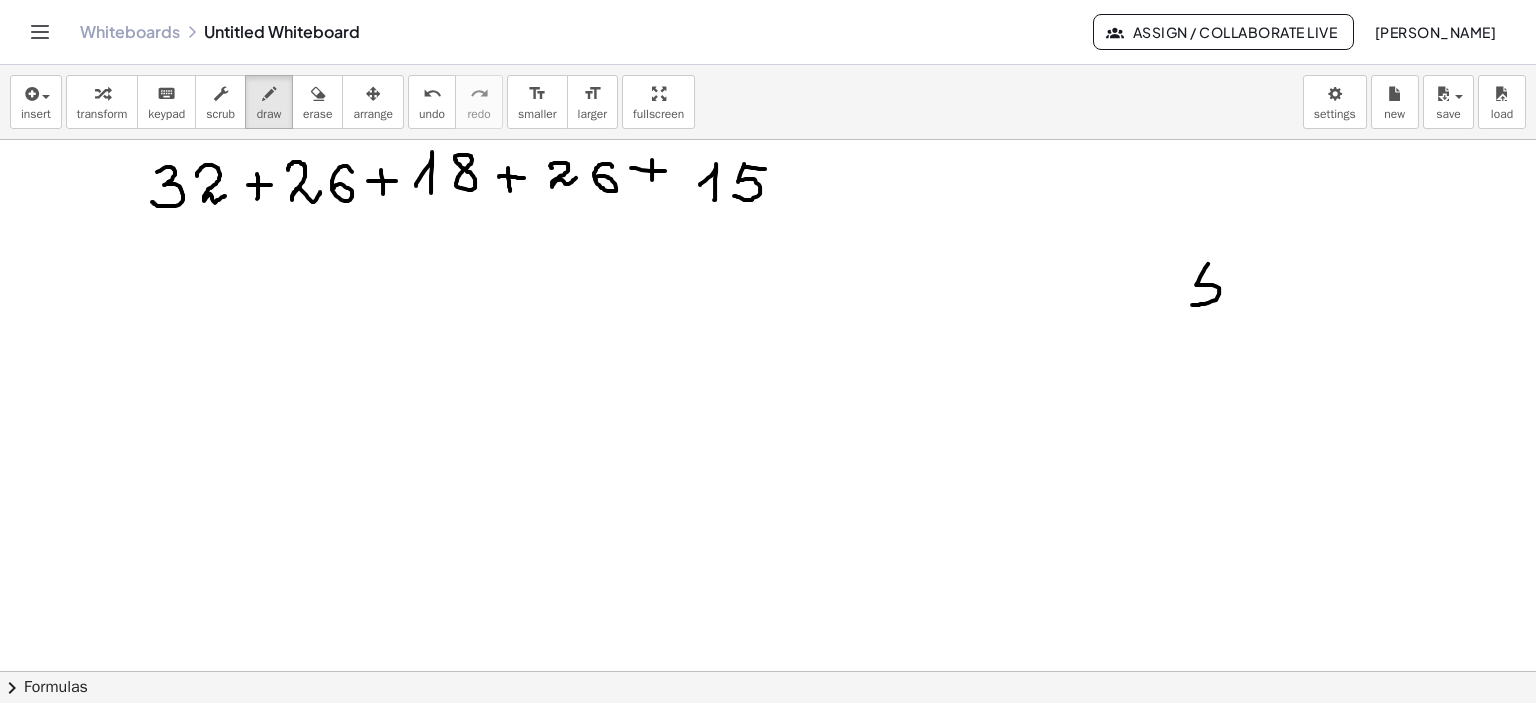 drag, startPoint x: 1208, startPoint y: 263, endPoint x: 1191, endPoint y: 299, distance: 39.812057 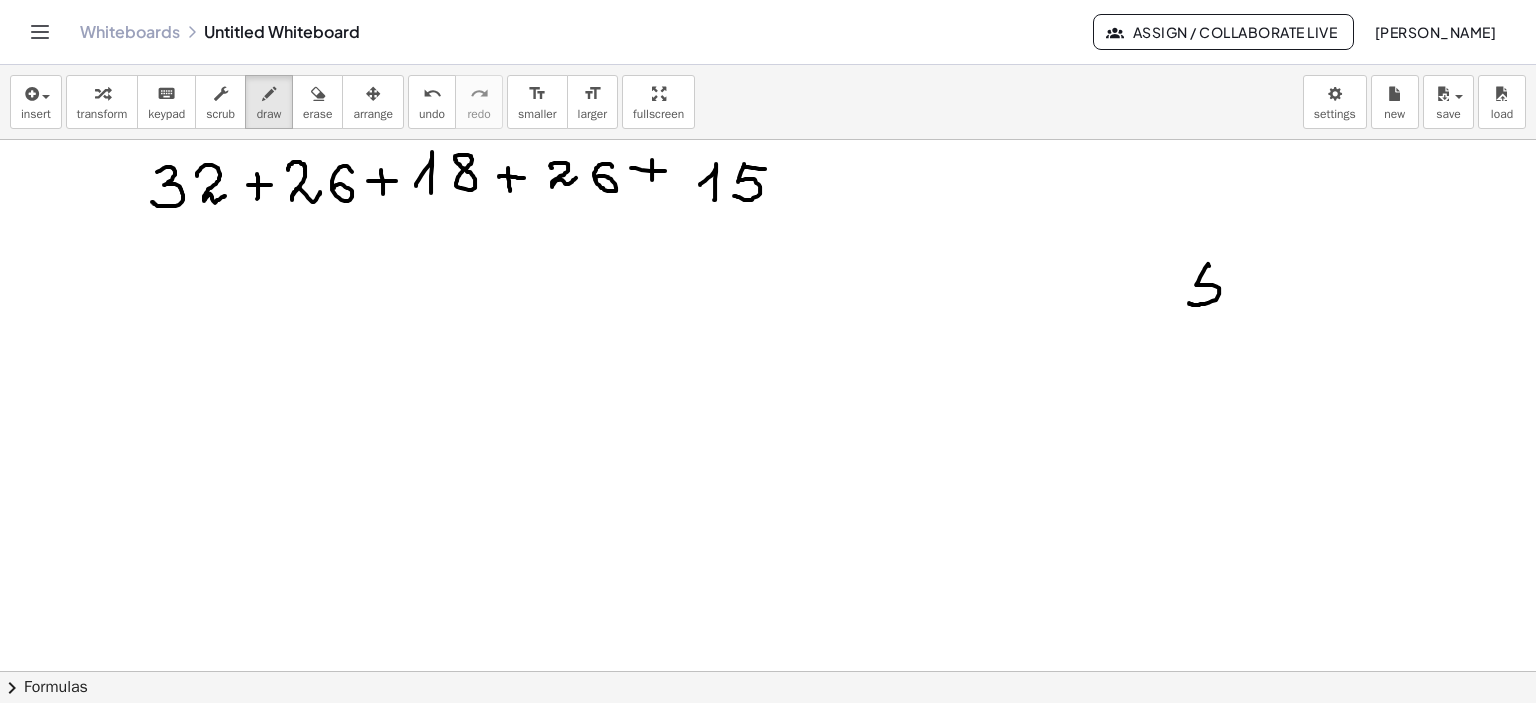 drag, startPoint x: 1209, startPoint y: 265, endPoint x: 1232, endPoint y: 269, distance: 23.345236 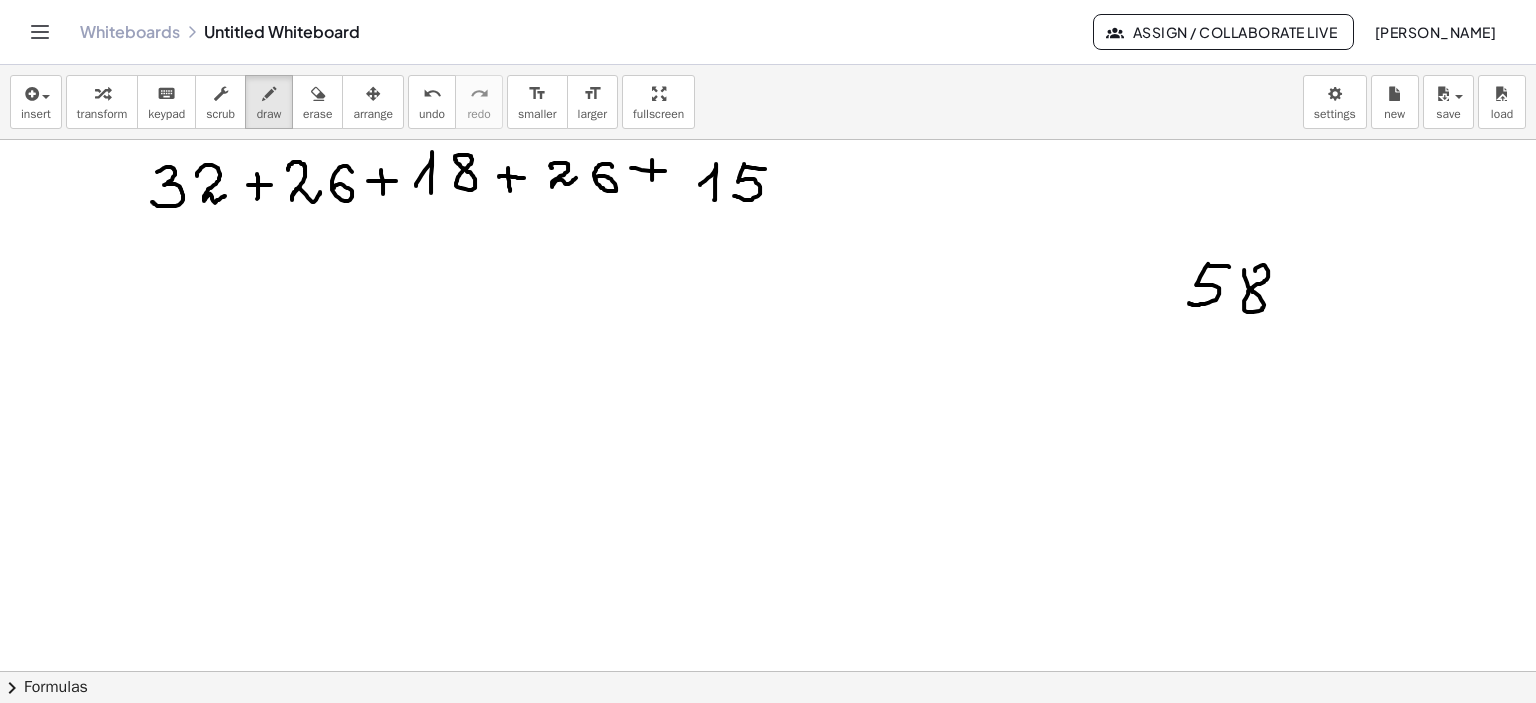 click at bounding box center [768, -60] 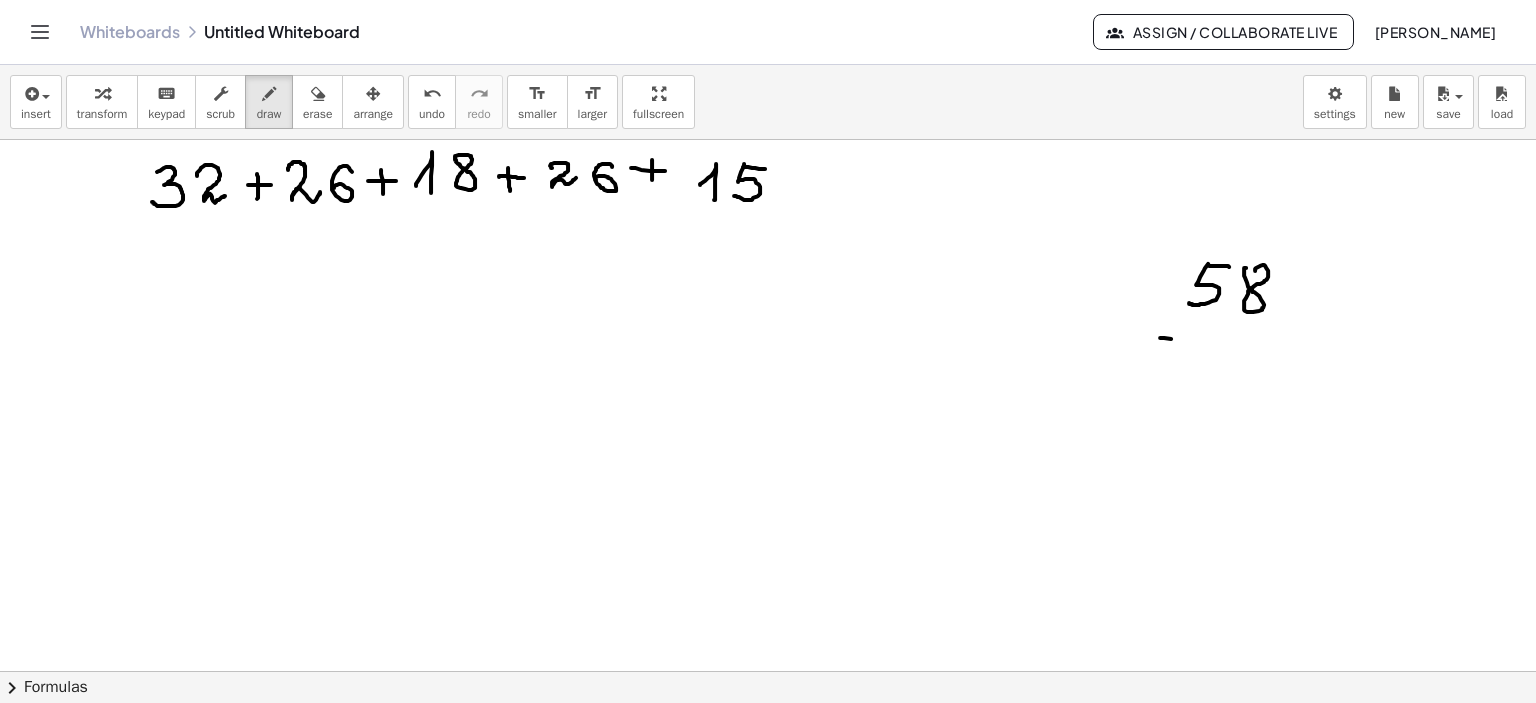 drag, startPoint x: 1164, startPoint y: 337, endPoint x: 1179, endPoint y: 339, distance: 15.132746 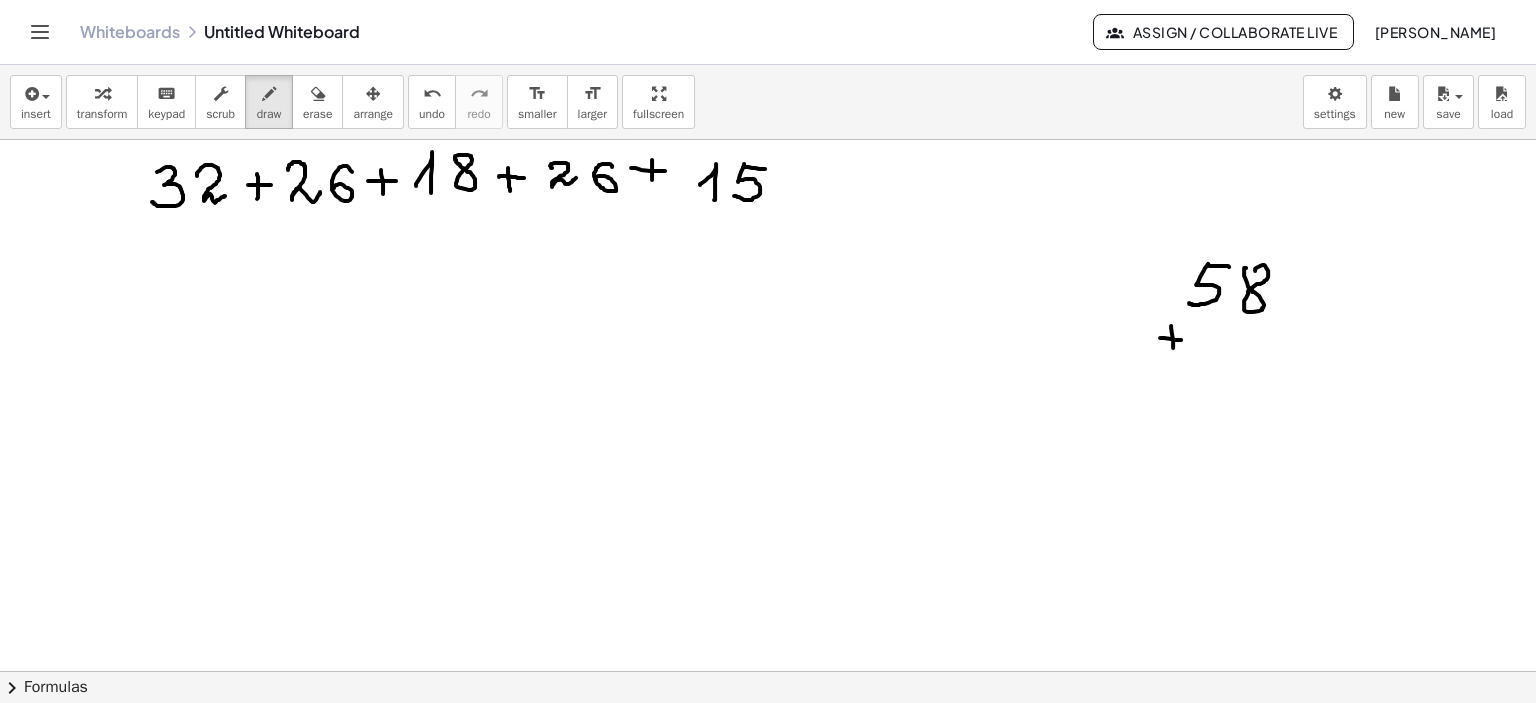 drag, startPoint x: 1171, startPoint y: 325, endPoint x: 1173, endPoint y: 348, distance: 23.086792 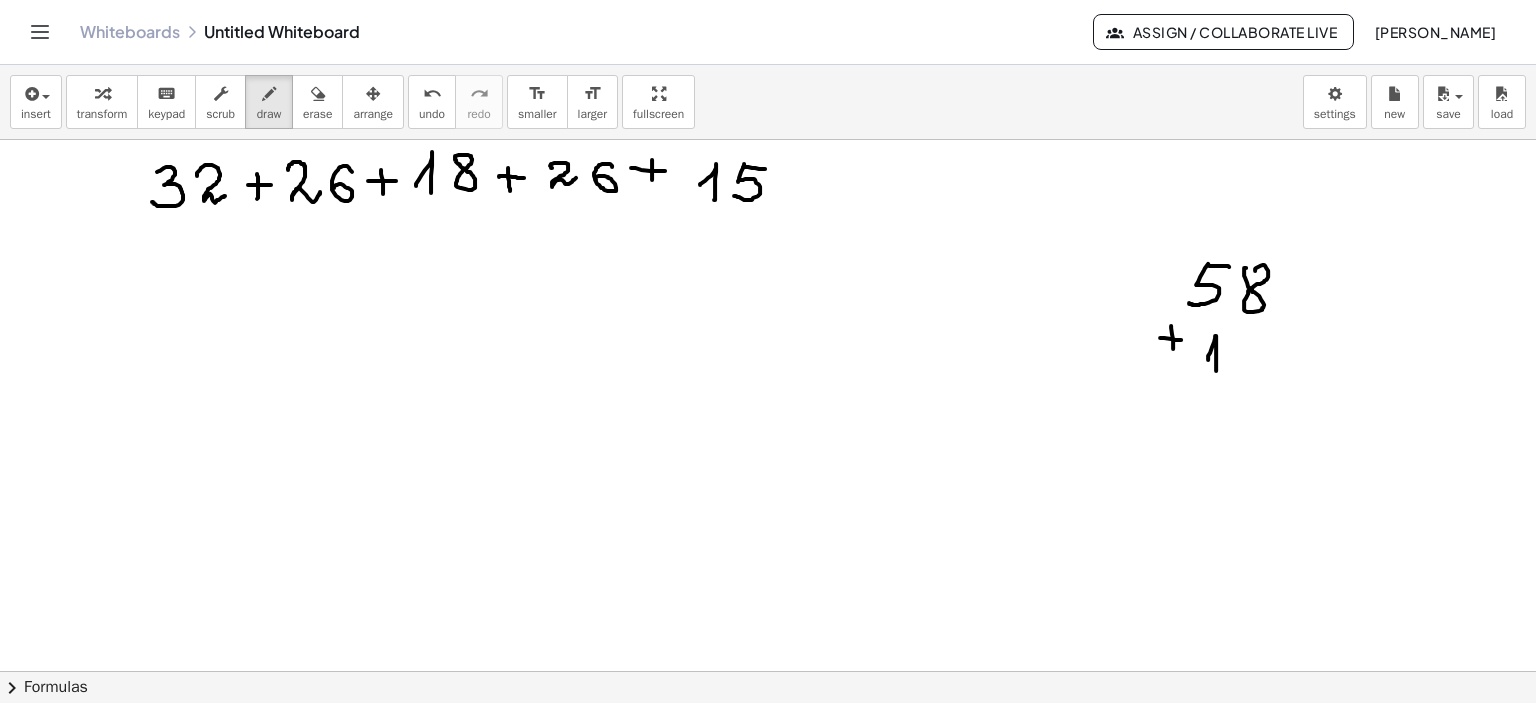 drag, startPoint x: 1208, startPoint y: 359, endPoint x: 1247, endPoint y: 346, distance: 41.109608 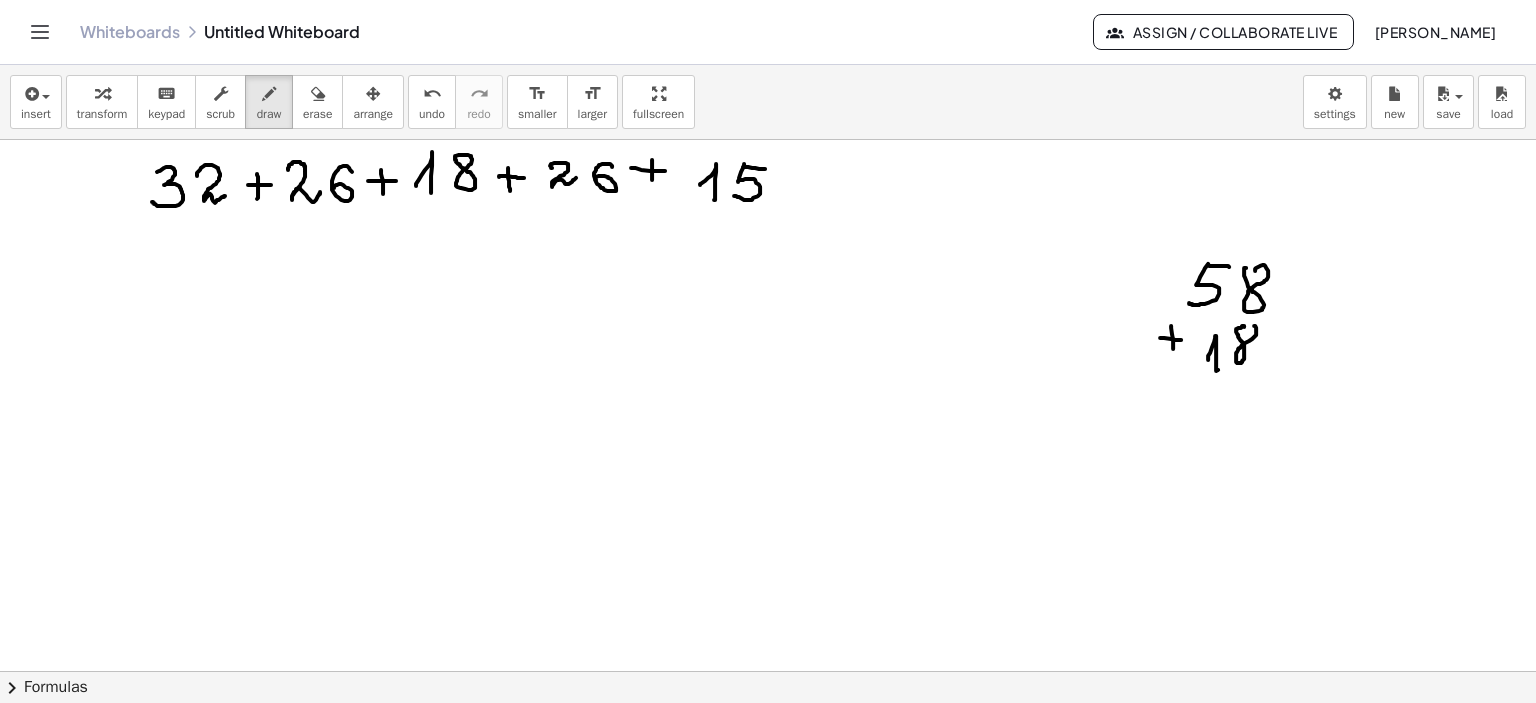 drag, startPoint x: 1254, startPoint y: 325, endPoint x: 1216, endPoint y: 382, distance: 68.50548 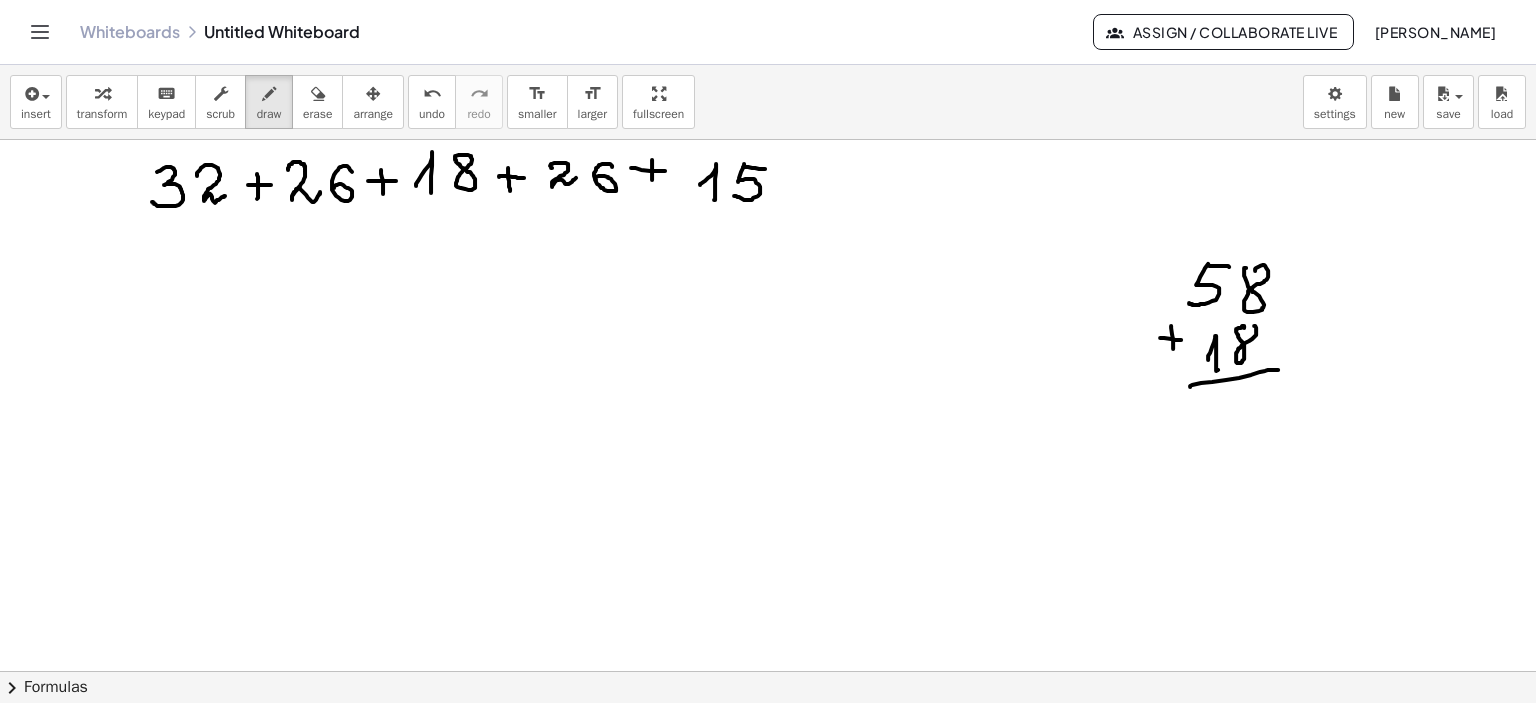 drag, startPoint x: 1190, startPoint y: 386, endPoint x: 1278, endPoint y: 369, distance: 89.62701 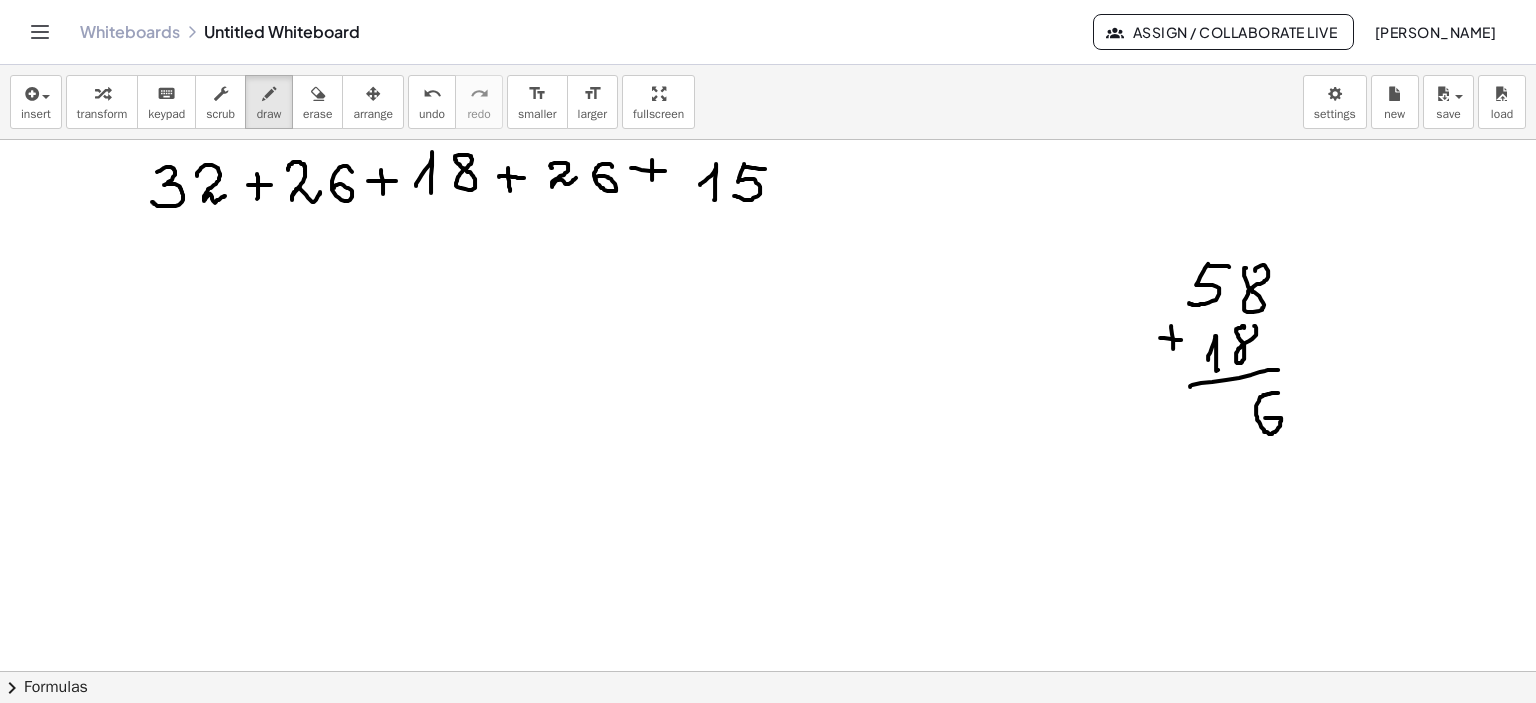 drag, startPoint x: 1278, startPoint y: 392, endPoint x: 1265, endPoint y: 417, distance: 28.178005 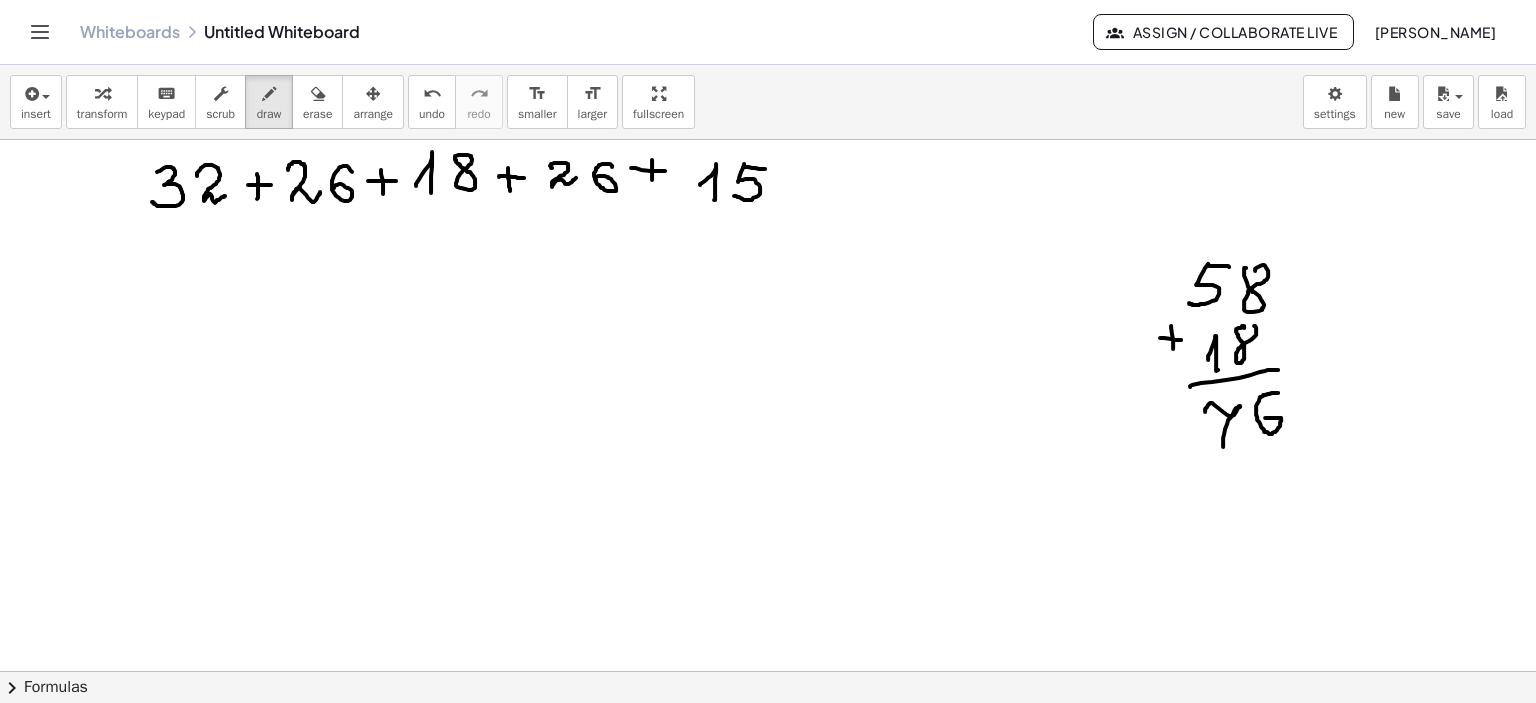 drag, startPoint x: 1205, startPoint y: 411, endPoint x: 1223, endPoint y: 446, distance: 39.357338 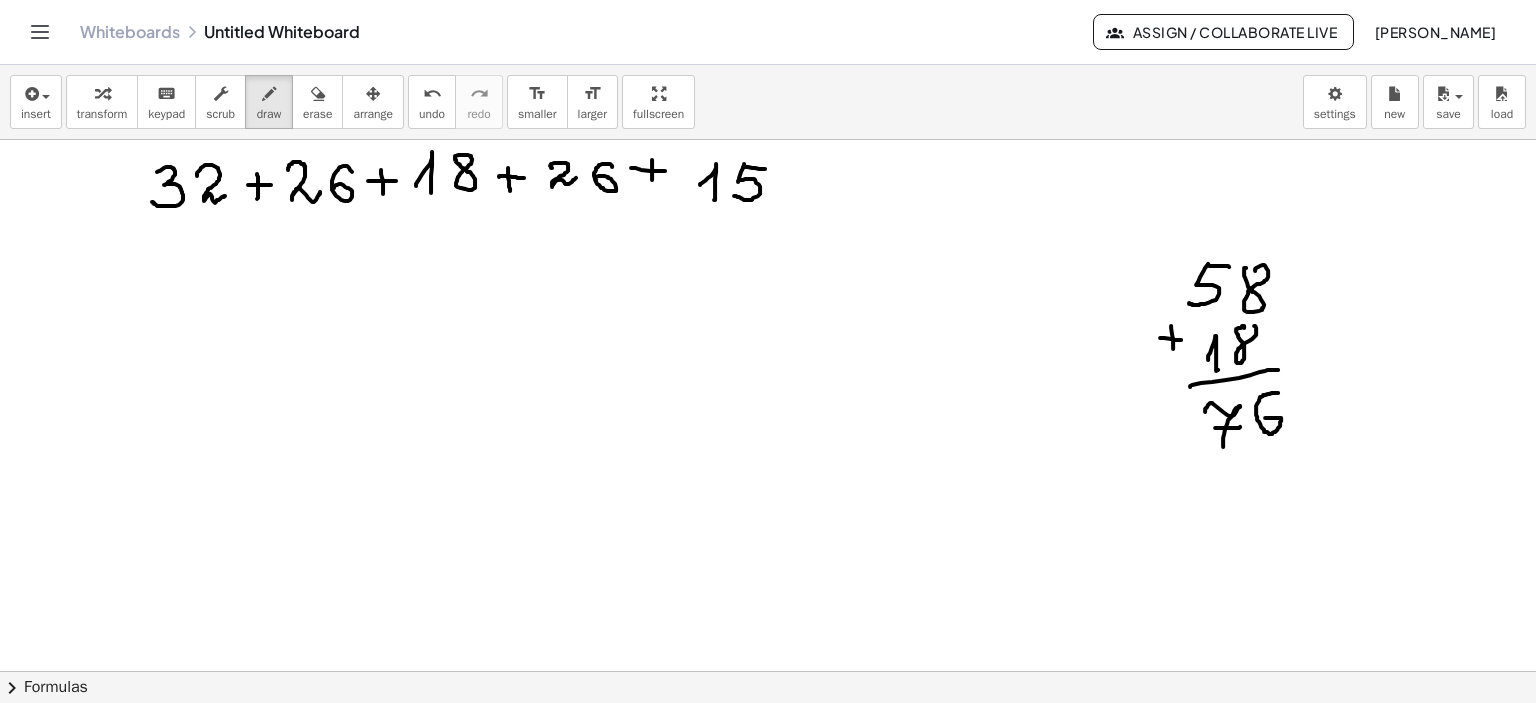 drag, startPoint x: 1215, startPoint y: 427, endPoint x: 1240, endPoint y: 426, distance: 25.019993 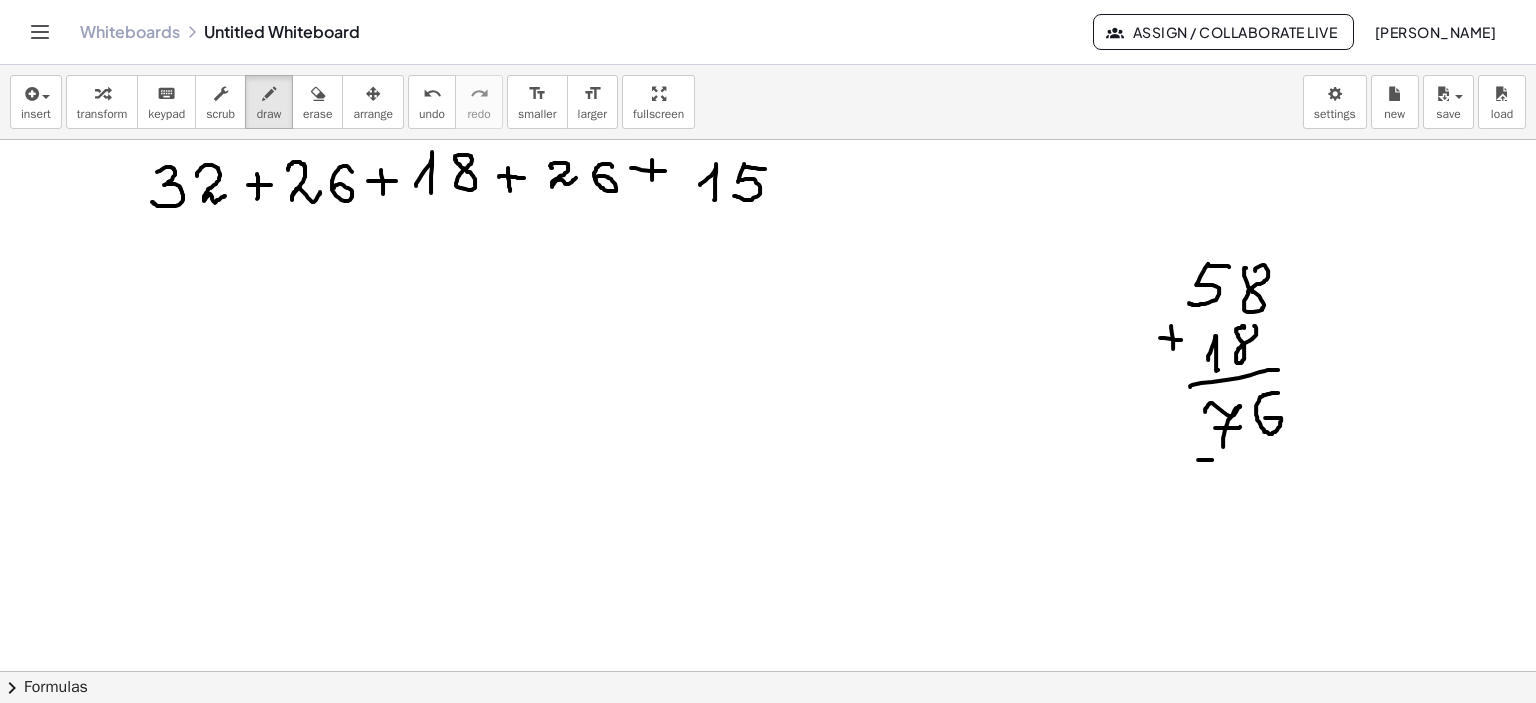 drag, startPoint x: 1198, startPoint y: 459, endPoint x: 1212, endPoint y: 459, distance: 14 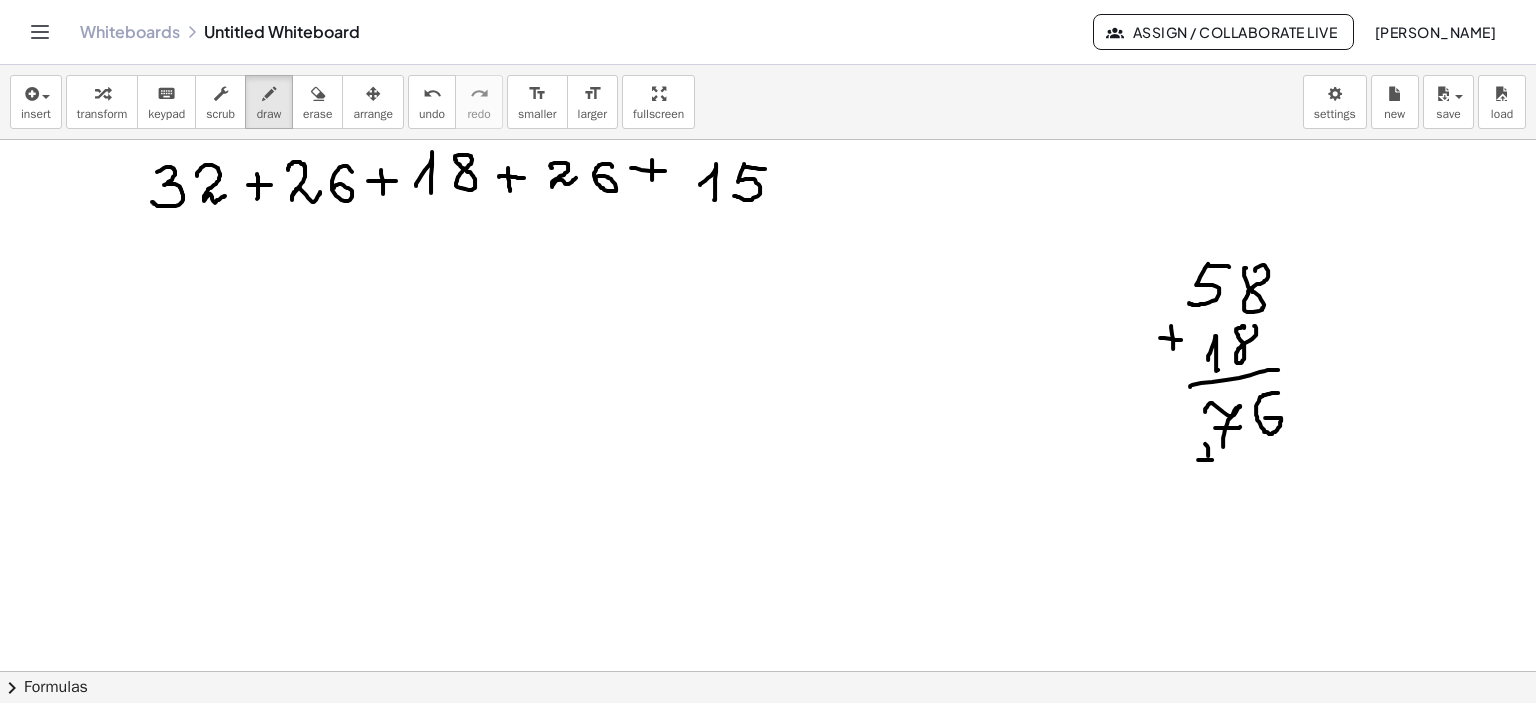 drag, startPoint x: 1205, startPoint y: 443, endPoint x: 1210, endPoint y: 471, distance: 28.442924 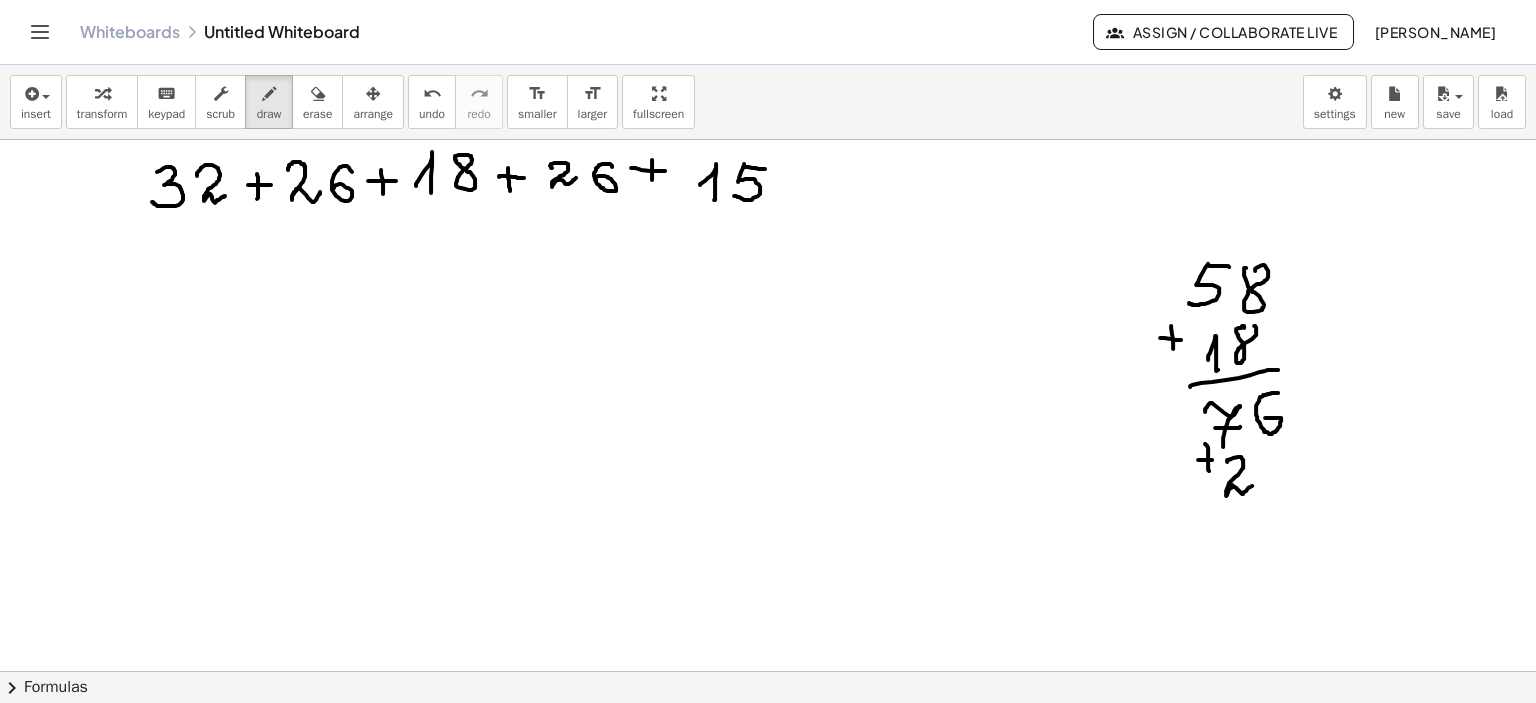drag, startPoint x: 1227, startPoint y: 461, endPoint x: 1282, endPoint y: 458, distance: 55.081757 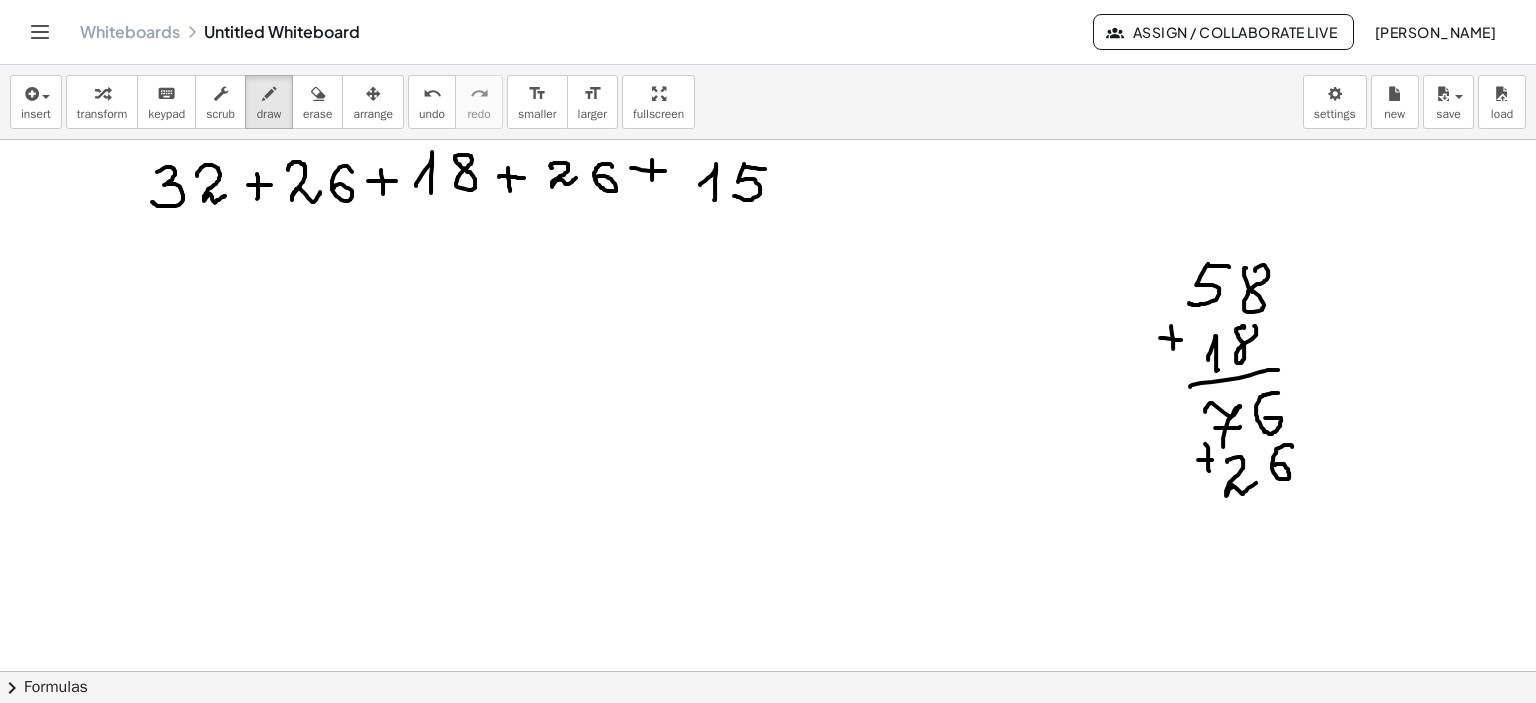 drag, startPoint x: 1292, startPoint y: 446, endPoint x: 1259, endPoint y: 497, distance: 60.74537 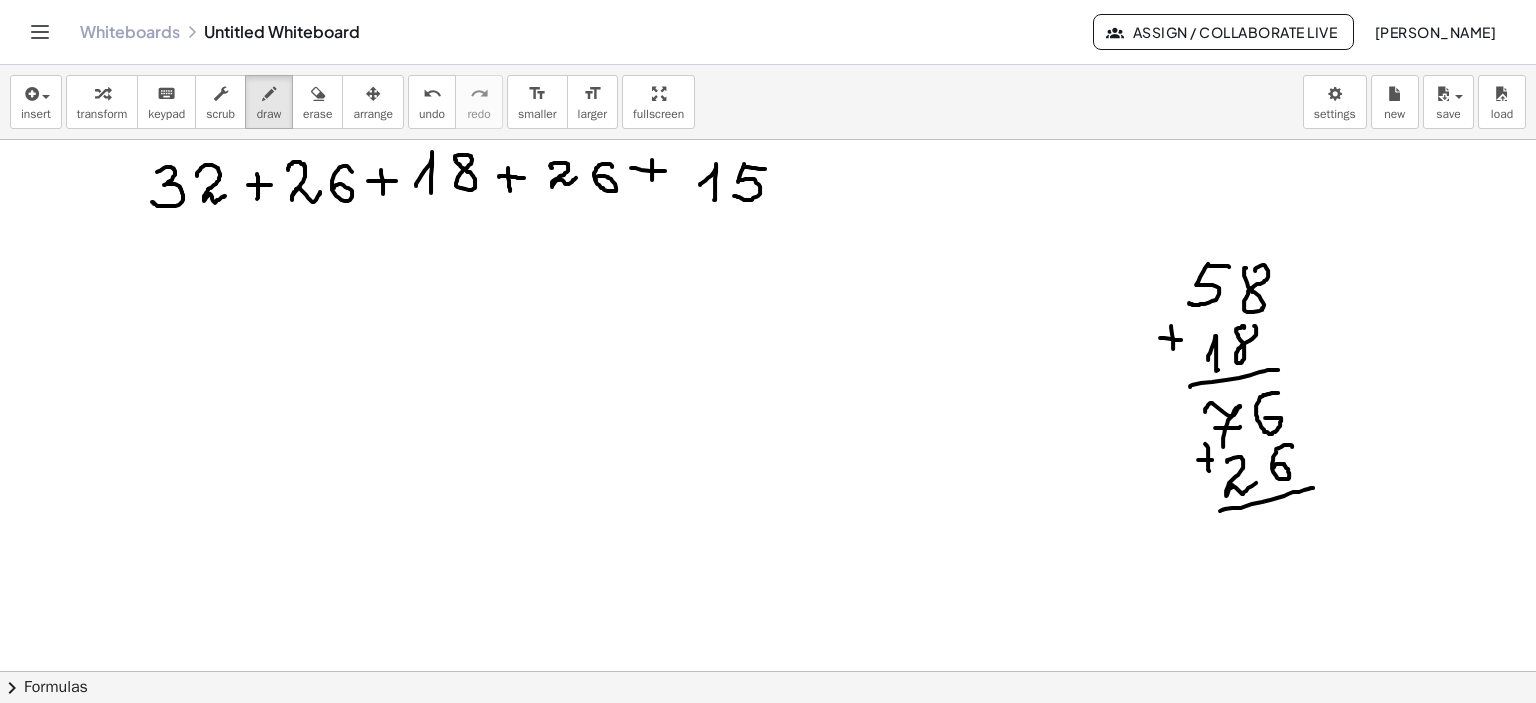 drag, startPoint x: 1220, startPoint y: 510, endPoint x: 1315, endPoint y: 487, distance: 97.74457 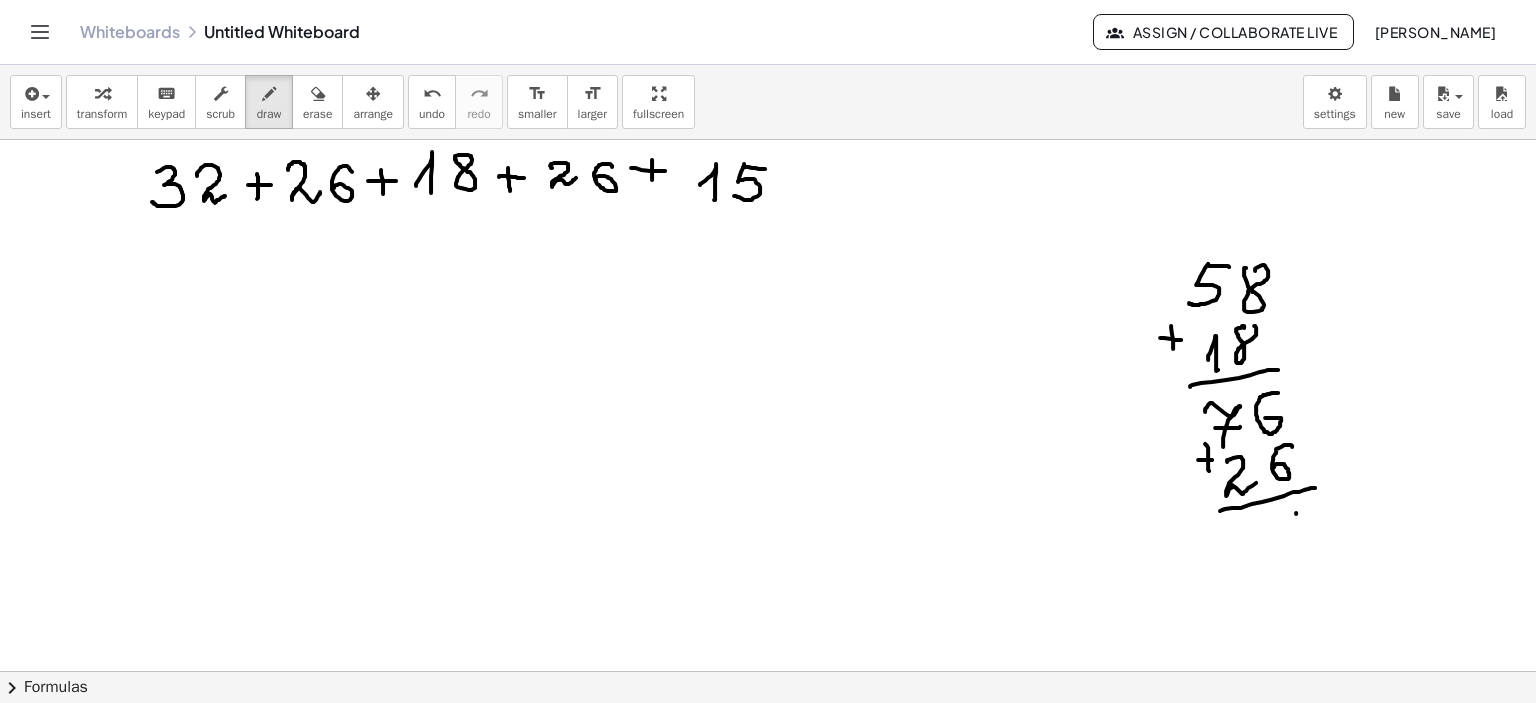 click at bounding box center [768, -60] 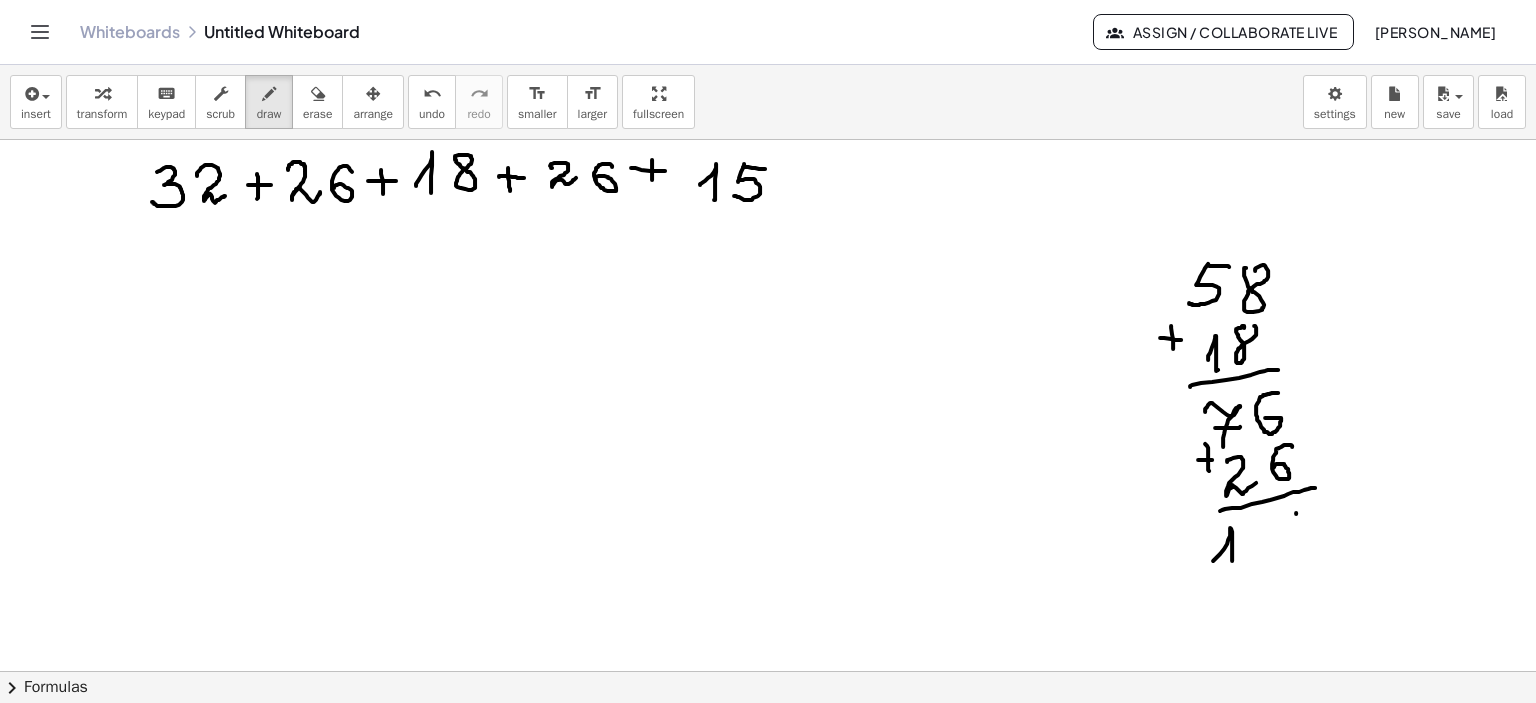 drag, startPoint x: 1213, startPoint y: 560, endPoint x: 1232, endPoint y: 567, distance: 20.248457 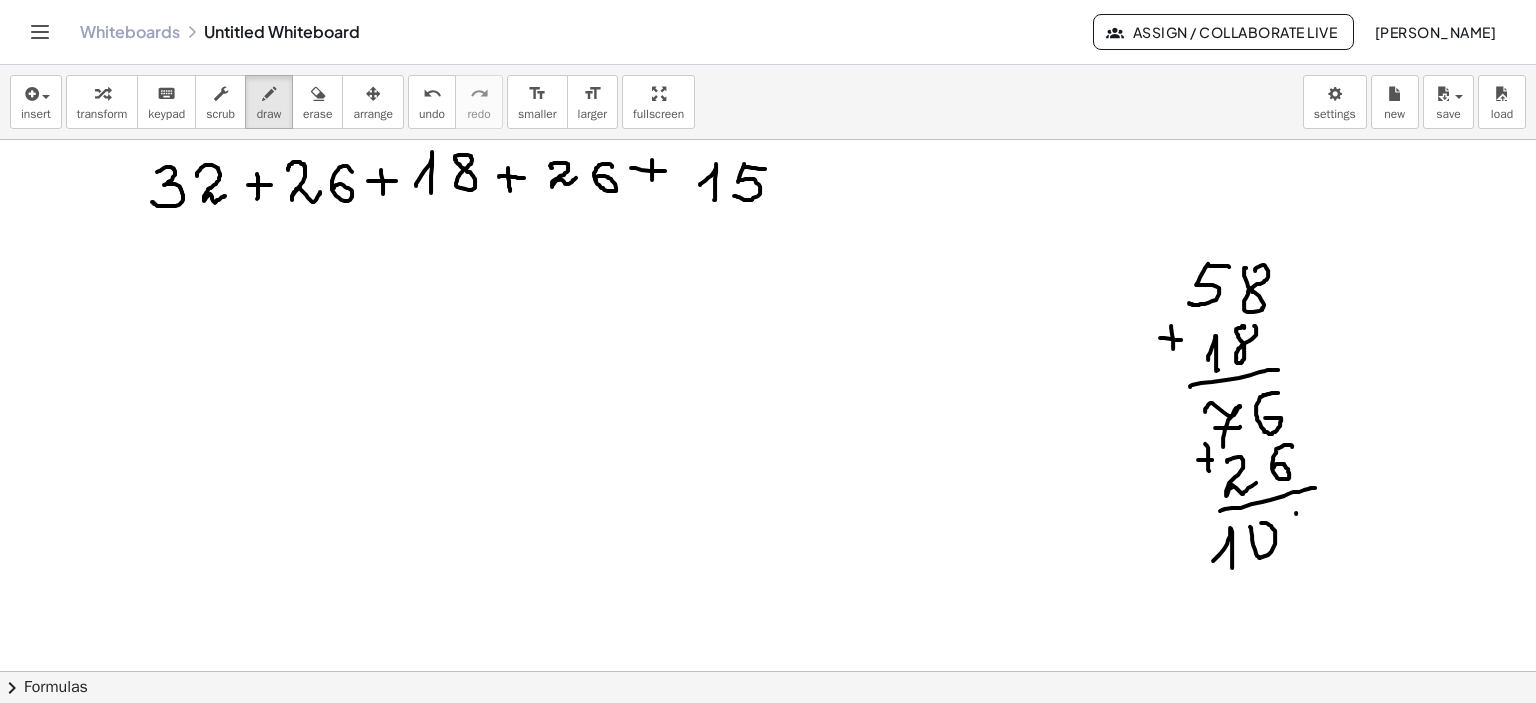 click at bounding box center (768, -60) 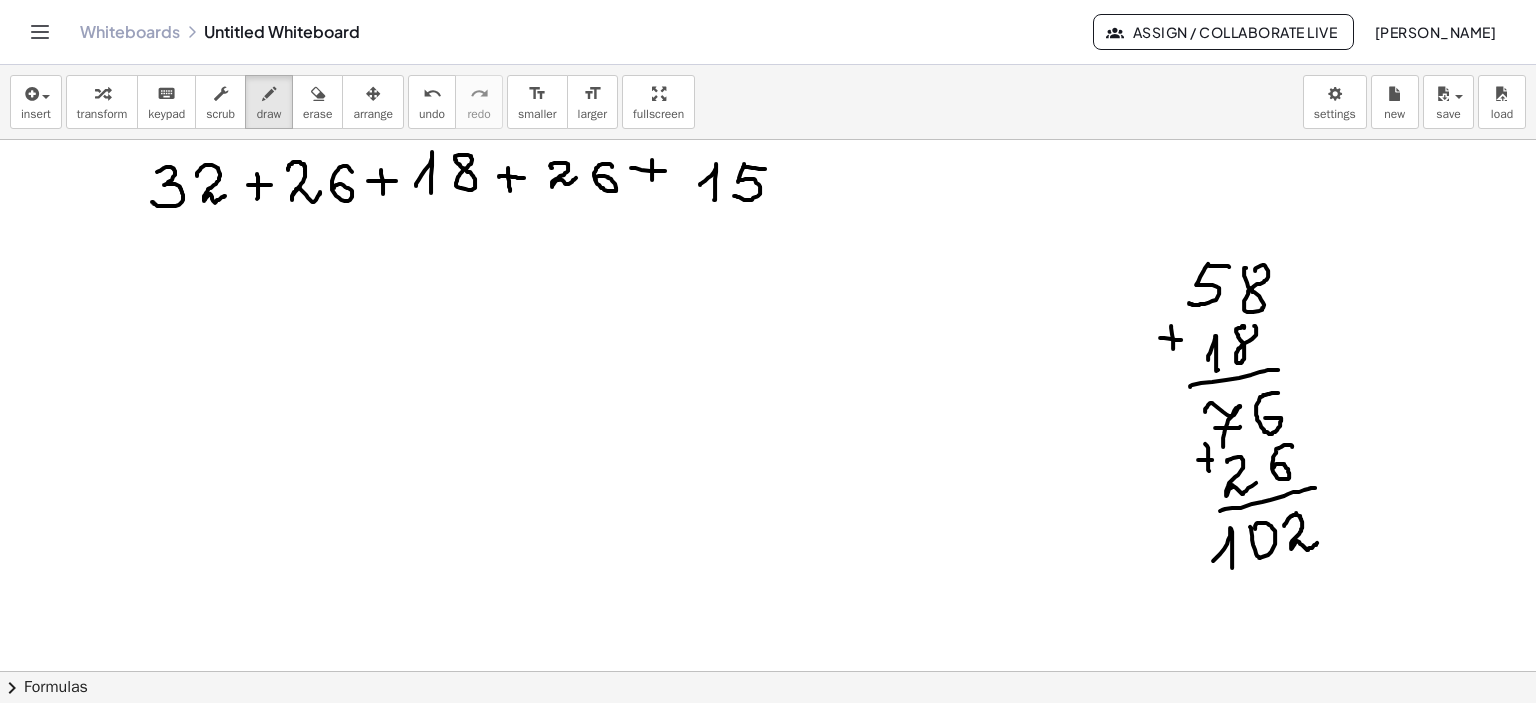 drag, startPoint x: 1284, startPoint y: 525, endPoint x: 1320, endPoint y: 540, distance: 39 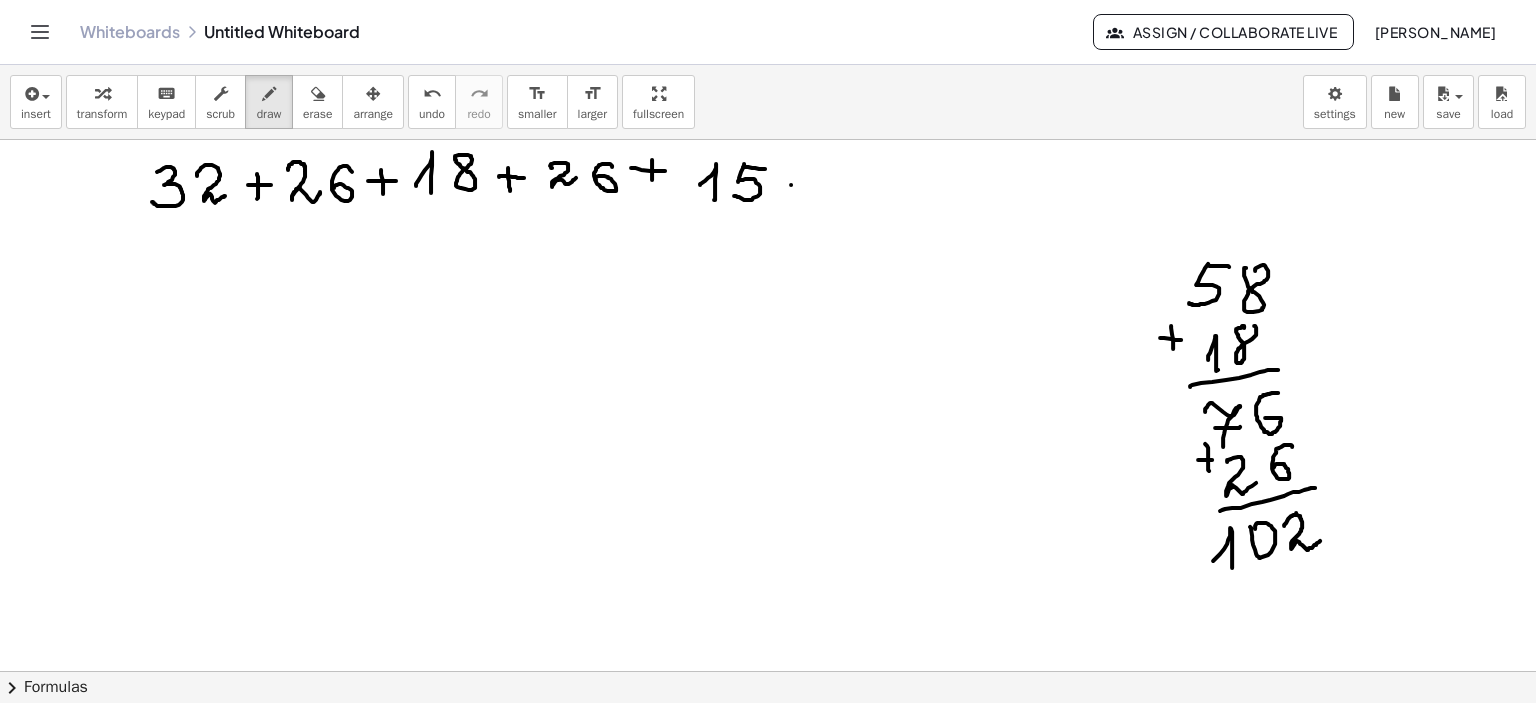 drag, startPoint x: 791, startPoint y: 184, endPoint x: 821, endPoint y: 185, distance: 30.016663 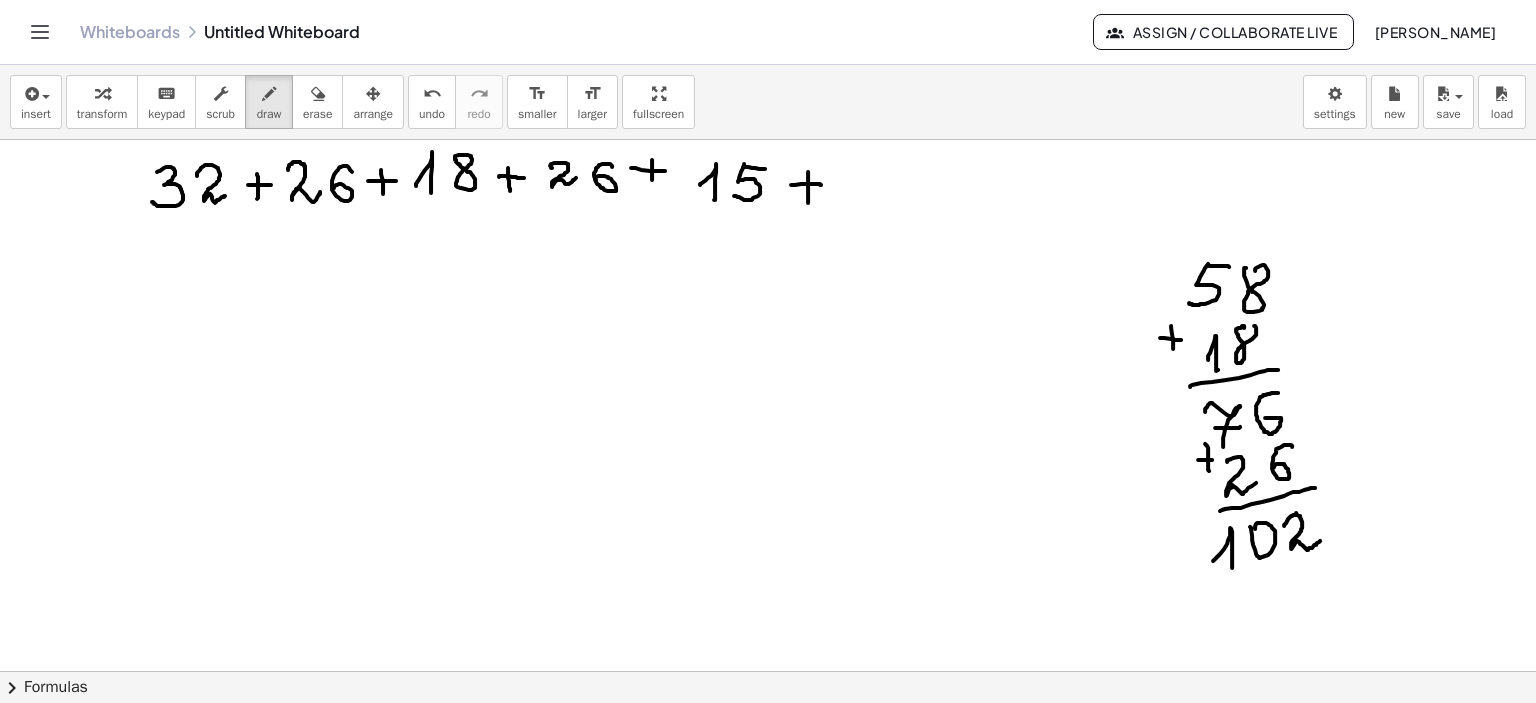 drag, startPoint x: 808, startPoint y: 171, endPoint x: 807, endPoint y: 203, distance: 32.01562 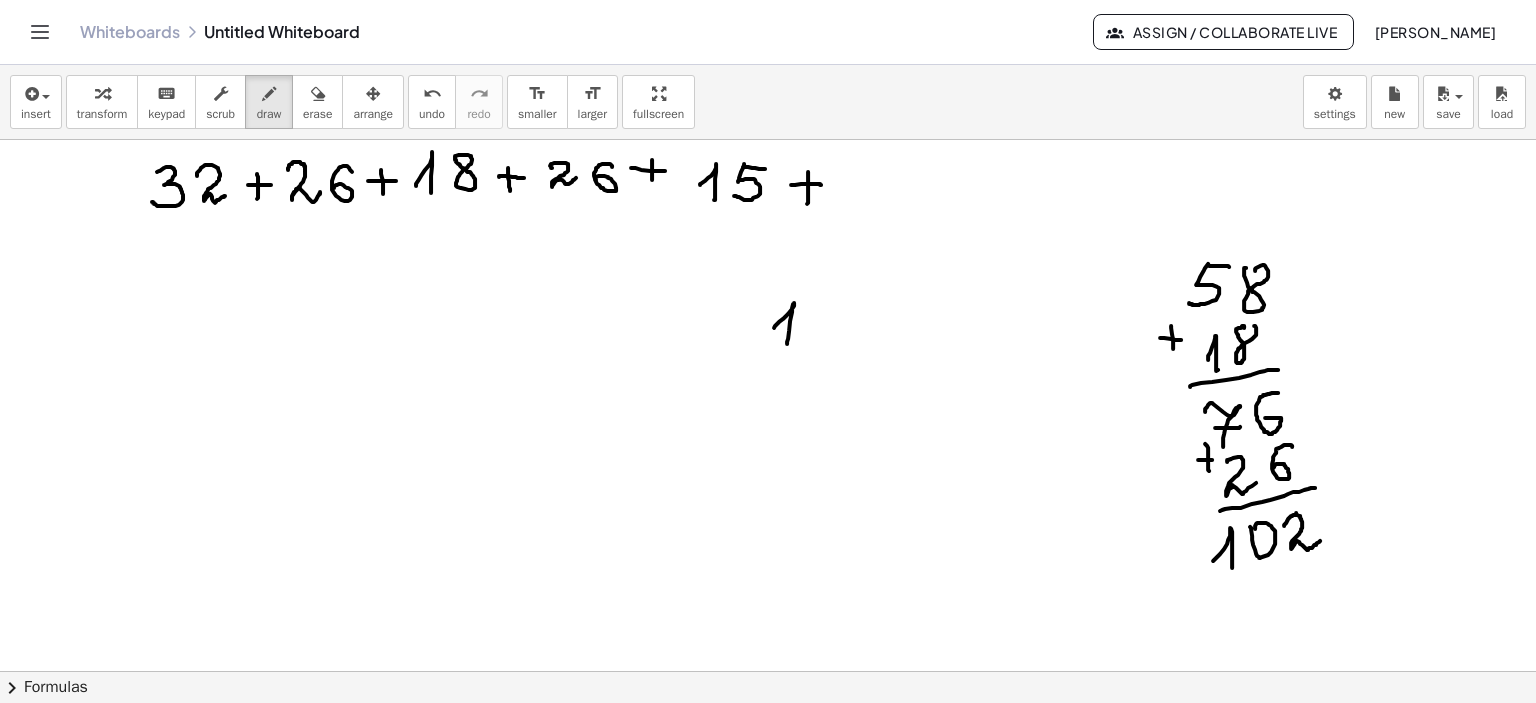 drag, startPoint x: 774, startPoint y: 327, endPoint x: 788, endPoint y: 344, distance: 22.022715 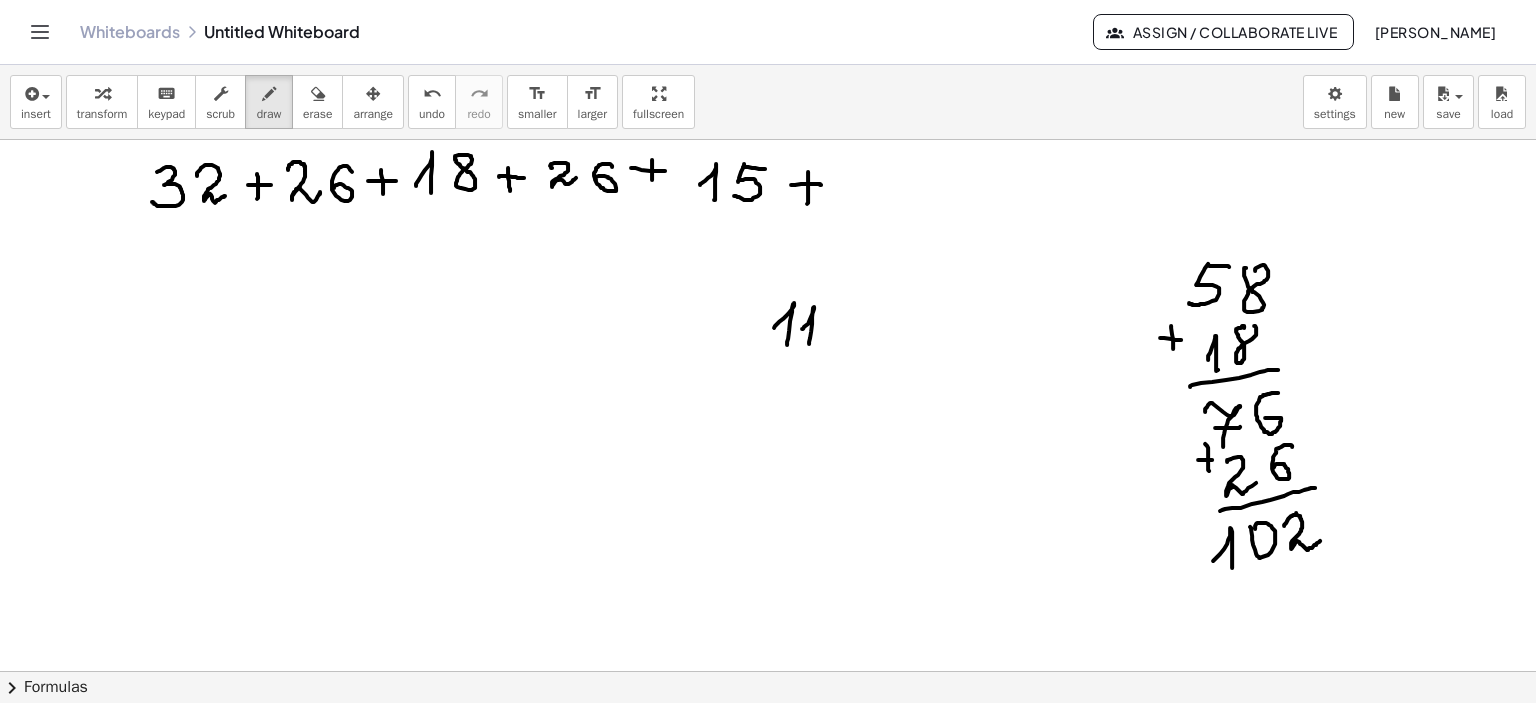drag, startPoint x: 802, startPoint y: 328, endPoint x: 833, endPoint y: 320, distance: 32.01562 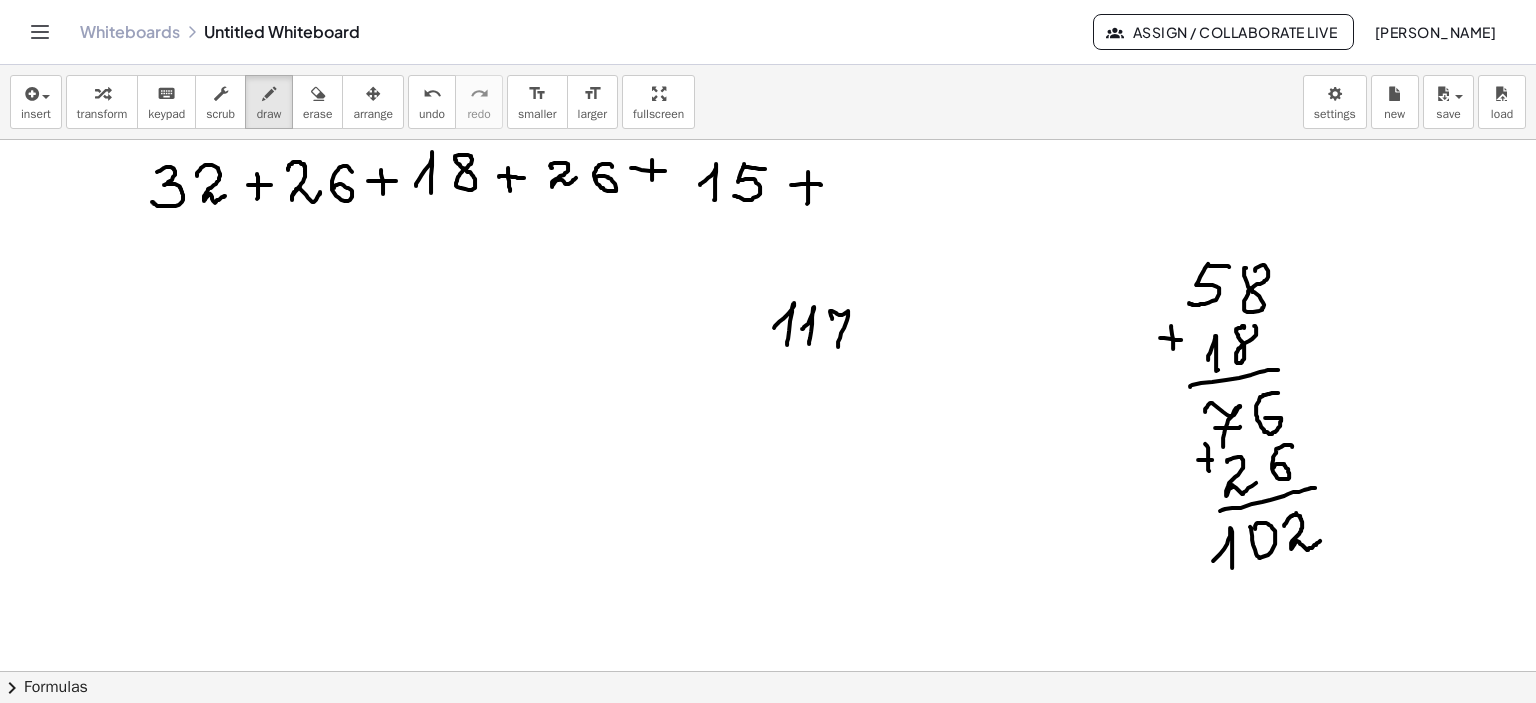 drag, startPoint x: 832, startPoint y: 318, endPoint x: 833, endPoint y: 338, distance: 20.024984 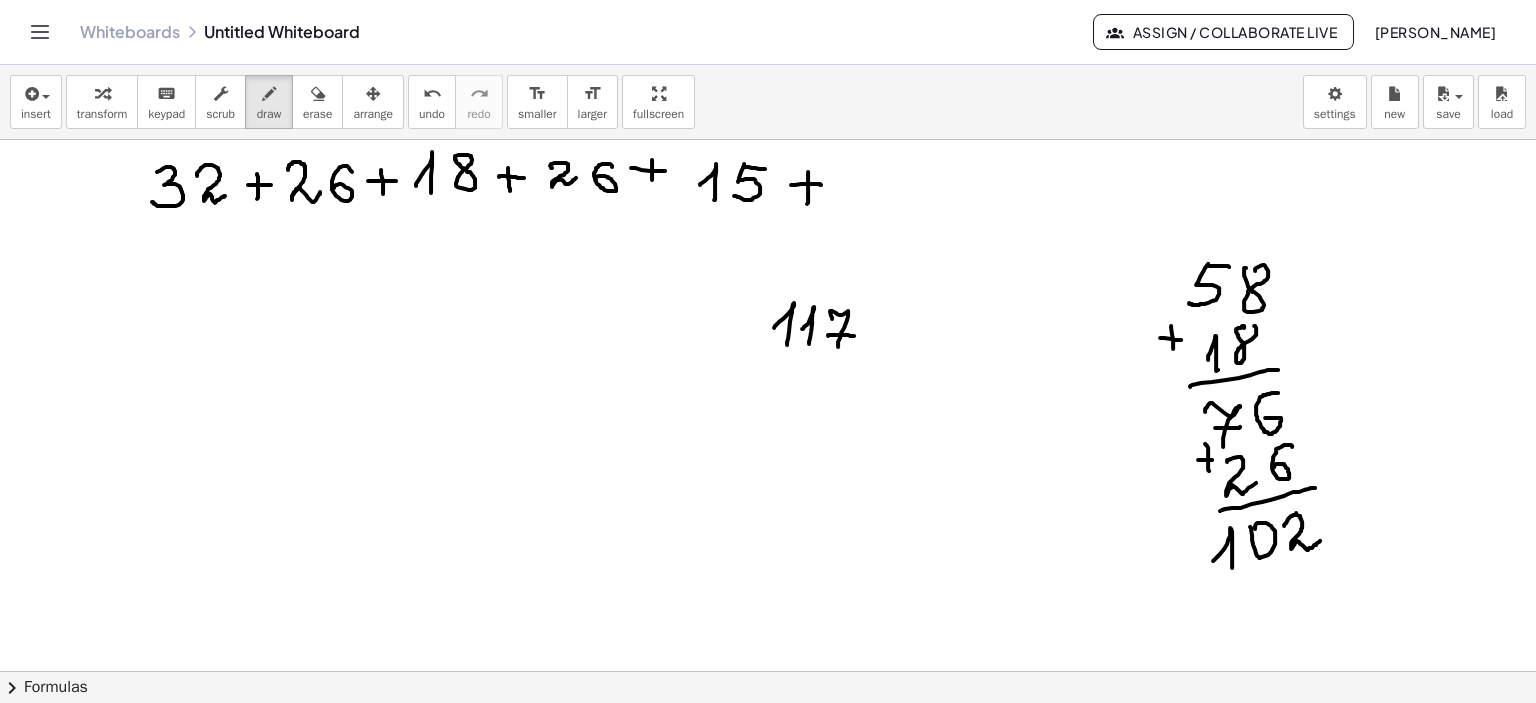 drag, startPoint x: 828, startPoint y: 335, endPoint x: 854, endPoint y: 335, distance: 26 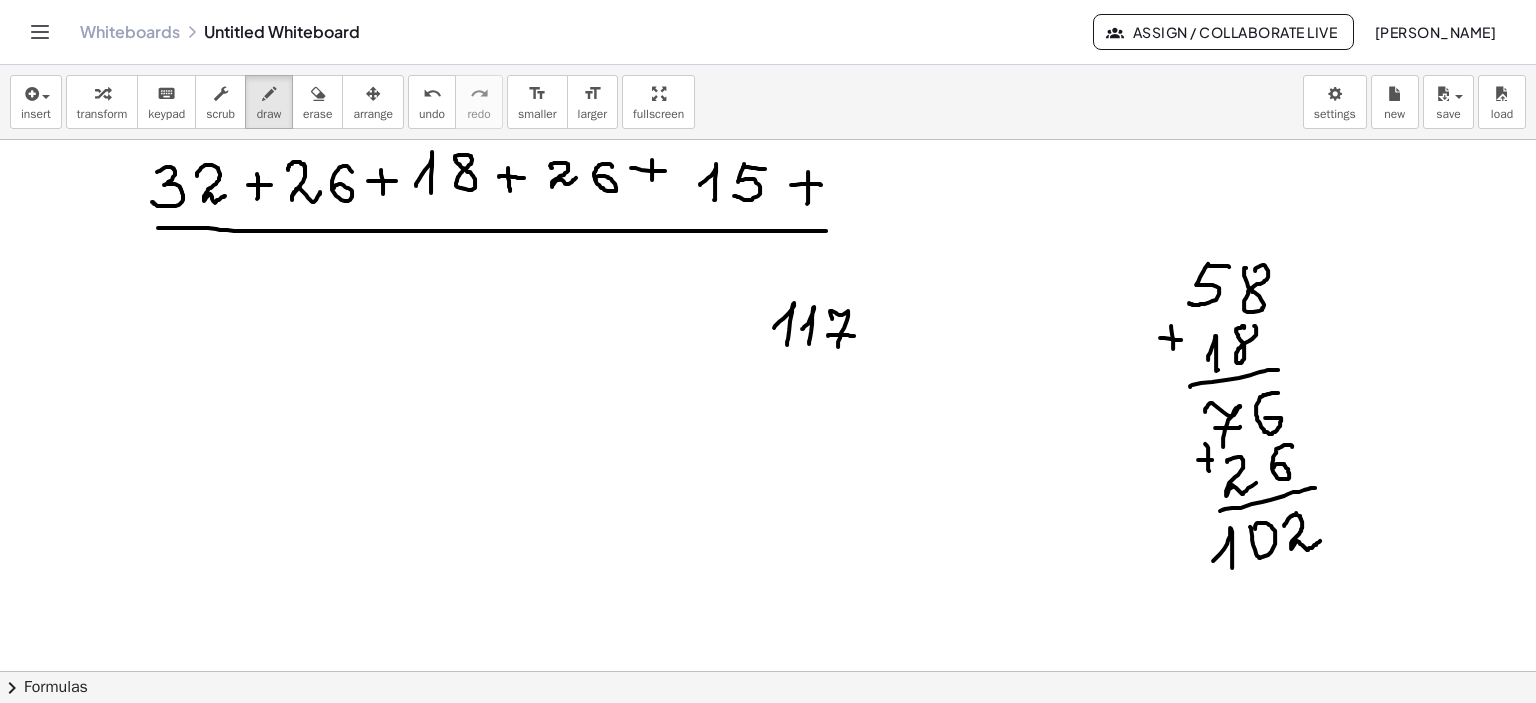 drag, startPoint x: 158, startPoint y: 227, endPoint x: 827, endPoint y: 230, distance: 669.0067 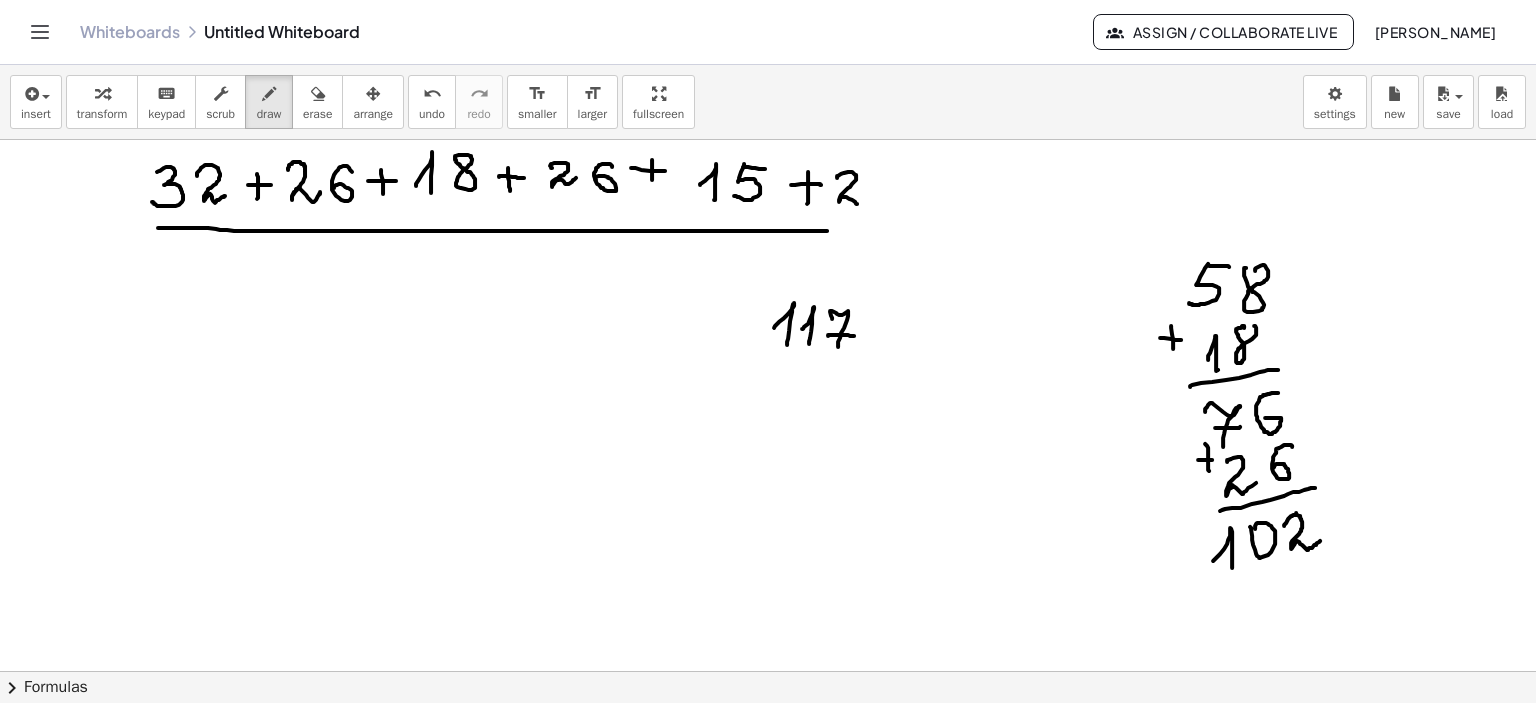 drag, startPoint x: 848, startPoint y: 171, endPoint x: 868, endPoint y: 191, distance: 28.284271 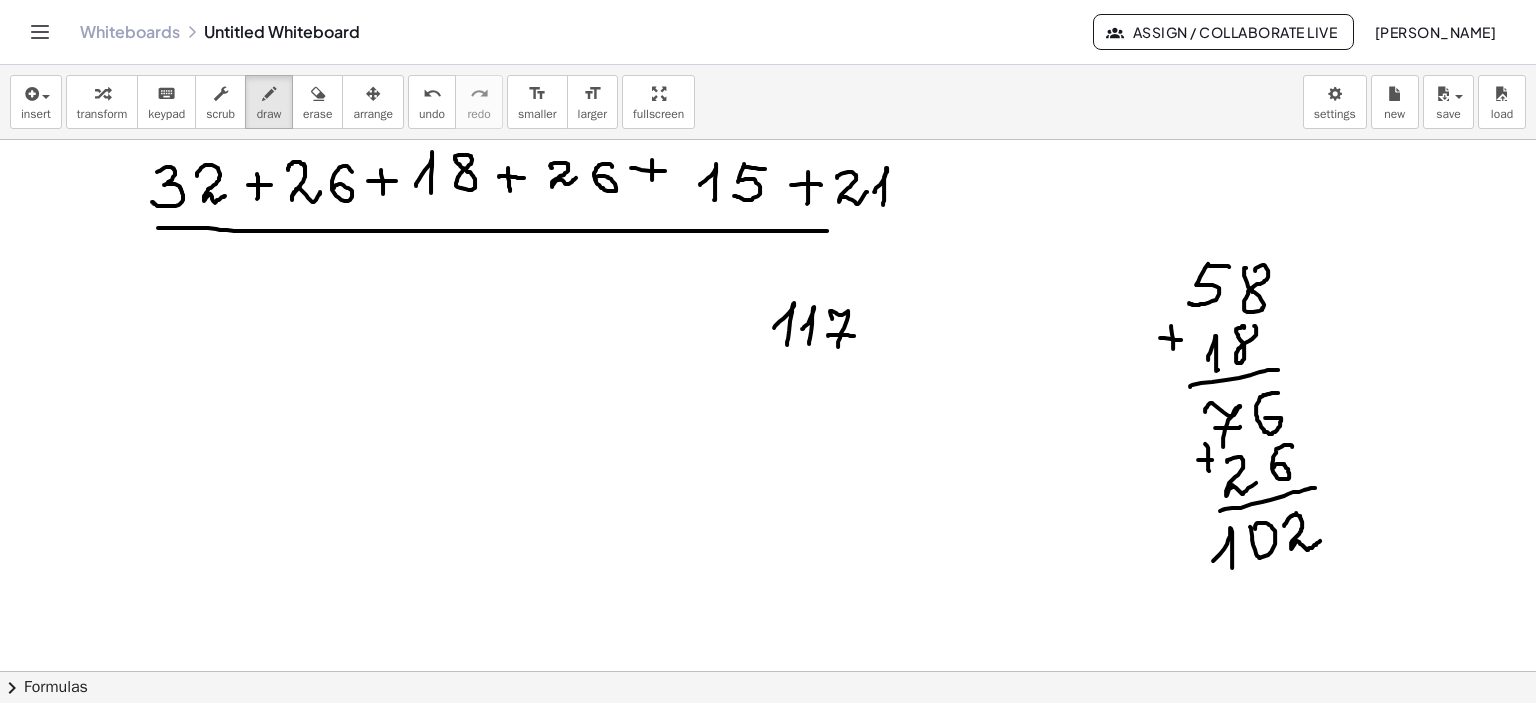 drag, startPoint x: 874, startPoint y: 191, endPoint x: 905, endPoint y: 187, distance: 31.257 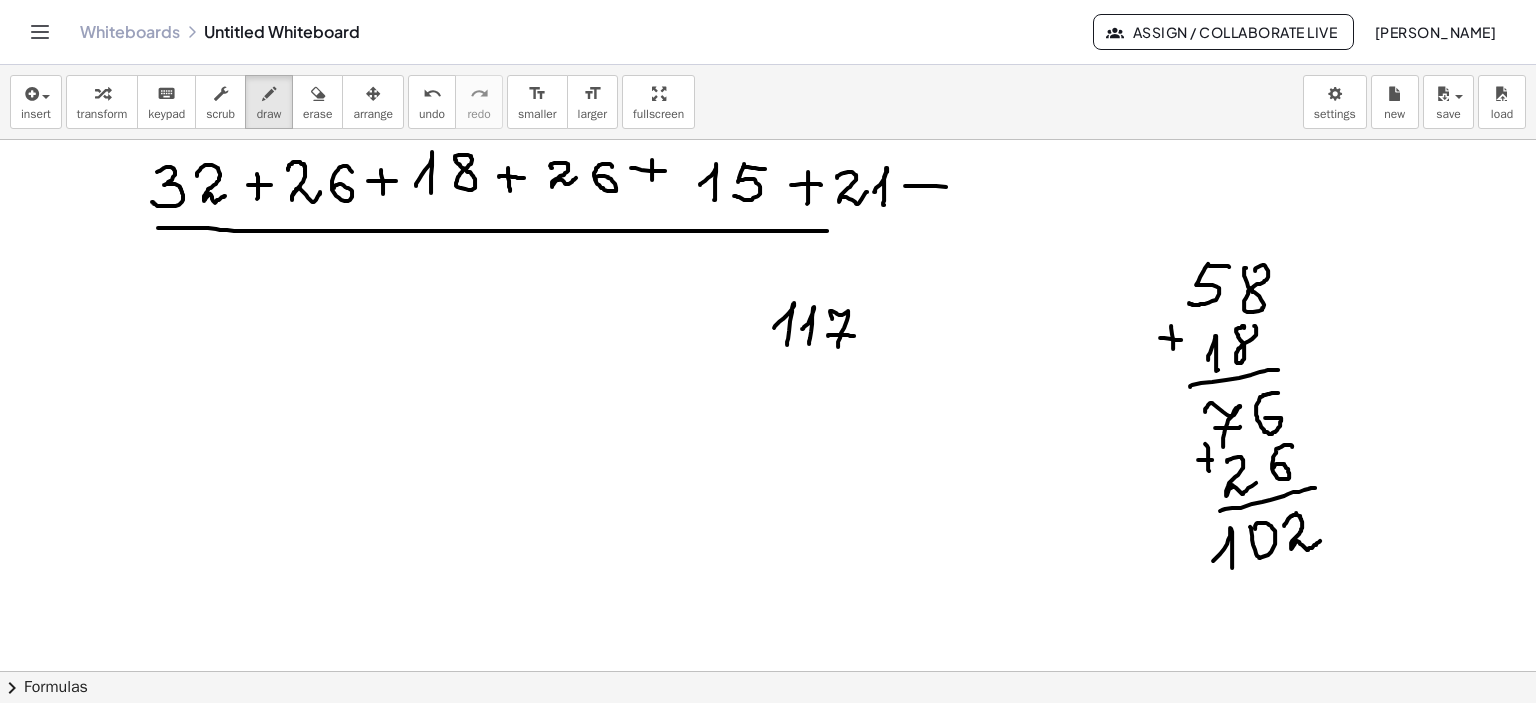 drag, startPoint x: 905, startPoint y: 185, endPoint x: 934, endPoint y: 183, distance: 29.068884 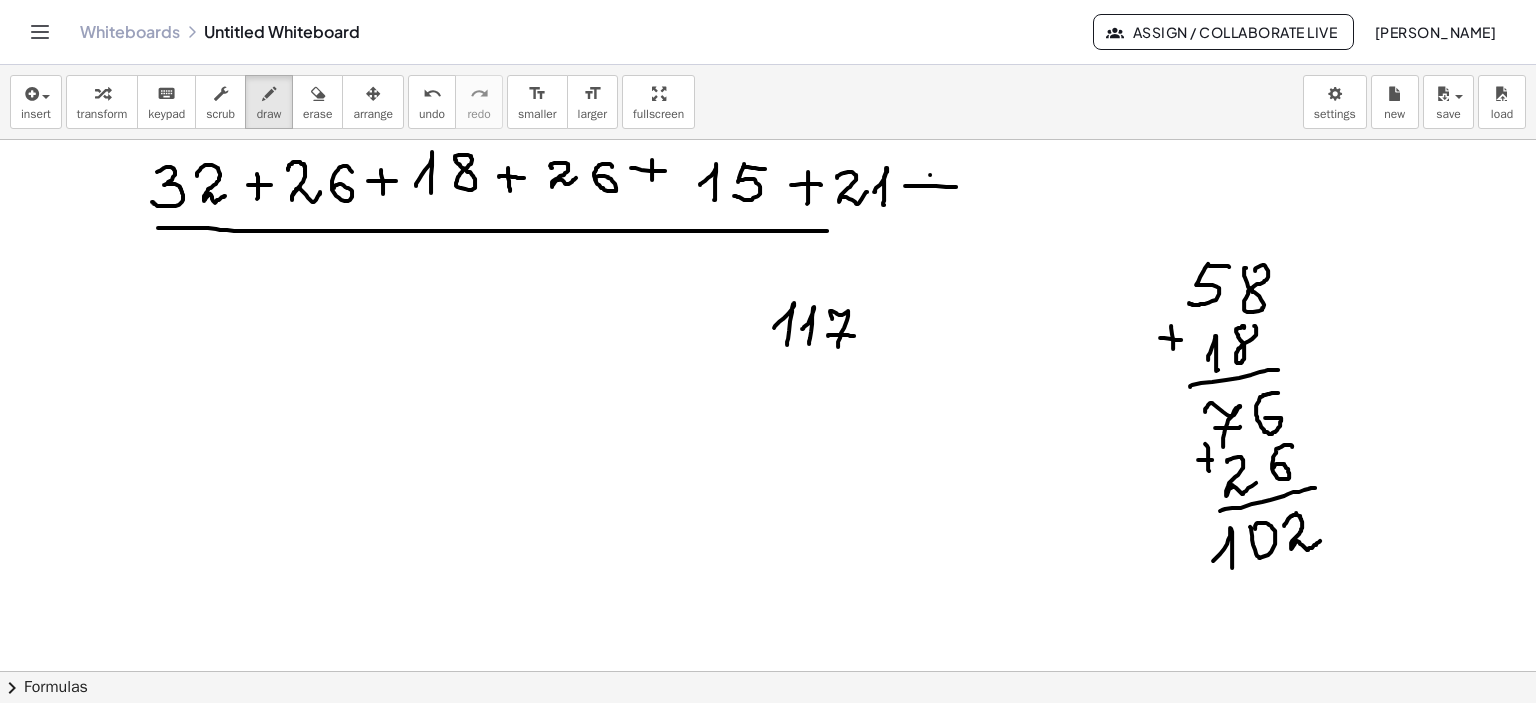 drag, startPoint x: 930, startPoint y: 174, endPoint x: 932, endPoint y: 203, distance: 29.068884 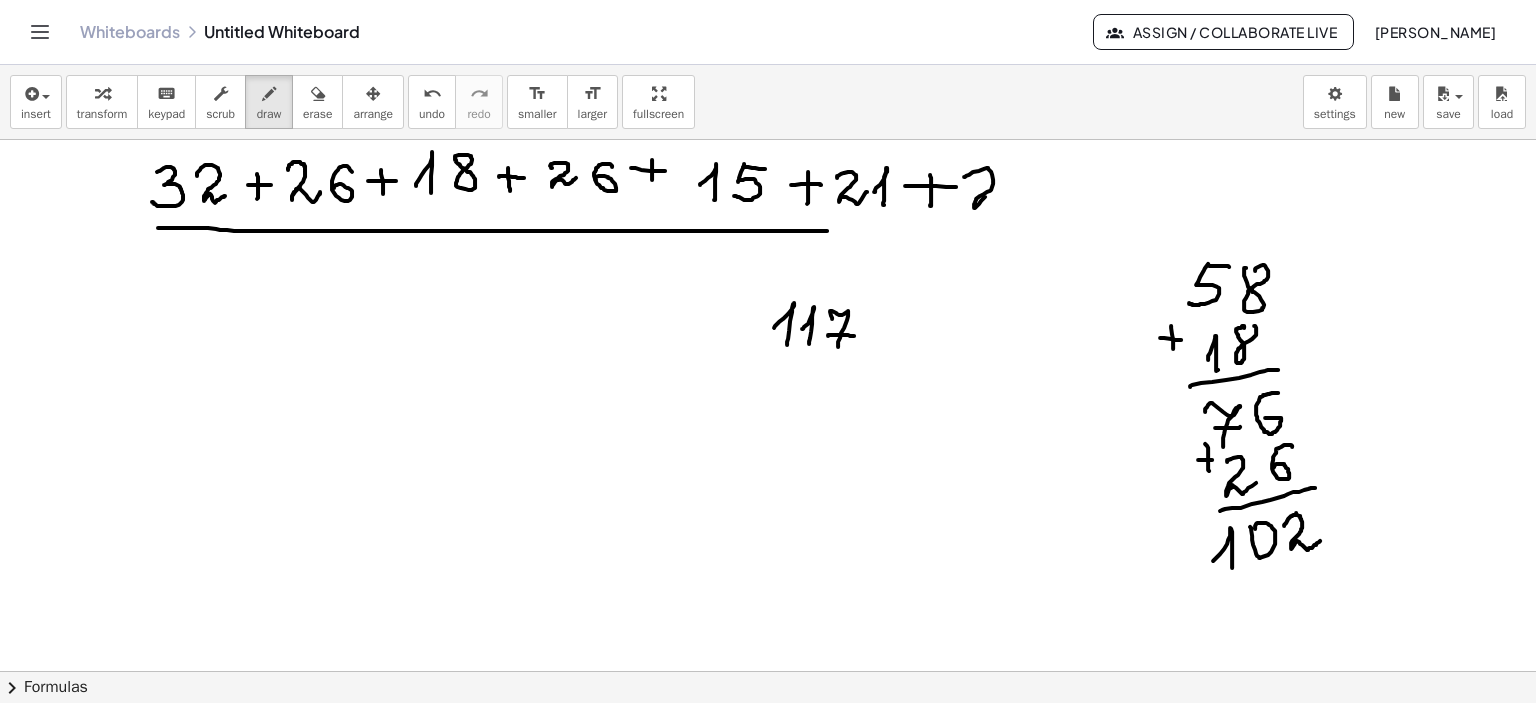 drag, startPoint x: 964, startPoint y: 176, endPoint x: 1013, endPoint y: 190, distance: 50.96077 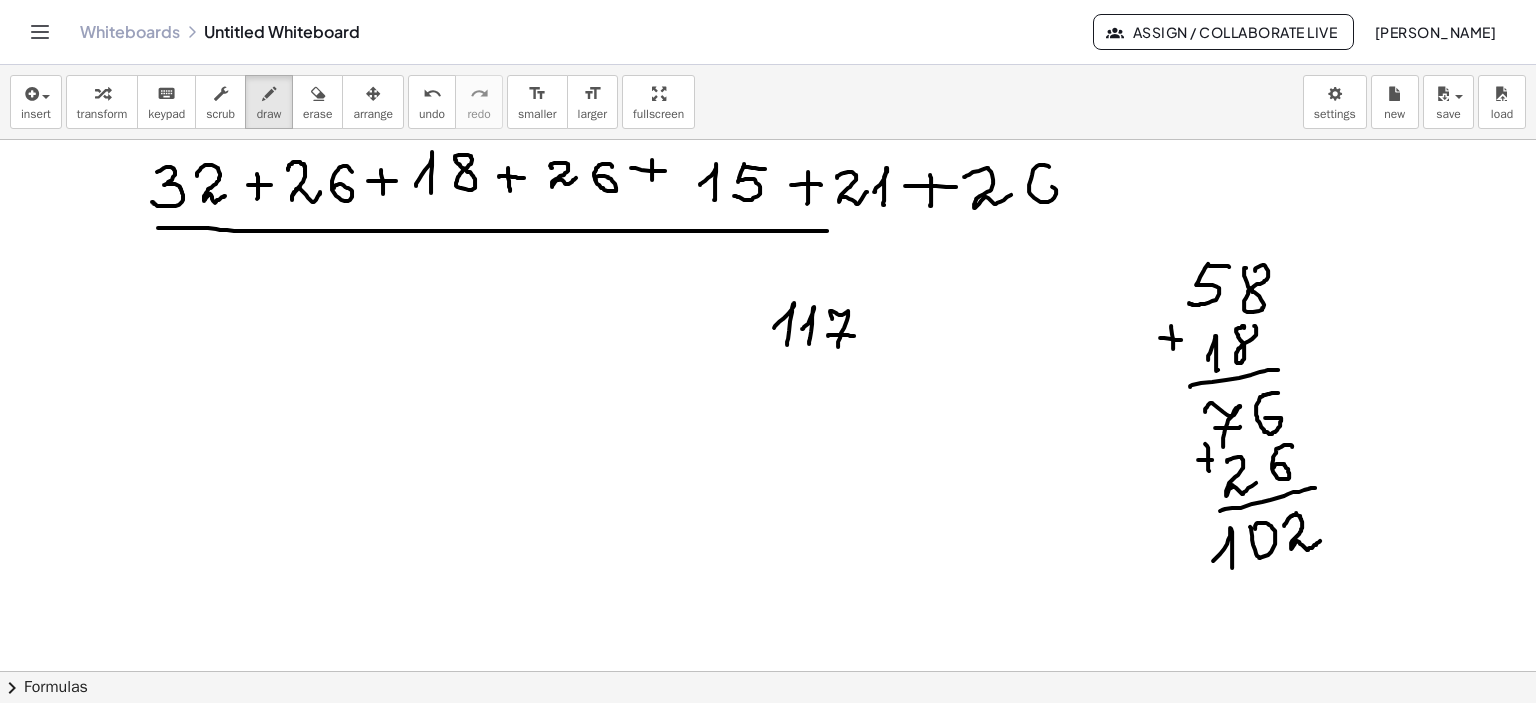 drag, startPoint x: 1049, startPoint y: 166, endPoint x: 1032, endPoint y: 190, distance: 29.410883 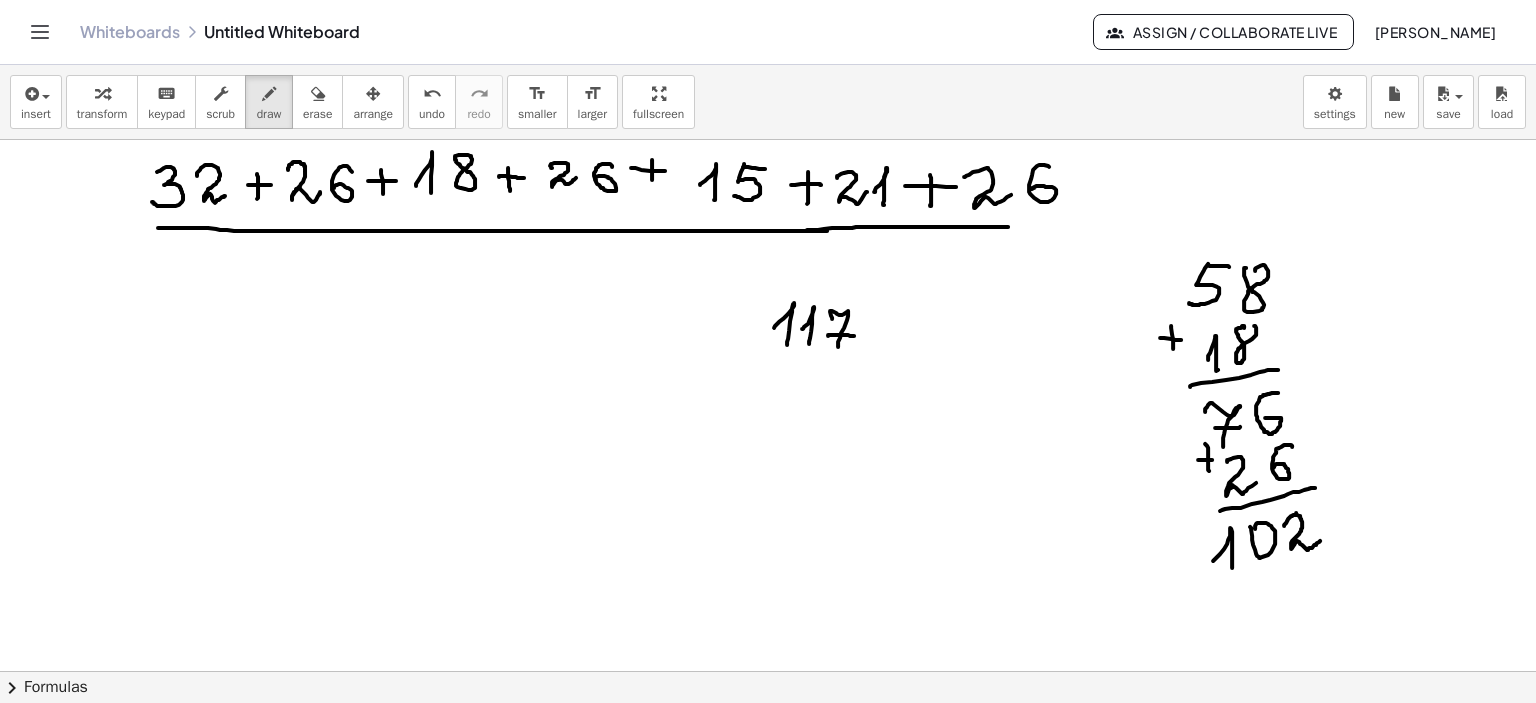 drag, startPoint x: 807, startPoint y: 229, endPoint x: 1020, endPoint y: 226, distance: 213.02112 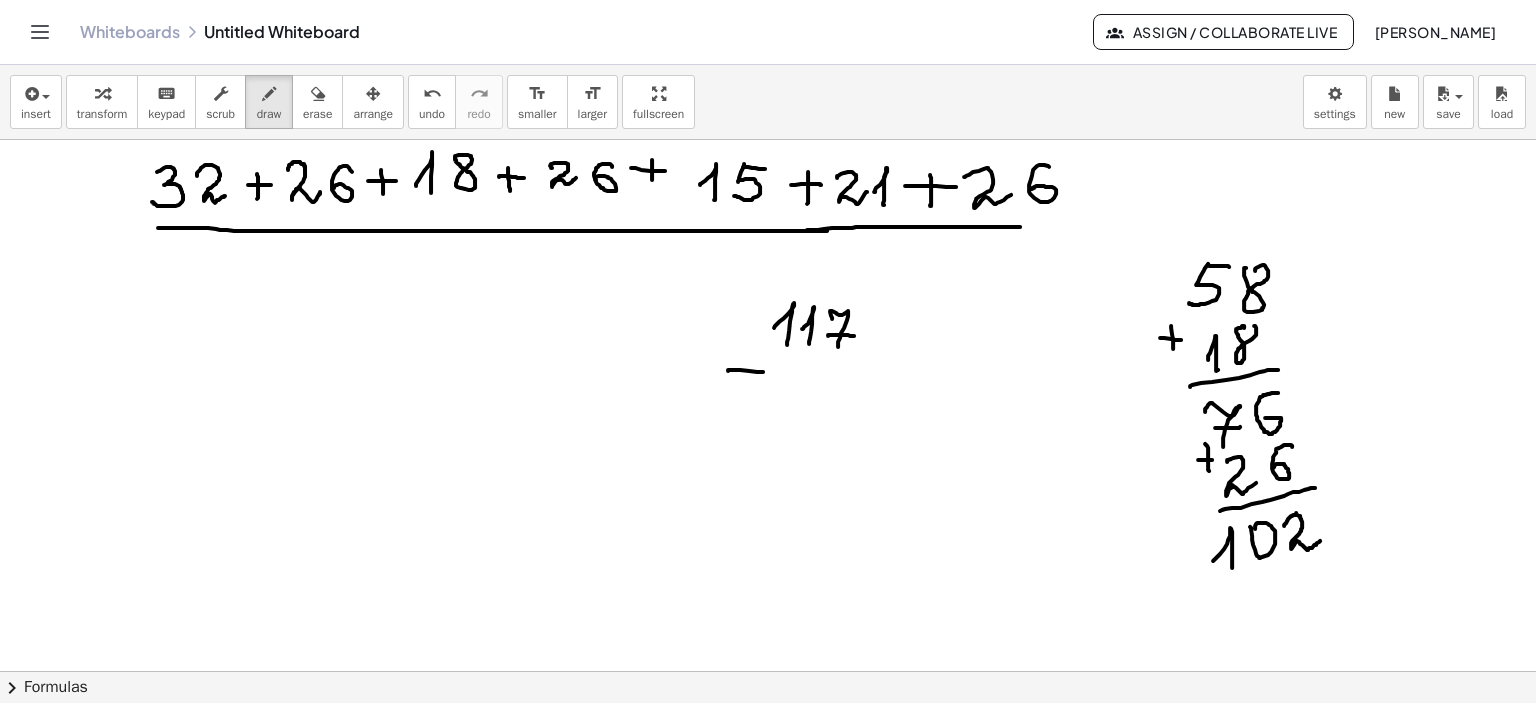 drag, startPoint x: 728, startPoint y: 369, endPoint x: 764, endPoint y: 371, distance: 36.05551 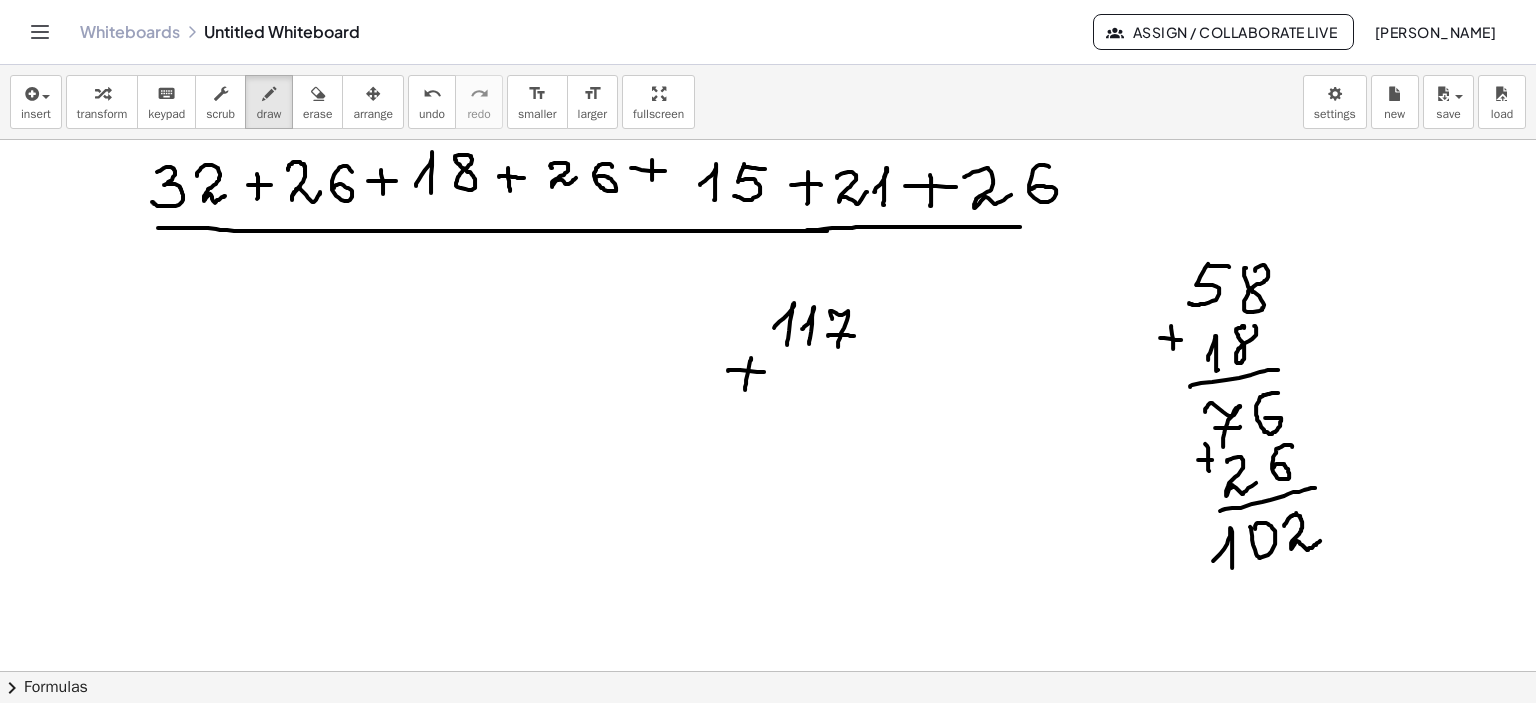 drag, startPoint x: 751, startPoint y: 357, endPoint x: 748, endPoint y: 391, distance: 34.132095 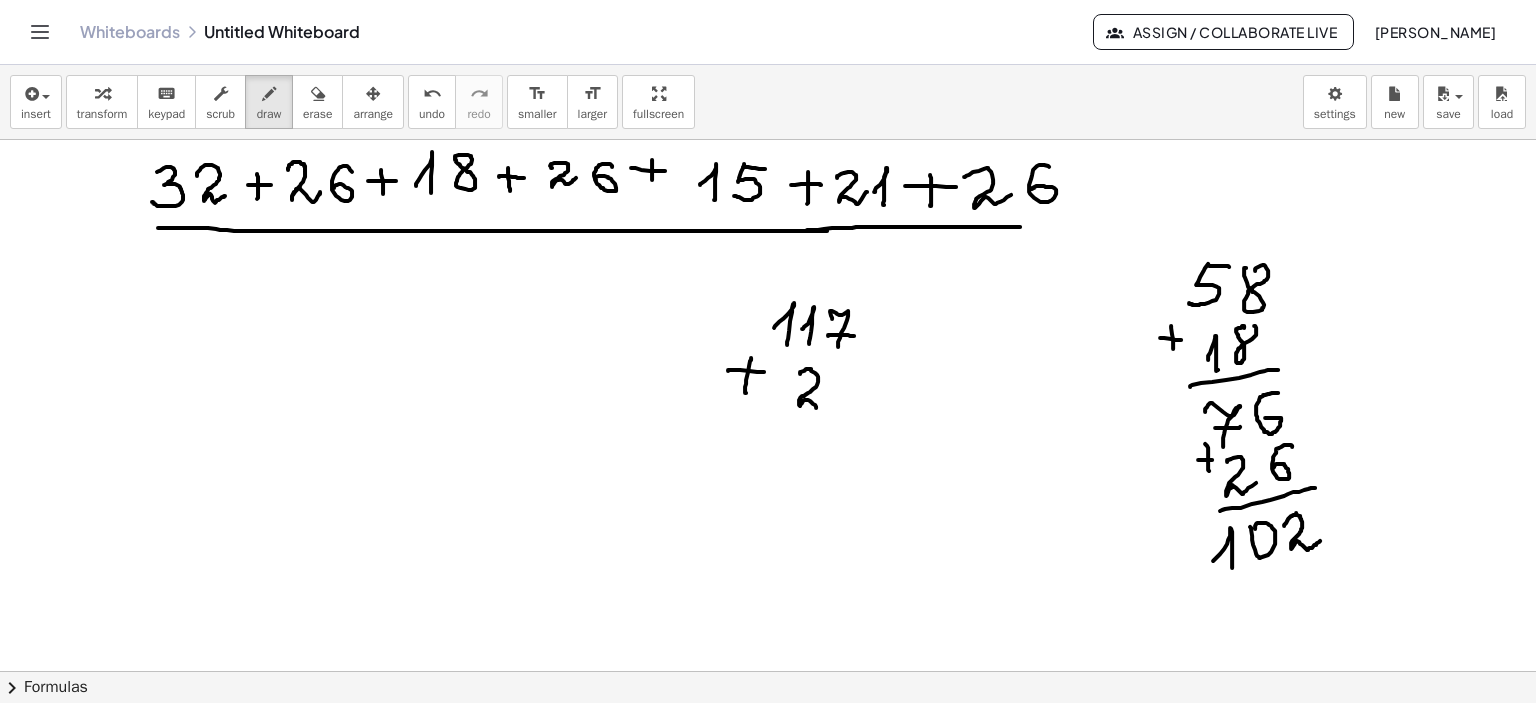 drag, startPoint x: 800, startPoint y: 373, endPoint x: 826, endPoint y: 400, distance: 37.48333 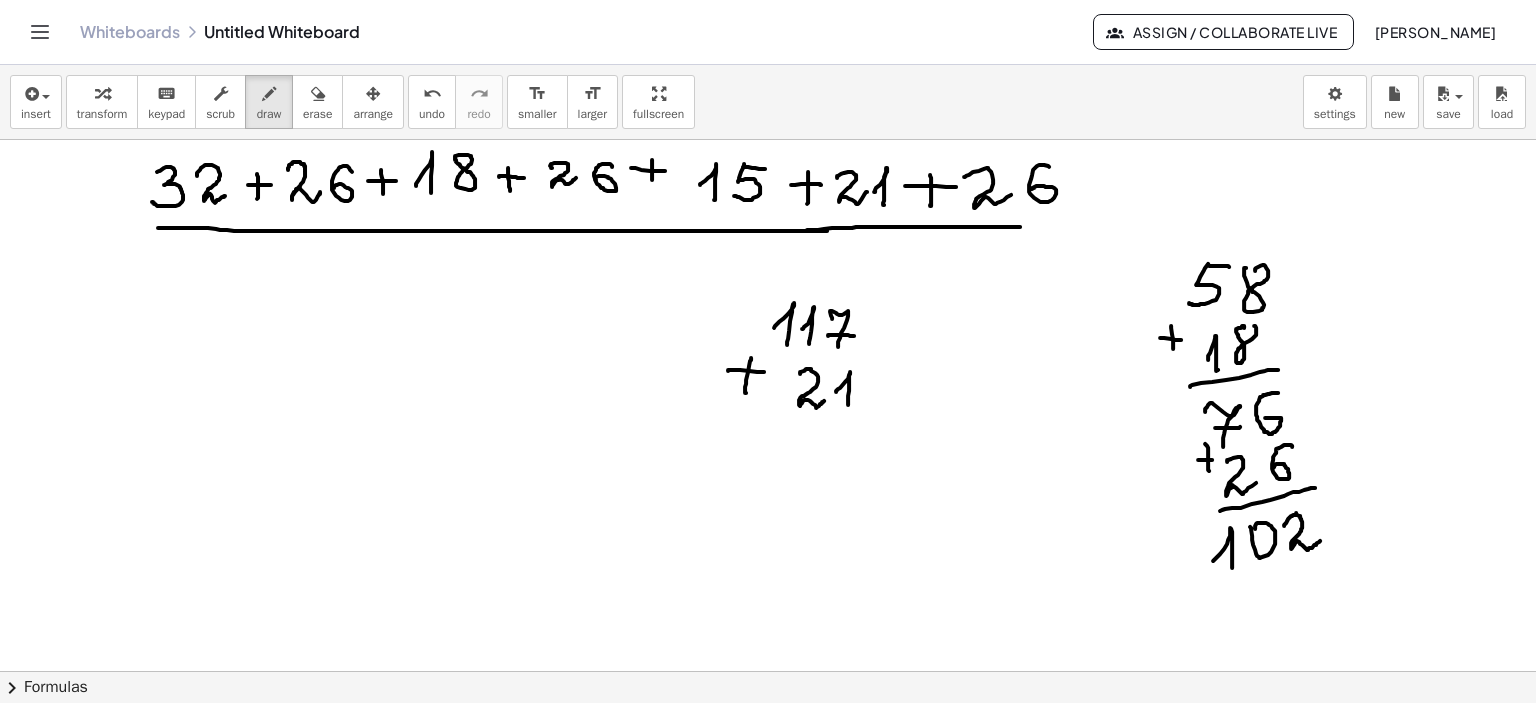 drag, startPoint x: 836, startPoint y: 391, endPoint x: 848, endPoint y: 404, distance: 17.691807 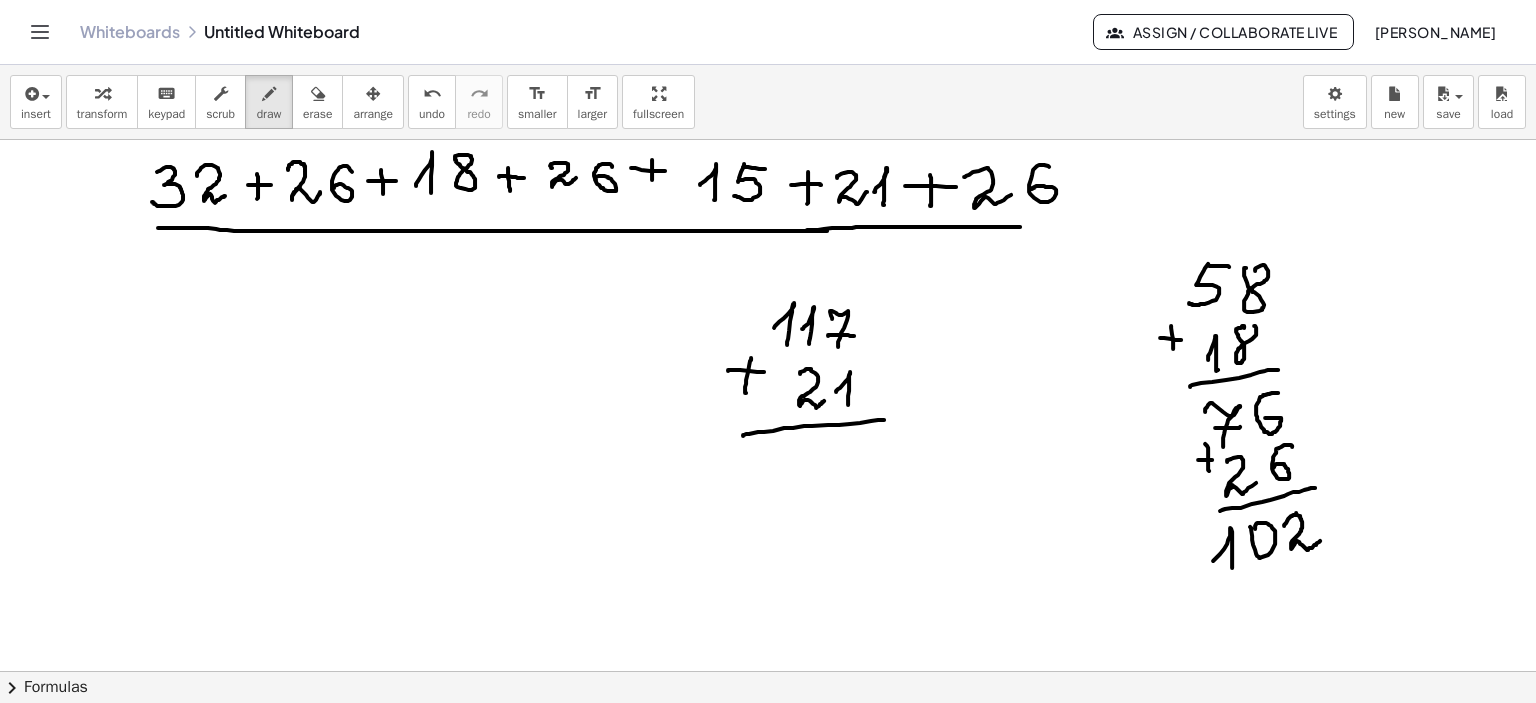drag, startPoint x: 743, startPoint y: 435, endPoint x: 884, endPoint y: 419, distance: 141.90489 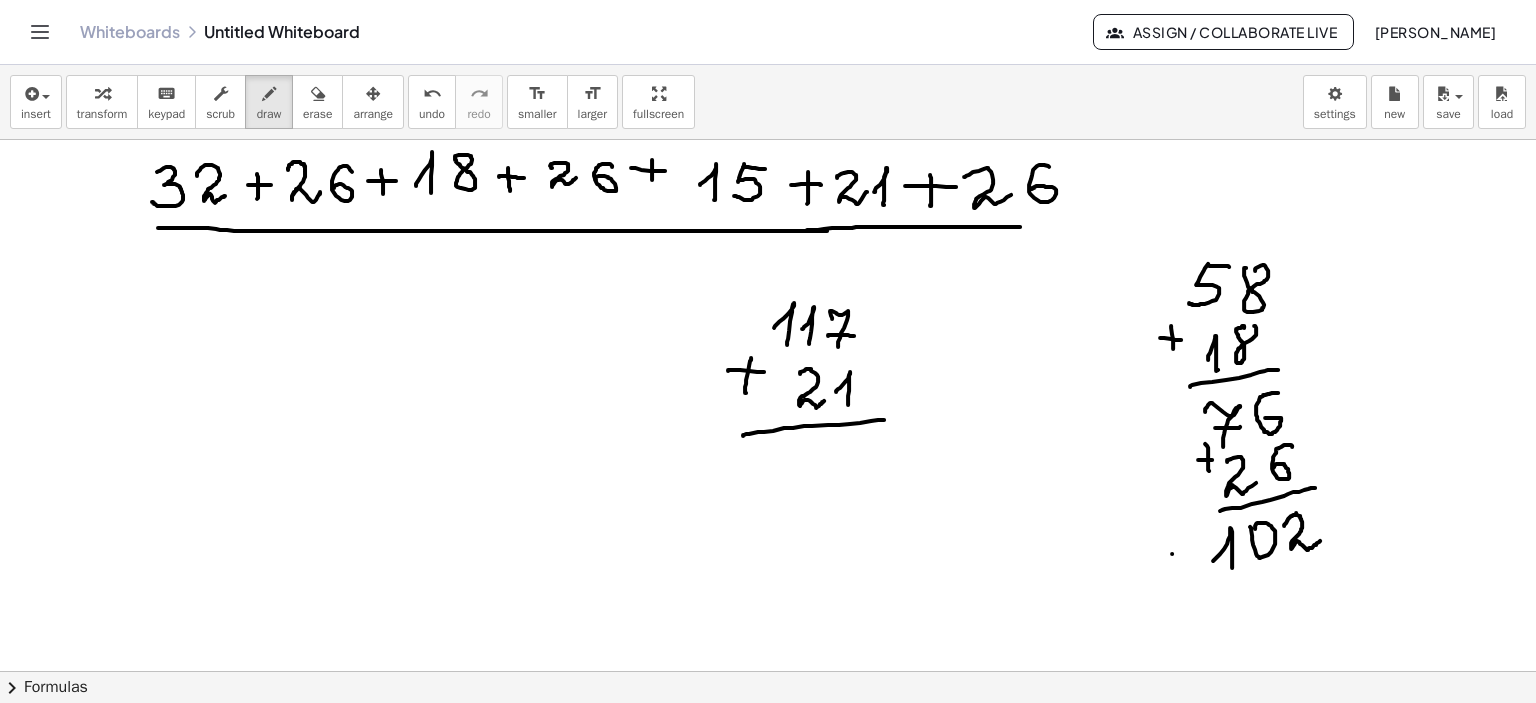 click at bounding box center (768, -60) 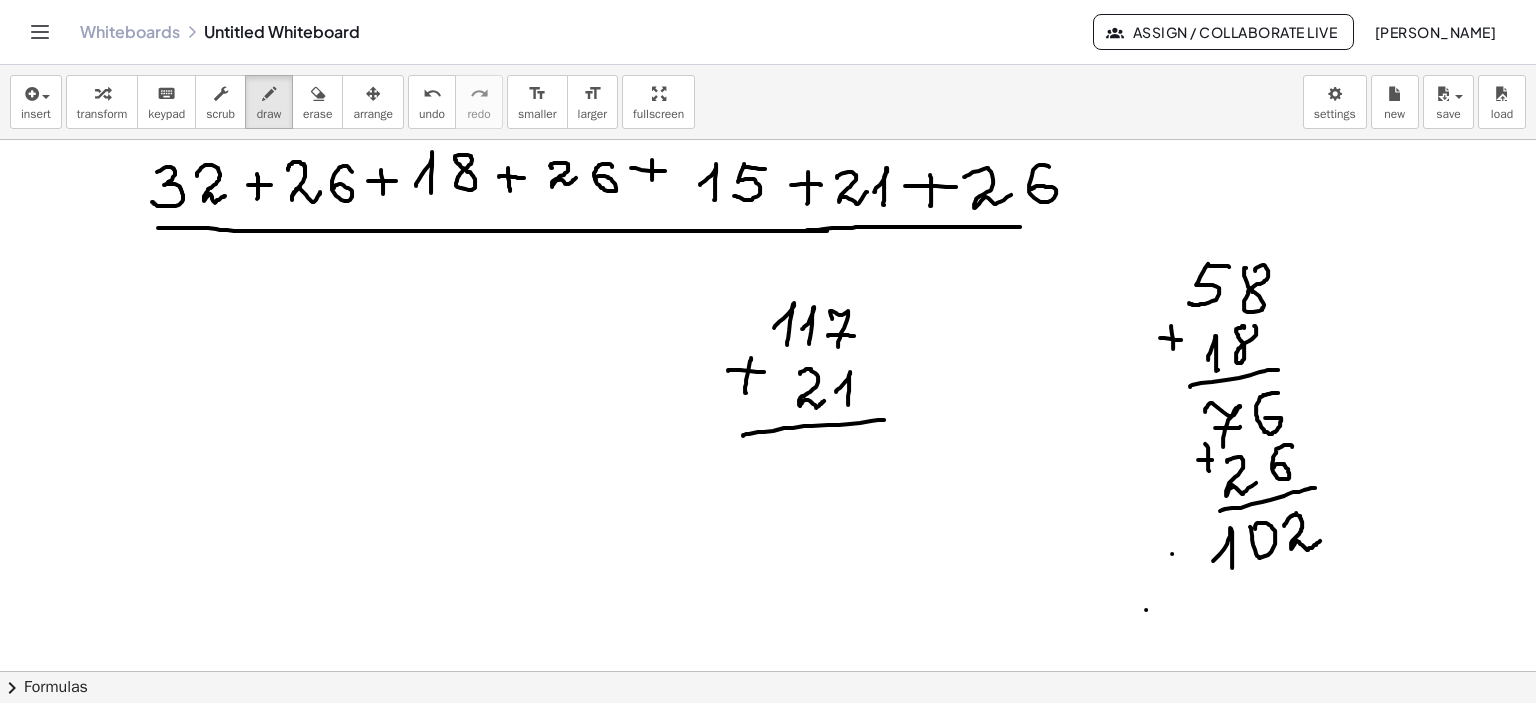 click at bounding box center [768, -60] 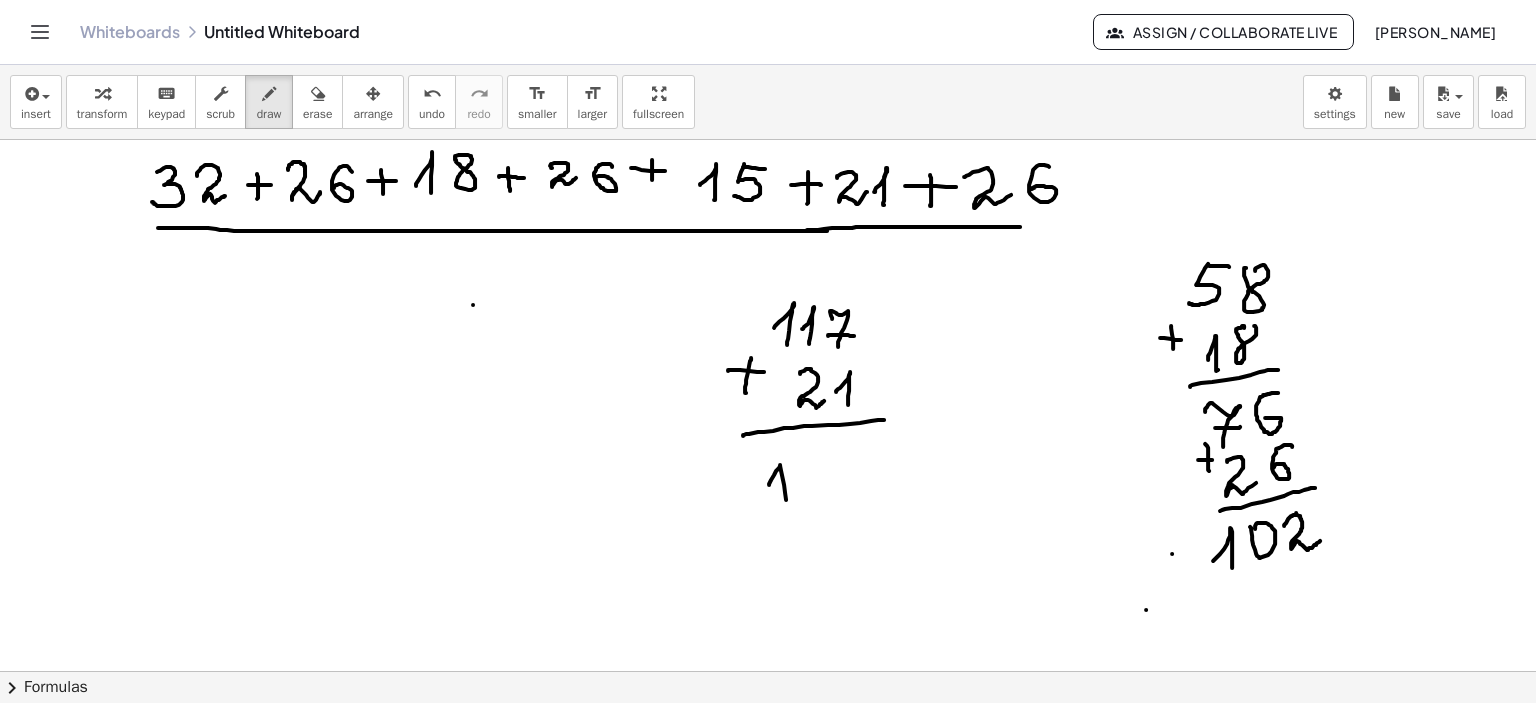 drag, startPoint x: 769, startPoint y: 484, endPoint x: 792, endPoint y: 504, distance: 30.479502 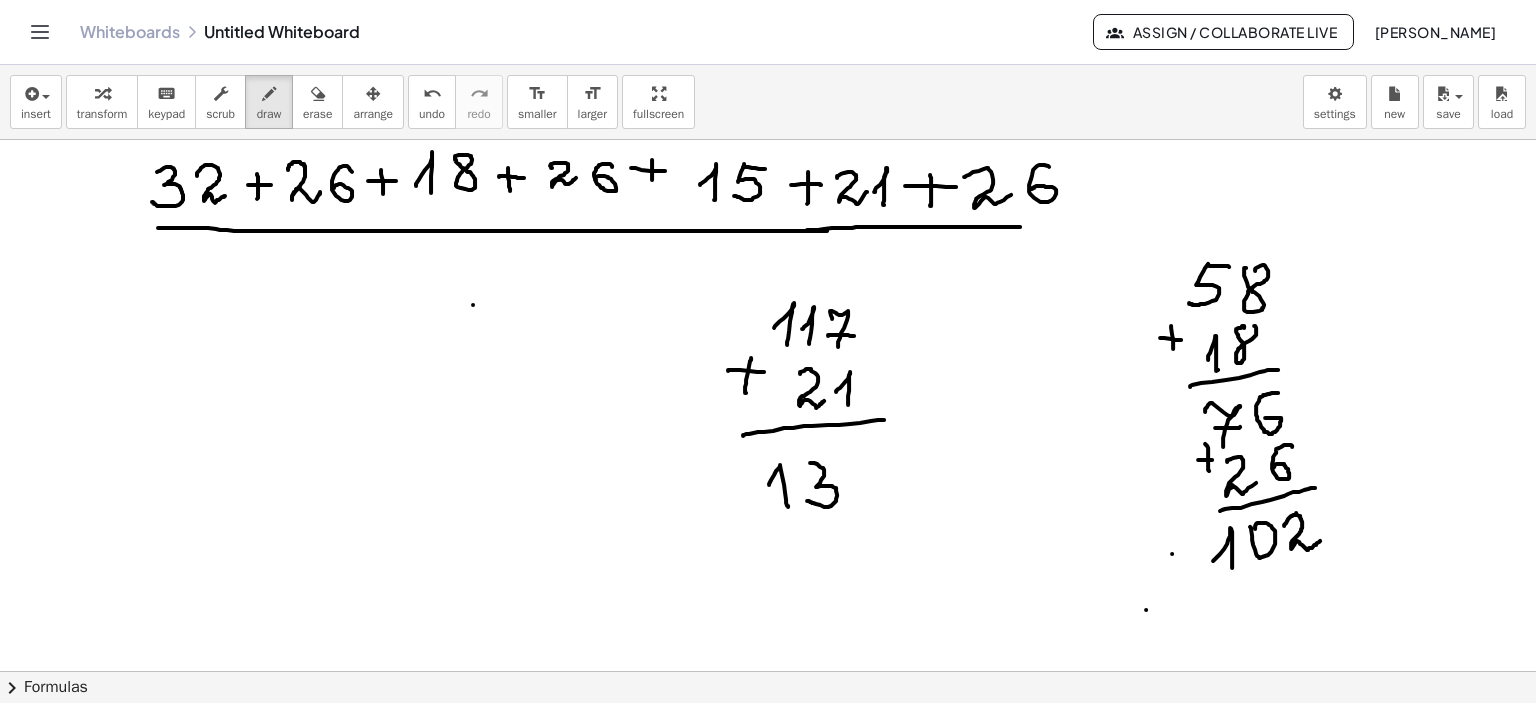 drag, startPoint x: 810, startPoint y: 462, endPoint x: 807, endPoint y: 500, distance: 38.118237 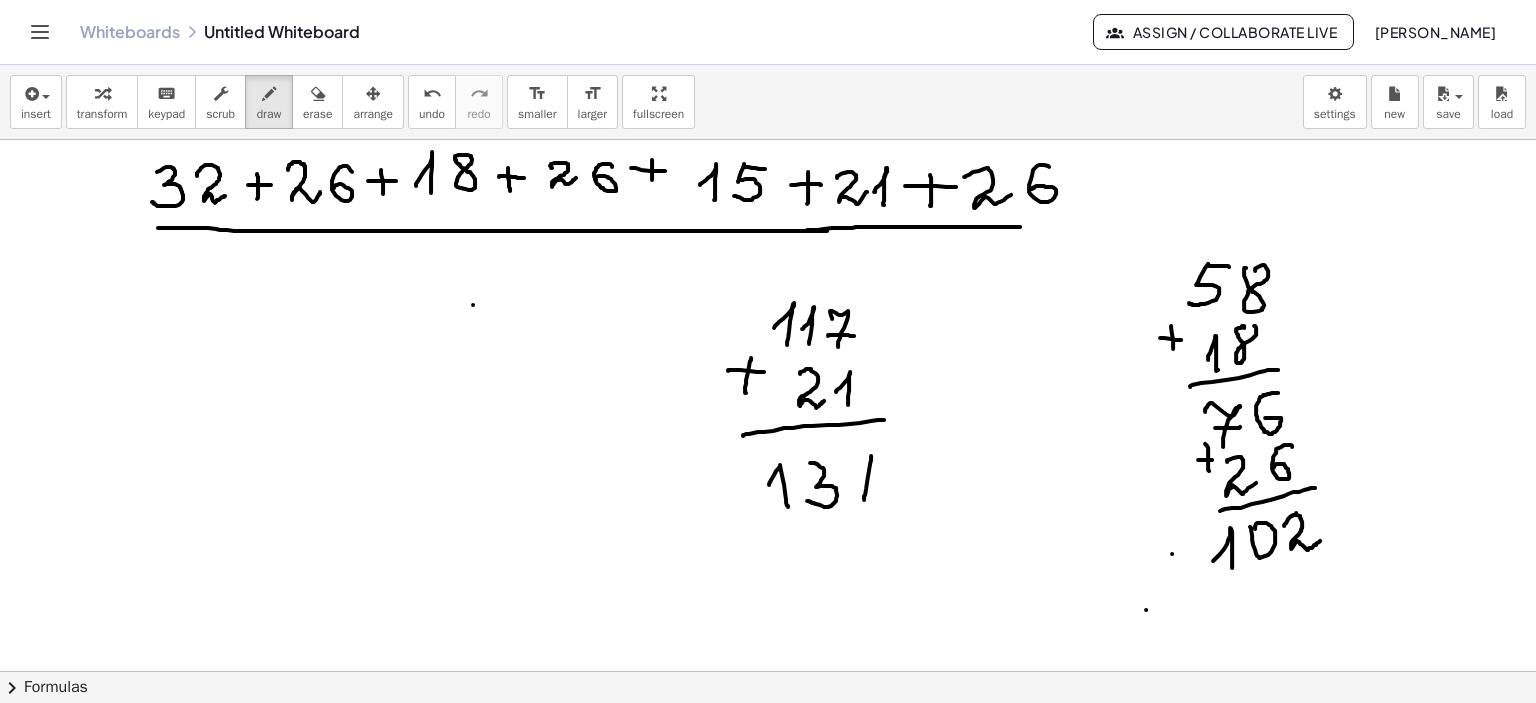 click at bounding box center [768, -60] 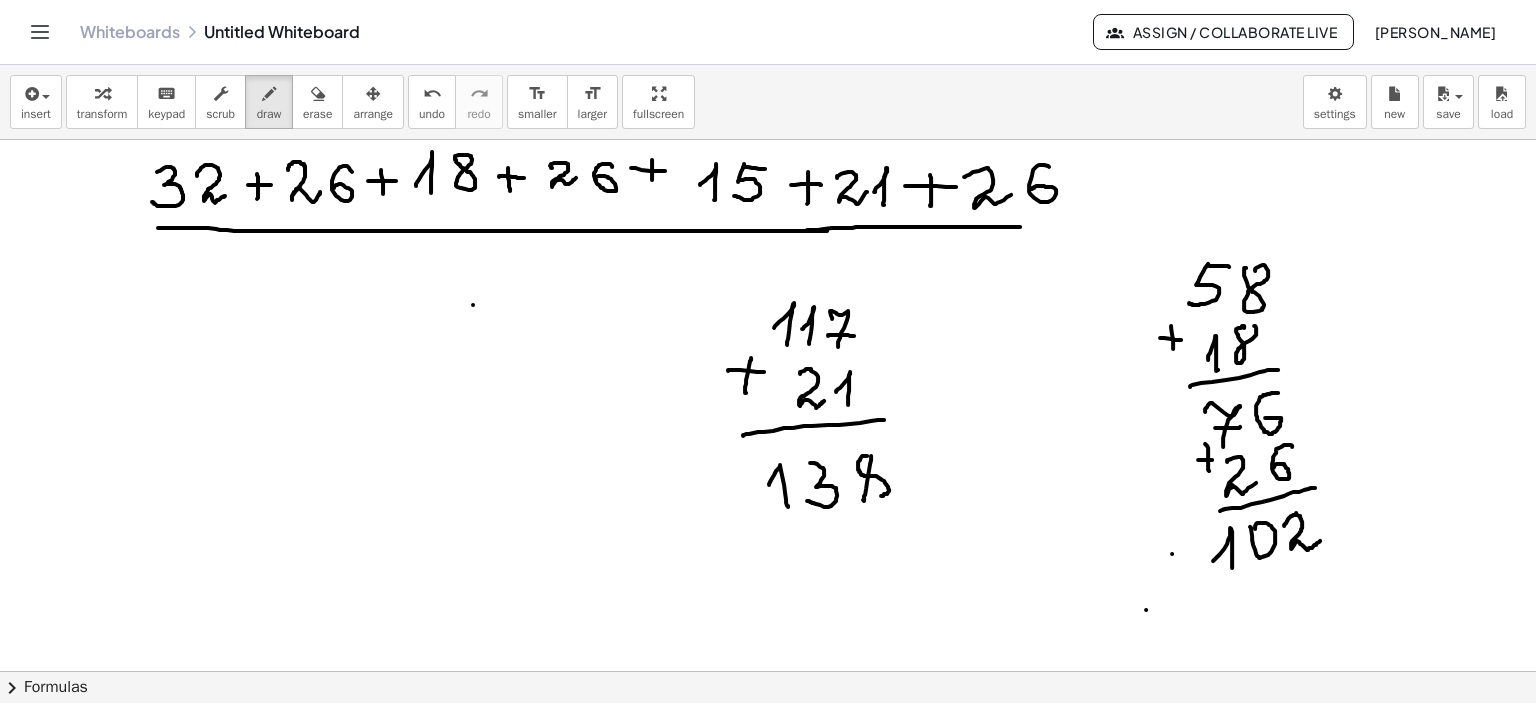 drag, startPoint x: 867, startPoint y: 455, endPoint x: 866, endPoint y: 495, distance: 40.012497 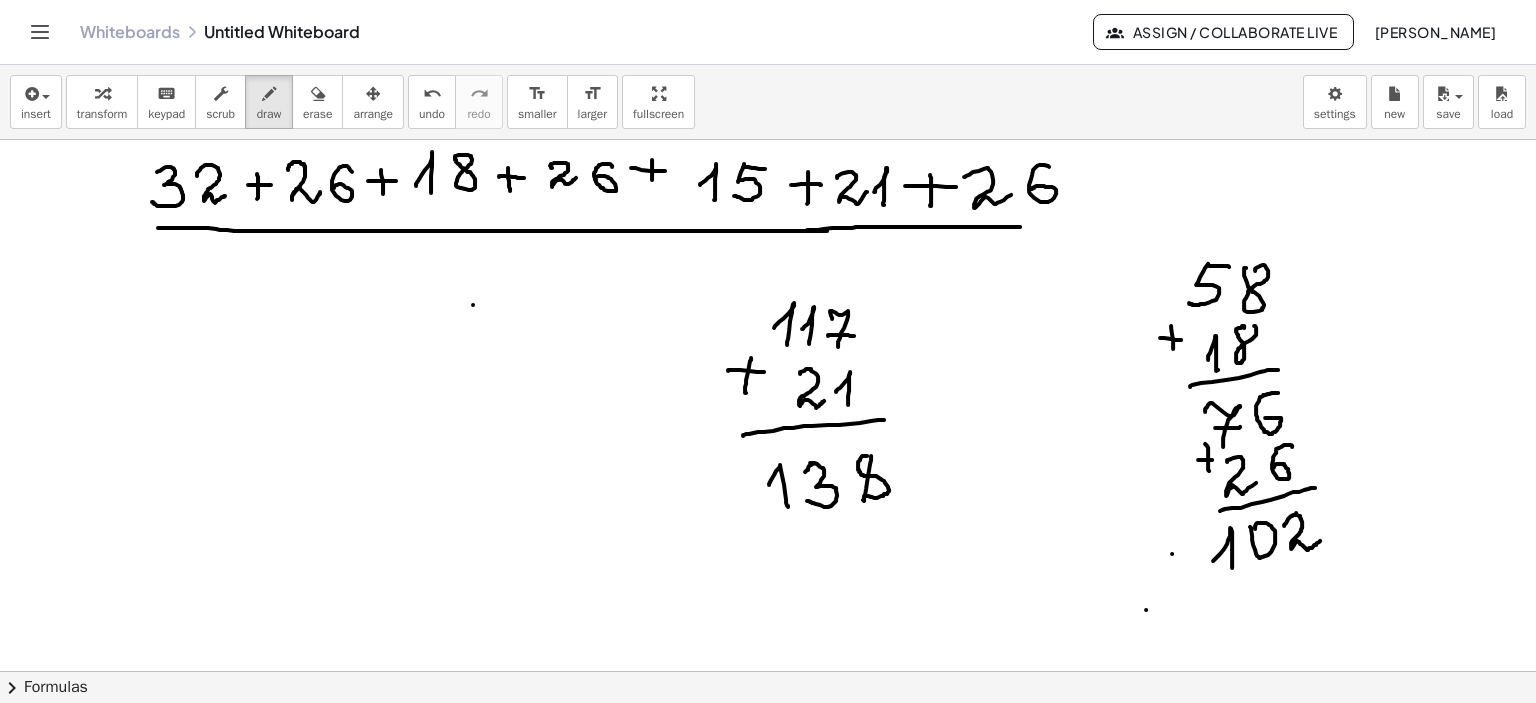 drag, startPoint x: 813, startPoint y: 463, endPoint x: 805, endPoint y: 472, distance: 12.0415945 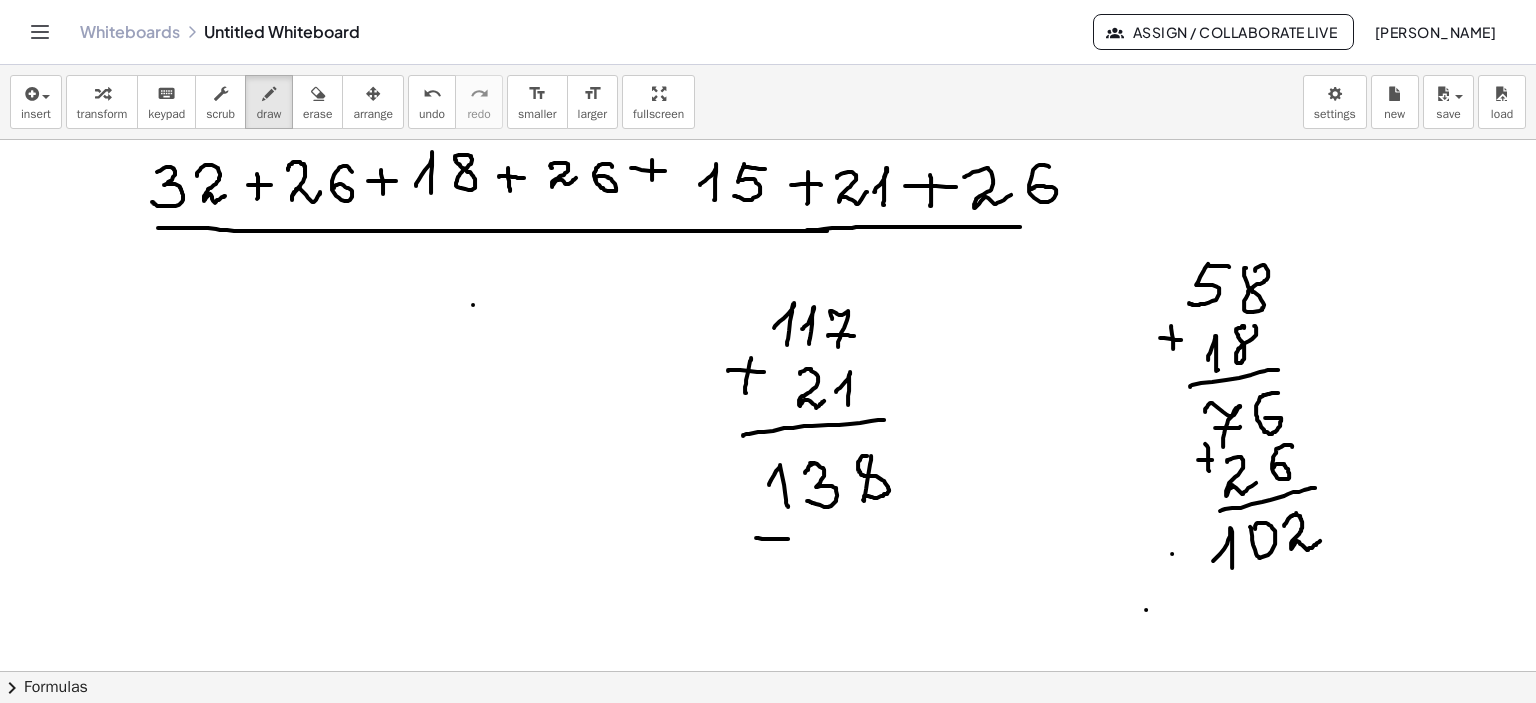 drag, startPoint x: 756, startPoint y: 537, endPoint x: 779, endPoint y: 527, distance: 25.079872 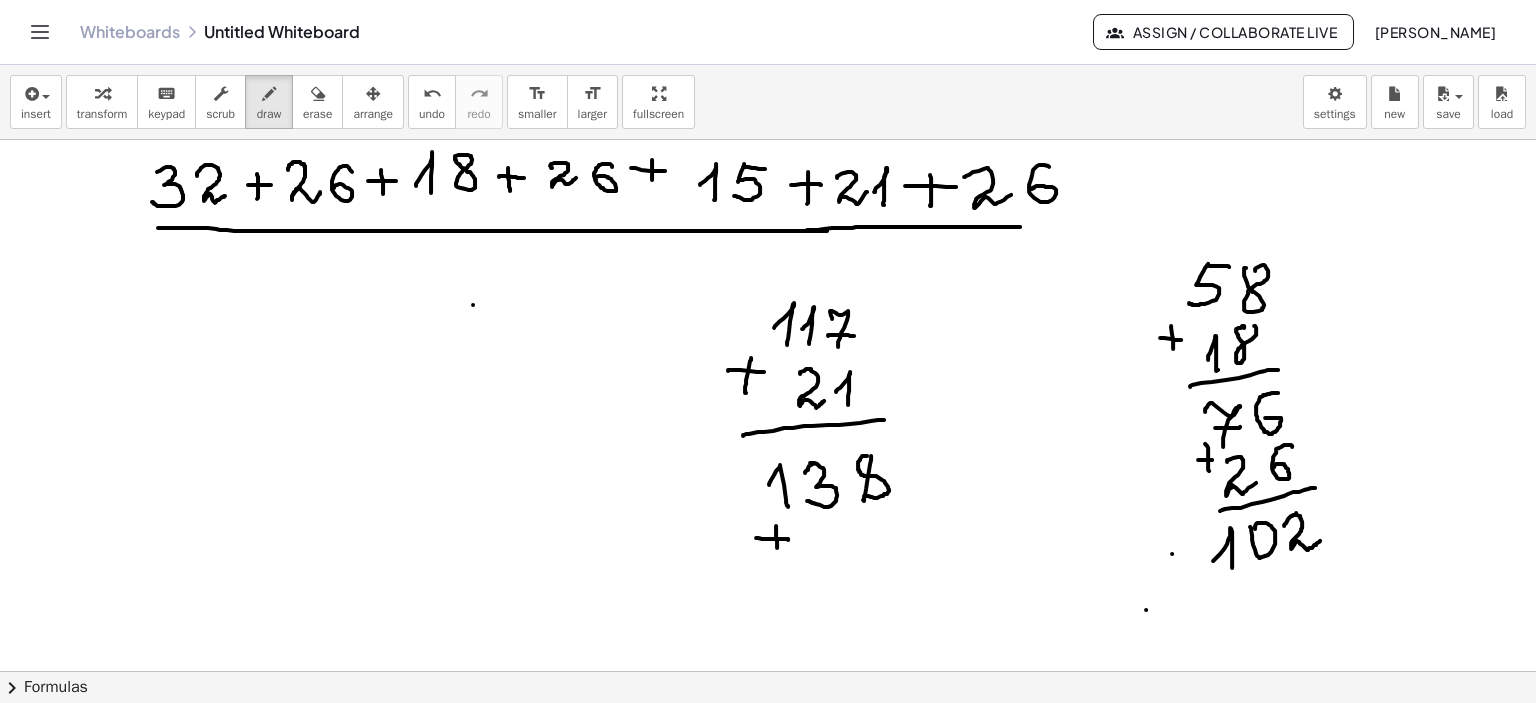drag, startPoint x: 776, startPoint y: 525, endPoint x: 777, endPoint y: 547, distance: 22.022715 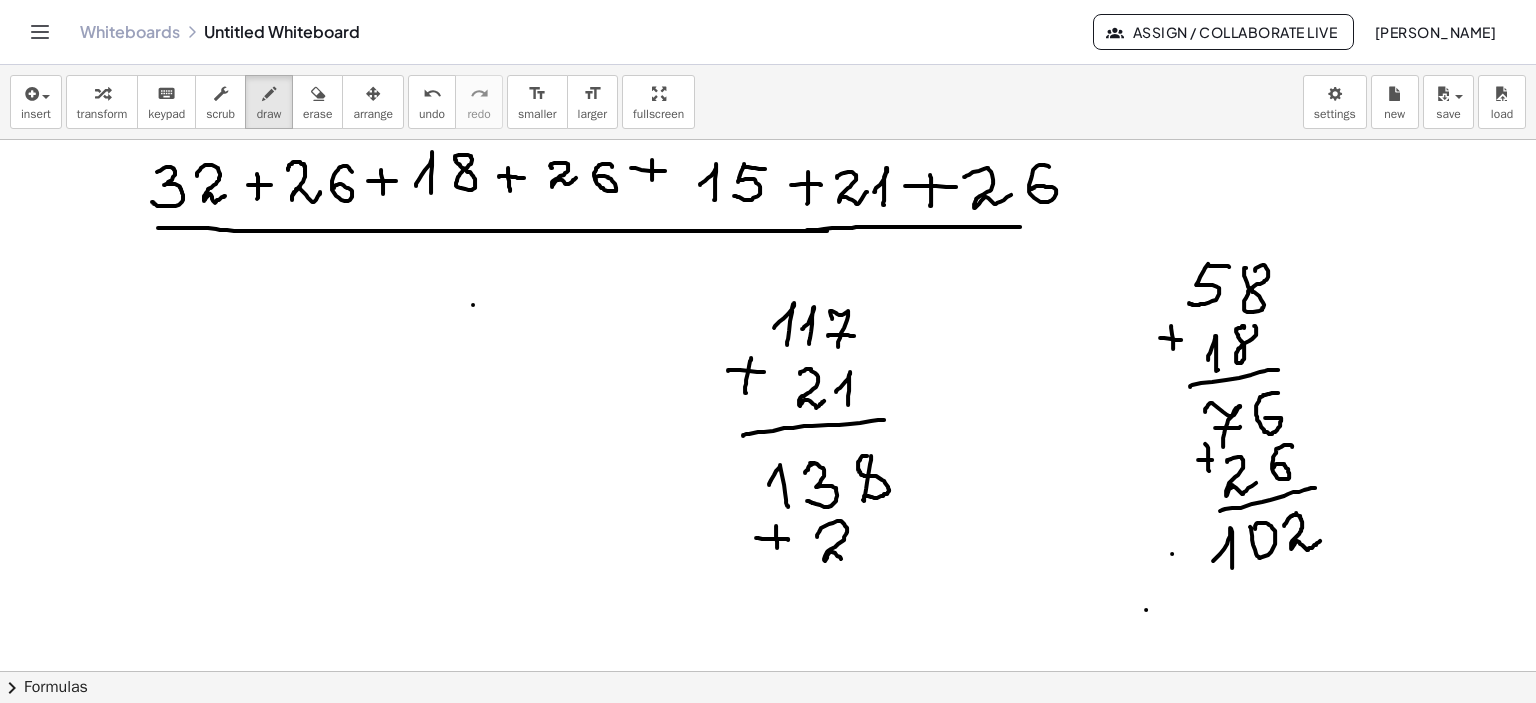 drag, startPoint x: 817, startPoint y: 536, endPoint x: 877, endPoint y: 536, distance: 60 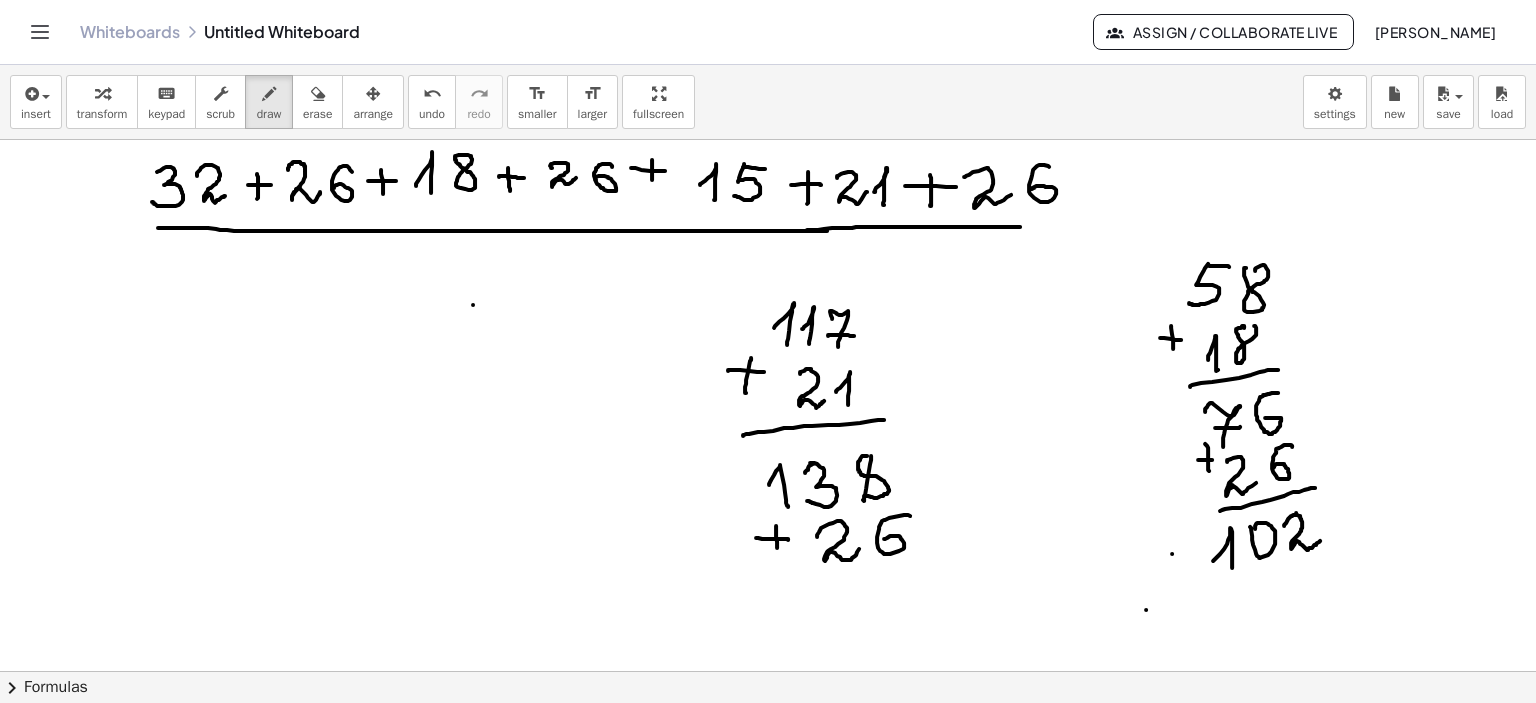 drag, startPoint x: 910, startPoint y: 515, endPoint x: 863, endPoint y: 566, distance: 69.354164 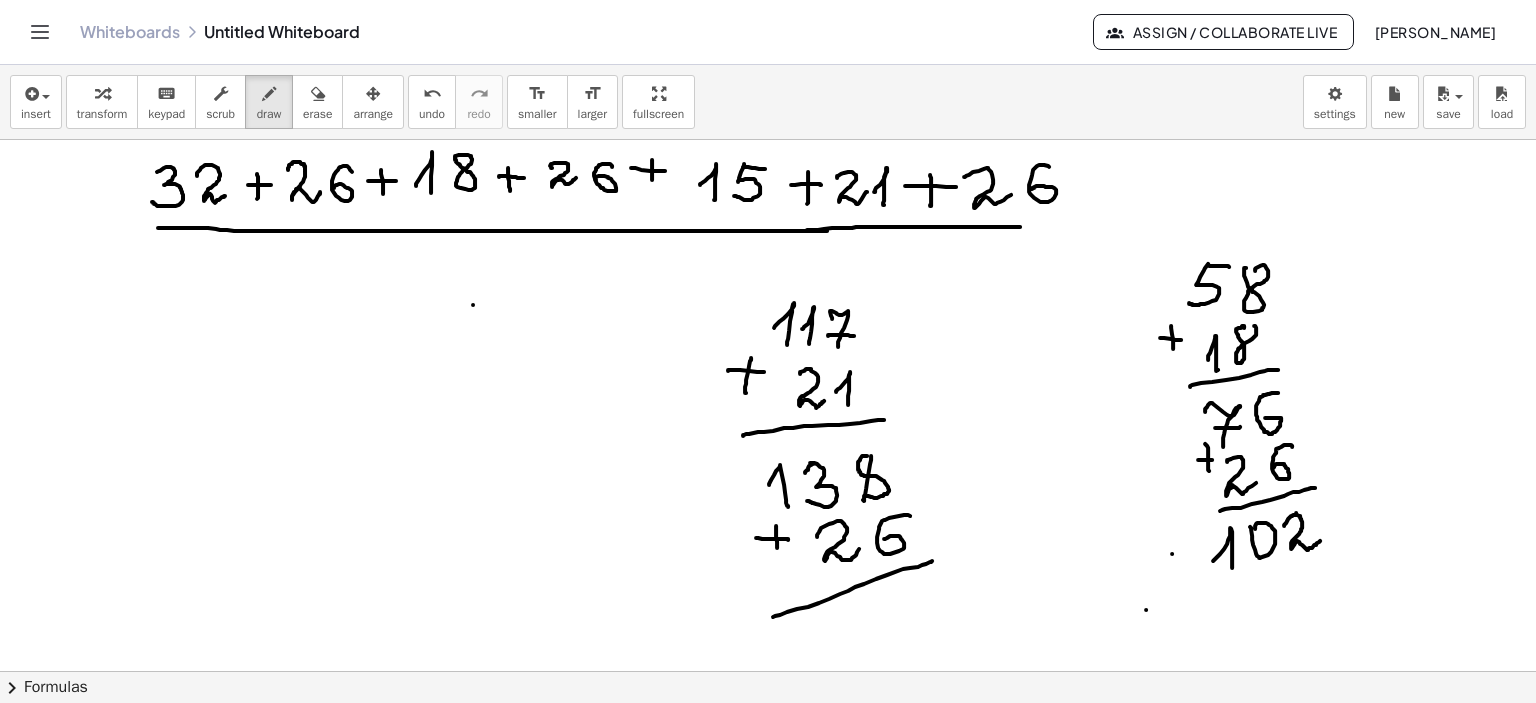 drag, startPoint x: 773, startPoint y: 616, endPoint x: 932, endPoint y: 560, distance: 168.57343 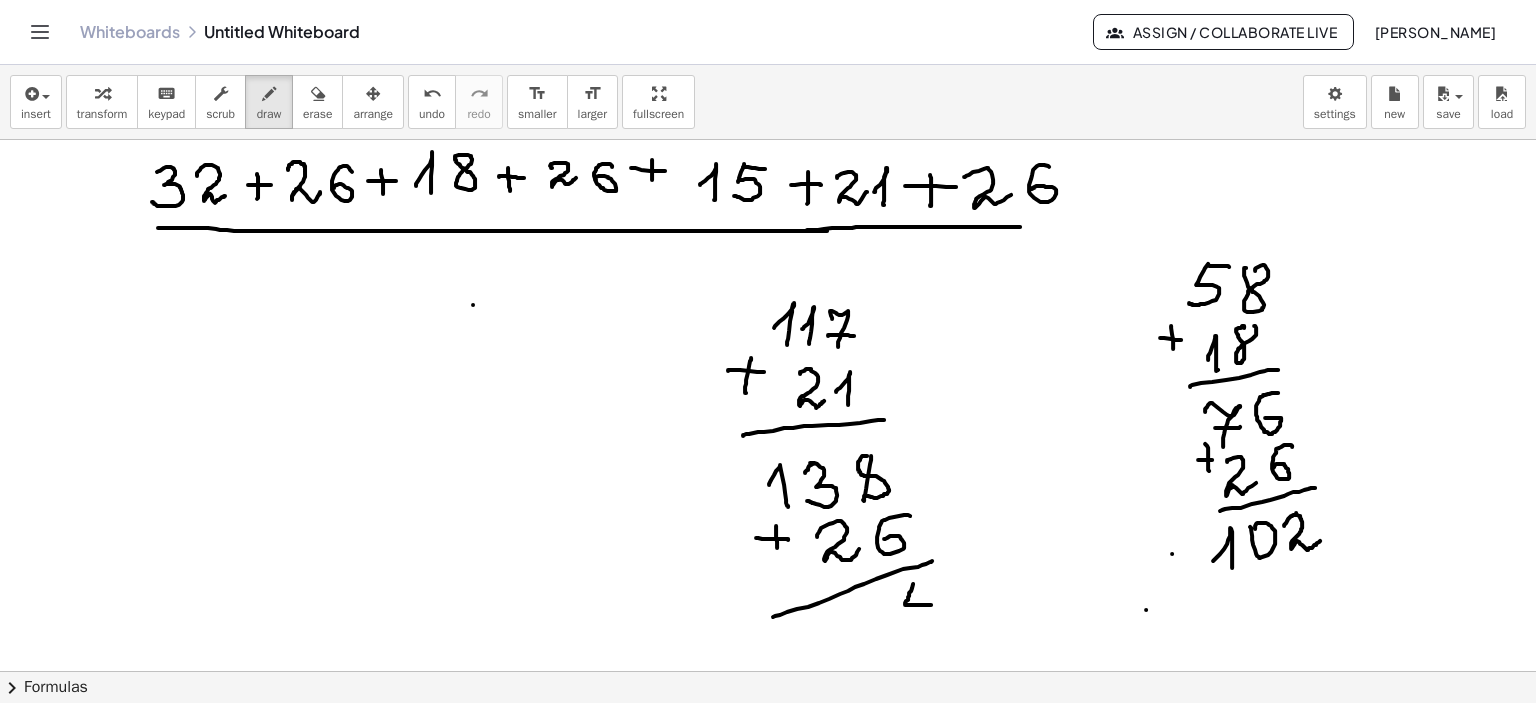 drag, startPoint x: 913, startPoint y: 583, endPoint x: 931, endPoint y: 604, distance: 27.658634 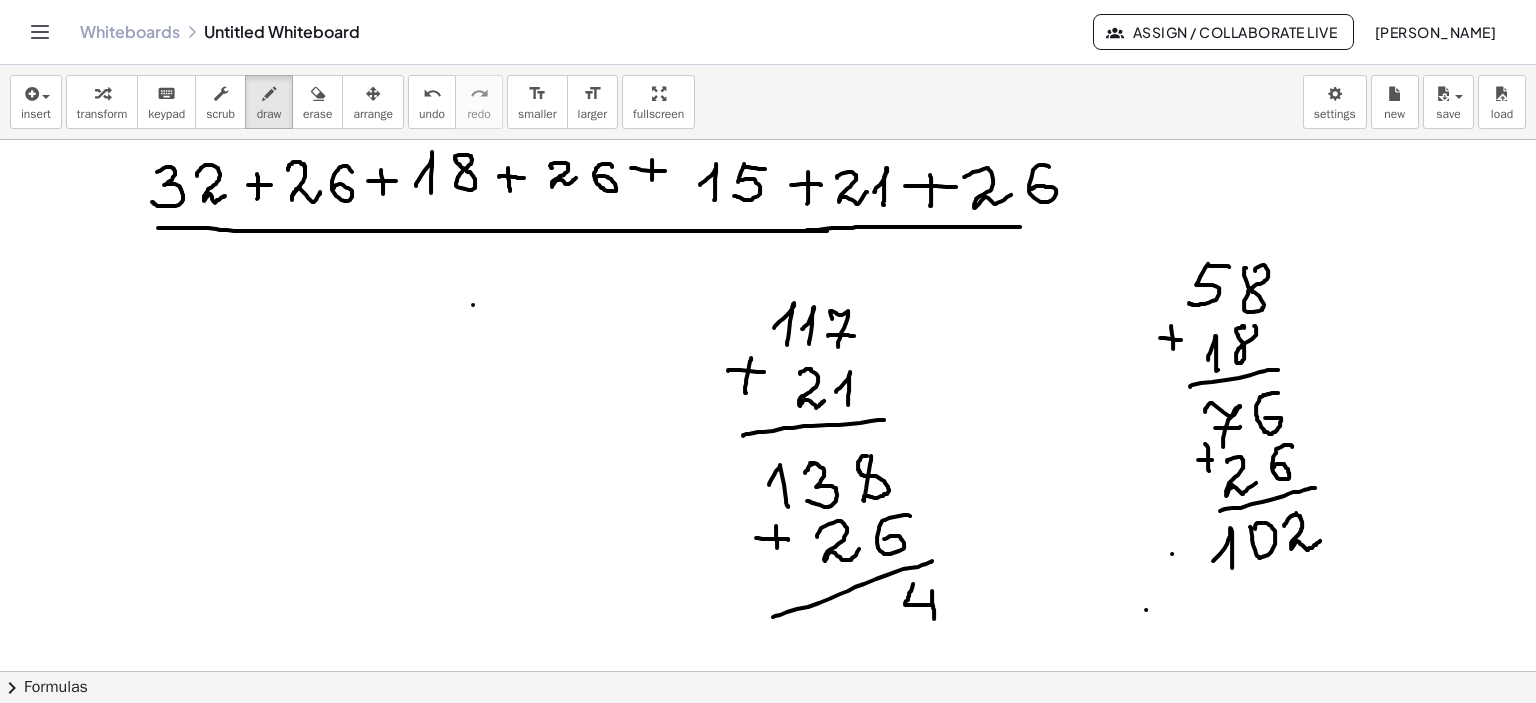 drag, startPoint x: 932, startPoint y: 590, endPoint x: 934, endPoint y: 619, distance: 29.068884 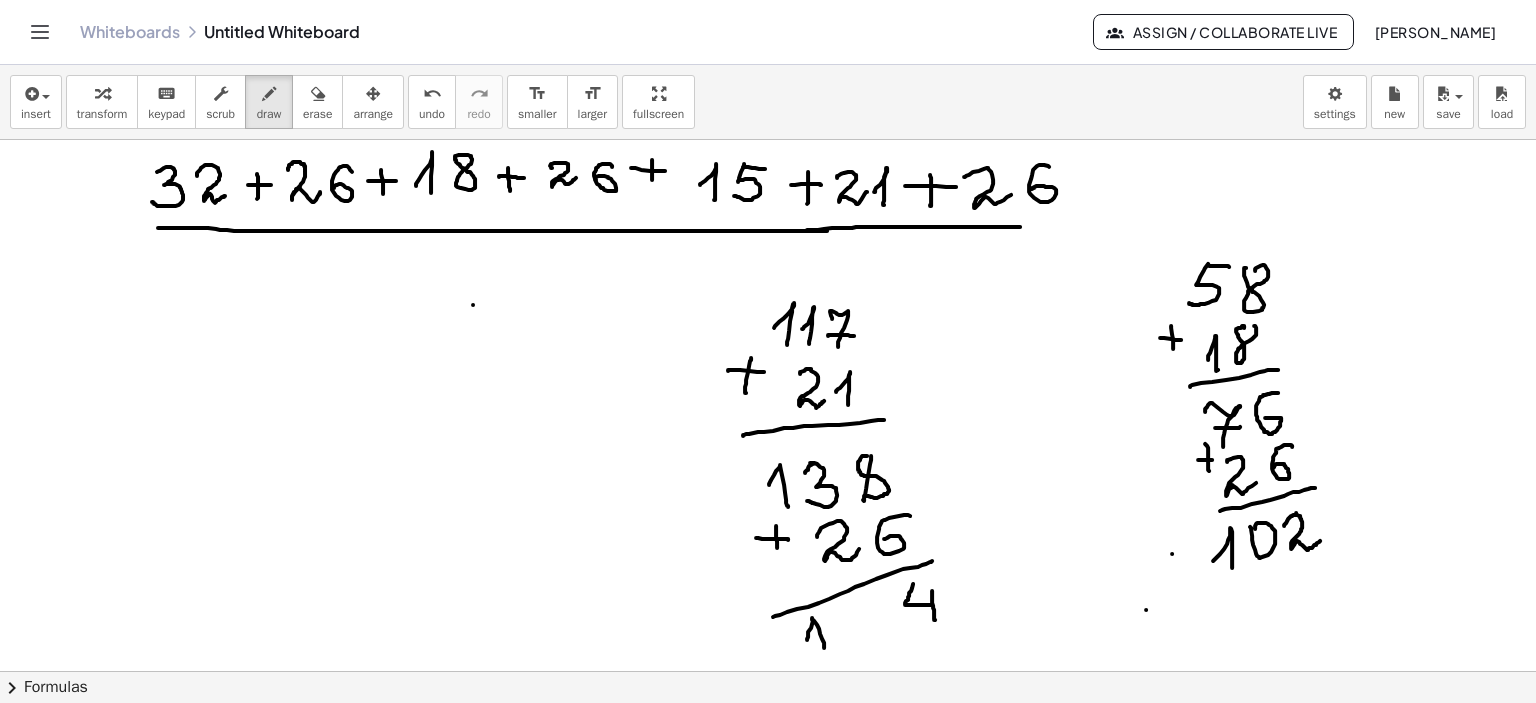 drag, startPoint x: 807, startPoint y: 639, endPoint x: 825, endPoint y: 652, distance: 22.203604 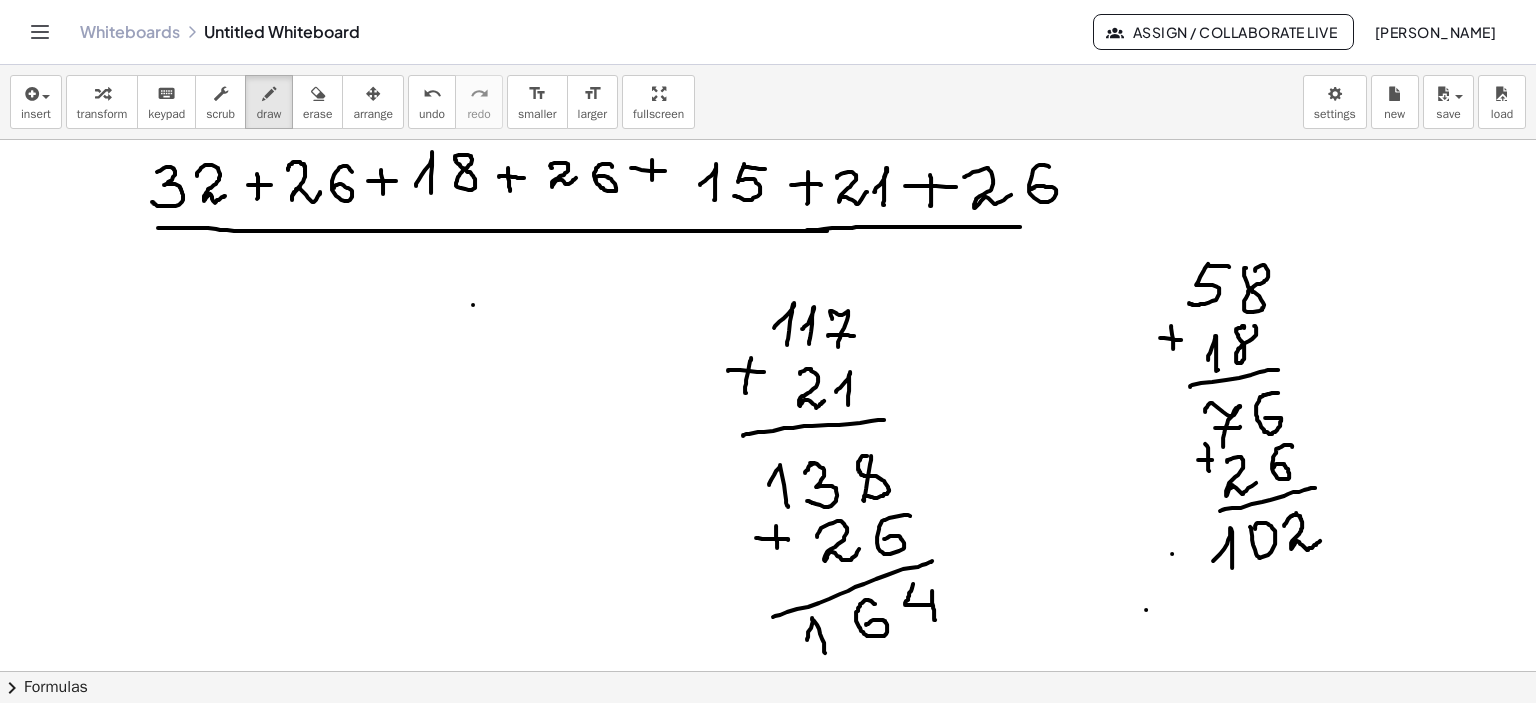 drag, startPoint x: 875, startPoint y: 603, endPoint x: 866, endPoint y: 624, distance: 22.847319 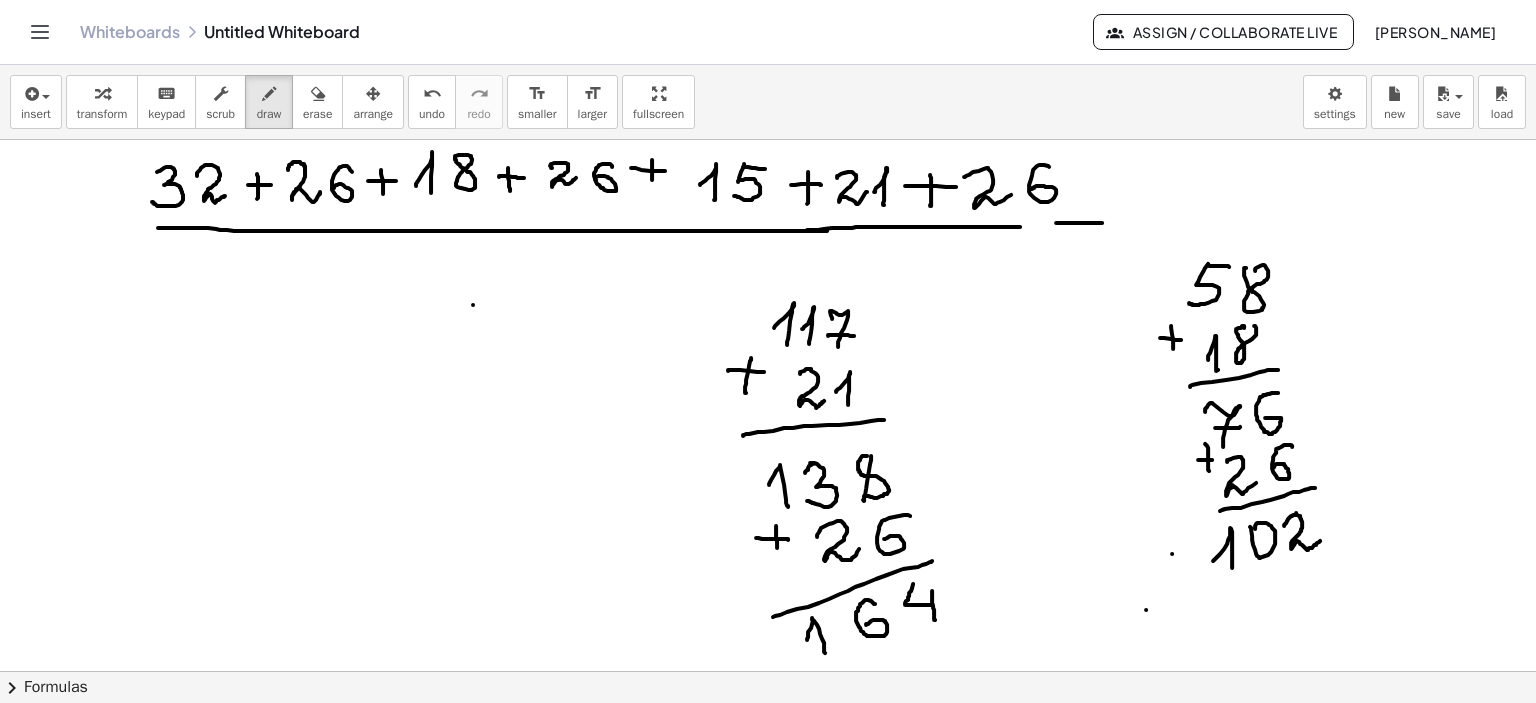 drag, startPoint x: 1056, startPoint y: 222, endPoint x: 1104, endPoint y: 222, distance: 48 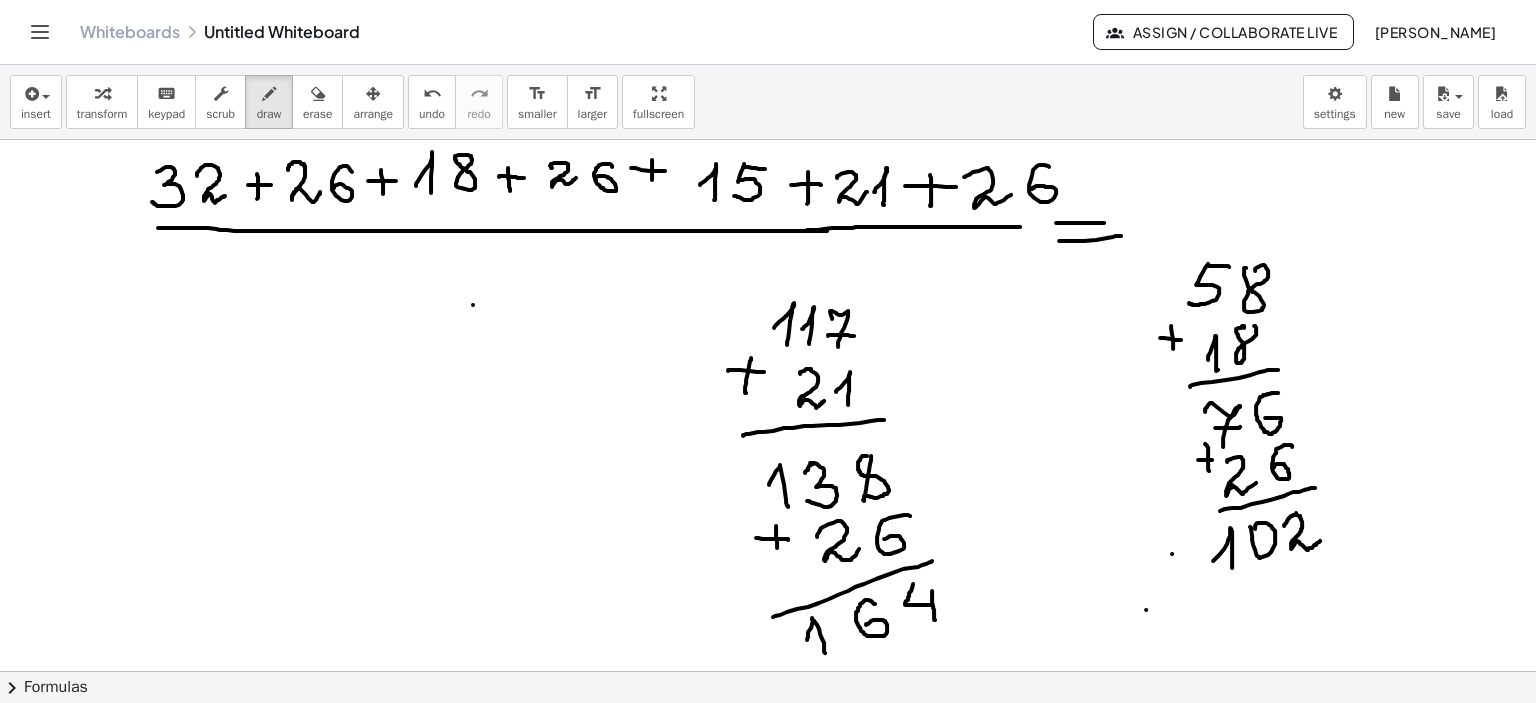 drag, startPoint x: 1059, startPoint y: 240, endPoint x: 1121, endPoint y: 235, distance: 62.201286 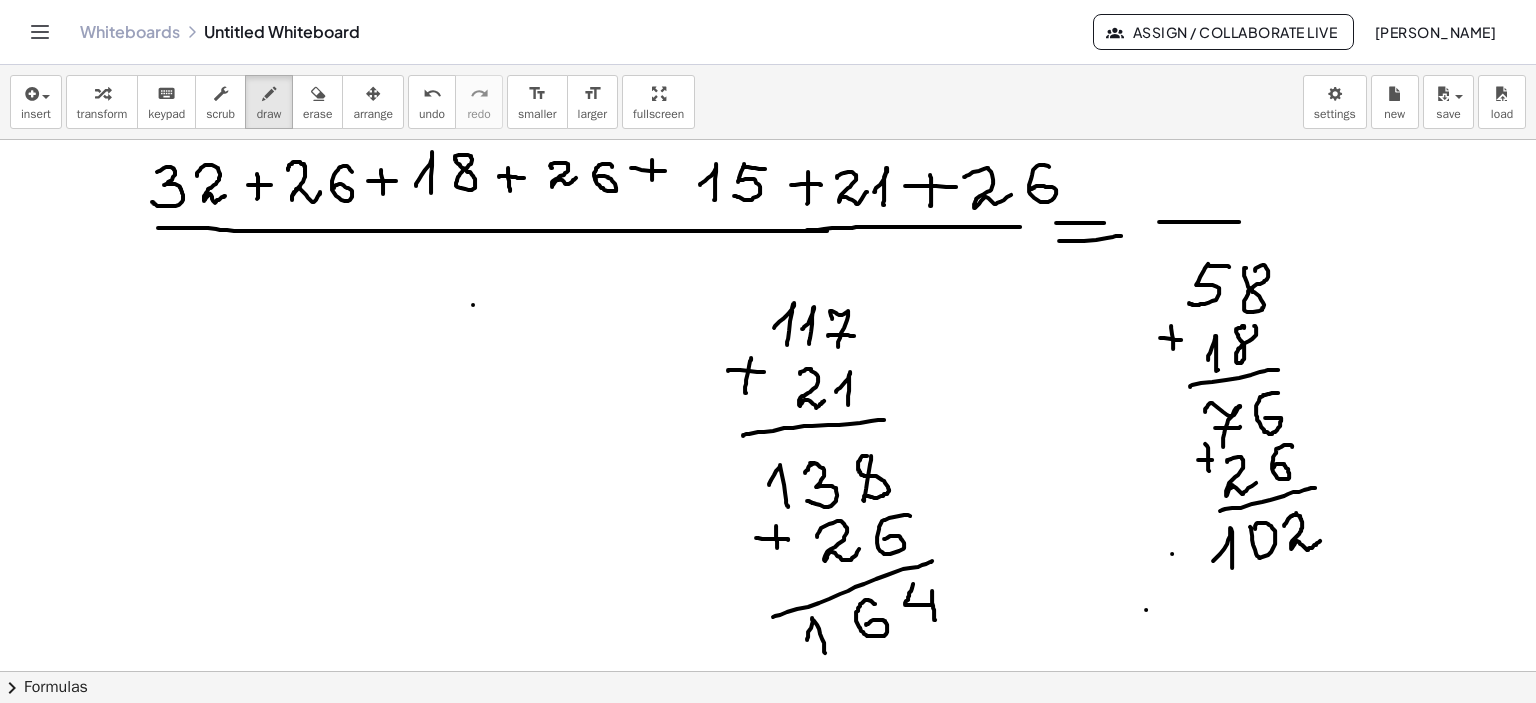 drag, startPoint x: 1159, startPoint y: 221, endPoint x: 1278, endPoint y: 221, distance: 119 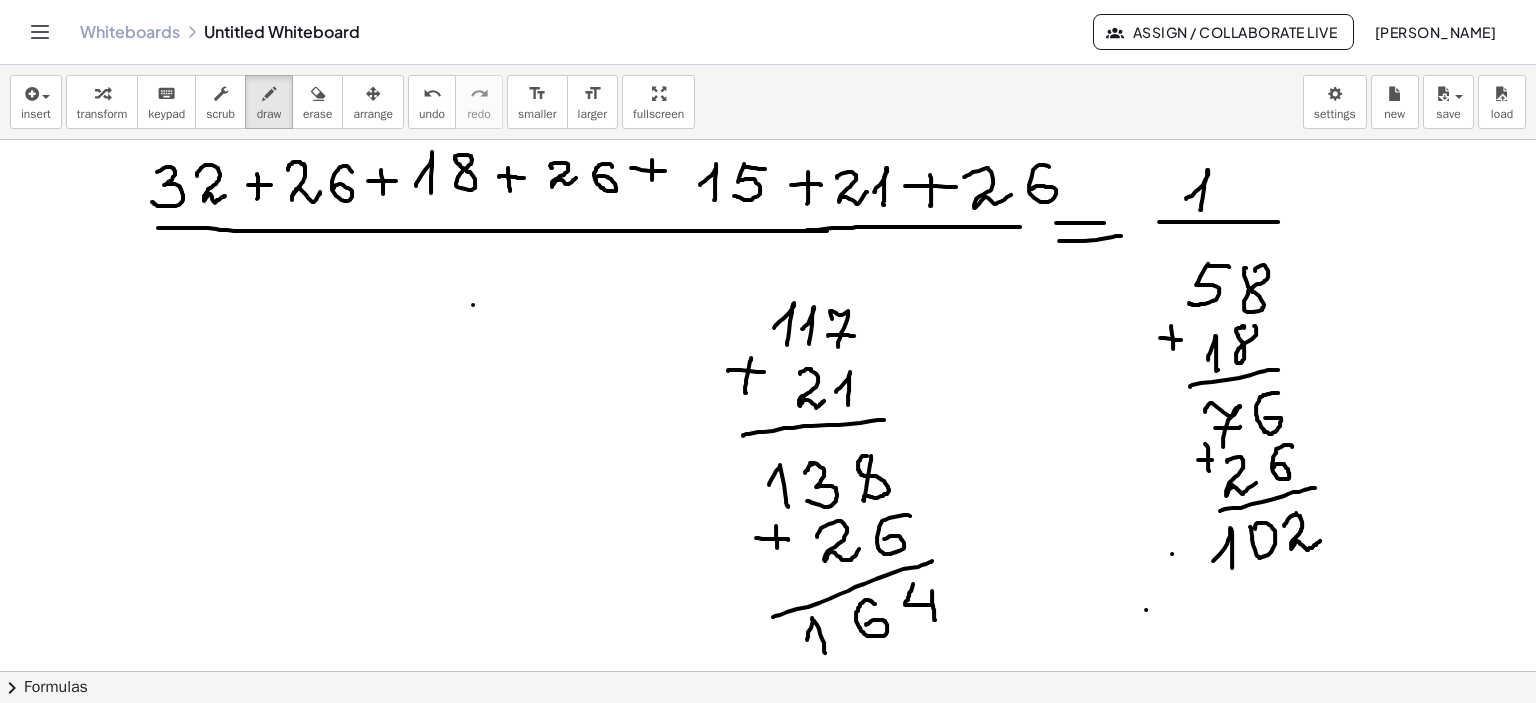 drag, startPoint x: 1186, startPoint y: 197, endPoint x: 1236, endPoint y: 183, distance: 51.92302 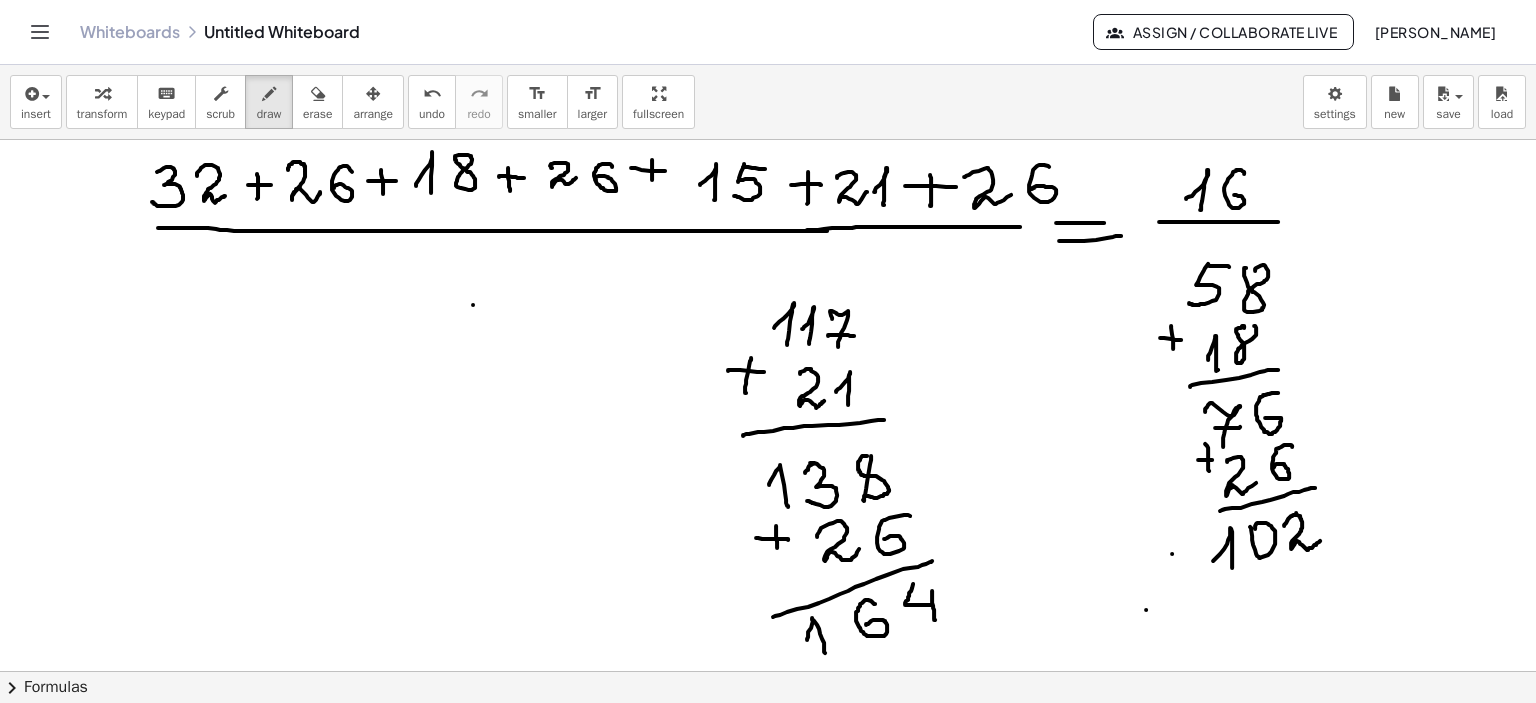 drag, startPoint x: 1244, startPoint y: 173, endPoint x: 1270, endPoint y: 175, distance: 26.076809 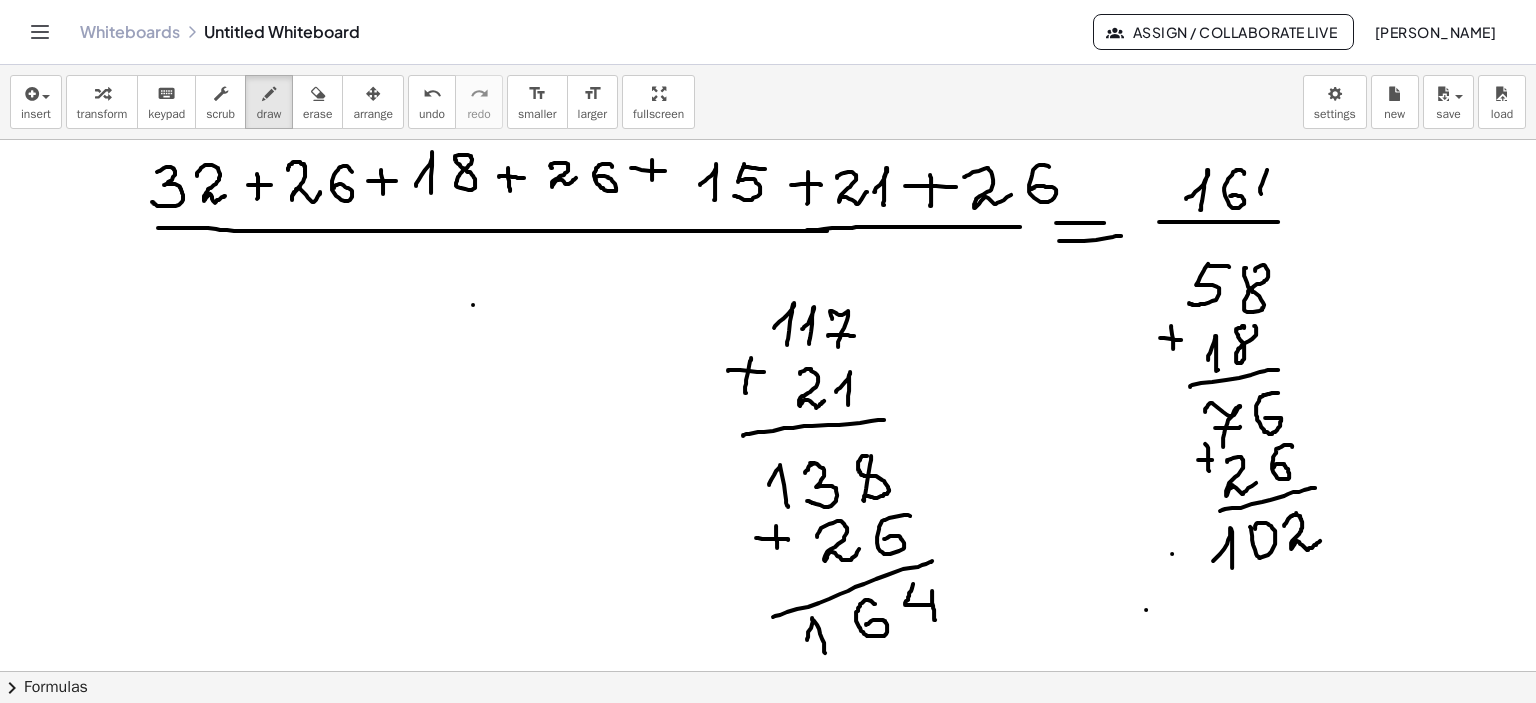 drag, startPoint x: 1267, startPoint y: 169, endPoint x: 1276, endPoint y: 193, distance: 25.632011 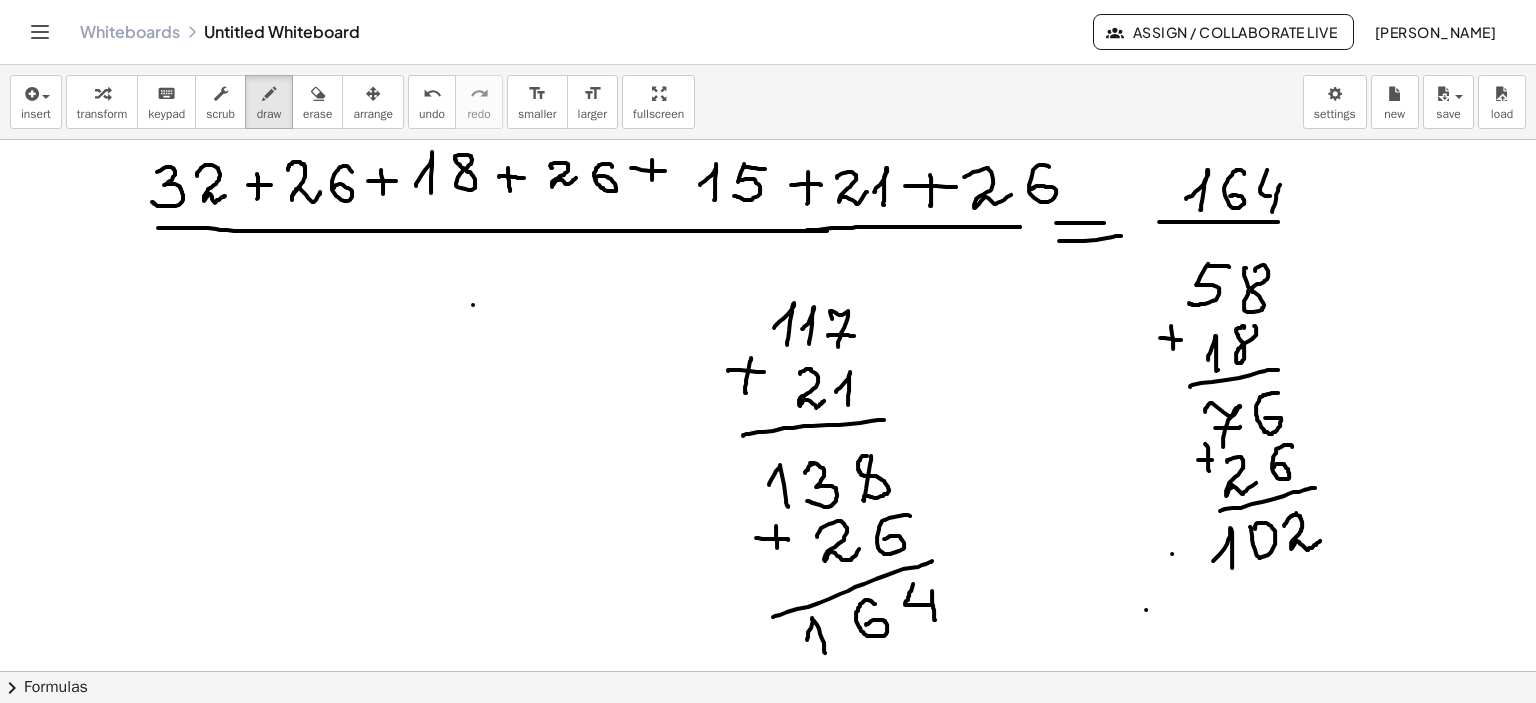 drag, startPoint x: 1280, startPoint y: 184, endPoint x: 1272, endPoint y: 211, distance: 28.160255 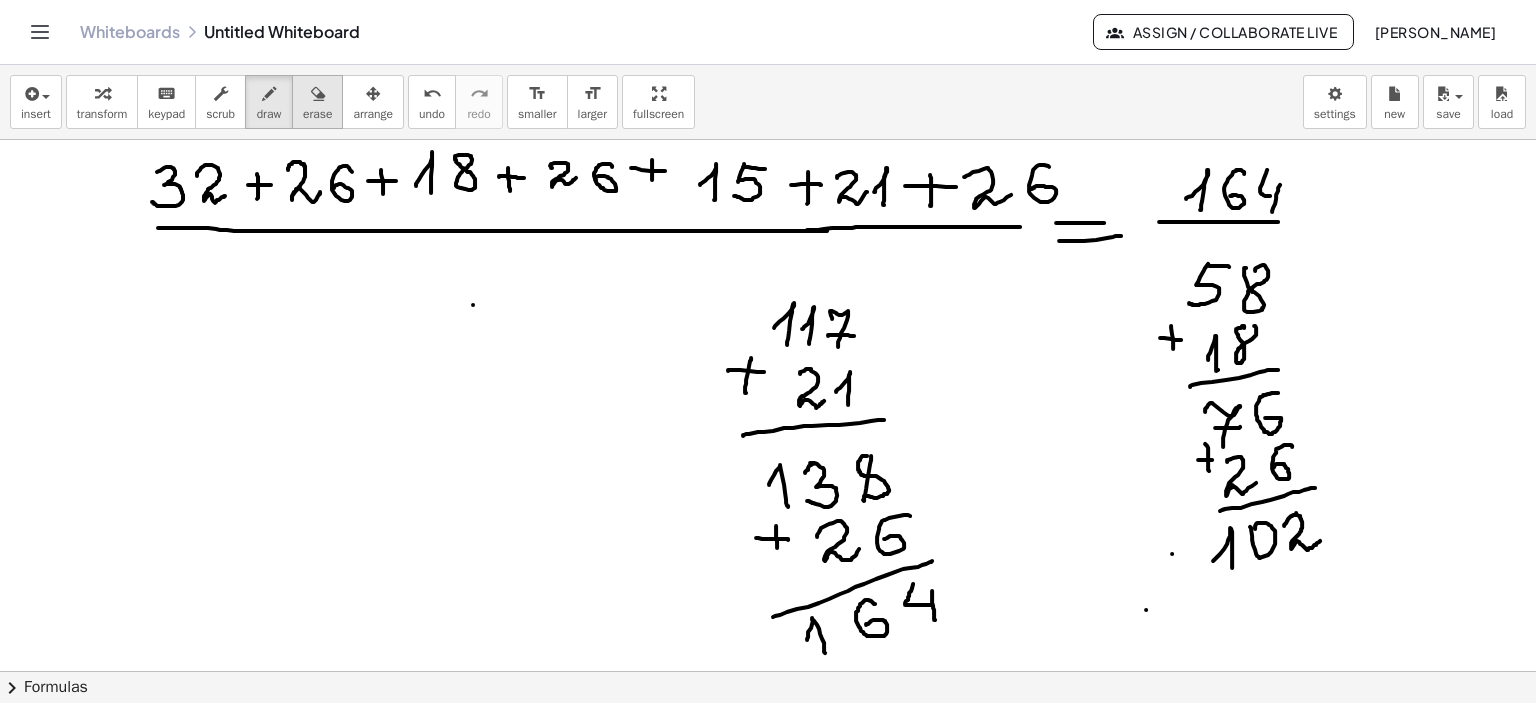 click at bounding box center (317, 93) 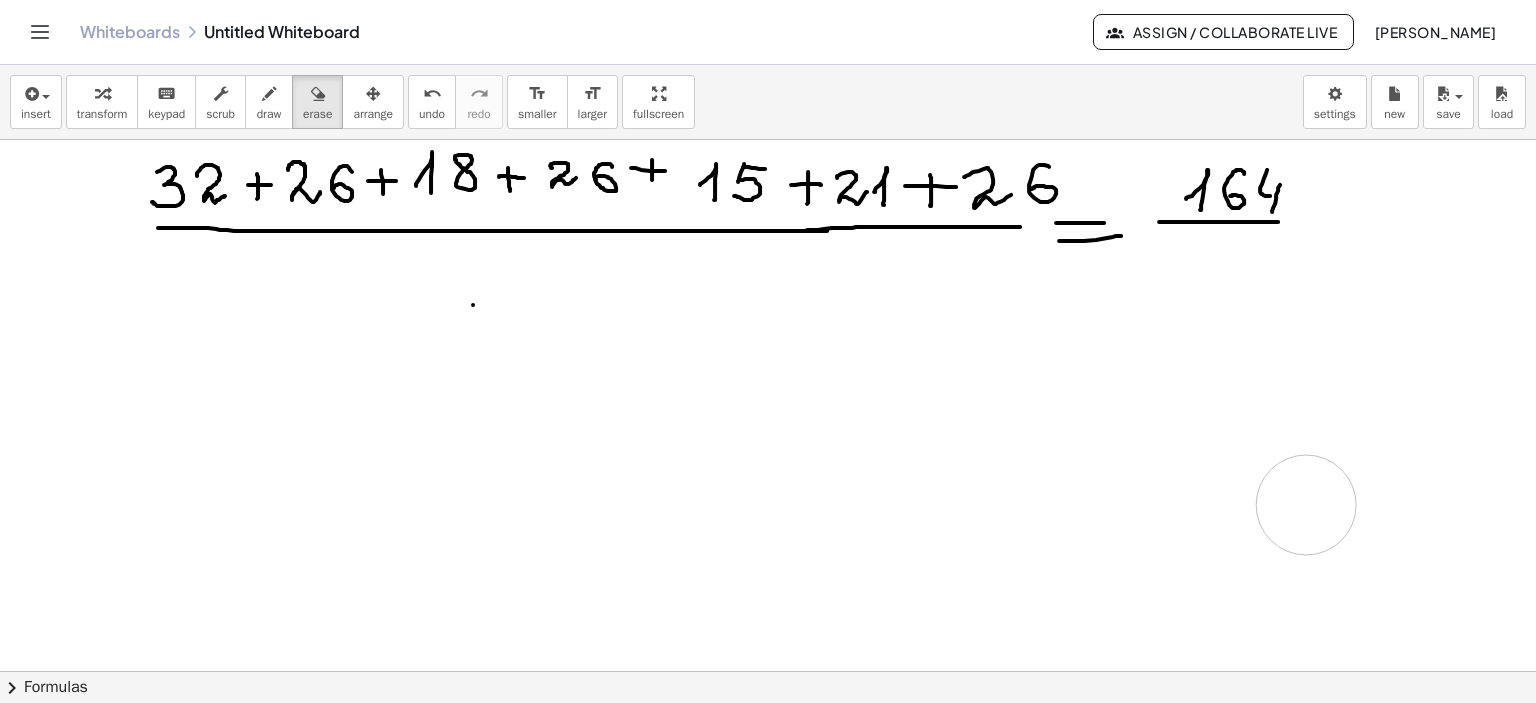 drag, startPoint x: 828, startPoint y: 440, endPoint x: 773, endPoint y: 178, distance: 267.71066 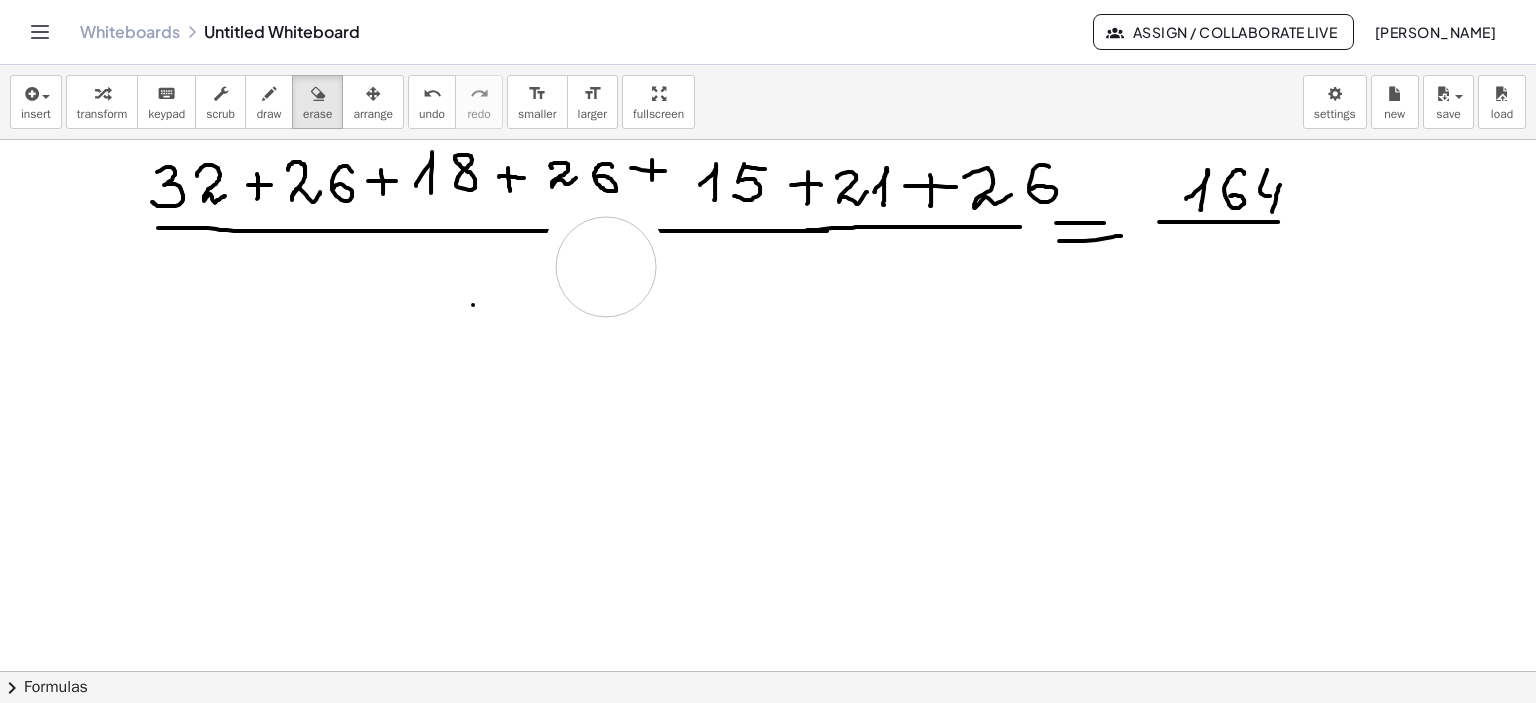 drag, startPoint x: 592, startPoint y: 265, endPoint x: 606, endPoint y: 266, distance: 14.035668 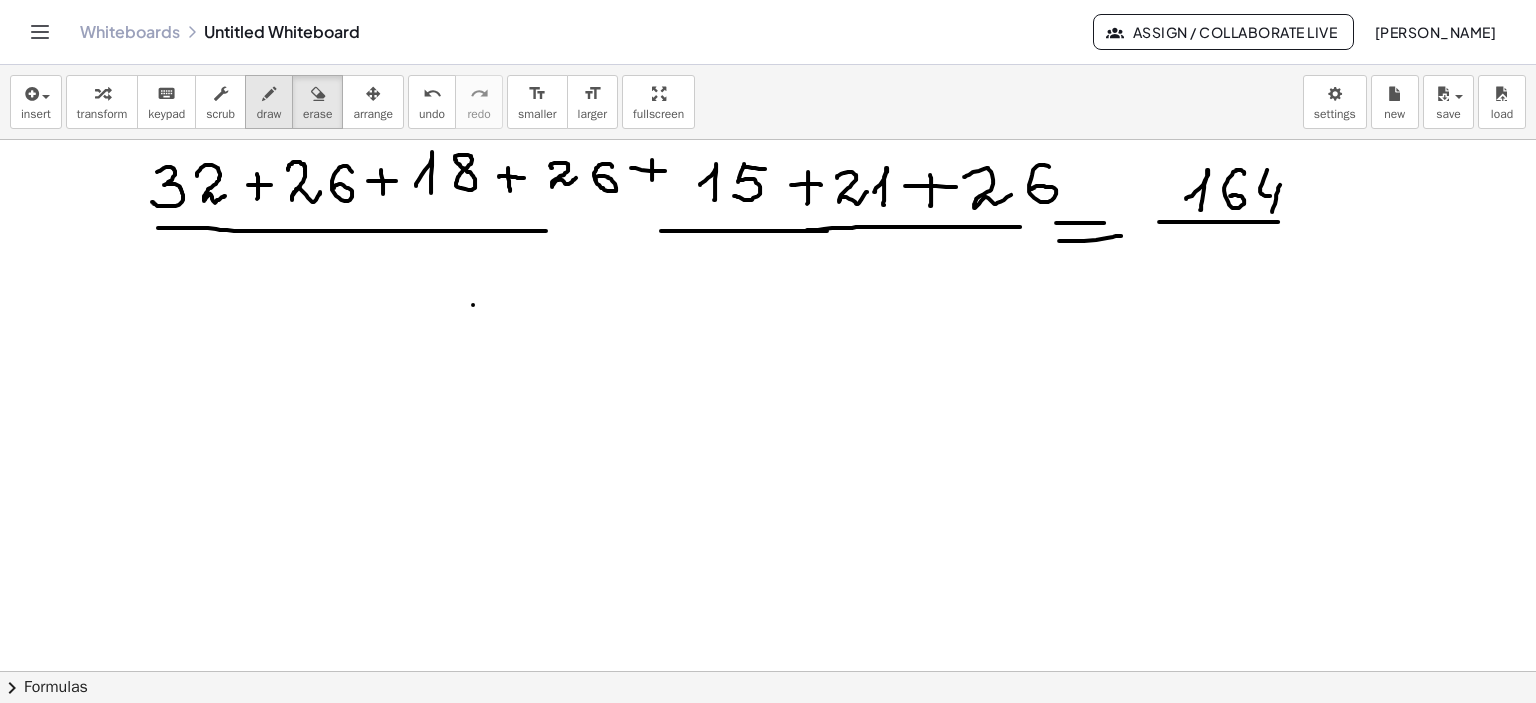 click at bounding box center (269, 94) 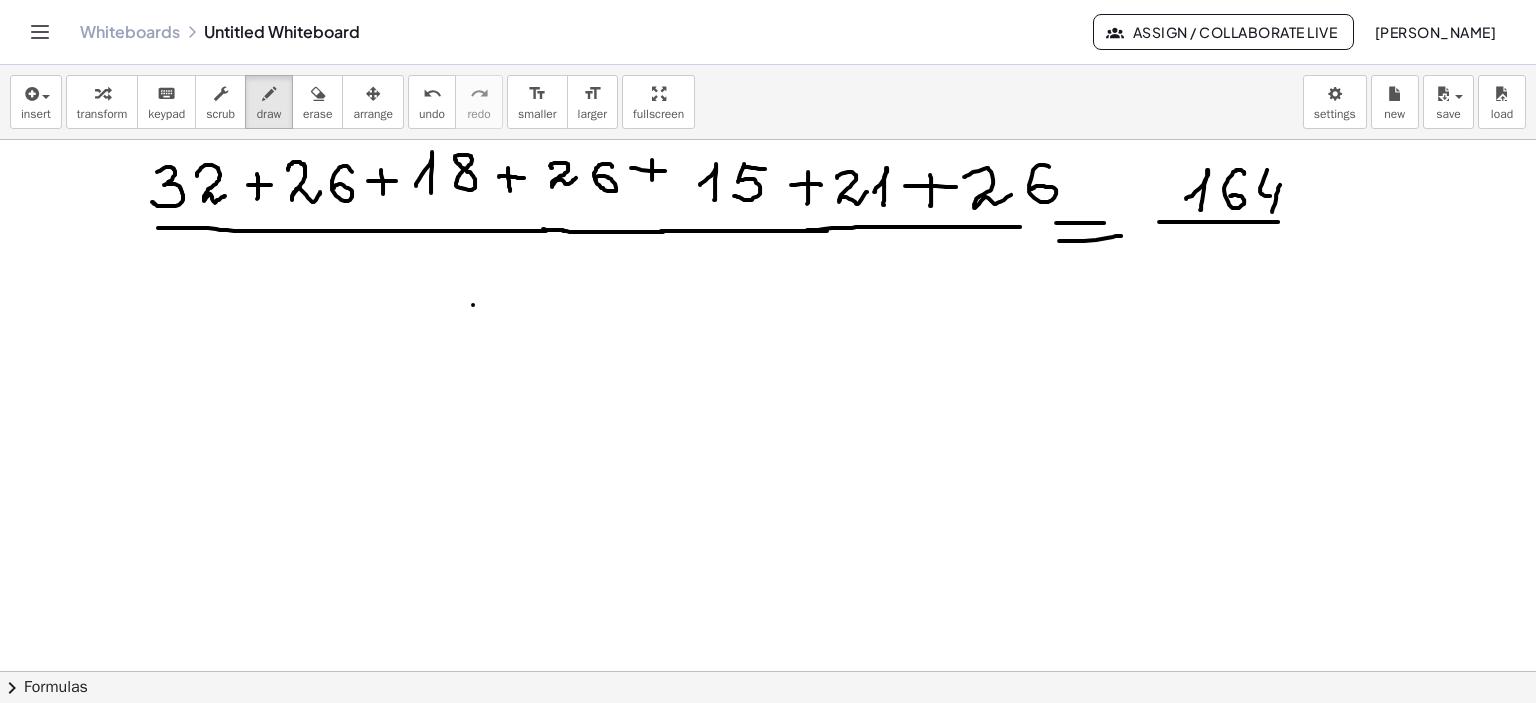 drag, startPoint x: 546, startPoint y: 229, endPoint x: 663, endPoint y: 231, distance: 117.01709 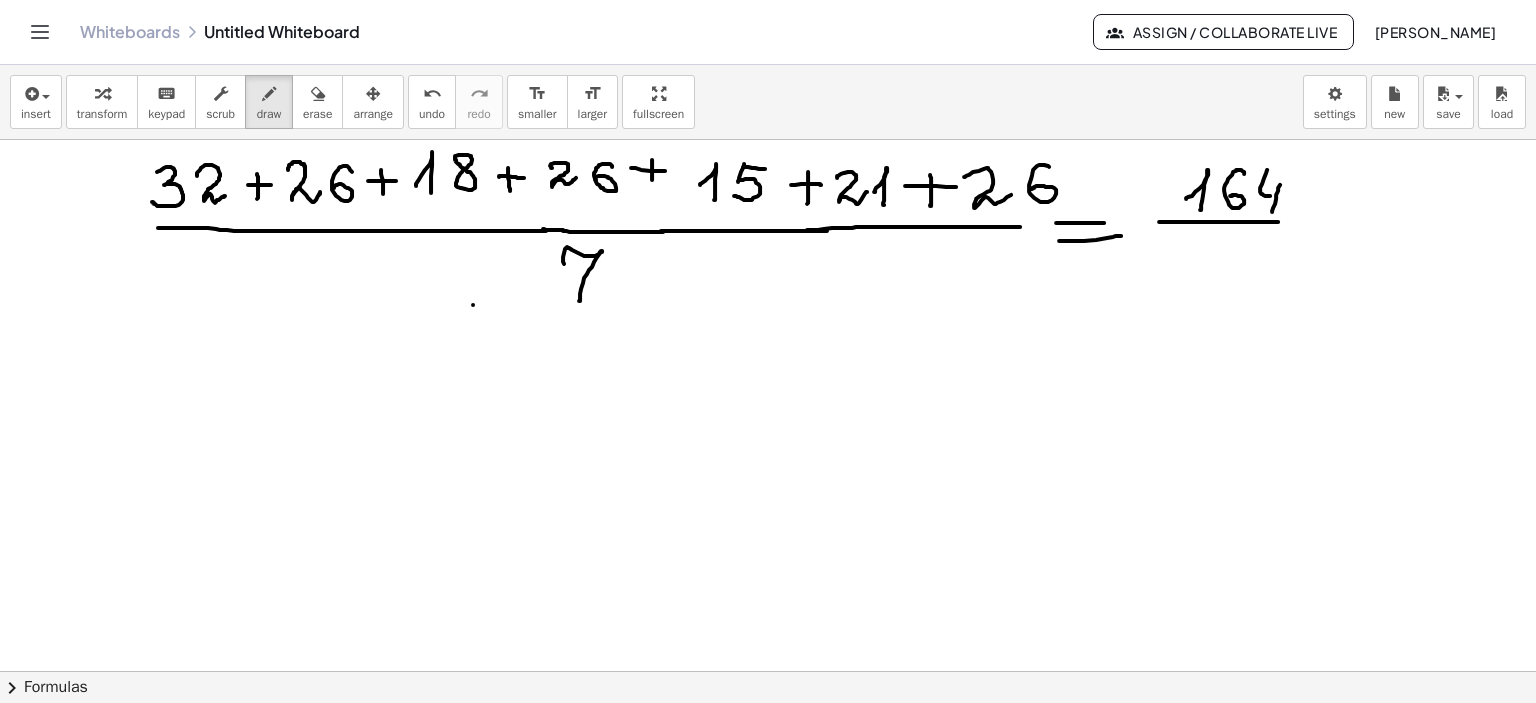 drag, startPoint x: 564, startPoint y: 263, endPoint x: 579, endPoint y: 296, distance: 36.249138 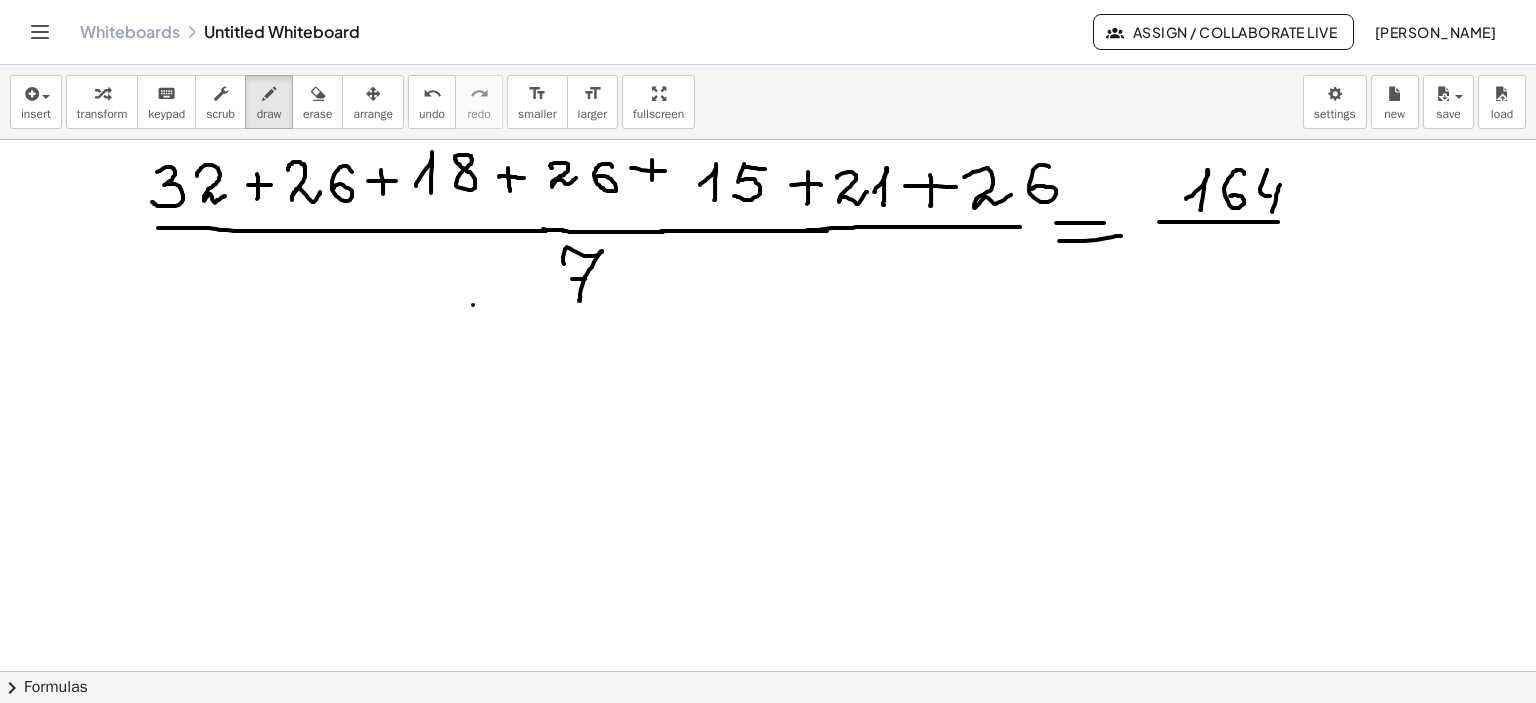 drag, startPoint x: 572, startPoint y: 278, endPoint x: 614, endPoint y: 278, distance: 42 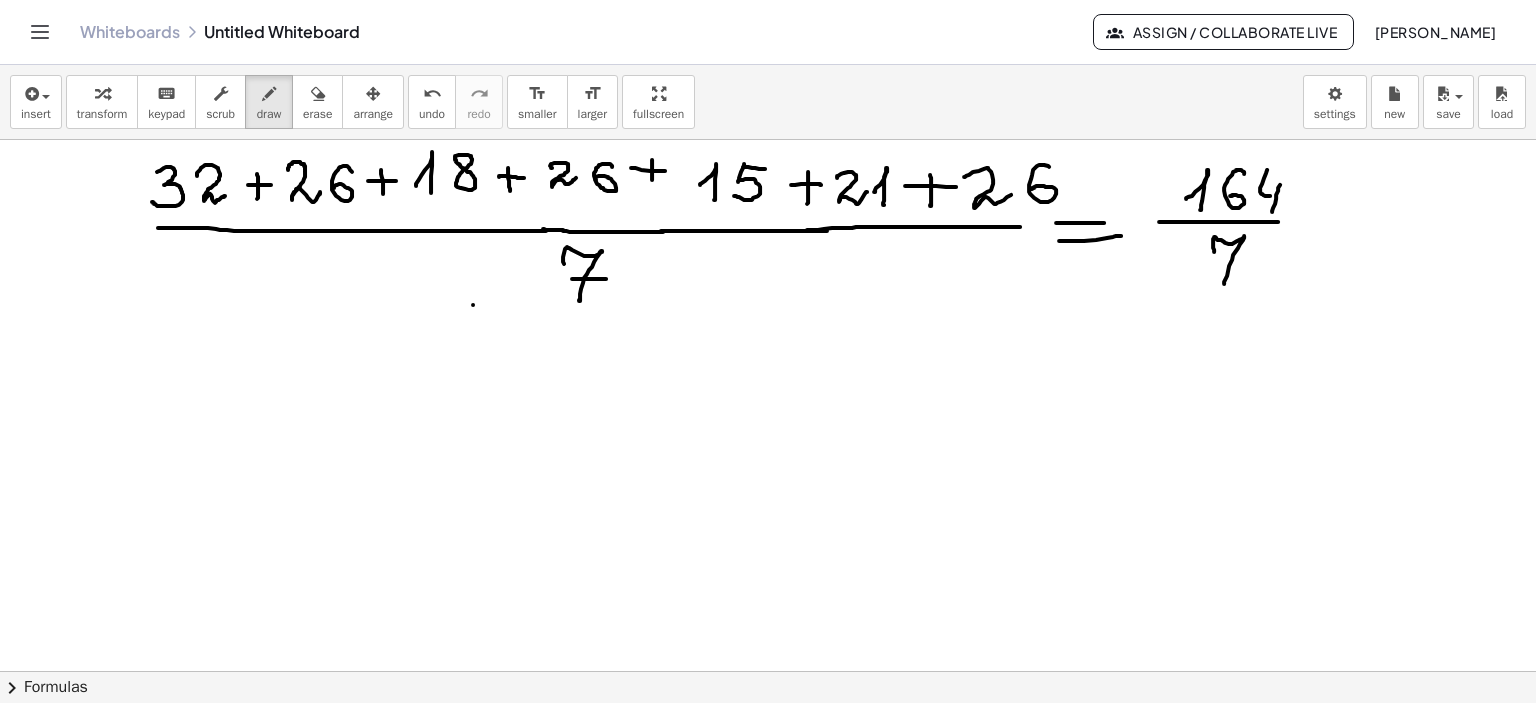 drag, startPoint x: 1213, startPoint y: 247, endPoint x: 1219, endPoint y: 263, distance: 17.088007 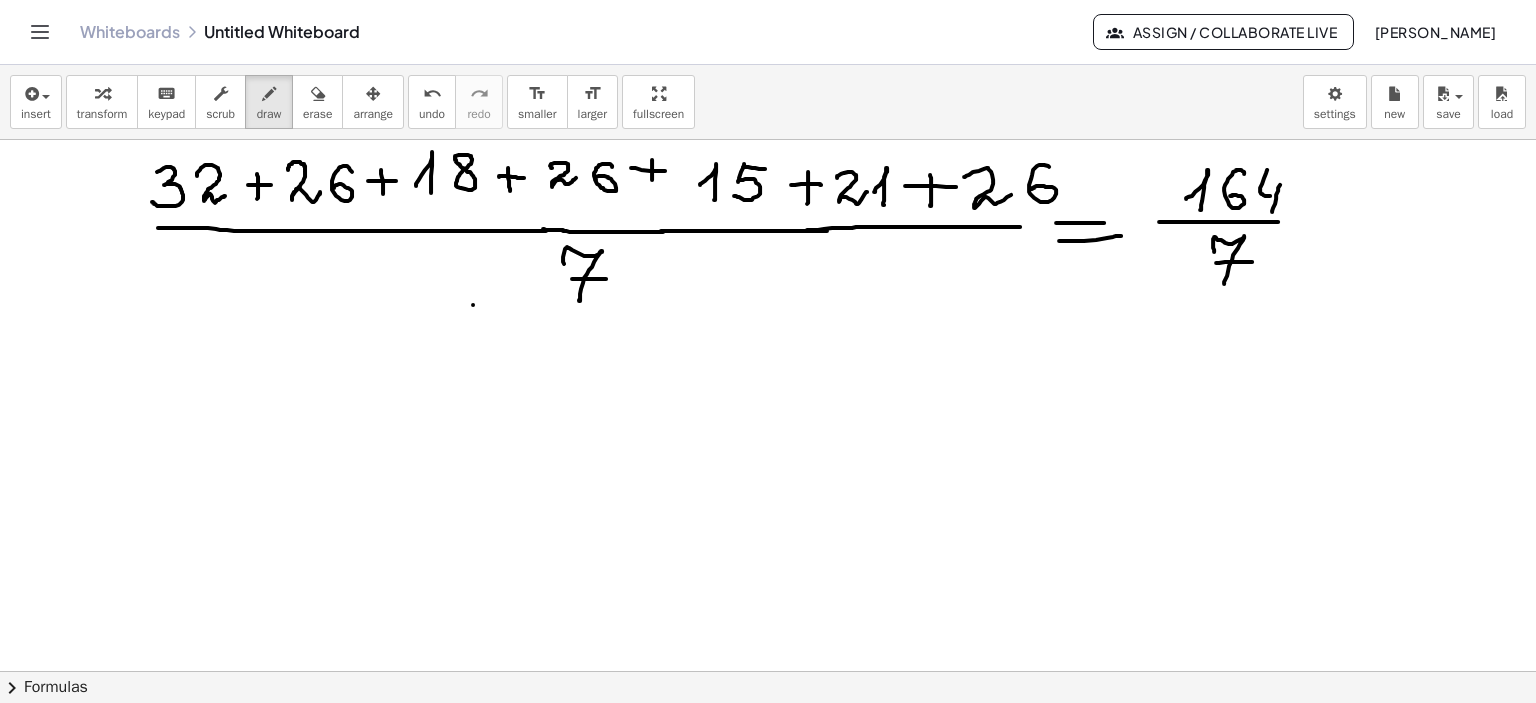 drag, startPoint x: 1216, startPoint y: 262, endPoint x: 1253, endPoint y: 261, distance: 37.01351 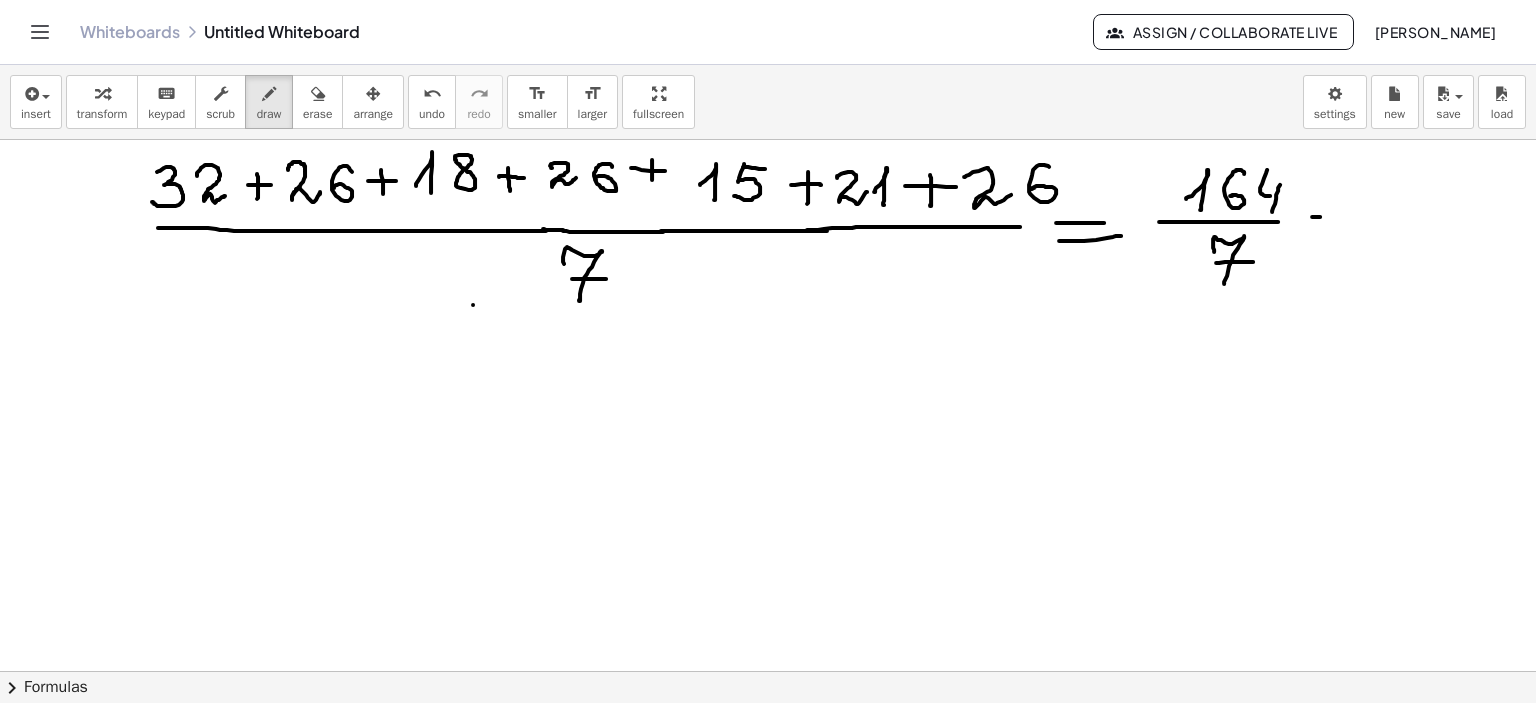 drag, startPoint x: 1314, startPoint y: 216, endPoint x: 1363, endPoint y: 216, distance: 49 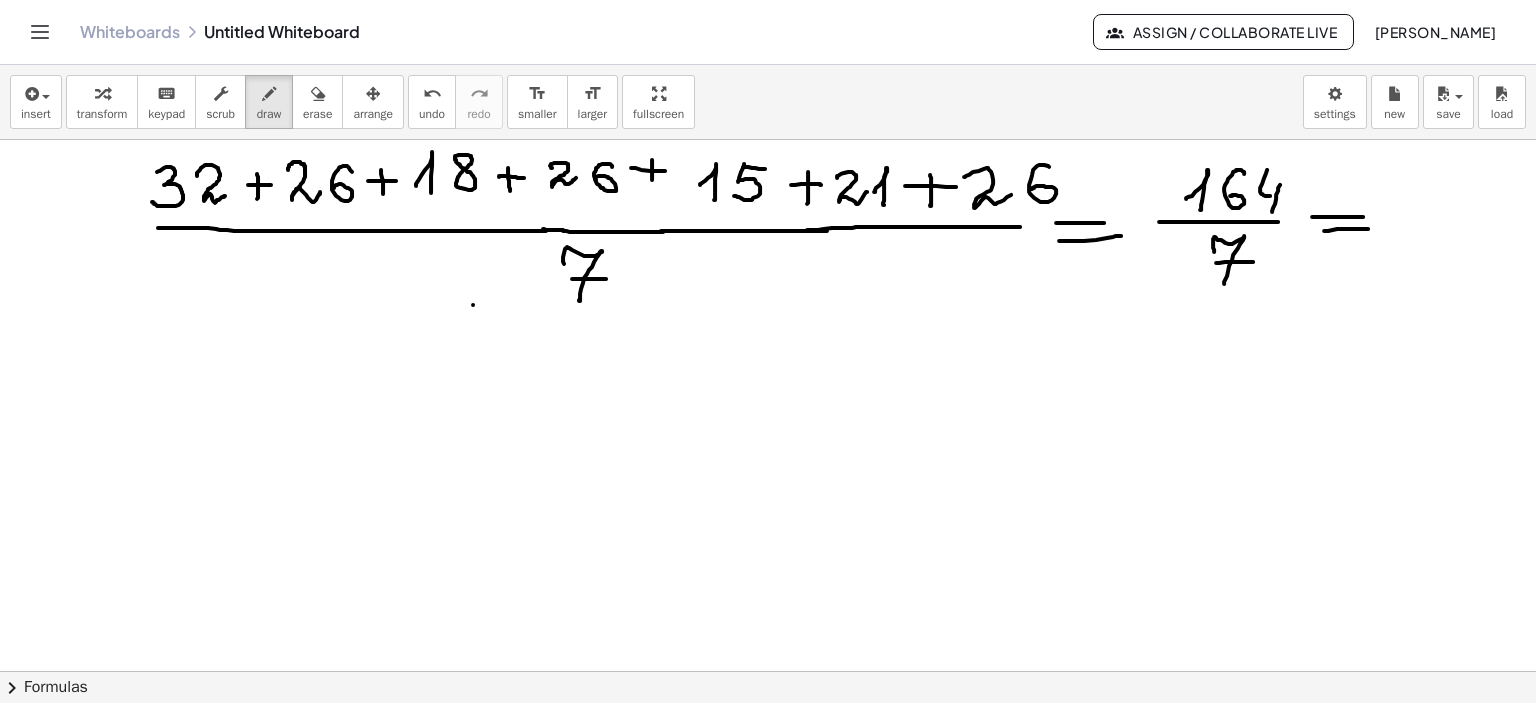 drag, startPoint x: 1324, startPoint y: 230, endPoint x: 1368, endPoint y: 228, distance: 44.04543 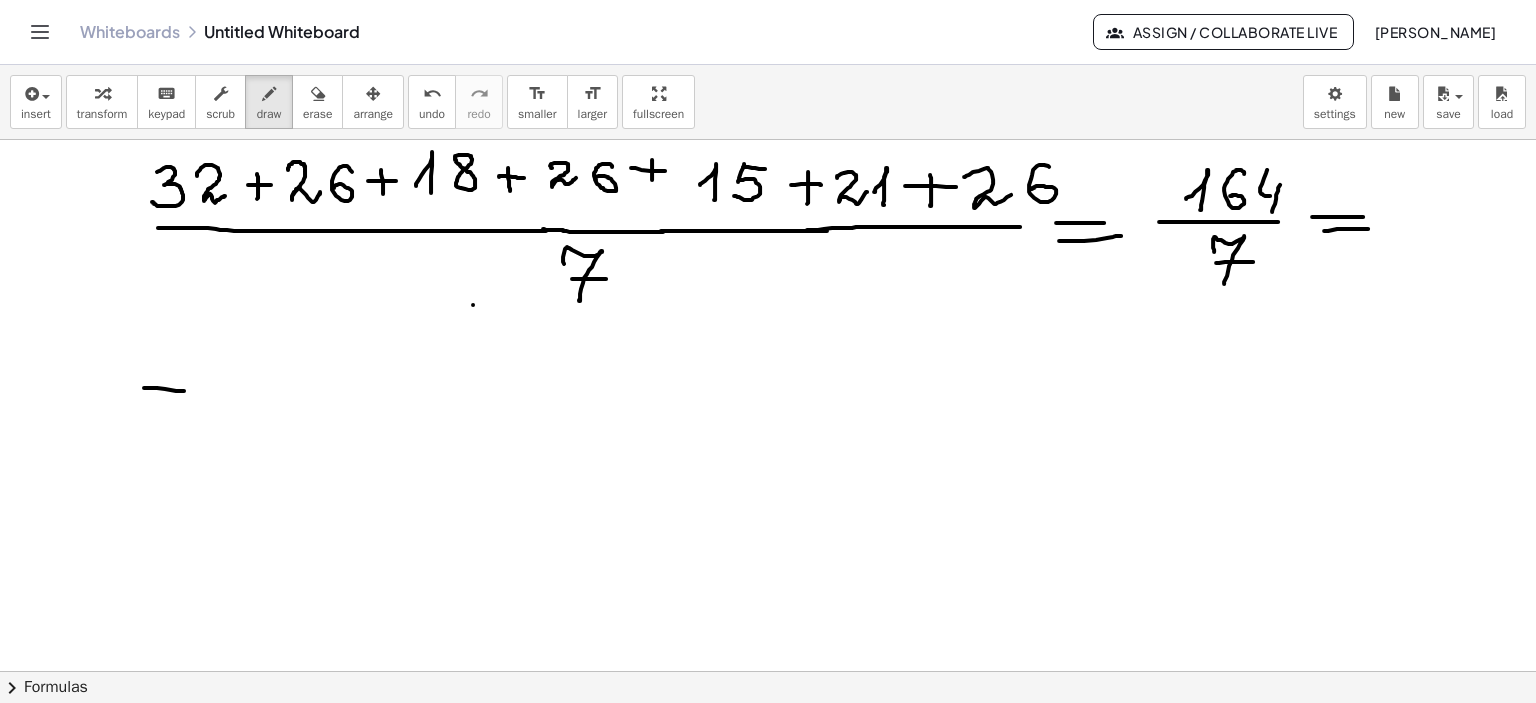 drag, startPoint x: 144, startPoint y: 387, endPoint x: 207, endPoint y: 390, distance: 63.07139 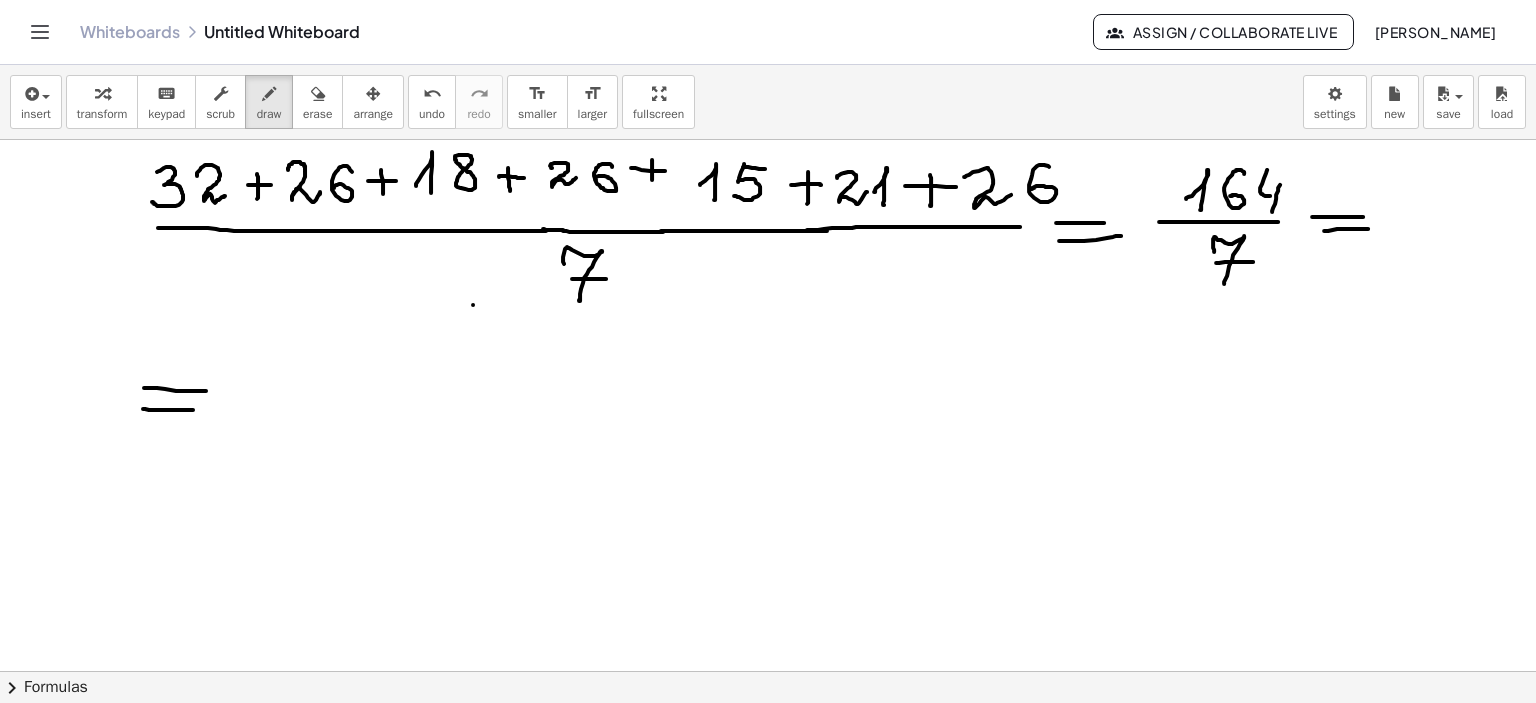 drag, startPoint x: 143, startPoint y: 408, endPoint x: 206, endPoint y: 409, distance: 63.007935 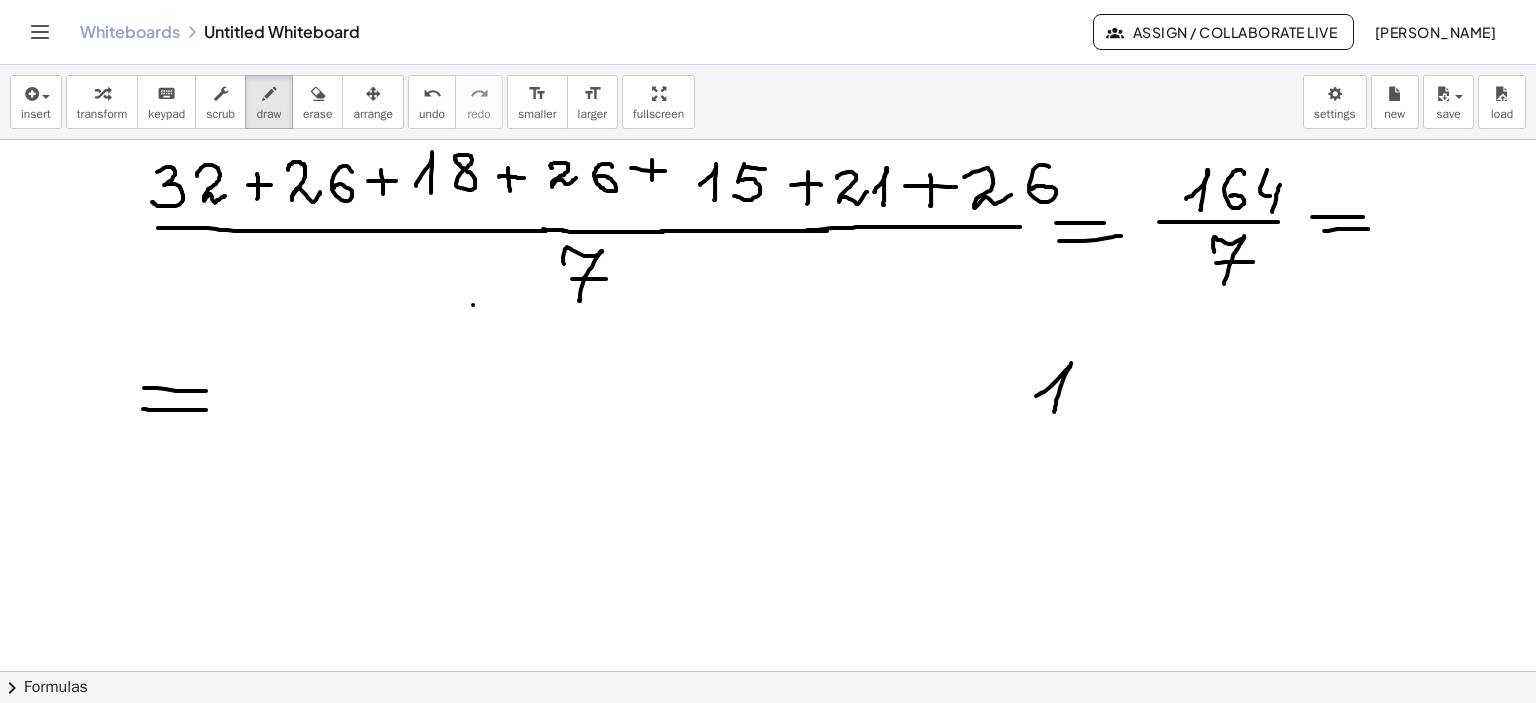 drag, startPoint x: 1038, startPoint y: 394, endPoint x: 1054, endPoint y: 411, distance: 23.345236 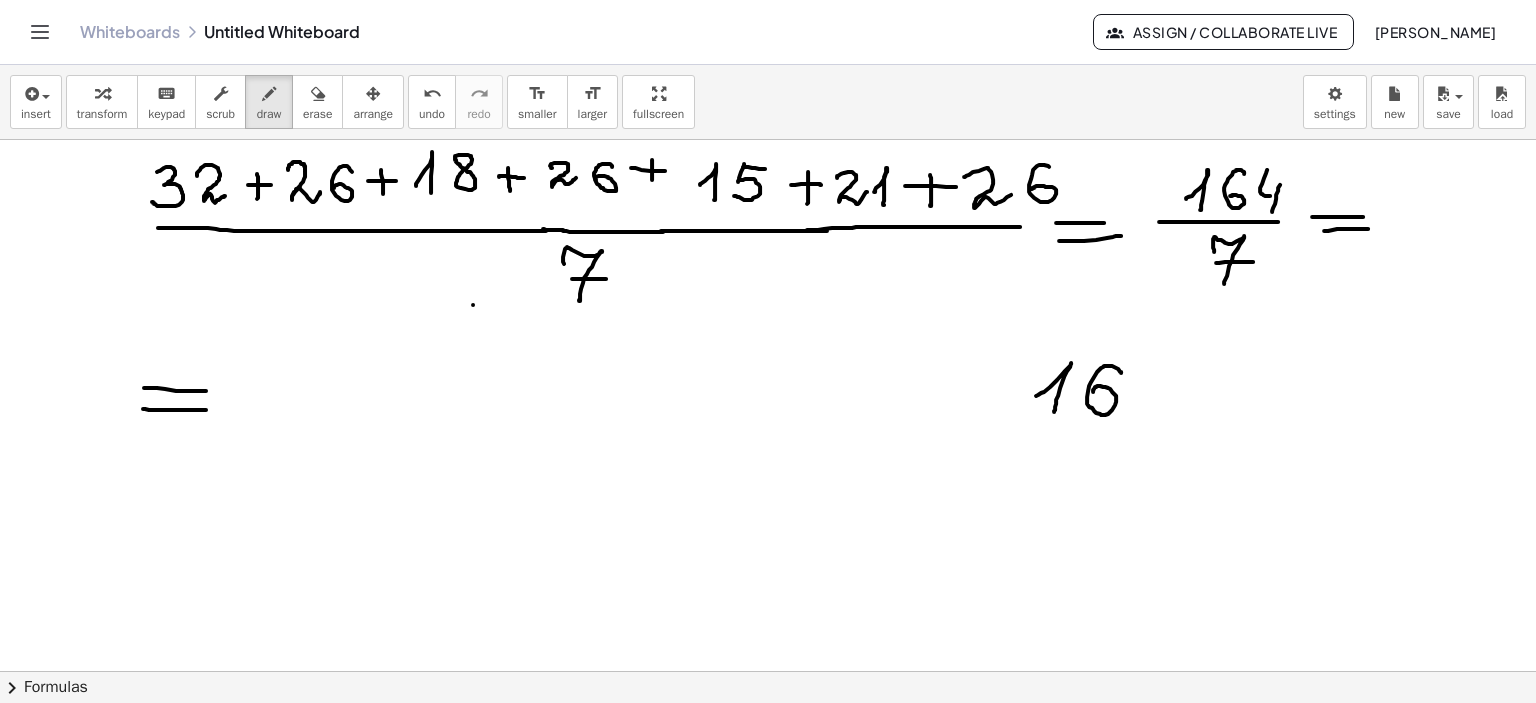drag, startPoint x: 1121, startPoint y: 372, endPoint x: 1176, endPoint y: 385, distance: 56.515484 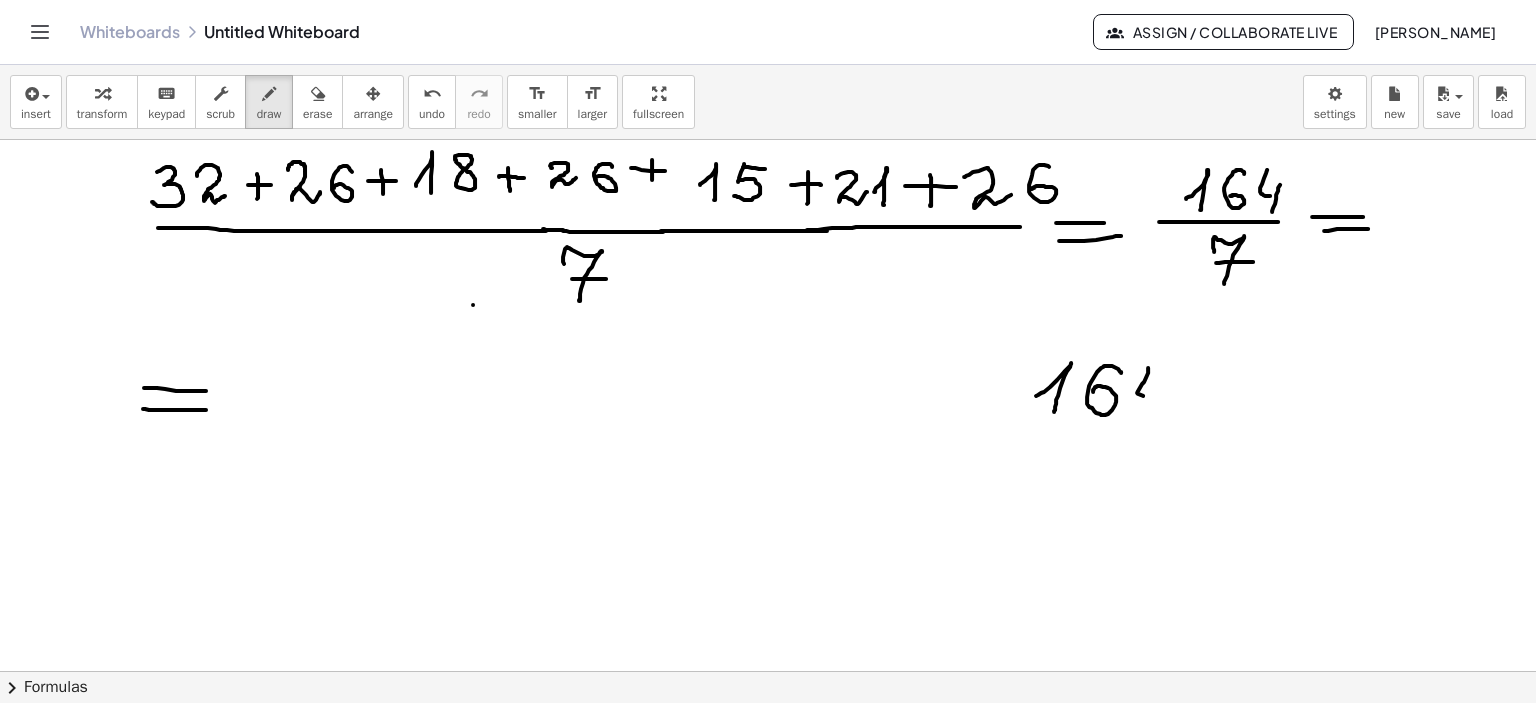 drag, startPoint x: 1148, startPoint y: 367, endPoint x: 1156, endPoint y: 399, distance: 32.984844 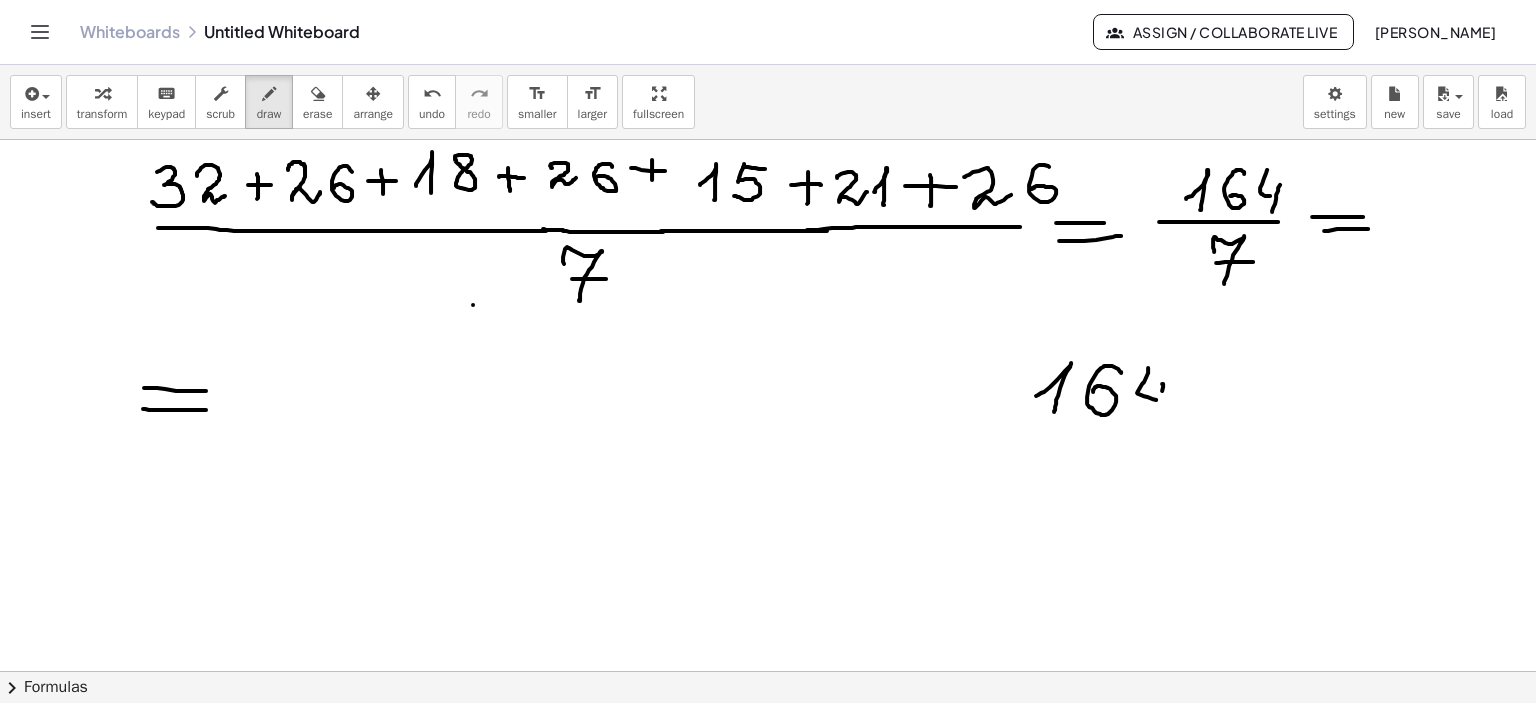 drag, startPoint x: 1162, startPoint y: 383, endPoint x: 1156, endPoint y: 409, distance: 26.683329 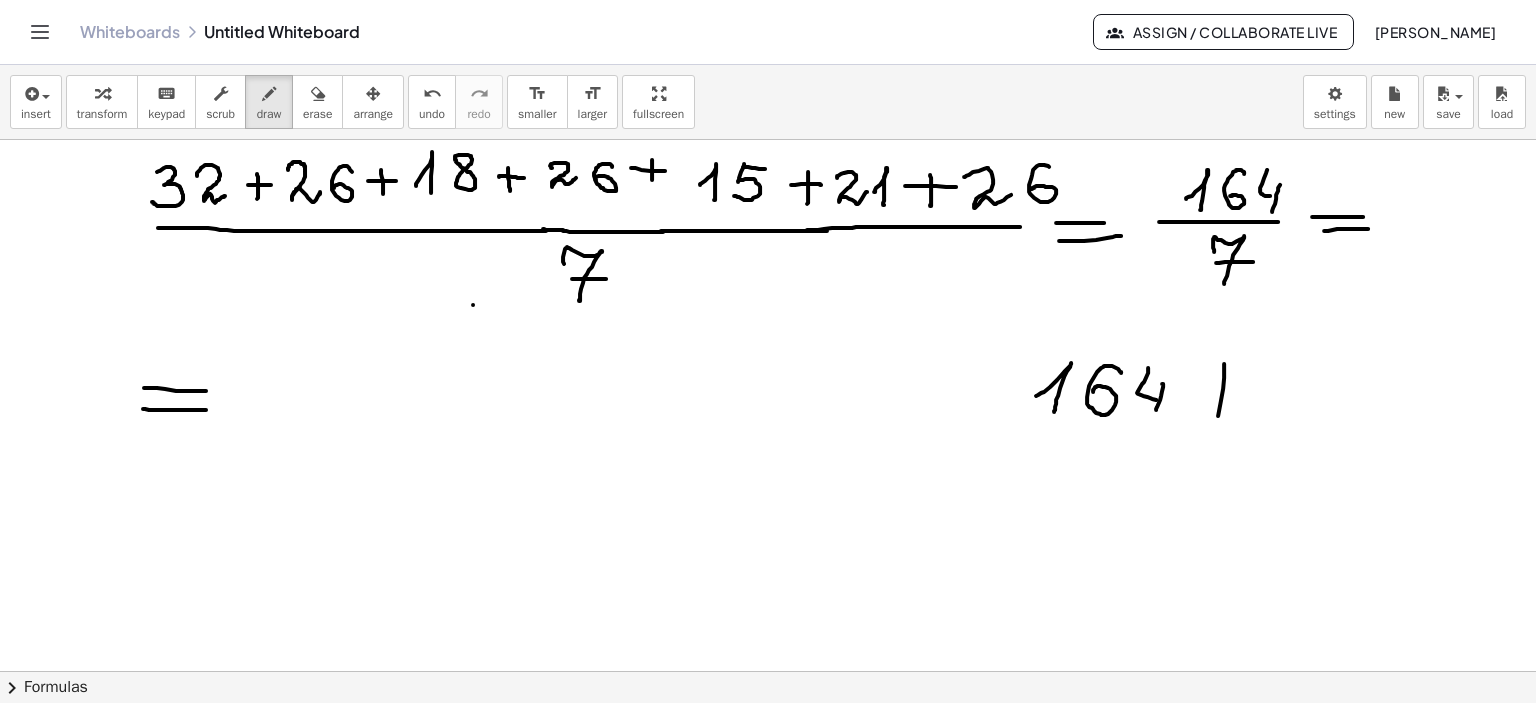 drag, startPoint x: 1224, startPoint y: 363, endPoint x: 1213, endPoint y: 459, distance: 96.62815 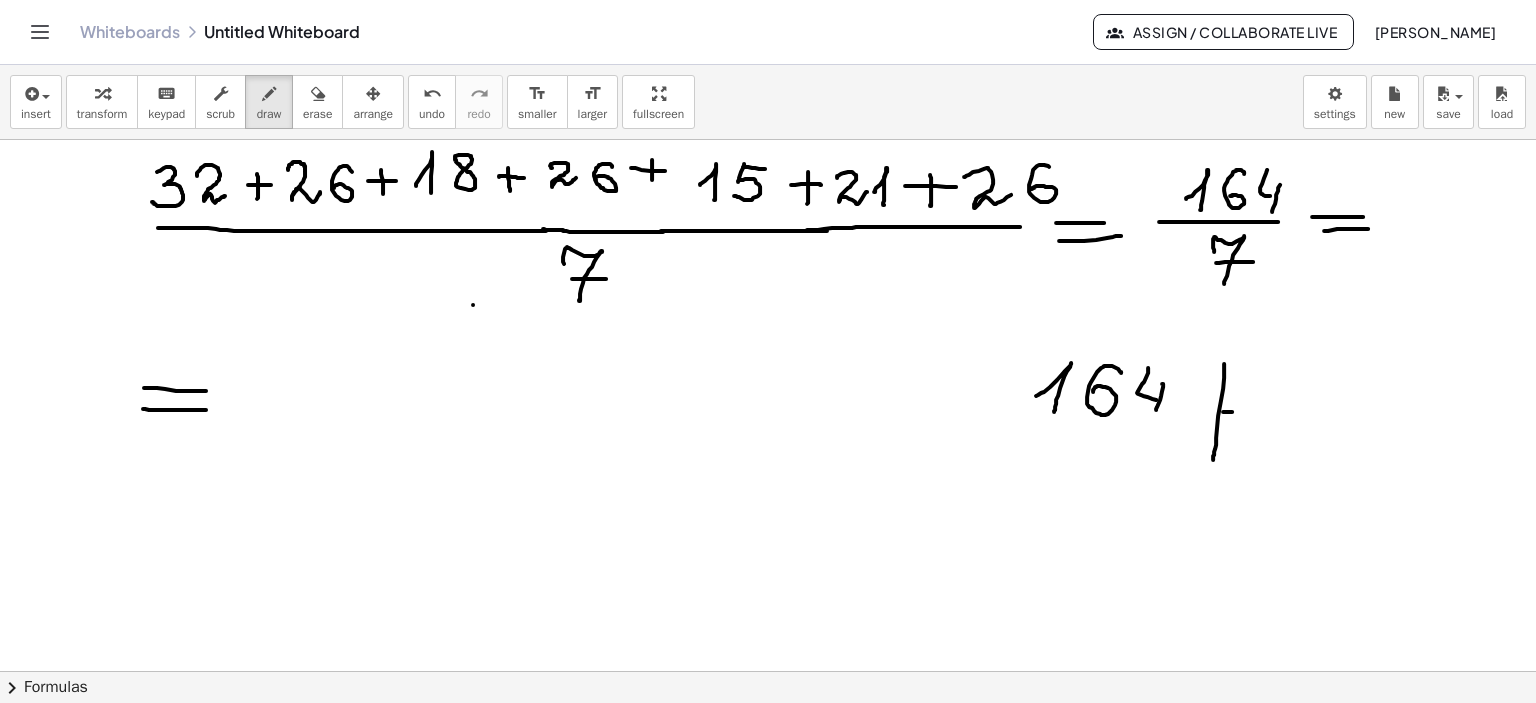 drag, startPoint x: 1223, startPoint y: 411, endPoint x: 1322, endPoint y: 415, distance: 99.08077 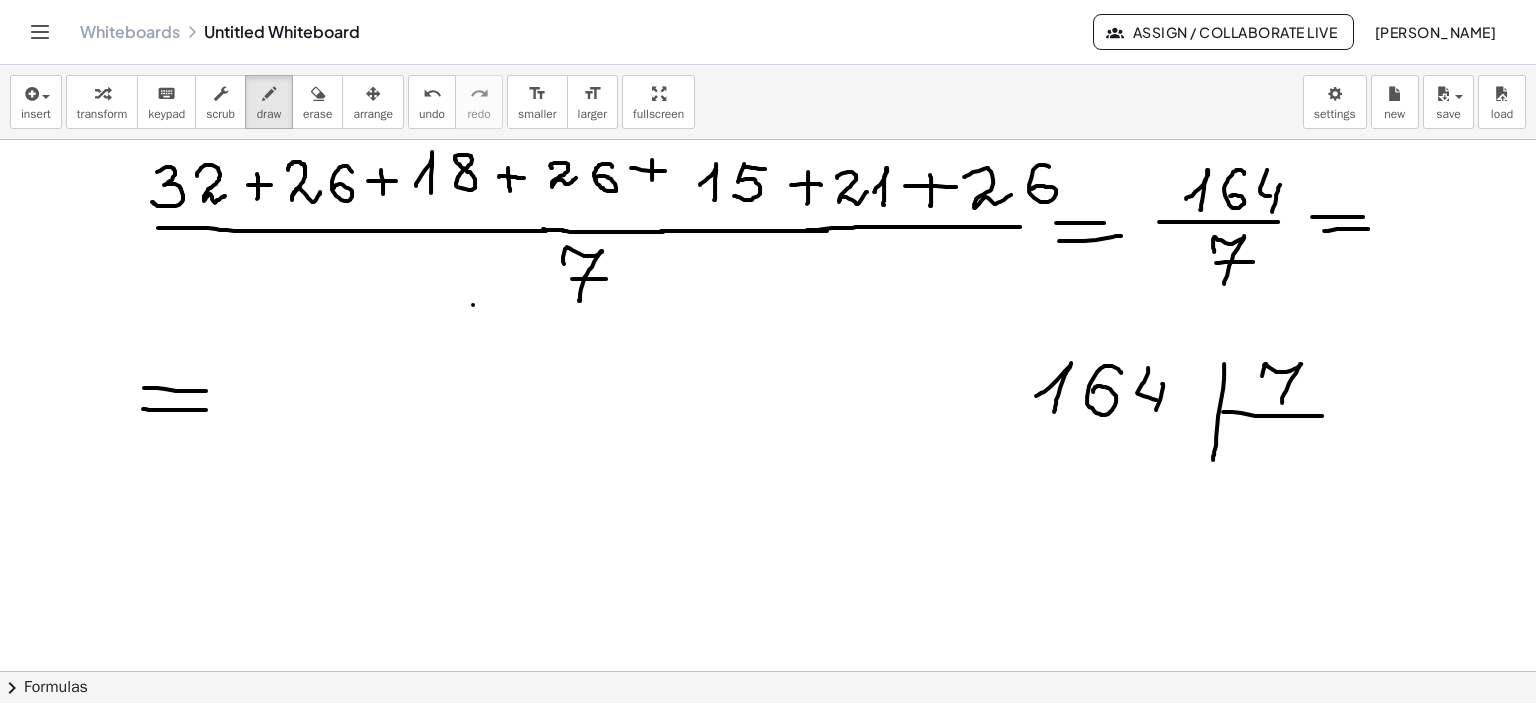 drag, startPoint x: 1262, startPoint y: 375, endPoint x: 1283, endPoint y: 402, distance: 34.20526 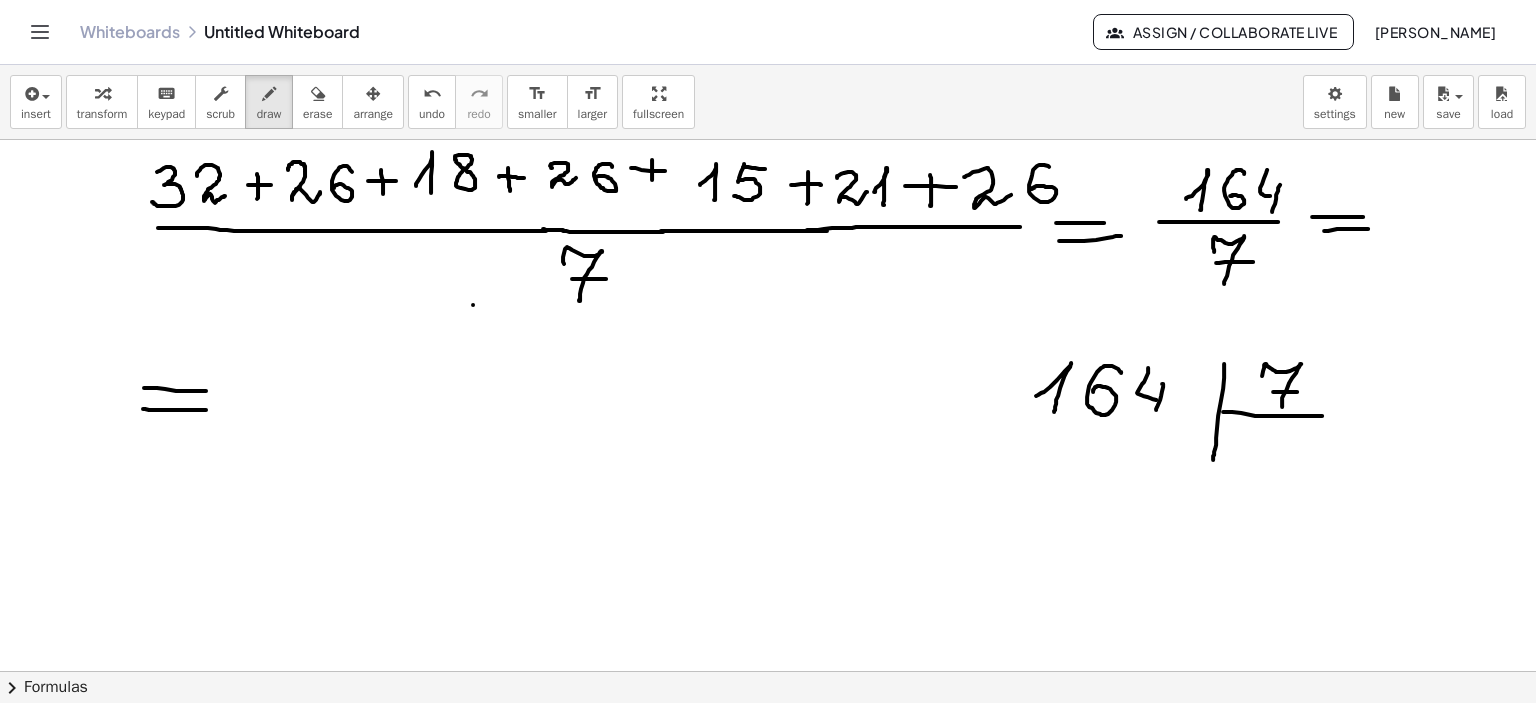drag, startPoint x: 1273, startPoint y: 391, endPoint x: 1302, endPoint y: 392, distance: 29.017237 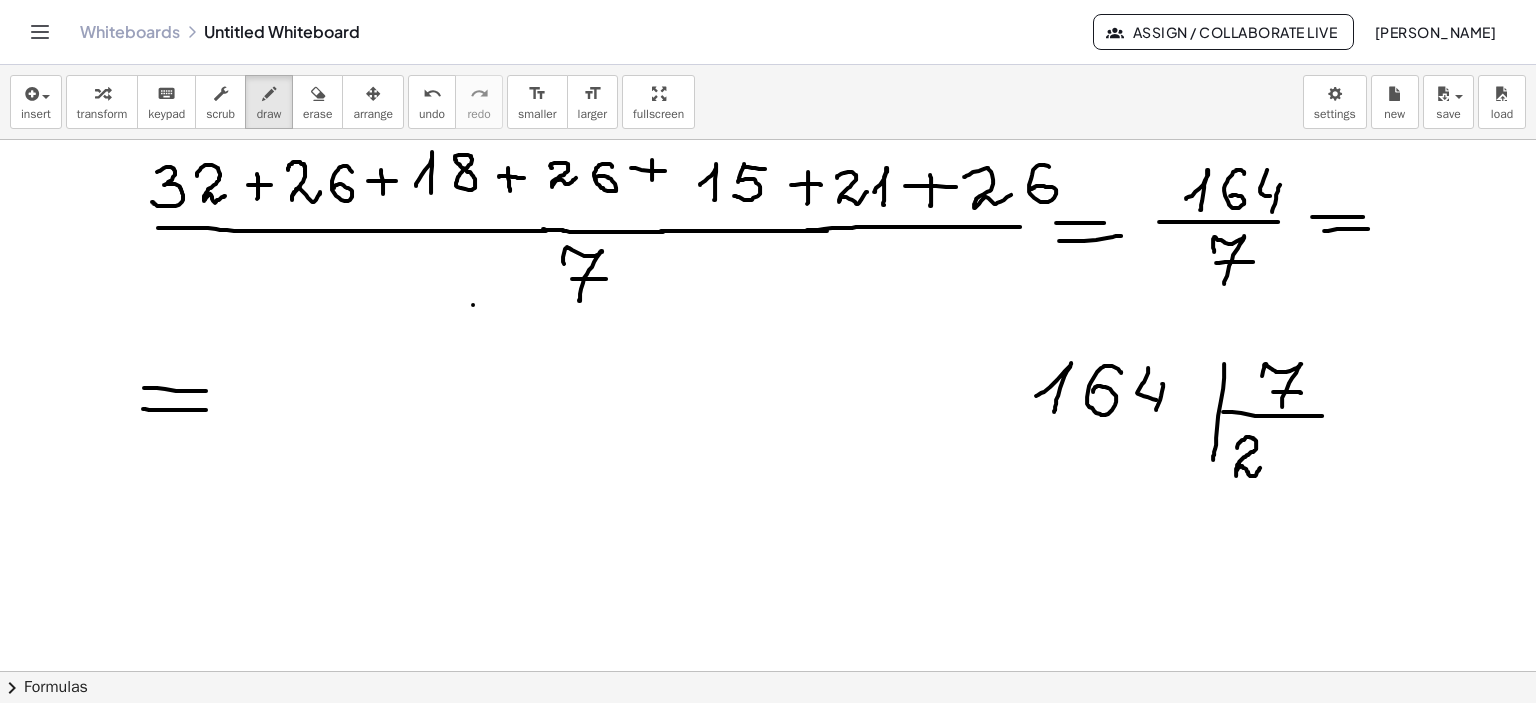 drag, startPoint x: 1237, startPoint y: 447, endPoint x: 1264, endPoint y: 467, distance: 33.600594 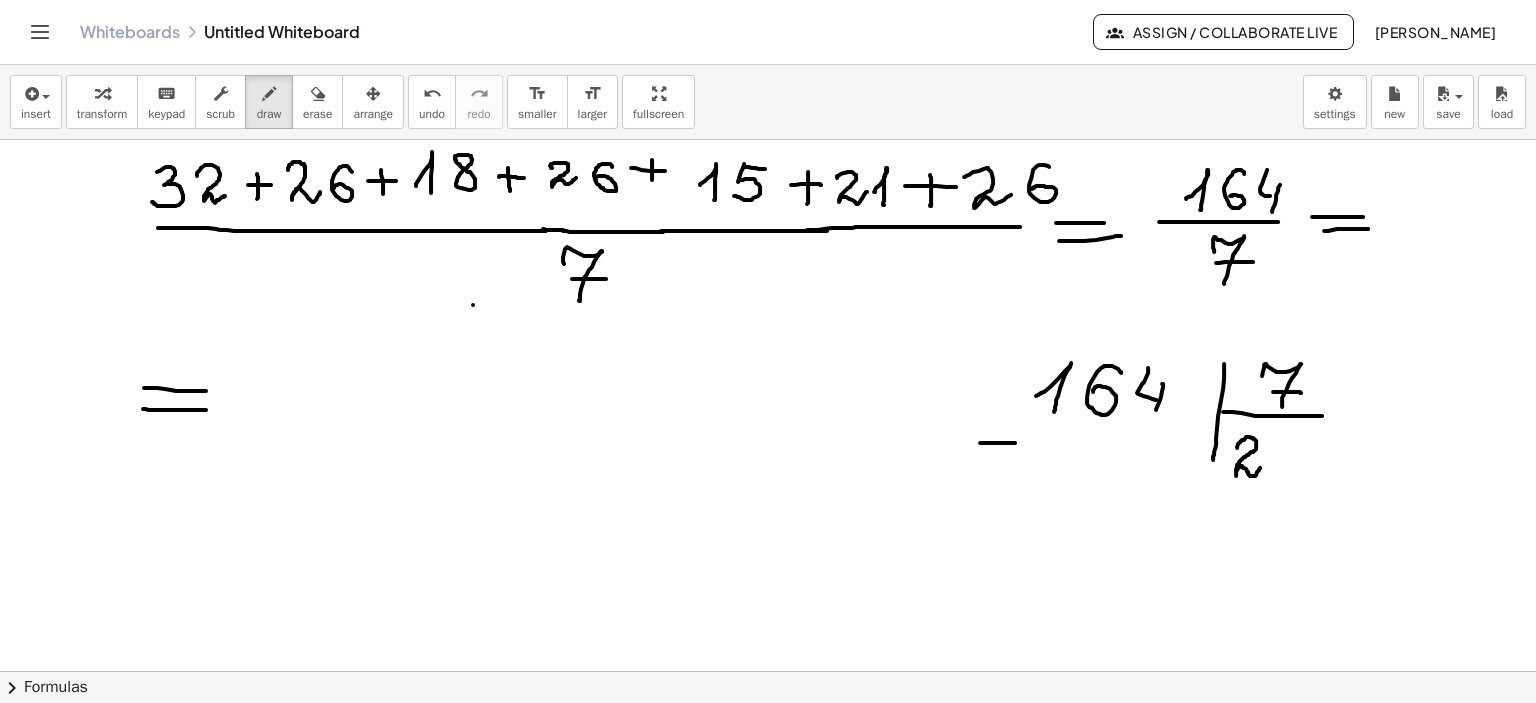 drag, startPoint x: 980, startPoint y: 442, endPoint x: 1016, endPoint y: 442, distance: 36 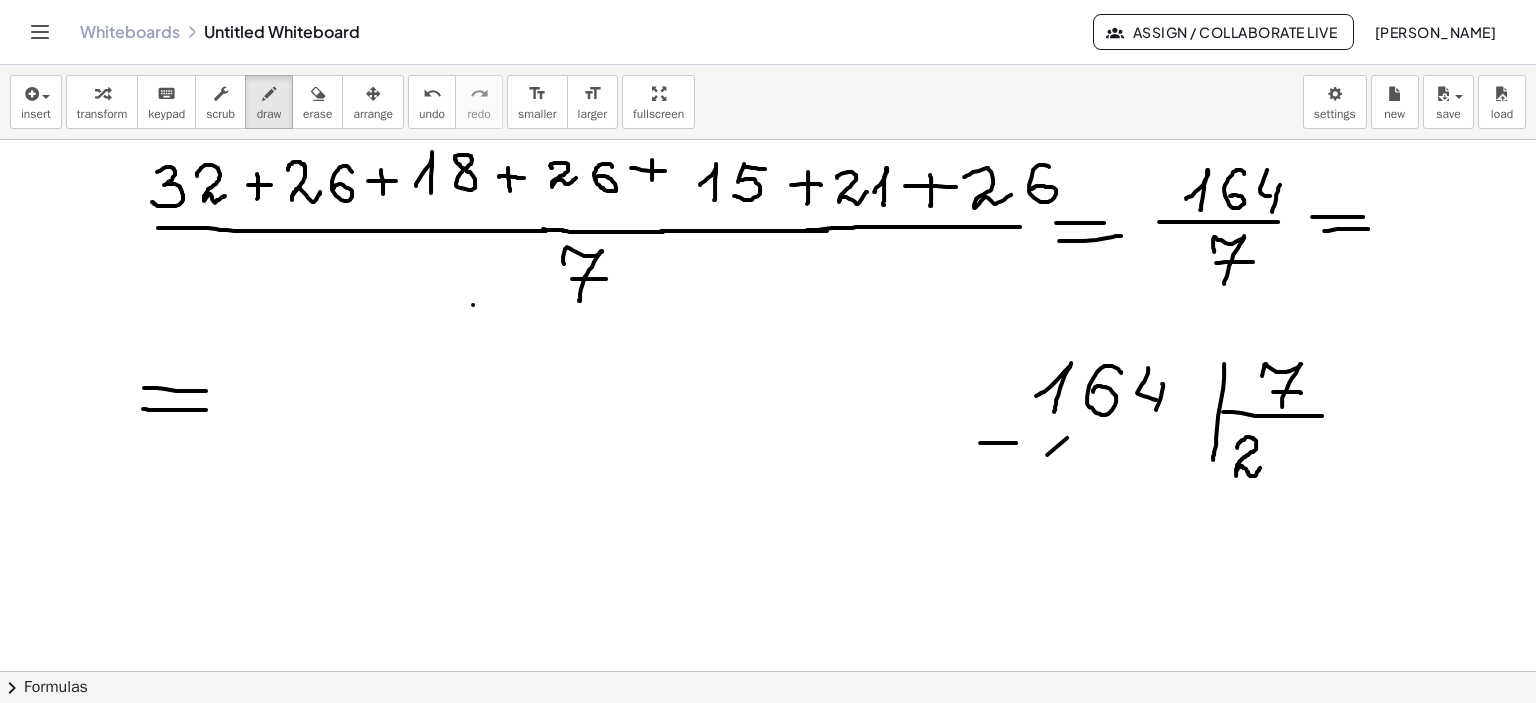drag, startPoint x: 1047, startPoint y: 454, endPoint x: 1067, endPoint y: 437, distance: 26.24881 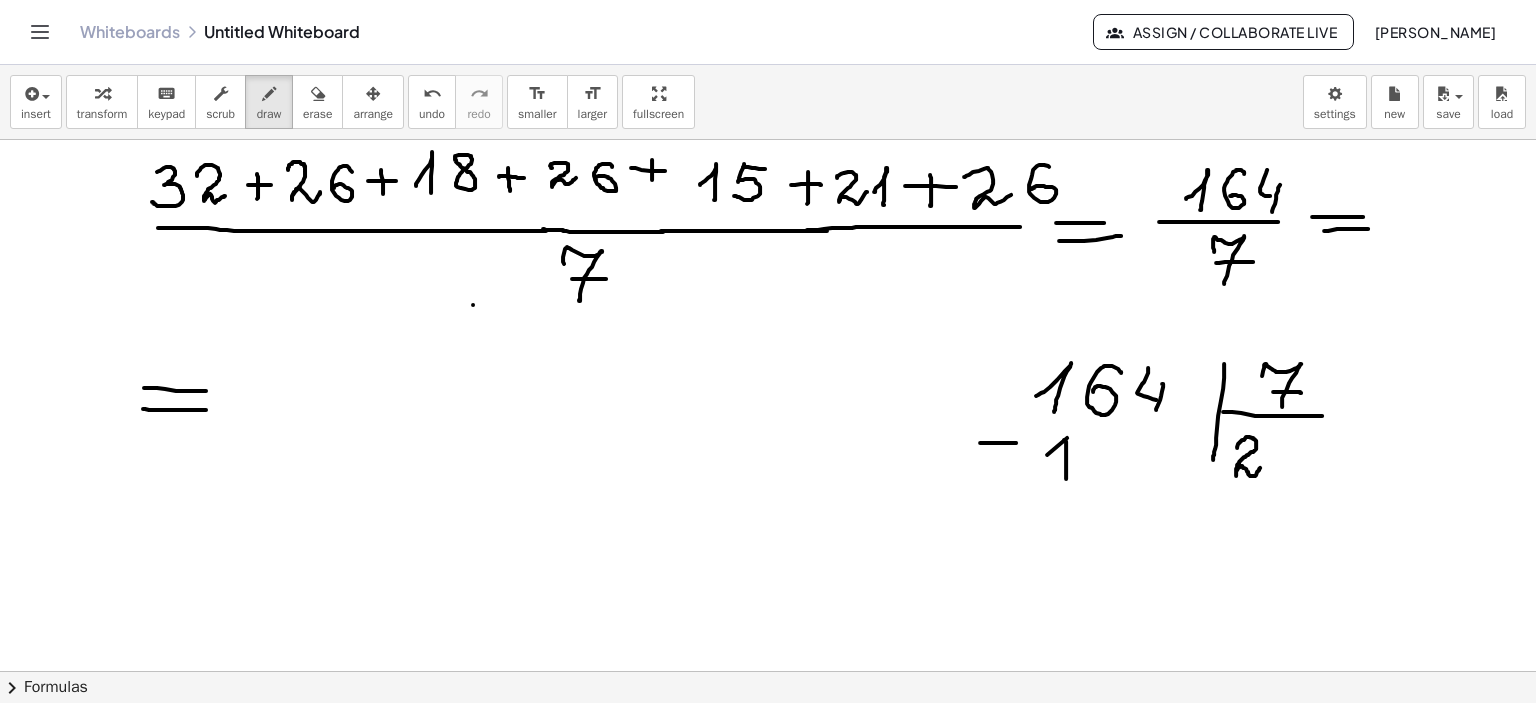 drag, startPoint x: 1064, startPoint y: 439, endPoint x: 1066, endPoint y: 478, distance: 39.051247 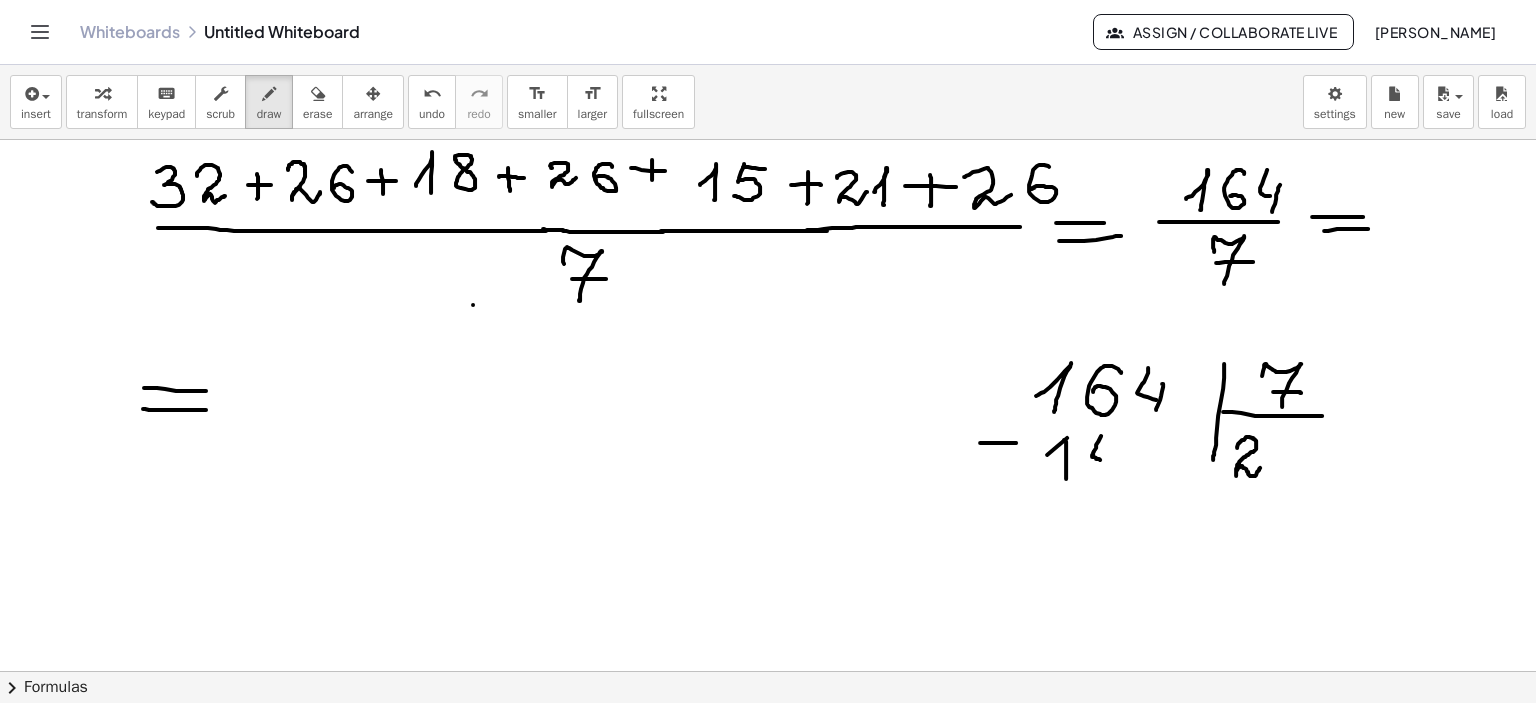 drag, startPoint x: 1101, startPoint y: 435, endPoint x: 1107, endPoint y: 459, distance: 24.738634 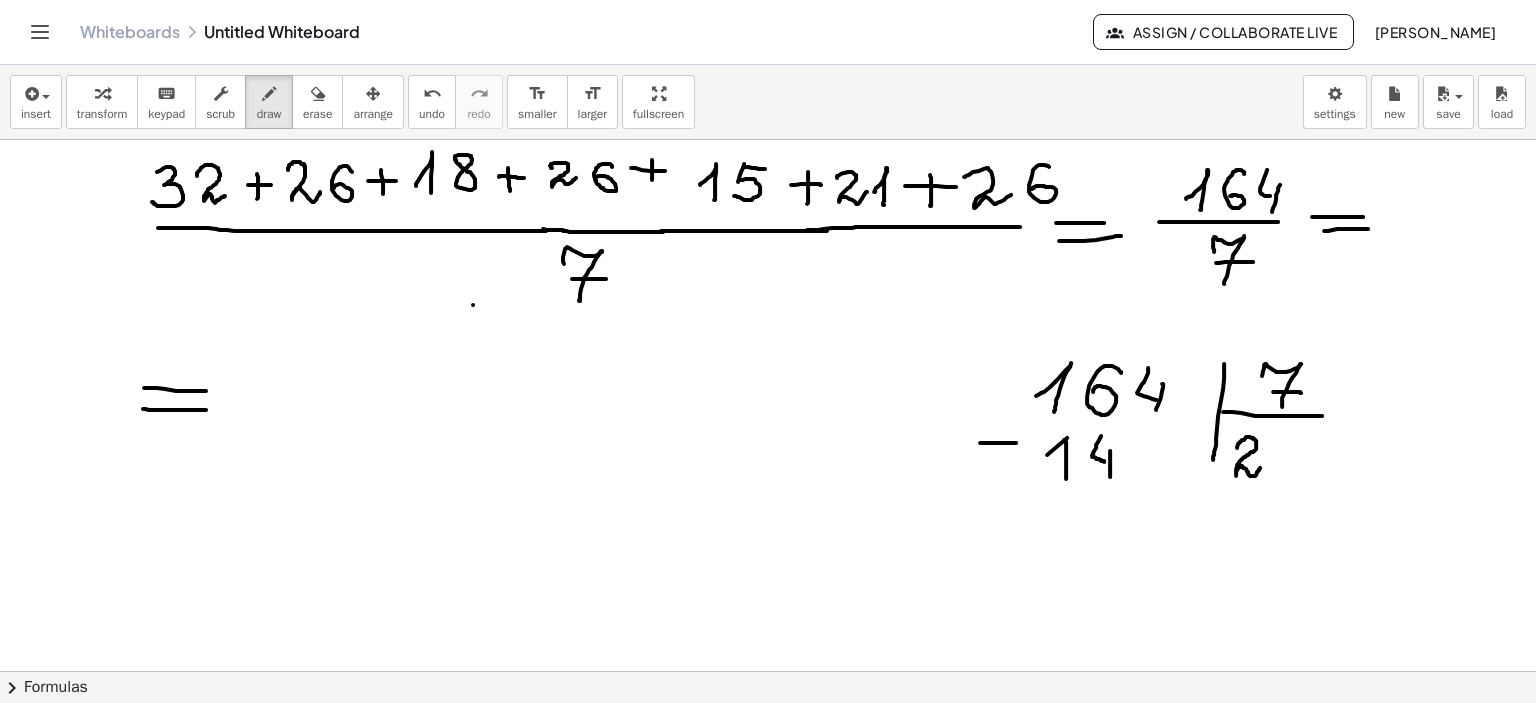 drag, startPoint x: 1110, startPoint y: 450, endPoint x: 1110, endPoint y: 476, distance: 26 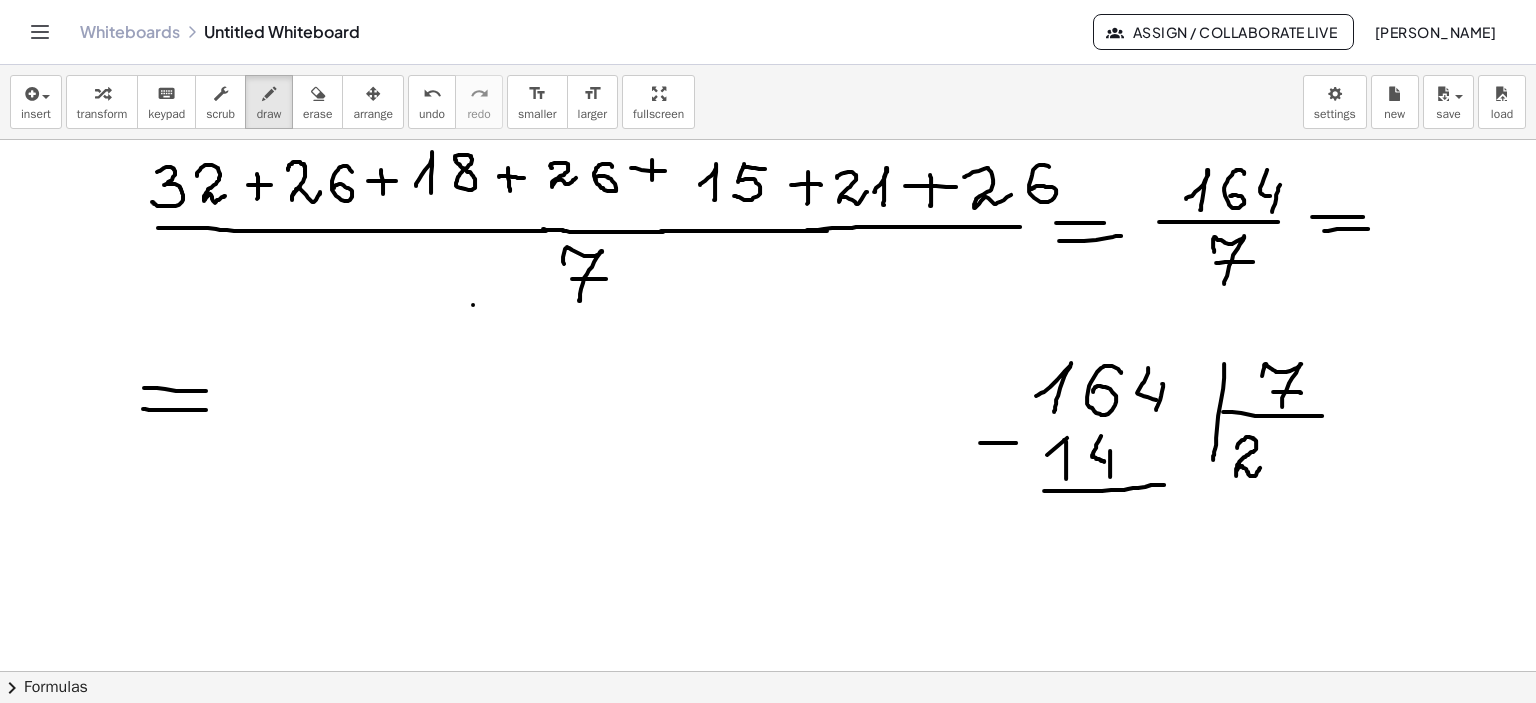 drag, startPoint x: 1044, startPoint y: 490, endPoint x: 1135, endPoint y: 387, distance: 137.4409 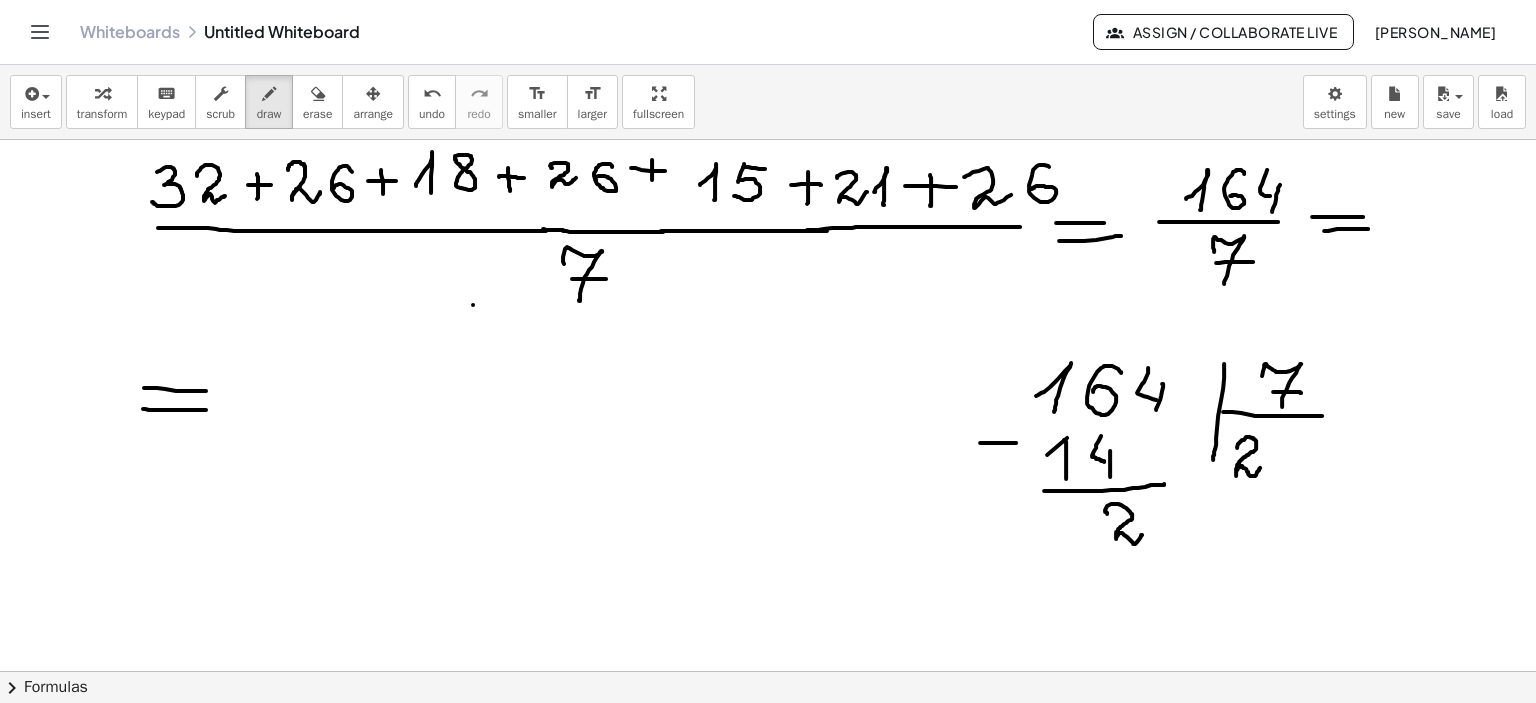 drag, startPoint x: 1107, startPoint y: 513, endPoint x: 1142, endPoint y: 534, distance: 40.81666 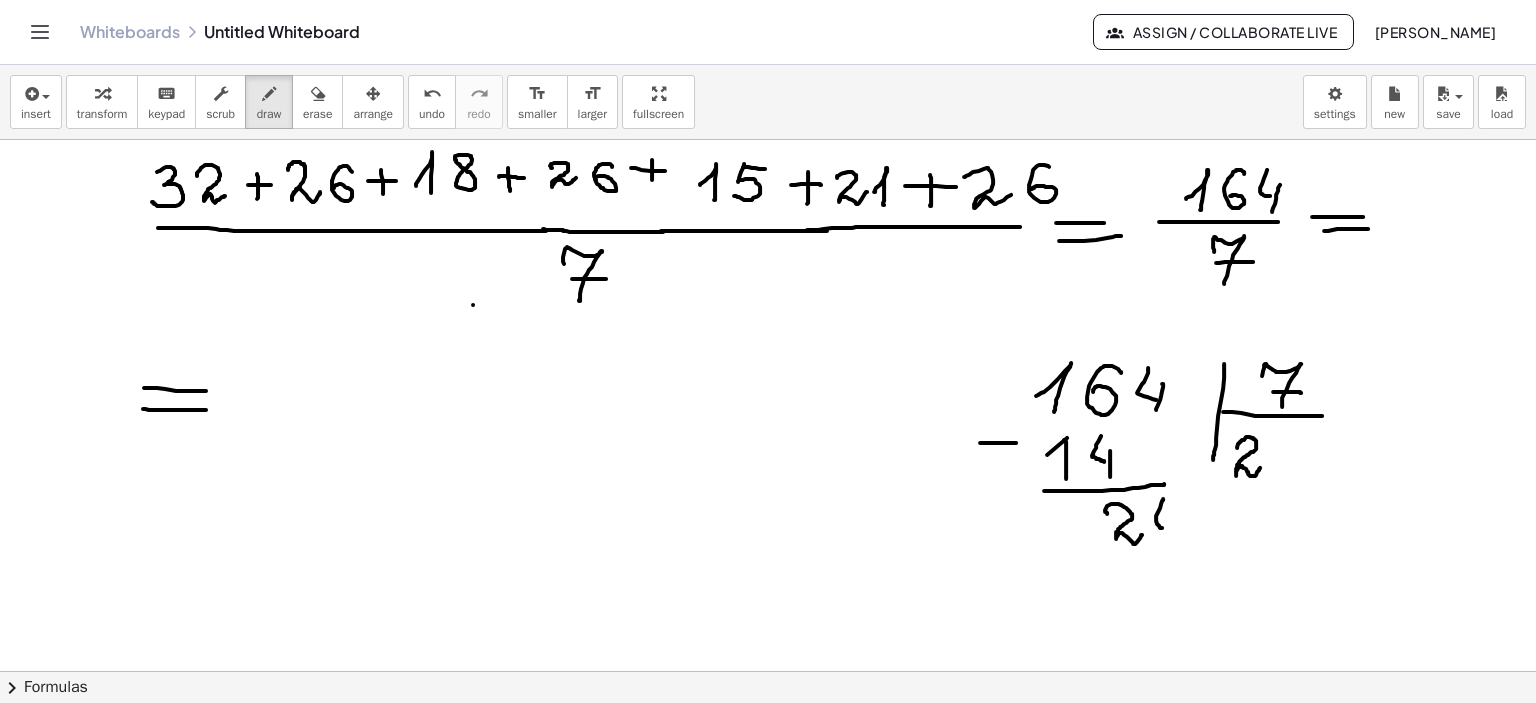drag, startPoint x: 1163, startPoint y: 499, endPoint x: 1174, endPoint y: 526, distance: 29.15476 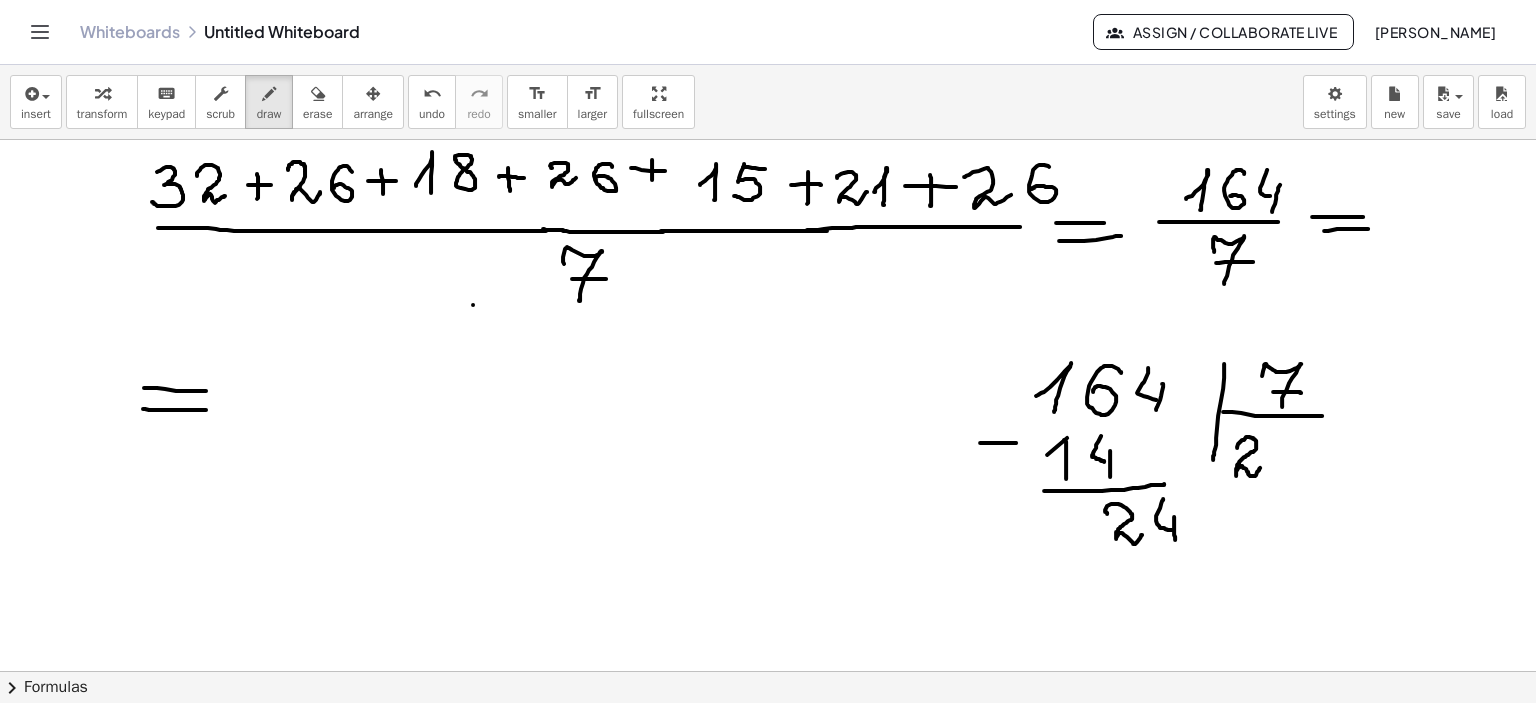drag, startPoint x: 1174, startPoint y: 516, endPoint x: 1175, endPoint y: 539, distance: 23.021729 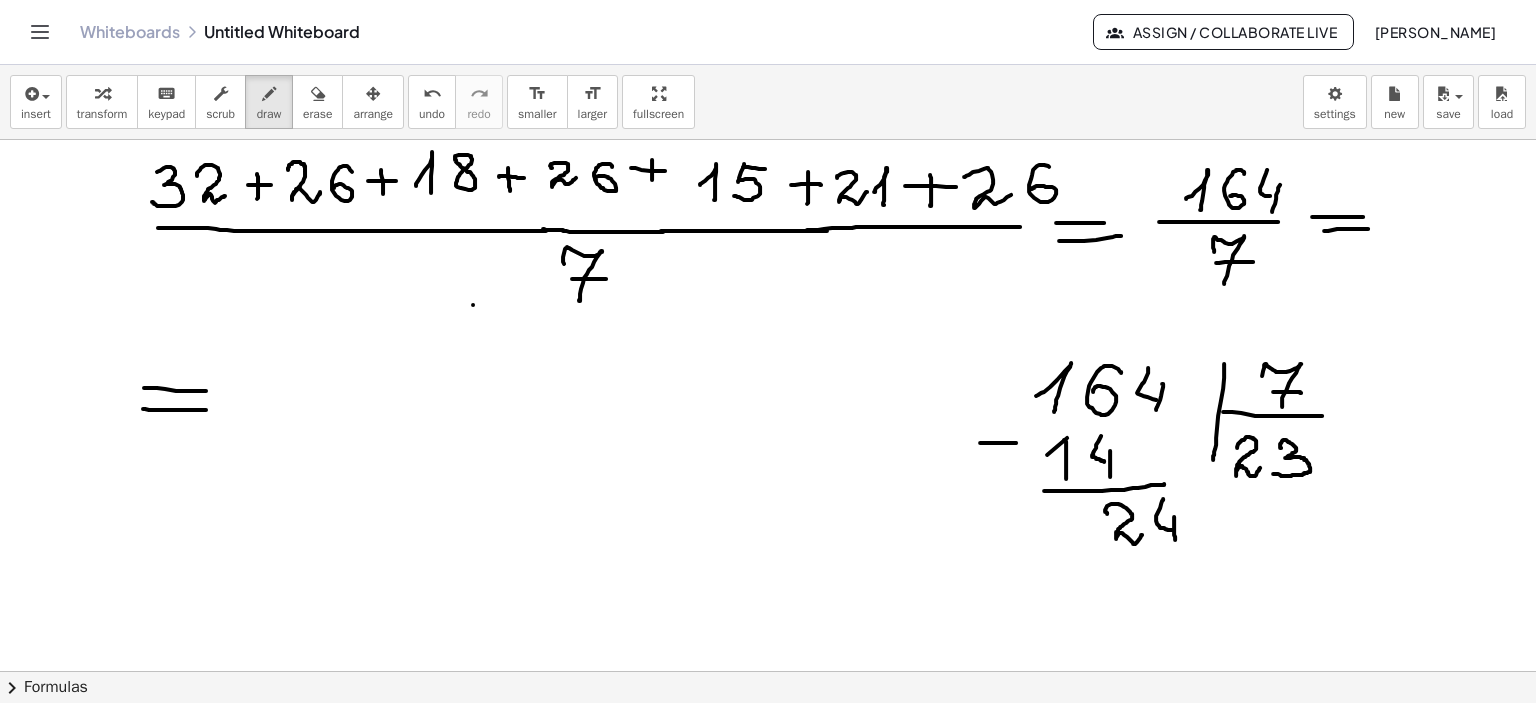drag, startPoint x: 1281, startPoint y: 447, endPoint x: 1273, endPoint y: 473, distance: 27.202942 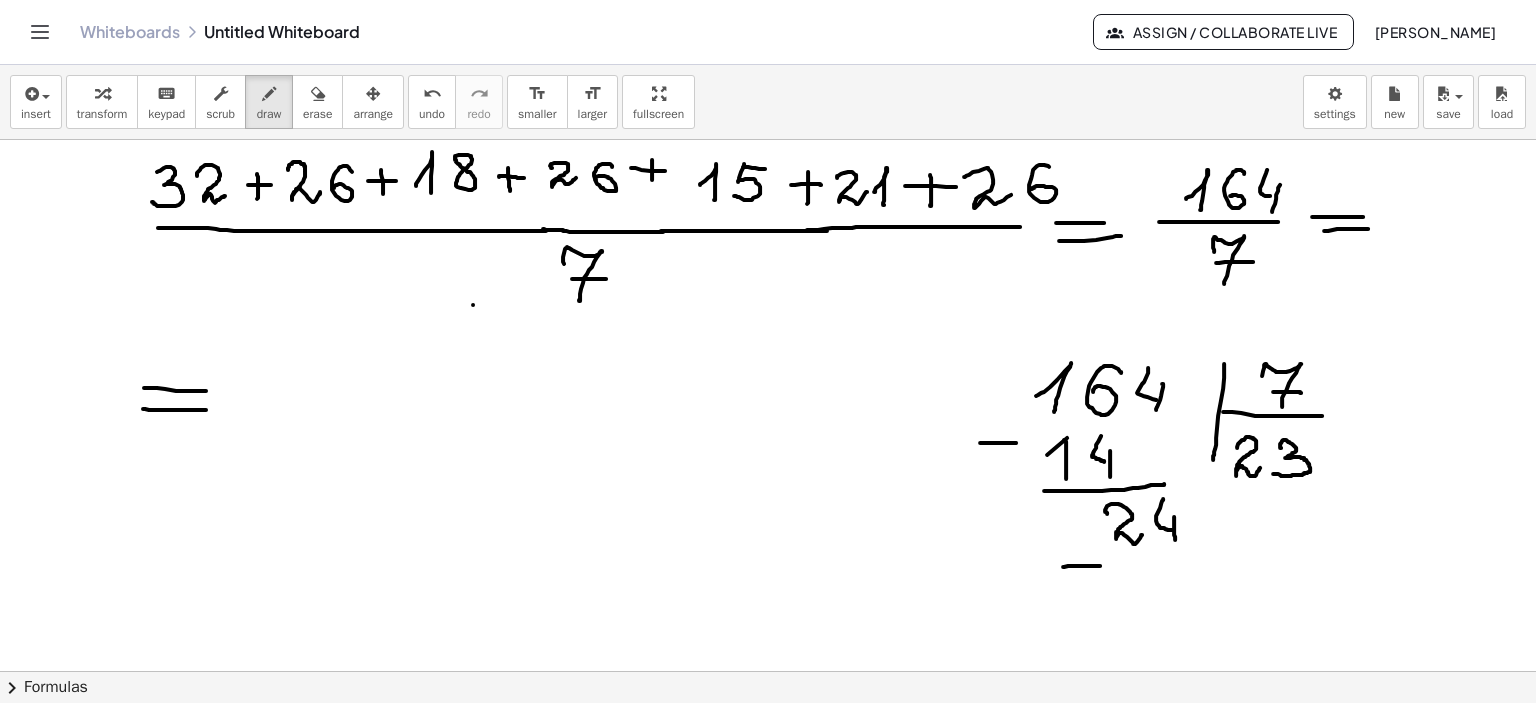 drag, startPoint x: 1063, startPoint y: 566, endPoint x: 1101, endPoint y: 565, distance: 38.013157 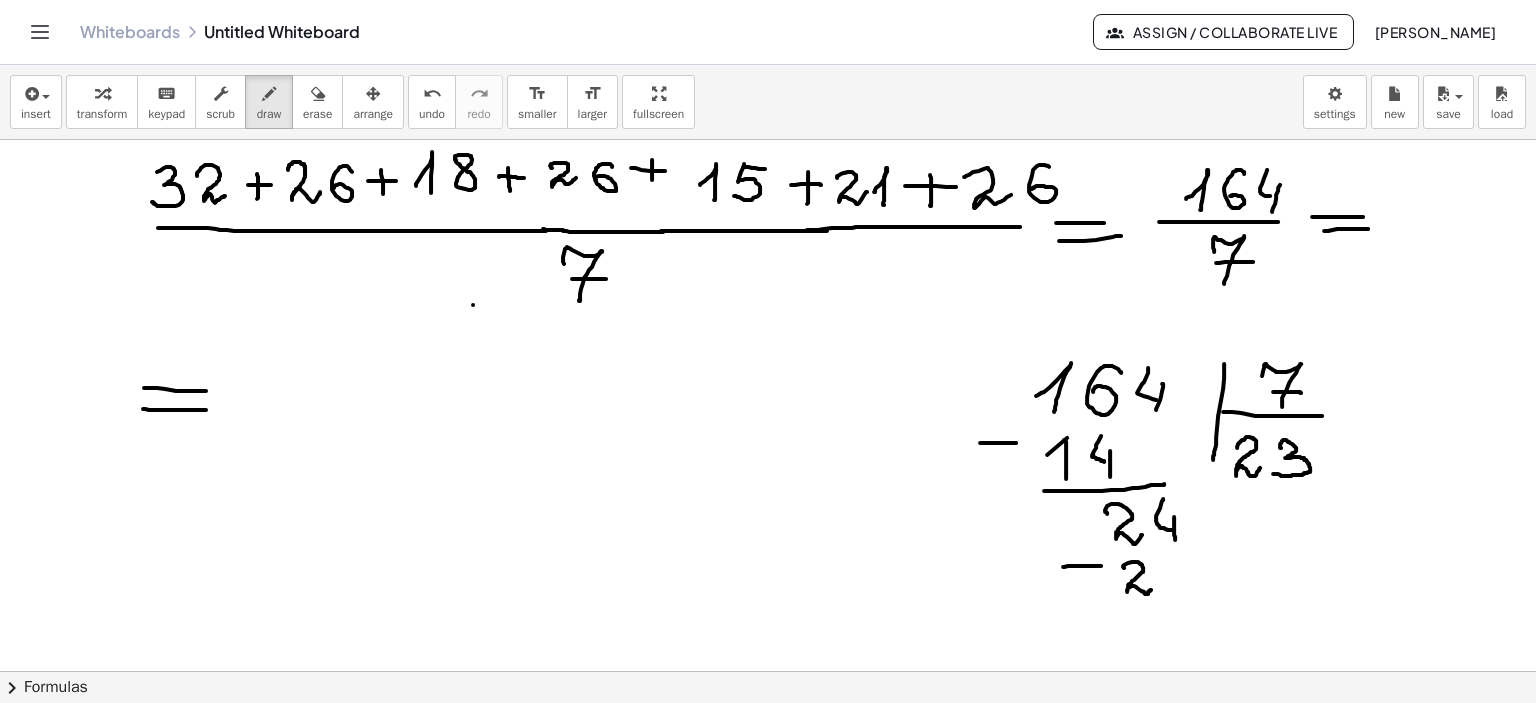 drag, startPoint x: 1124, startPoint y: 567, endPoint x: 1151, endPoint y: 589, distance: 34.828148 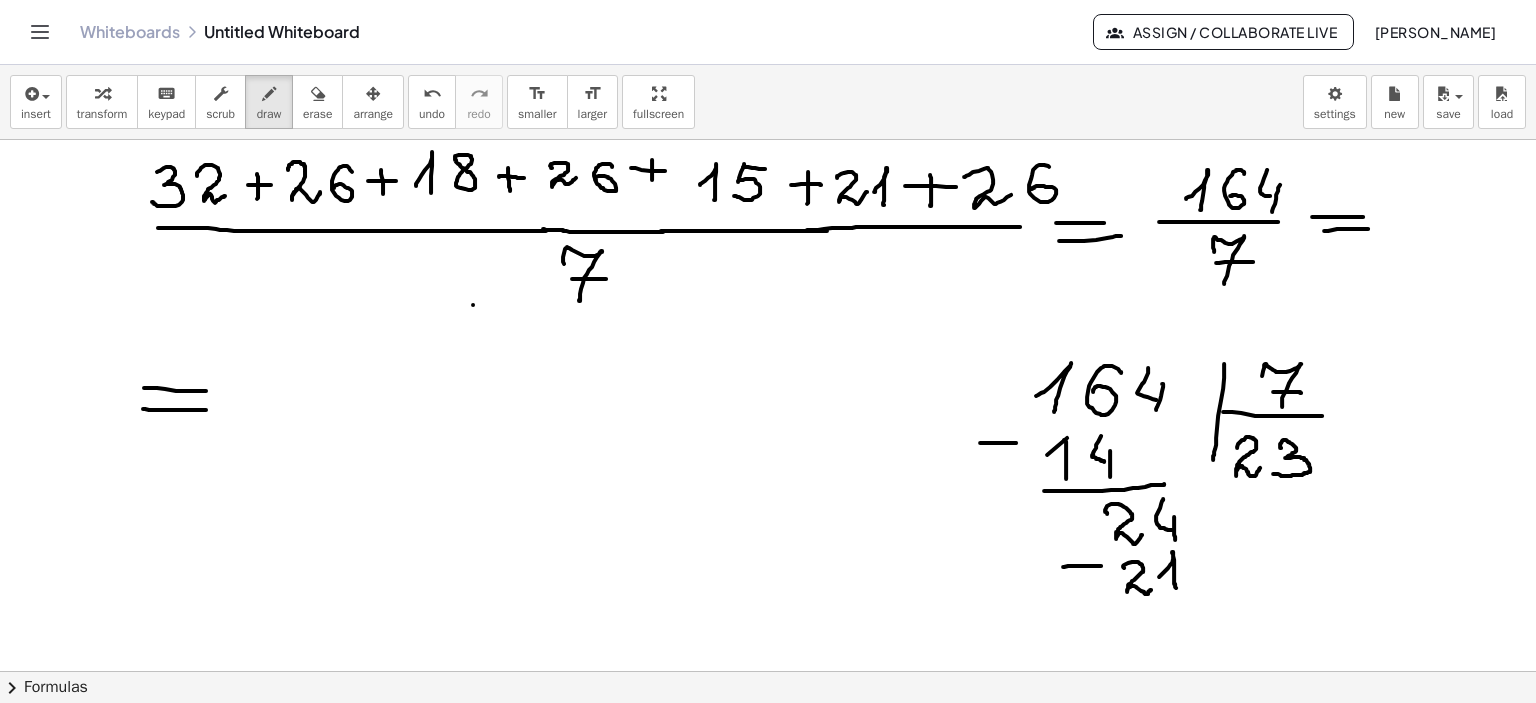 drag, startPoint x: 1159, startPoint y: 576, endPoint x: 1176, endPoint y: 587, distance: 20.248457 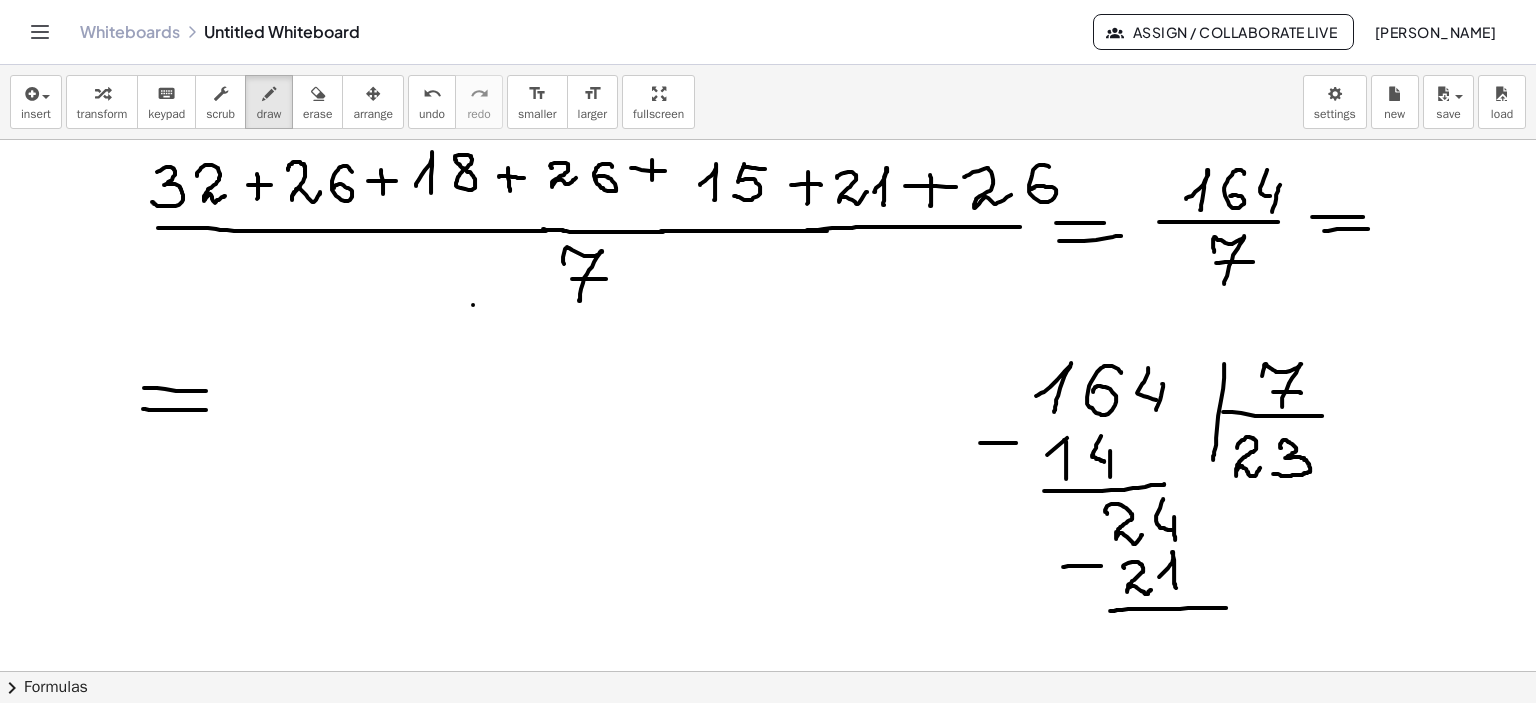 drag, startPoint x: 1110, startPoint y: 610, endPoint x: 1226, endPoint y: 607, distance: 116.03879 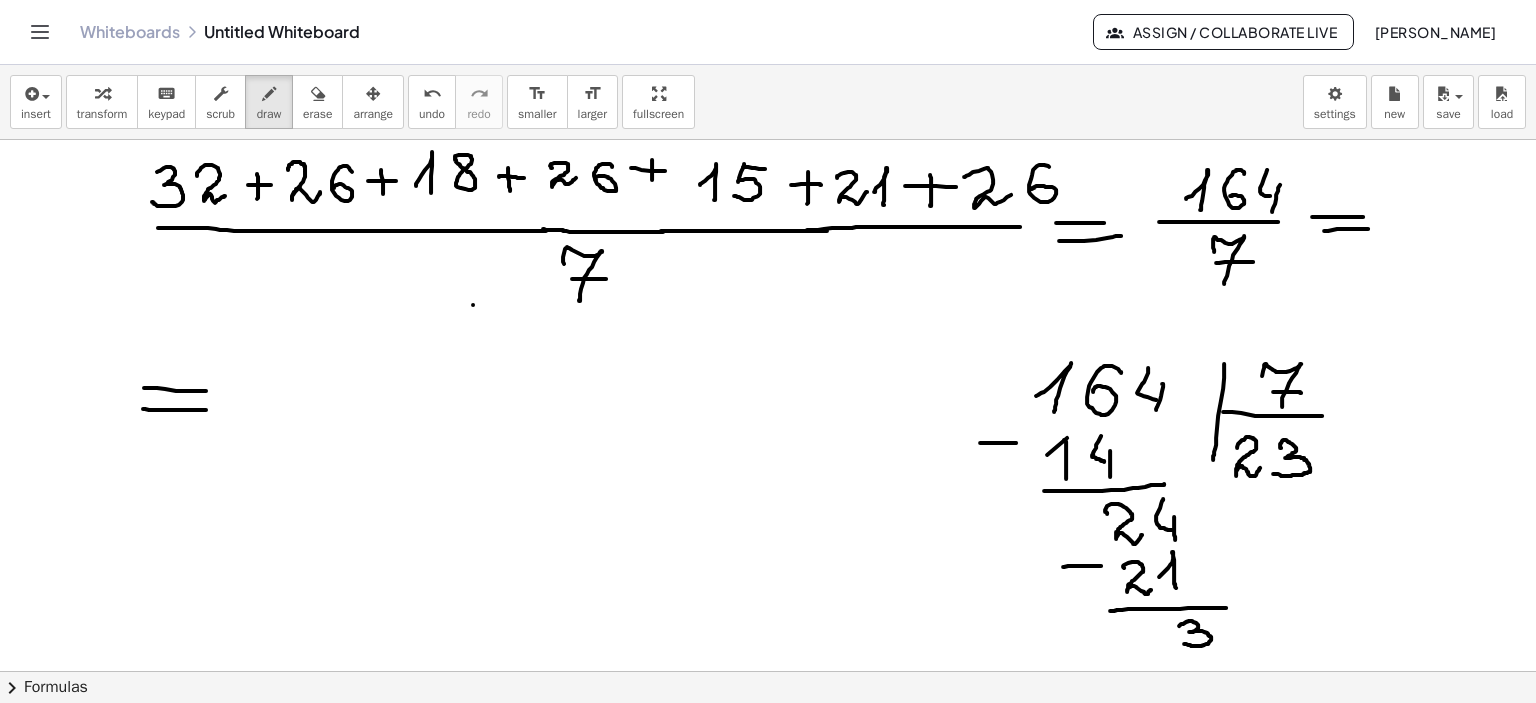 drag, startPoint x: 1179, startPoint y: 625, endPoint x: 1183, endPoint y: 642, distance: 17.464249 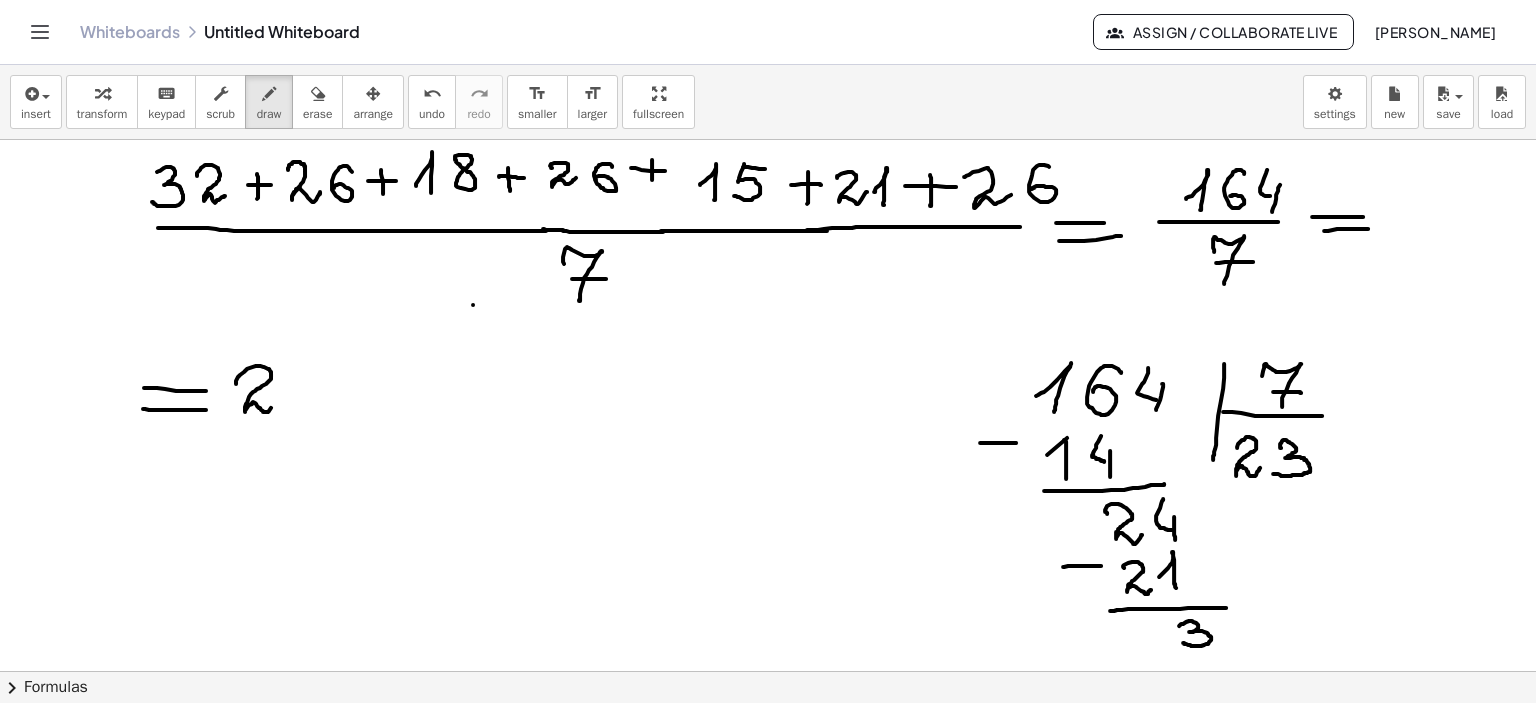 drag, startPoint x: 236, startPoint y: 383, endPoint x: 303, endPoint y: 395, distance: 68.06615 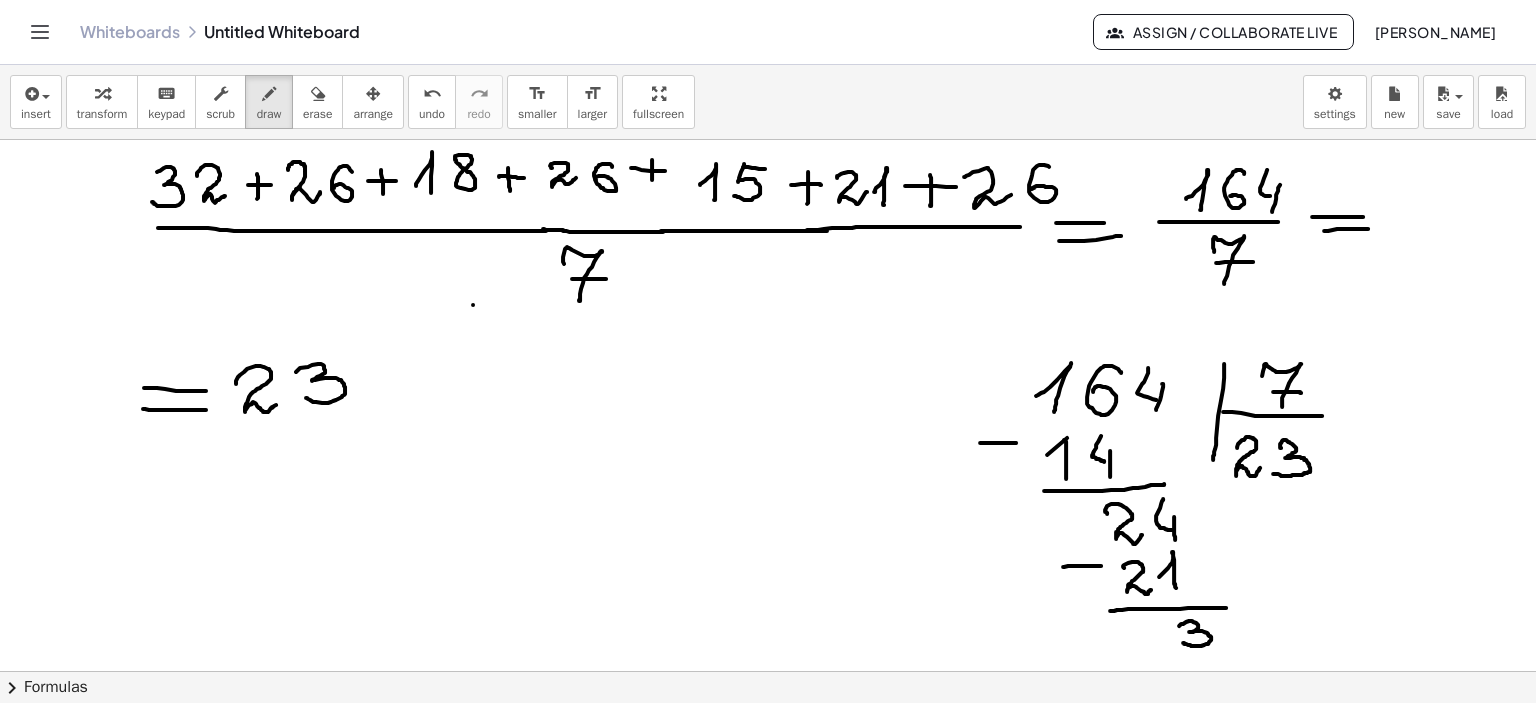 drag, startPoint x: 296, startPoint y: 371, endPoint x: 304, endPoint y: 397, distance: 27.202942 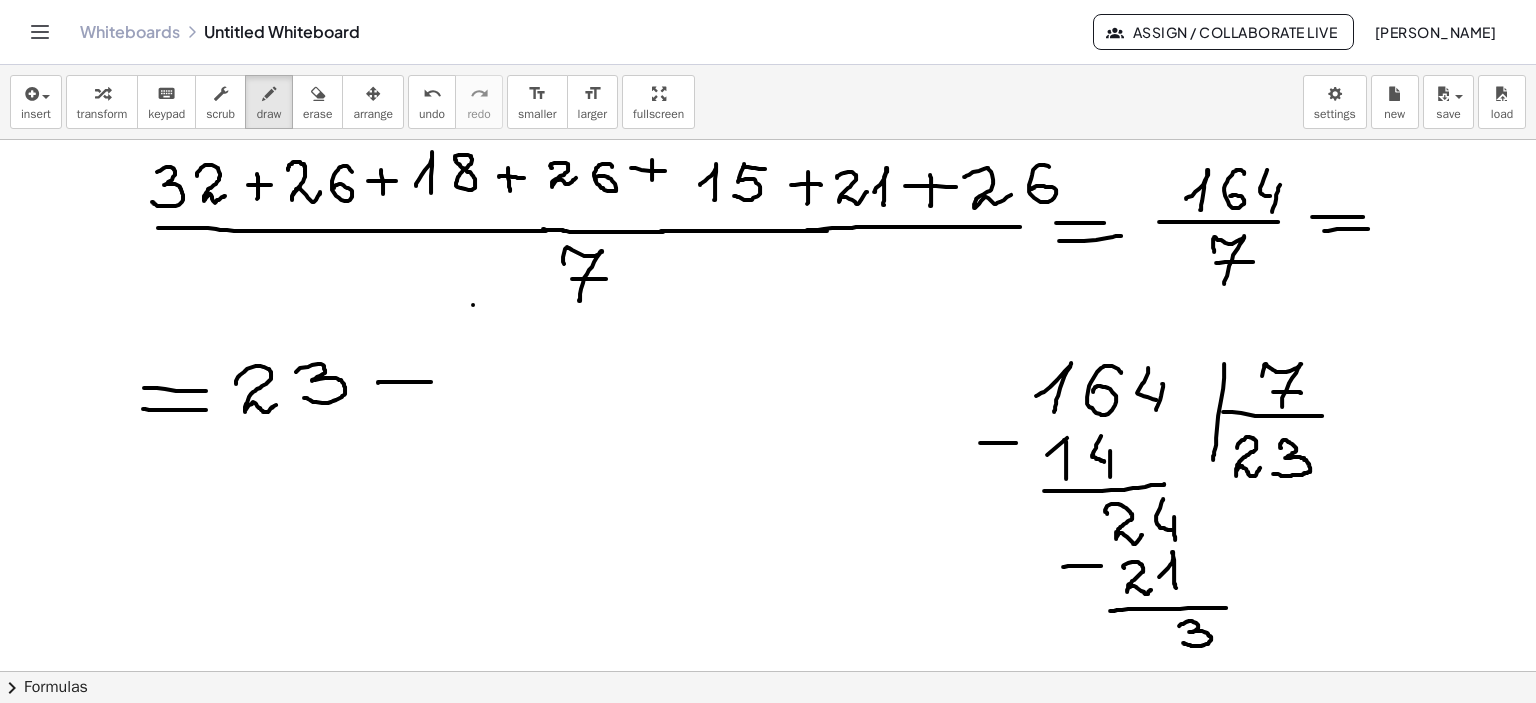 drag, startPoint x: 378, startPoint y: 382, endPoint x: 437, endPoint y: 380, distance: 59.03389 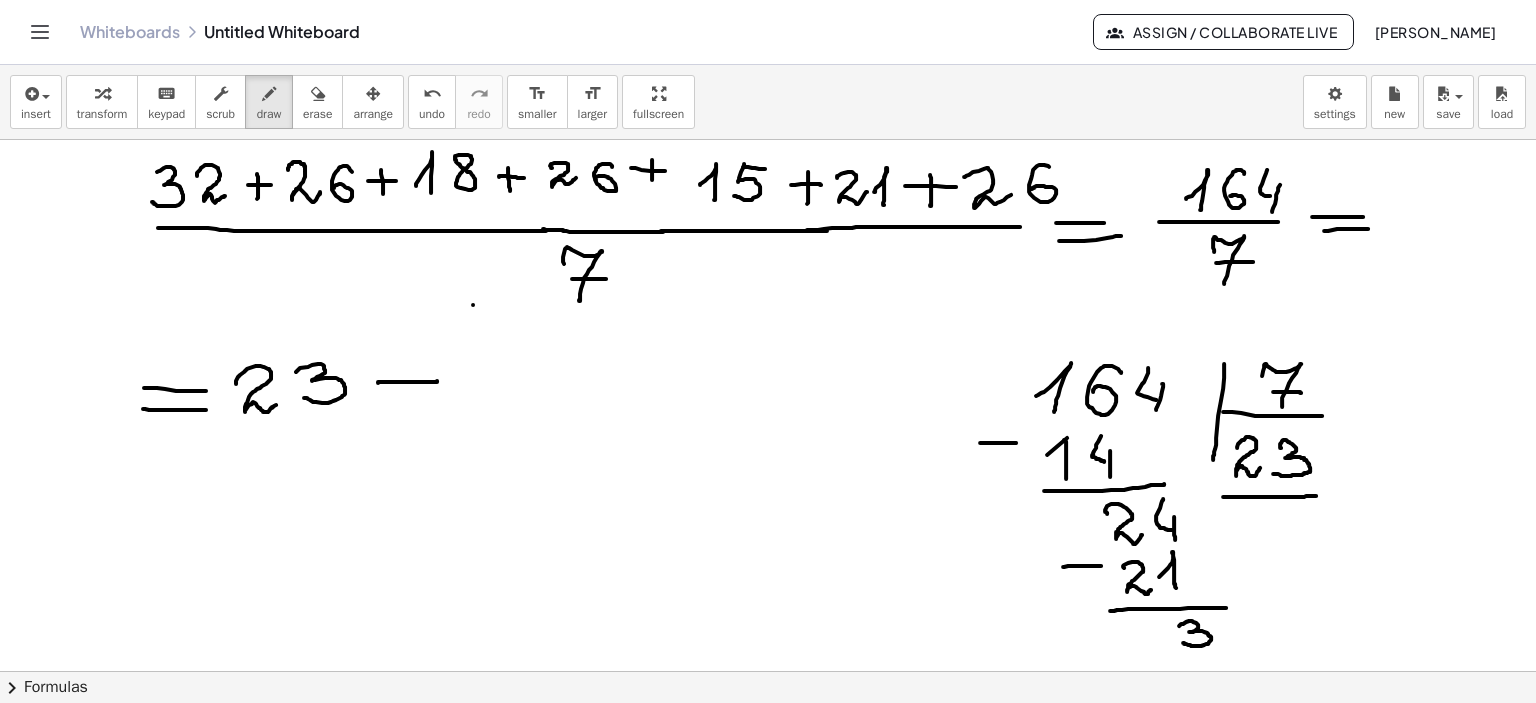 drag, startPoint x: 1223, startPoint y: 496, endPoint x: 1316, endPoint y: 495, distance: 93.00538 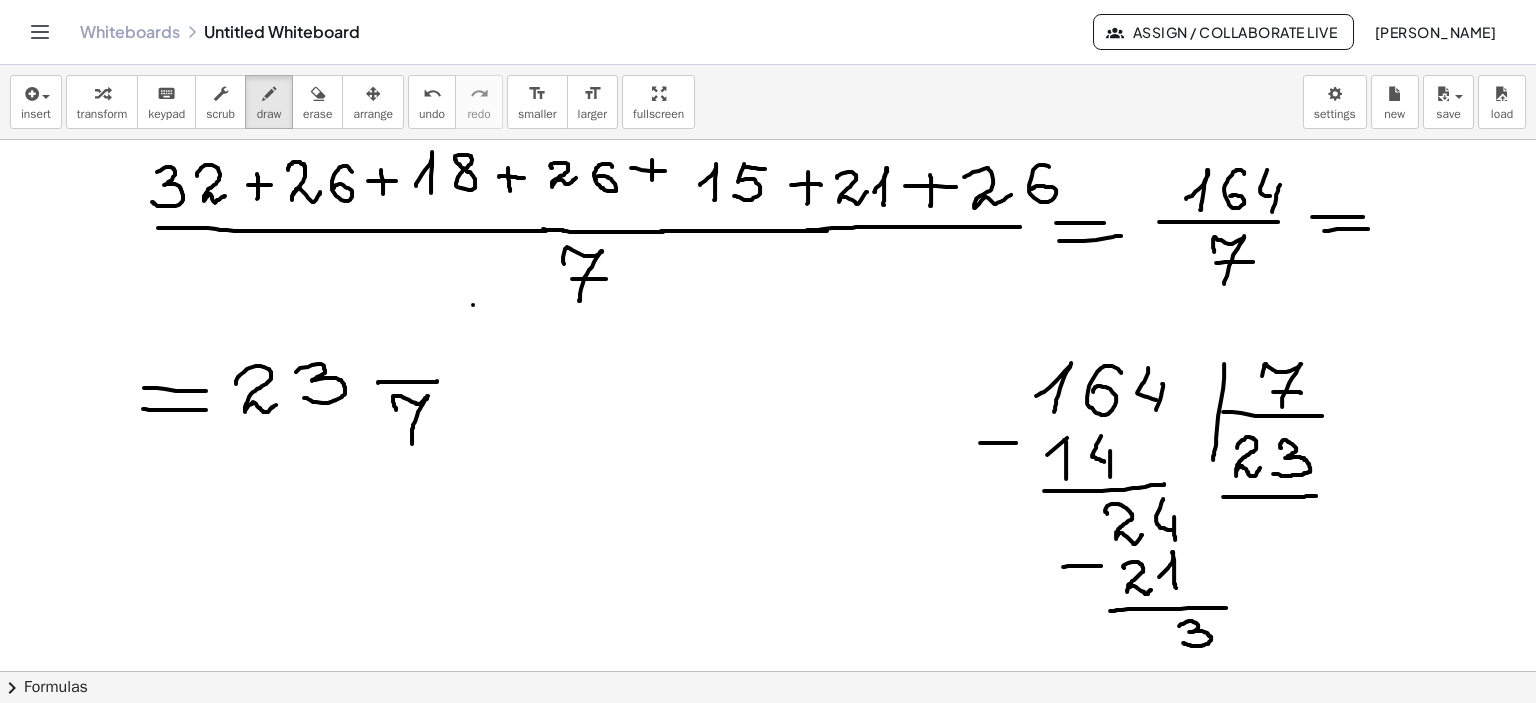 drag, startPoint x: 394, startPoint y: 403, endPoint x: 411, endPoint y: 424, distance: 27.018513 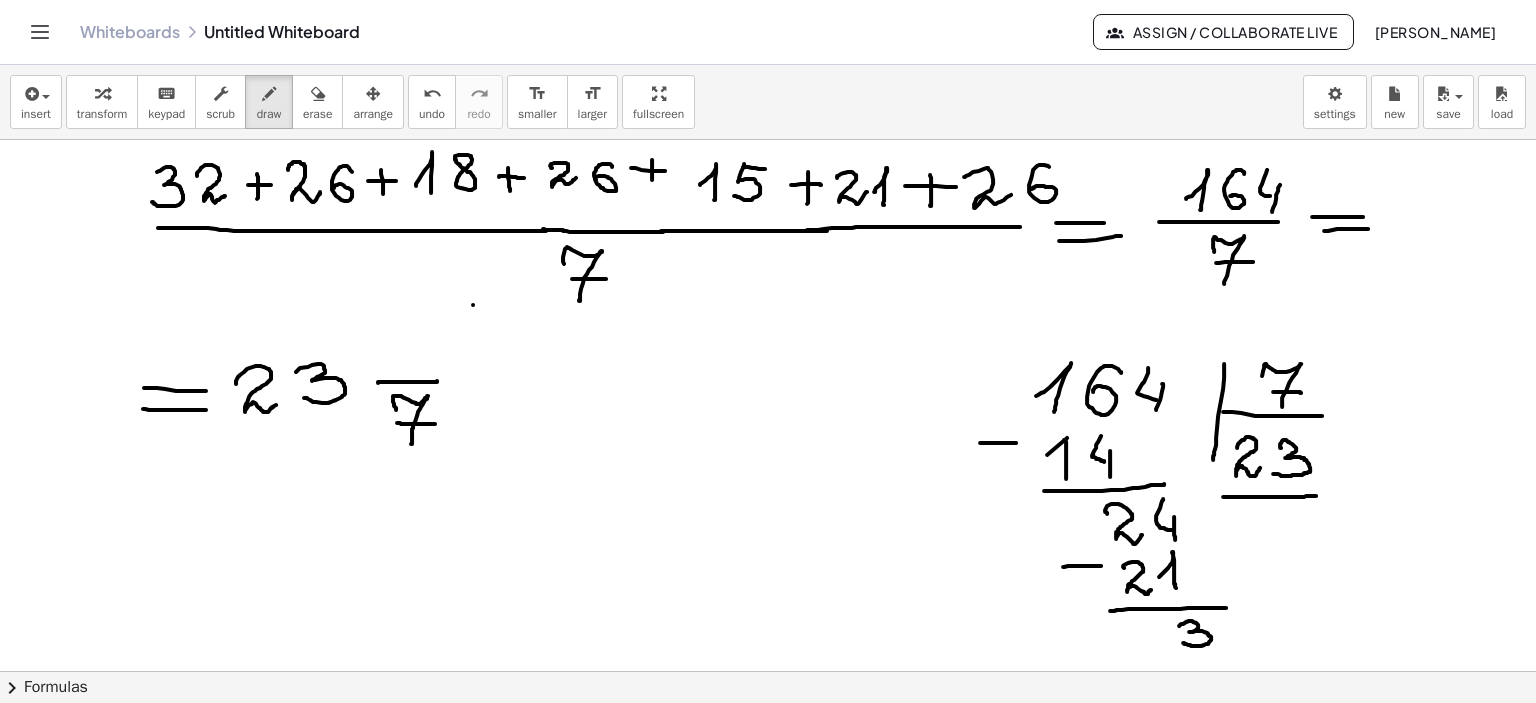 drag, startPoint x: 398, startPoint y: 422, endPoint x: 435, endPoint y: 423, distance: 37.01351 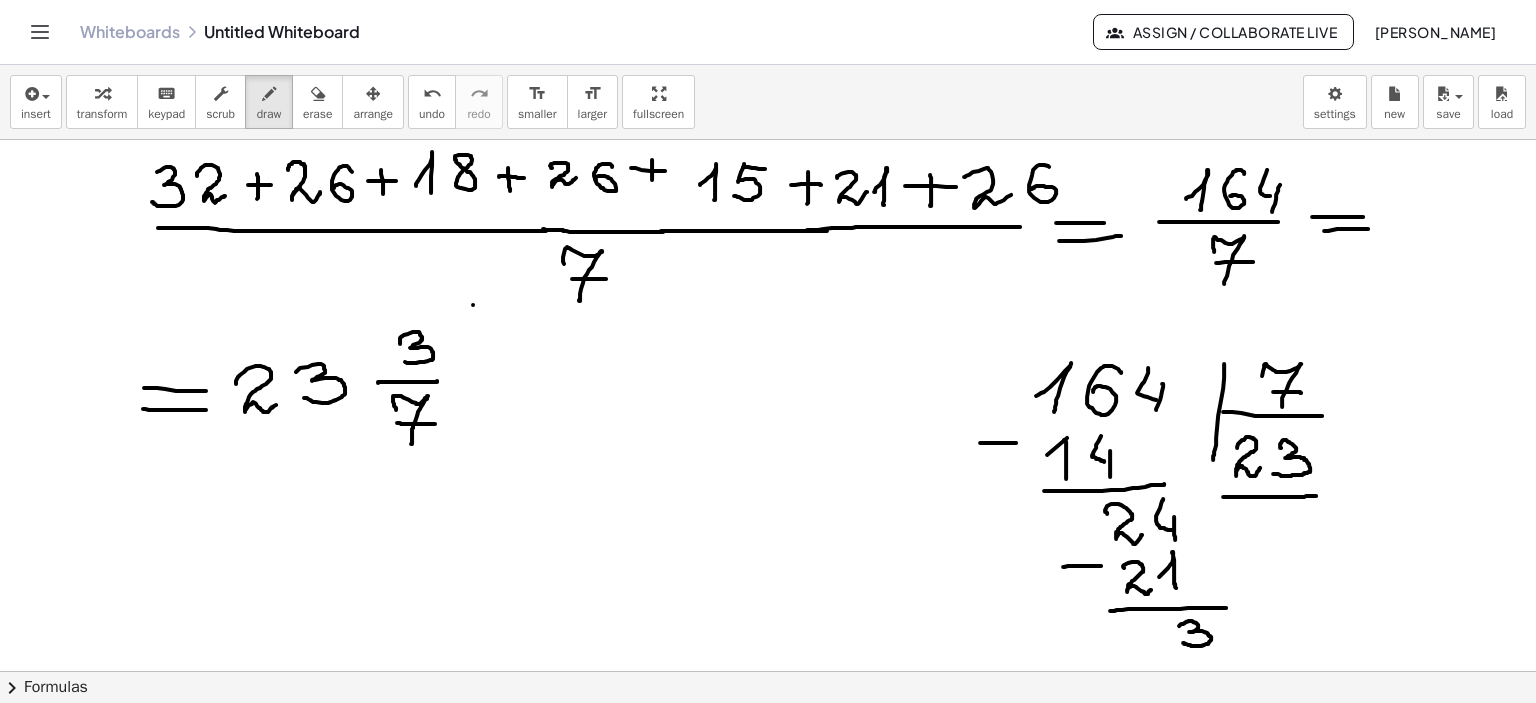 drag, startPoint x: 400, startPoint y: 343, endPoint x: 405, endPoint y: 361, distance: 18.681541 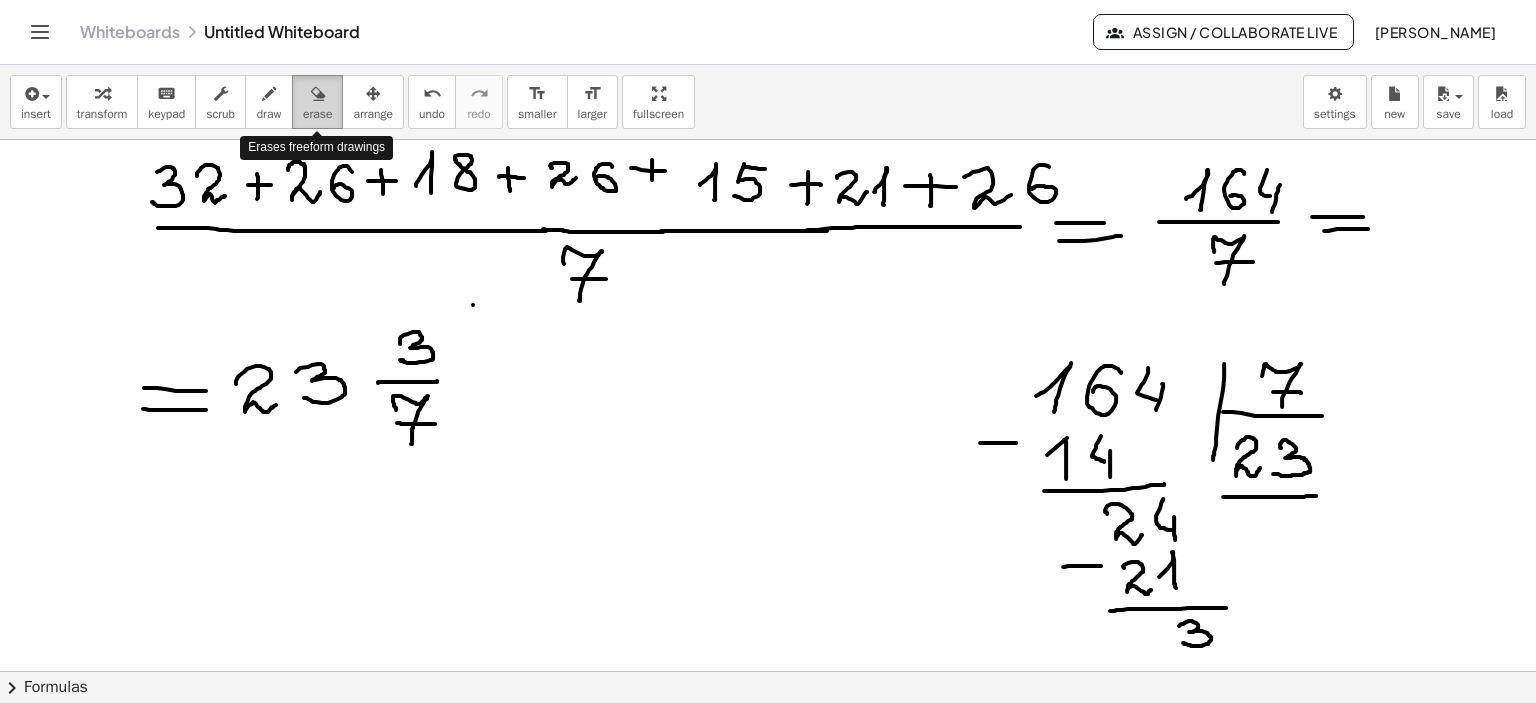 click at bounding box center [317, 93] 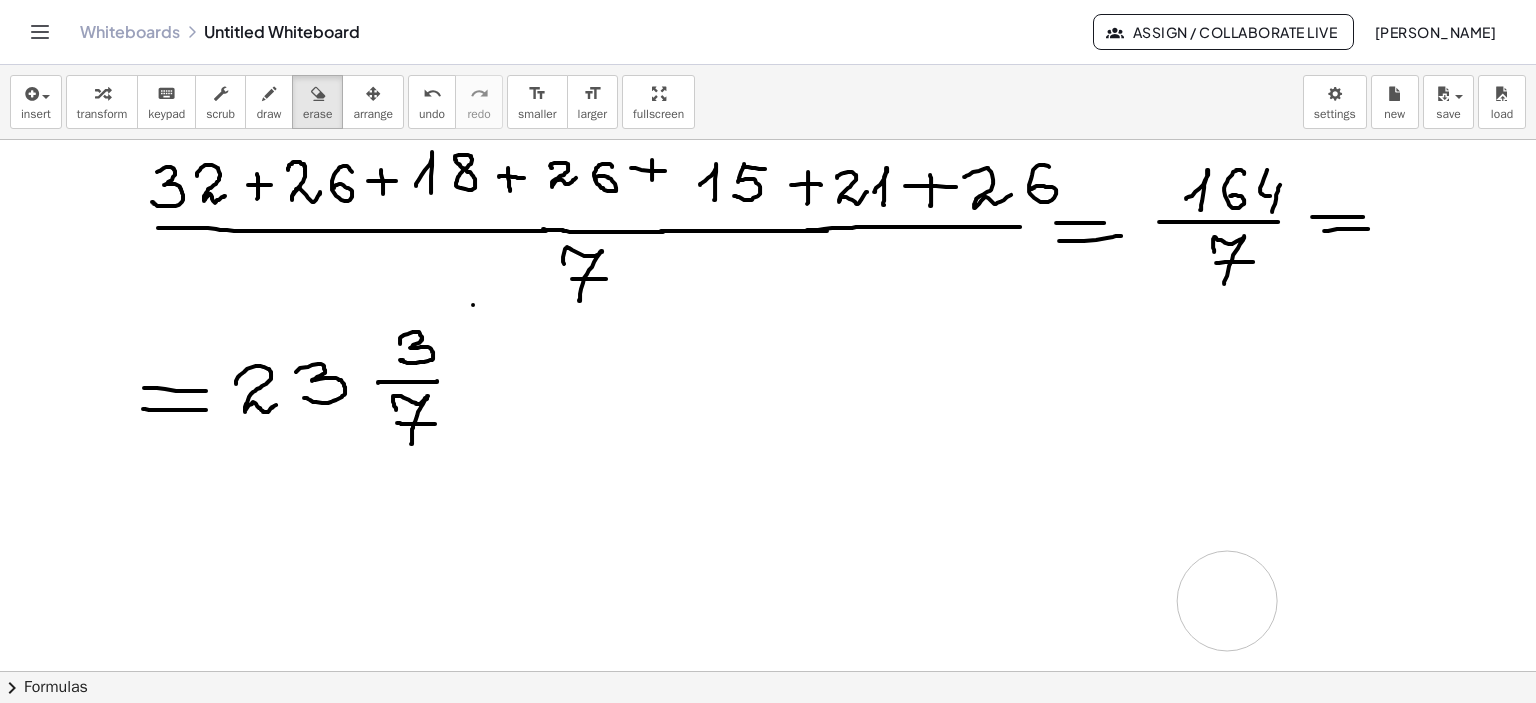drag, startPoint x: 1110, startPoint y: 446, endPoint x: 1227, endPoint y: 600, distance: 193.40372 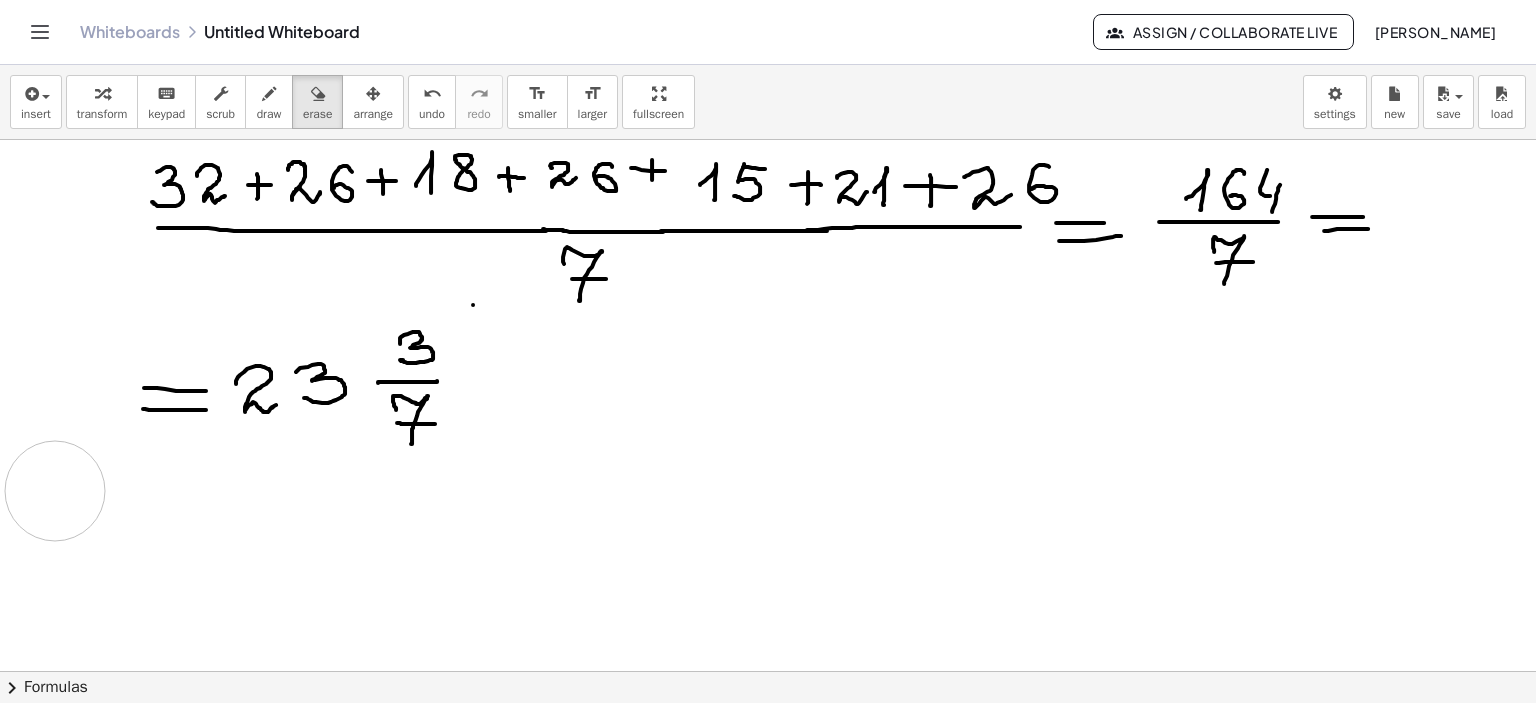 drag, startPoint x: 64, startPoint y: 483, endPoint x: 55, endPoint y: 490, distance: 11.401754 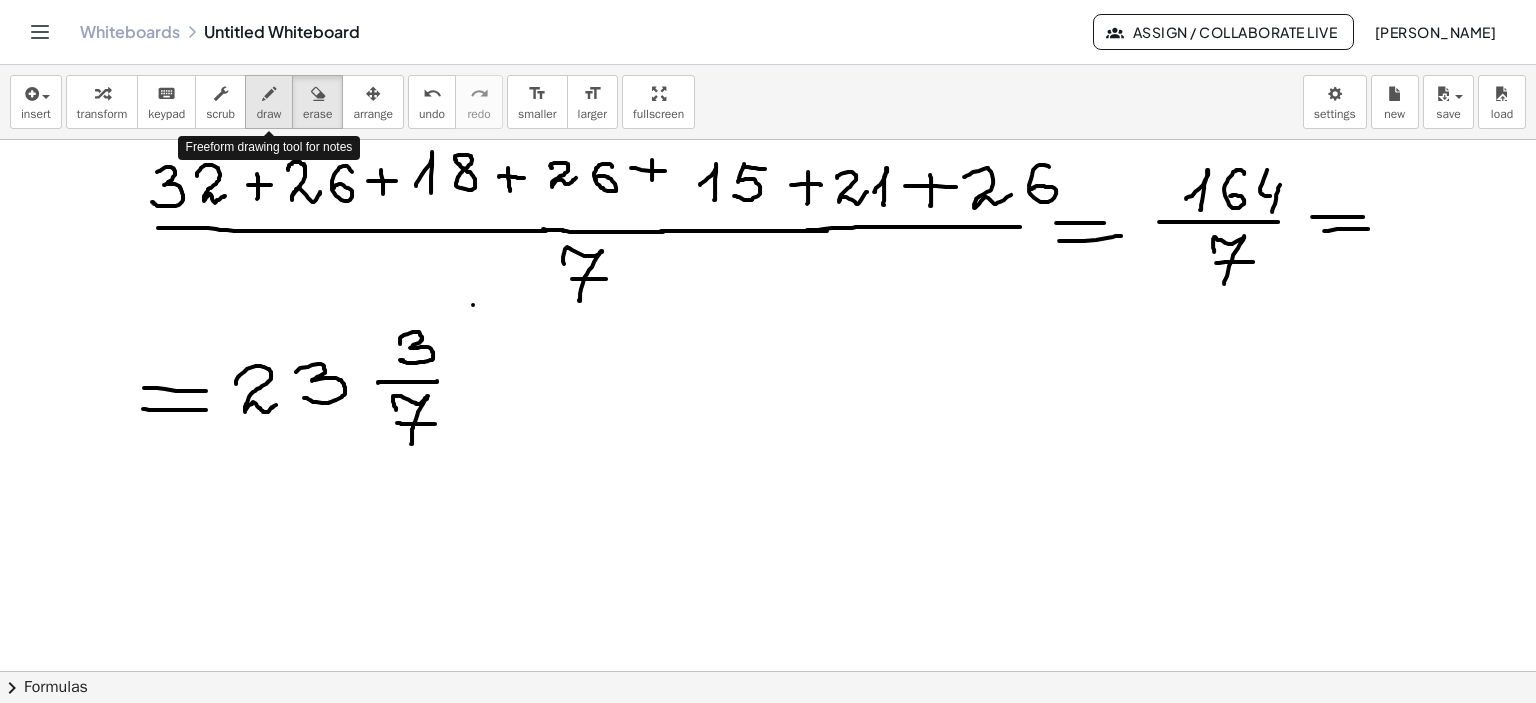 click at bounding box center (269, 94) 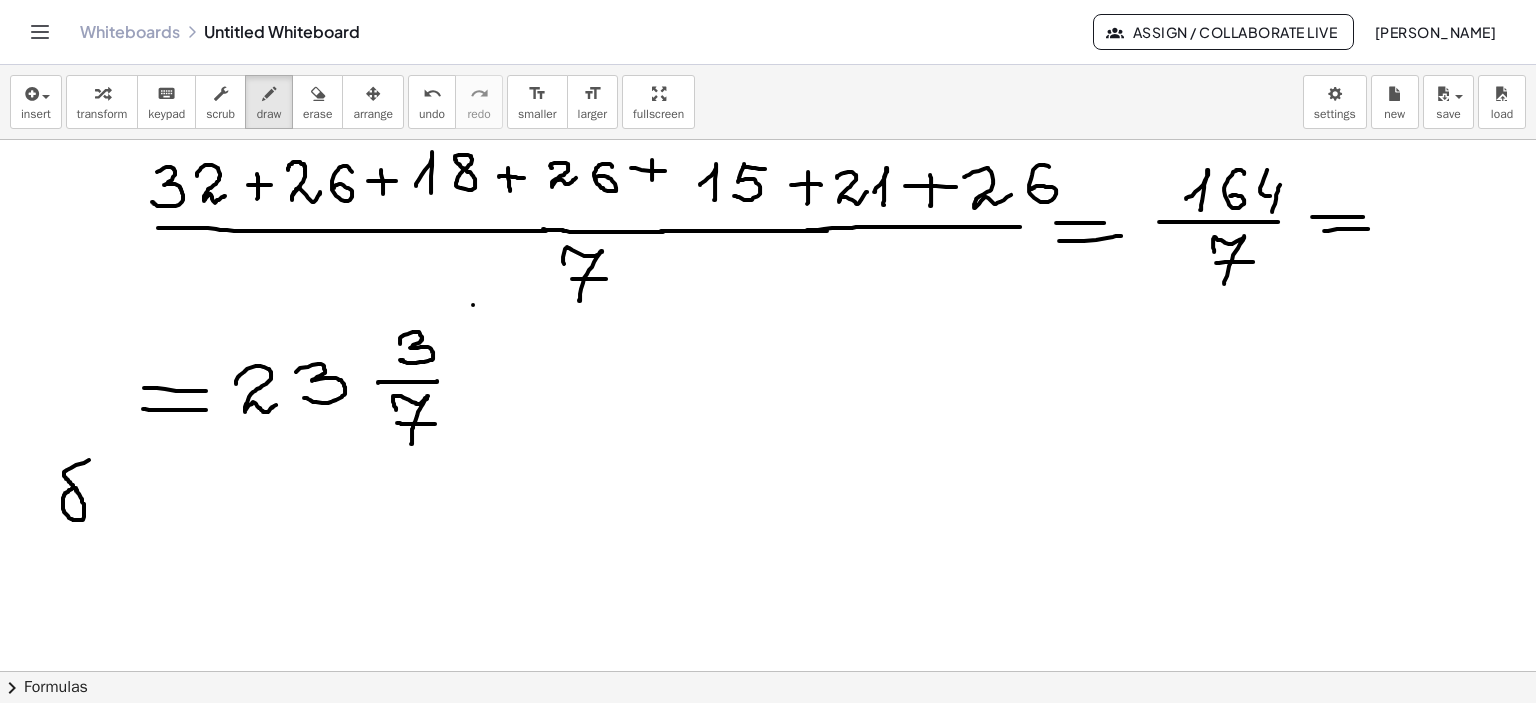 drag, startPoint x: 77, startPoint y: 491, endPoint x: 103, endPoint y: 456, distance: 43.60046 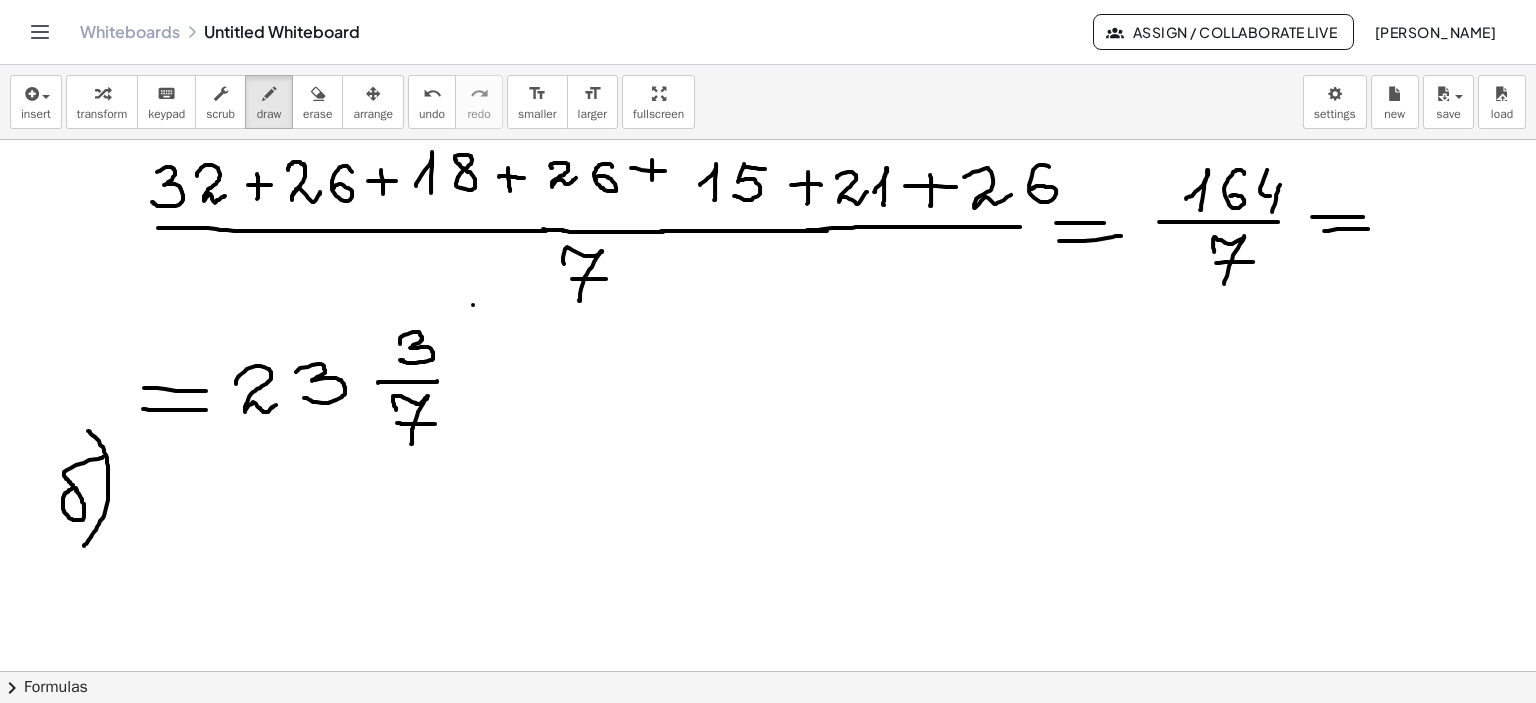drag, startPoint x: 88, startPoint y: 430, endPoint x: 92, endPoint y: 528, distance: 98.0816 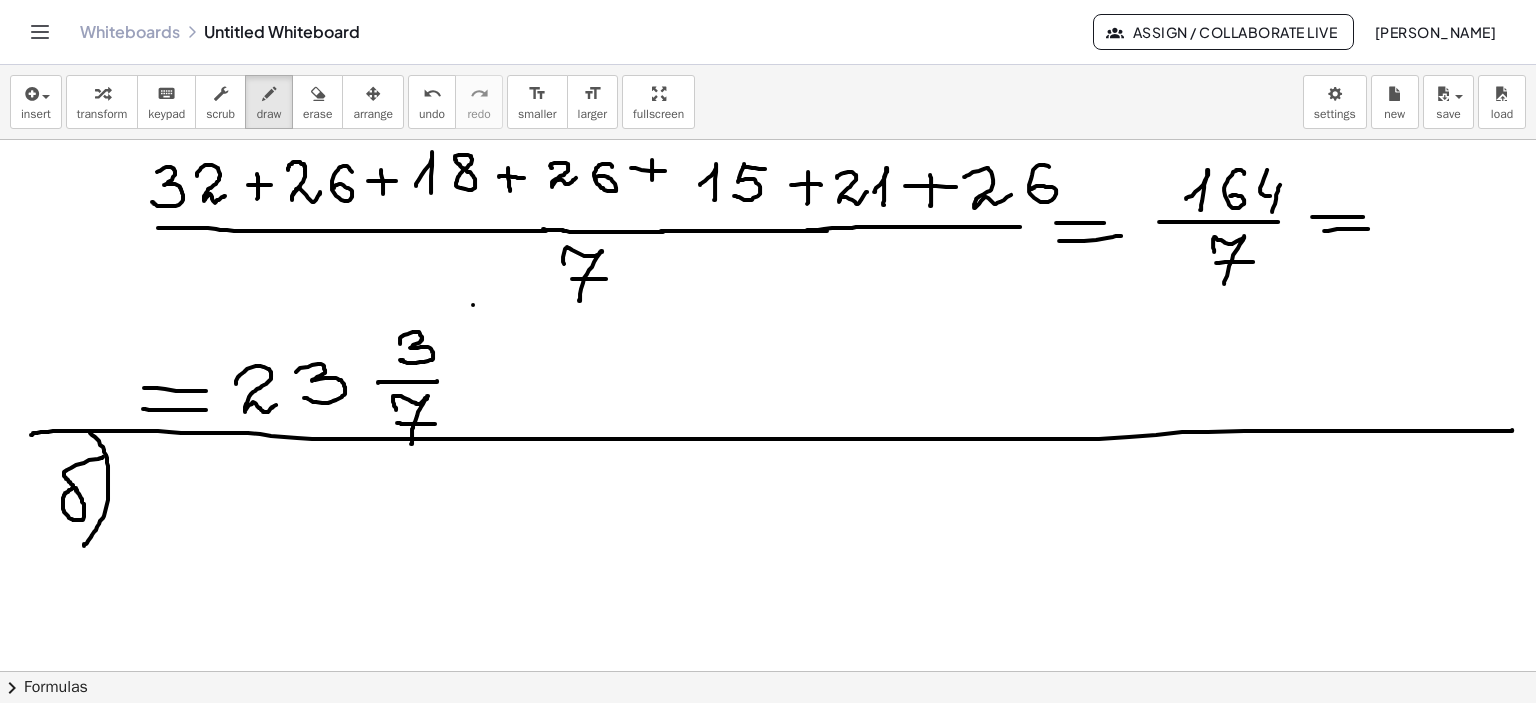drag, startPoint x: 31, startPoint y: 434, endPoint x: 1513, endPoint y: 429, distance: 1482.0084 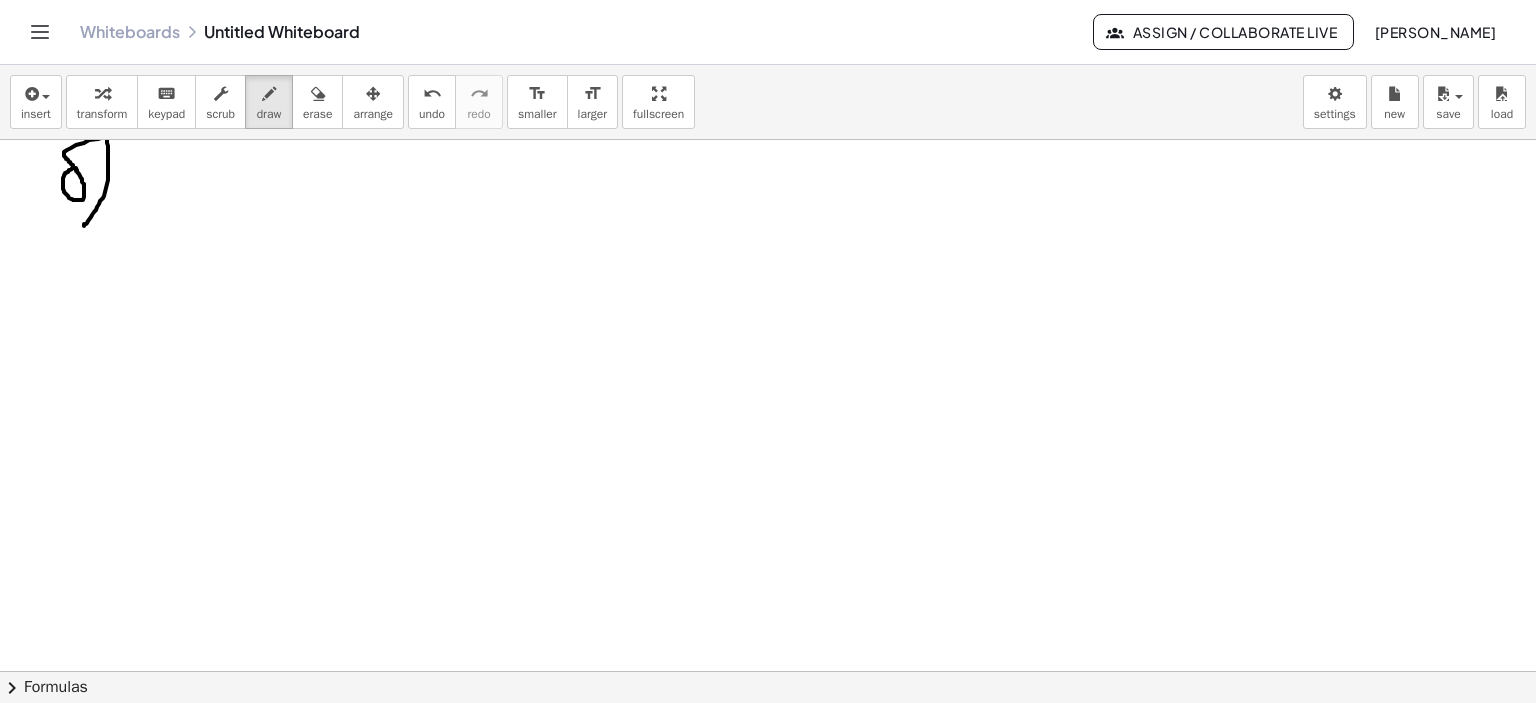 scroll, scrollTop: 1544, scrollLeft: 0, axis: vertical 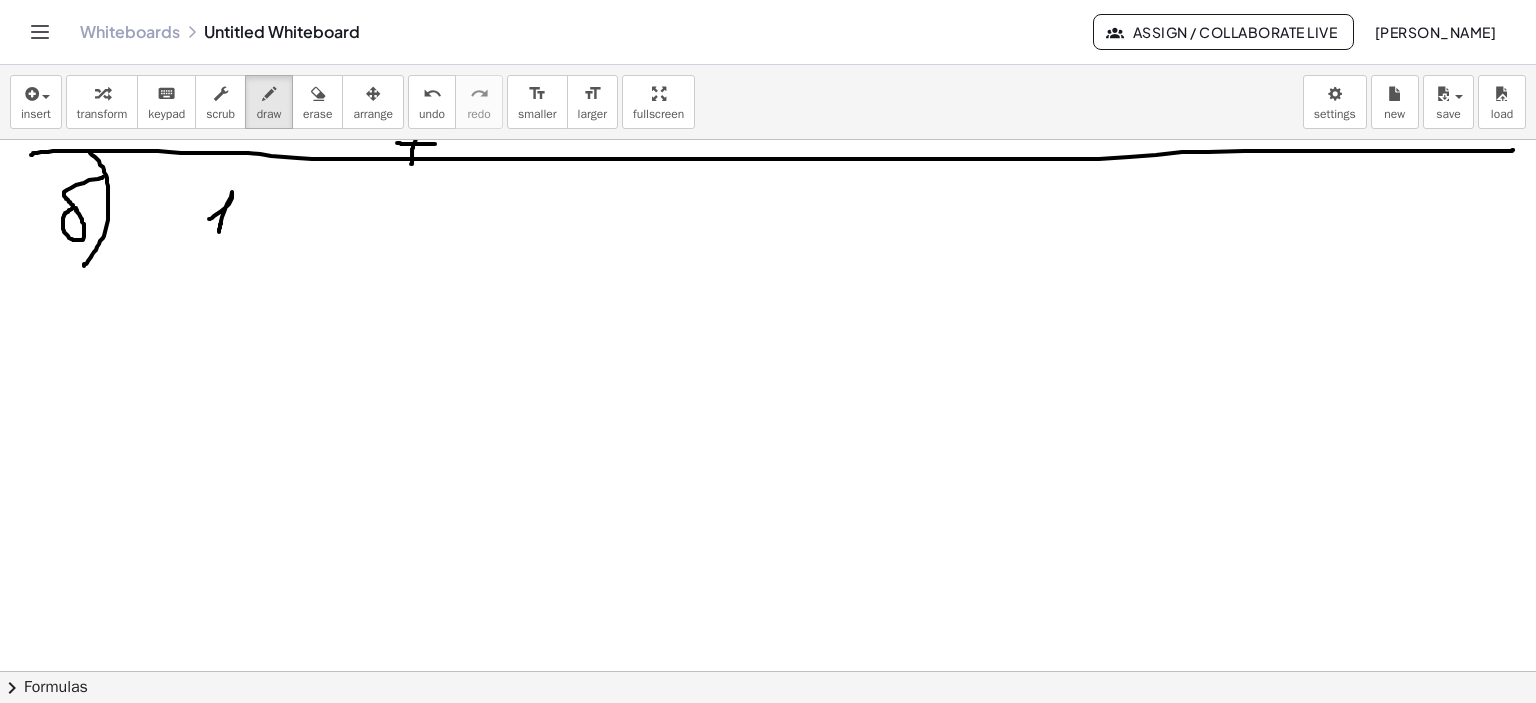 drag, startPoint x: 209, startPoint y: 218, endPoint x: 219, endPoint y: 231, distance: 16.40122 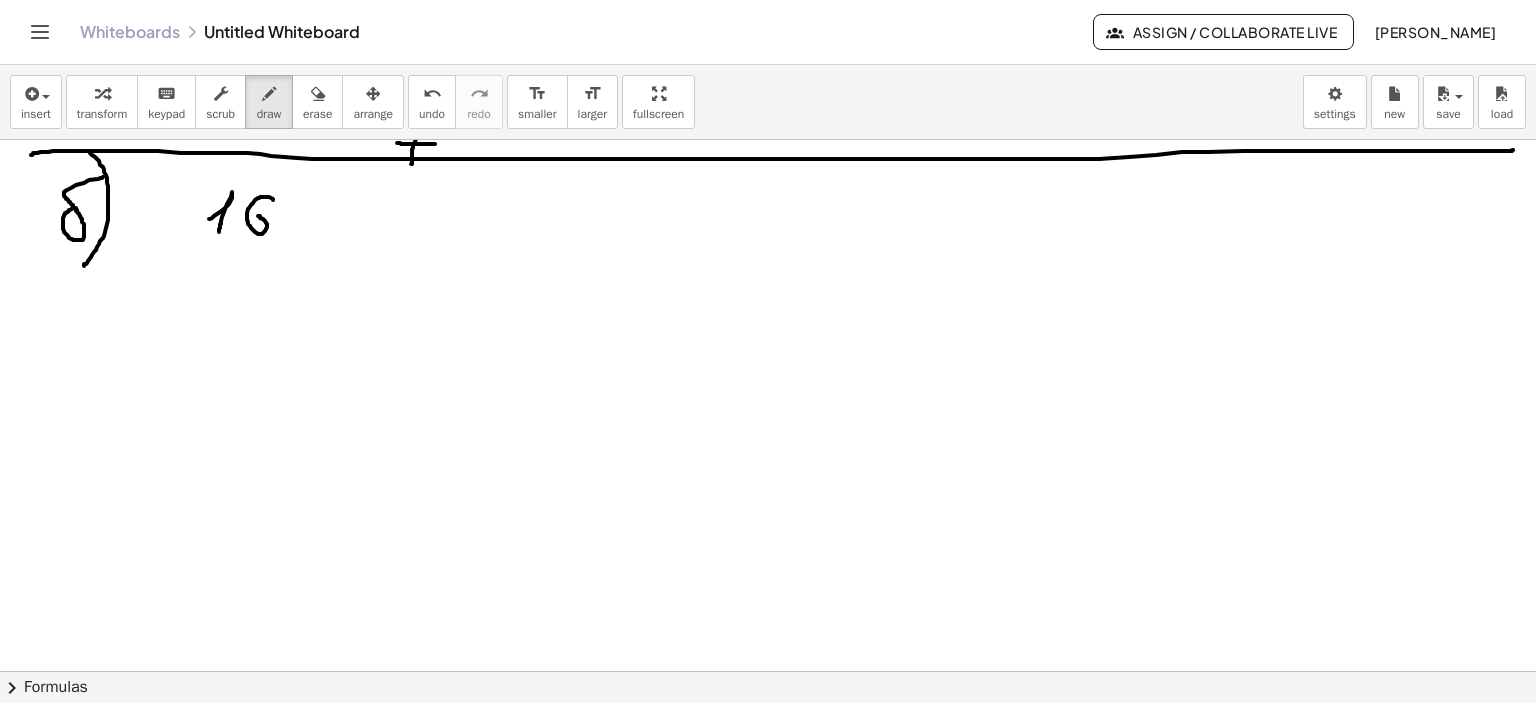 drag, startPoint x: 273, startPoint y: 199, endPoint x: 312, endPoint y: 221, distance: 44.777225 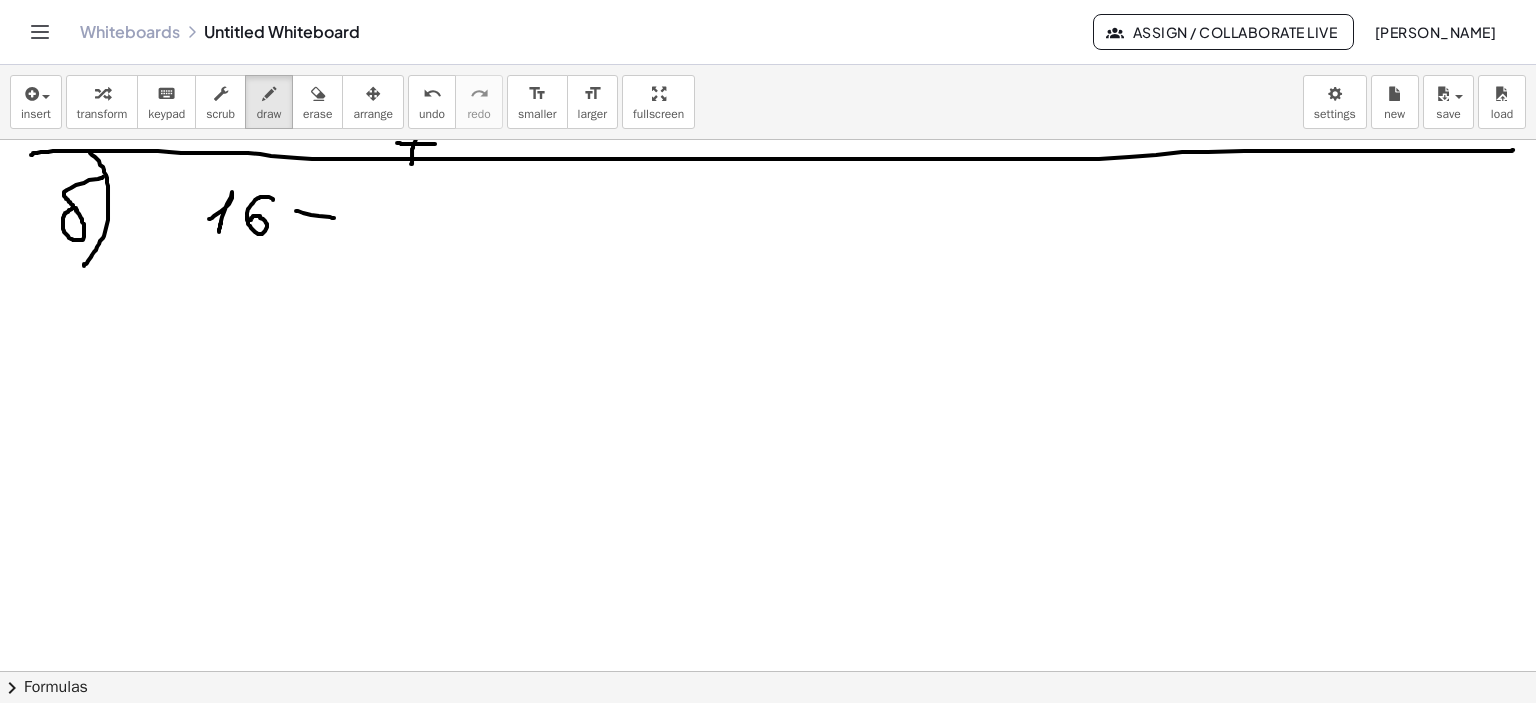 drag, startPoint x: 296, startPoint y: 210, endPoint x: 315, endPoint y: 210, distance: 19 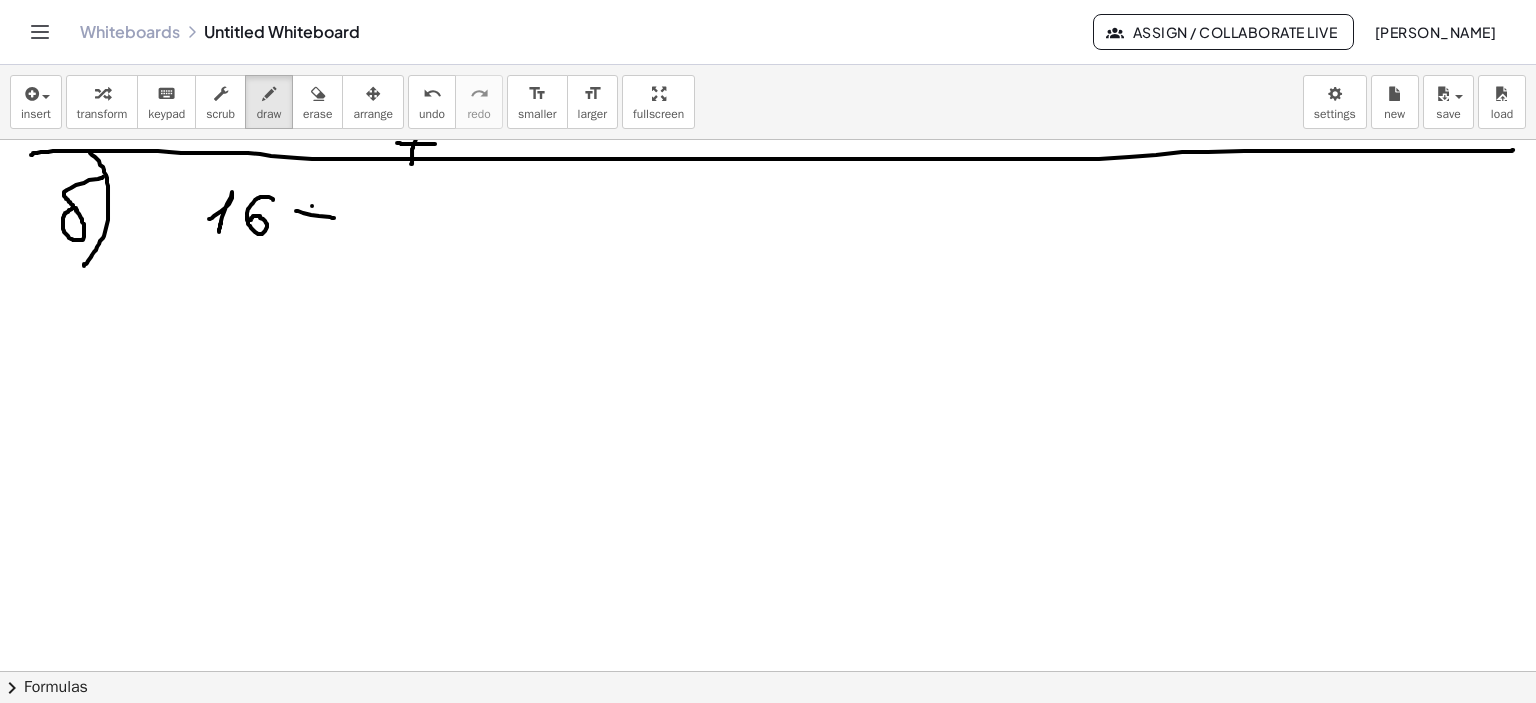 drag, startPoint x: 312, startPoint y: 205, endPoint x: 311, endPoint y: 227, distance: 22.022715 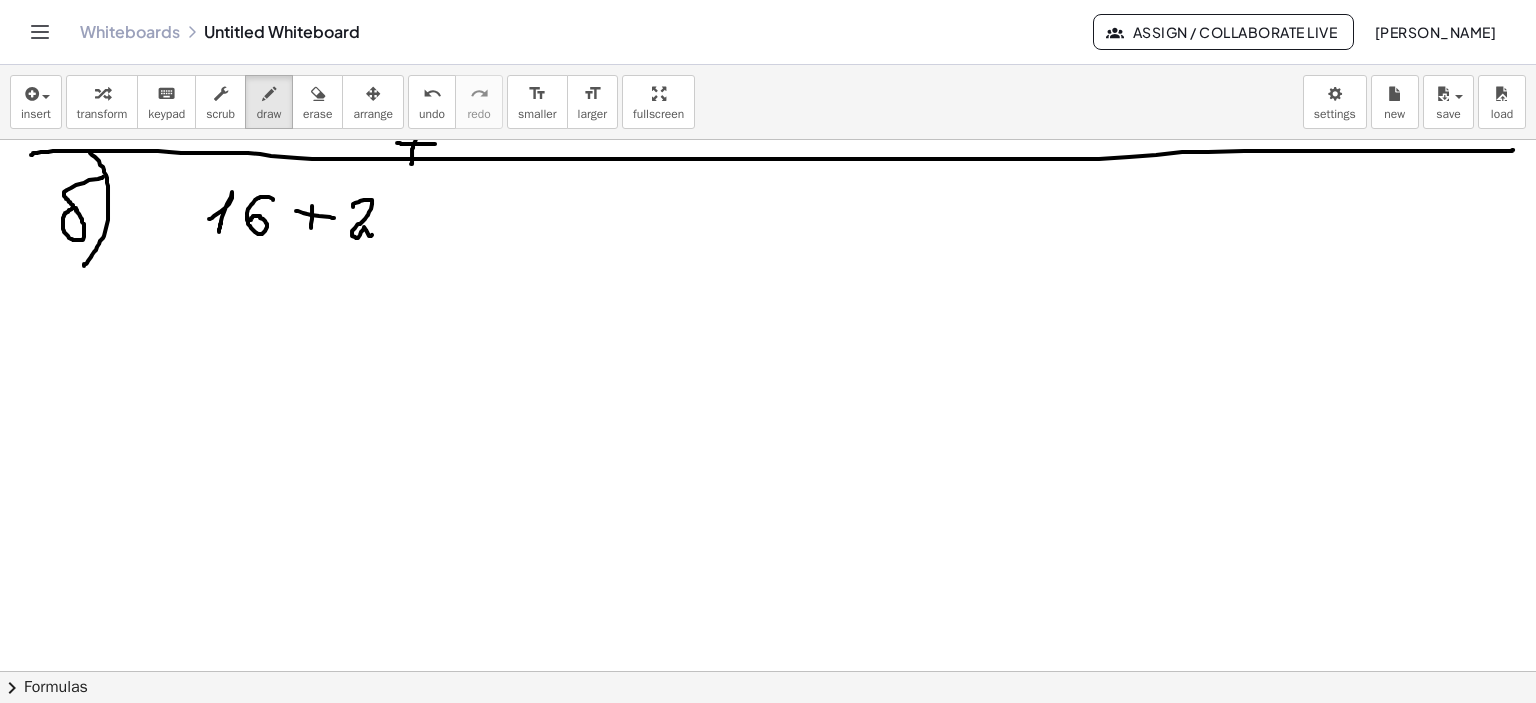drag, startPoint x: 355, startPoint y: 202, endPoint x: 394, endPoint y: 219, distance: 42.544094 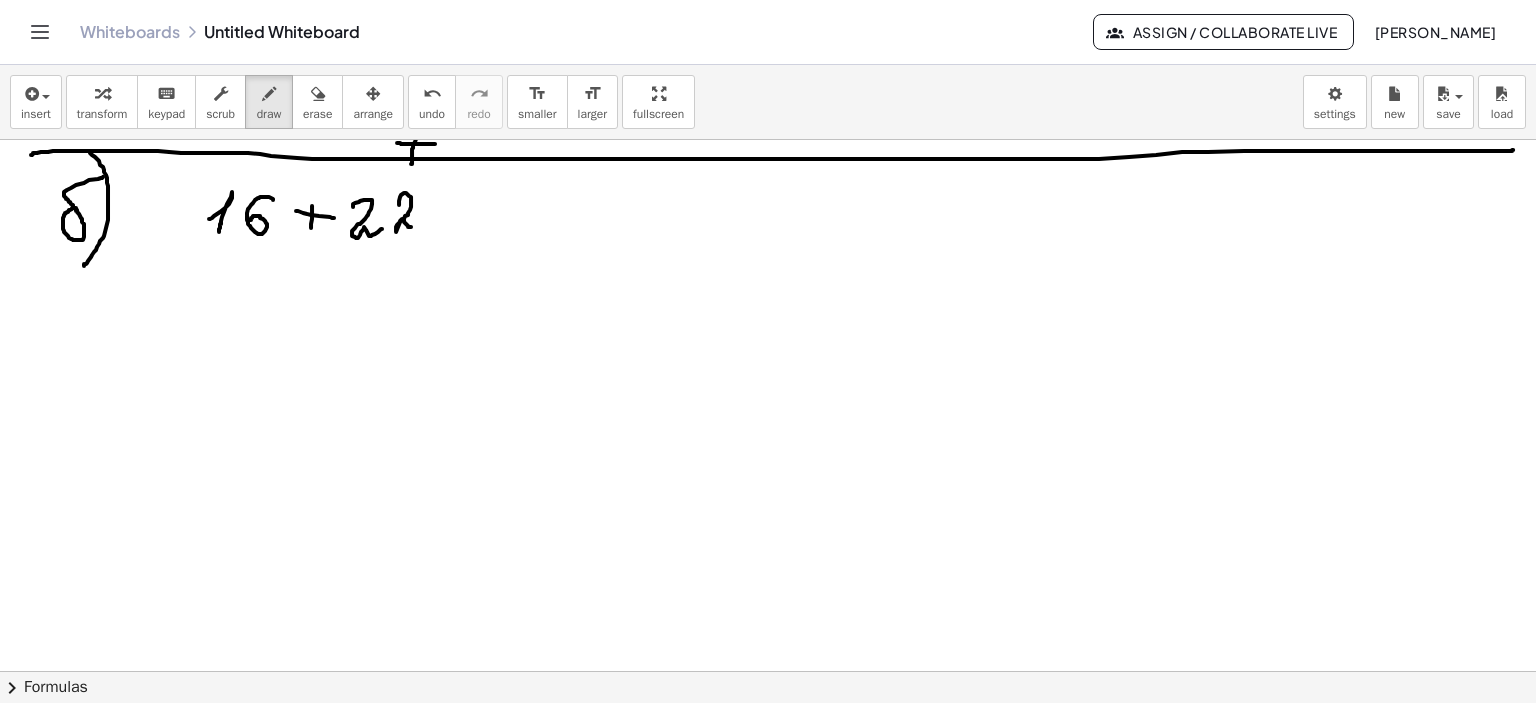 drag, startPoint x: 399, startPoint y: 200, endPoint x: 432, endPoint y: 220, distance: 38.587563 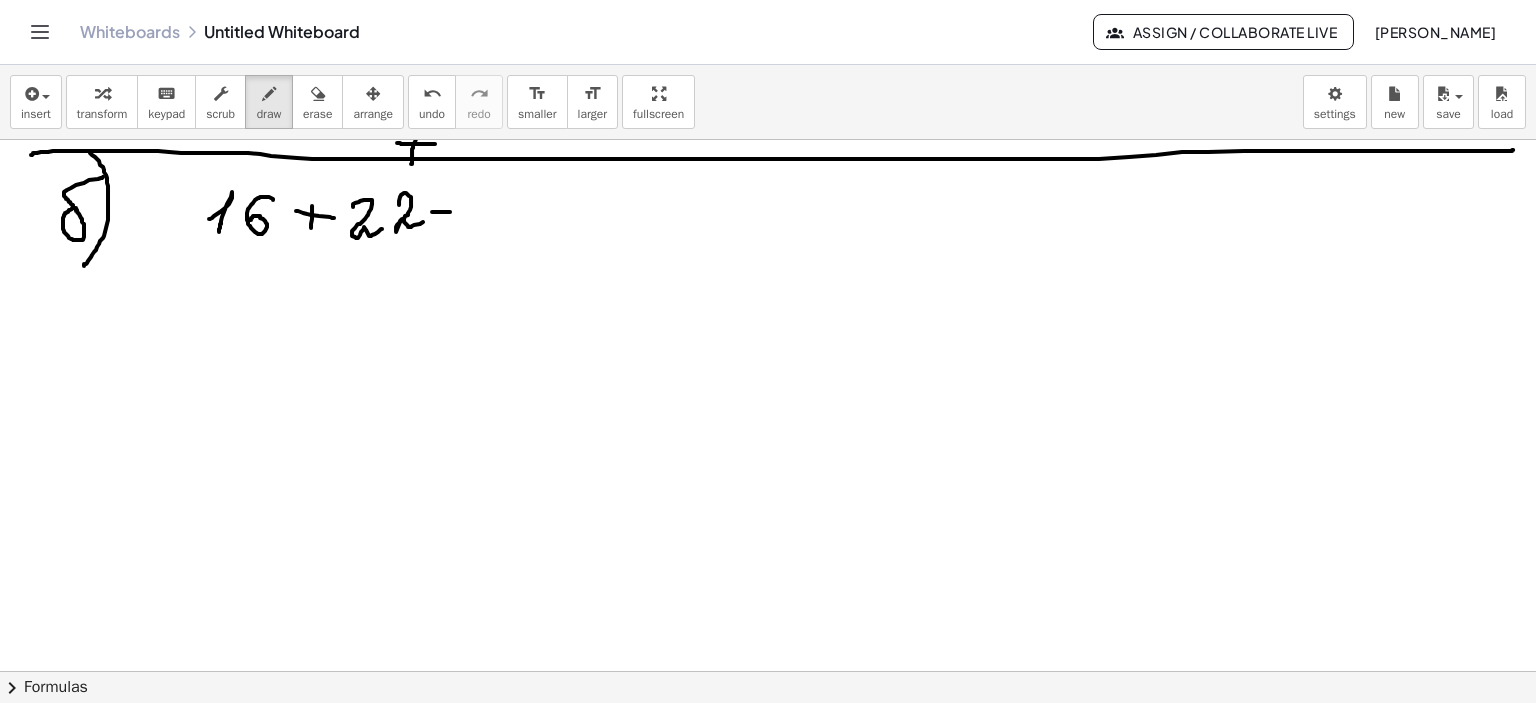 drag, startPoint x: 450, startPoint y: 211, endPoint x: 463, endPoint y: 210, distance: 13.038404 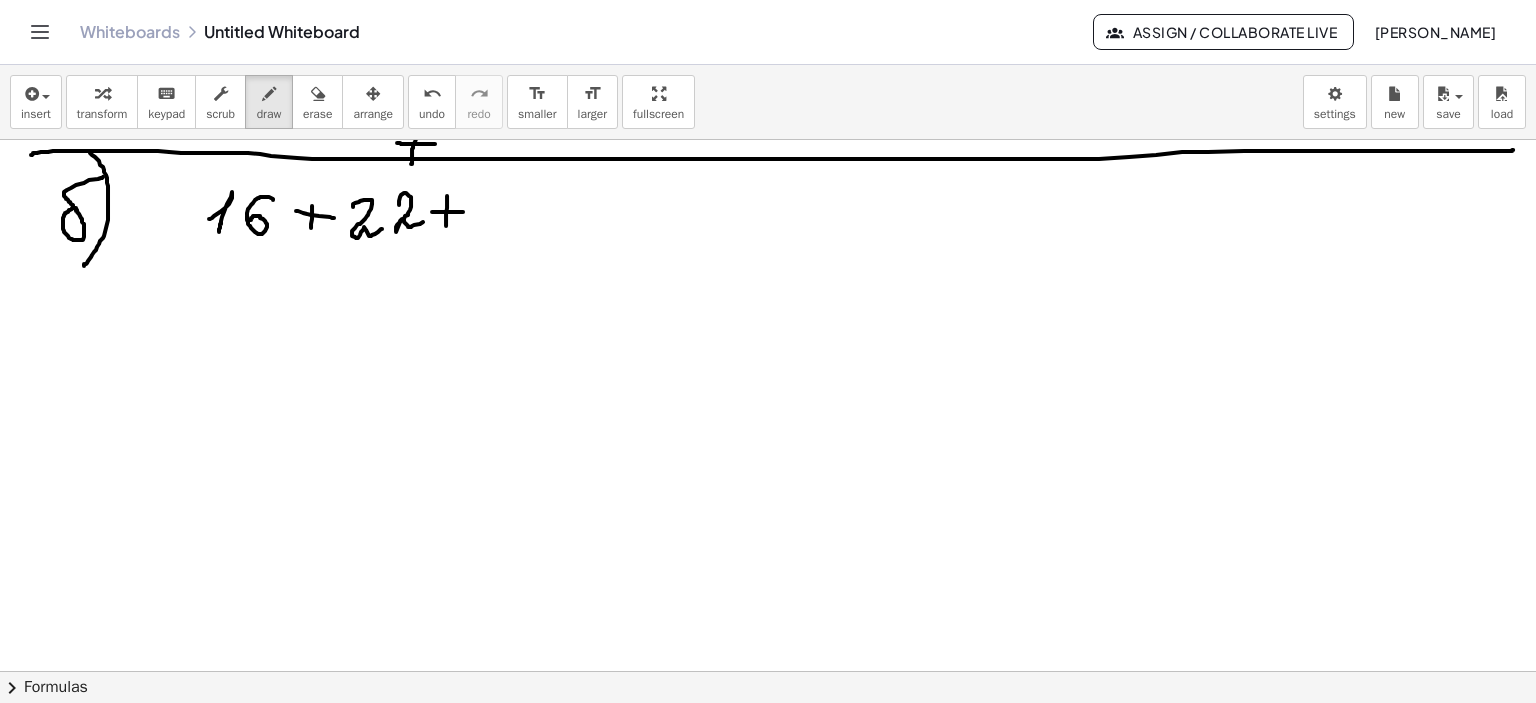drag, startPoint x: 447, startPoint y: 195, endPoint x: 444, endPoint y: 224, distance: 29.15476 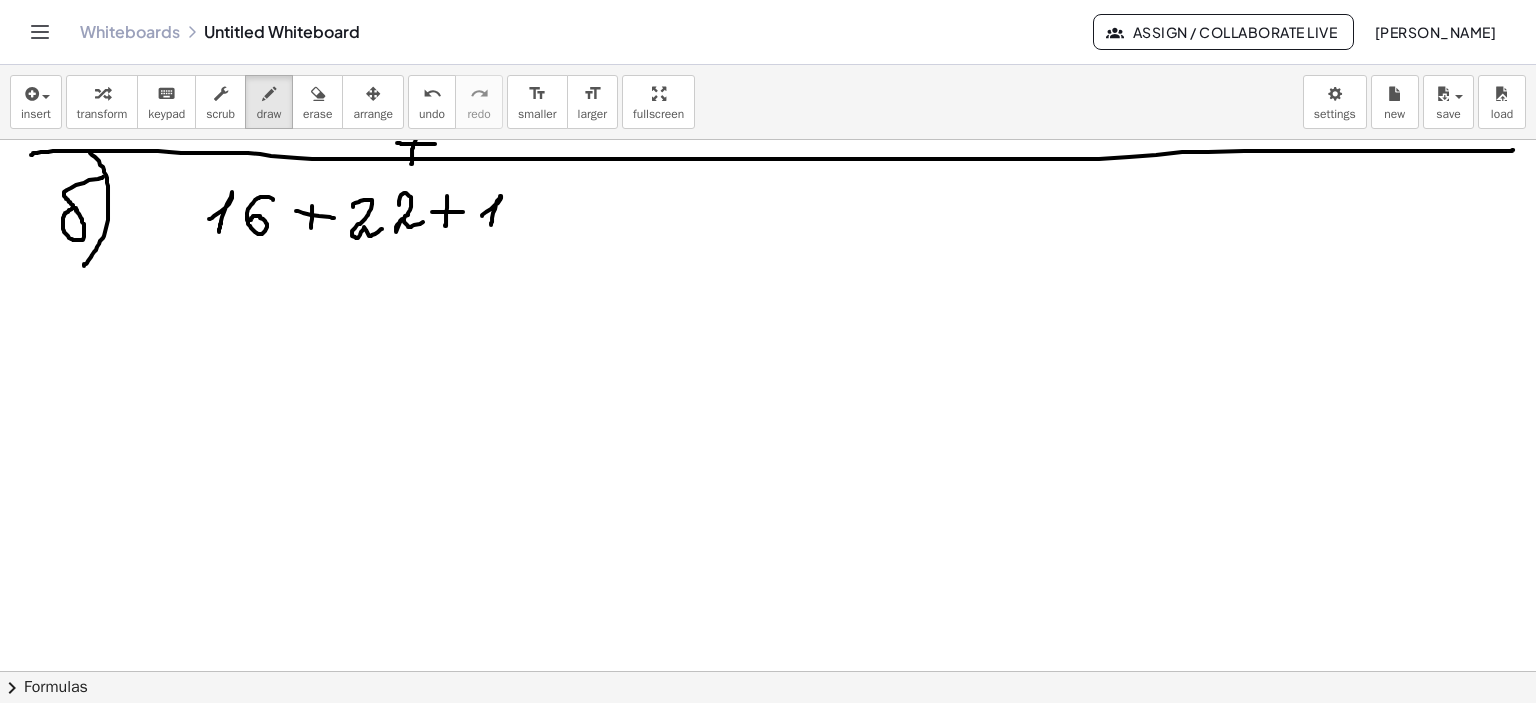 drag, startPoint x: 482, startPoint y: 214, endPoint x: 491, endPoint y: 224, distance: 13.453624 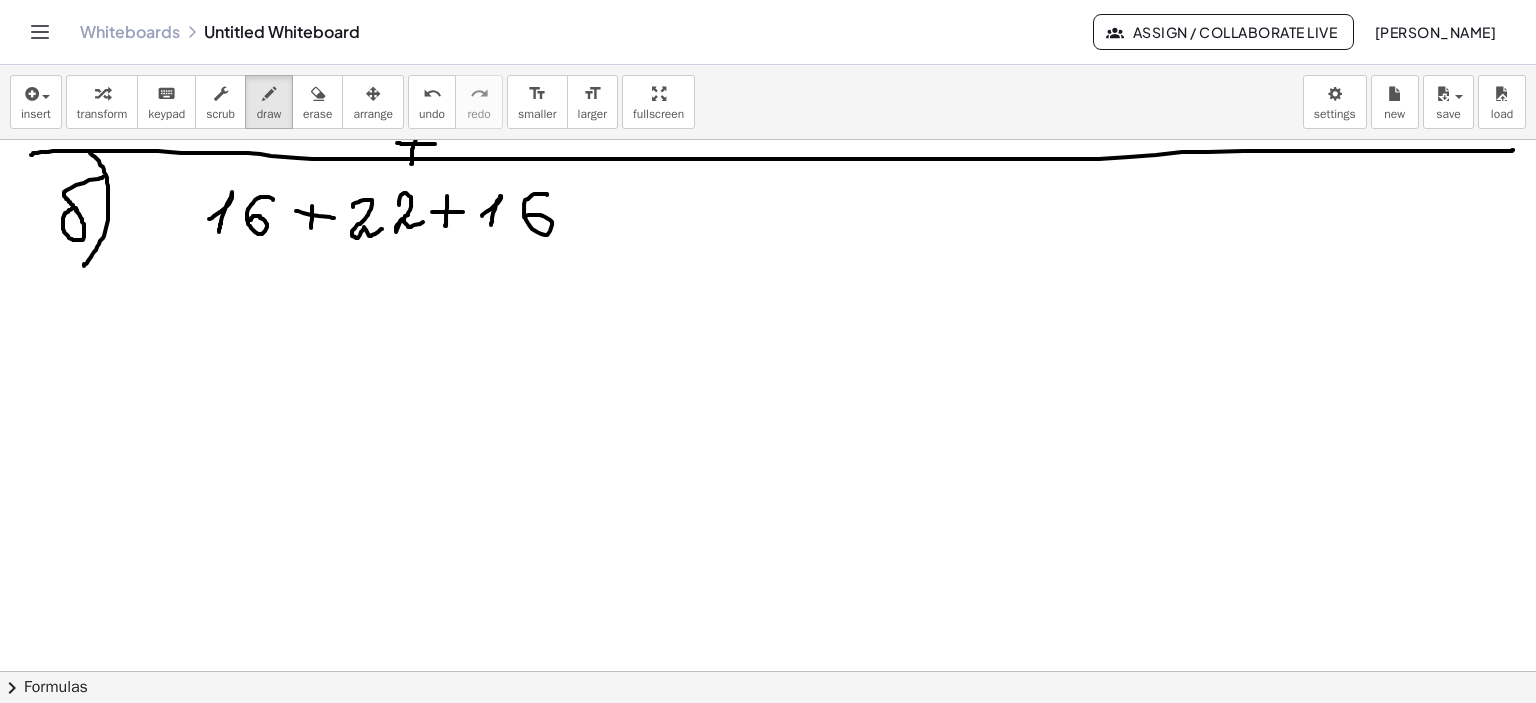 drag, startPoint x: 542, startPoint y: 193, endPoint x: 600, endPoint y: 229, distance: 68.26419 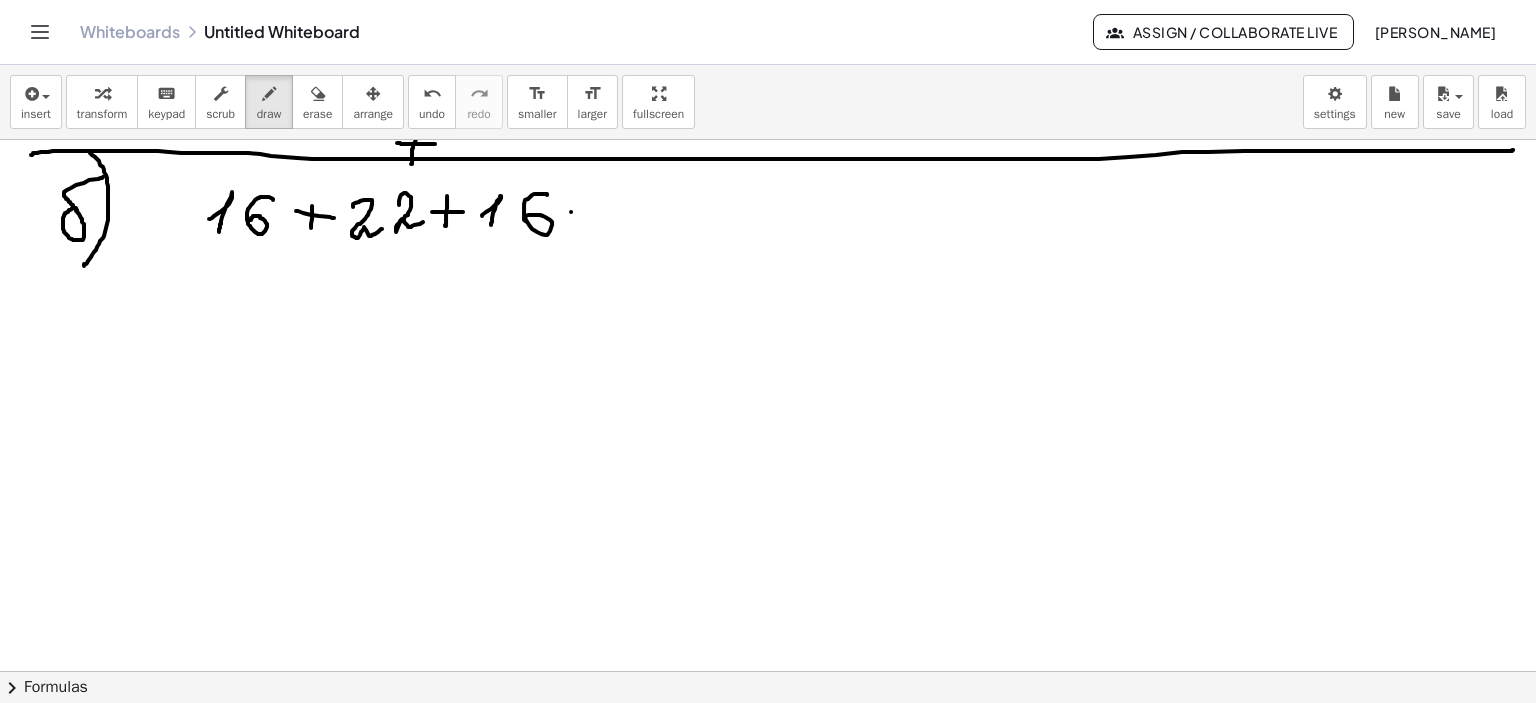 drag, startPoint x: 571, startPoint y: 211, endPoint x: 616, endPoint y: 215, distance: 45.17743 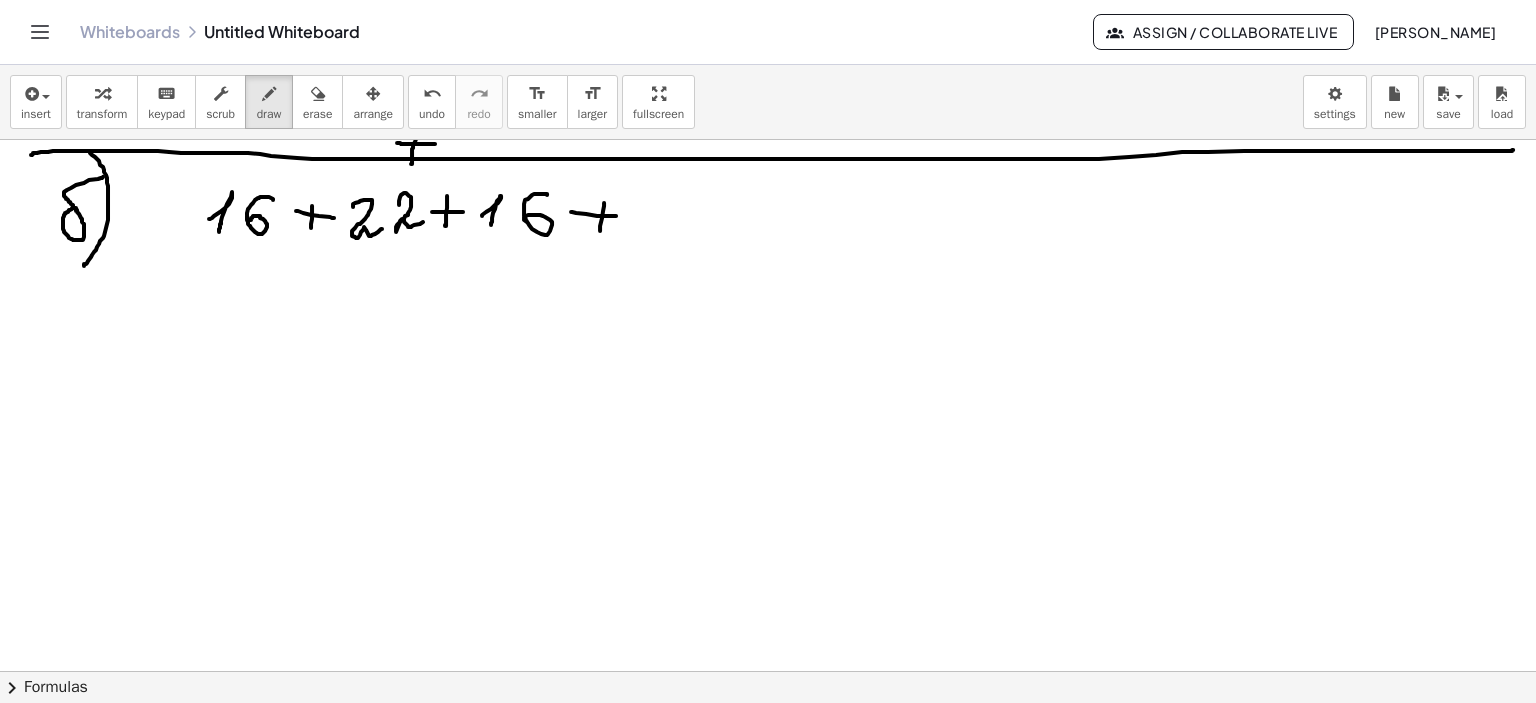 drag, startPoint x: 604, startPoint y: 202, endPoint x: 599, endPoint y: 229, distance: 27.45906 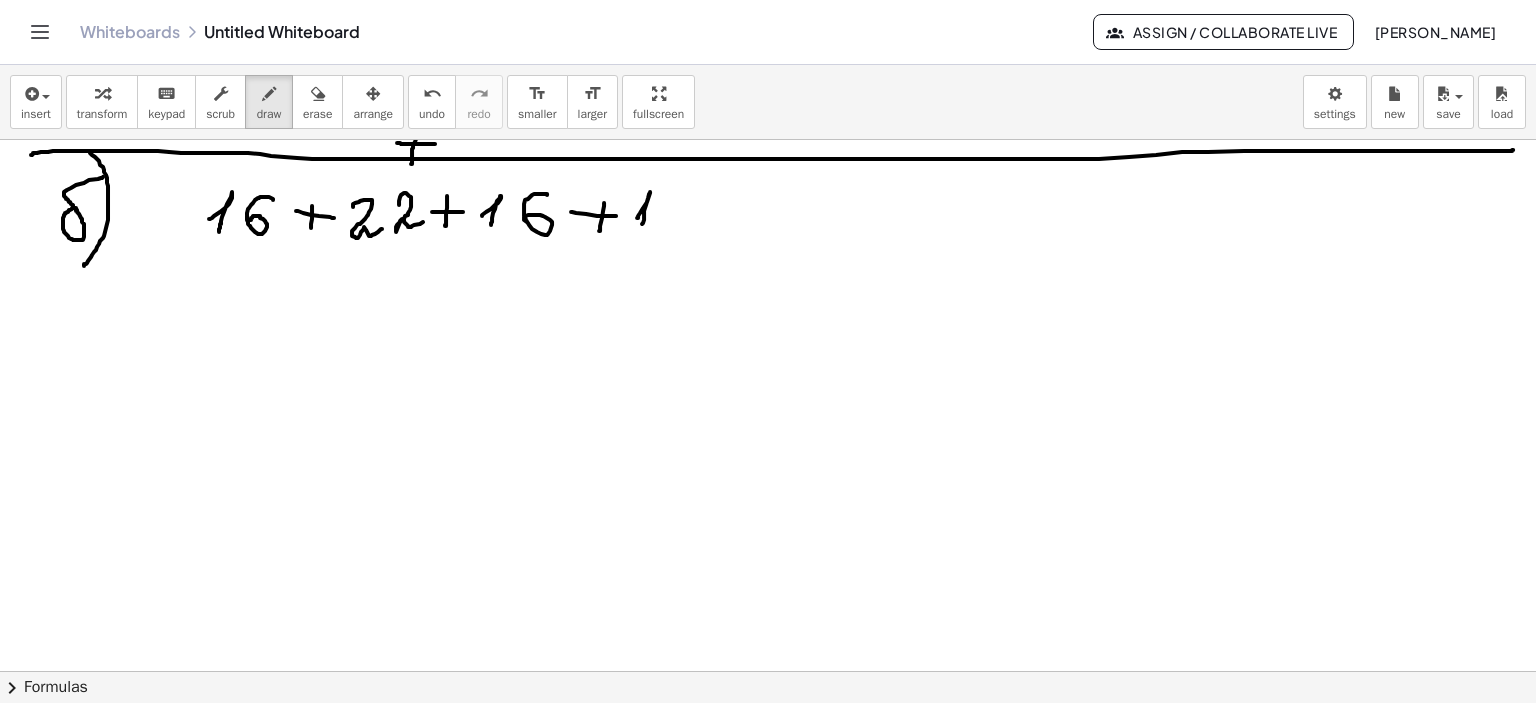 drag, startPoint x: 637, startPoint y: 217, endPoint x: 642, endPoint y: 227, distance: 11.18034 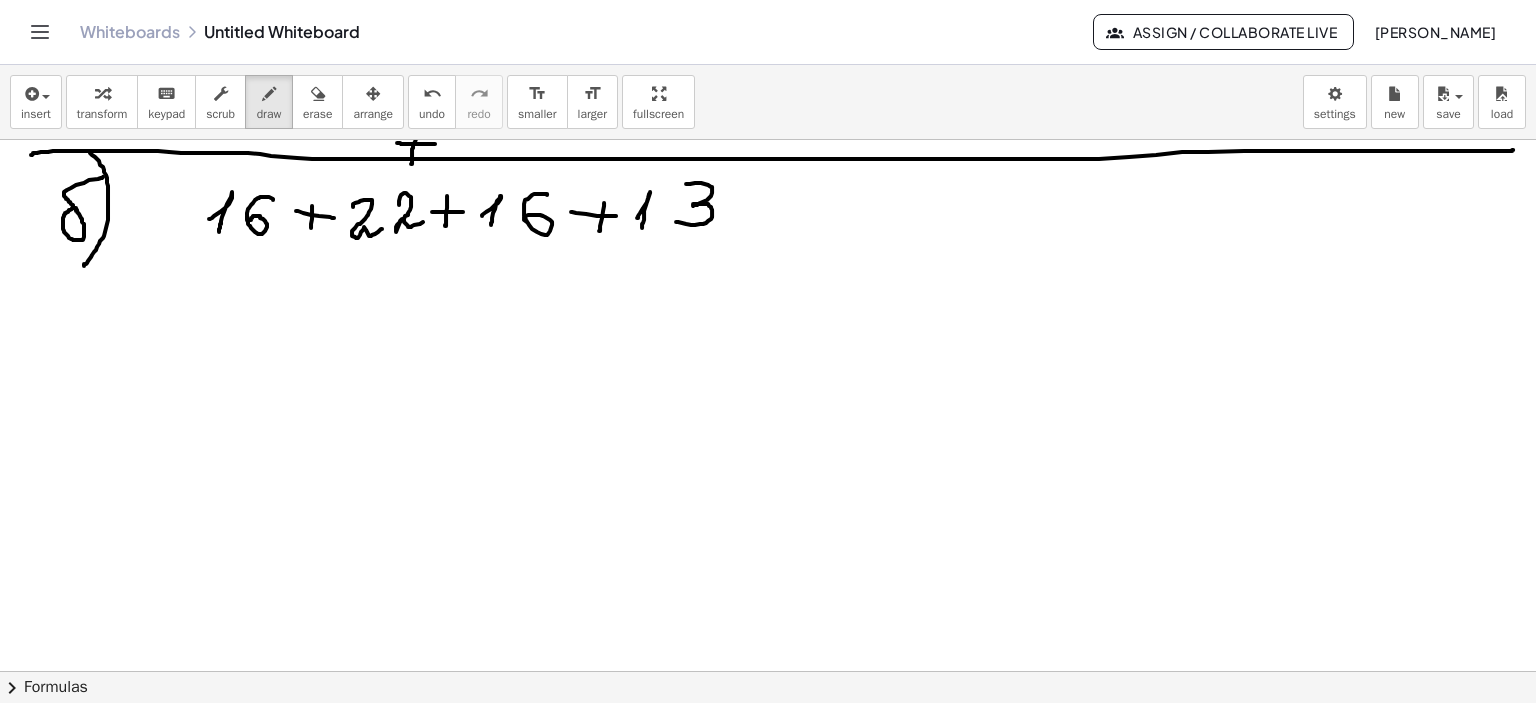 drag, startPoint x: 686, startPoint y: 183, endPoint x: 685, endPoint y: 199, distance: 16.03122 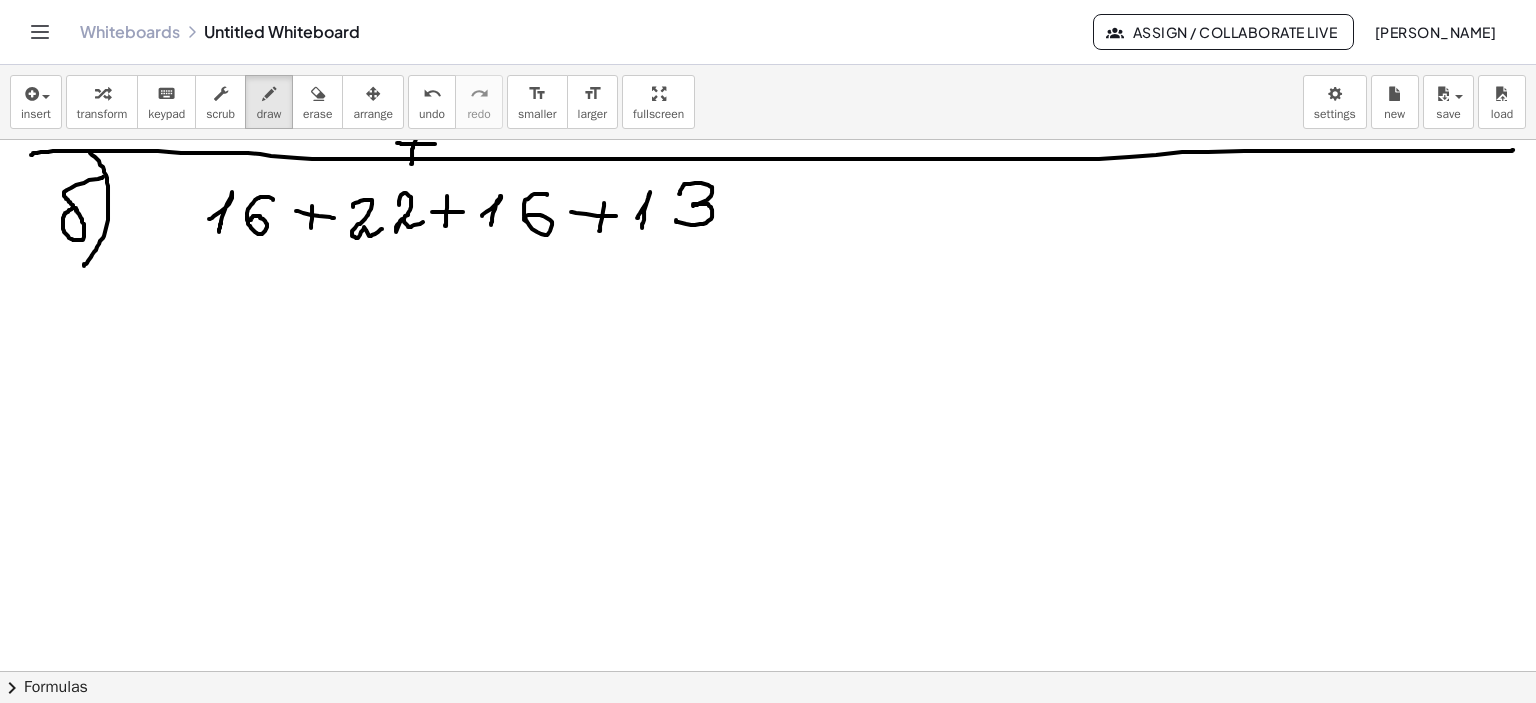 drag, startPoint x: 685, startPoint y: 183, endPoint x: 679, endPoint y: 193, distance: 11.661903 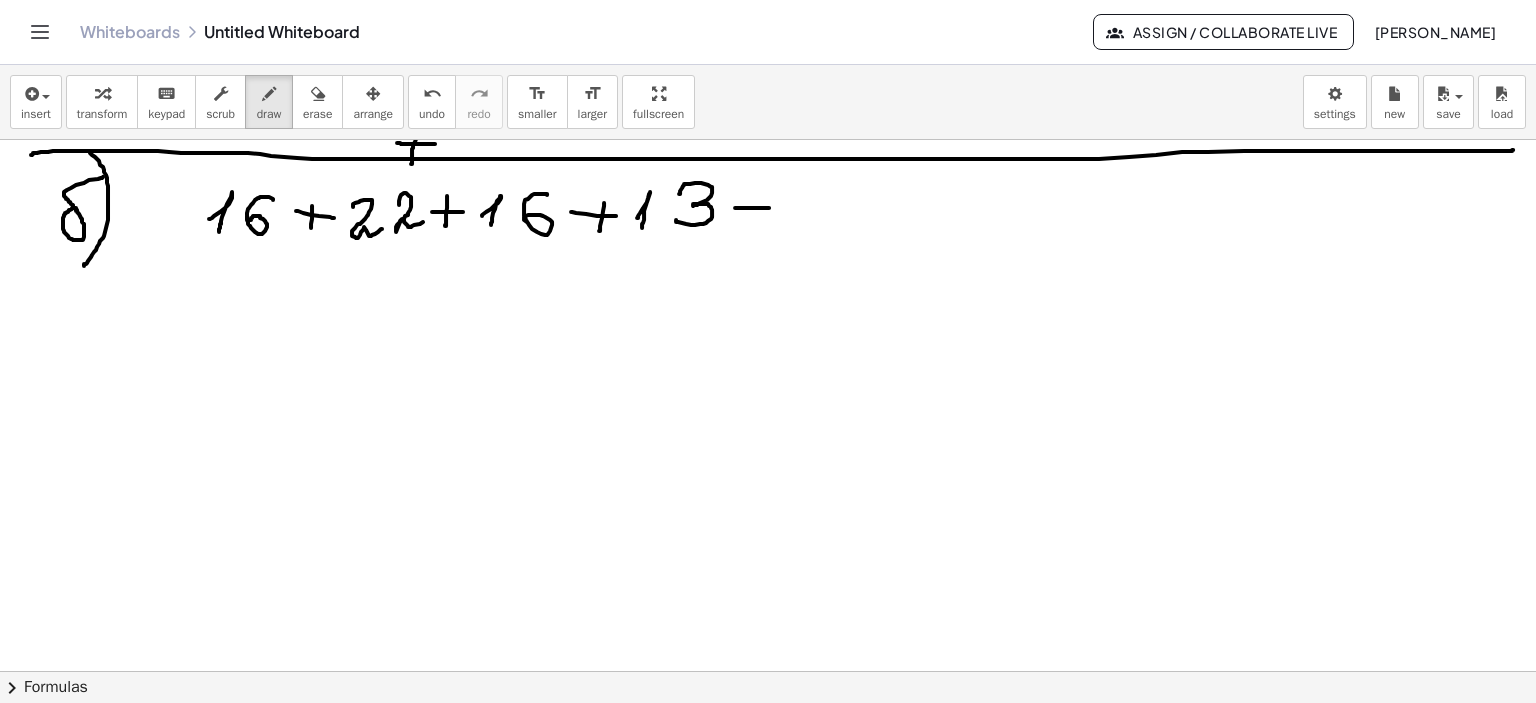 drag, startPoint x: 735, startPoint y: 207, endPoint x: 773, endPoint y: 207, distance: 38 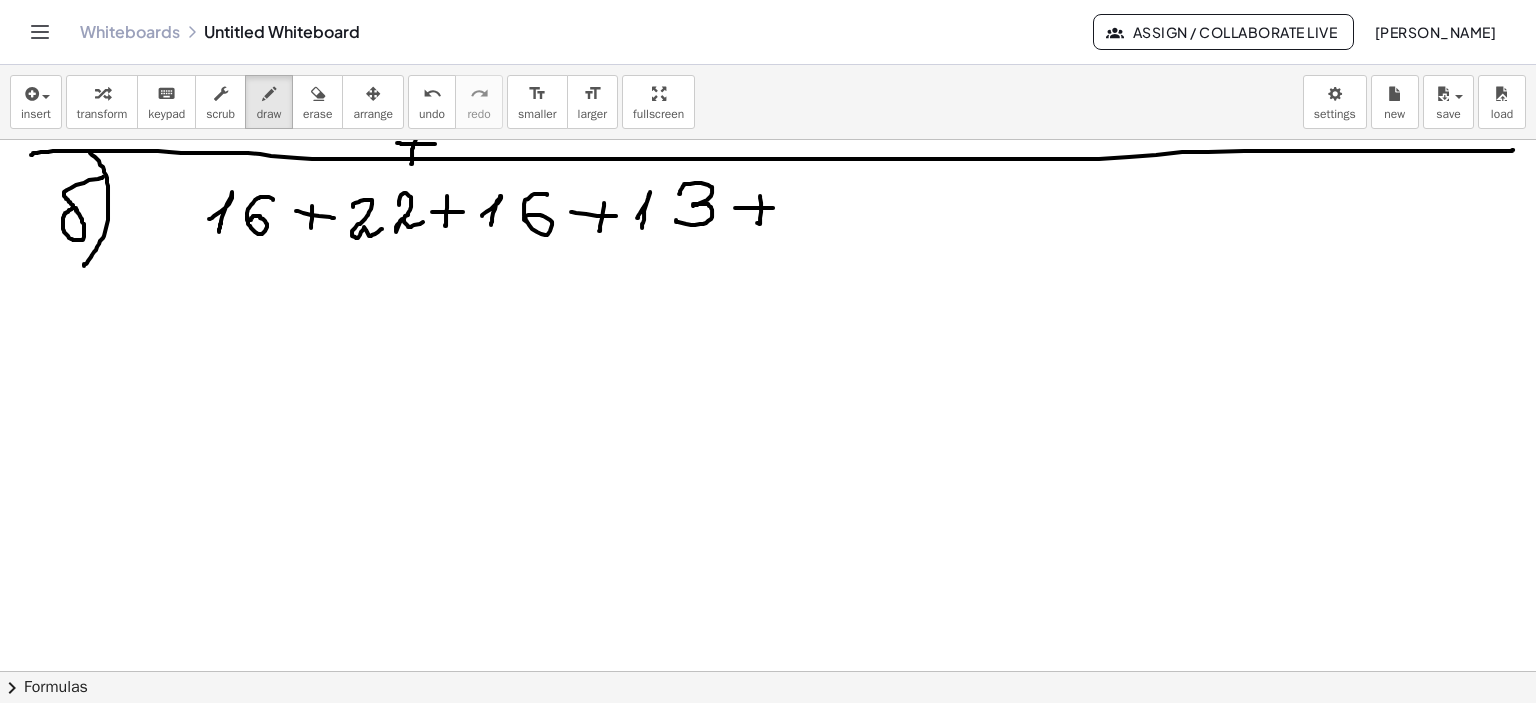 drag, startPoint x: 760, startPoint y: 195, endPoint x: 756, endPoint y: 222, distance: 27.294687 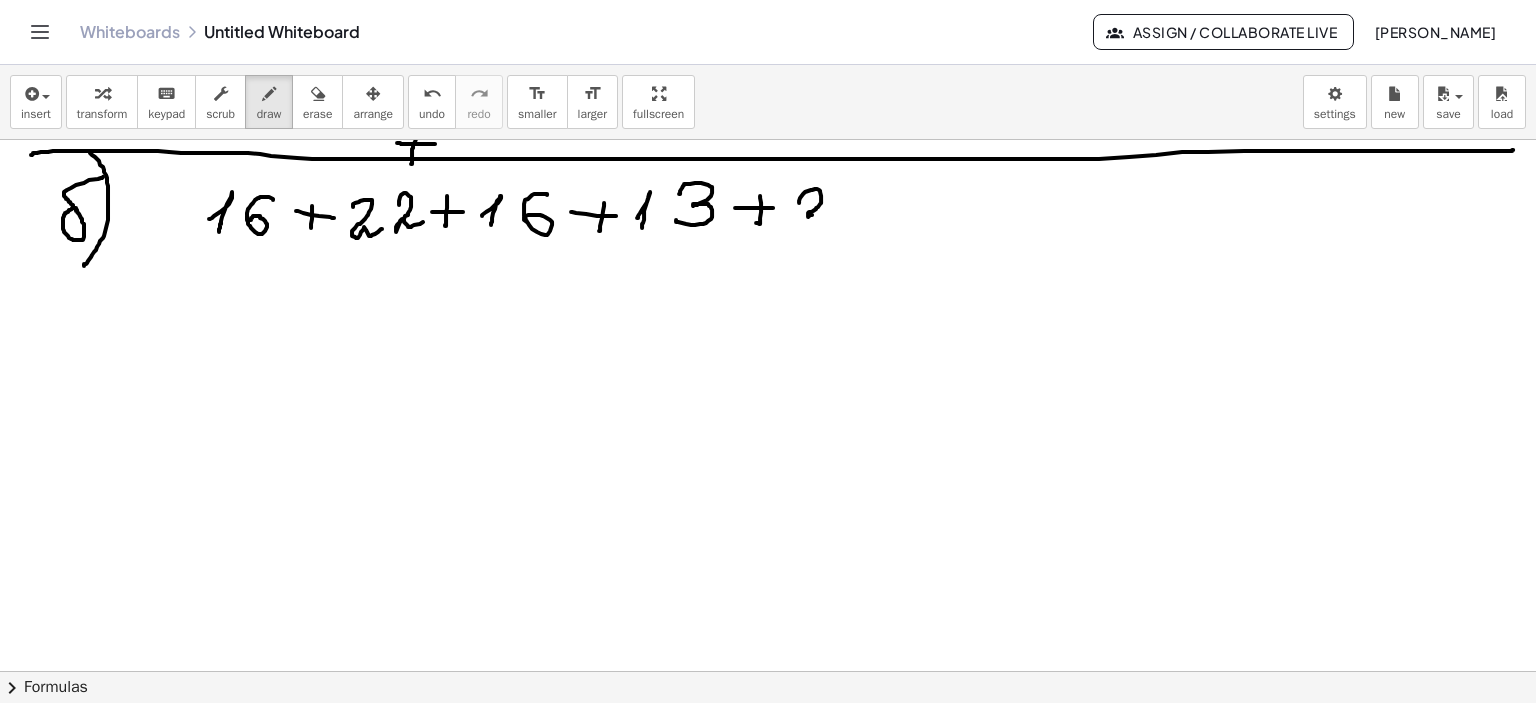 drag, startPoint x: 799, startPoint y: 202, endPoint x: 836, endPoint y: 212, distance: 38.327538 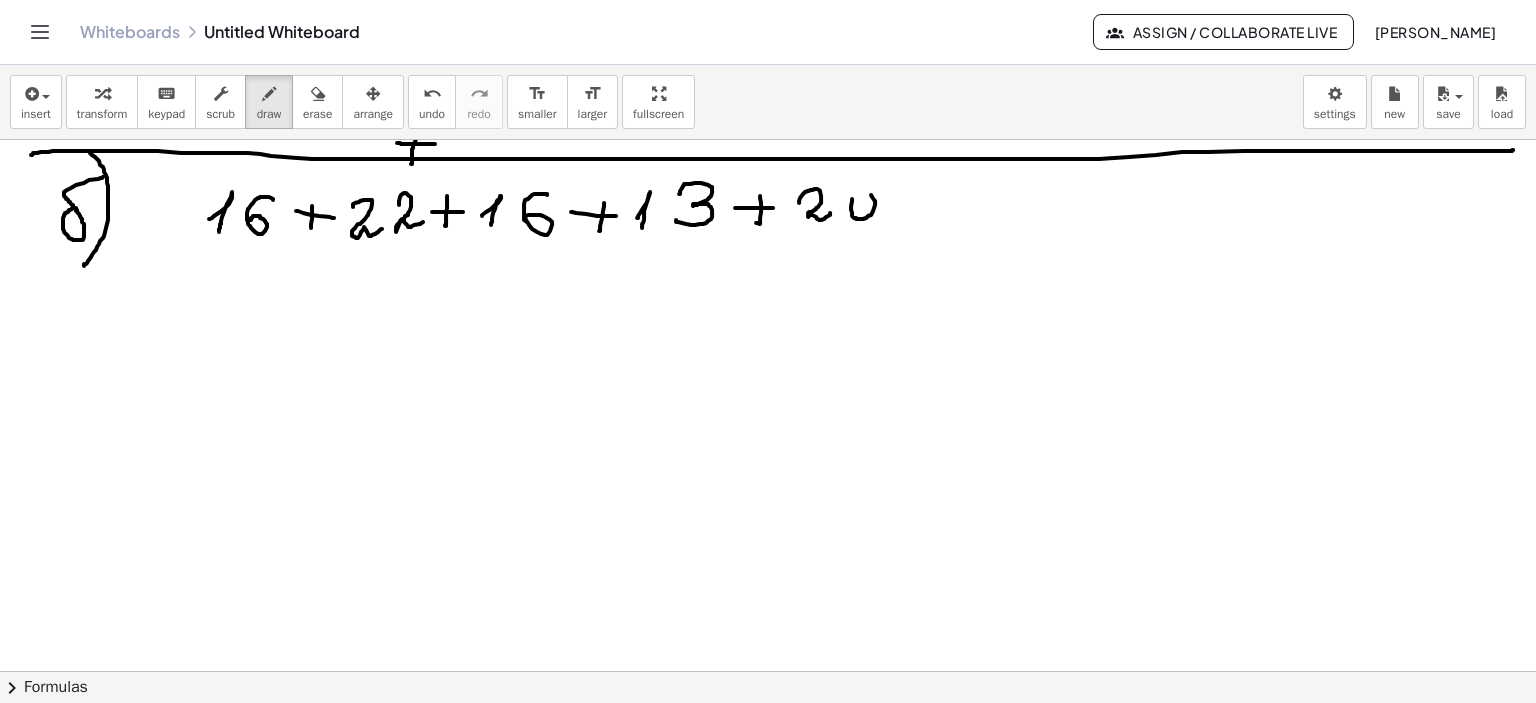 click at bounding box center (768, -340) 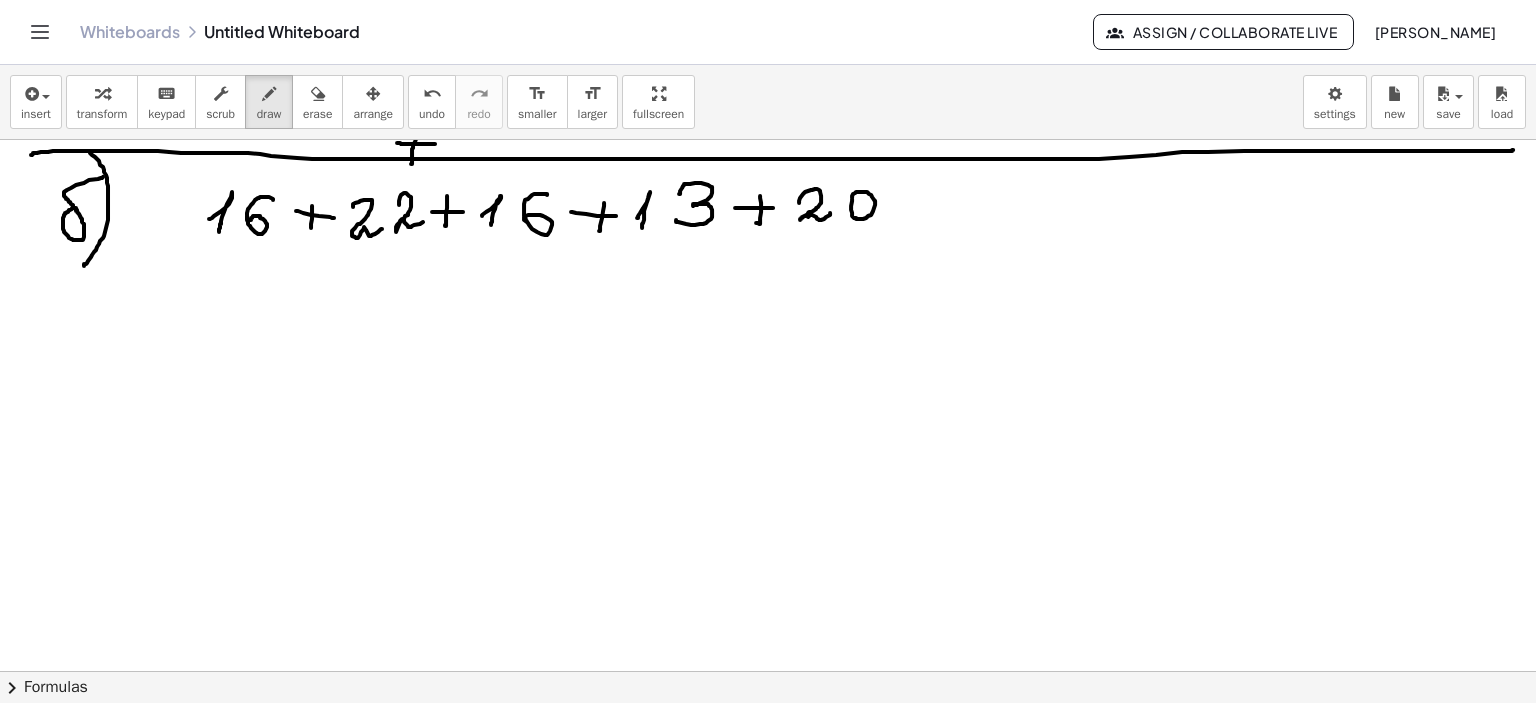 drag, startPoint x: 808, startPoint y: 213, endPoint x: 798, endPoint y: 223, distance: 14.142136 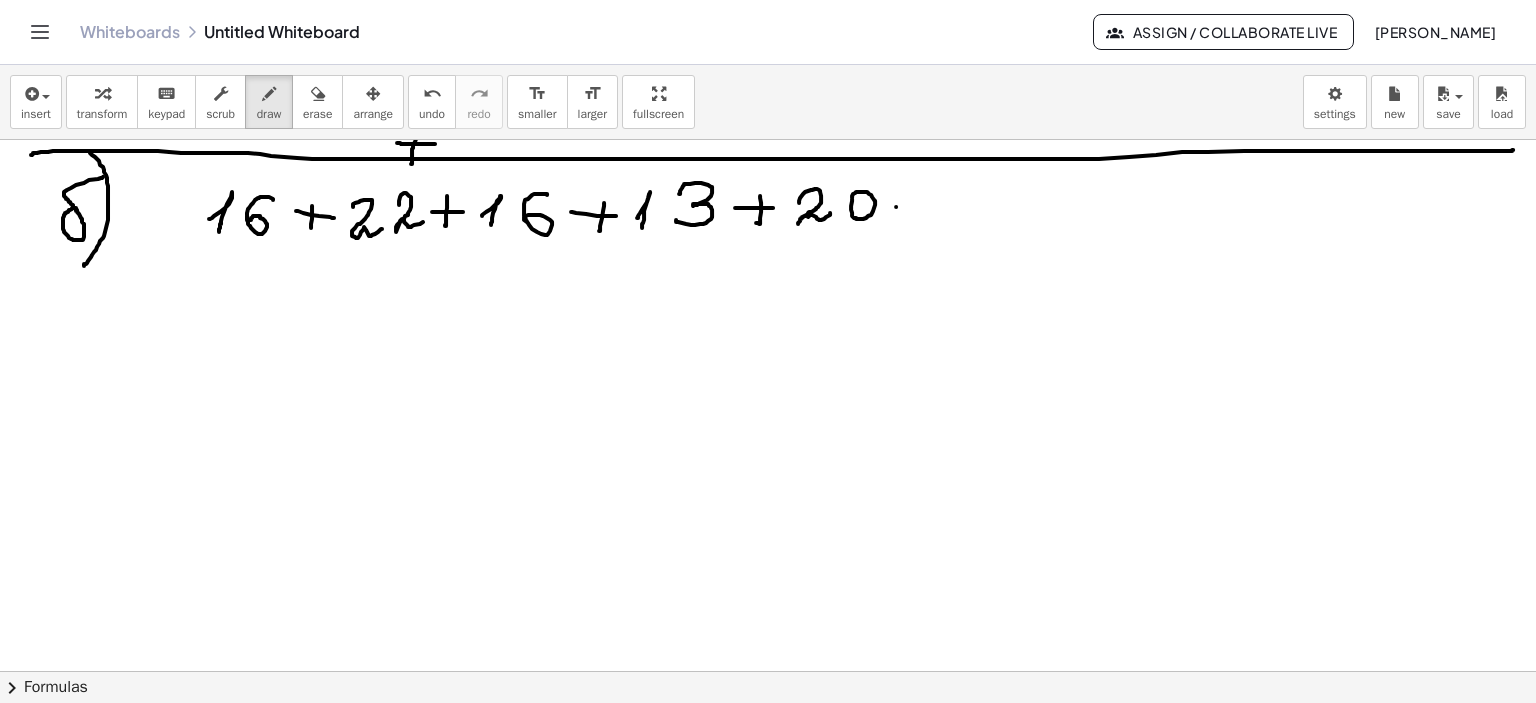 drag, startPoint x: 896, startPoint y: 206, endPoint x: 938, endPoint y: 206, distance: 42 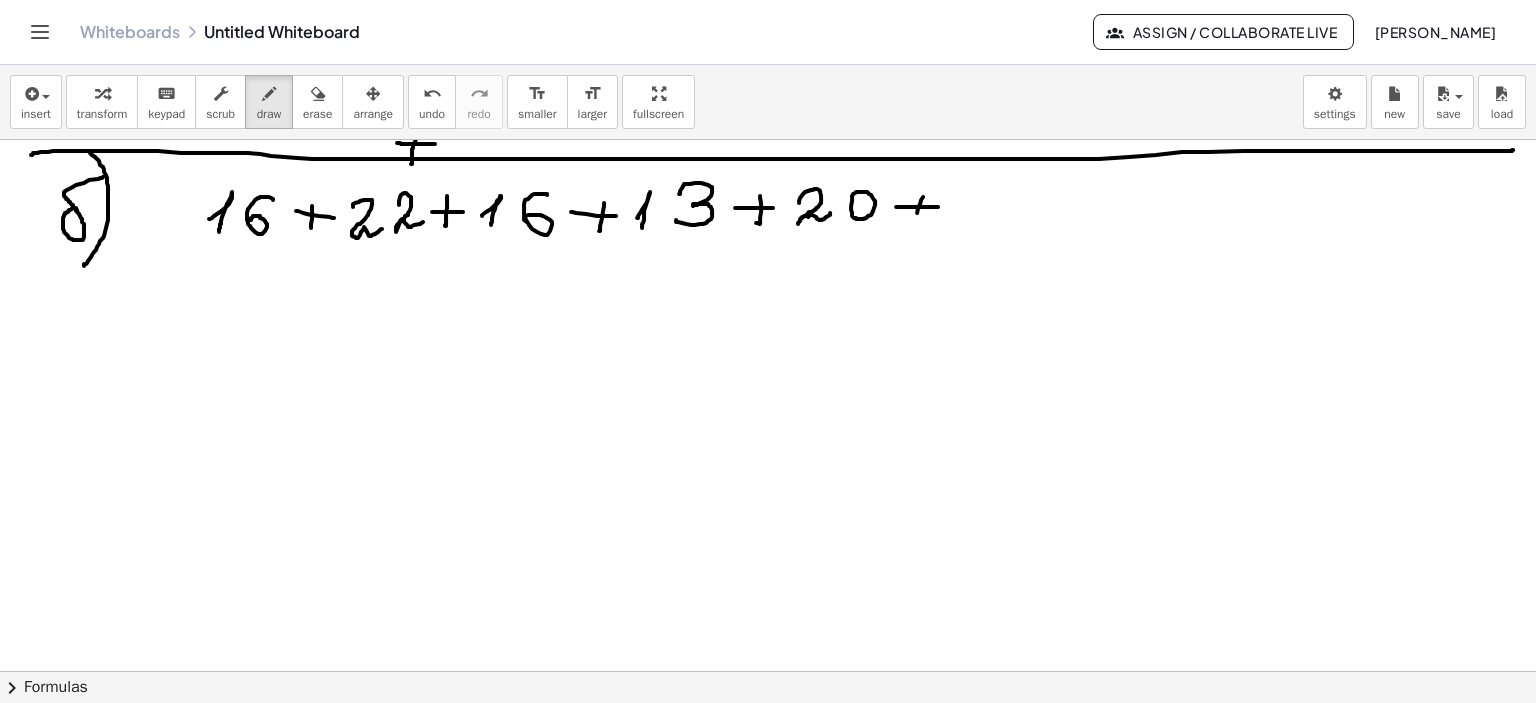 drag, startPoint x: 920, startPoint y: 203, endPoint x: 918, endPoint y: 219, distance: 16.124516 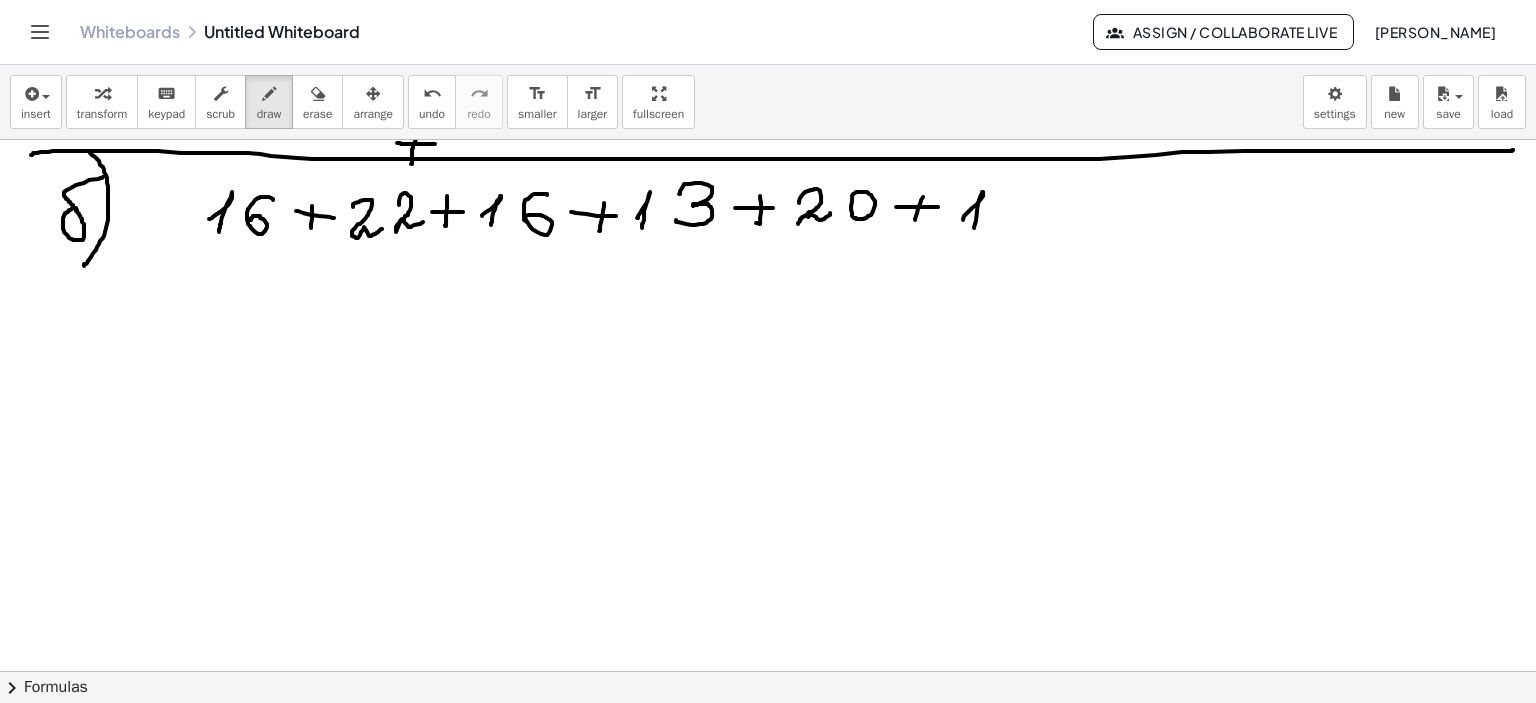 drag, startPoint x: 963, startPoint y: 219, endPoint x: 1015, endPoint y: 204, distance: 54.120235 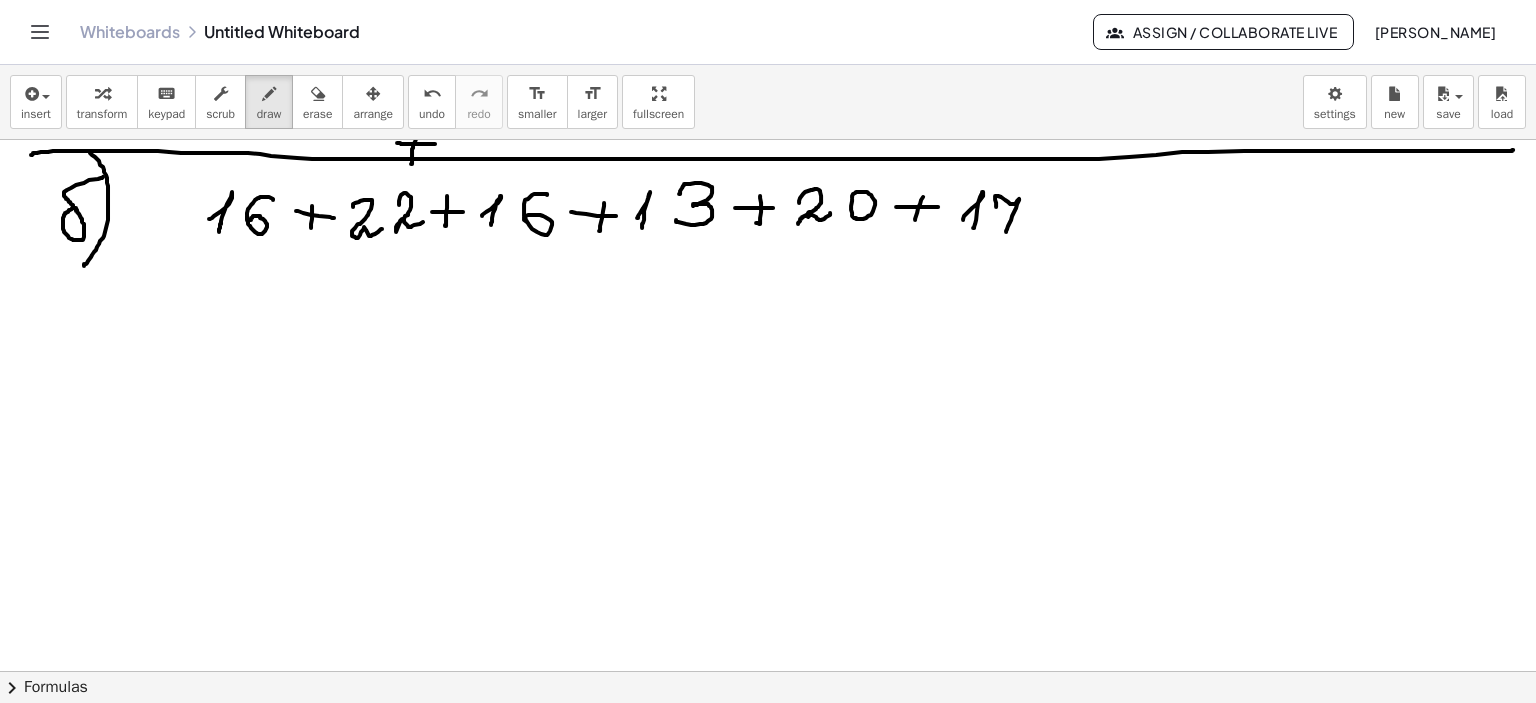 drag, startPoint x: 996, startPoint y: 206, endPoint x: 1006, endPoint y: 231, distance: 26.925823 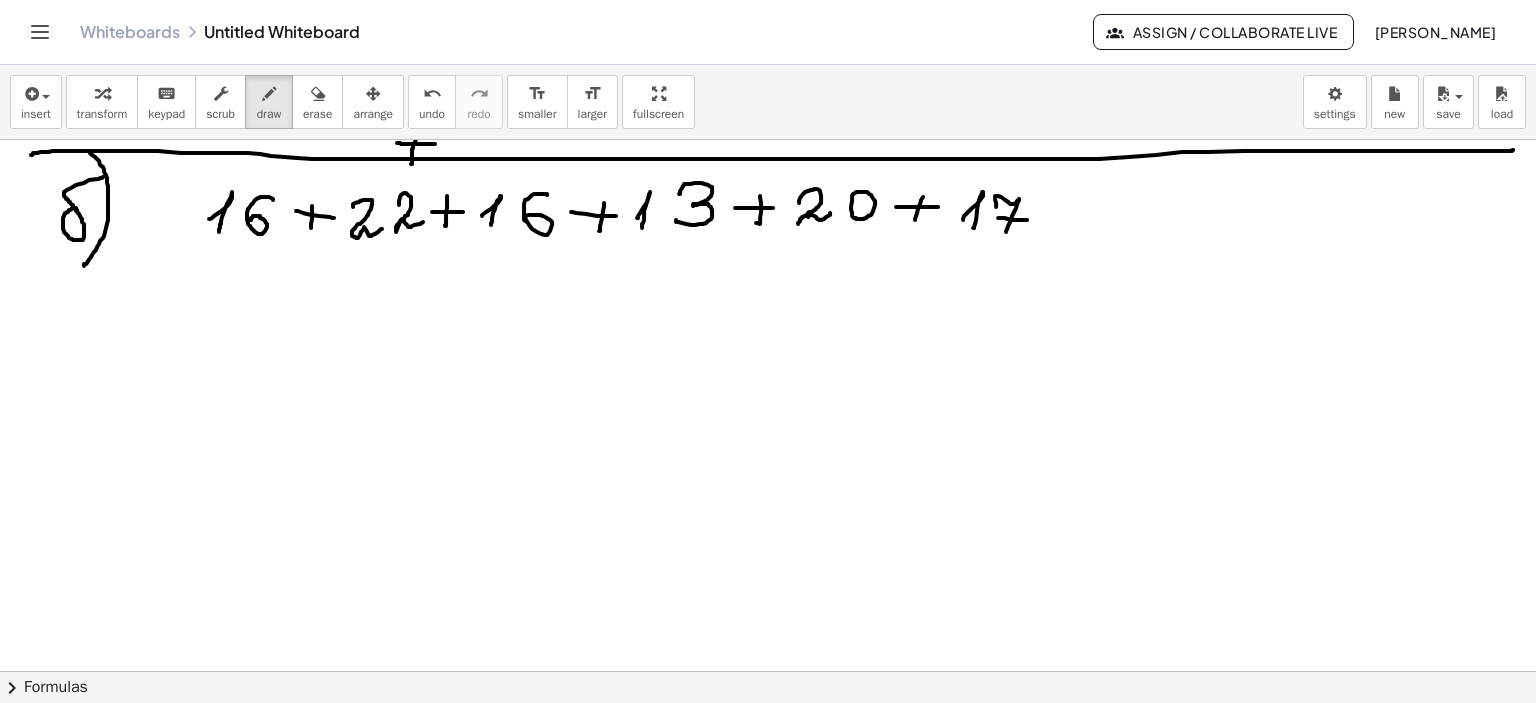 drag, startPoint x: 998, startPoint y: 217, endPoint x: 1027, endPoint y: 219, distance: 29.068884 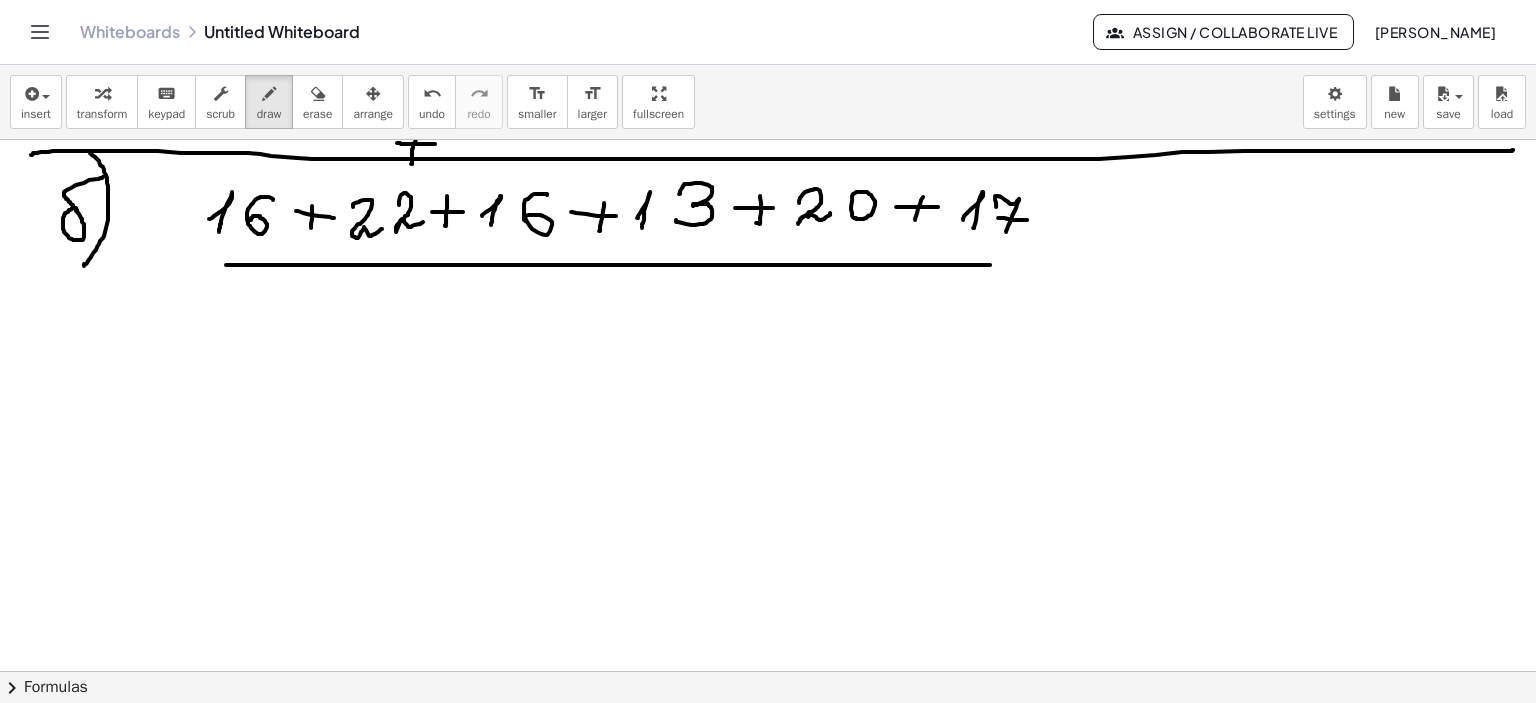drag, startPoint x: 226, startPoint y: 264, endPoint x: 990, endPoint y: 264, distance: 764 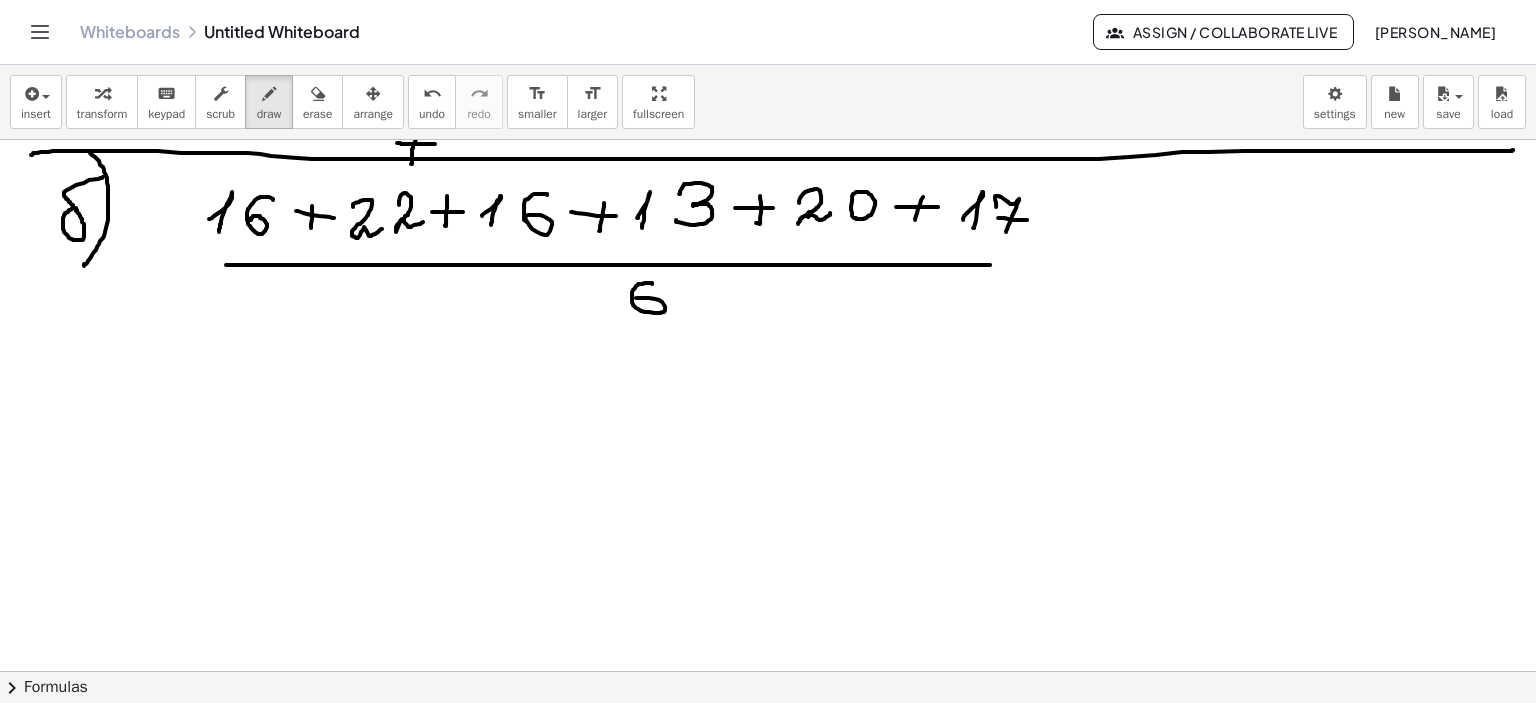drag, startPoint x: 652, startPoint y: 283, endPoint x: 1022, endPoint y: 258, distance: 370.84363 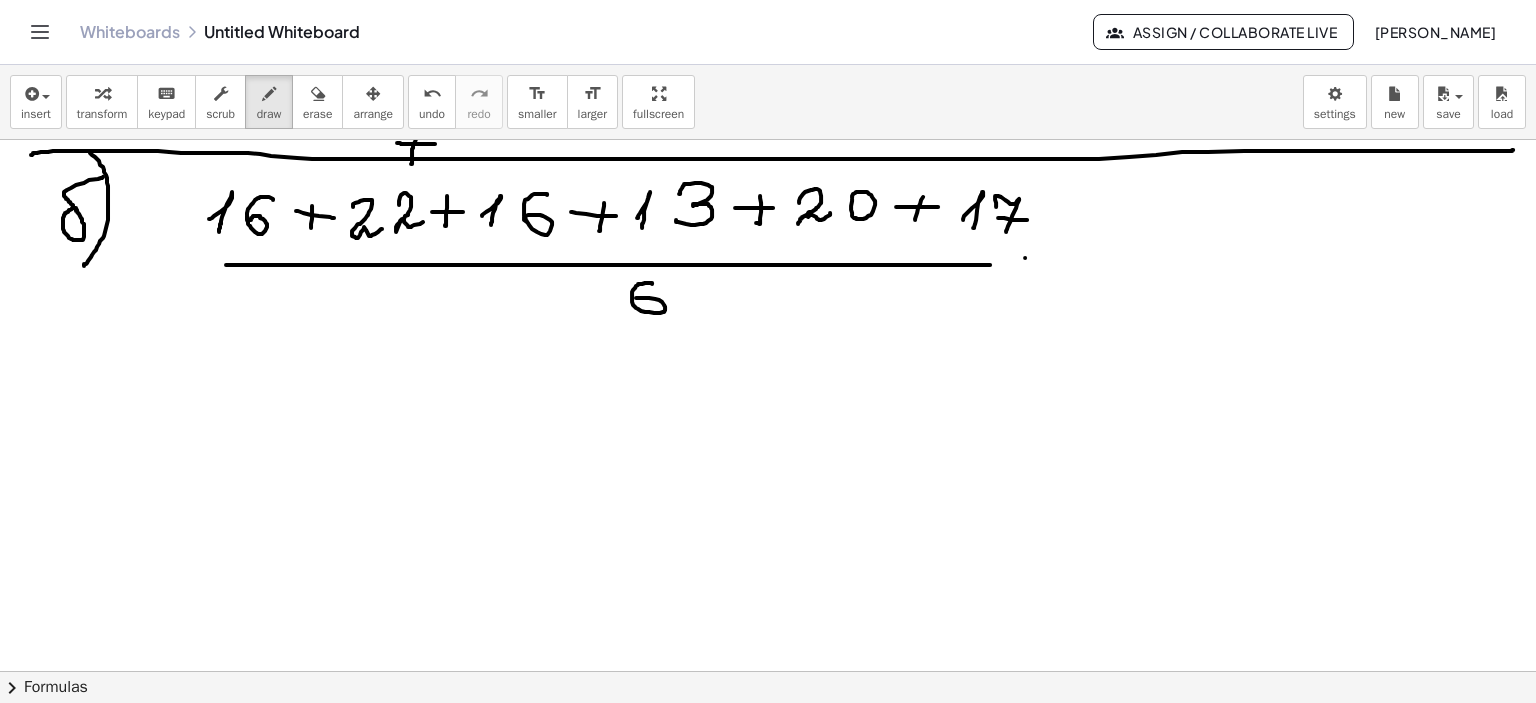 drag, startPoint x: 1025, startPoint y: 257, endPoint x: 1069, endPoint y: 256, distance: 44.011364 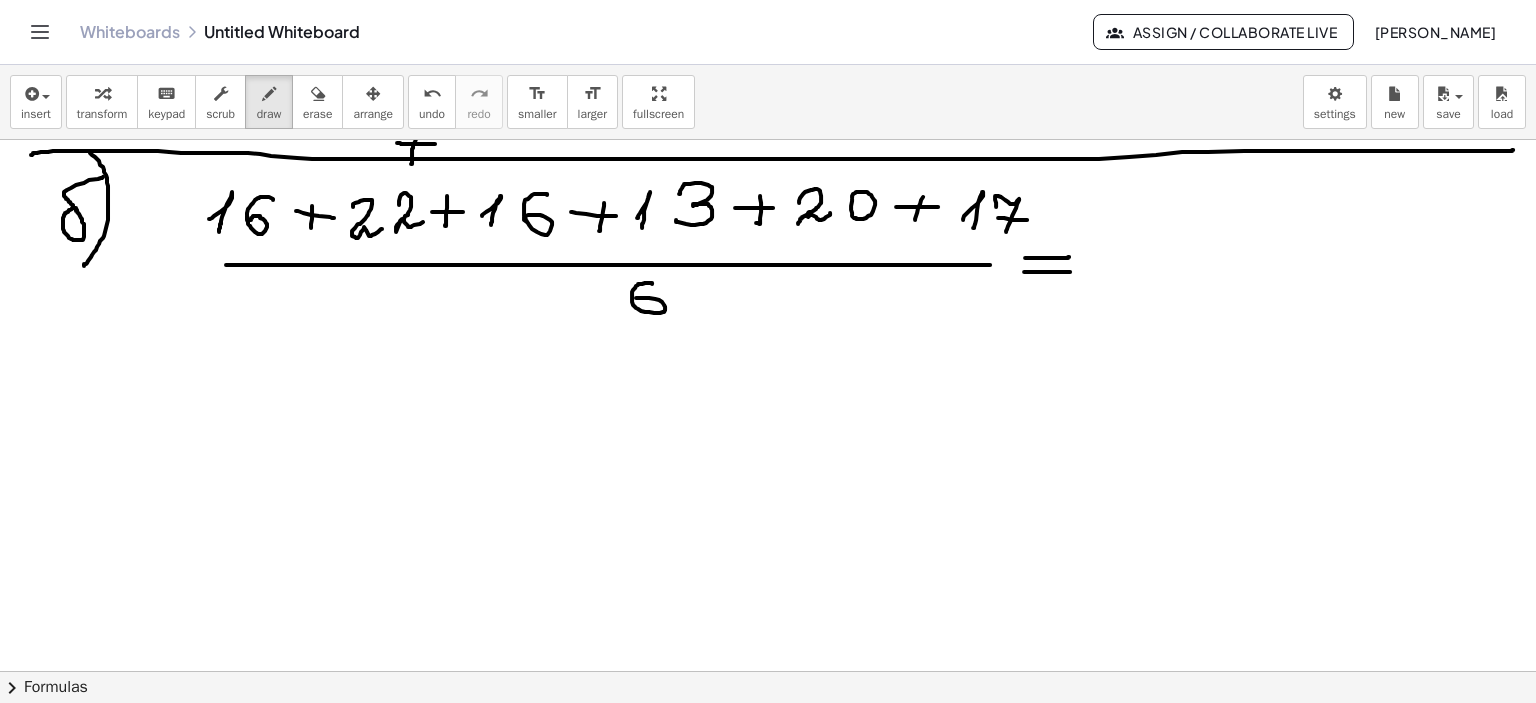 drag, startPoint x: 1024, startPoint y: 271, endPoint x: 1088, endPoint y: 269, distance: 64.03124 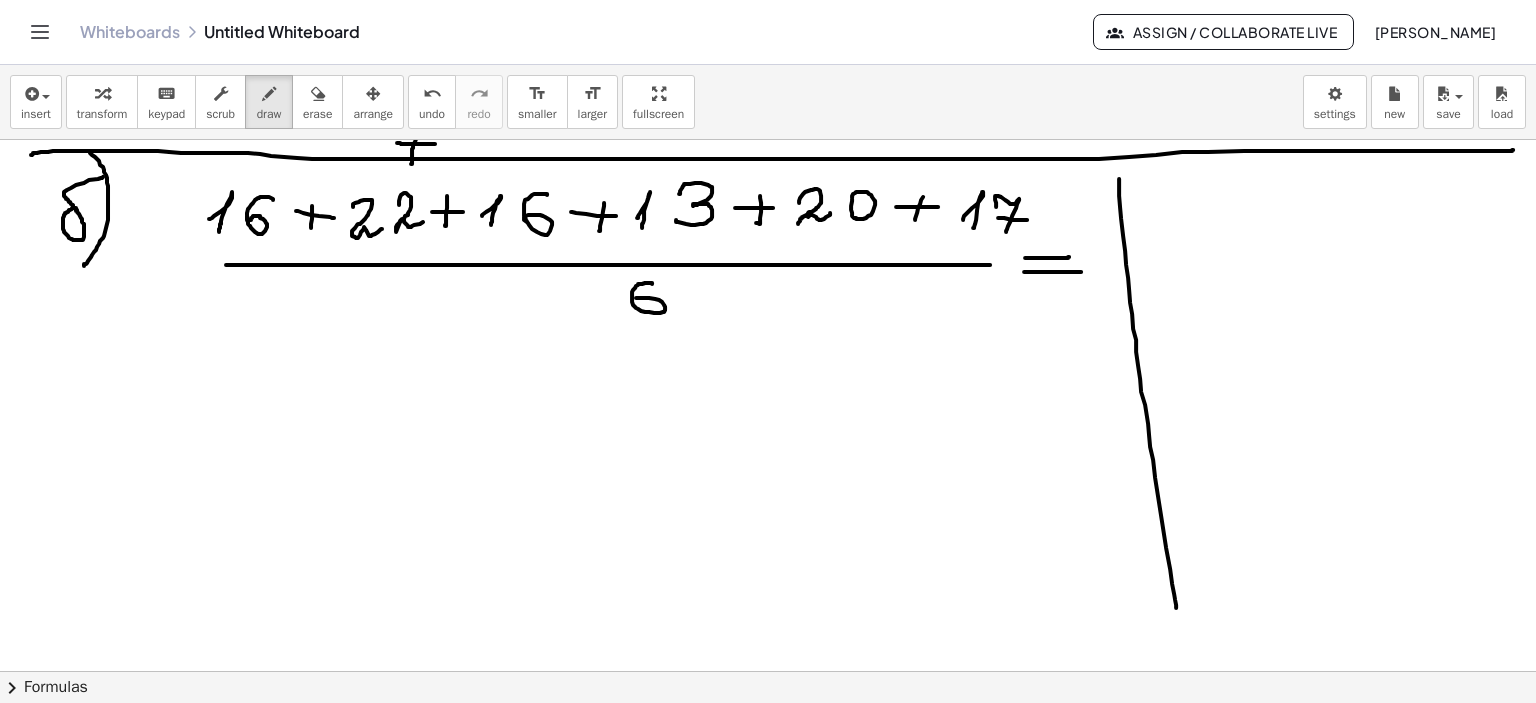 drag, startPoint x: 1119, startPoint y: 178, endPoint x: 1176, endPoint y: 597, distance: 422.8593 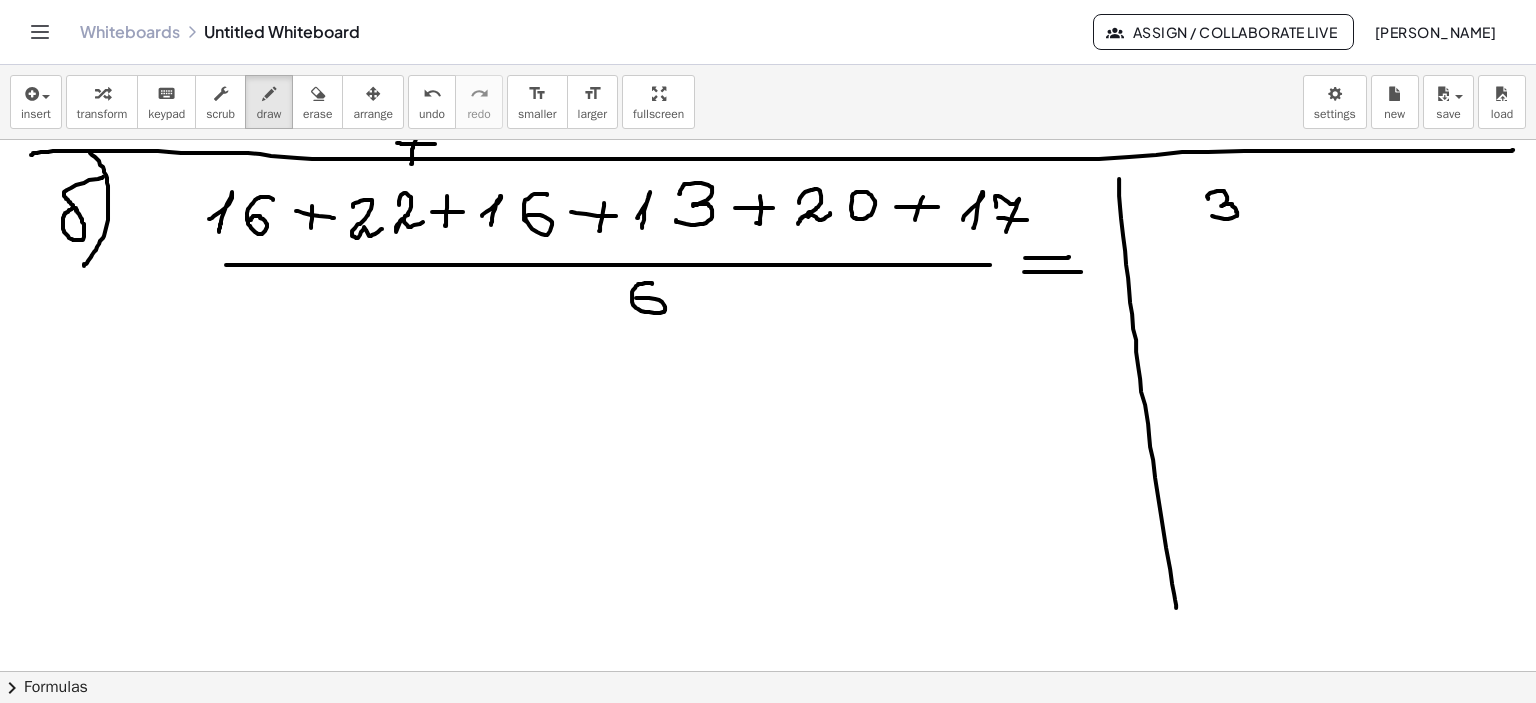 drag, startPoint x: 1207, startPoint y: 196, endPoint x: 1211, endPoint y: 215, distance: 19.416489 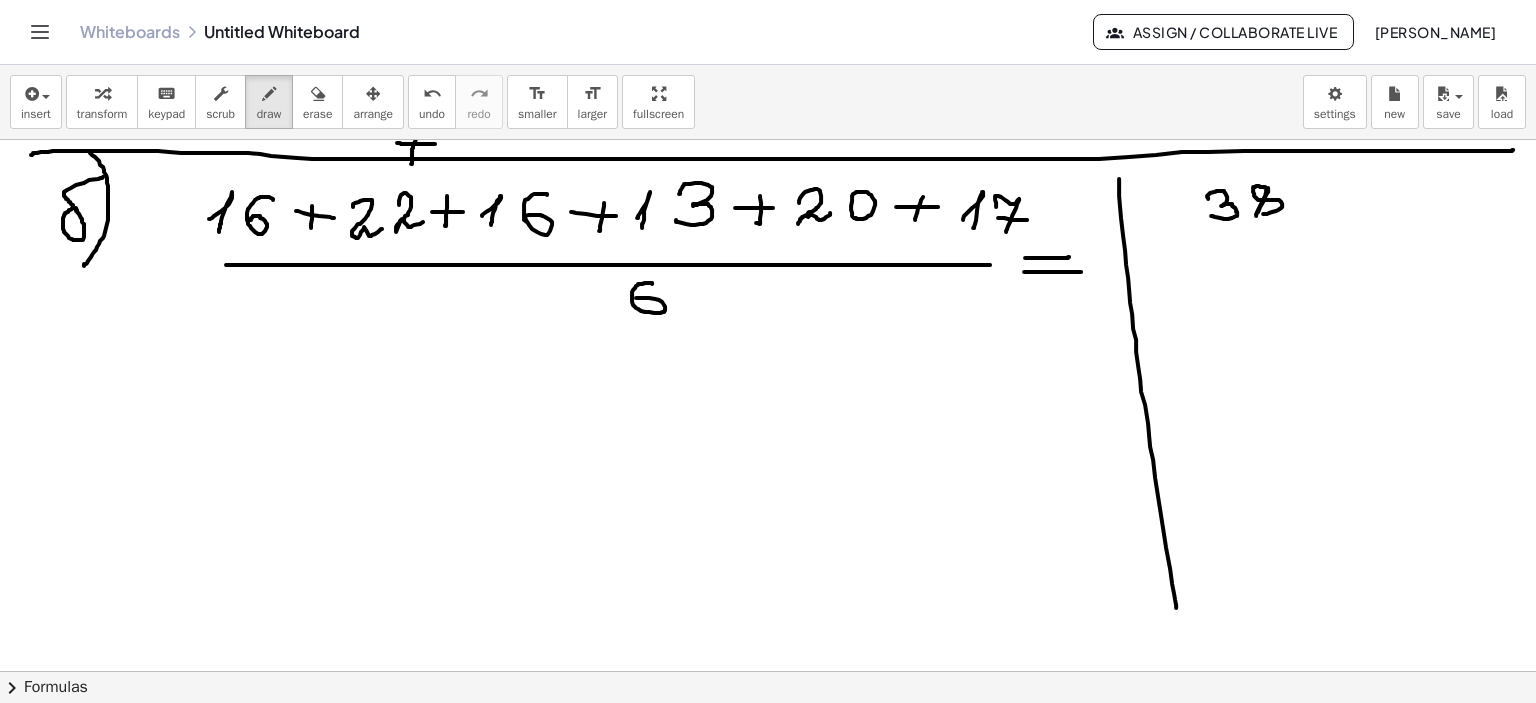 click at bounding box center (768, -340) 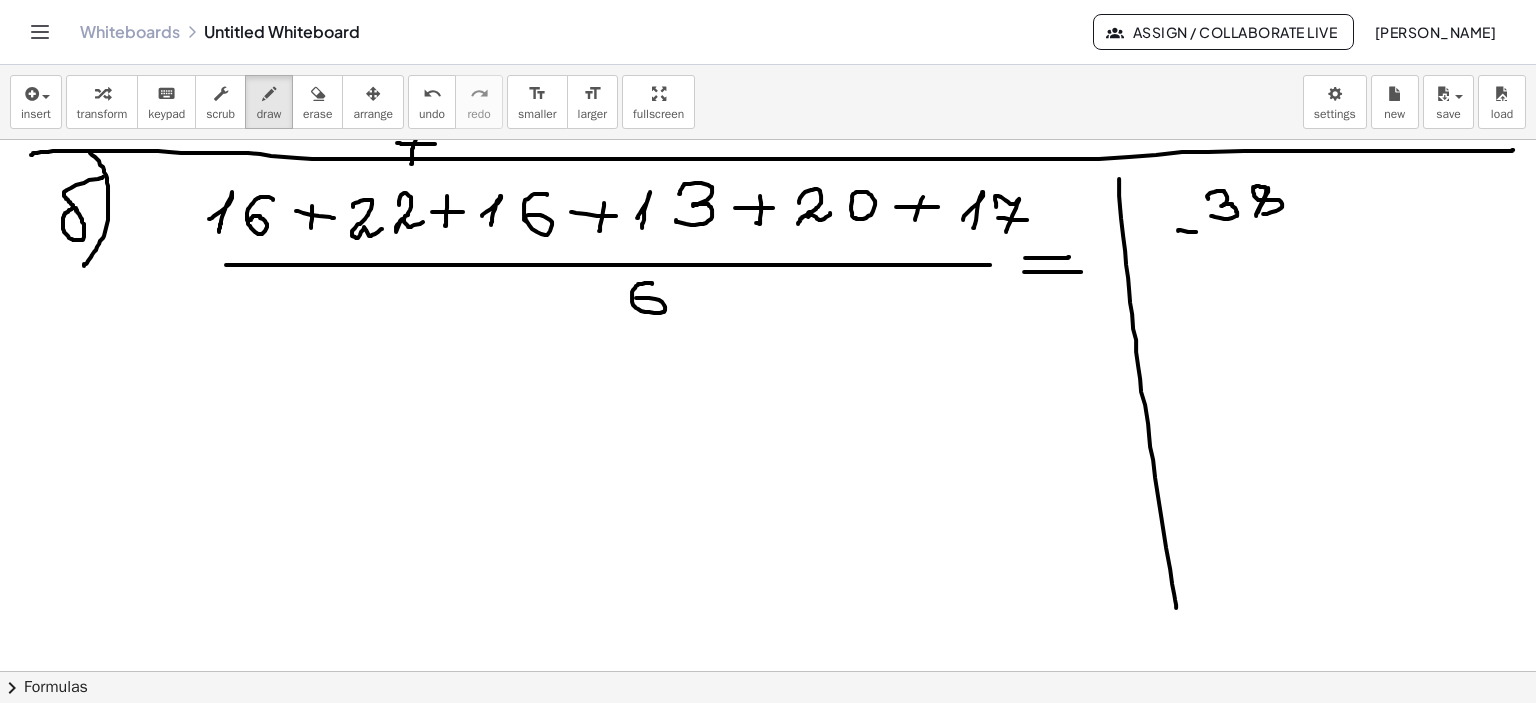 click at bounding box center (768, -340) 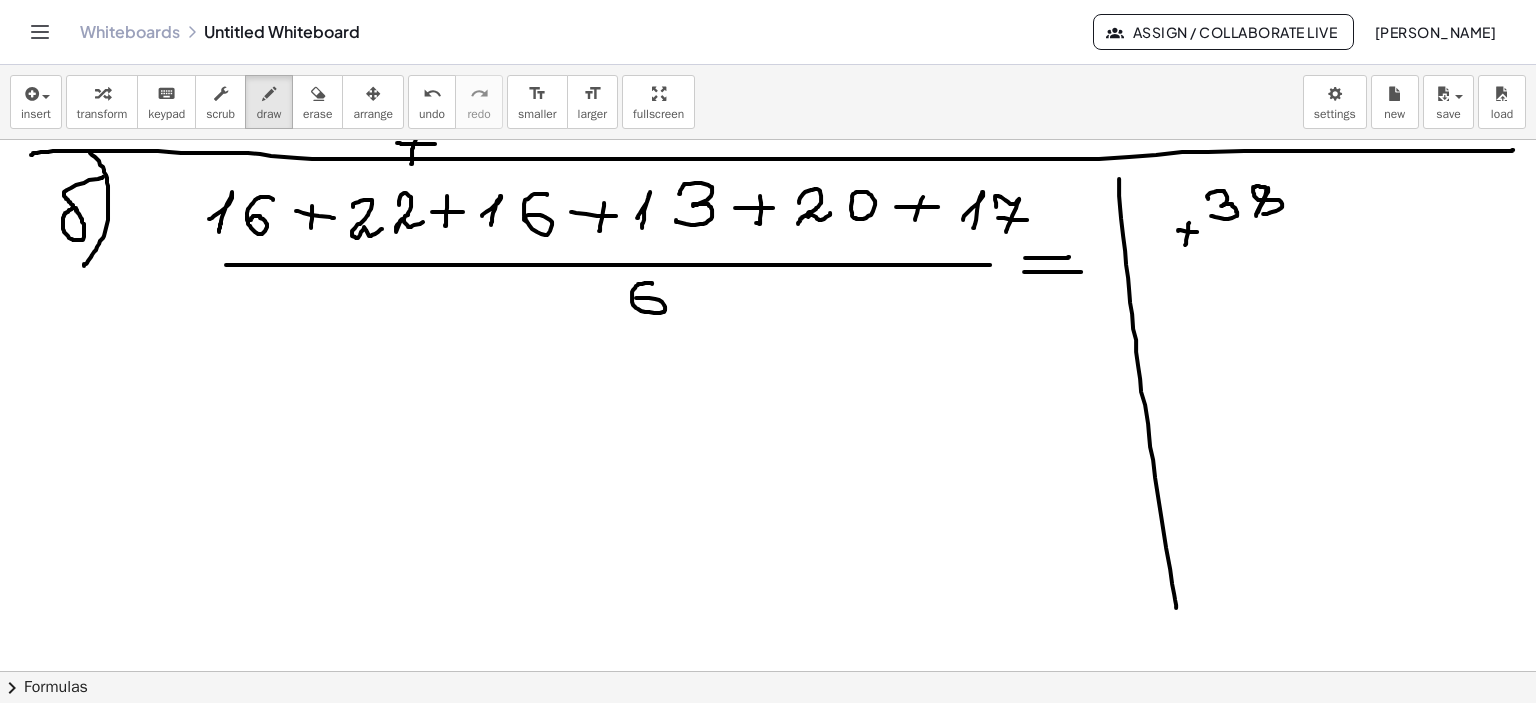 click at bounding box center [768, -340] 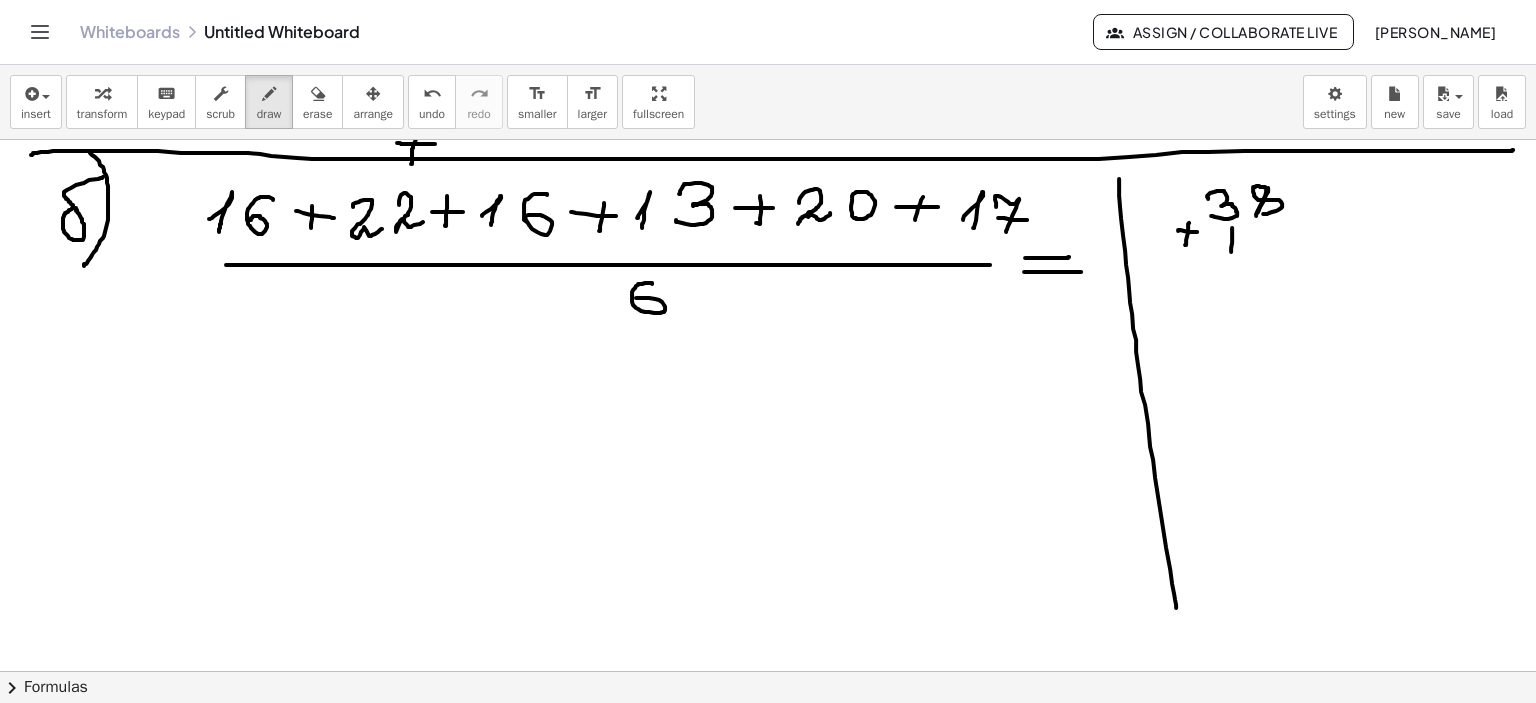 click at bounding box center (768, -340) 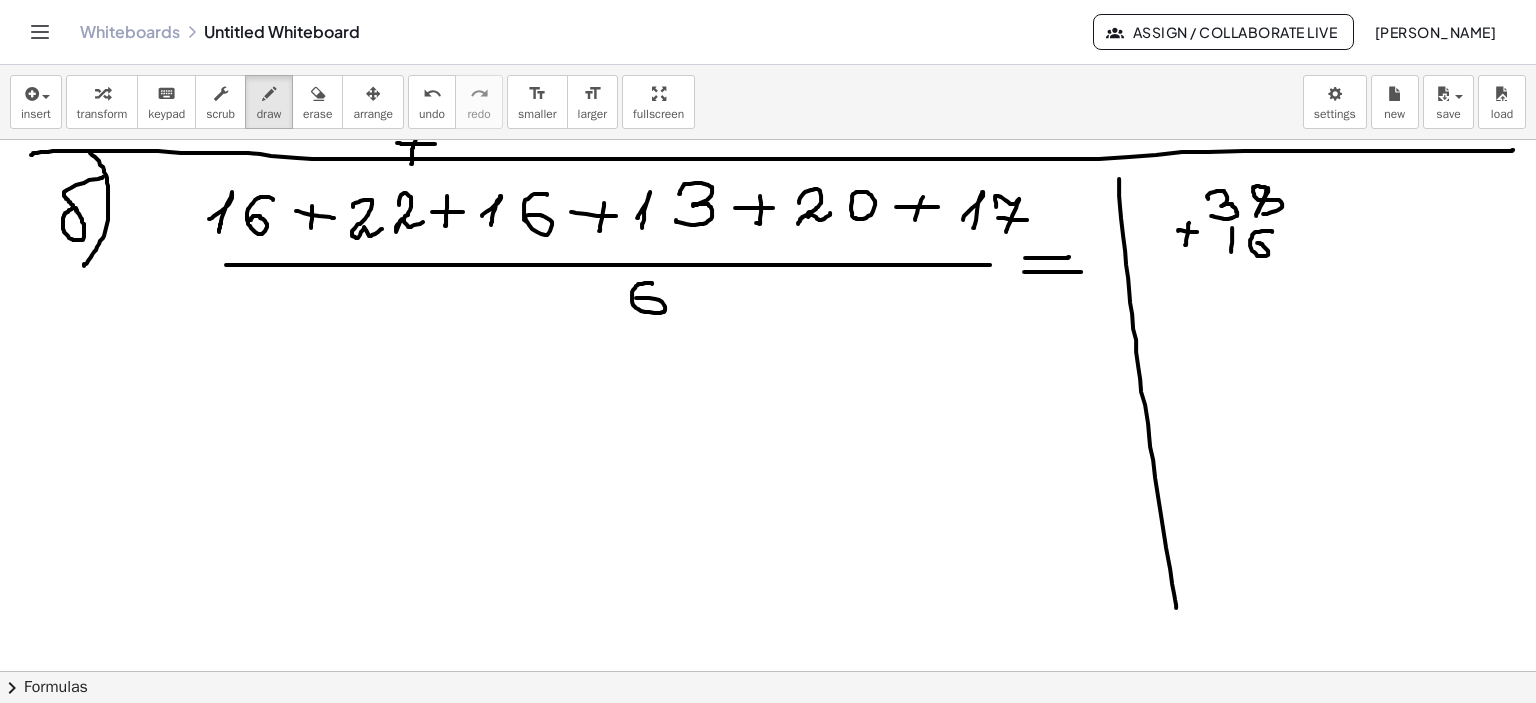 click at bounding box center (768, -340) 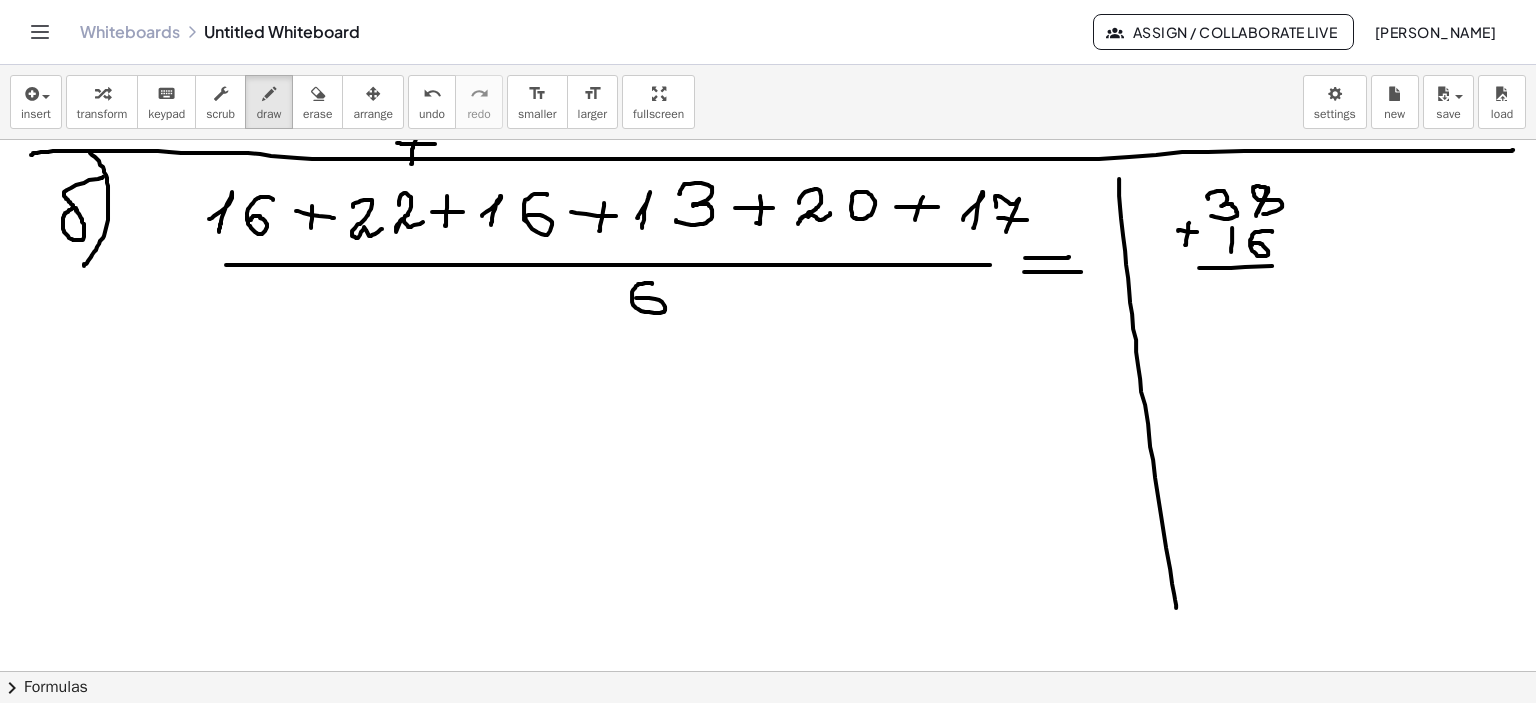 click at bounding box center [768, -340] 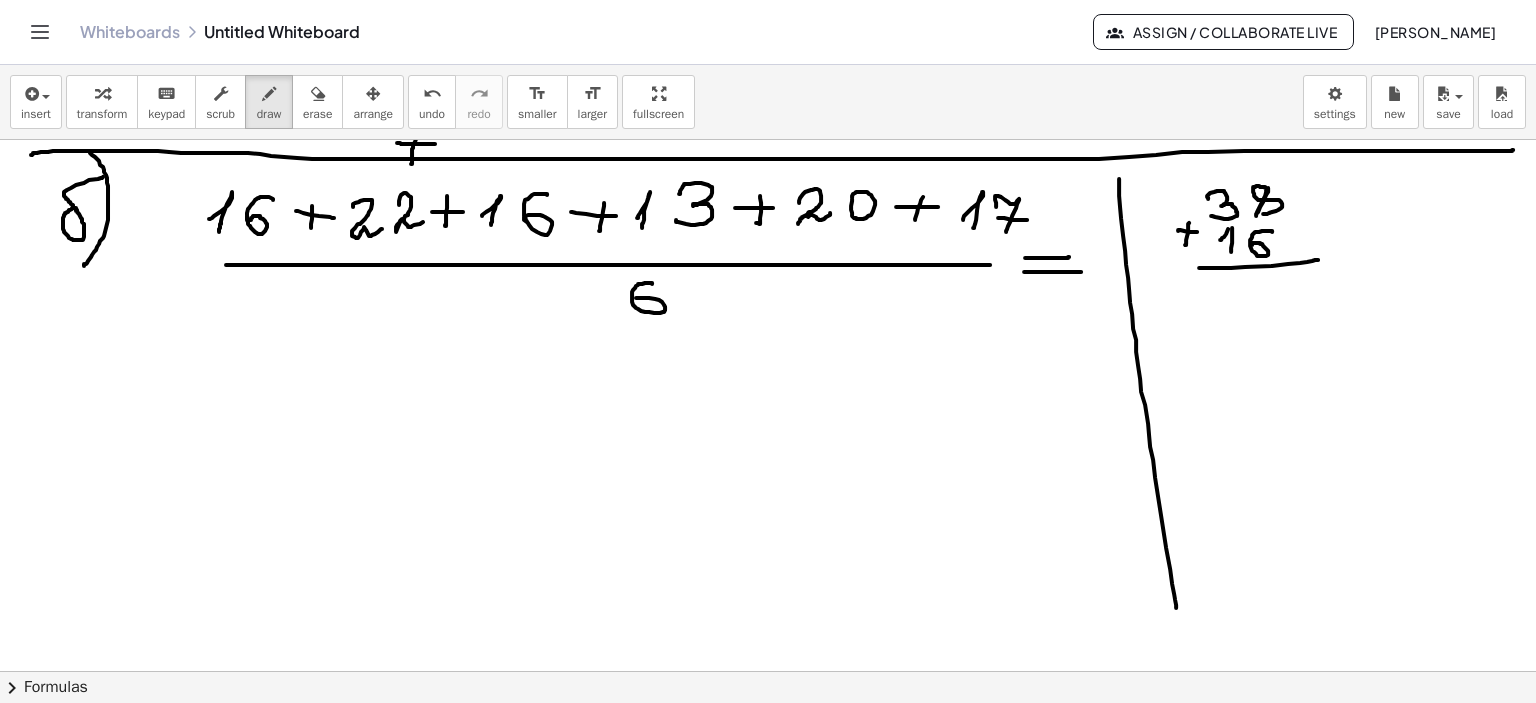 click at bounding box center [768, -340] 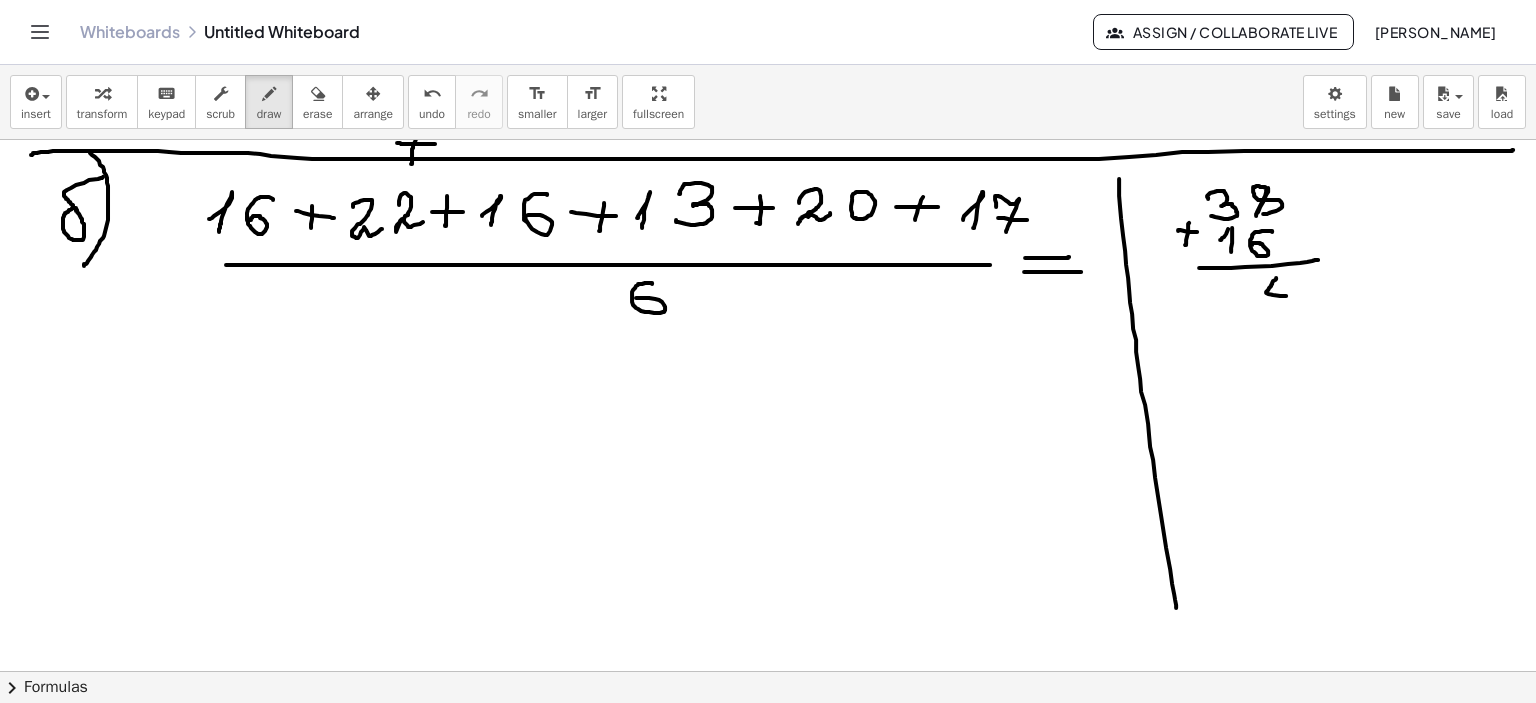 click at bounding box center (768, -340) 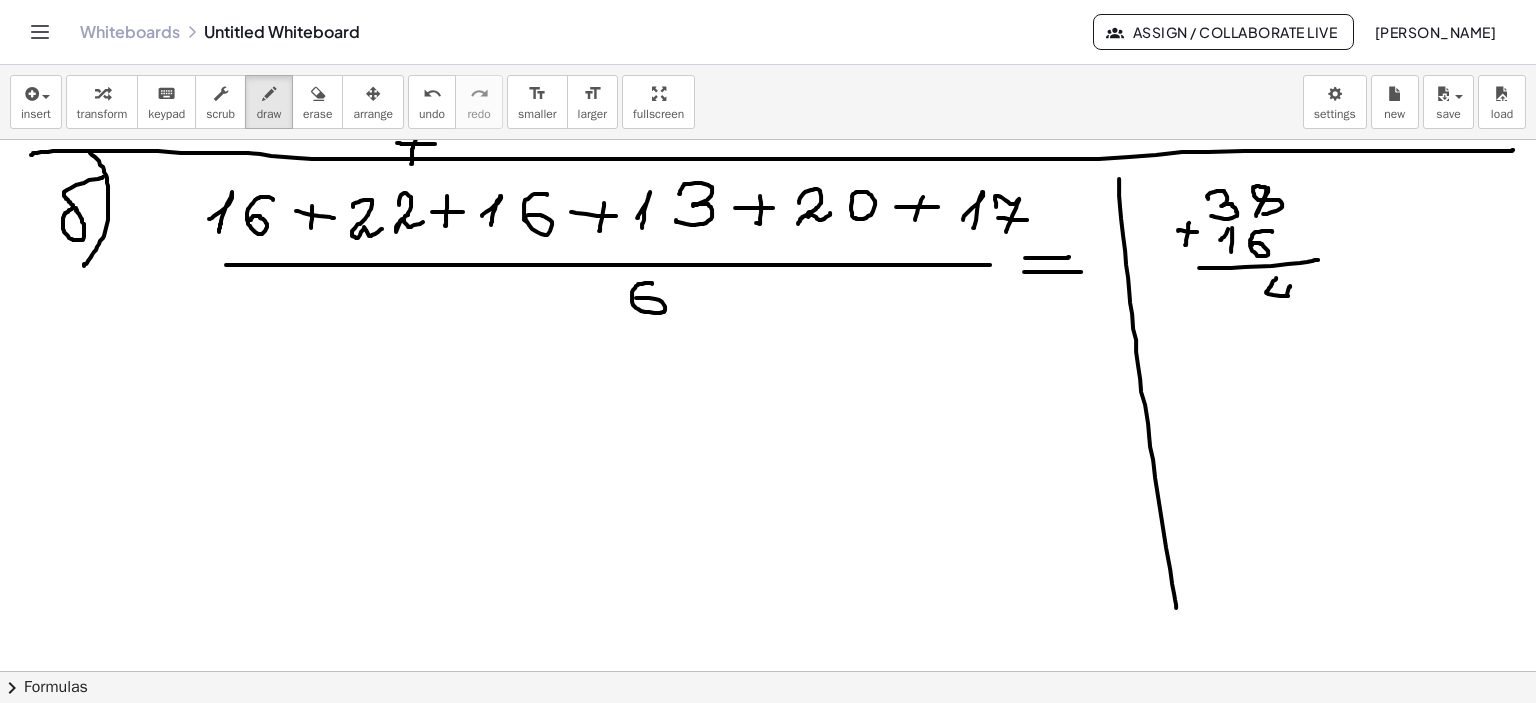 click at bounding box center (768, -340) 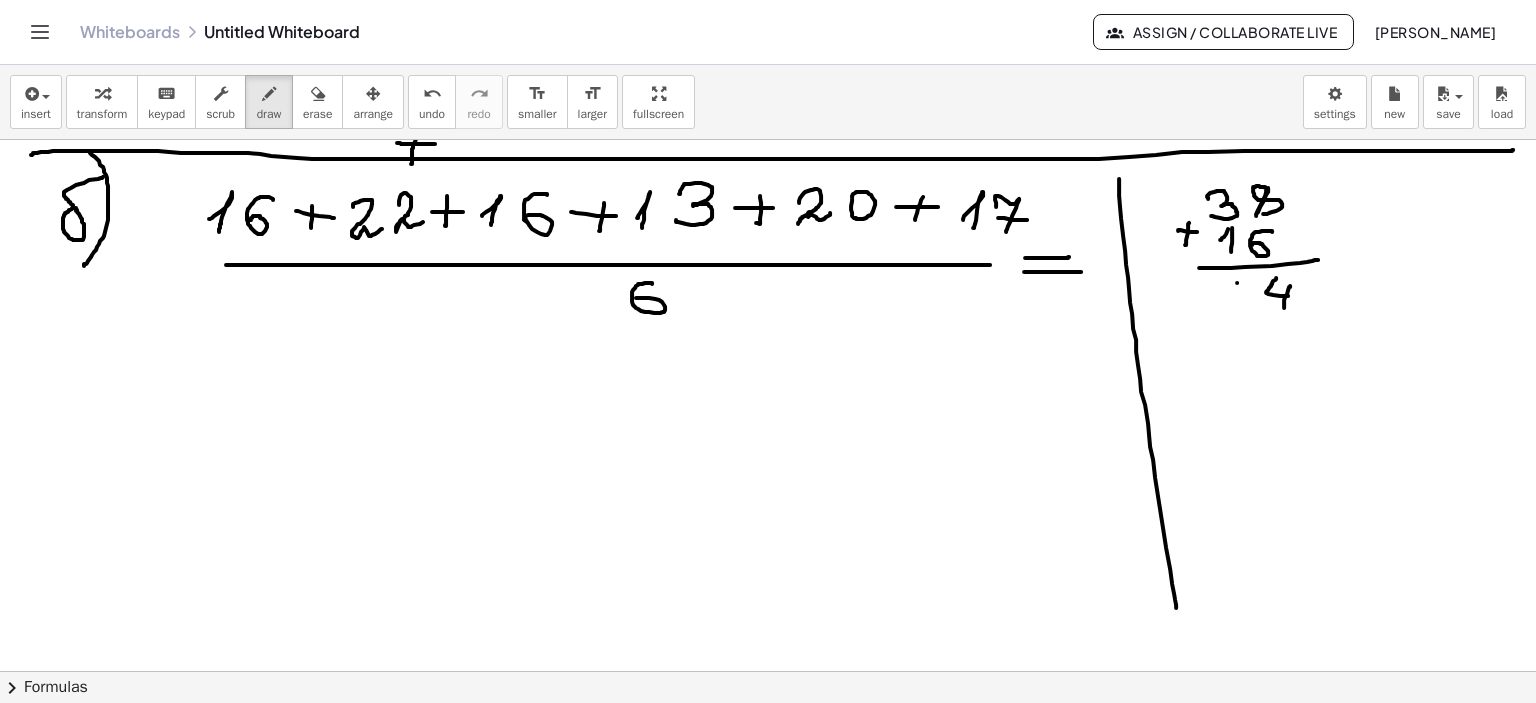 click at bounding box center [768, -340] 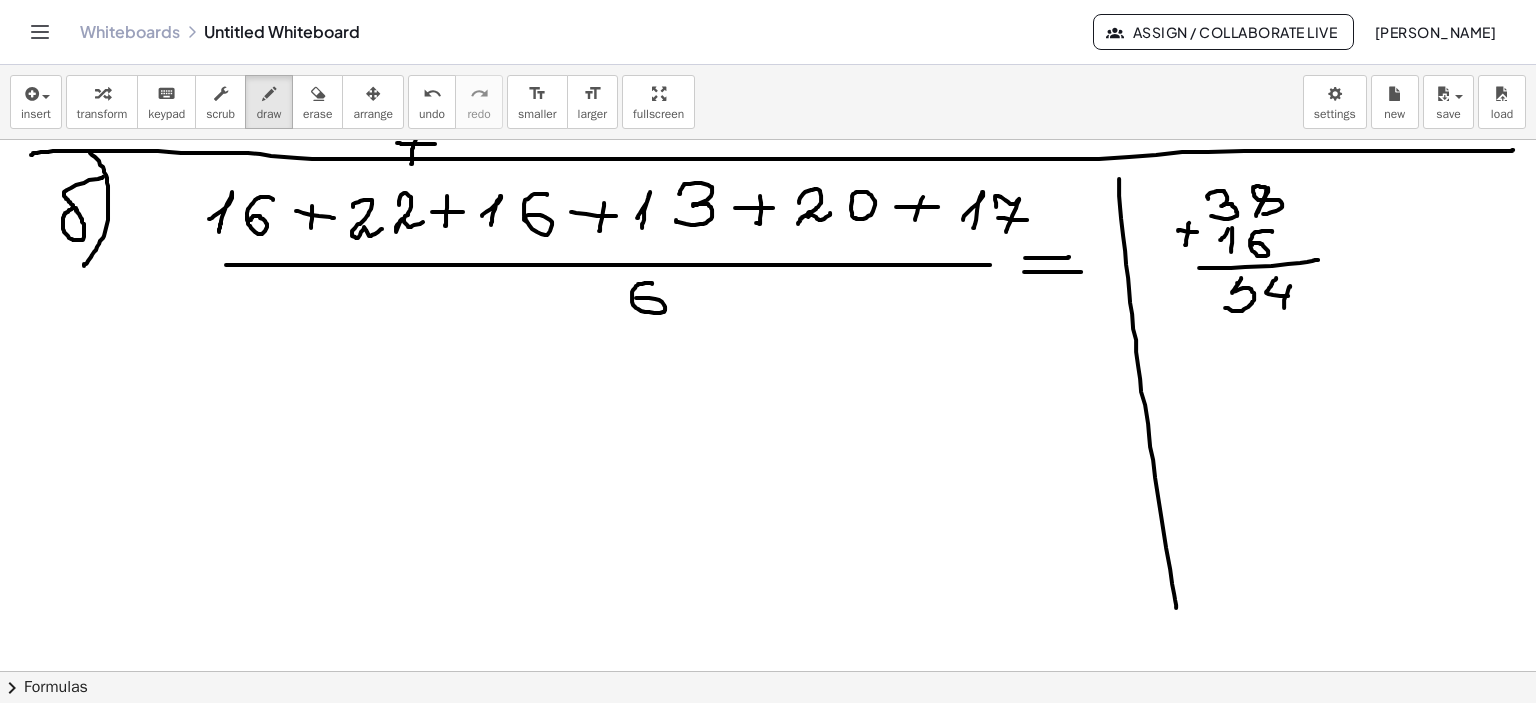 click at bounding box center (768, -340) 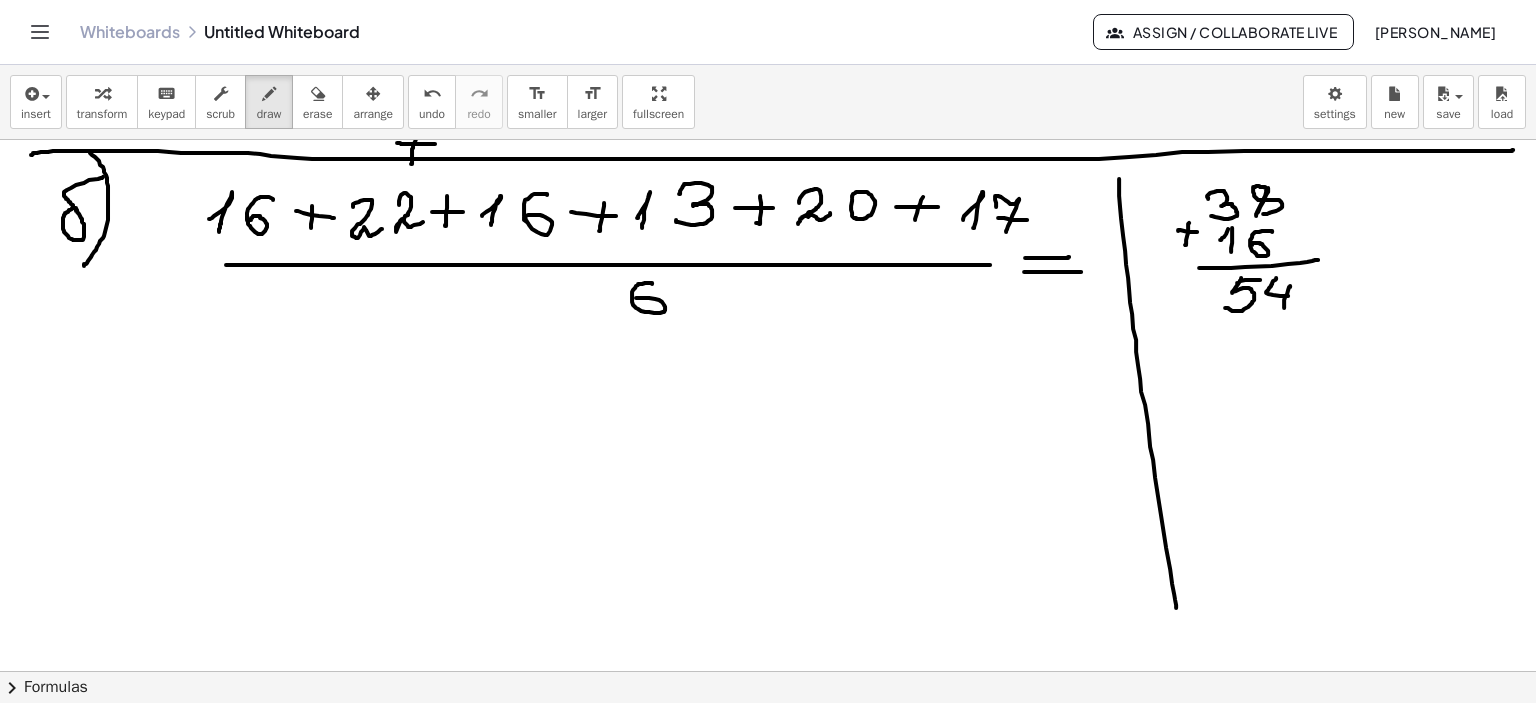 click at bounding box center (768, -340) 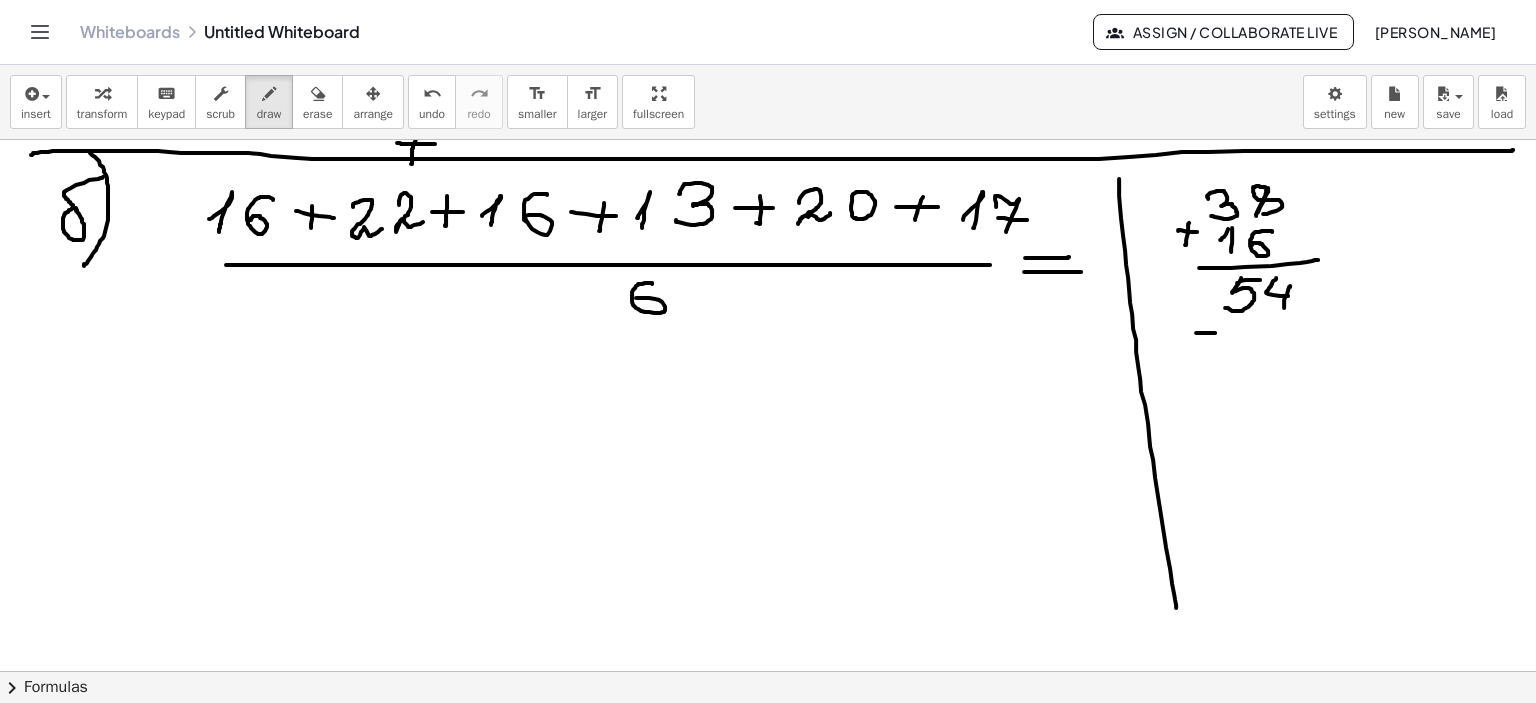 click at bounding box center [768, -340] 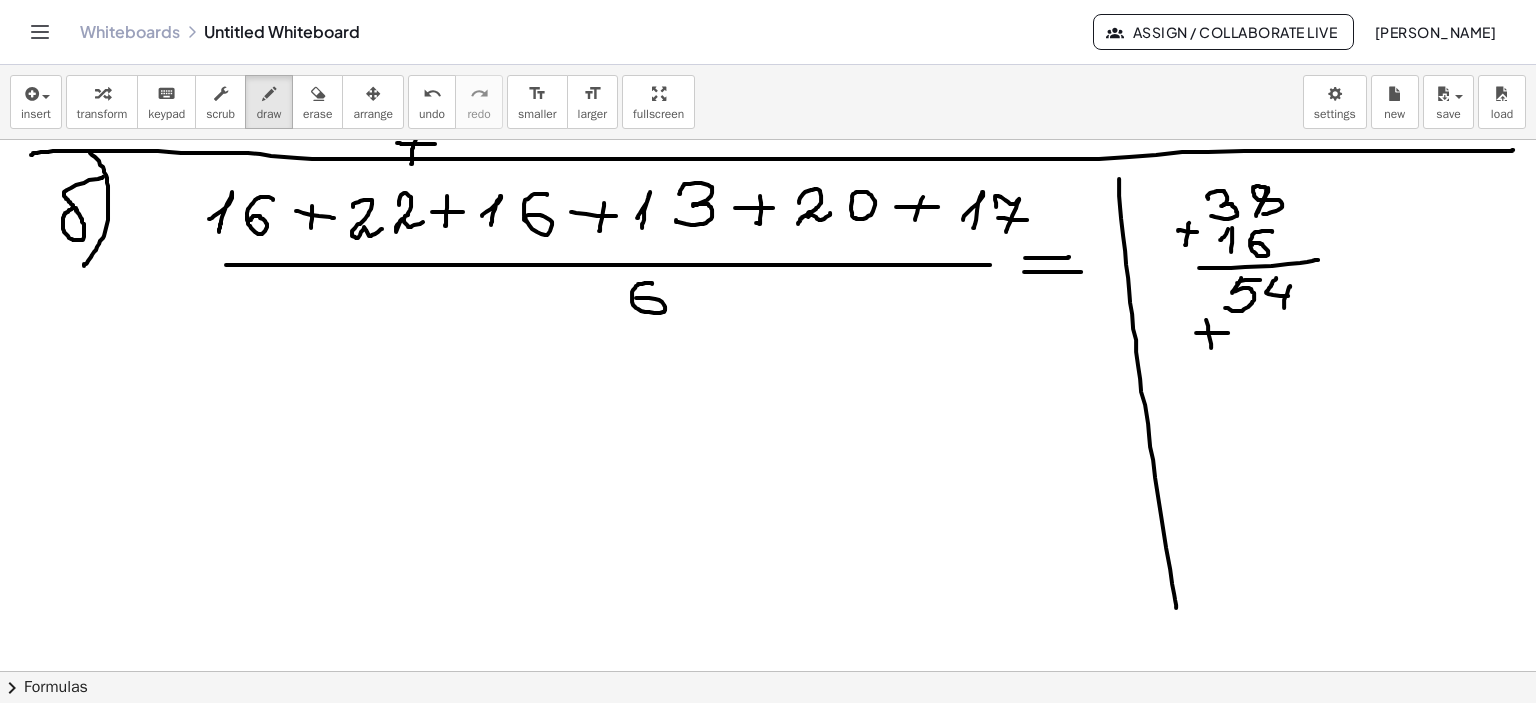 click at bounding box center (768, -340) 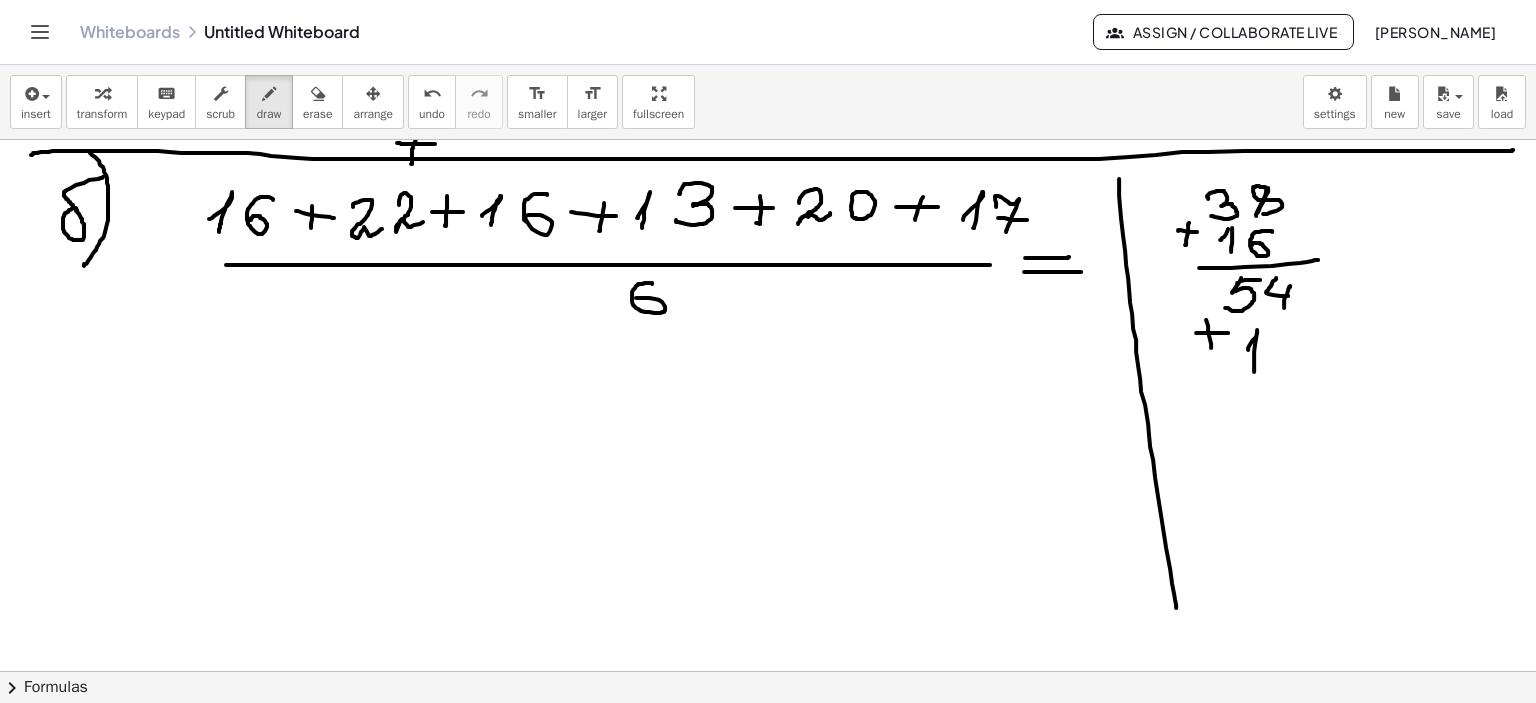click at bounding box center (768, -340) 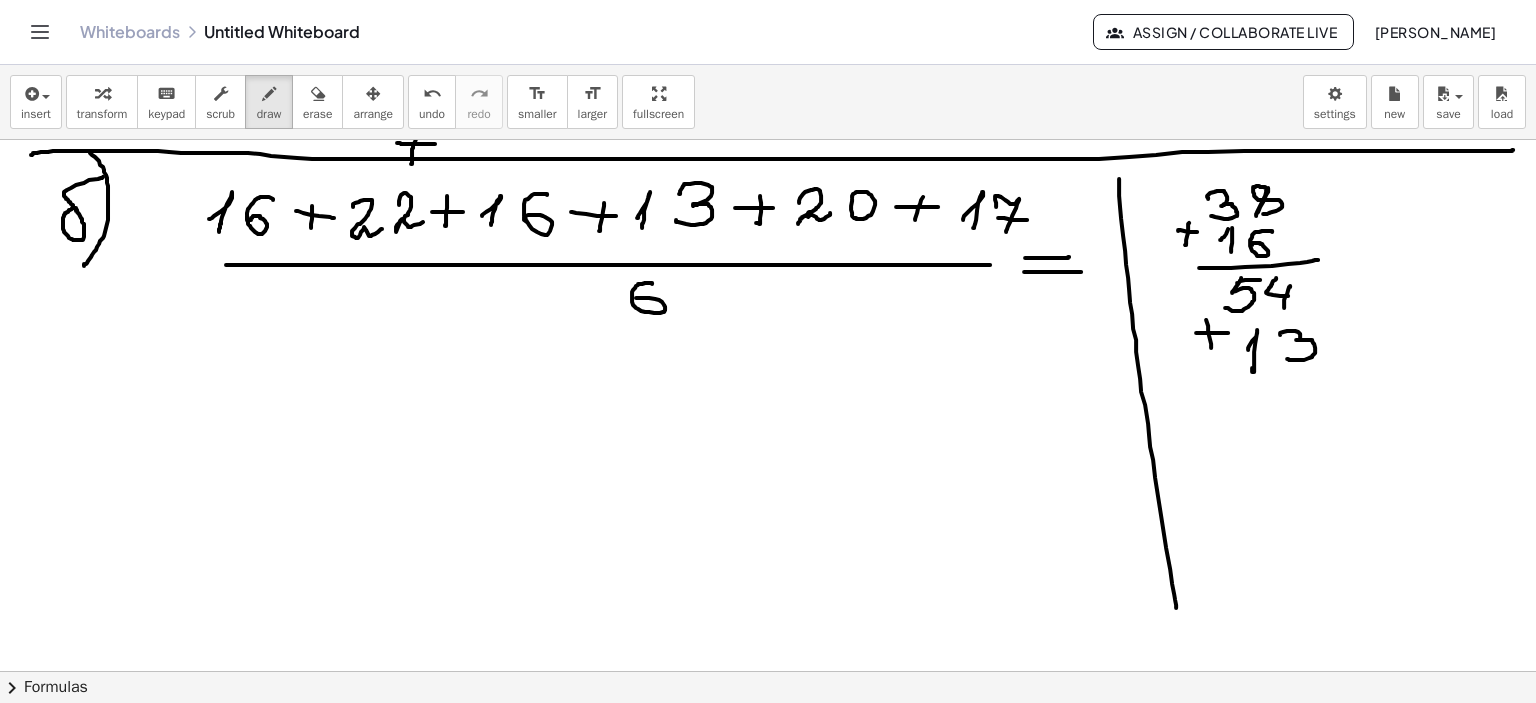 click at bounding box center (768, -340) 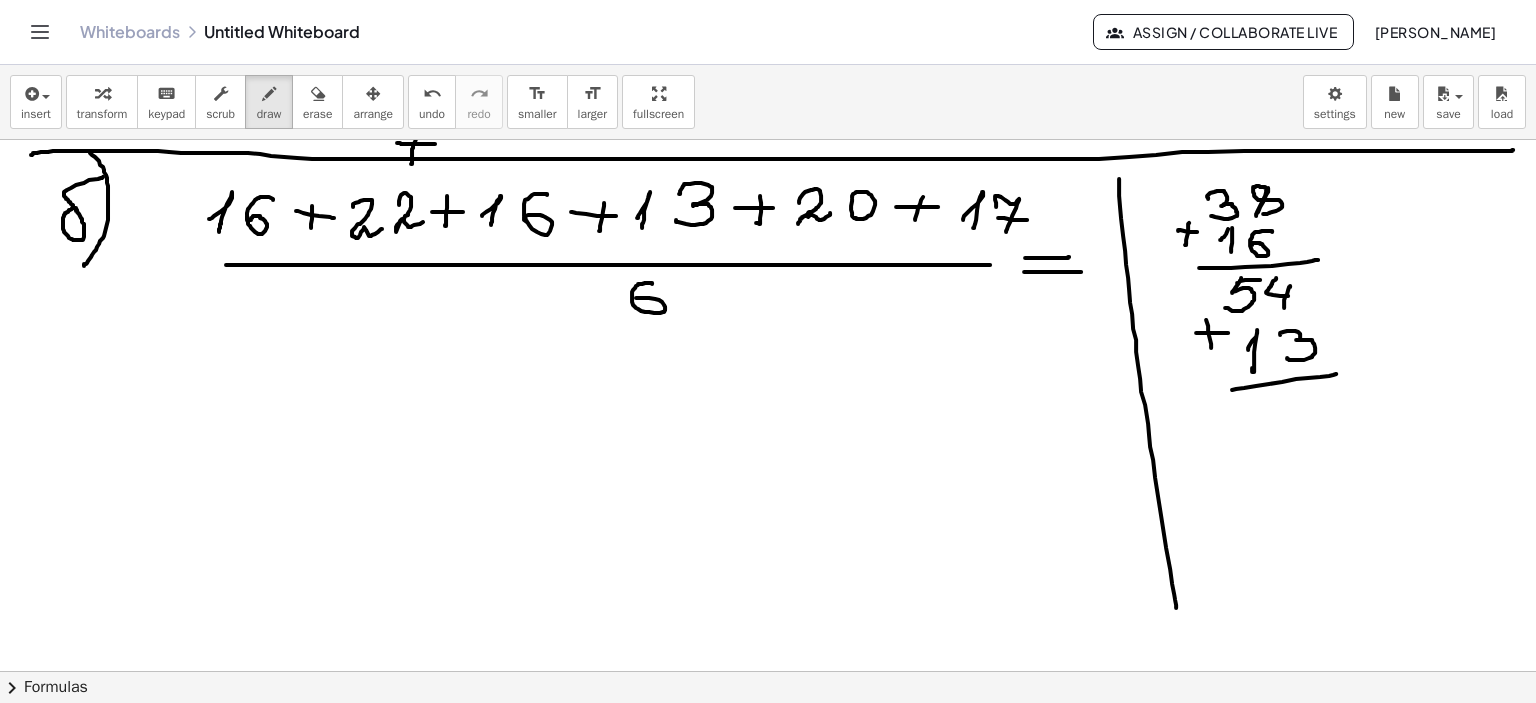 click at bounding box center (768, -340) 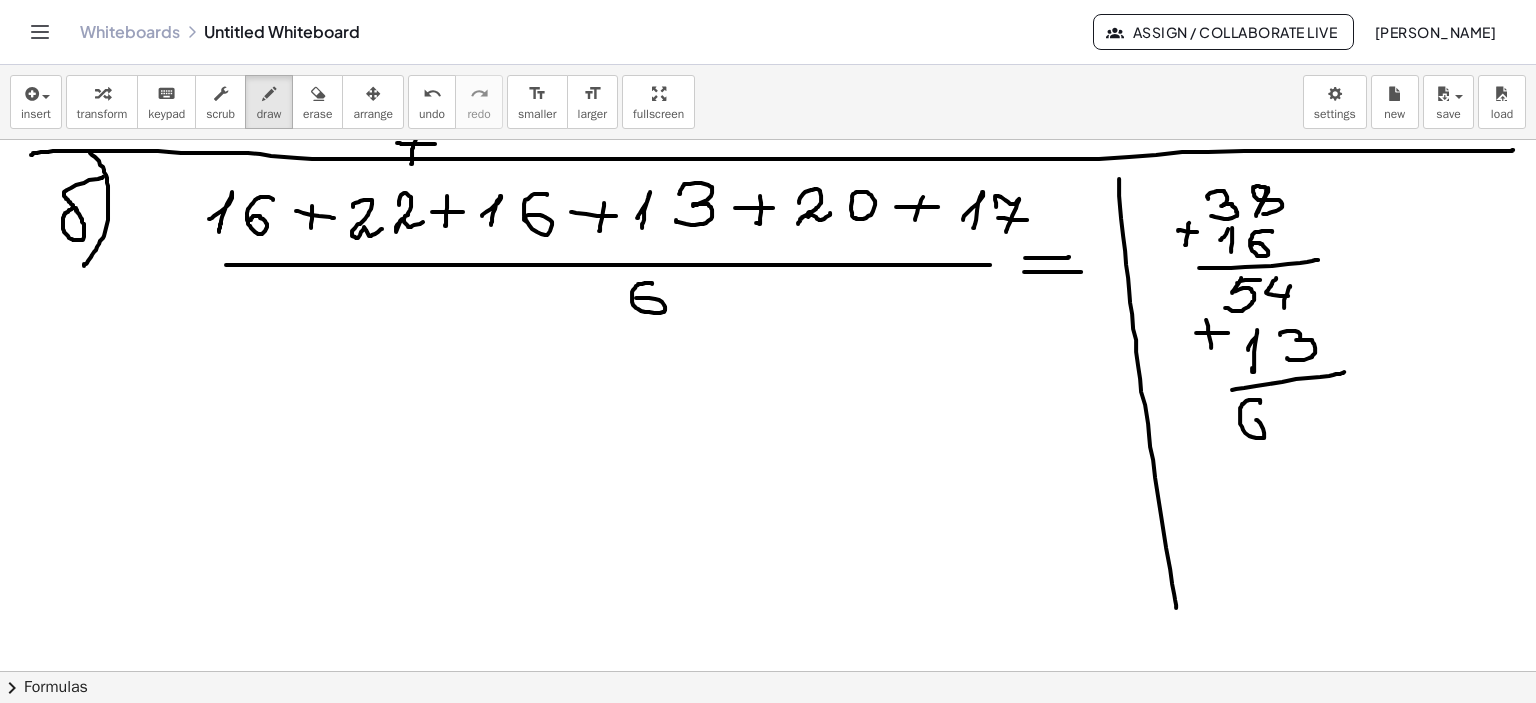 click at bounding box center [768, -340] 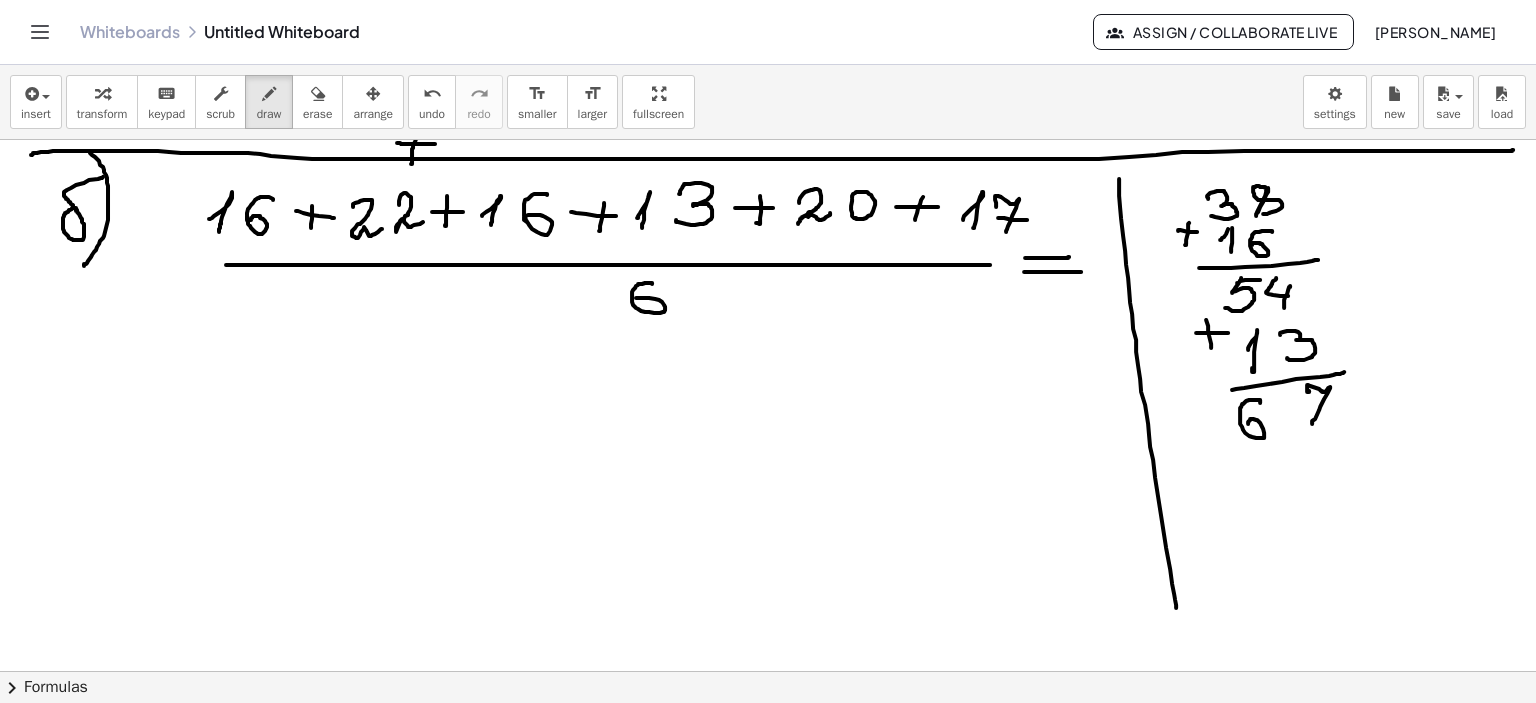 click at bounding box center (768, -340) 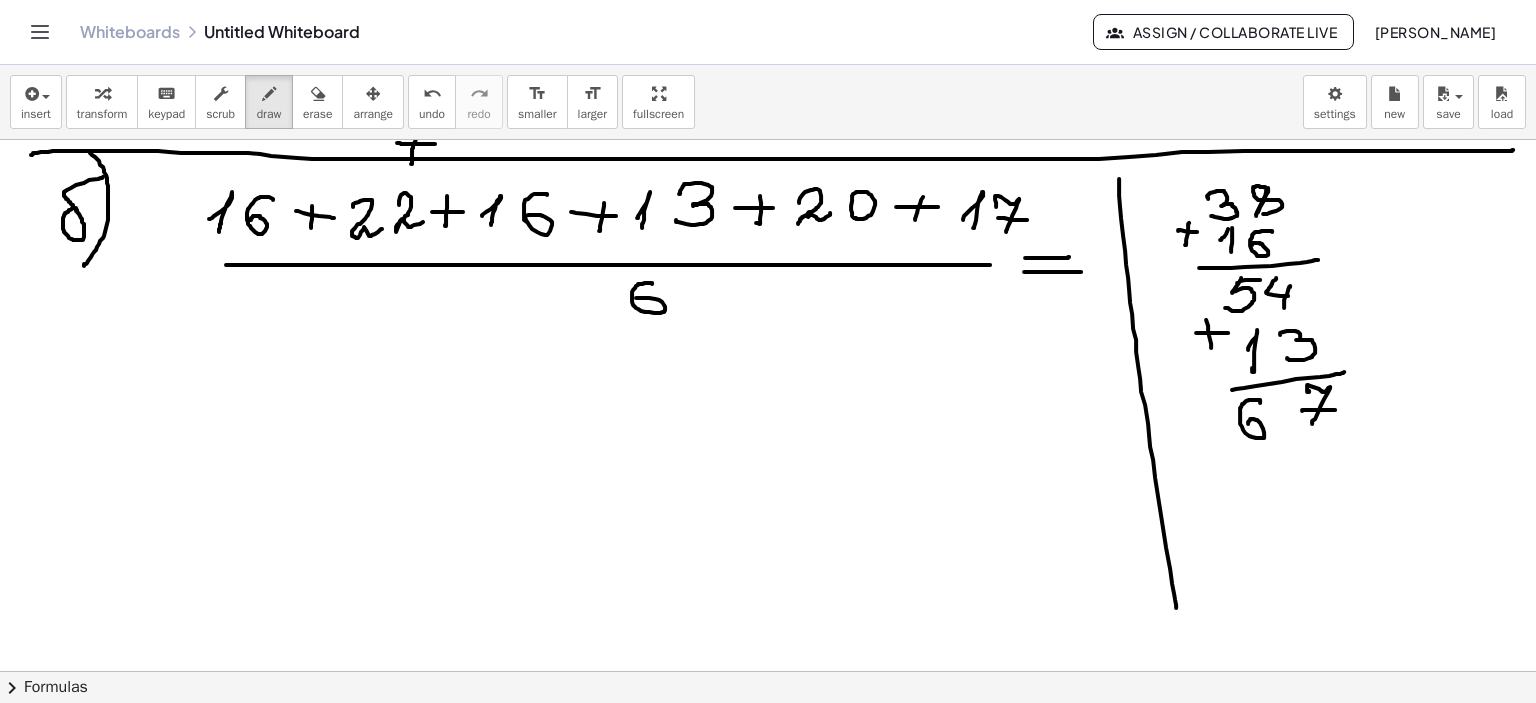 click at bounding box center [768, -340] 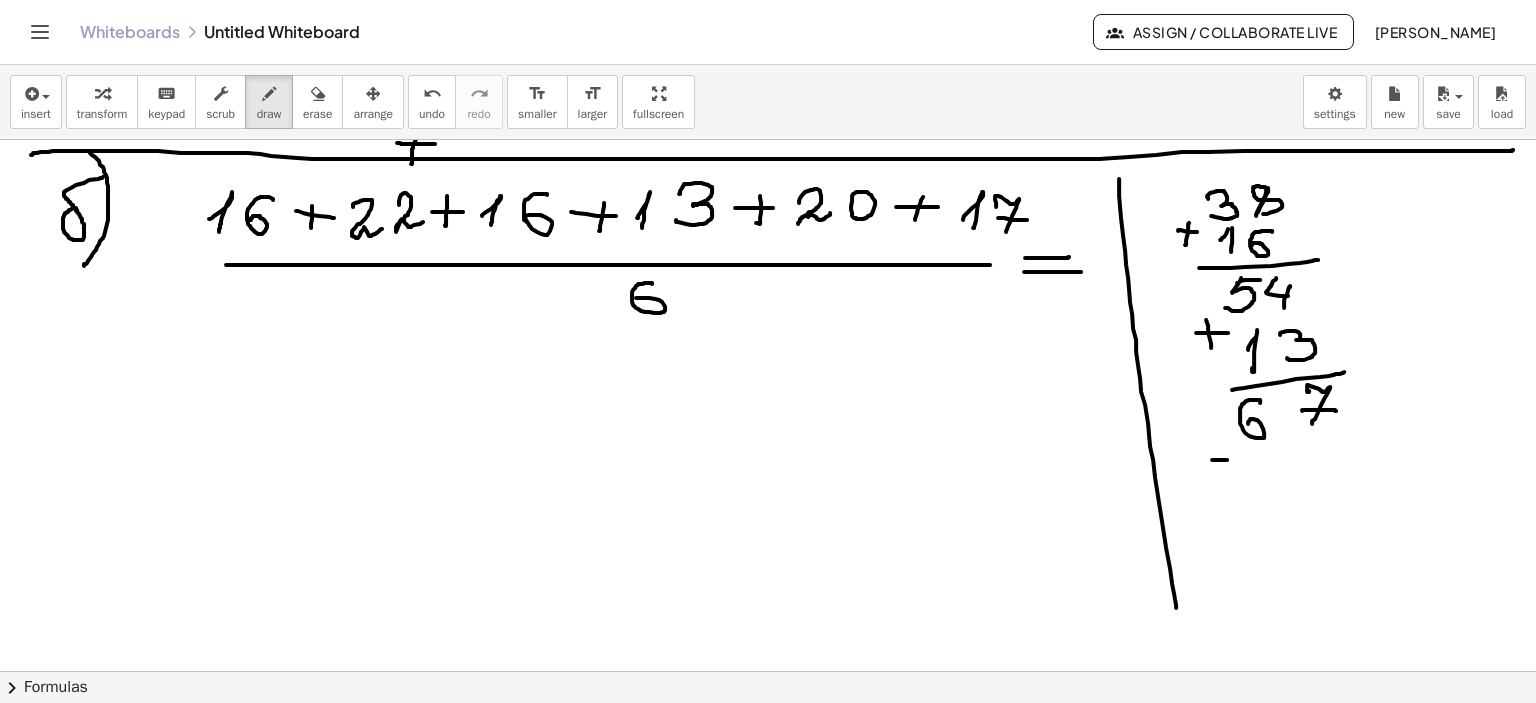 click at bounding box center [768, -340] 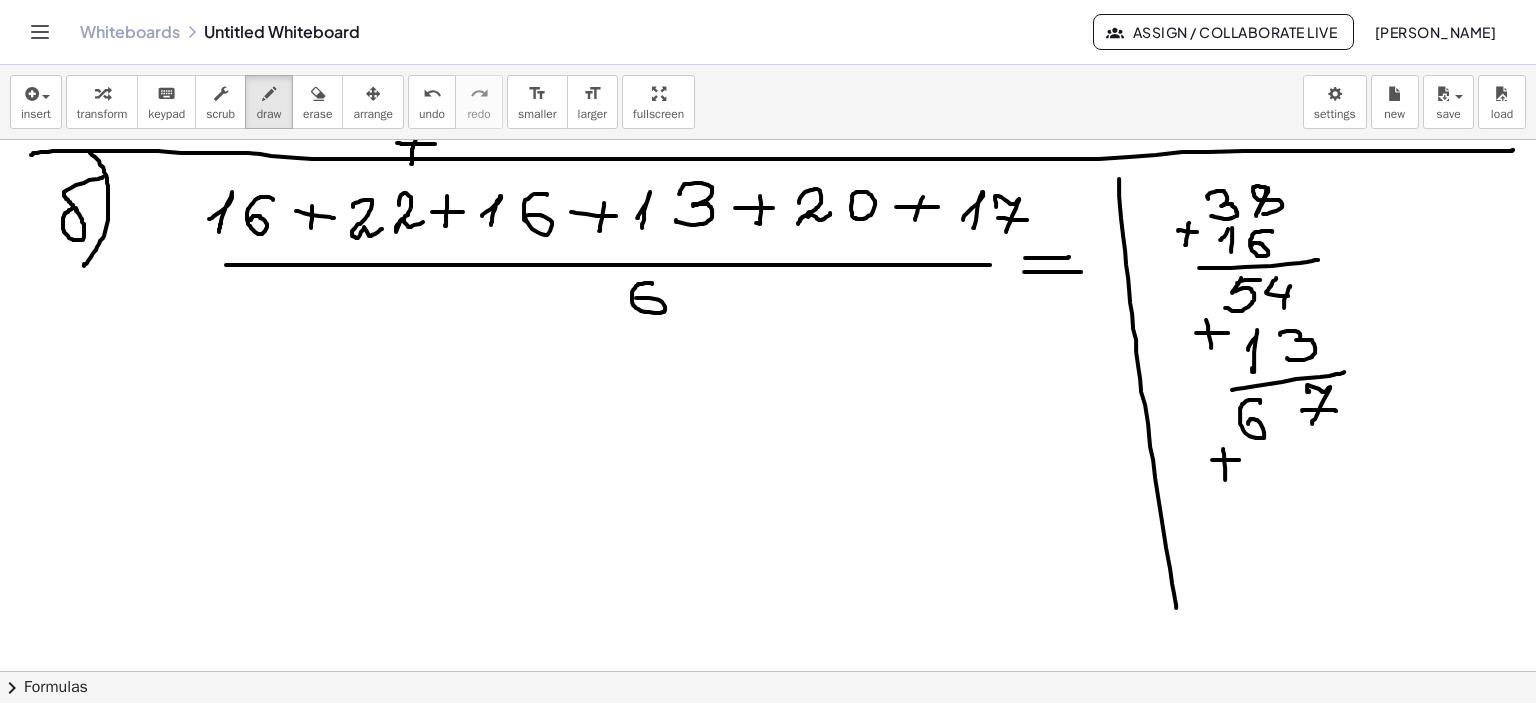 click at bounding box center (768, -340) 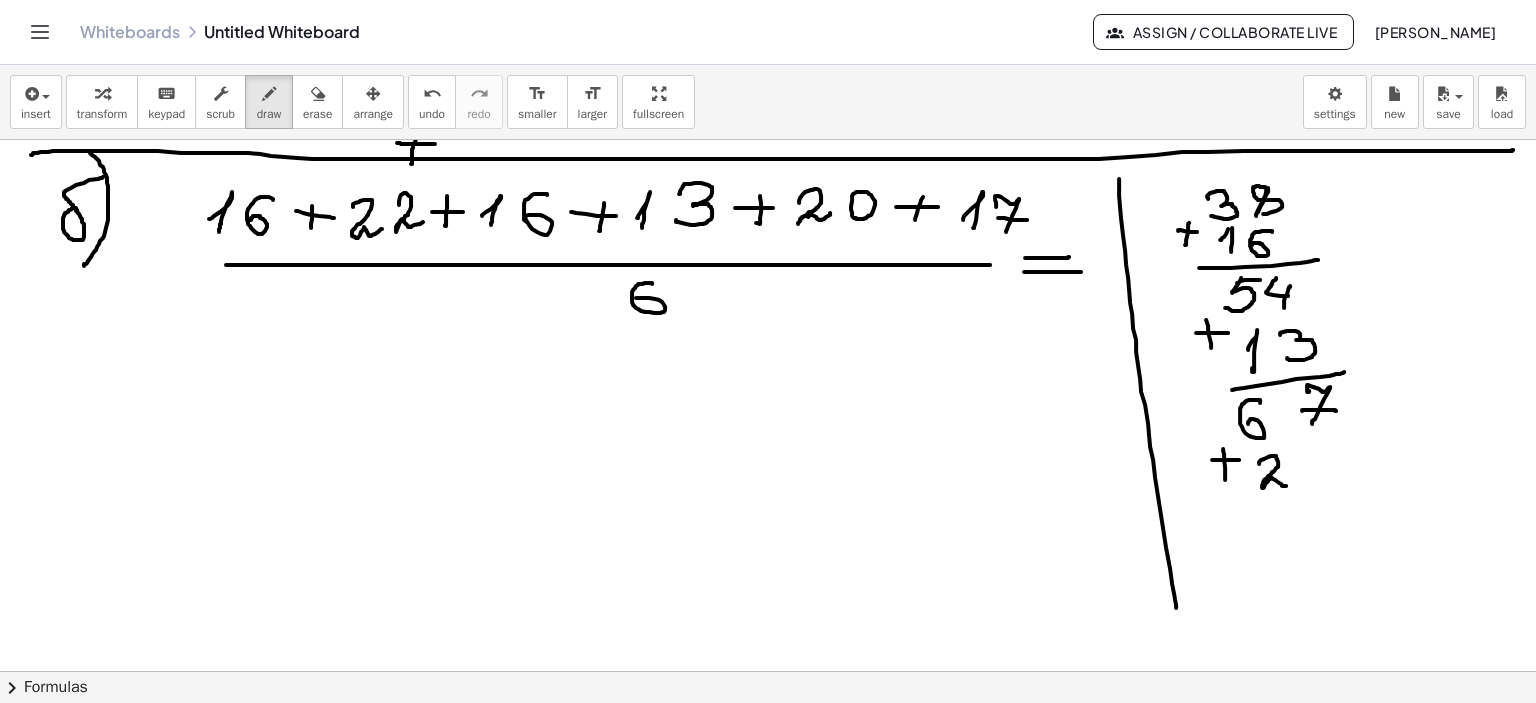 click at bounding box center [768, -340] 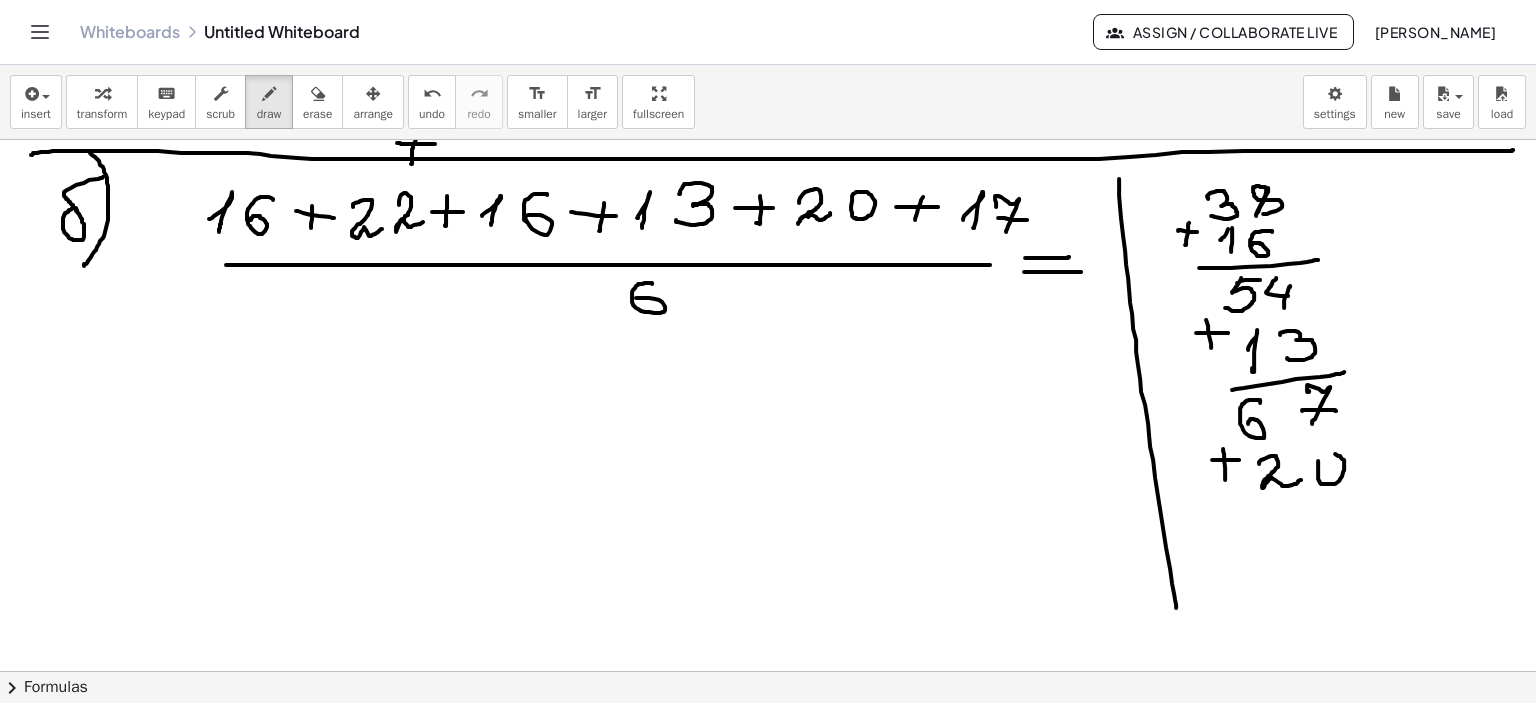 click at bounding box center (768, -340) 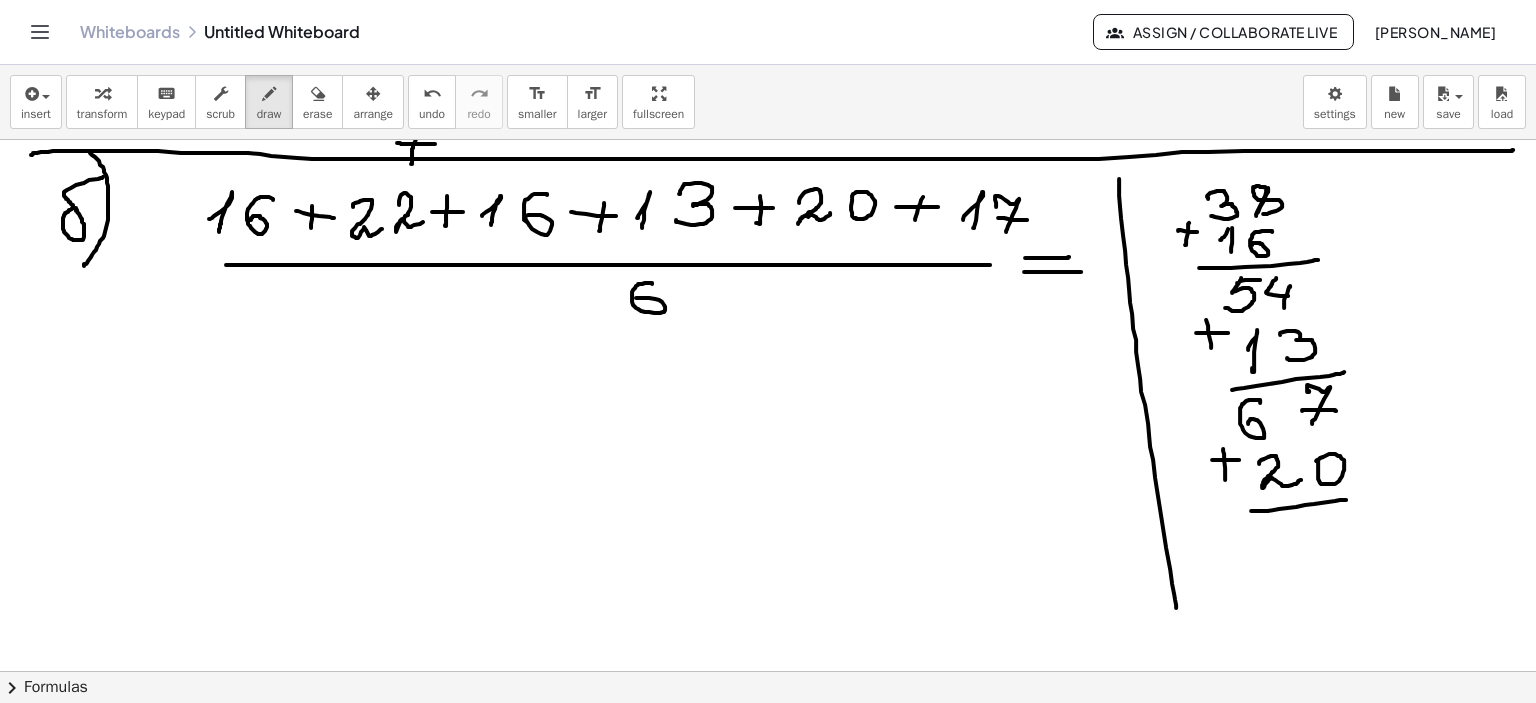 click at bounding box center (768, -340) 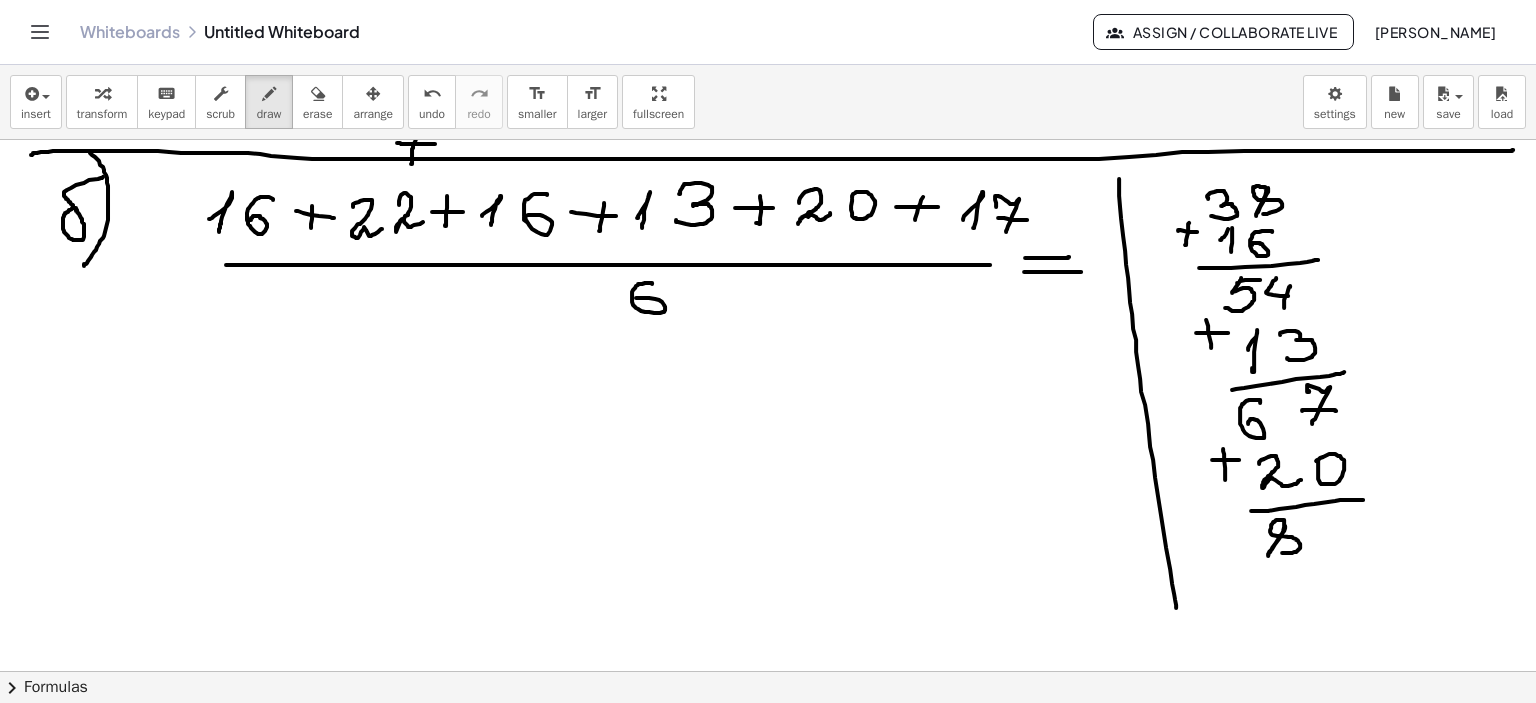 click at bounding box center [768, -340] 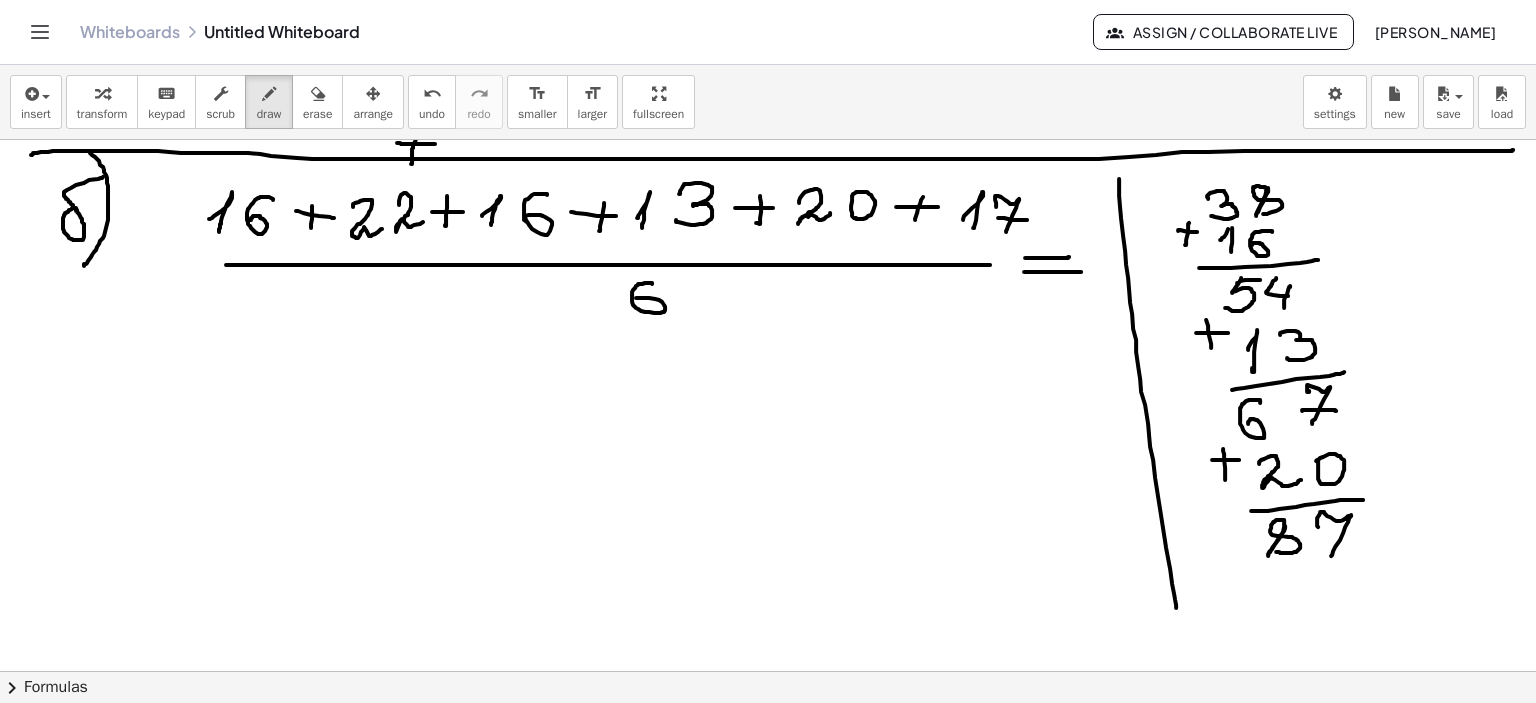 click at bounding box center (768, -340) 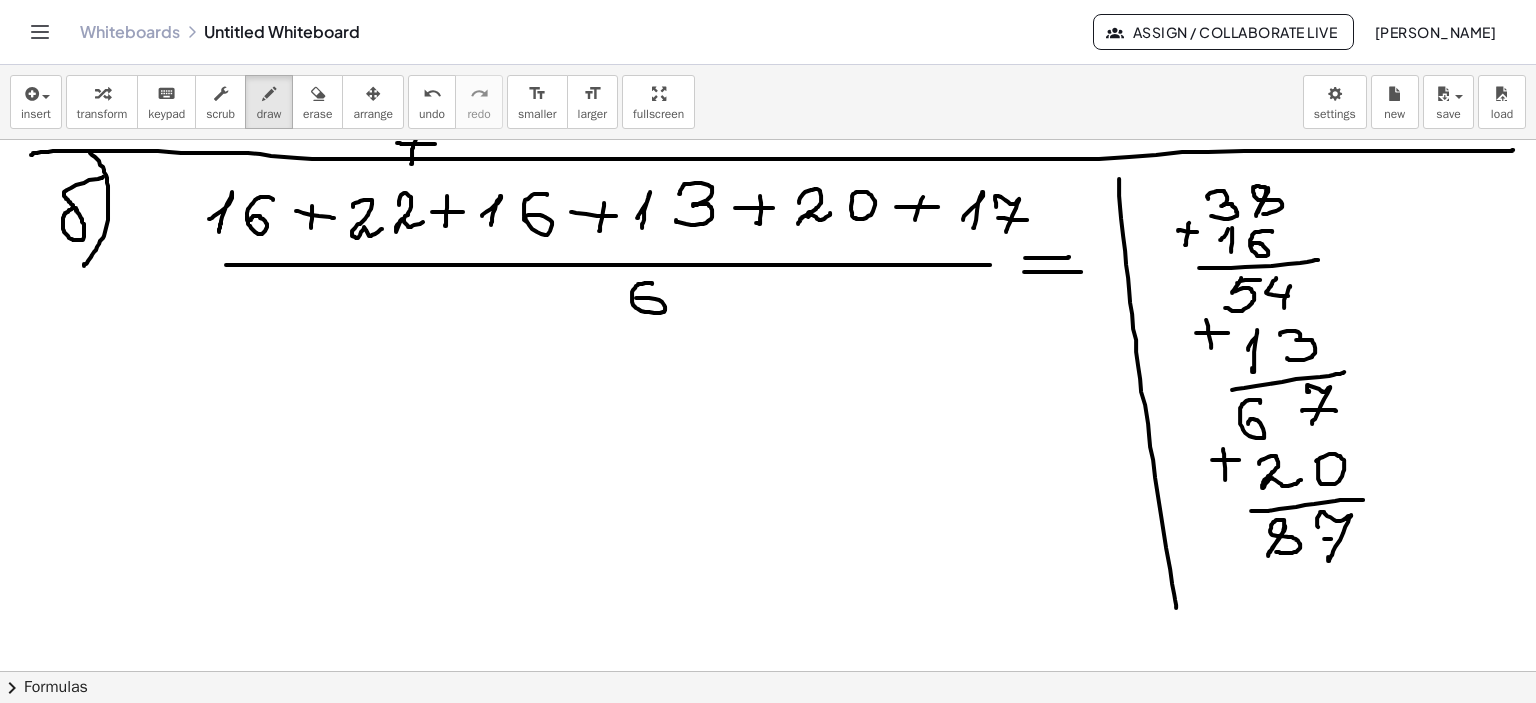 click at bounding box center [768, -340] 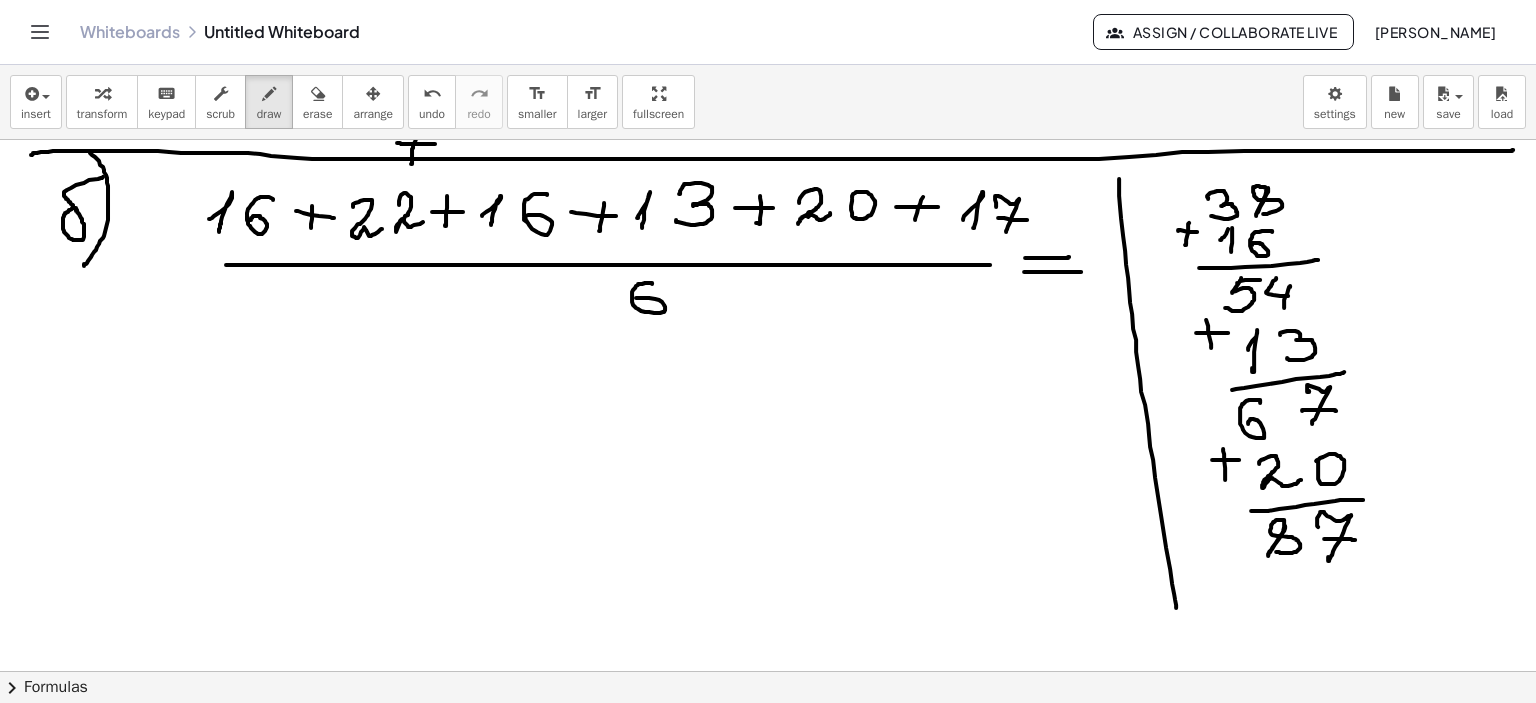 click at bounding box center [768, -340] 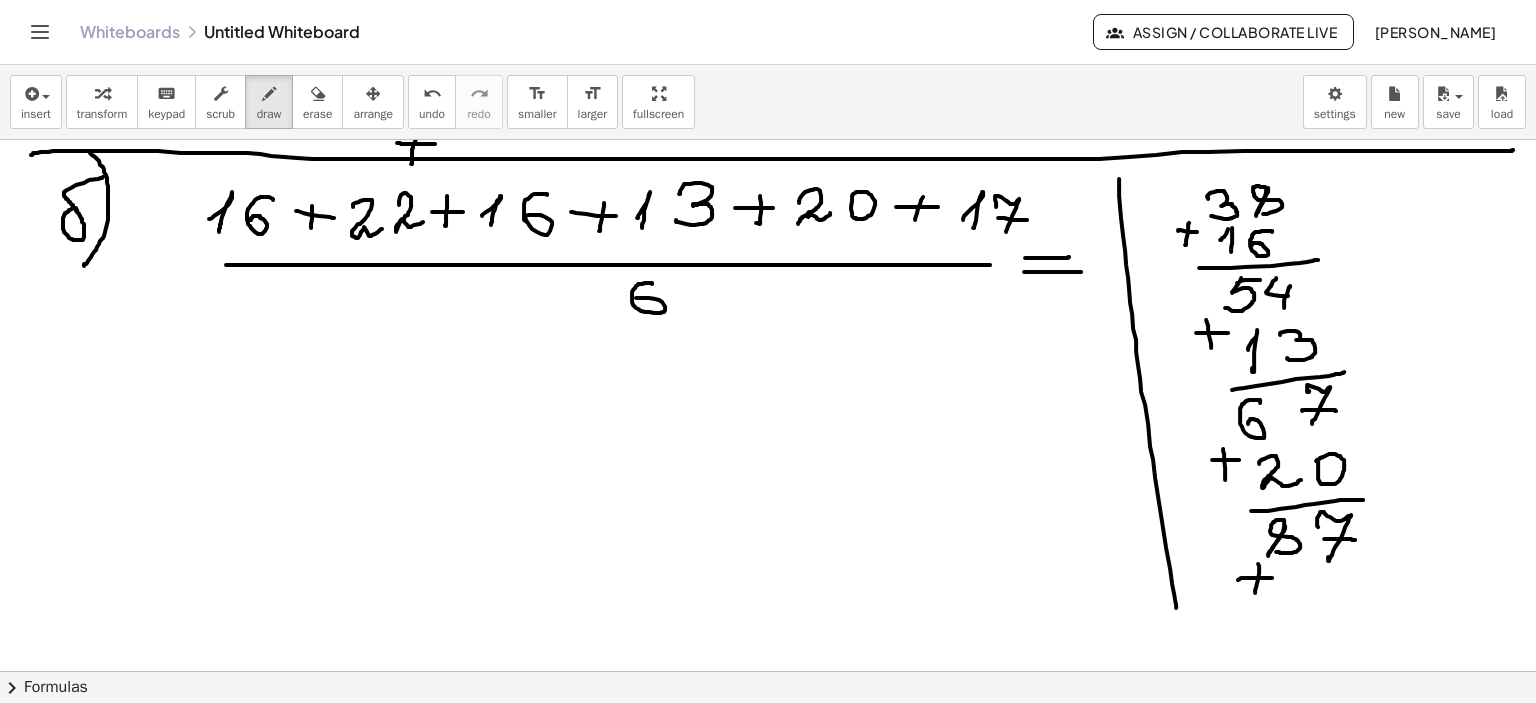 click at bounding box center (768, -340) 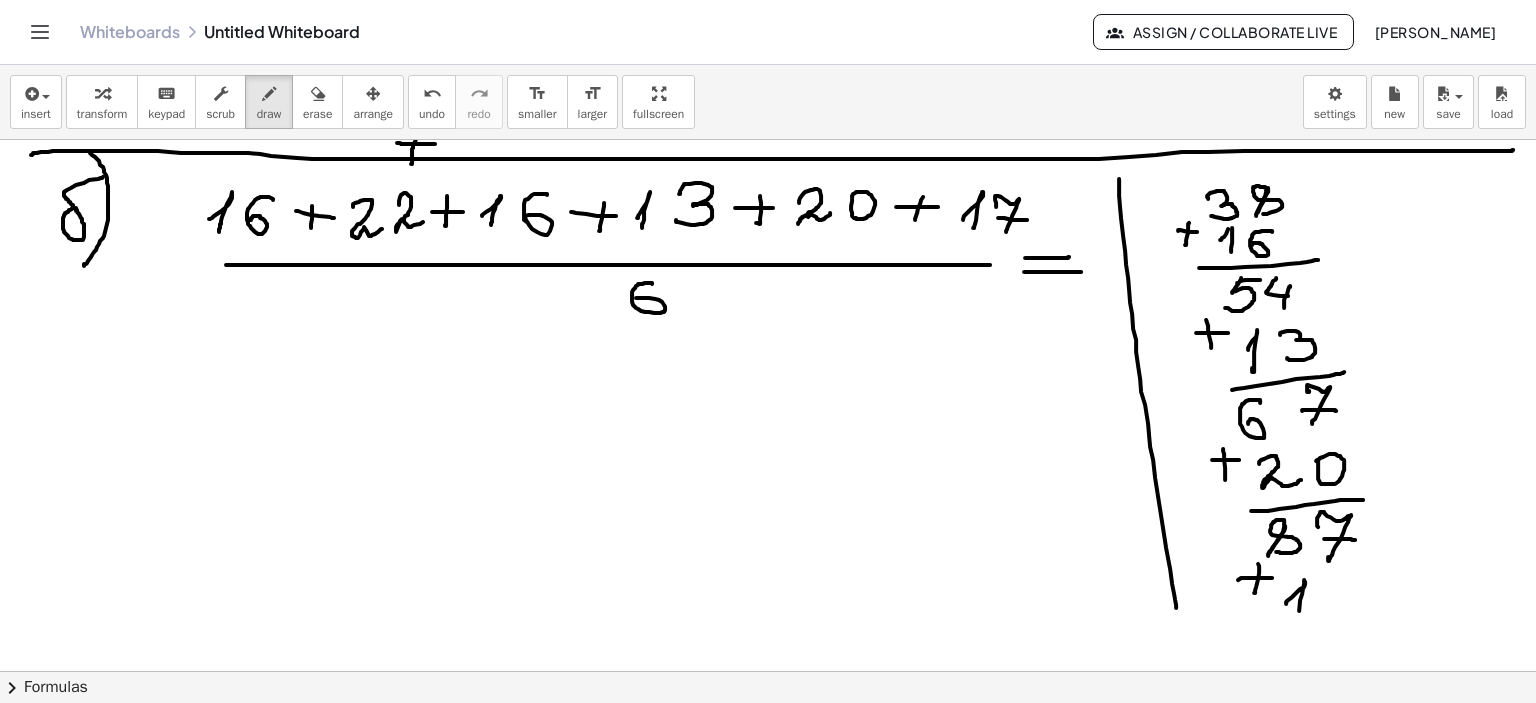 click at bounding box center [768, -340] 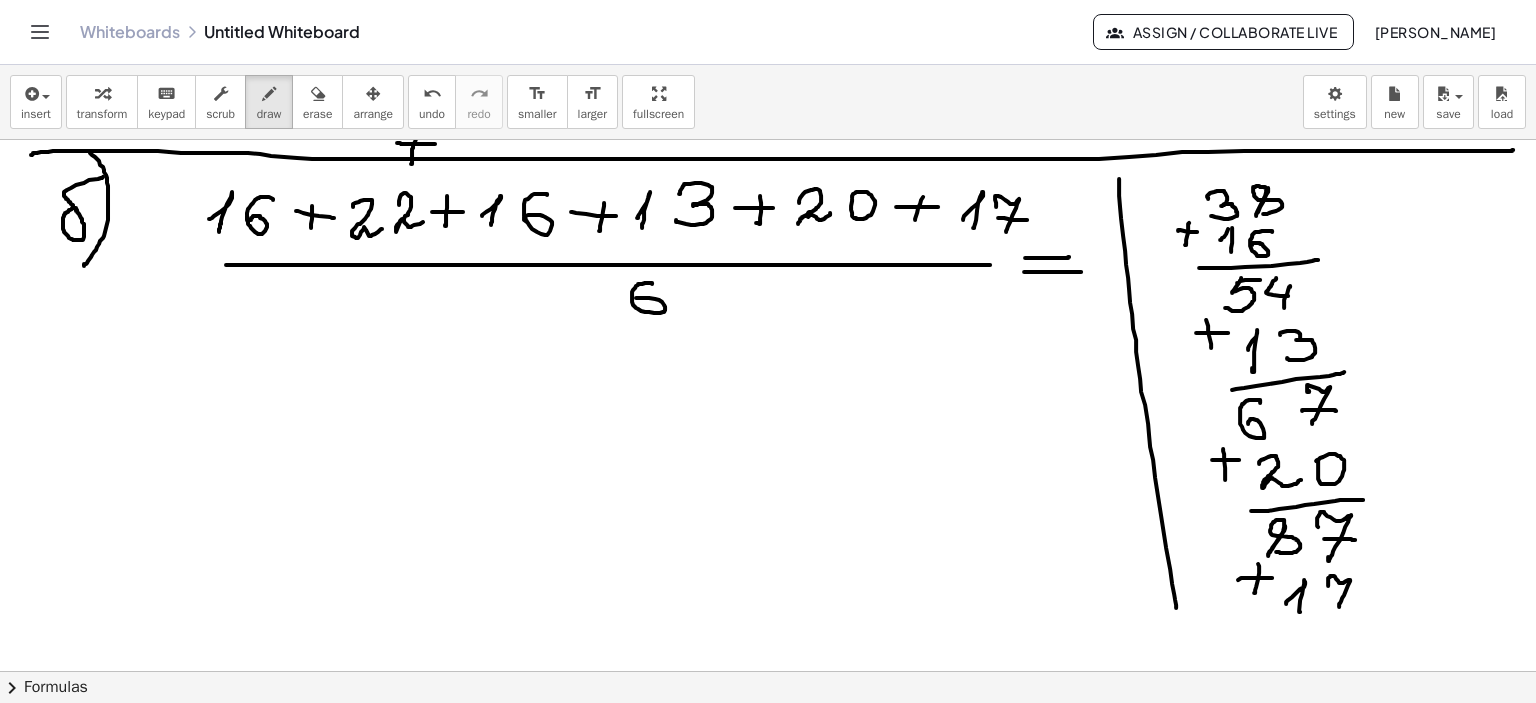 click at bounding box center (768, -340) 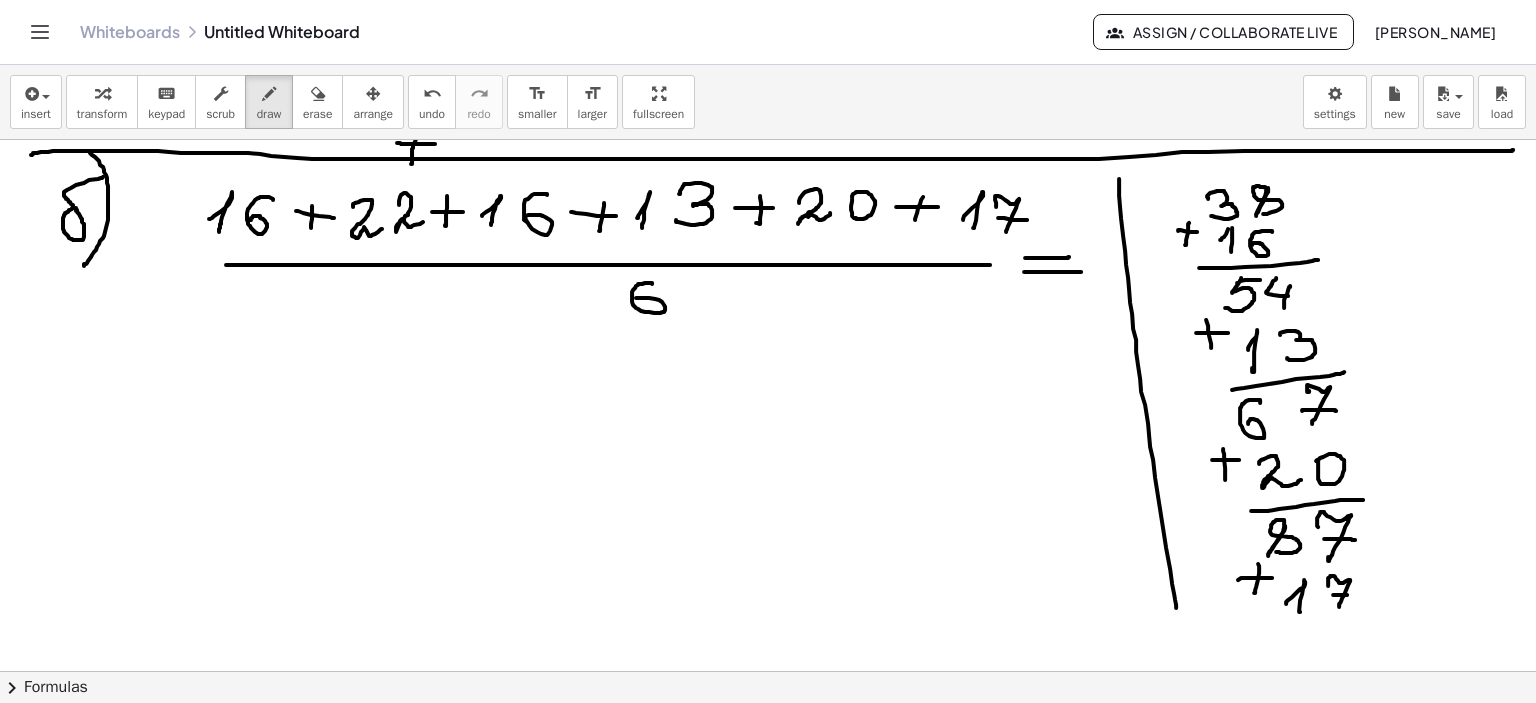 click at bounding box center [768, -340] 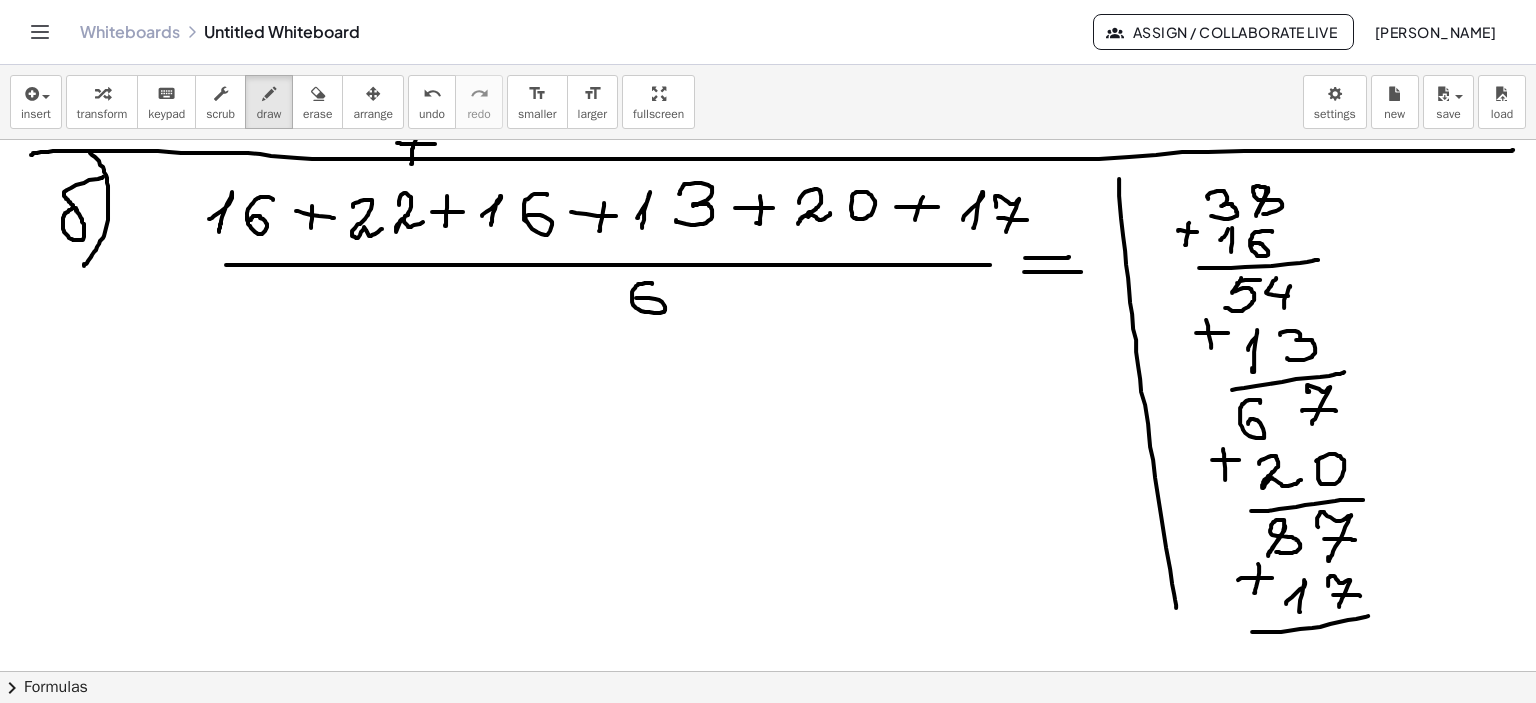 click at bounding box center [768, -340] 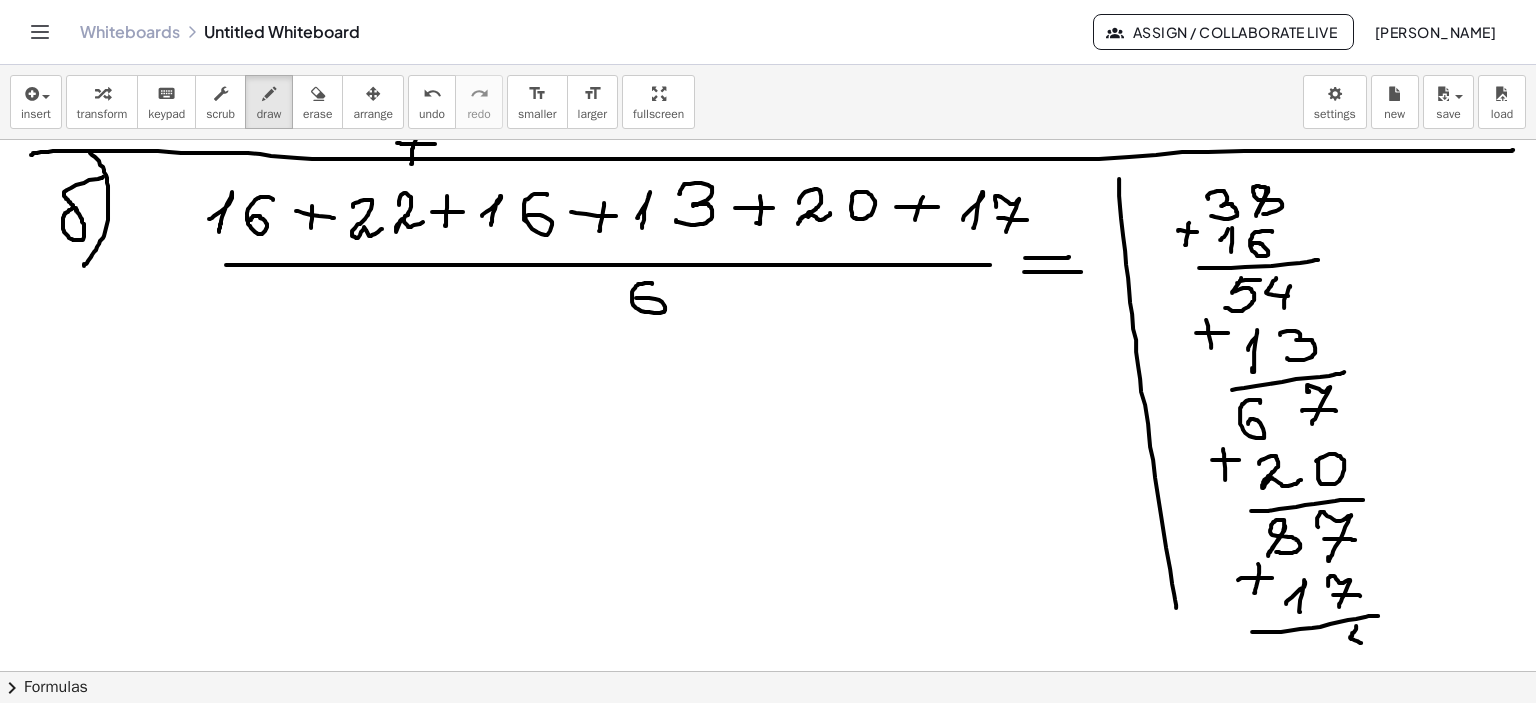 drag, startPoint x: 1356, startPoint y: 625, endPoint x: 1370, endPoint y: 643, distance: 22.803509 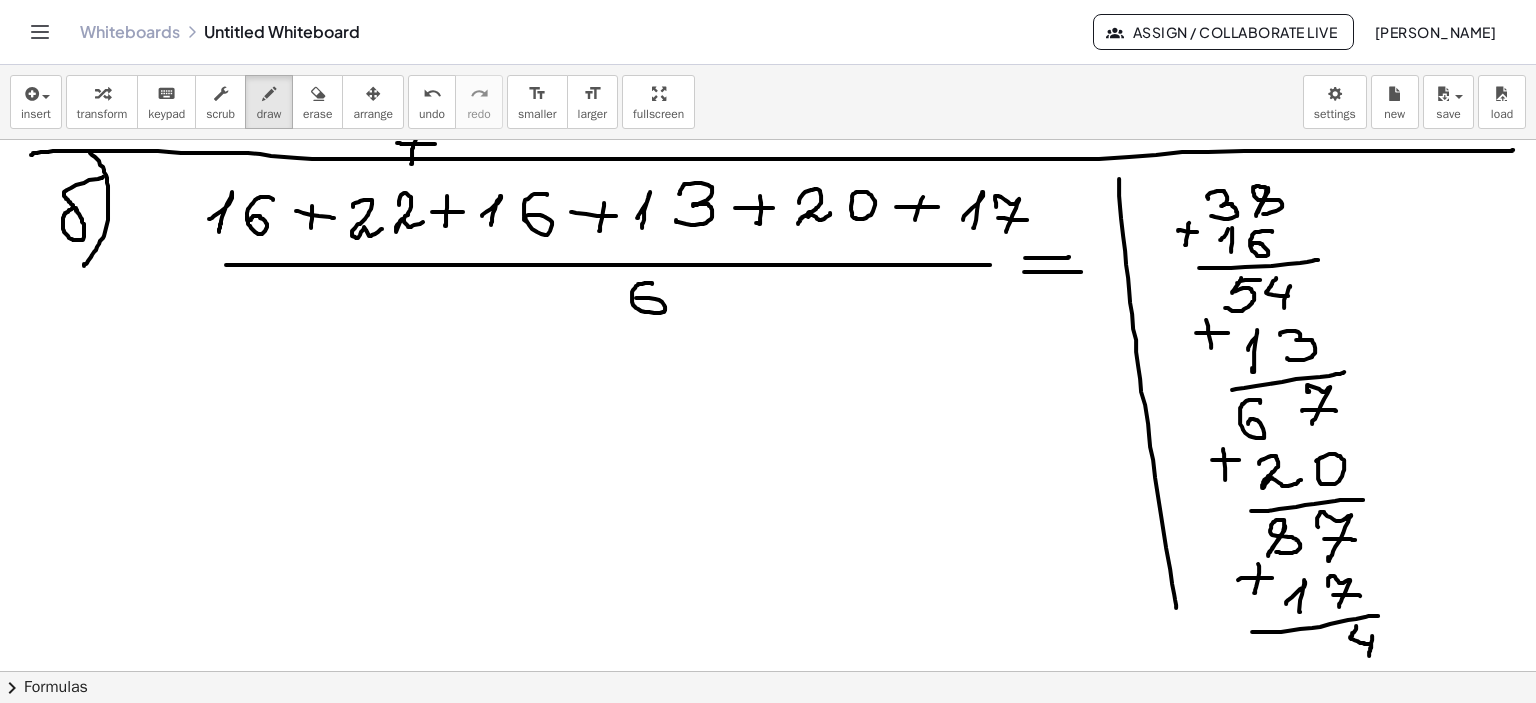 drag, startPoint x: 1372, startPoint y: 635, endPoint x: 1369, endPoint y: 655, distance: 20.22375 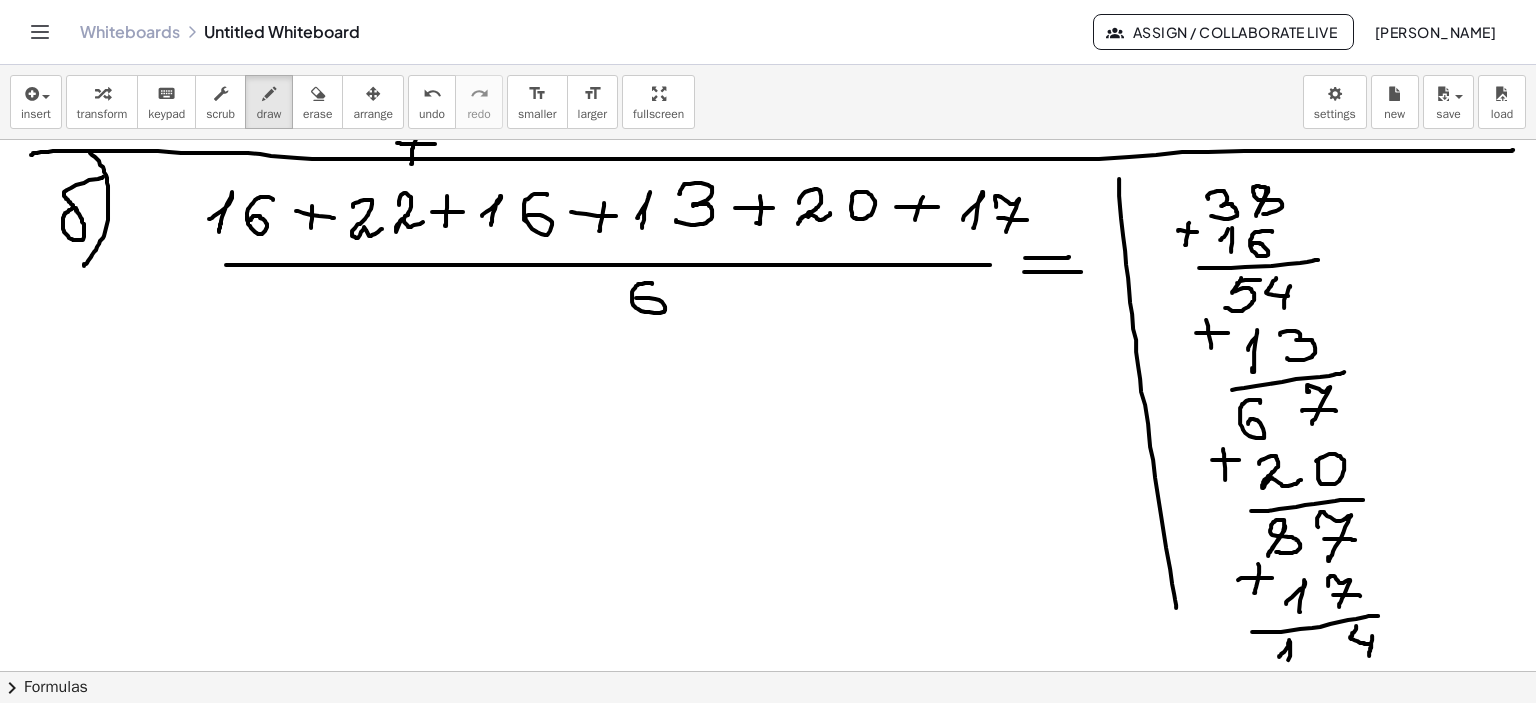 drag, startPoint x: 1279, startPoint y: 656, endPoint x: 1288, endPoint y: 663, distance: 11.401754 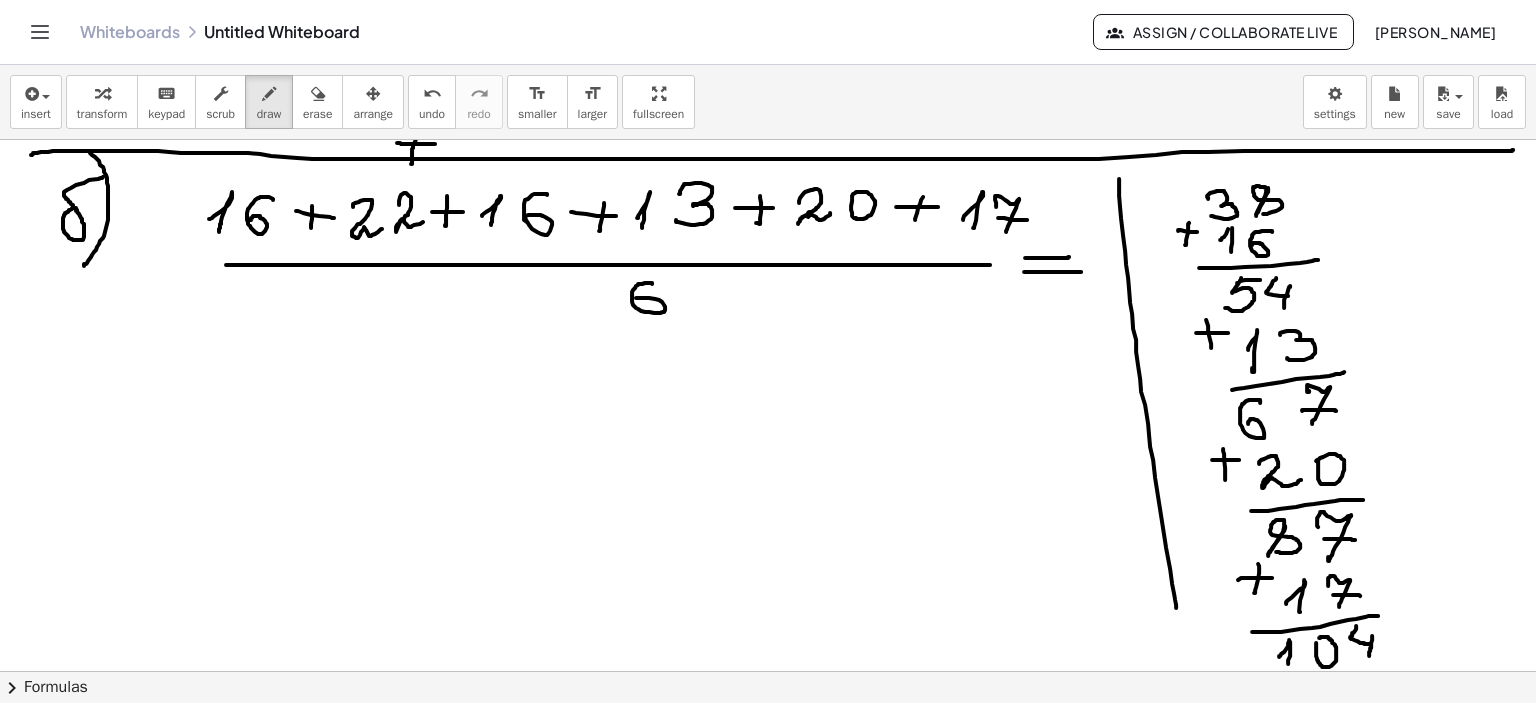 drag, startPoint x: 1316, startPoint y: 642, endPoint x: 1372, endPoint y: 673, distance: 64.00781 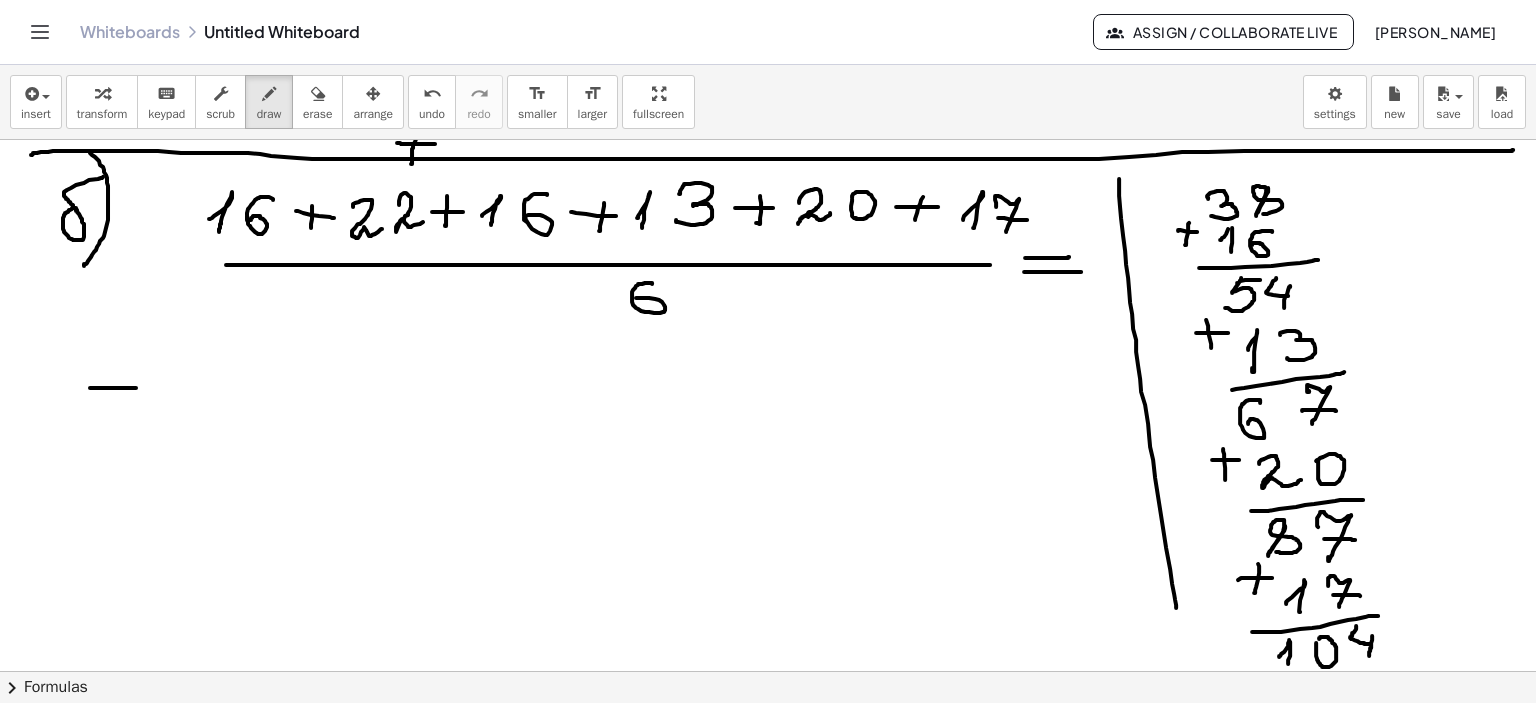 drag, startPoint x: 90, startPoint y: 387, endPoint x: 138, endPoint y: 387, distance: 48 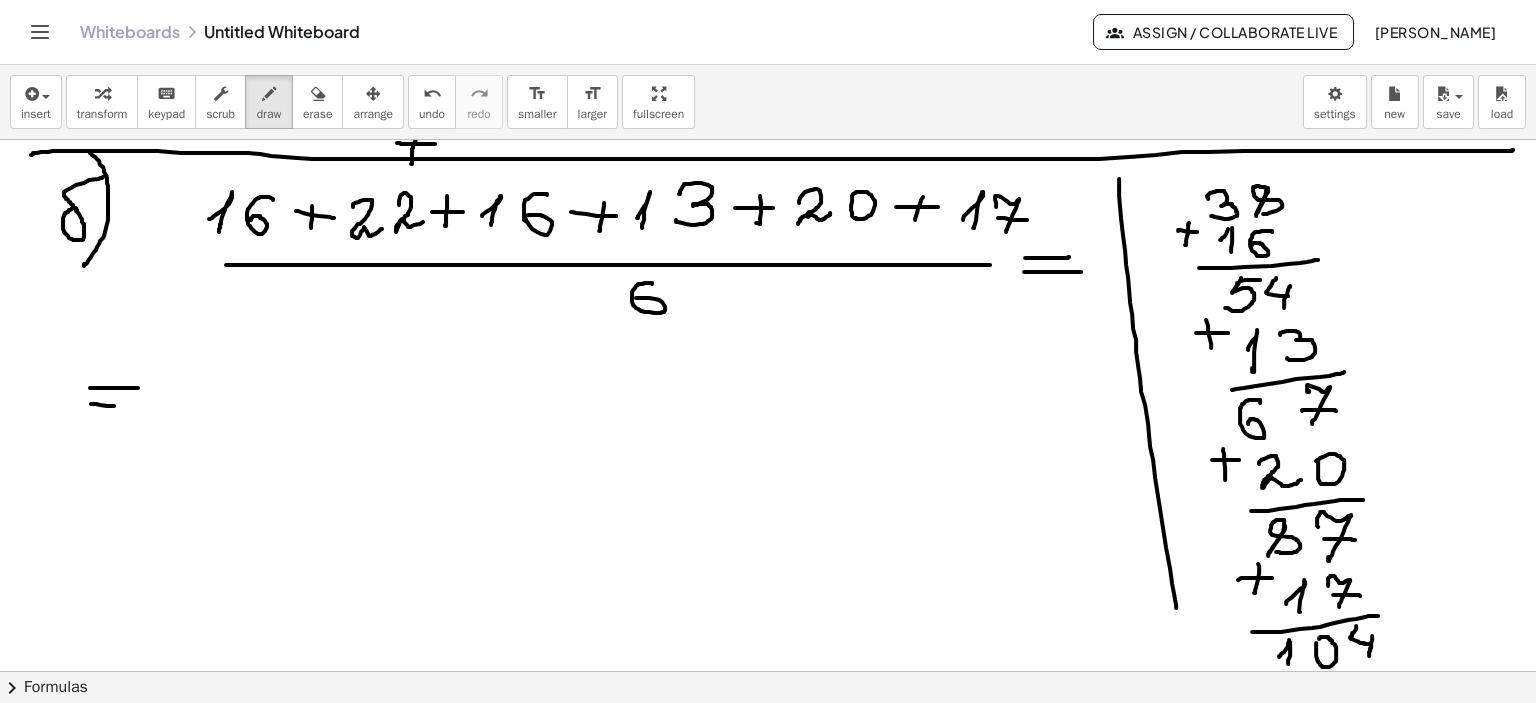 drag, startPoint x: 91, startPoint y: 403, endPoint x: 138, endPoint y: 405, distance: 47.042534 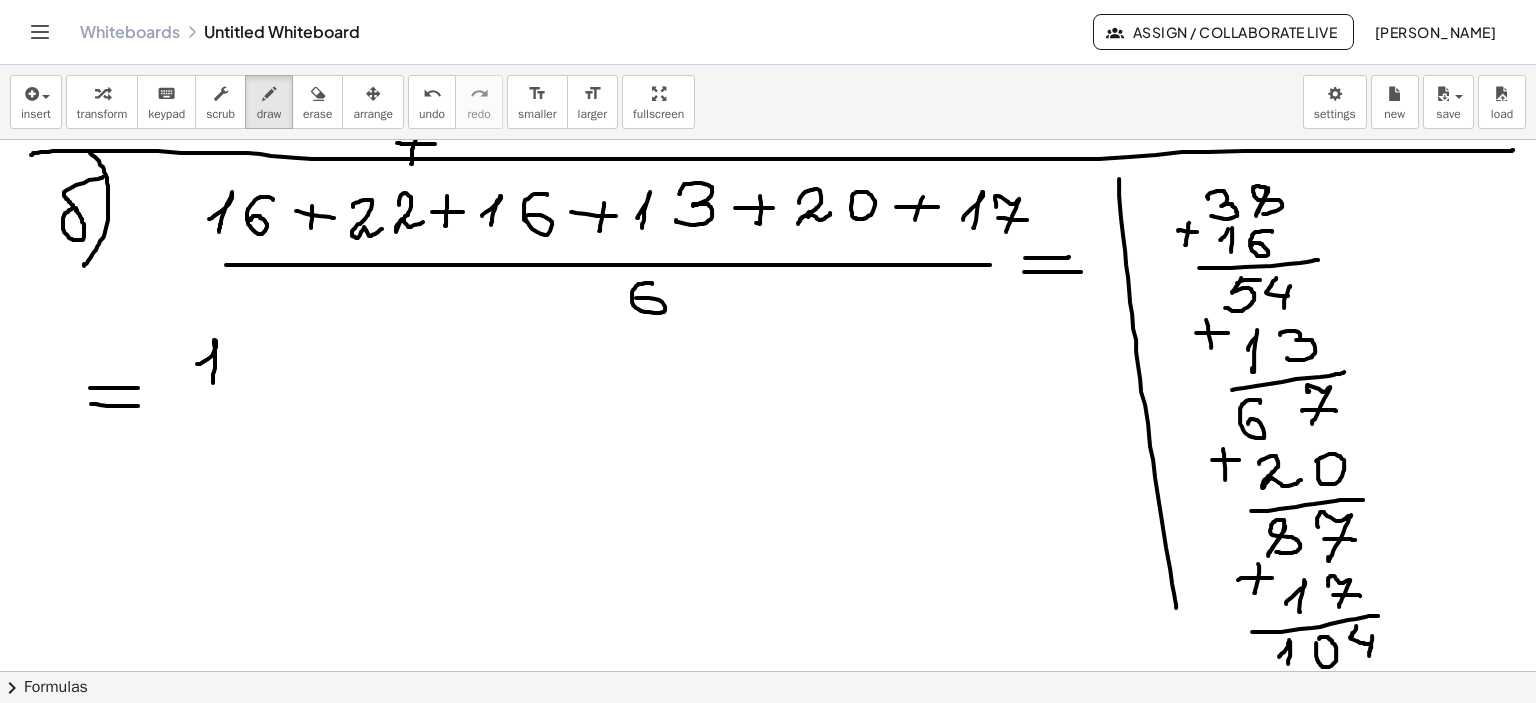 drag, startPoint x: 197, startPoint y: 363, endPoint x: 247, endPoint y: 359, distance: 50.159744 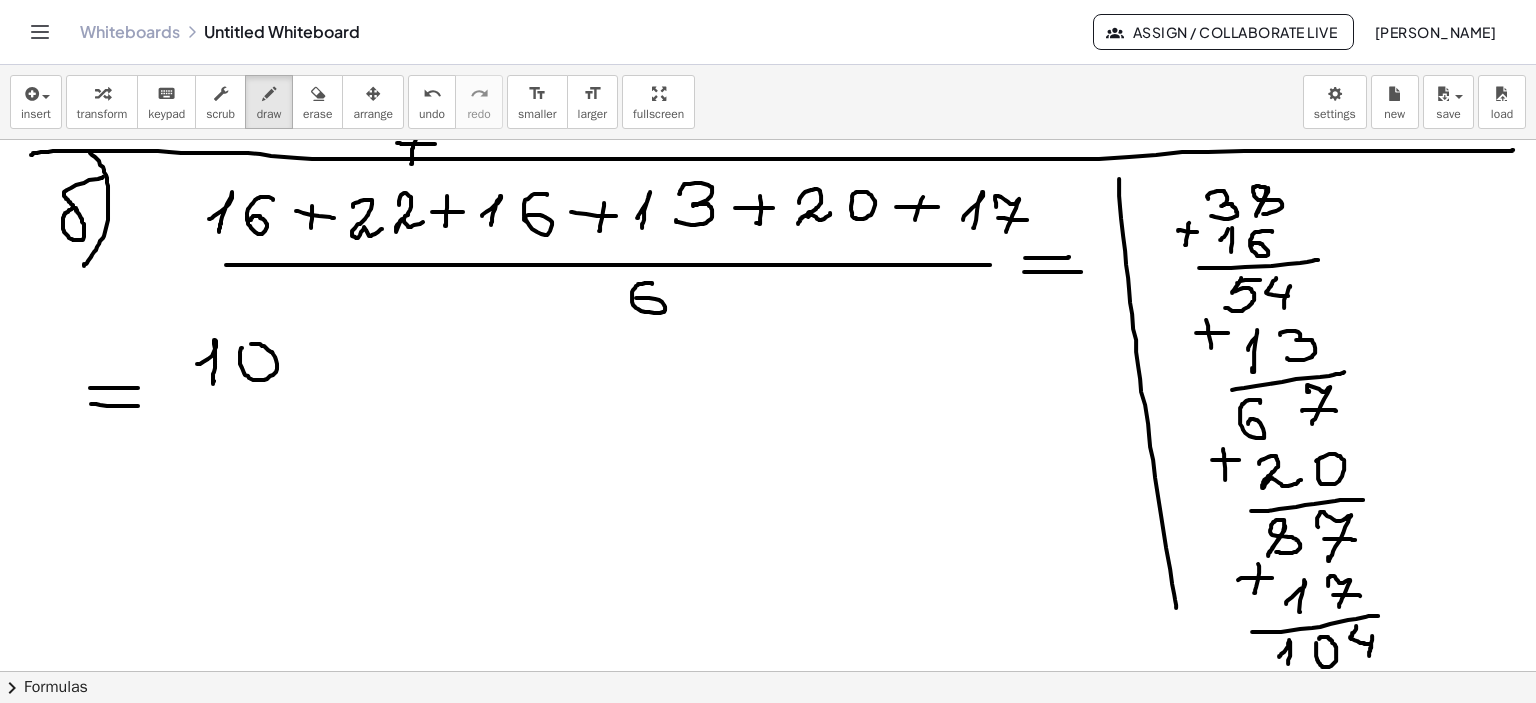 click at bounding box center (768, -340) 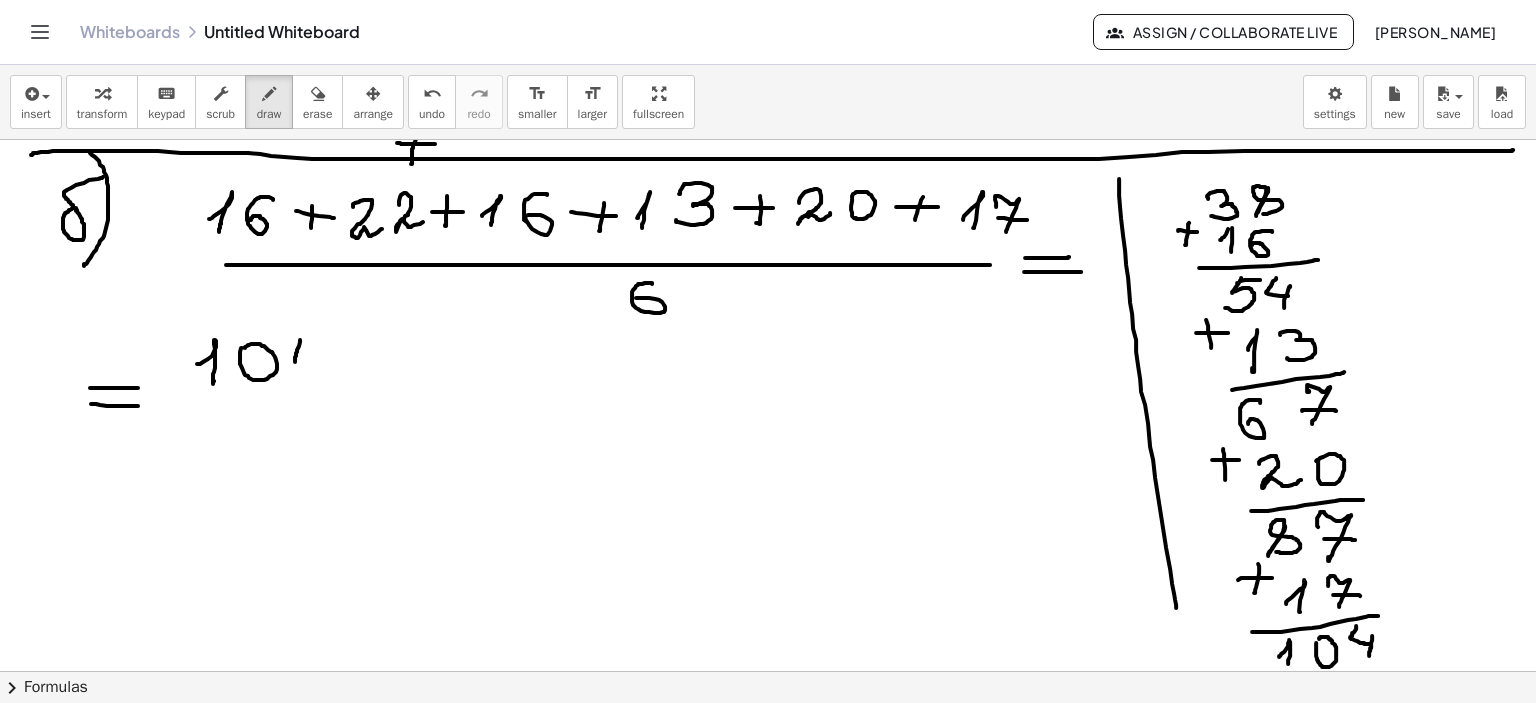 drag, startPoint x: 300, startPoint y: 339, endPoint x: 317, endPoint y: 365, distance: 31.06445 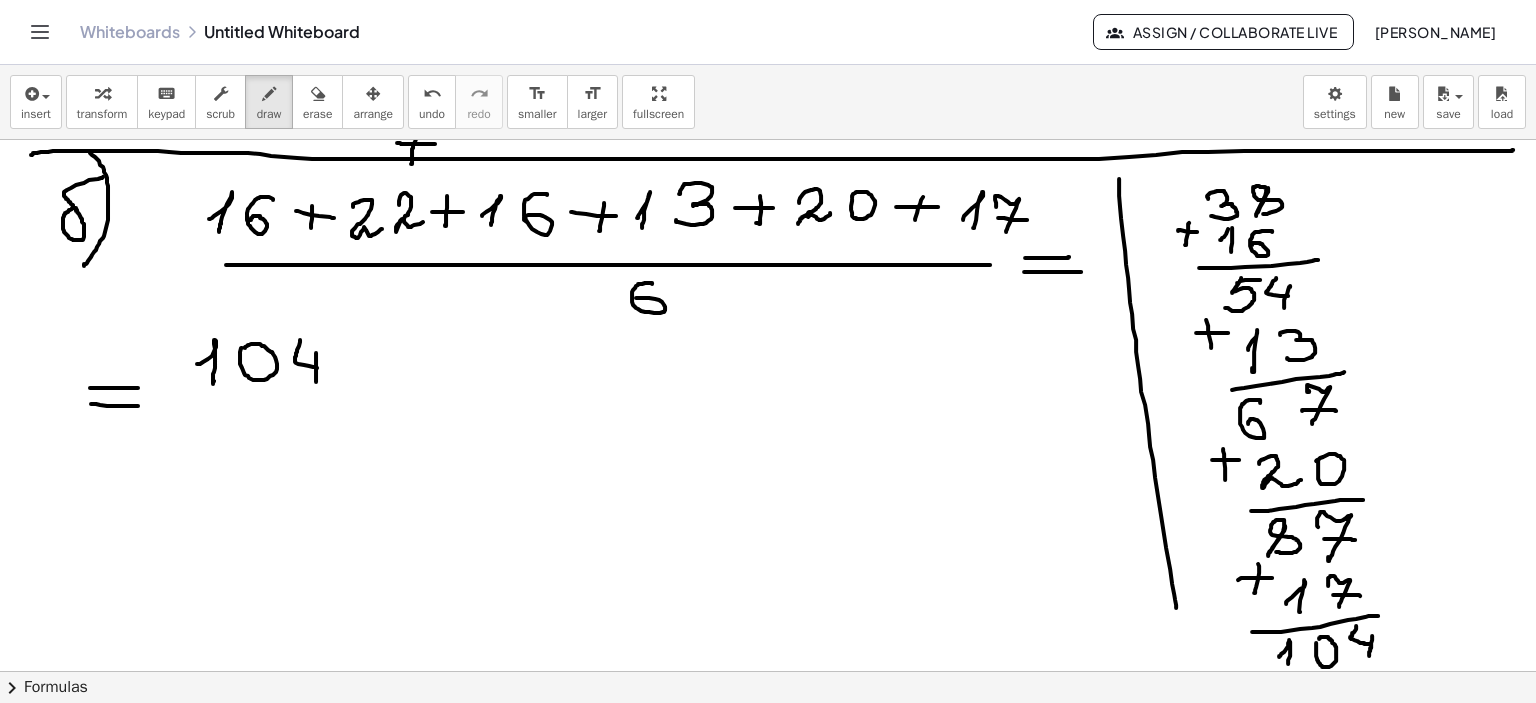 drag, startPoint x: 316, startPoint y: 352, endPoint x: 316, endPoint y: 381, distance: 29 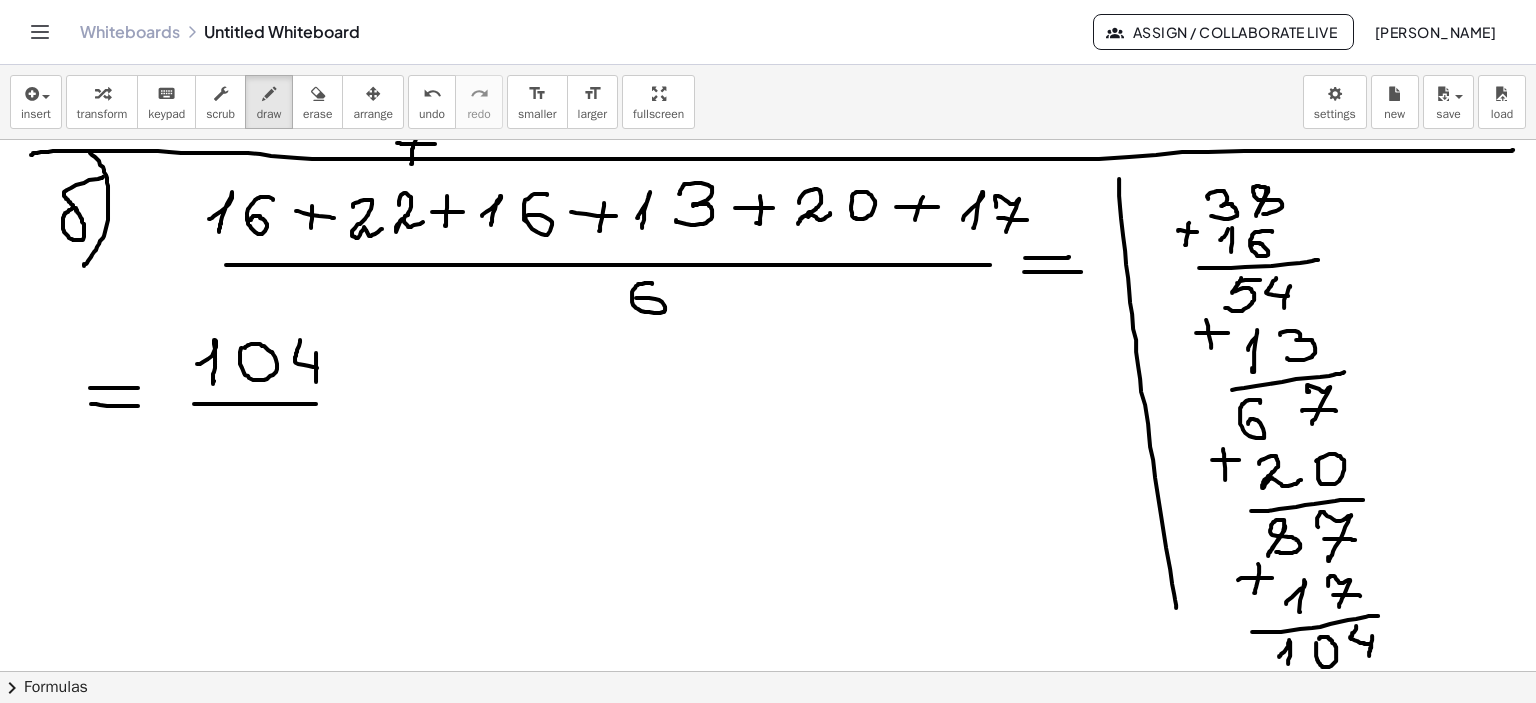 drag, startPoint x: 194, startPoint y: 403, endPoint x: 337, endPoint y: 403, distance: 143 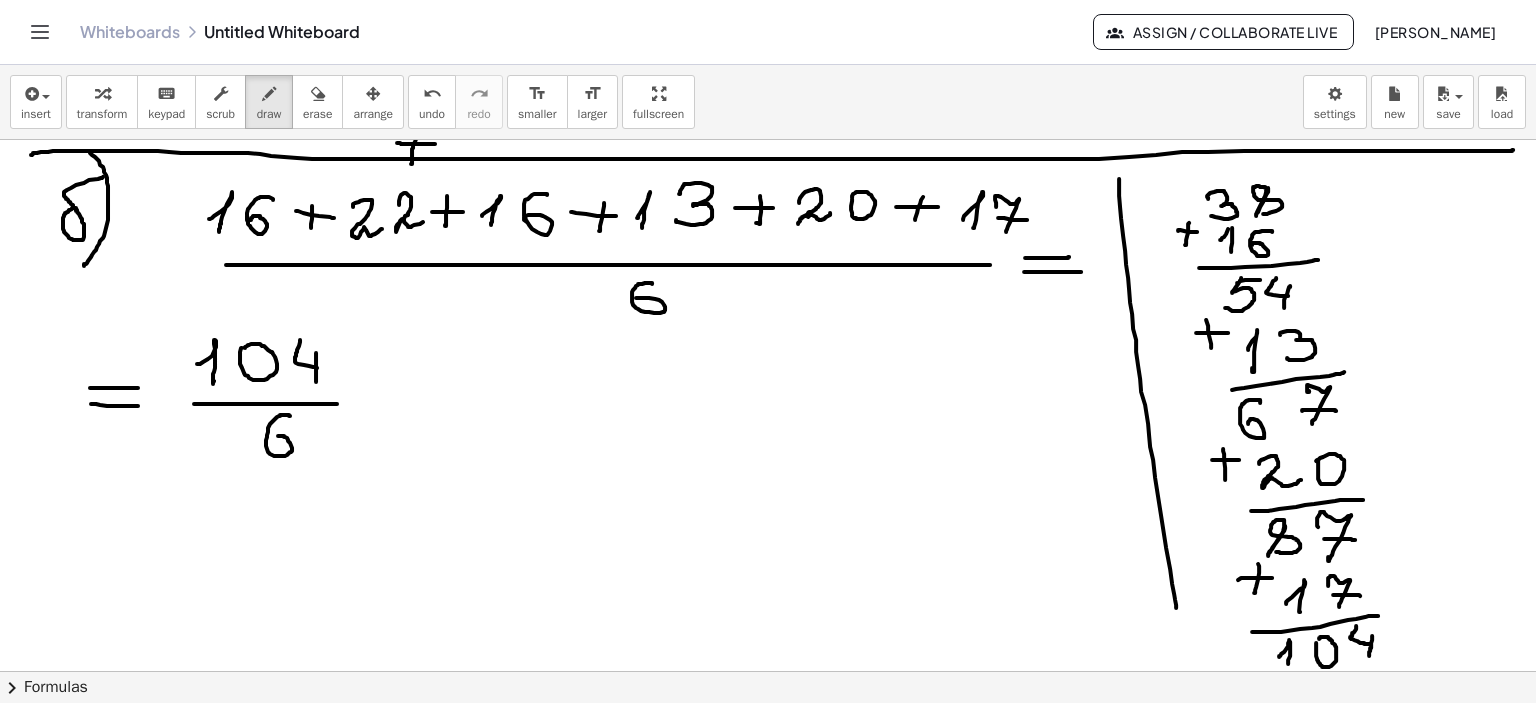 drag, startPoint x: 290, startPoint y: 415, endPoint x: 280, endPoint y: 435, distance: 22.36068 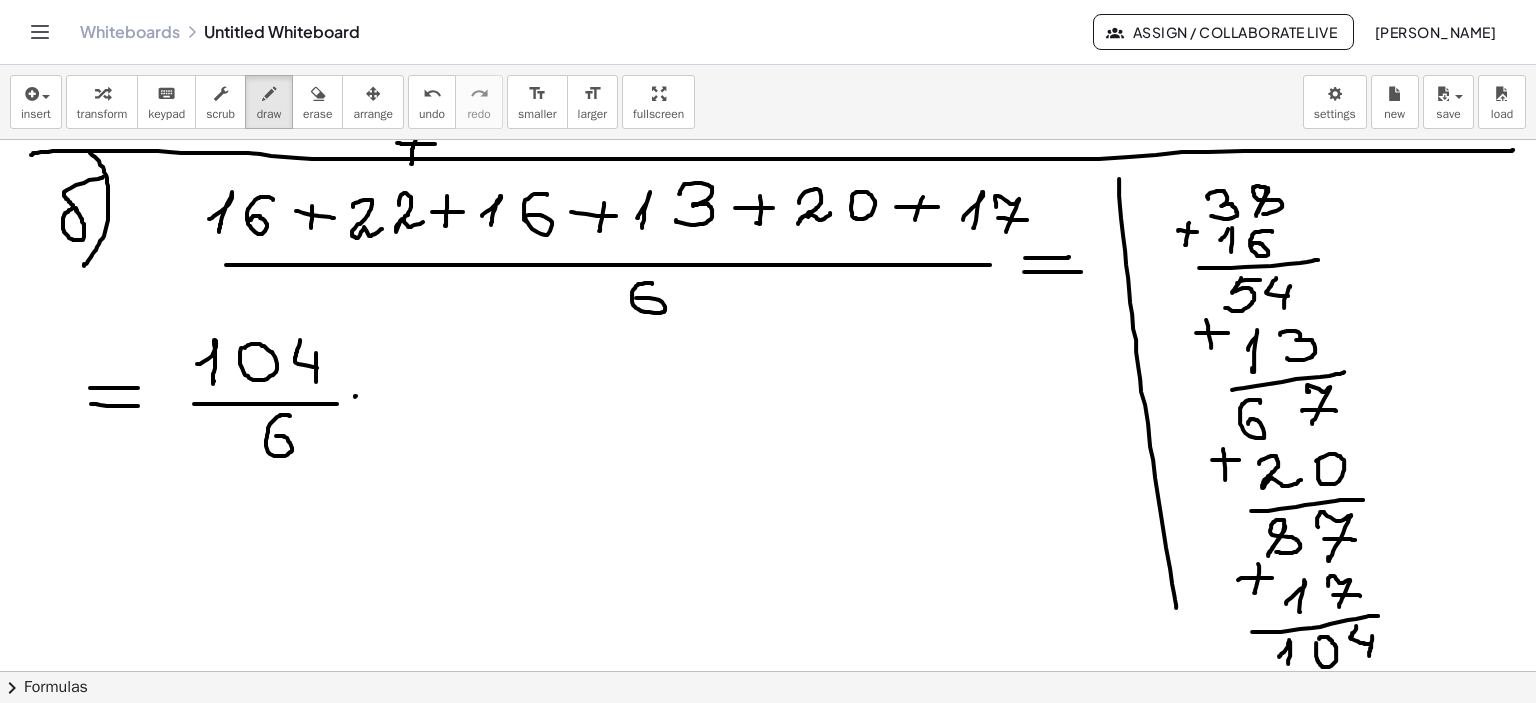 drag, startPoint x: 355, startPoint y: 396, endPoint x: 397, endPoint y: 395, distance: 42.0119 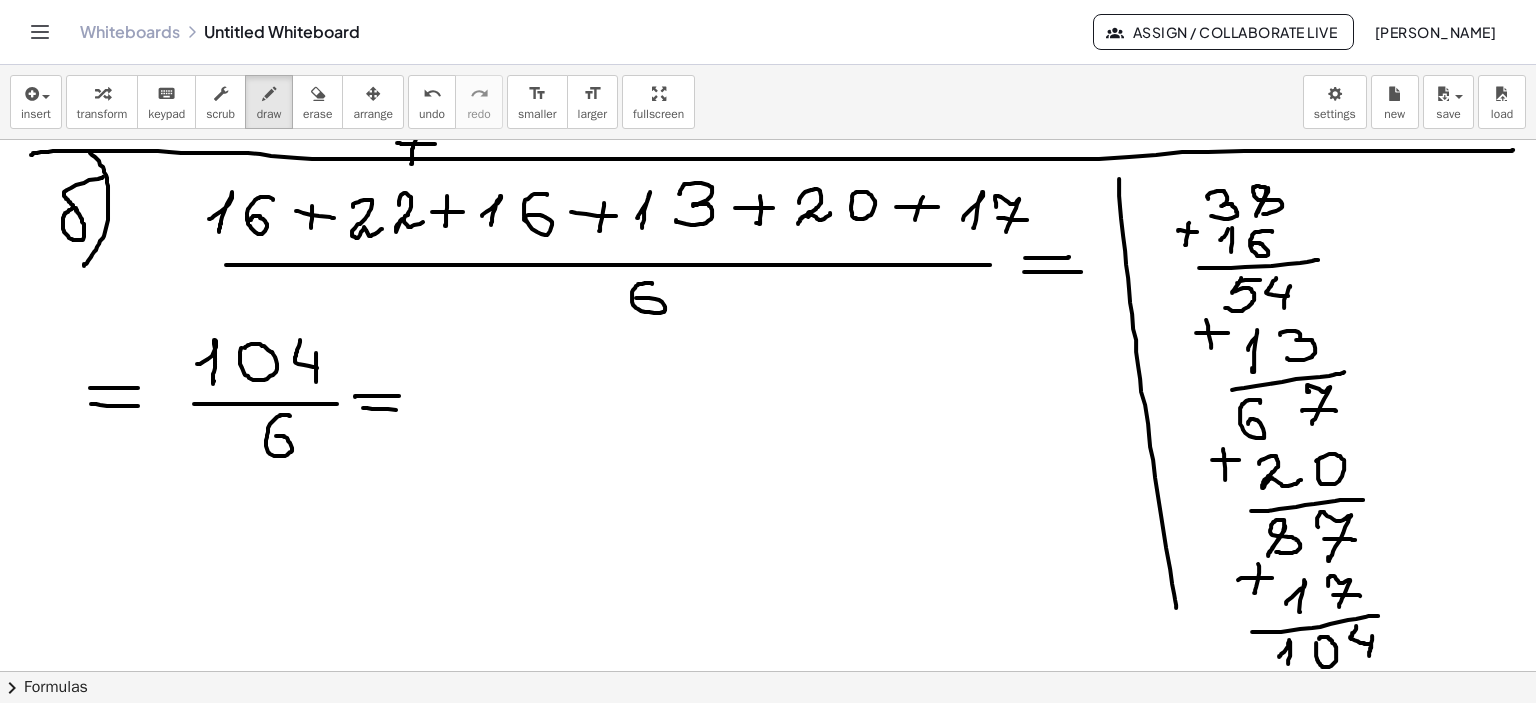 drag, startPoint x: 363, startPoint y: 407, endPoint x: 413, endPoint y: 409, distance: 50.039986 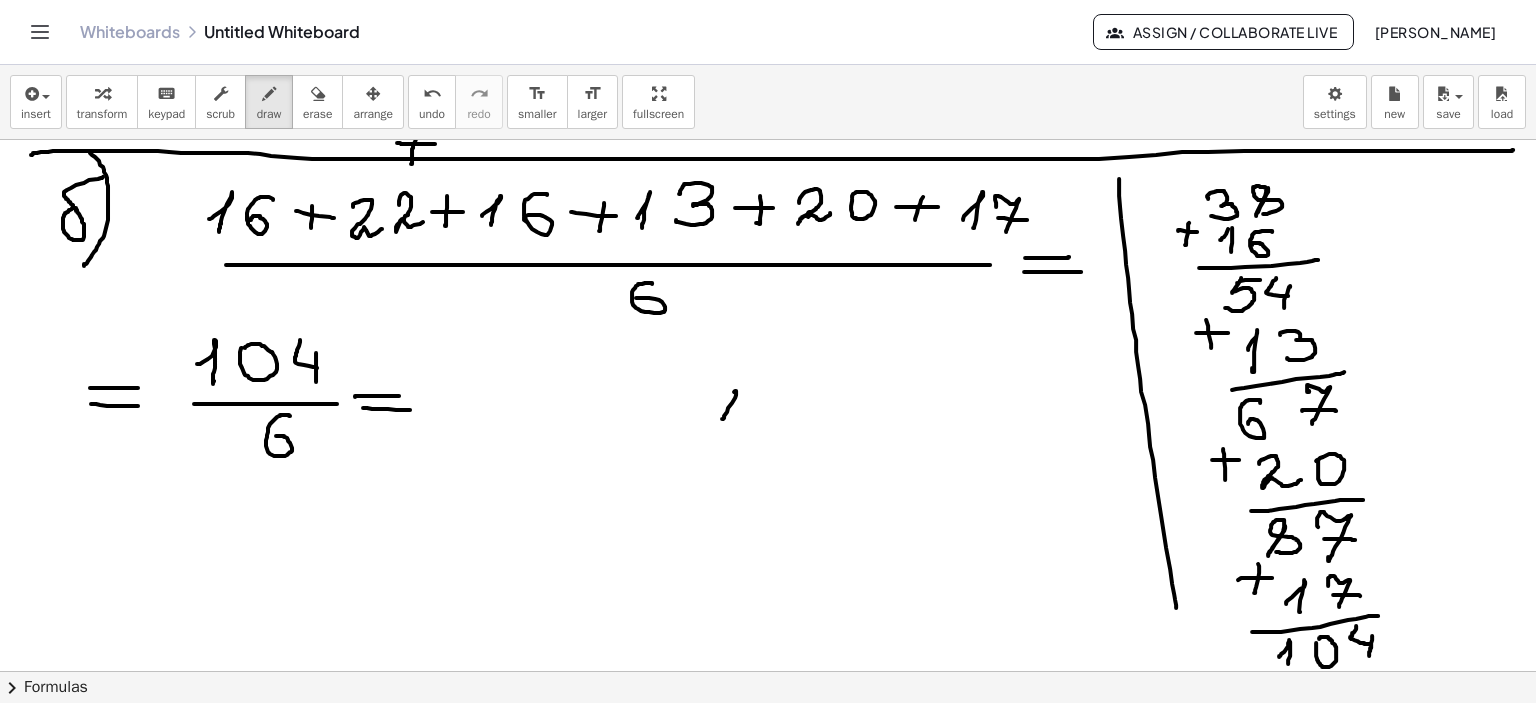 click at bounding box center (768, -340) 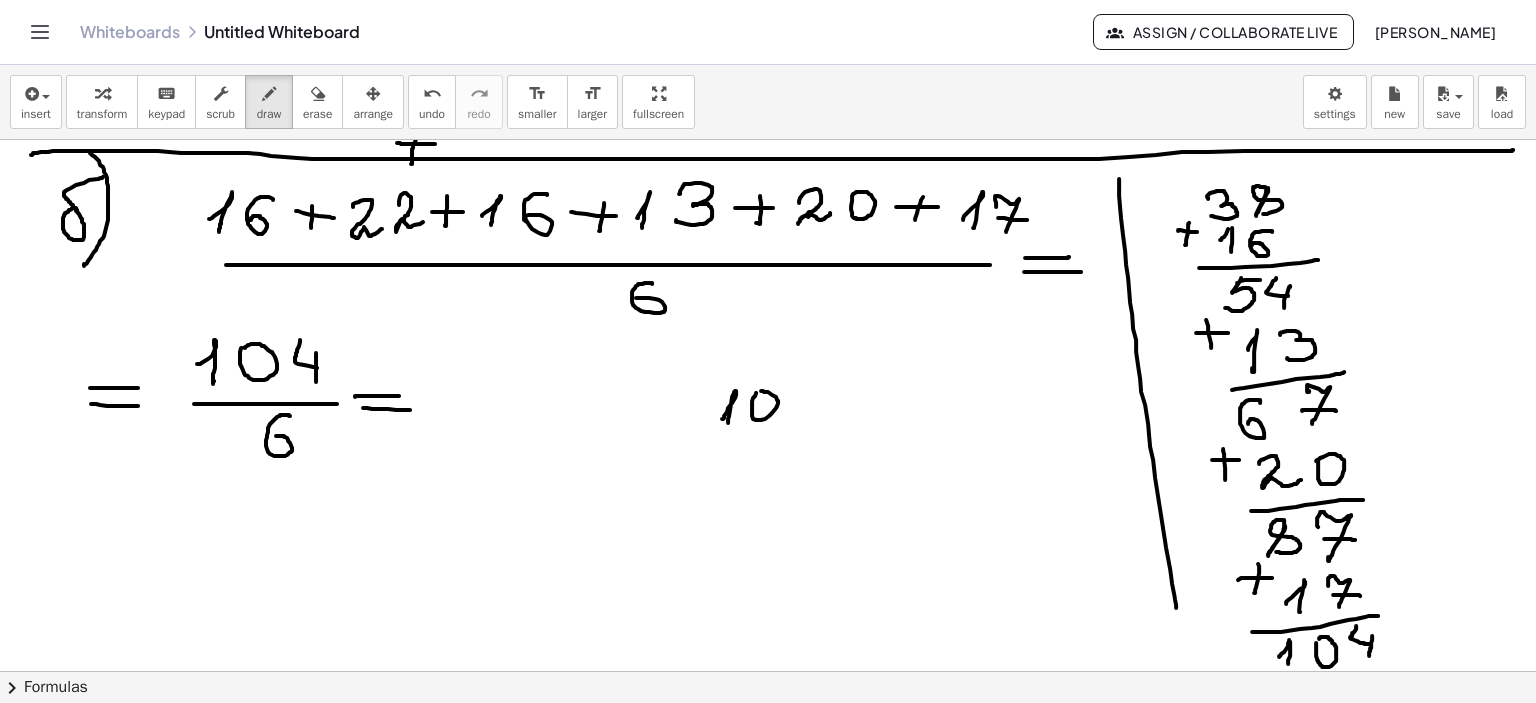drag, startPoint x: 752, startPoint y: 408, endPoint x: 831, endPoint y: 393, distance: 80.411446 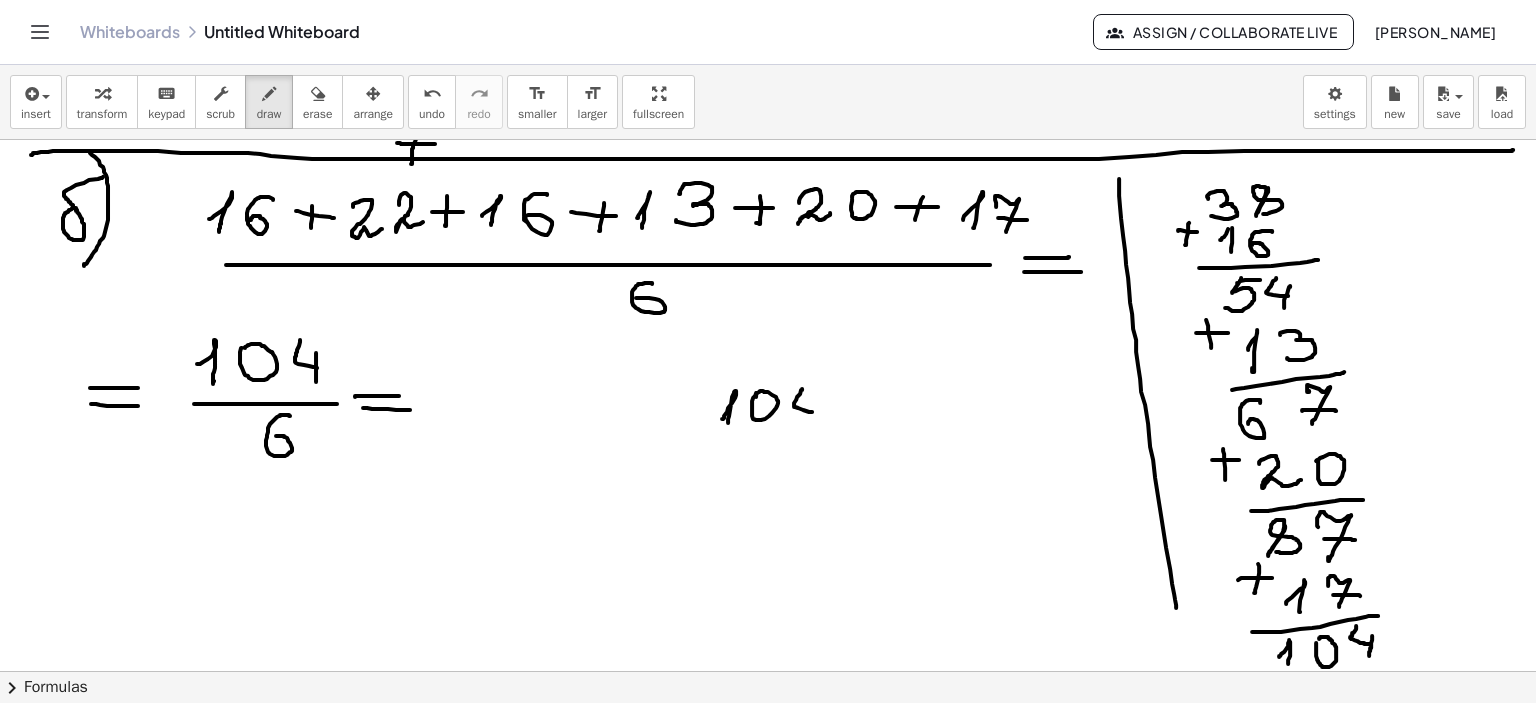 drag, startPoint x: 802, startPoint y: 388, endPoint x: 812, endPoint y: 411, distance: 25.079872 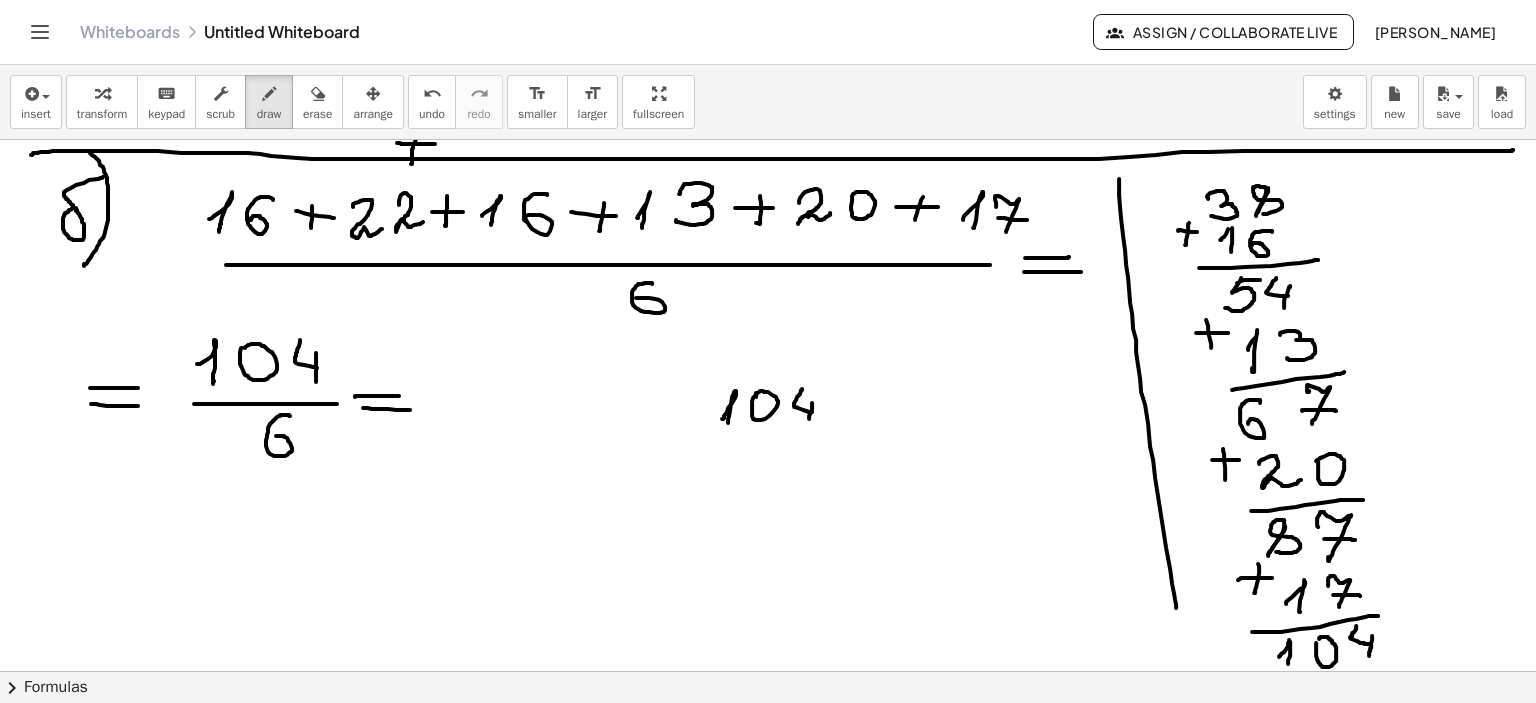 drag, startPoint x: 812, startPoint y: 402, endPoint x: 808, endPoint y: 422, distance: 20.396078 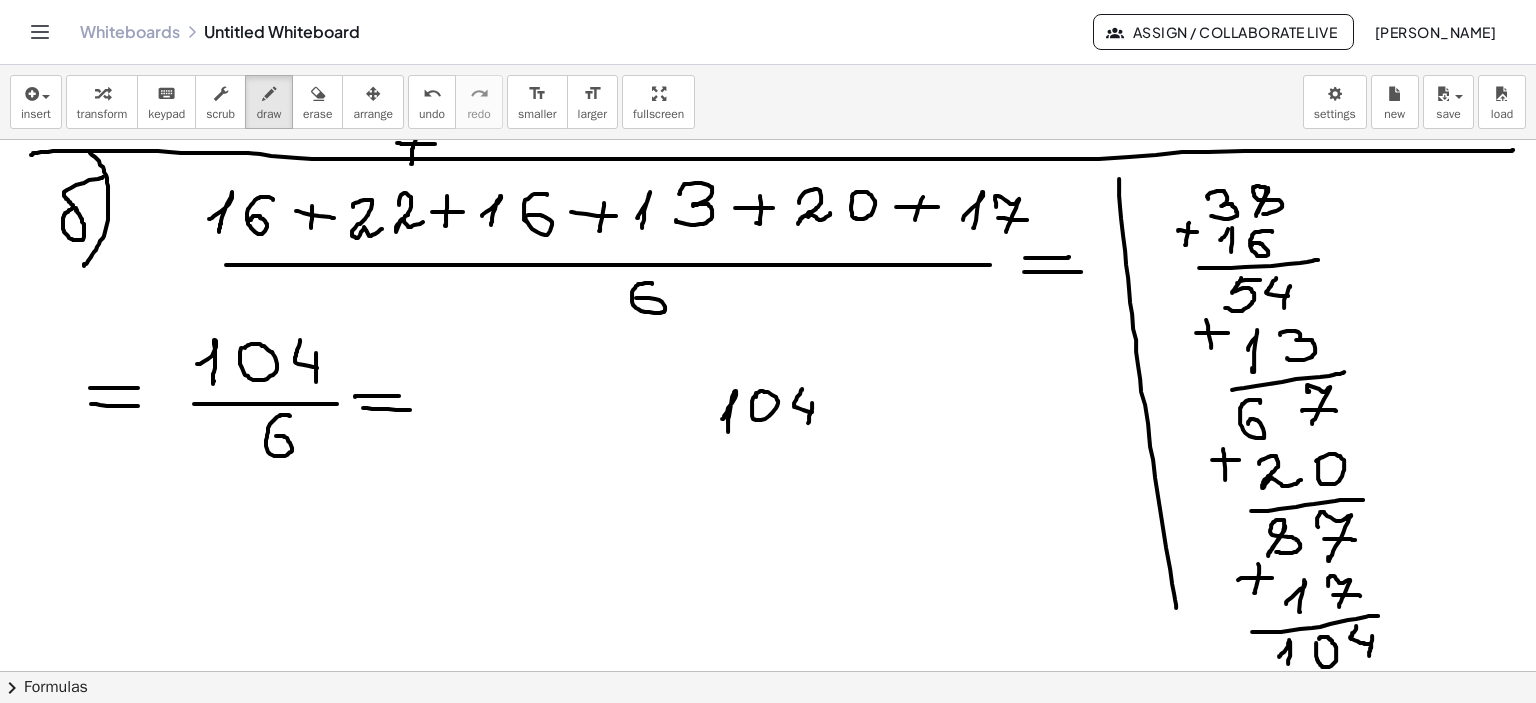 drag, startPoint x: 729, startPoint y: 410, endPoint x: 728, endPoint y: 431, distance: 21.023796 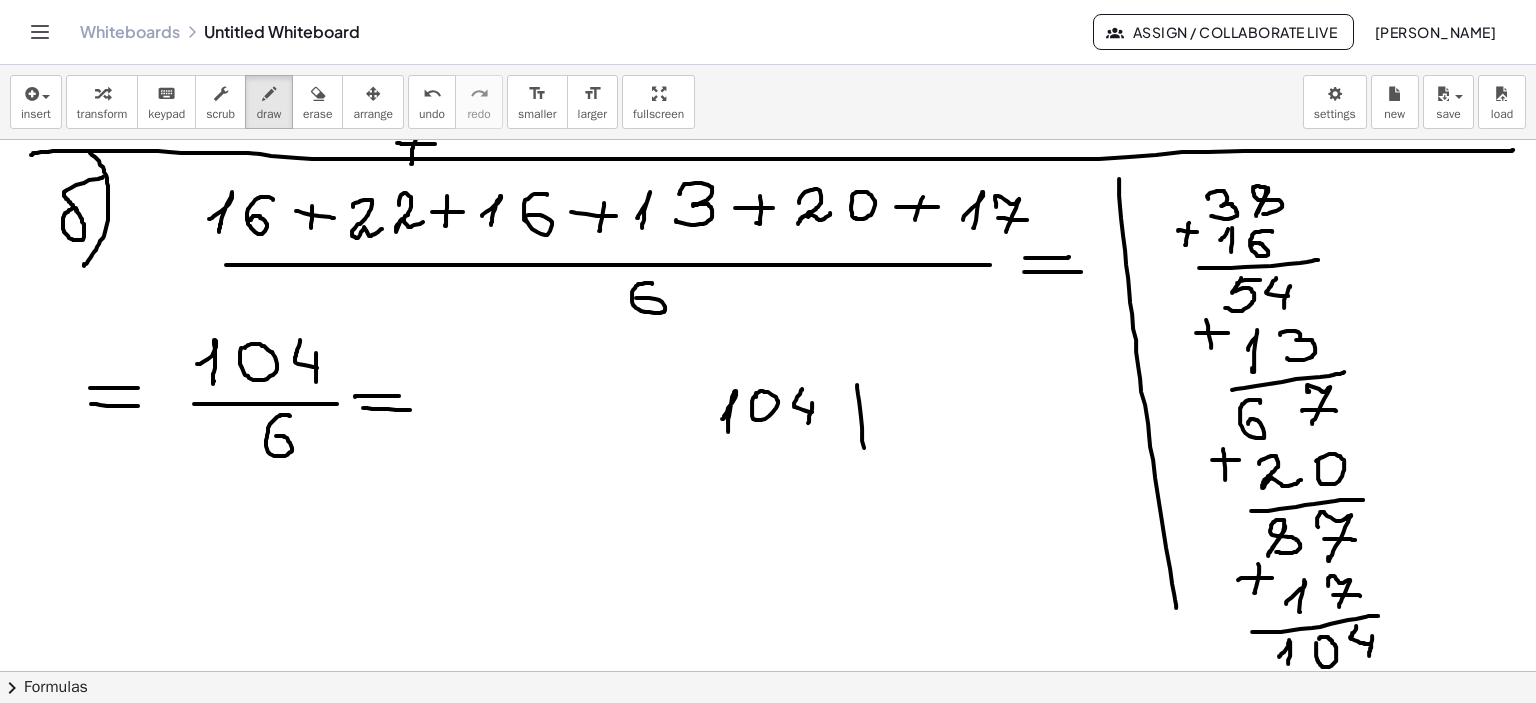 drag, startPoint x: 857, startPoint y: 384, endPoint x: 868, endPoint y: 449, distance: 65.9242 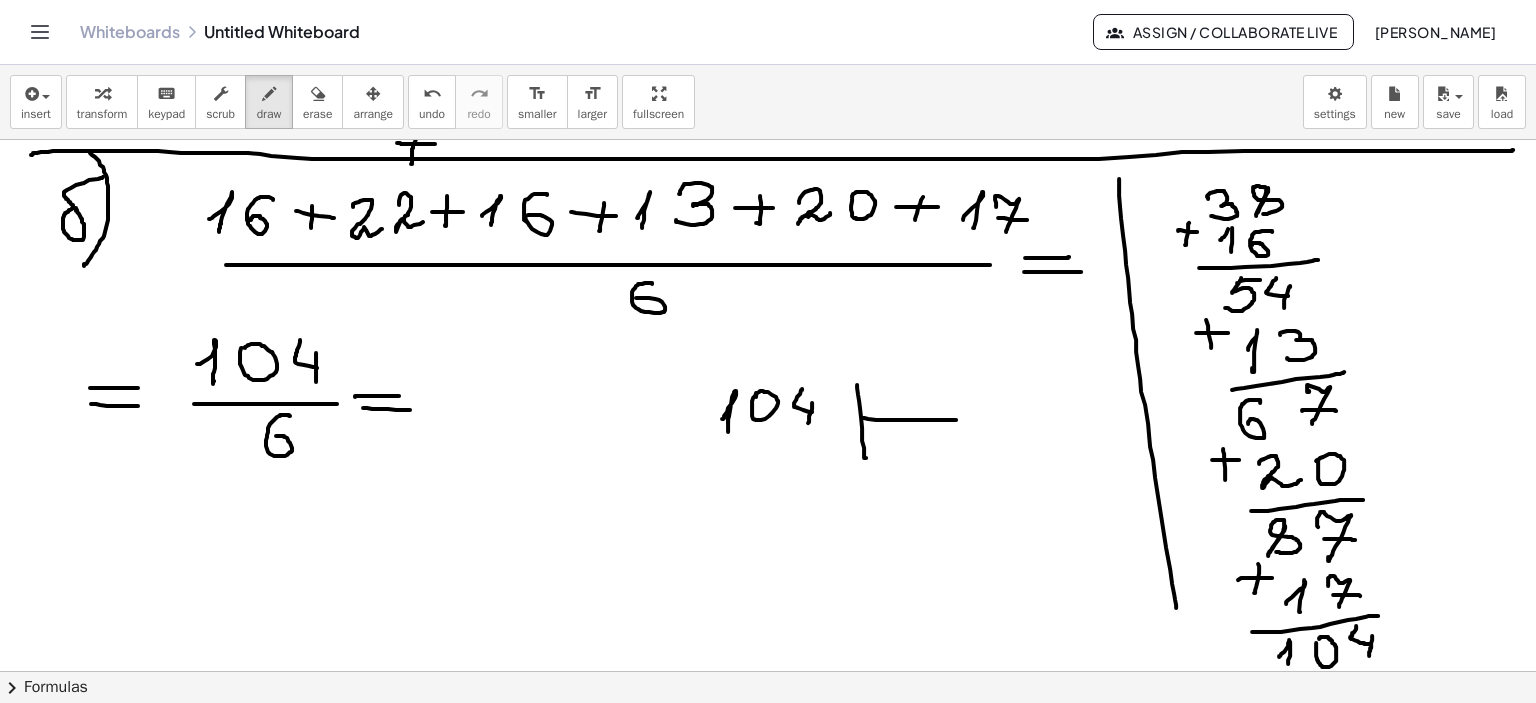 drag, startPoint x: 862, startPoint y: 417, endPoint x: 958, endPoint y: 419, distance: 96.02083 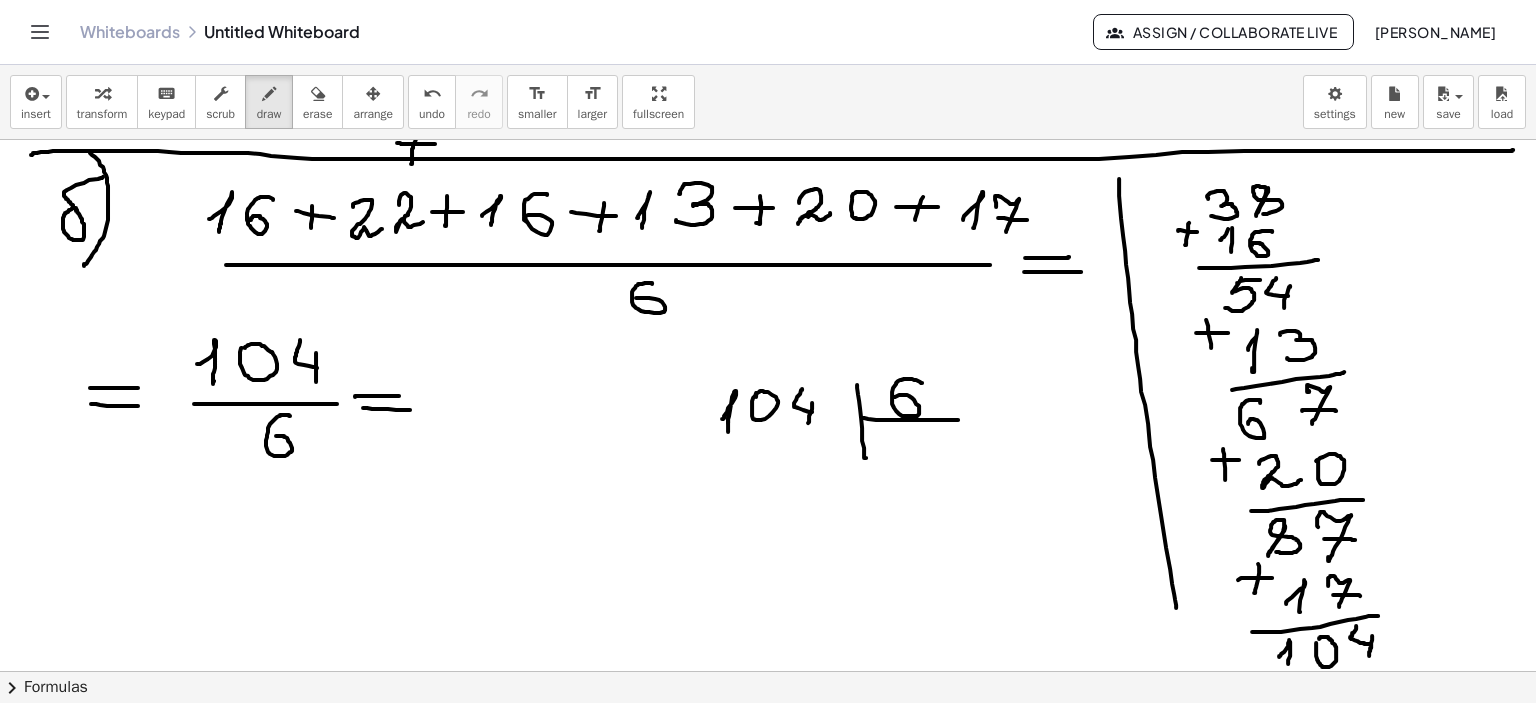 drag, startPoint x: 918, startPoint y: 380, endPoint x: 894, endPoint y: 397, distance: 29.410883 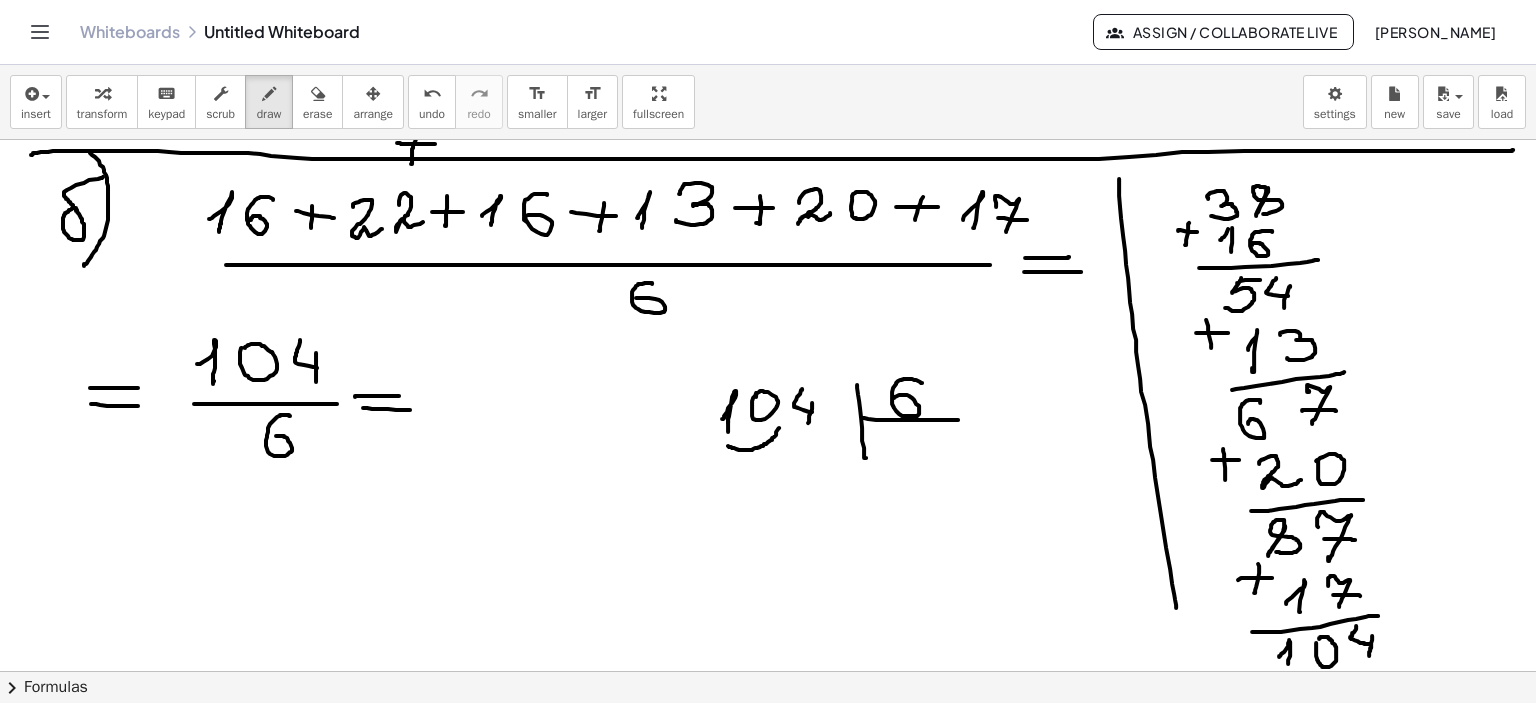 drag, startPoint x: 779, startPoint y: 427, endPoint x: 728, endPoint y: 444, distance: 53.75872 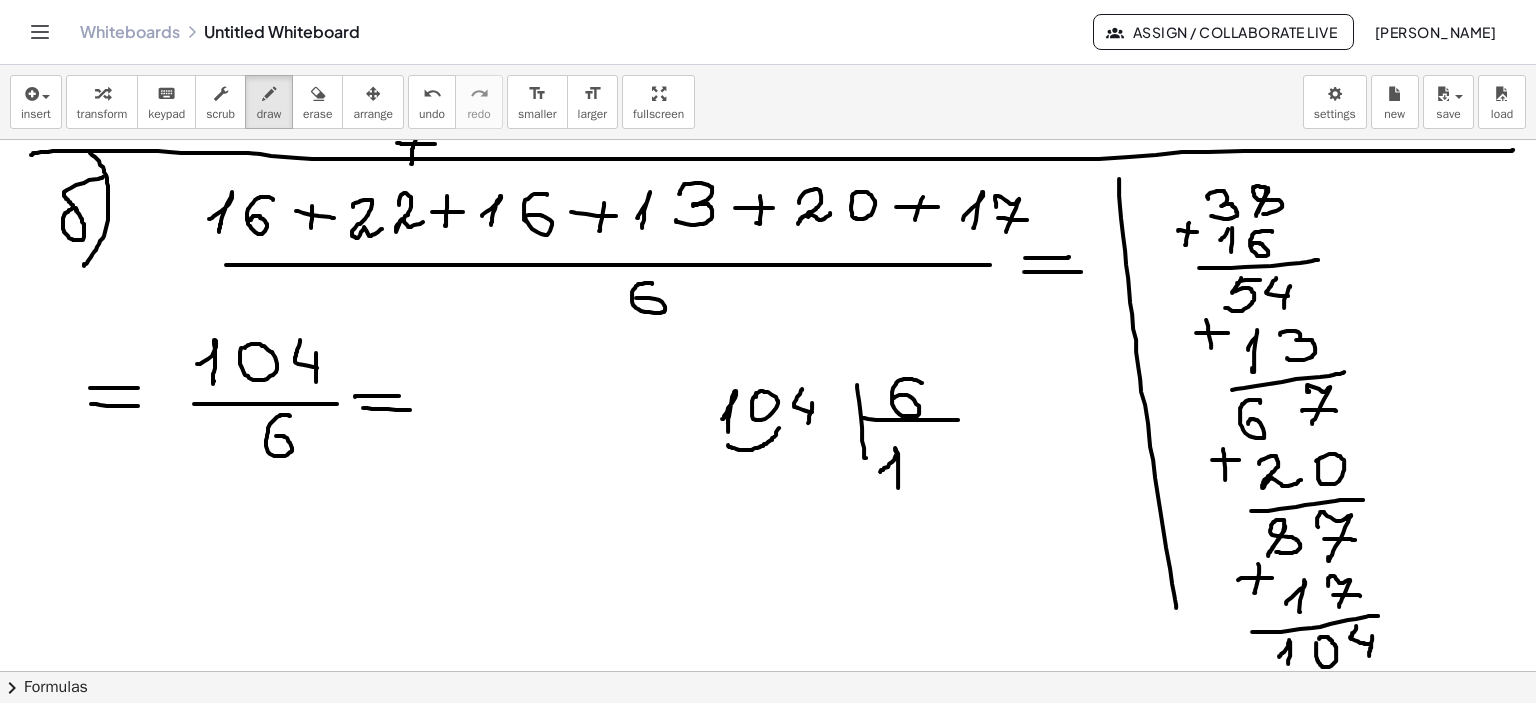 drag, startPoint x: 880, startPoint y: 471, endPoint x: 898, endPoint y: 490, distance: 26.172504 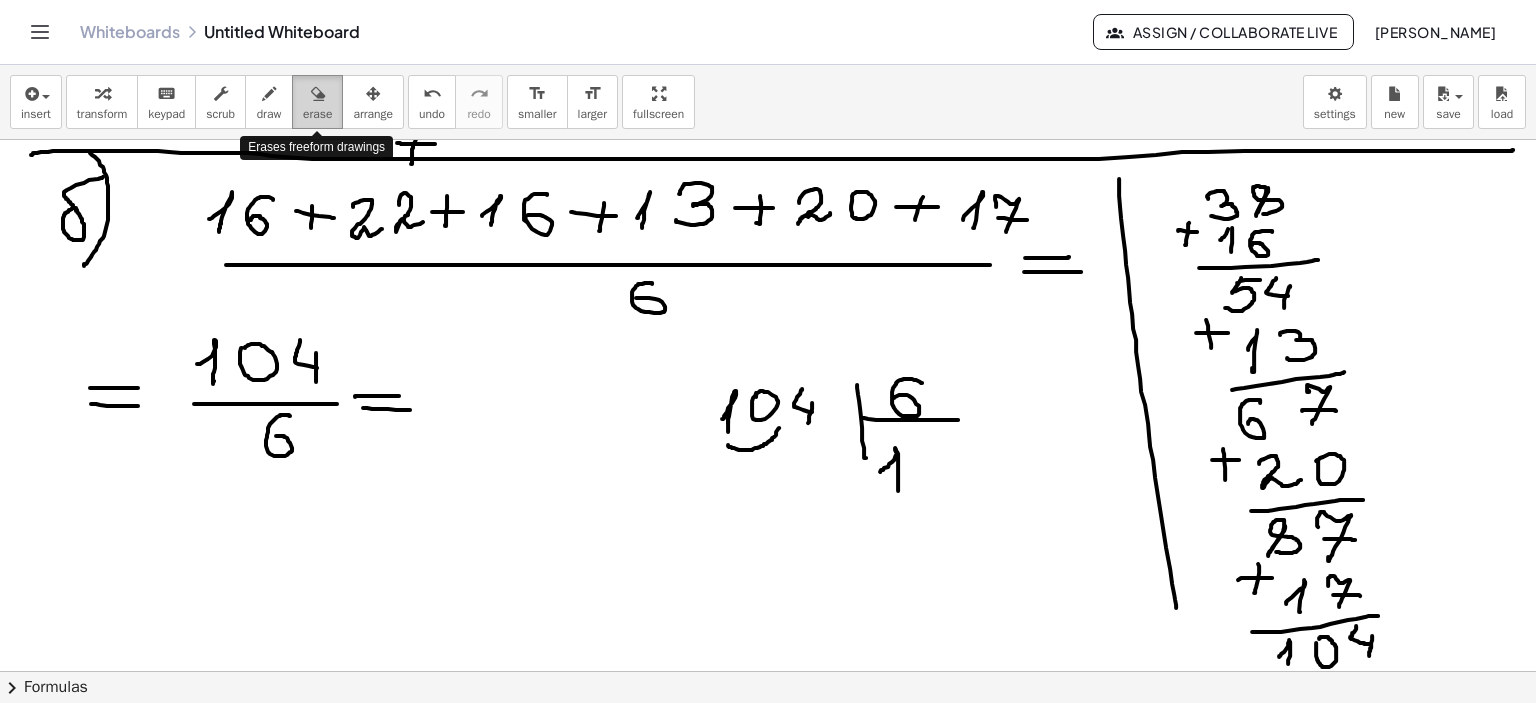 click at bounding box center (317, 93) 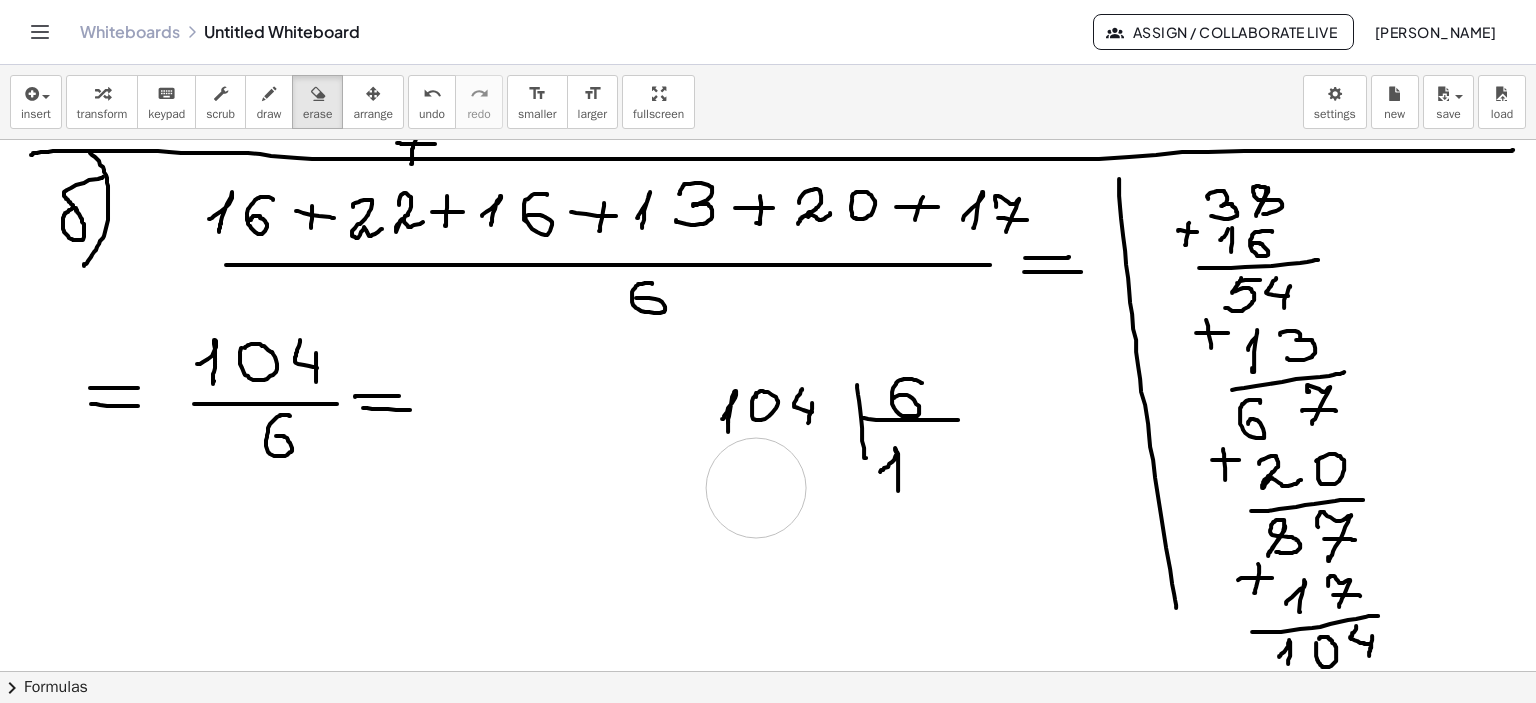 drag, startPoint x: 752, startPoint y: 526, endPoint x: 756, endPoint y: 487, distance: 39.20459 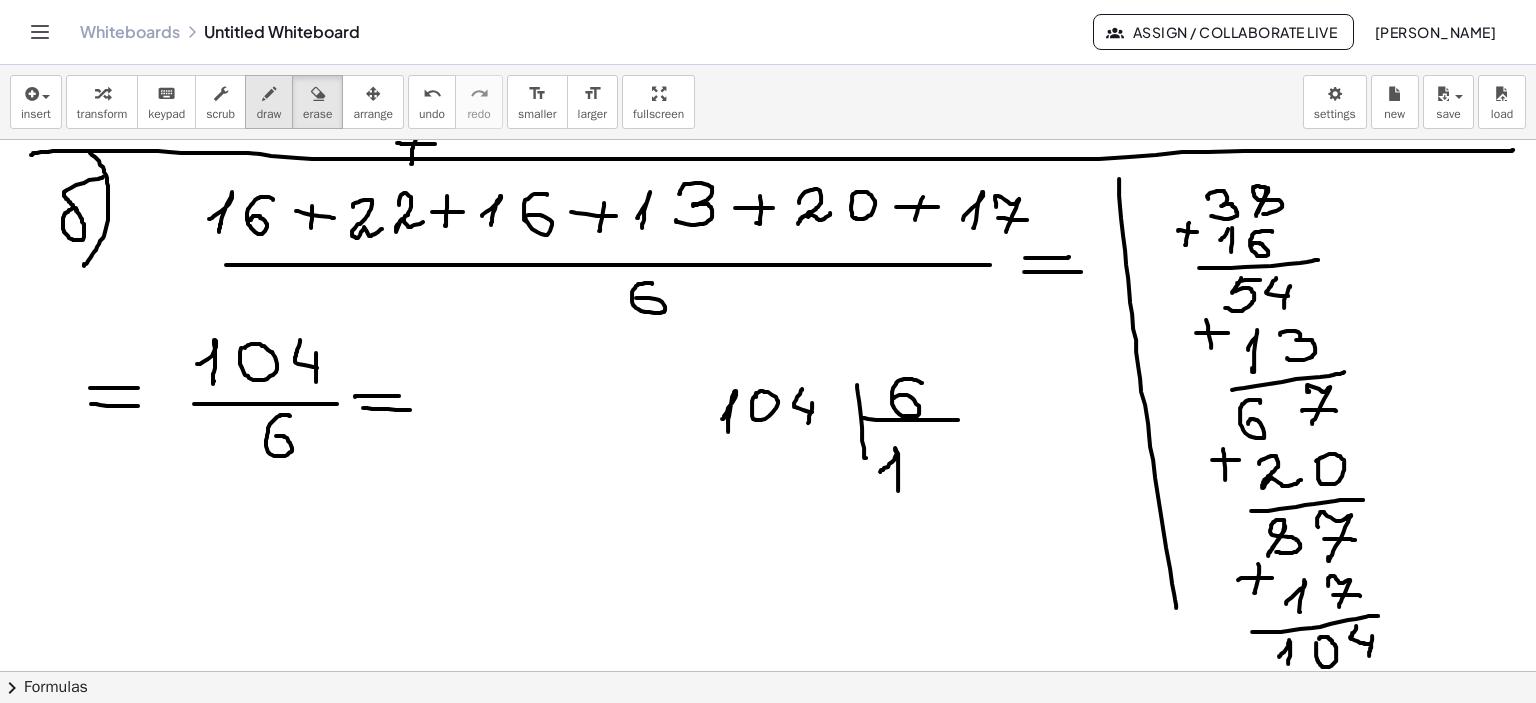 click at bounding box center (269, 94) 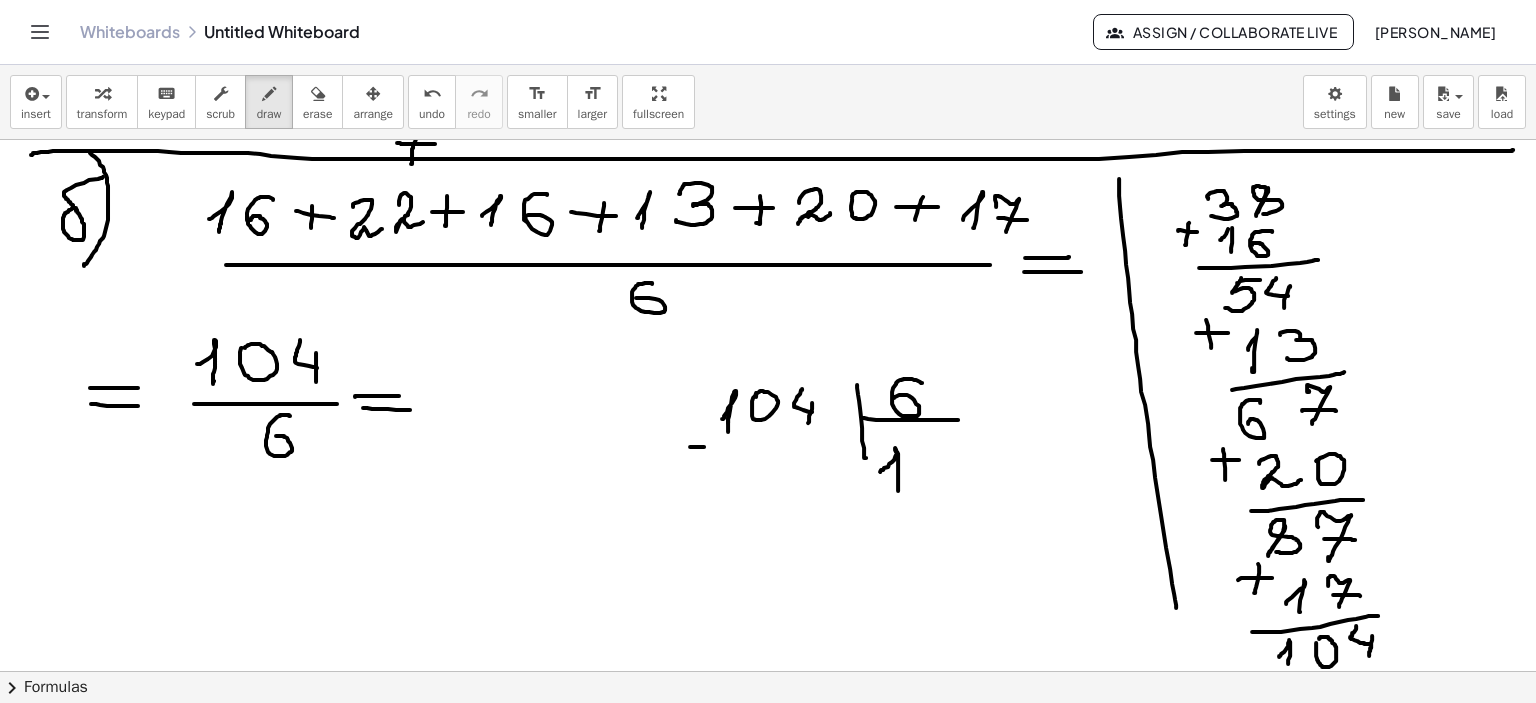 drag, startPoint x: 690, startPoint y: 446, endPoint x: 704, endPoint y: 446, distance: 14 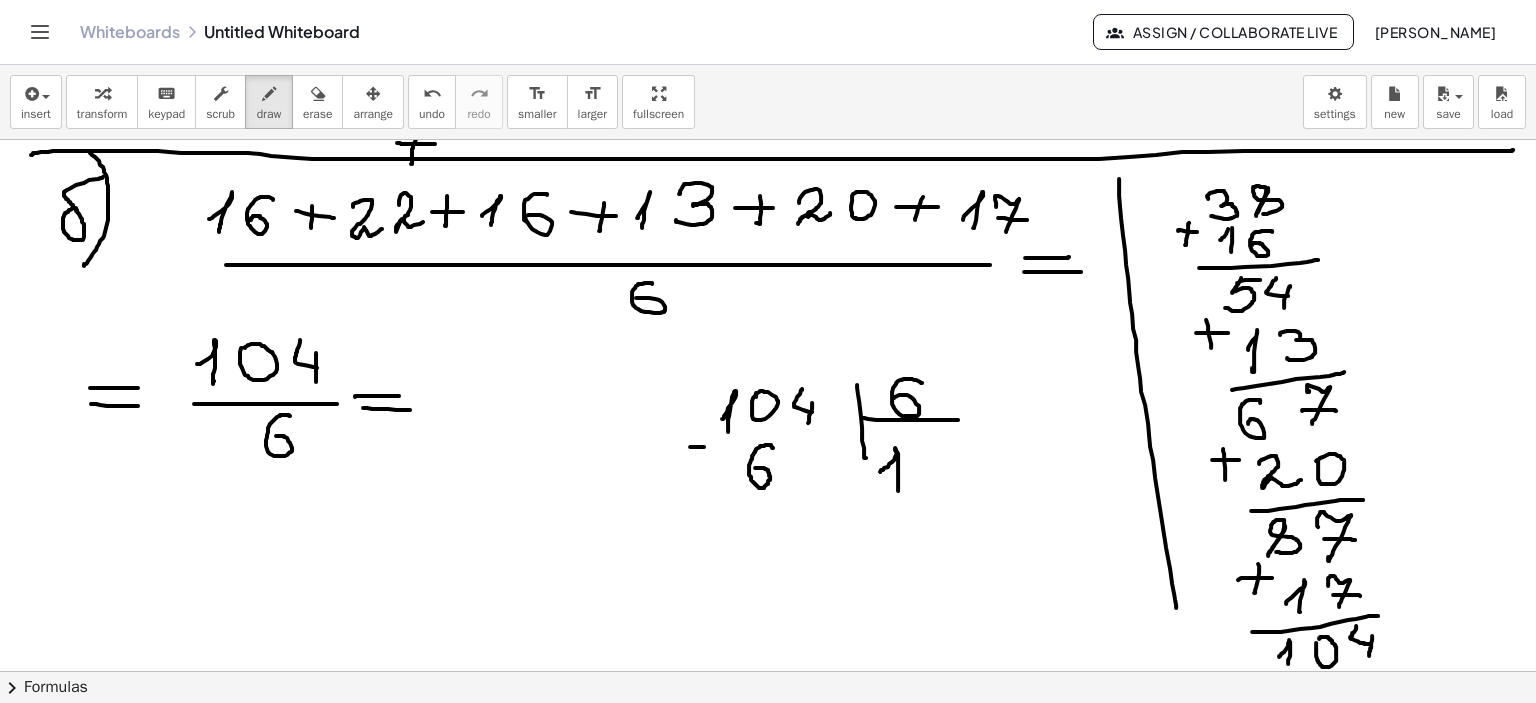 drag, startPoint x: 771, startPoint y: 445, endPoint x: 754, endPoint y: 467, distance: 27.802877 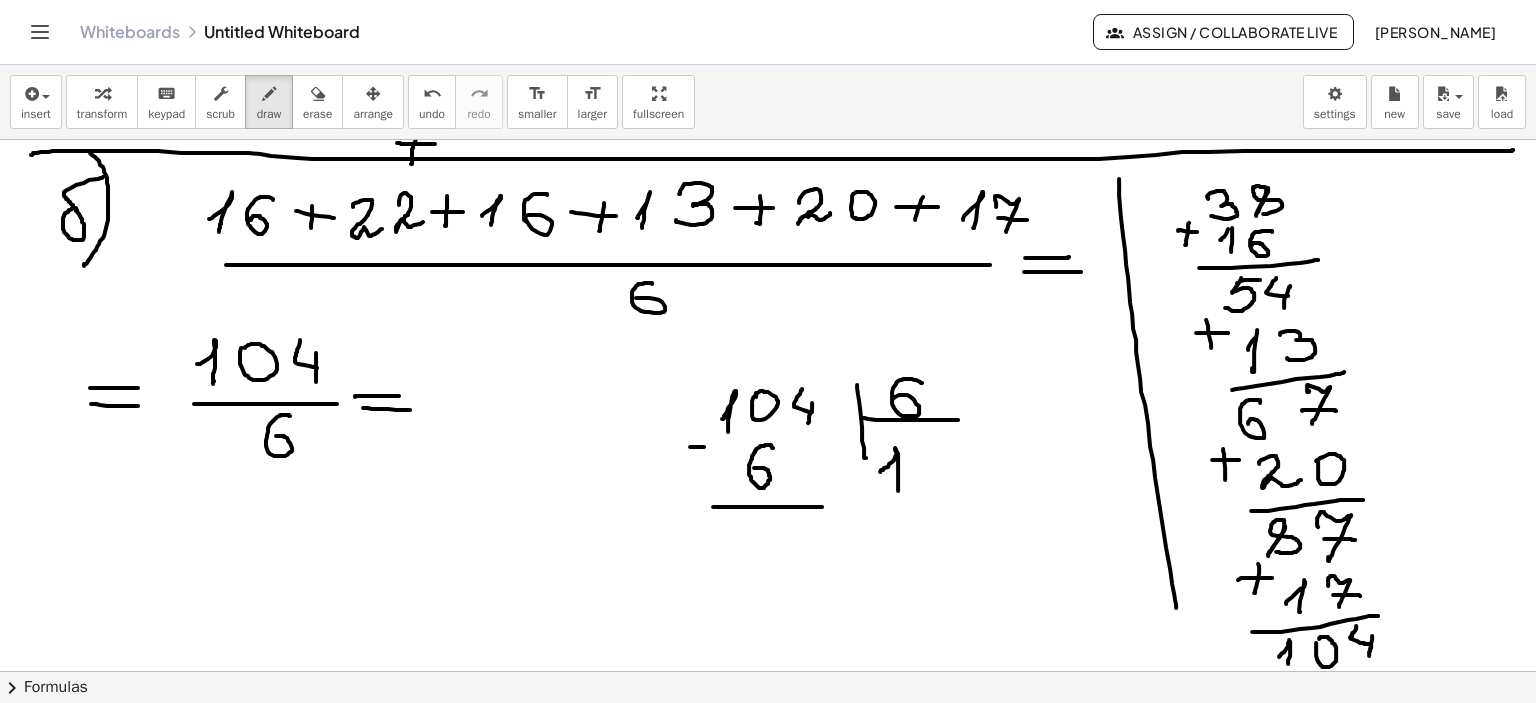 drag, startPoint x: 715, startPoint y: 506, endPoint x: 822, endPoint y: 506, distance: 107 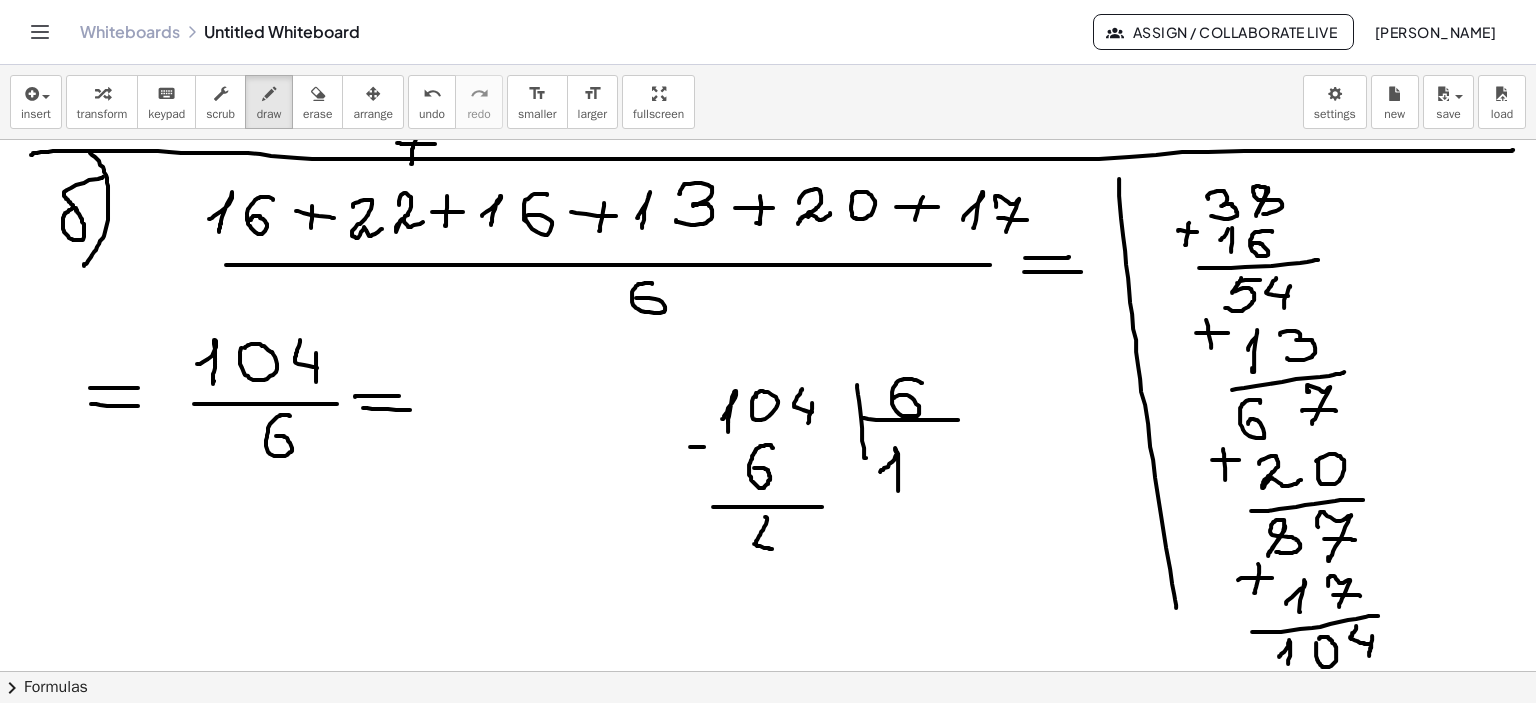 drag, startPoint x: 765, startPoint y: 516, endPoint x: 772, endPoint y: 548, distance: 32.75668 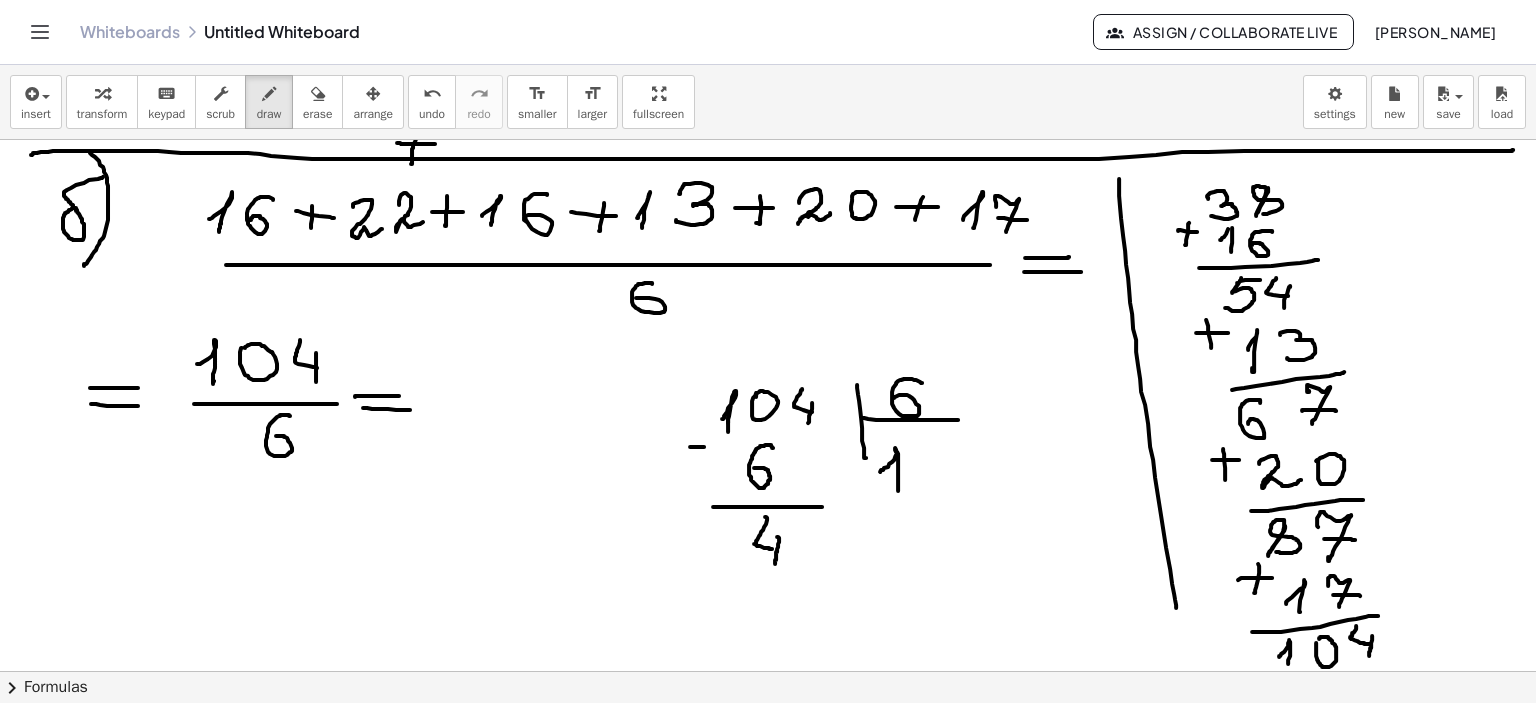 drag, startPoint x: 777, startPoint y: 536, endPoint x: 775, endPoint y: 563, distance: 27.073973 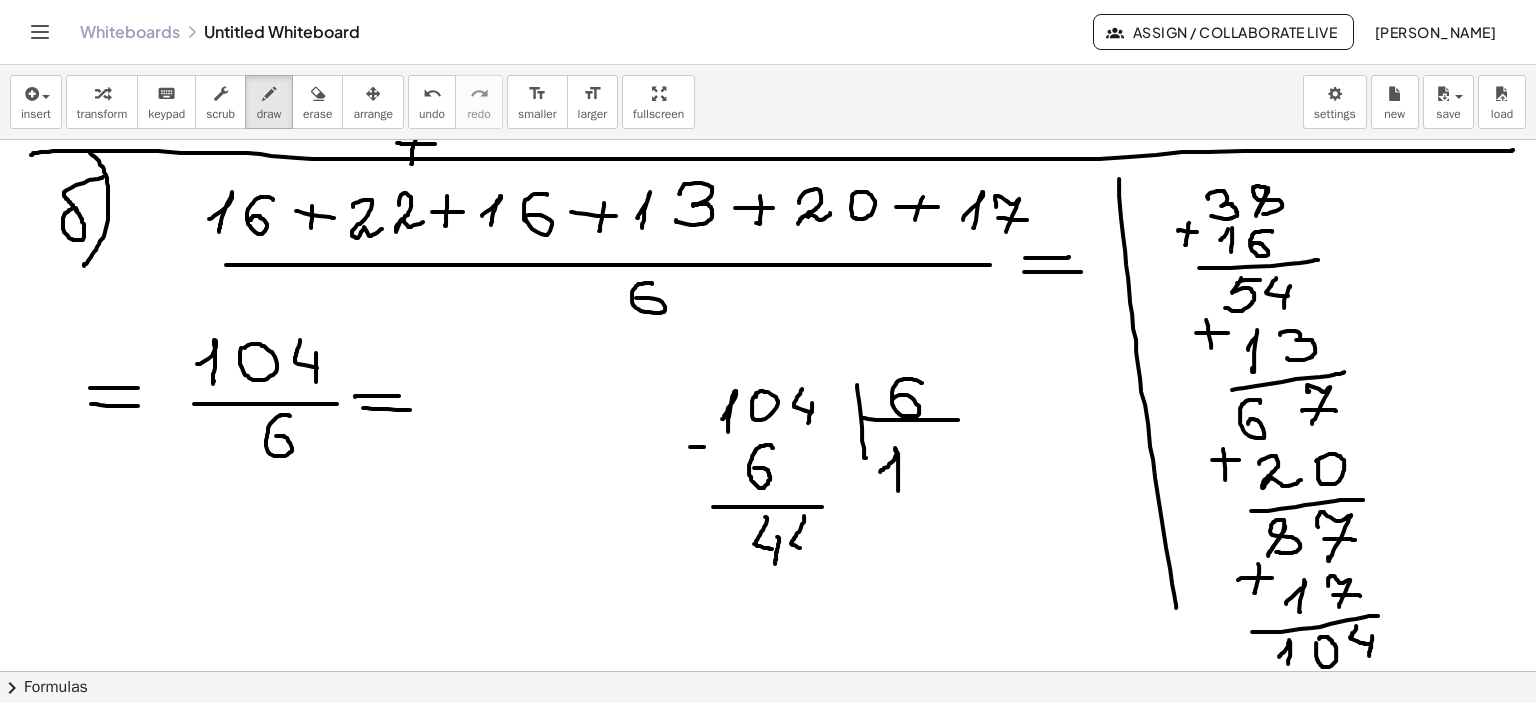 drag, startPoint x: 804, startPoint y: 516, endPoint x: 804, endPoint y: 548, distance: 32 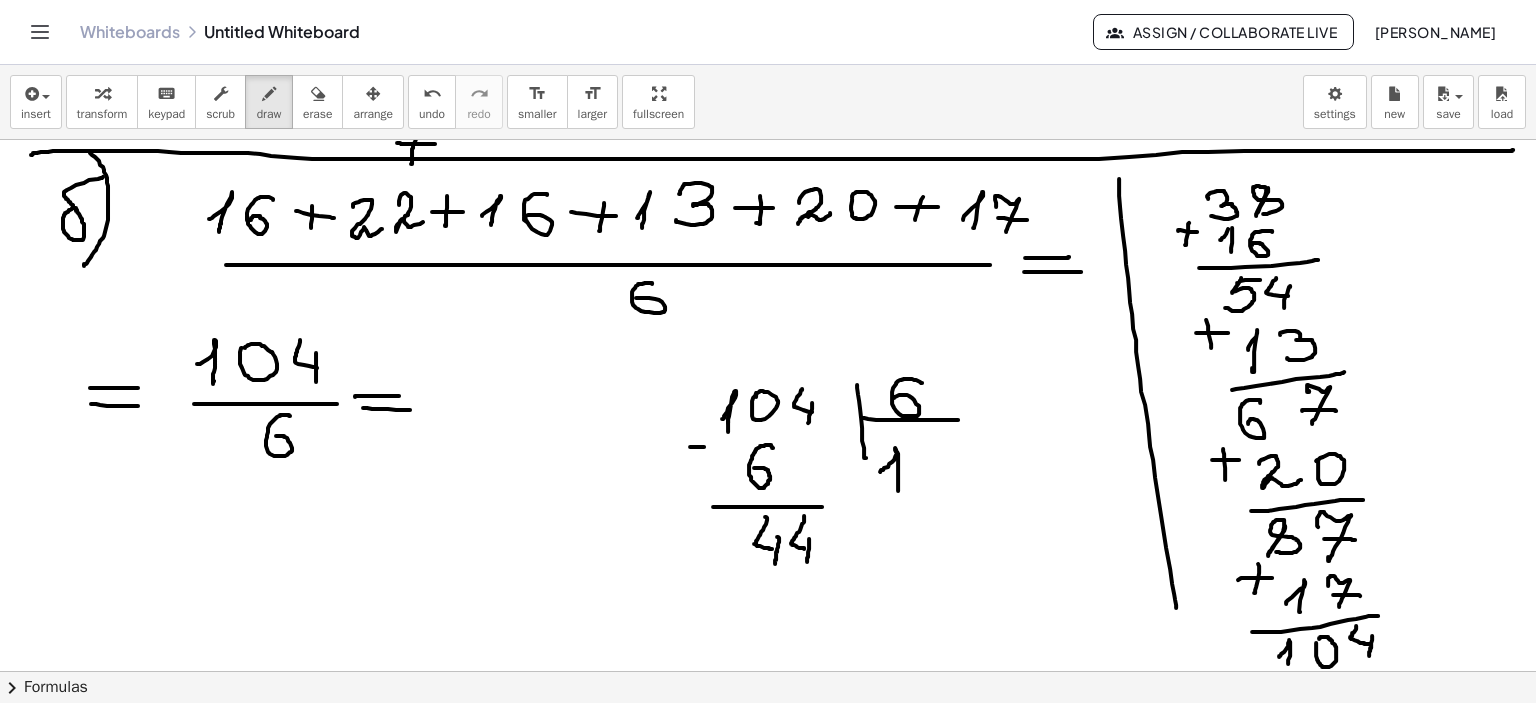 drag, startPoint x: 809, startPoint y: 538, endPoint x: 807, endPoint y: 562, distance: 24.083189 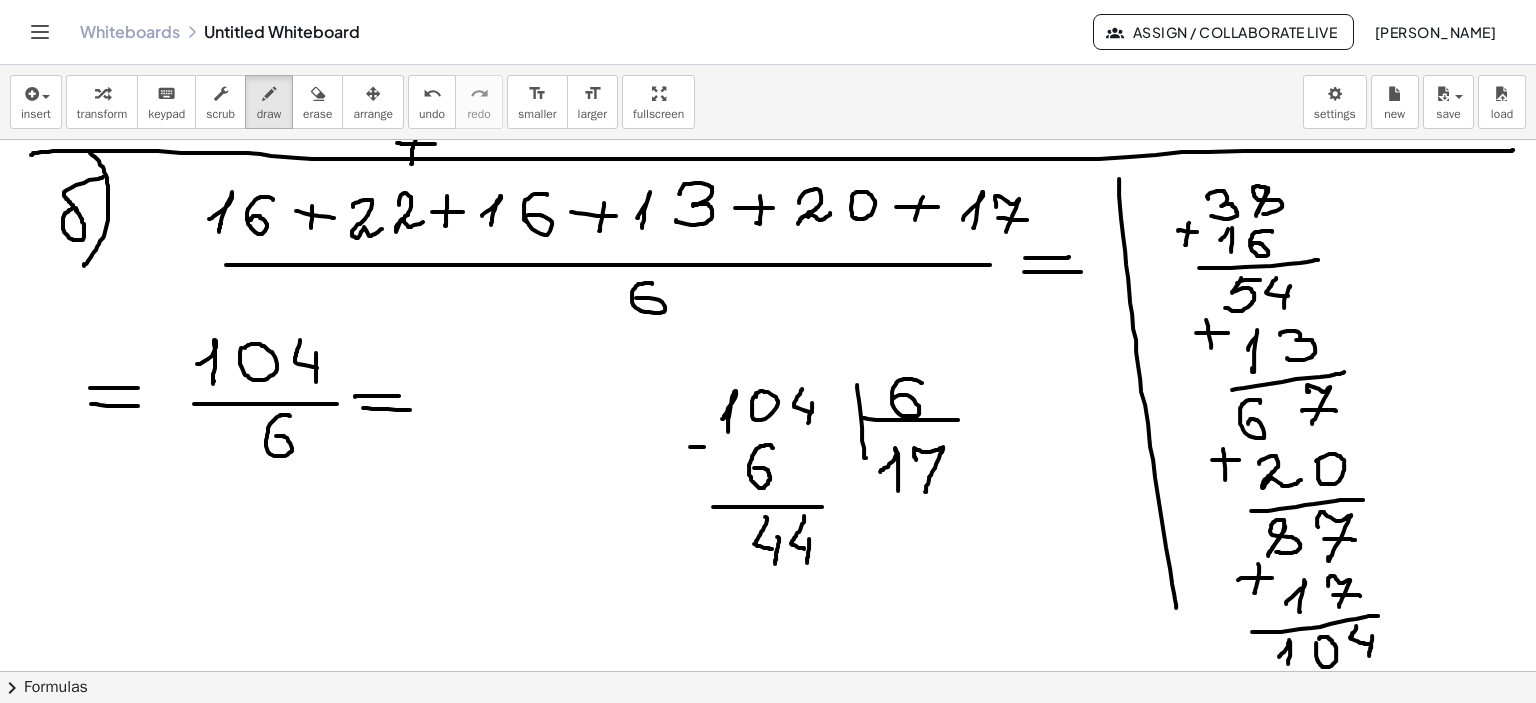 drag, startPoint x: 916, startPoint y: 459, endPoint x: 927, endPoint y: 473, distance: 17.804493 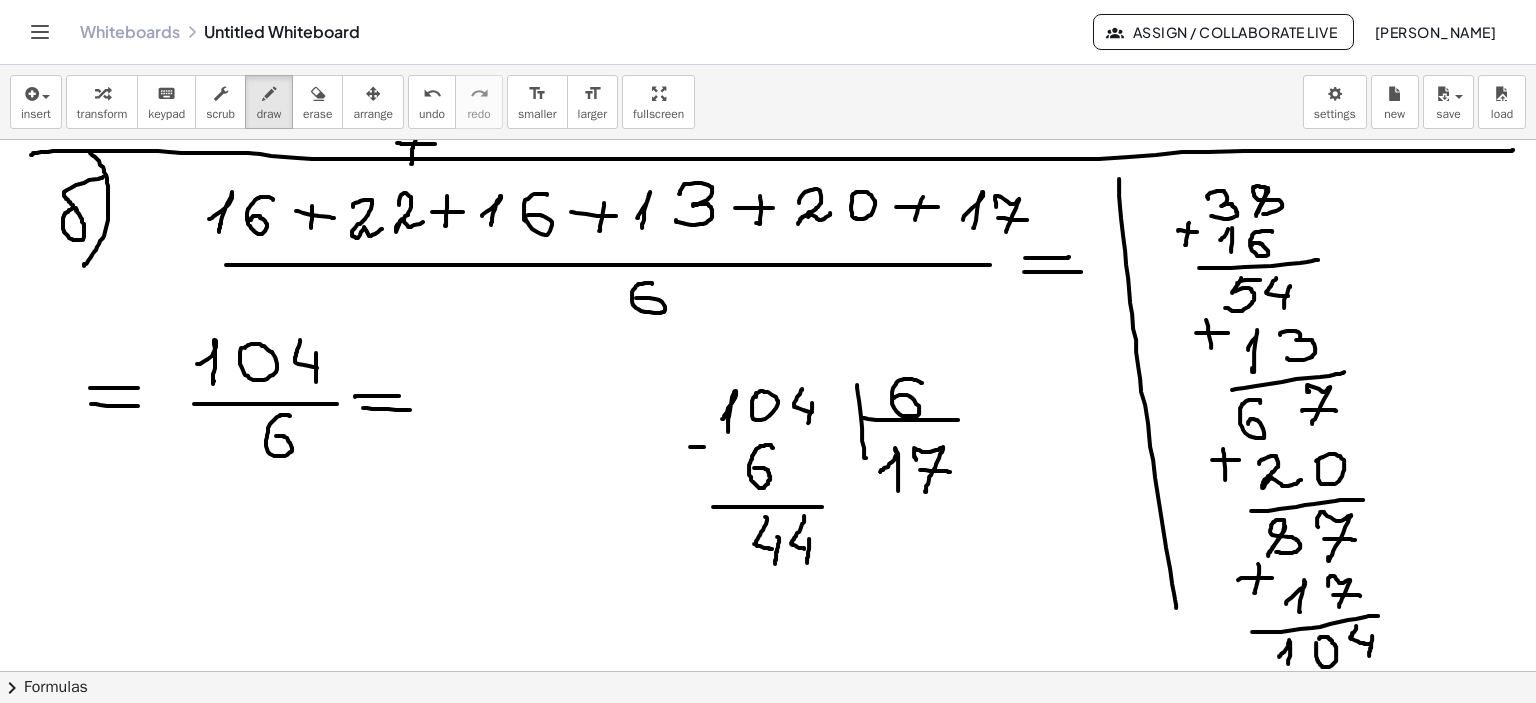 drag, startPoint x: 920, startPoint y: 469, endPoint x: 950, endPoint y: 471, distance: 30.066593 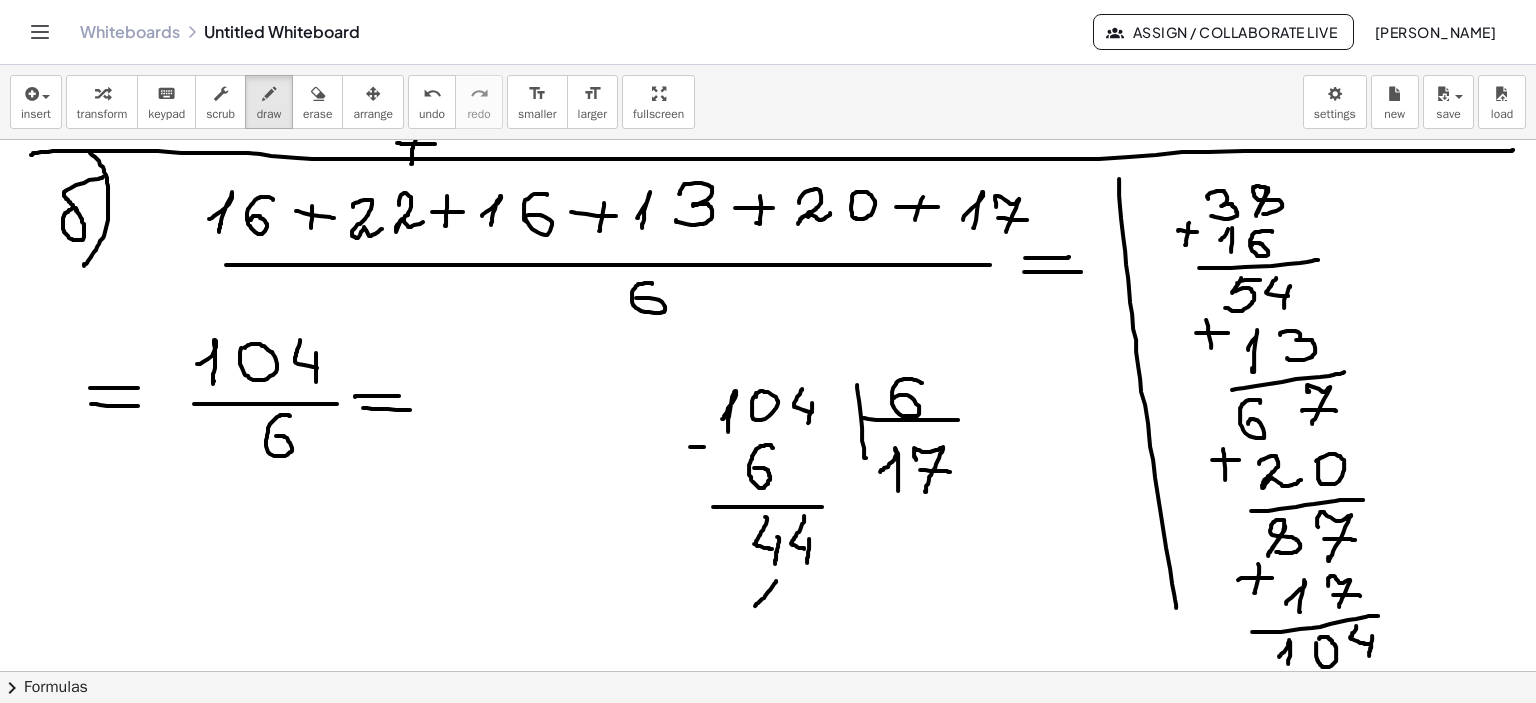 drag, startPoint x: 776, startPoint y: 580, endPoint x: 782, endPoint y: 611, distance: 31.575306 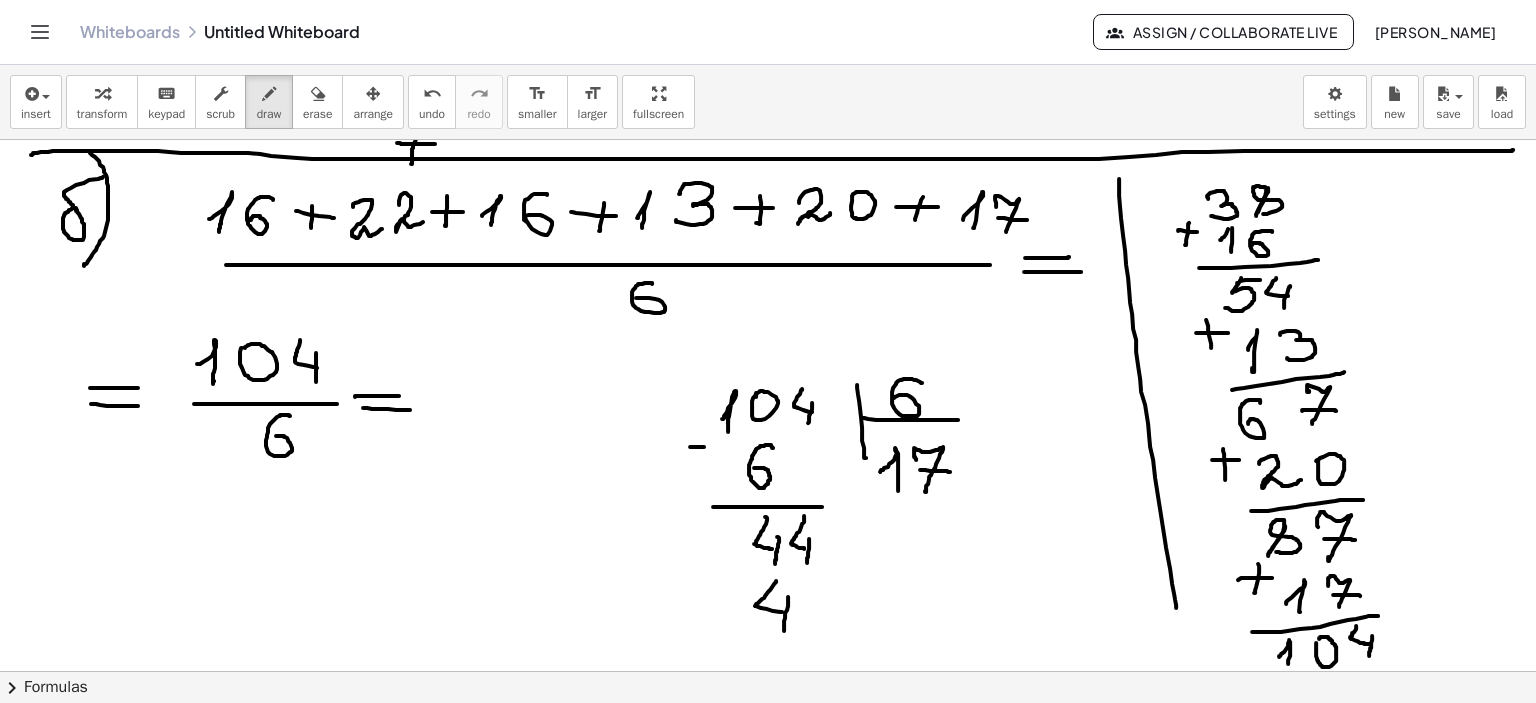 drag, startPoint x: 788, startPoint y: 596, endPoint x: 784, endPoint y: 630, distance: 34.234486 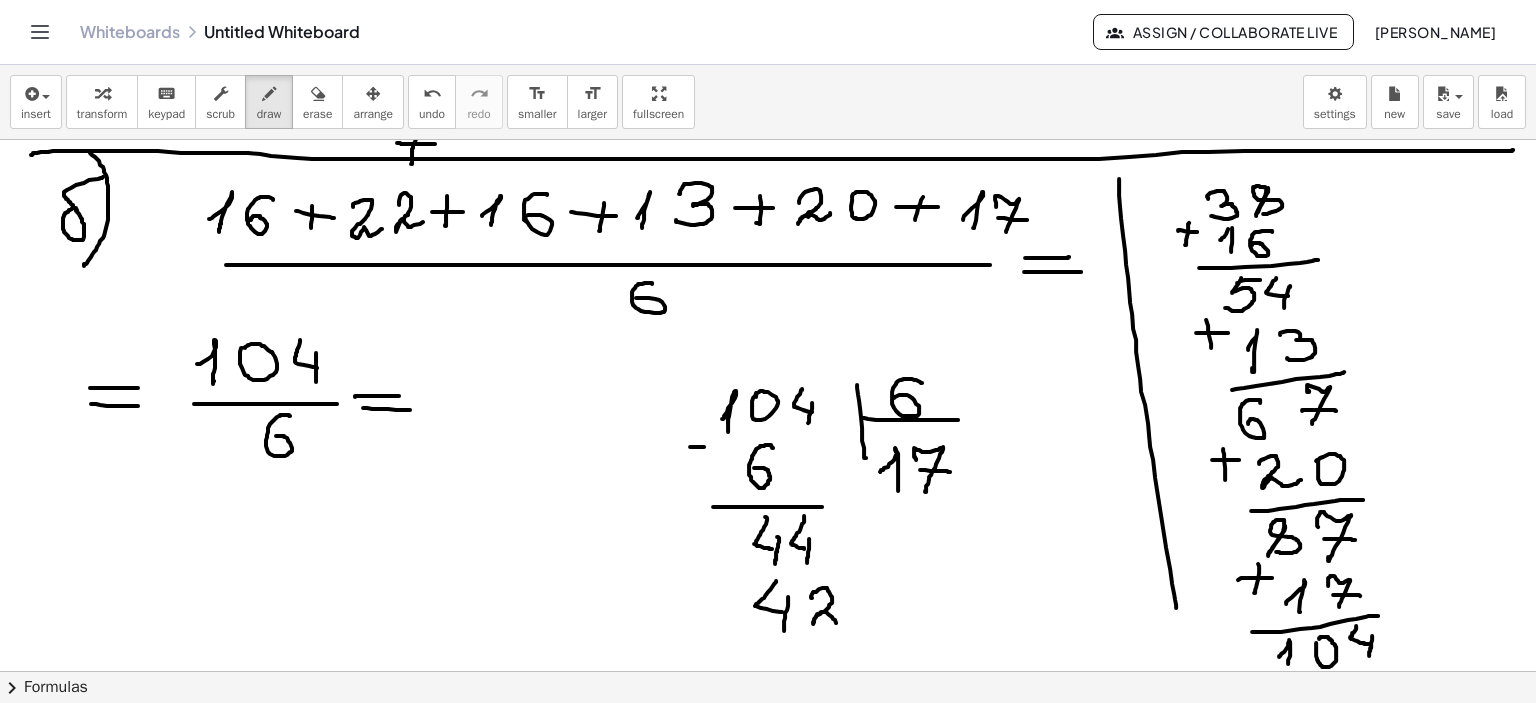 drag, startPoint x: 812, startPoint y: 597, endPoint x: 842, endPoint y: 616, distance: 35.510563 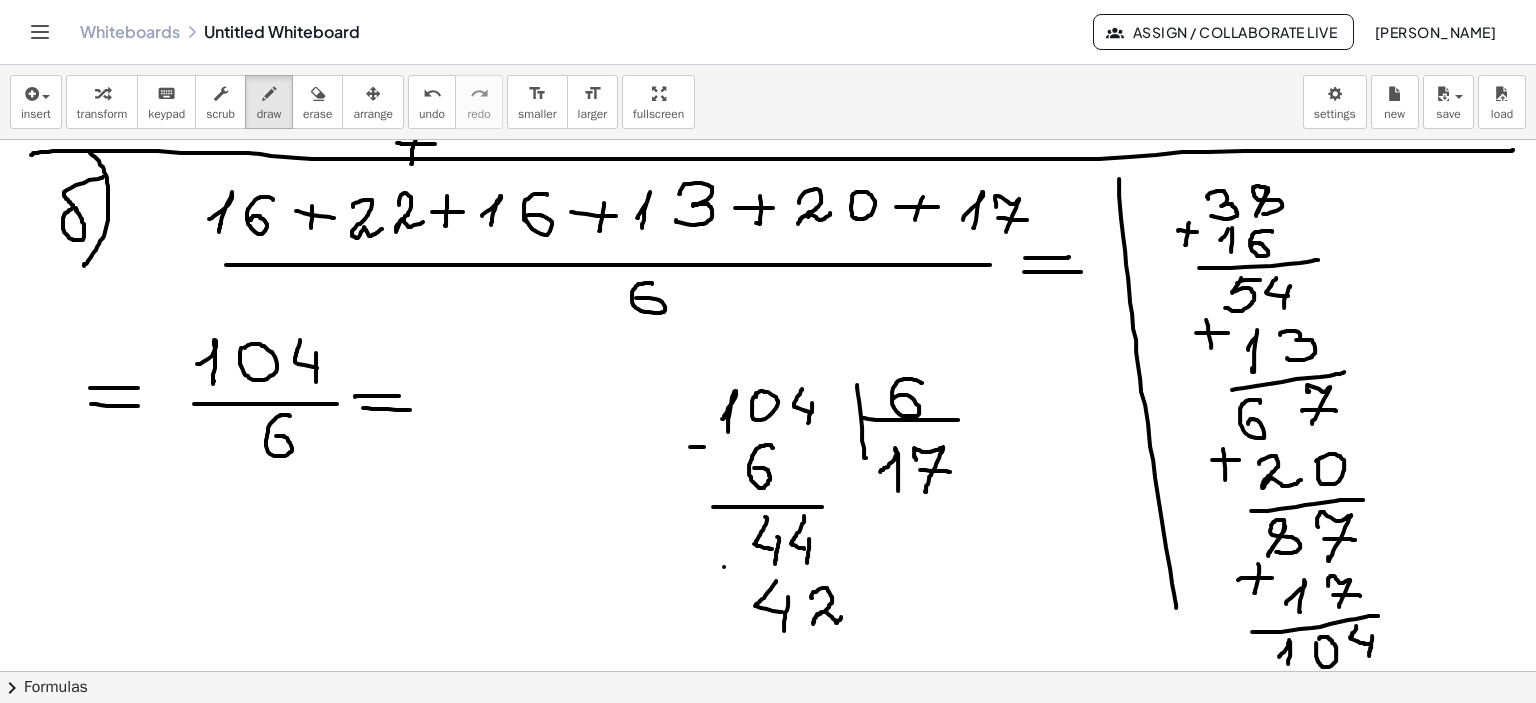 drag, startPoint x: 724, startPoint y: 566, endPoint x: 751, endPoint y: 567, distance: 27.018513 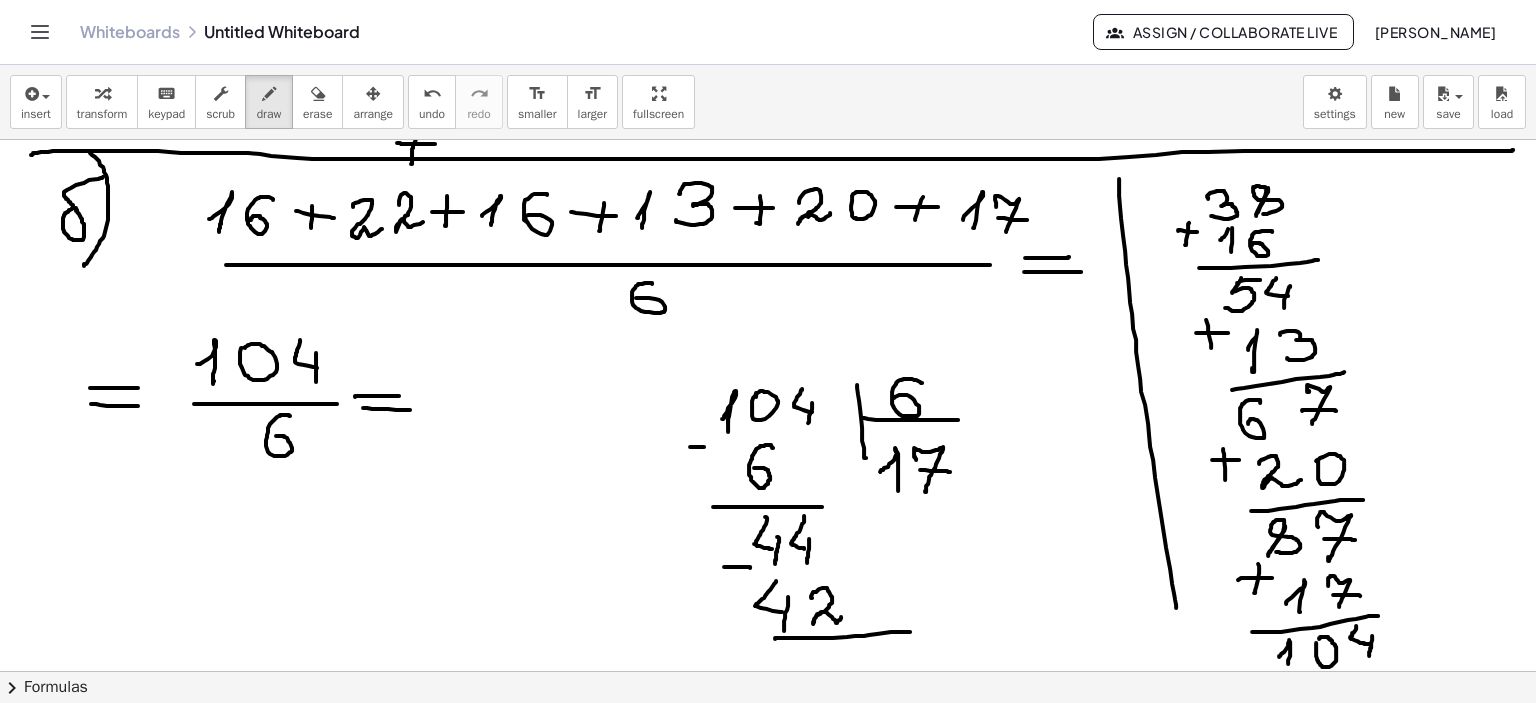 drag, startPoint x: 775, startPoint y: 638, endPoint x: 910, endPoint y: 631, distance: 135.18137 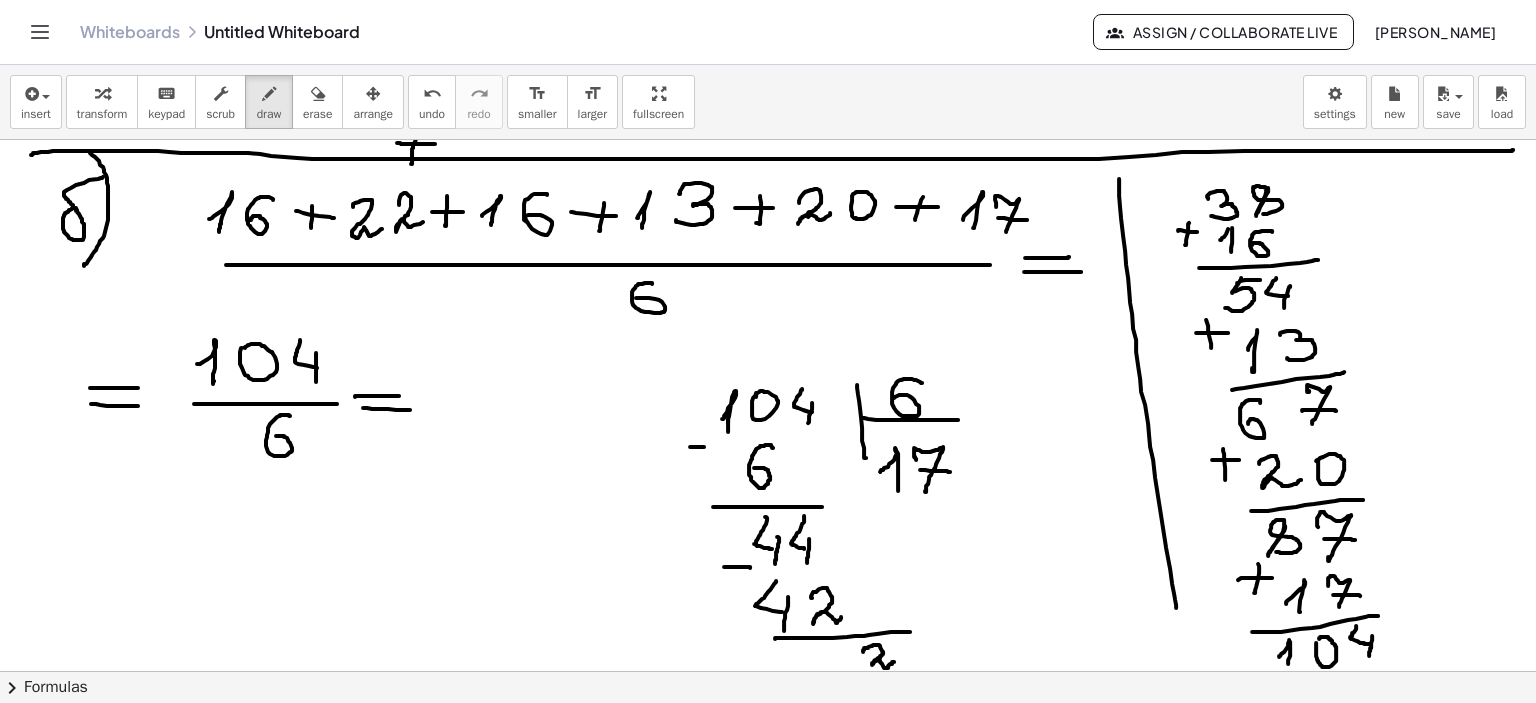 drag, startPoint x: 863, startPoint y: 651, endPoint x: 896, endPoint y: 659, distance: 33.955853 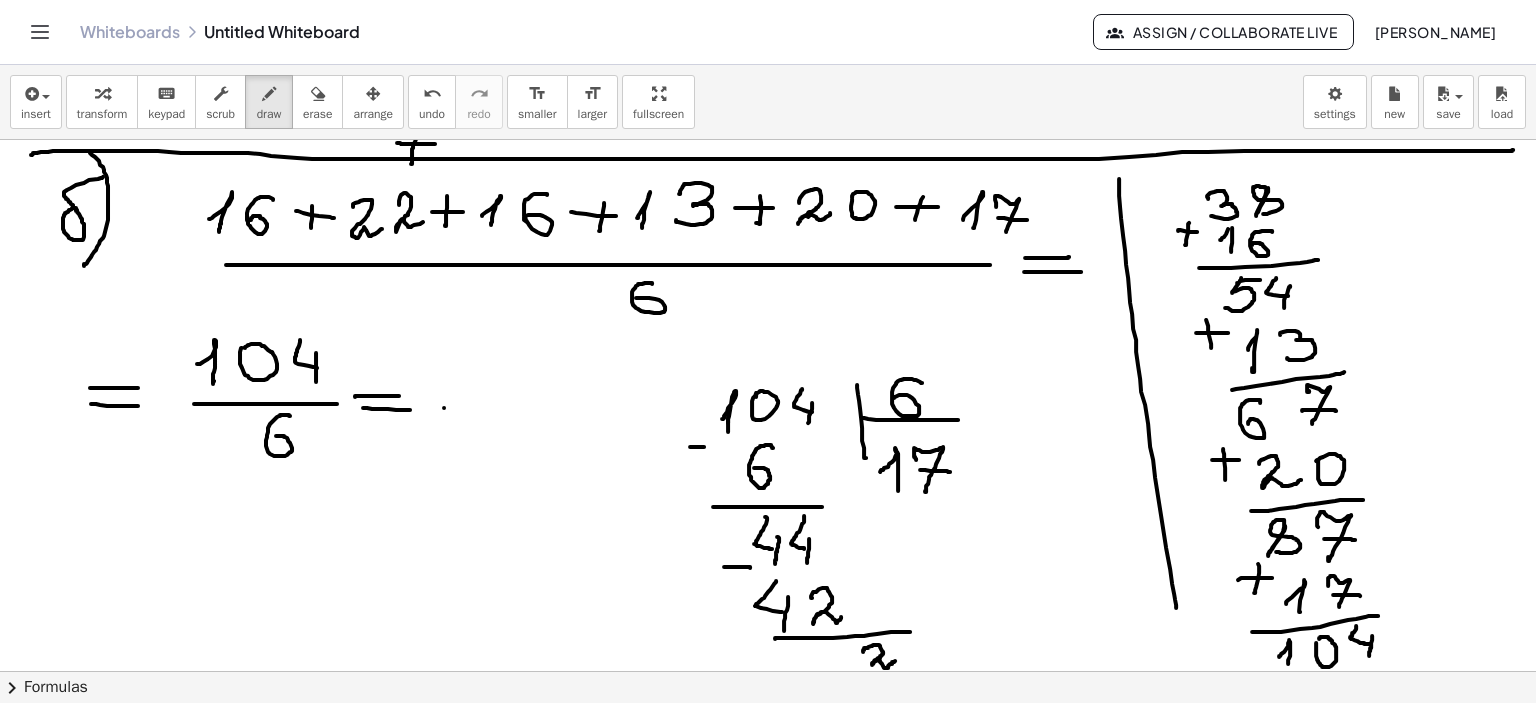 click at bounding box center (768, -340) 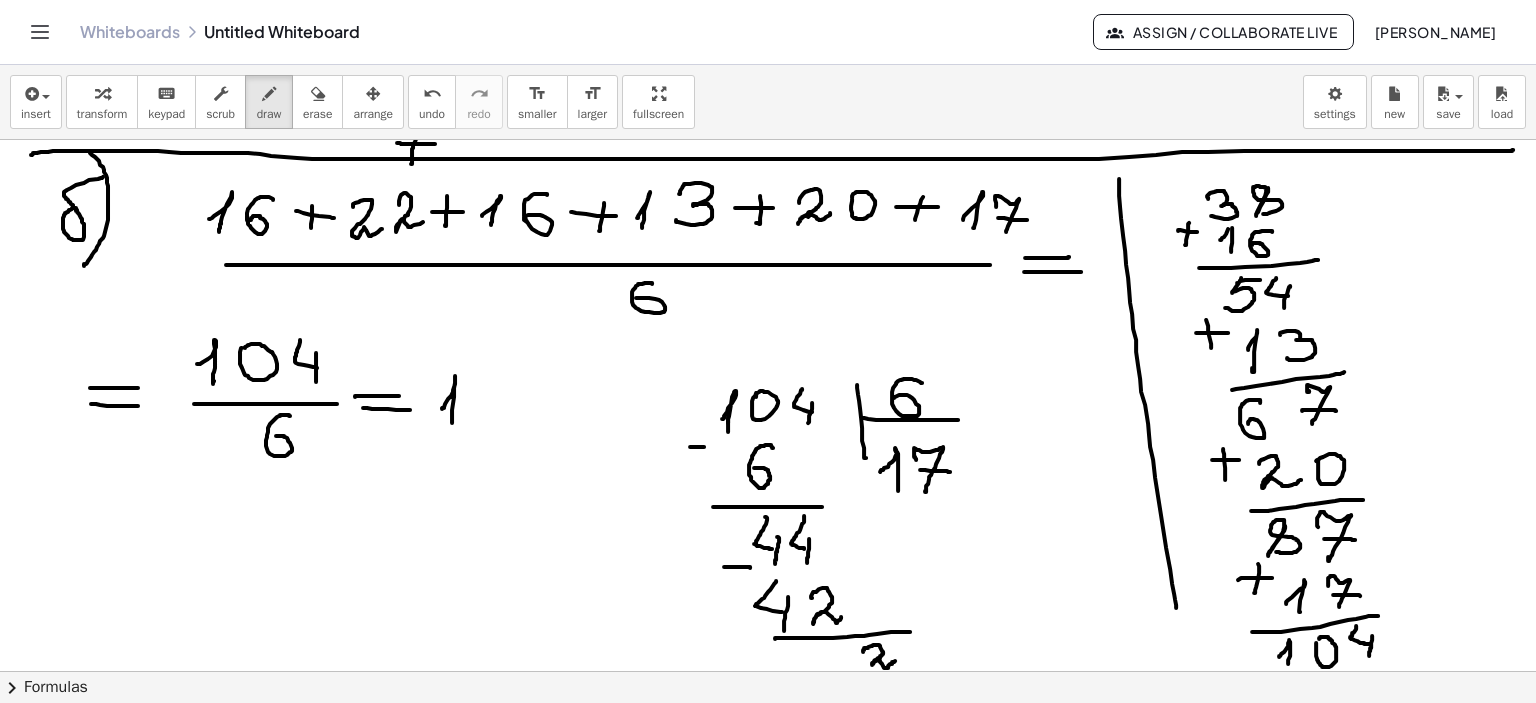 drag, startPoint x: 455, startPoint y: 383, endPoint x: 456, endPoint y: 418, distance: 35.014282 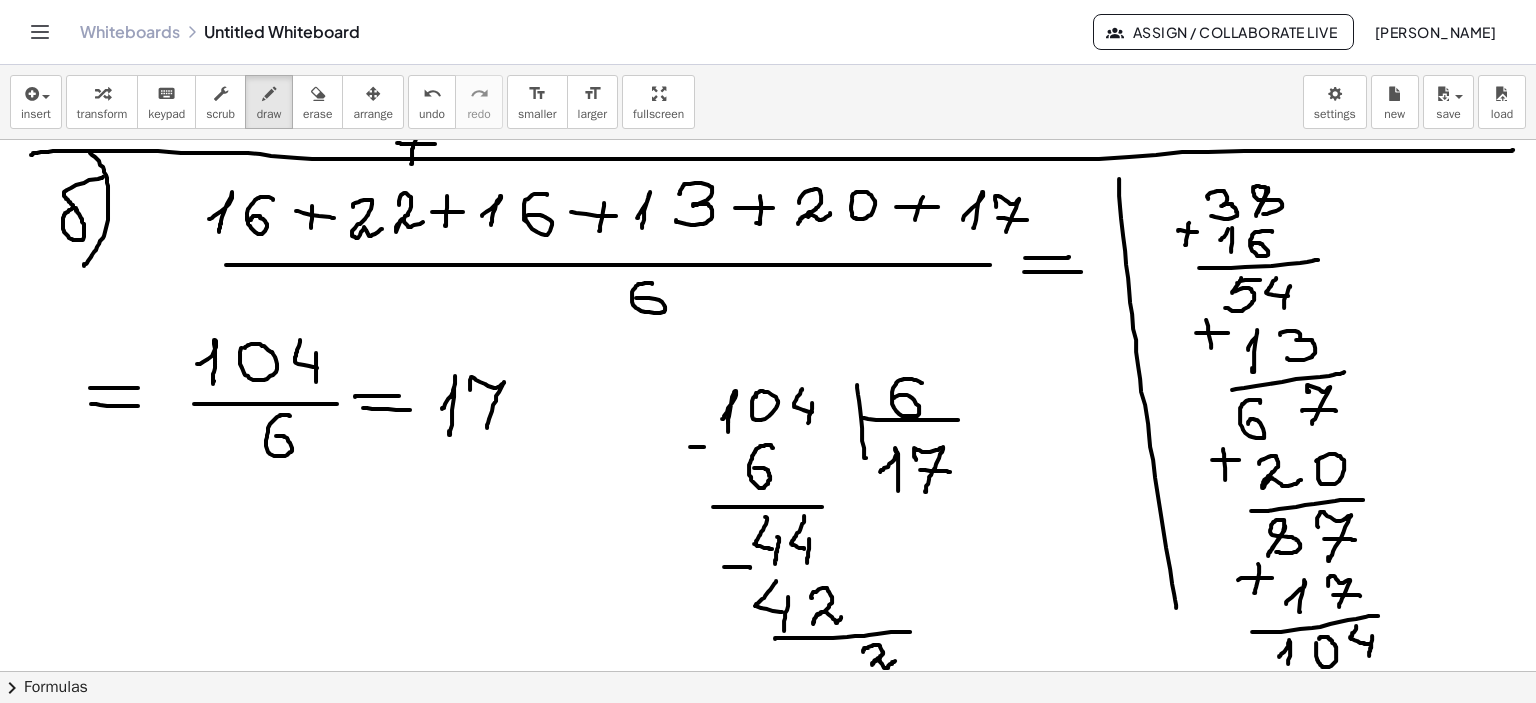 drag, startPoint x: 470, startPoint y: 389, endPoint x: 484, endPoint y: 408, distance: 23.600847 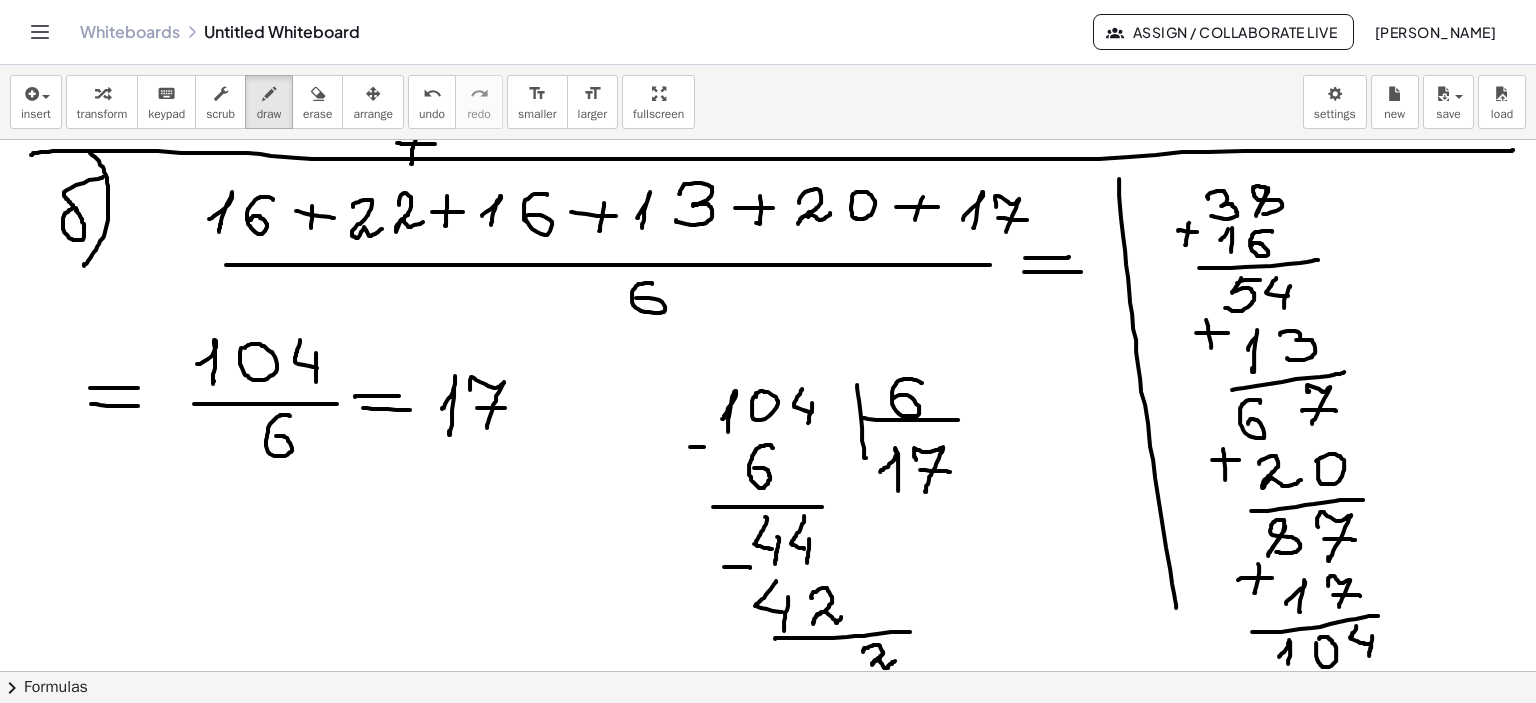 drag, startPoint x: 477, startPoint y: 407, endPoint x: 508, endPoint y: 407, distance: 31 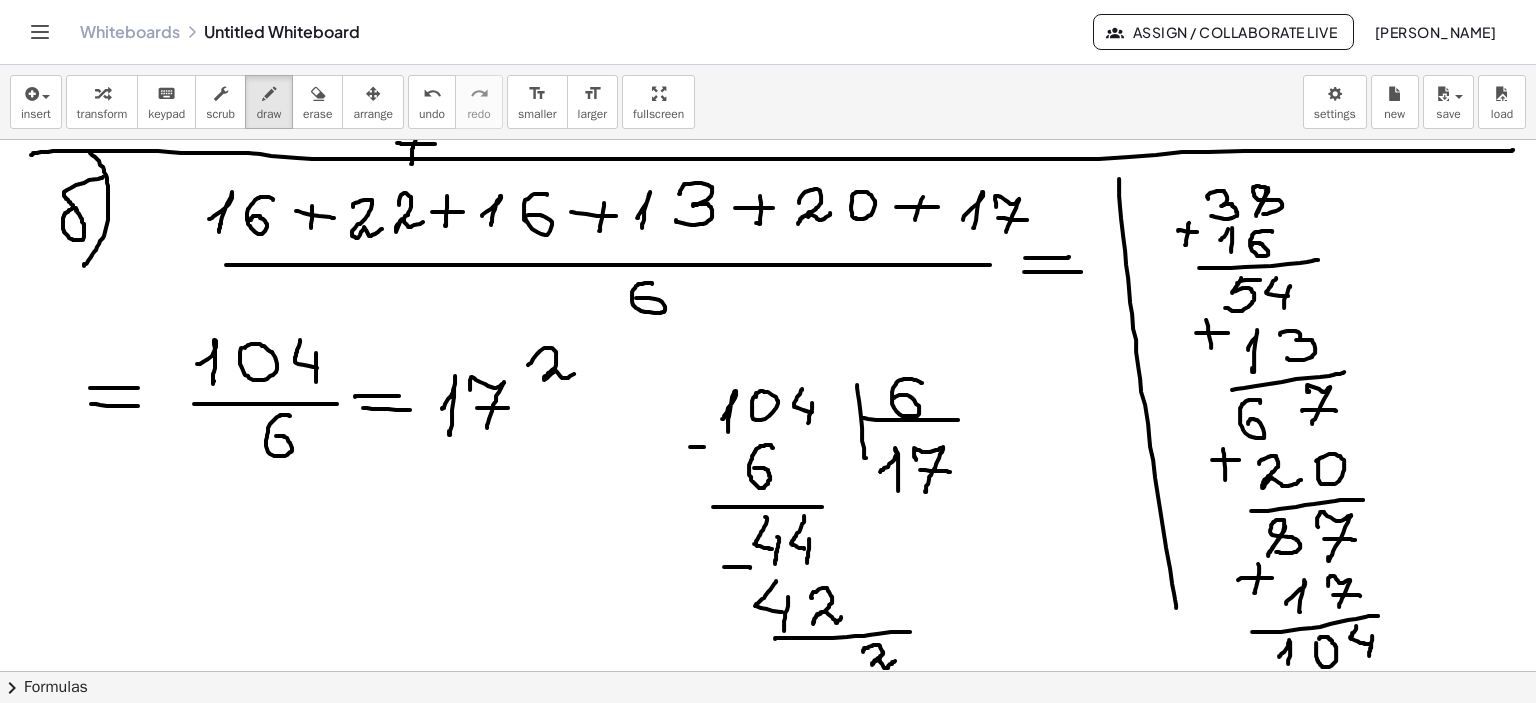 drag, startPoint x: 528, startPoint y: 364, endPoint x: 575, endPoint y: 375, distance: 48.270073 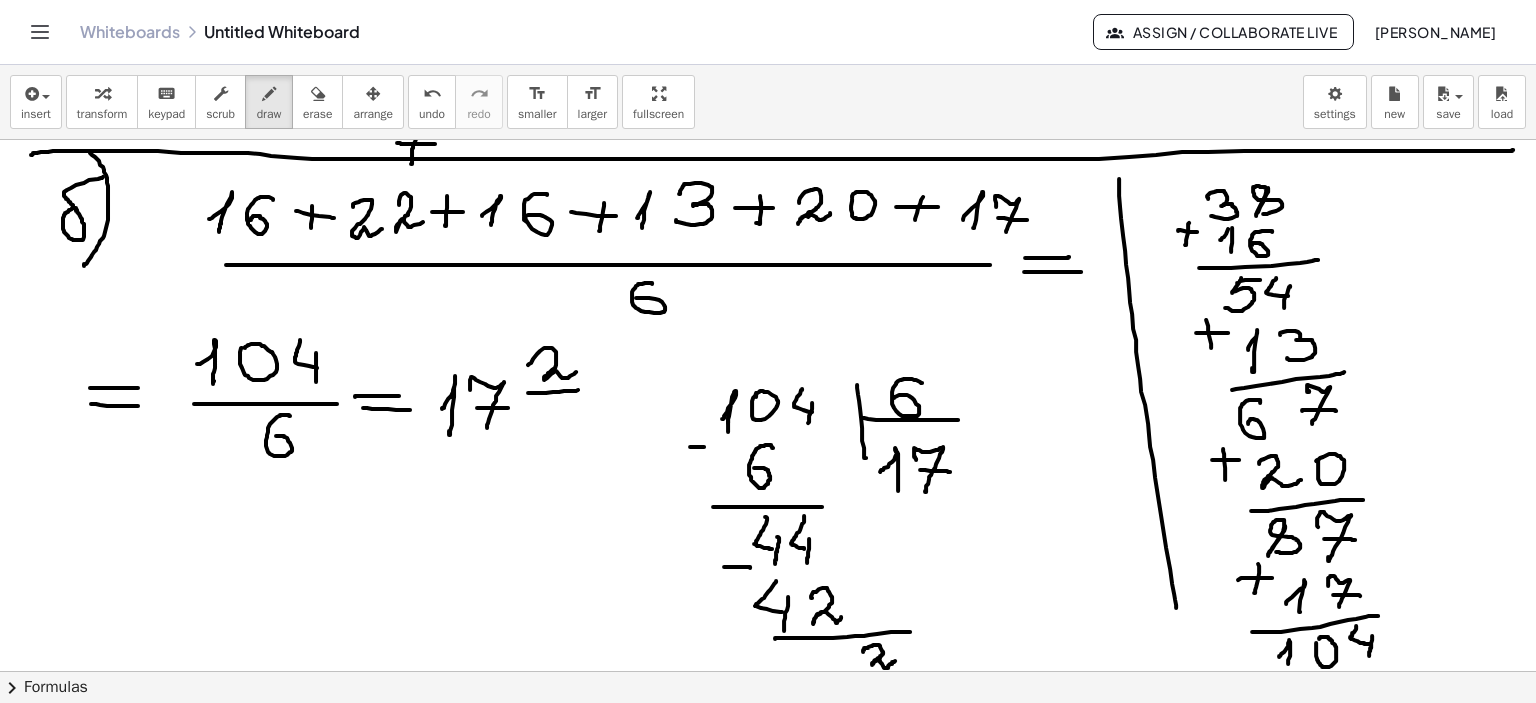 drag, startPoint x: 528, startPoint y: 392, endPoint x: 588, endPoint y: 389, distance: 60.074955 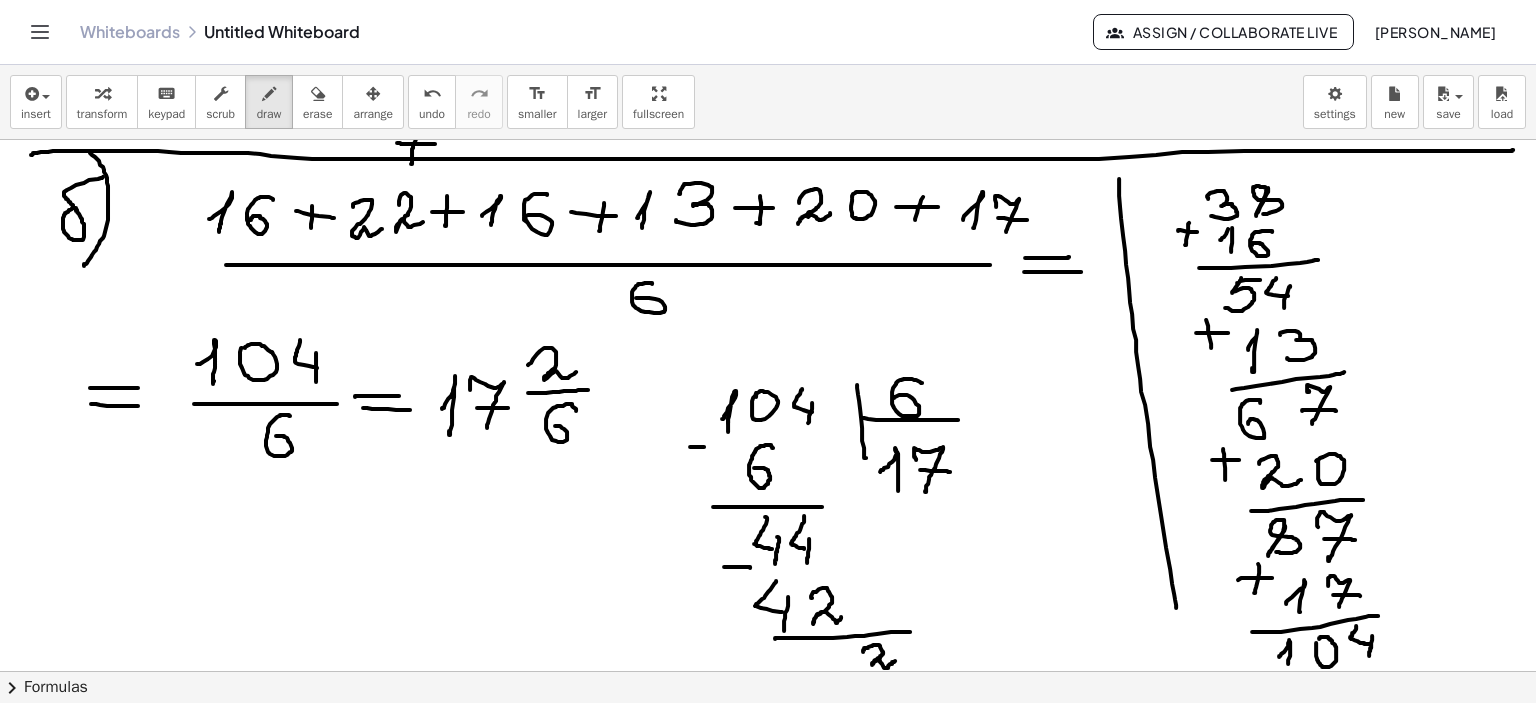 drag, startPoint x: 572, startPoint y: 405, endPoint x: 555, endPoint y: 425, distance: 26.24881 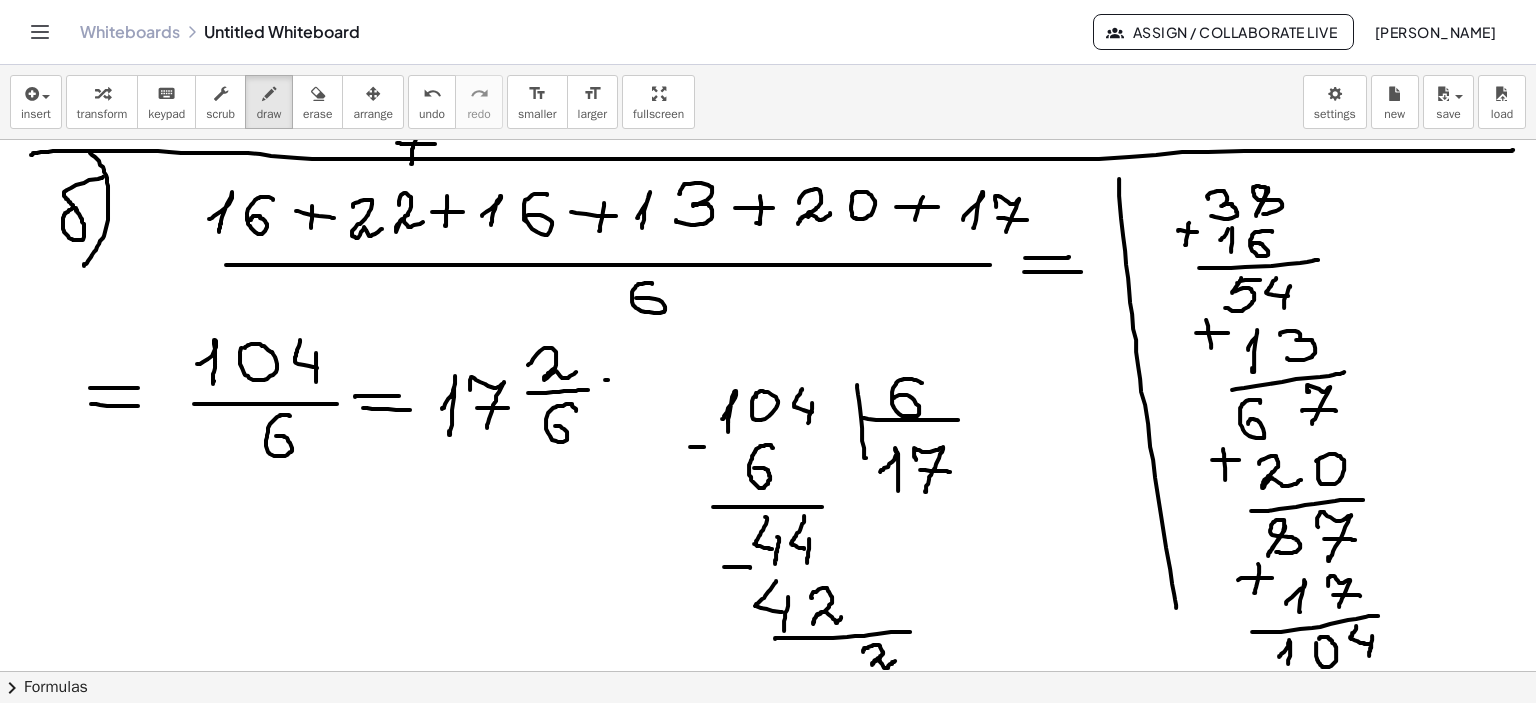 drag, startPoint x: 605, startPoint y: 379, endPoint x: 639, endPoint y: 378, distance: 34.0147 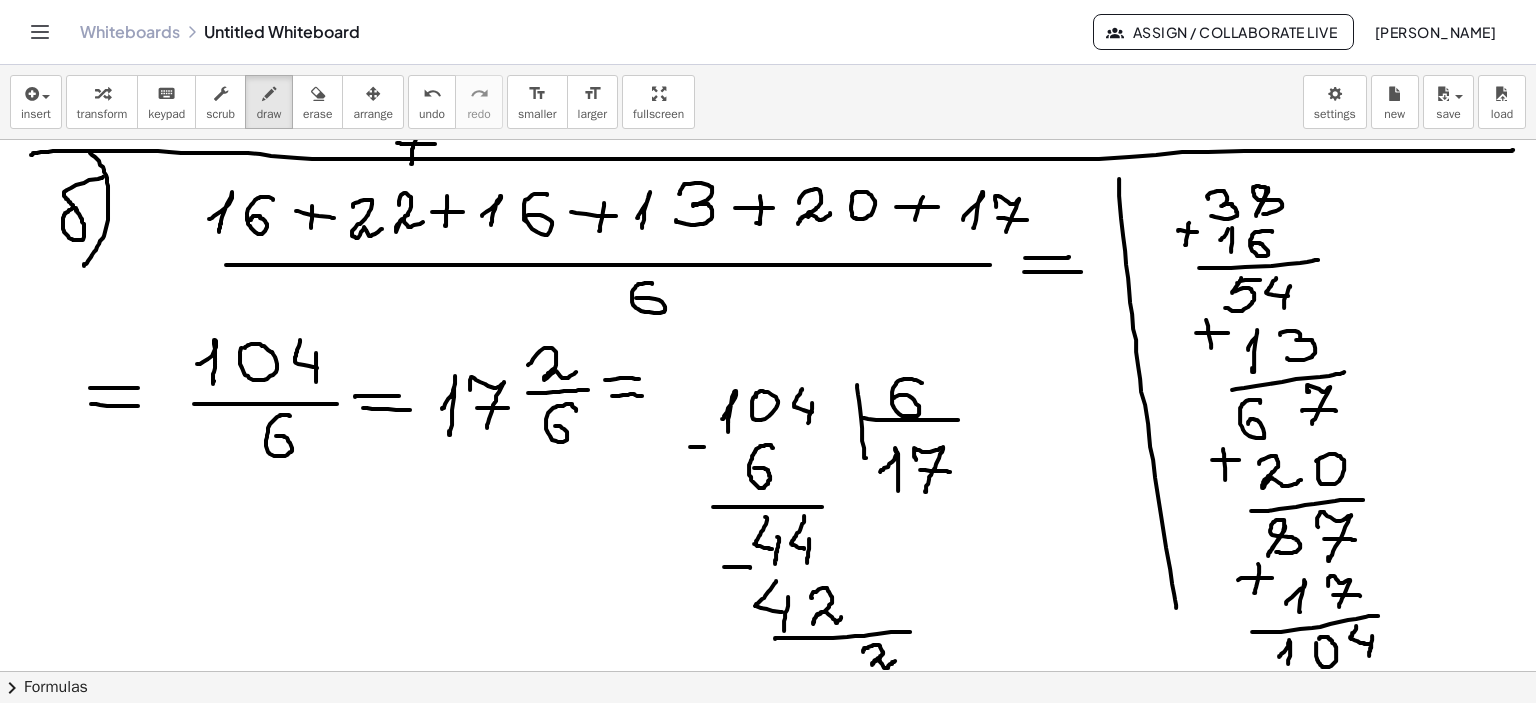 drag, startPoint x: 612, startPoint y: 395, endPoint x: 642, endPoint y: 395, distance: 30 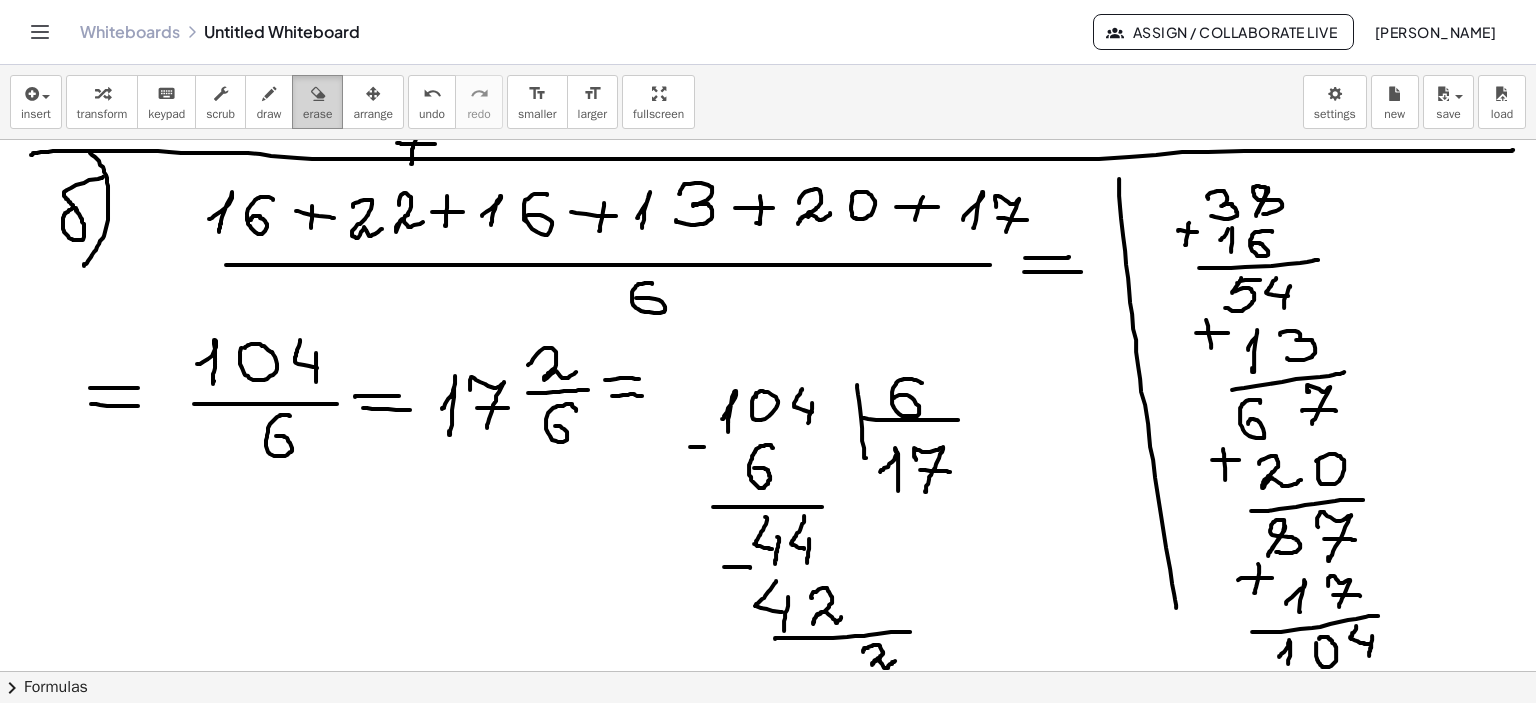 click at bounding box center [317, 93] 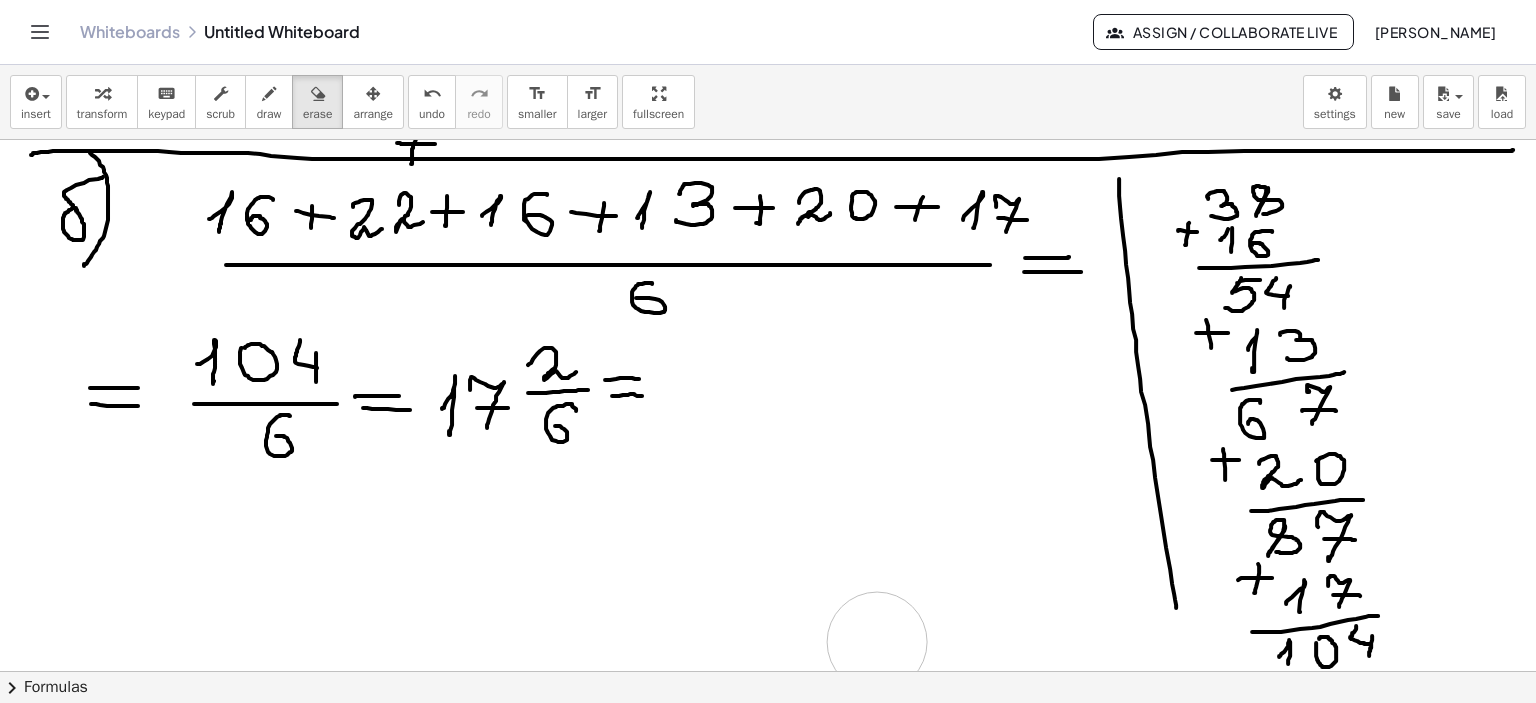 drag, startPoint x: 883, startPoint y: 451, endPoint x: 677, endPoint y: 391, distance: 214.56001 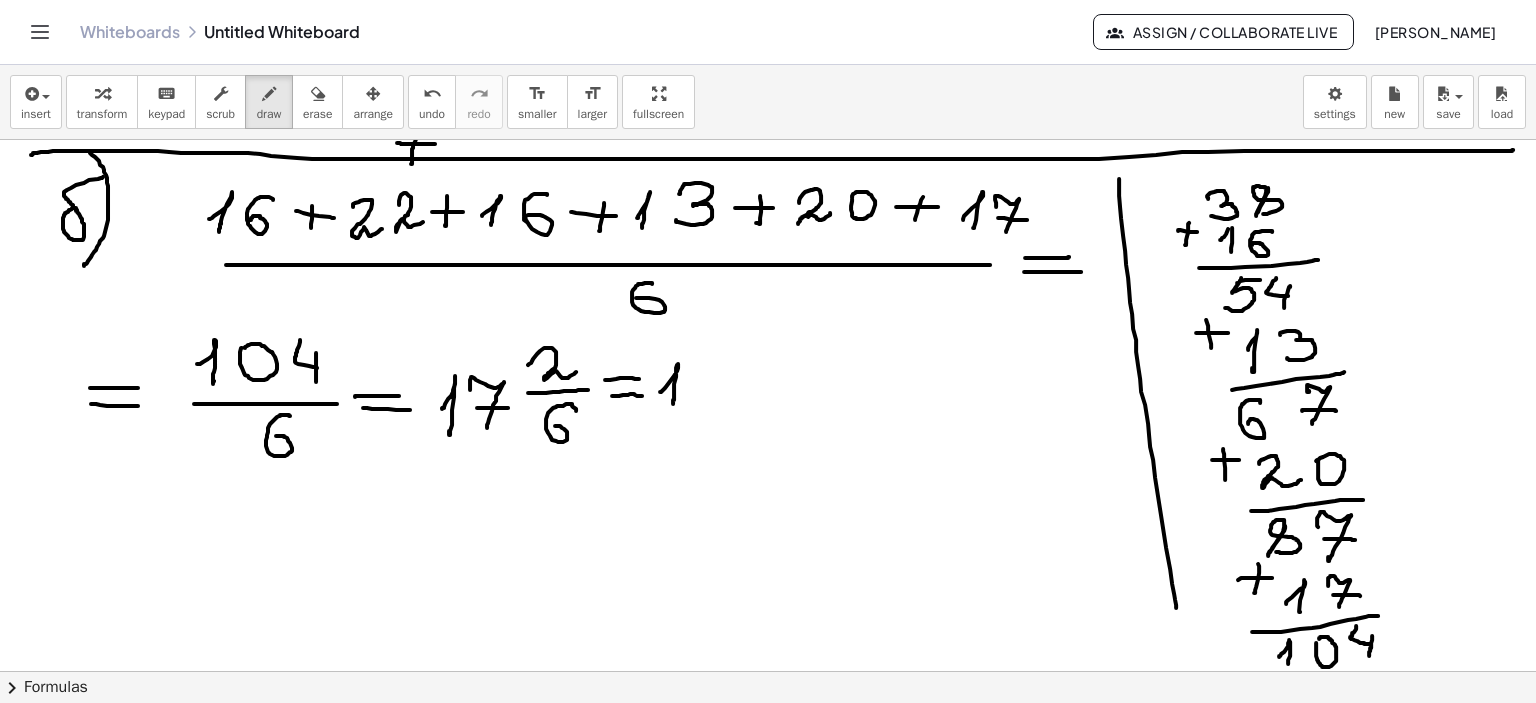 drag, startPoint x: 660, startPoint y: 391, endPoint x: 673, endPoint y: 403, distance: 17.691807 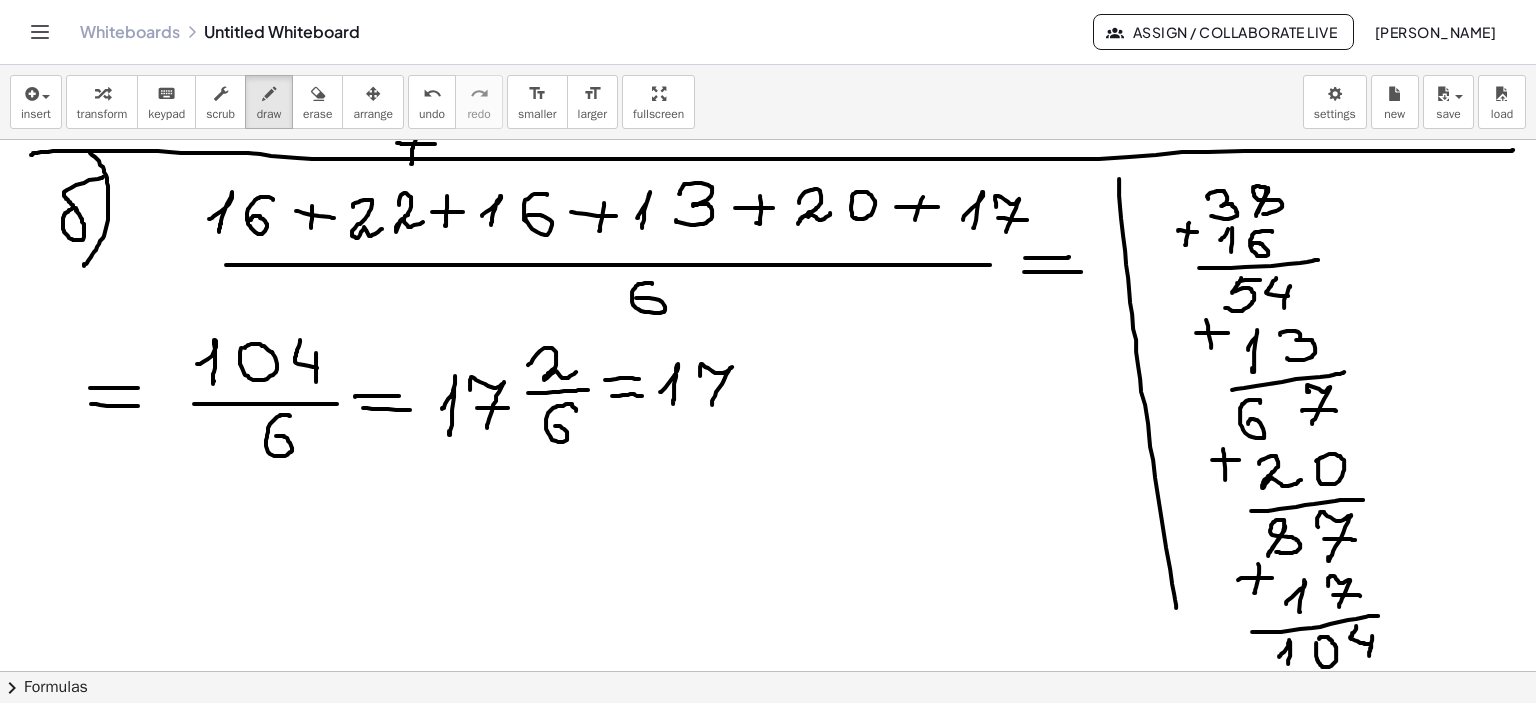 drag, startPoint x: 700, startPoint y: 375, endPoint x: 707, endPoint y: 391, distance: 17.464249 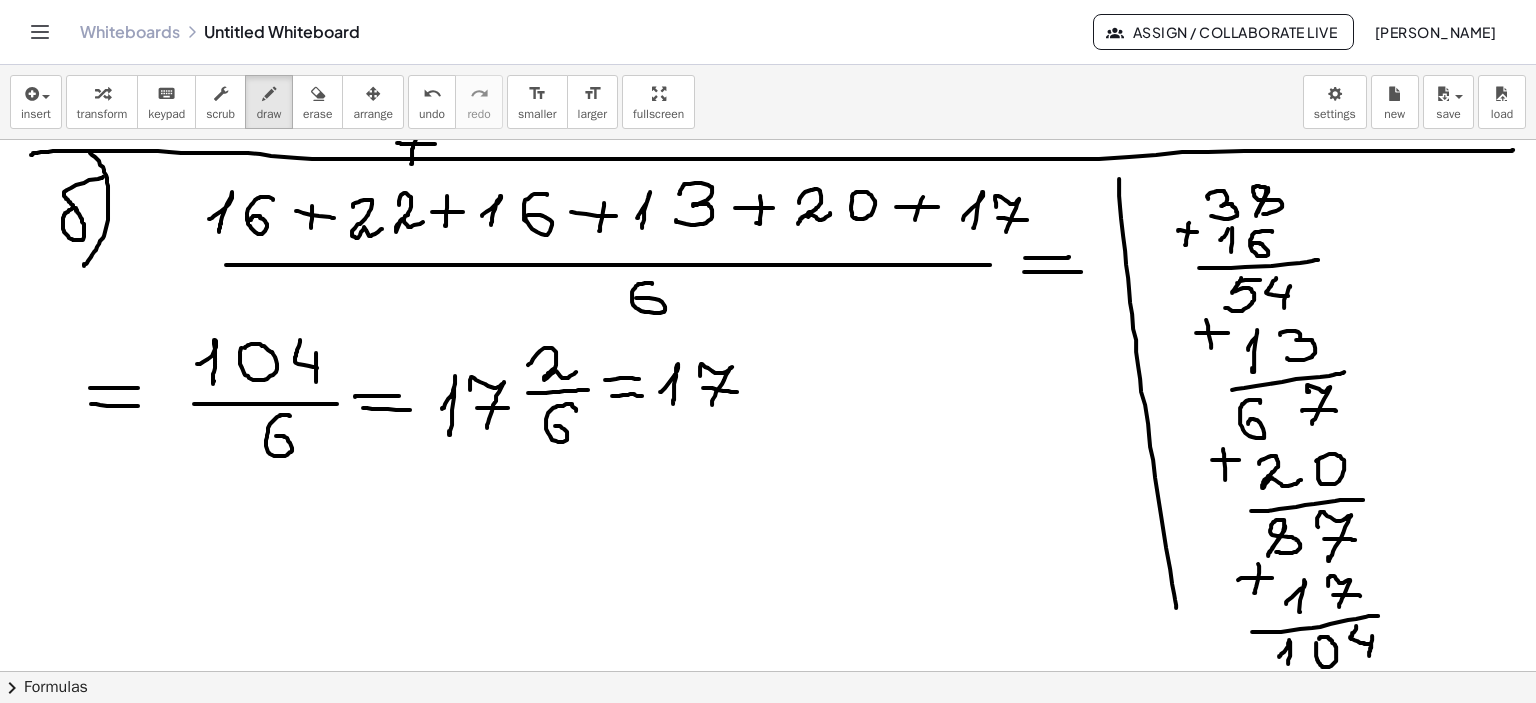 click at bounding box center [768, -340] 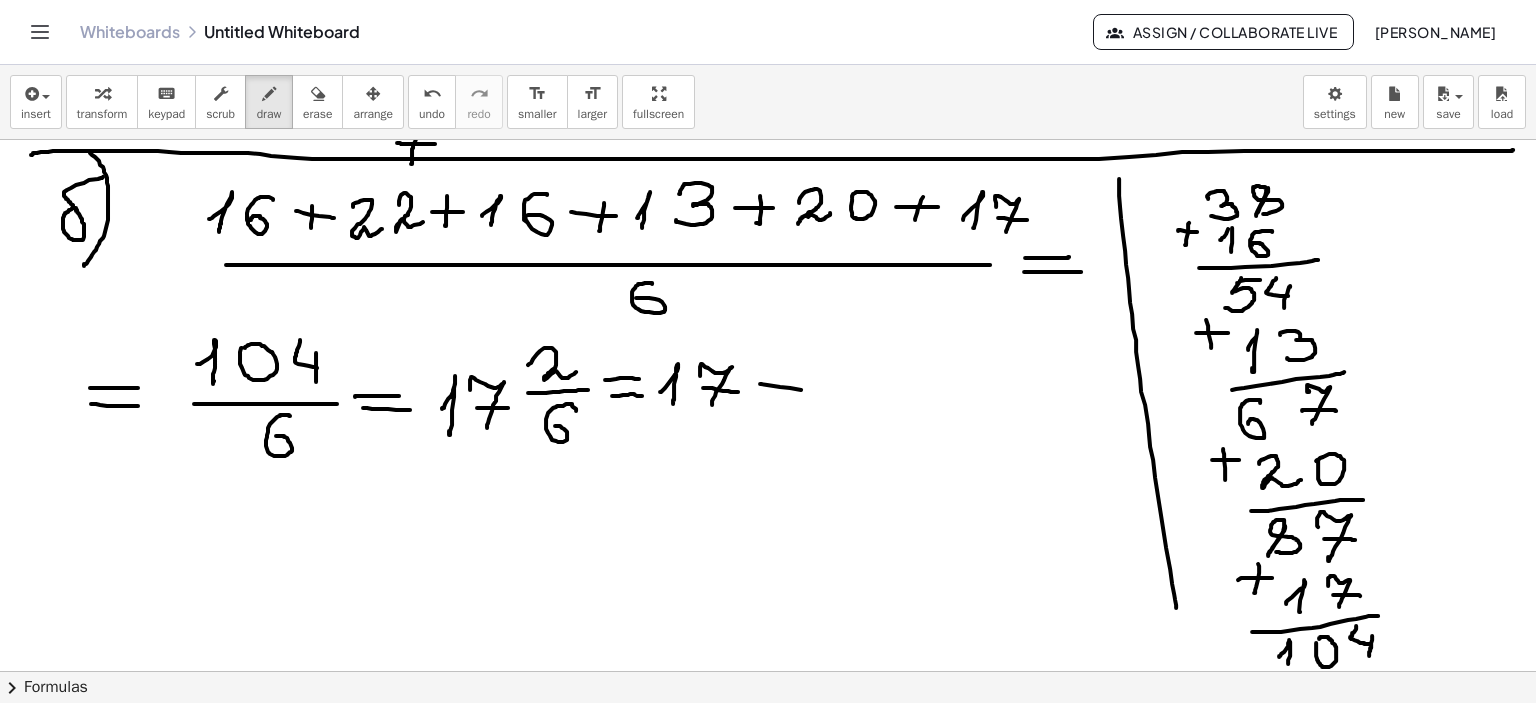 drag, startPoint x: 767, startPoint y: 384, endPoint x: 829, endPoint y: 389, distance: 62.201286 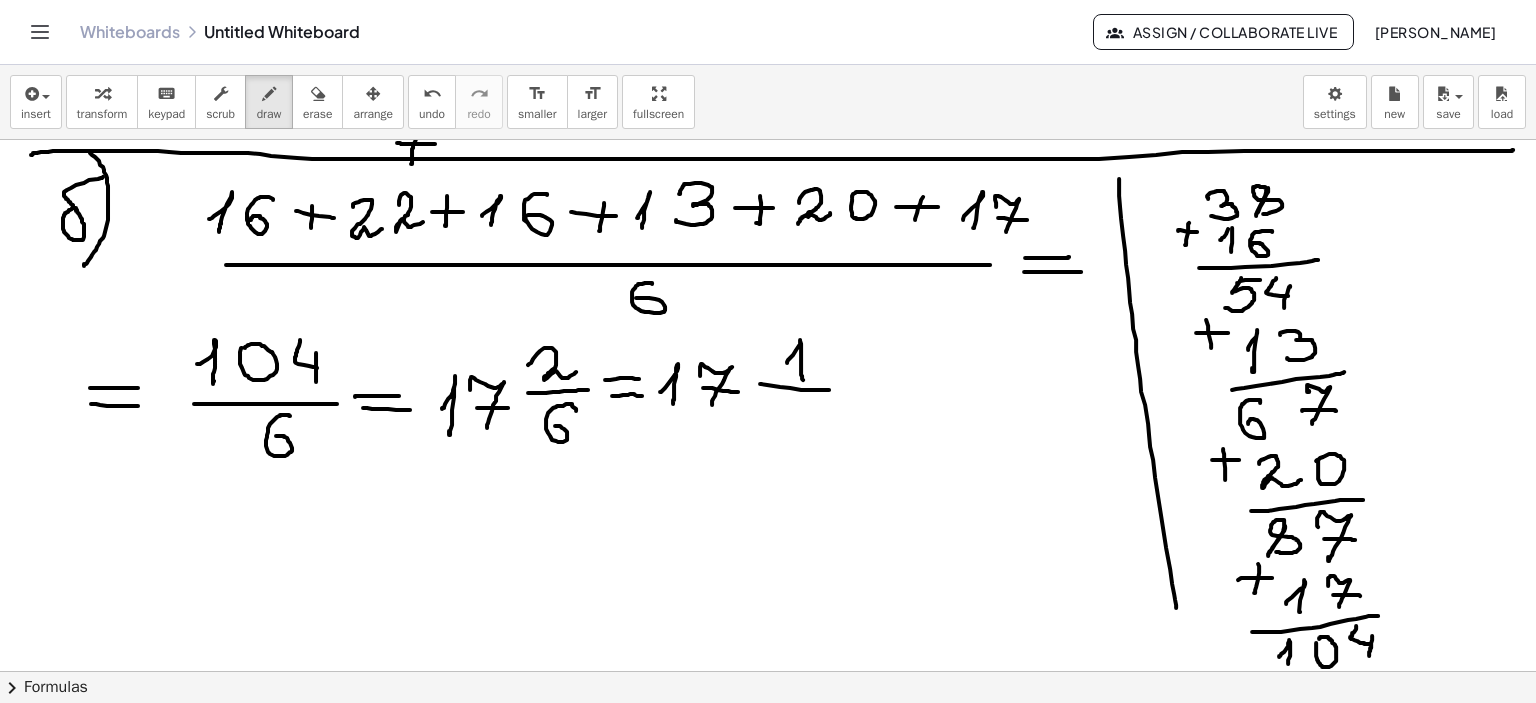 drag, startPoint x: 787, startPoint y: 362, endPoint x: 803, endPoint y: 379, distance: 23.345236 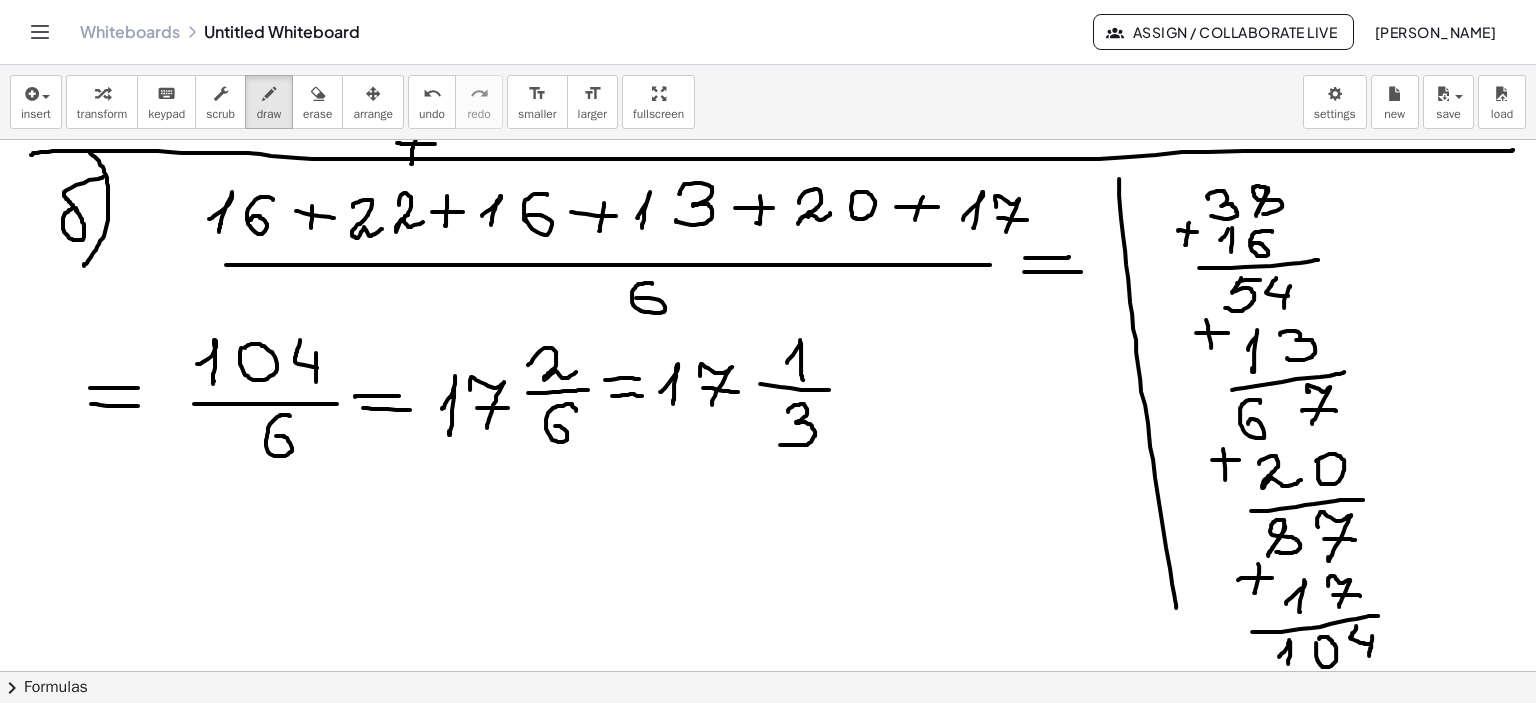 drag, startPoint x: 788, startPoint y: 411, endPoint x: 778, endPoint y: 444, distance: 34.48188 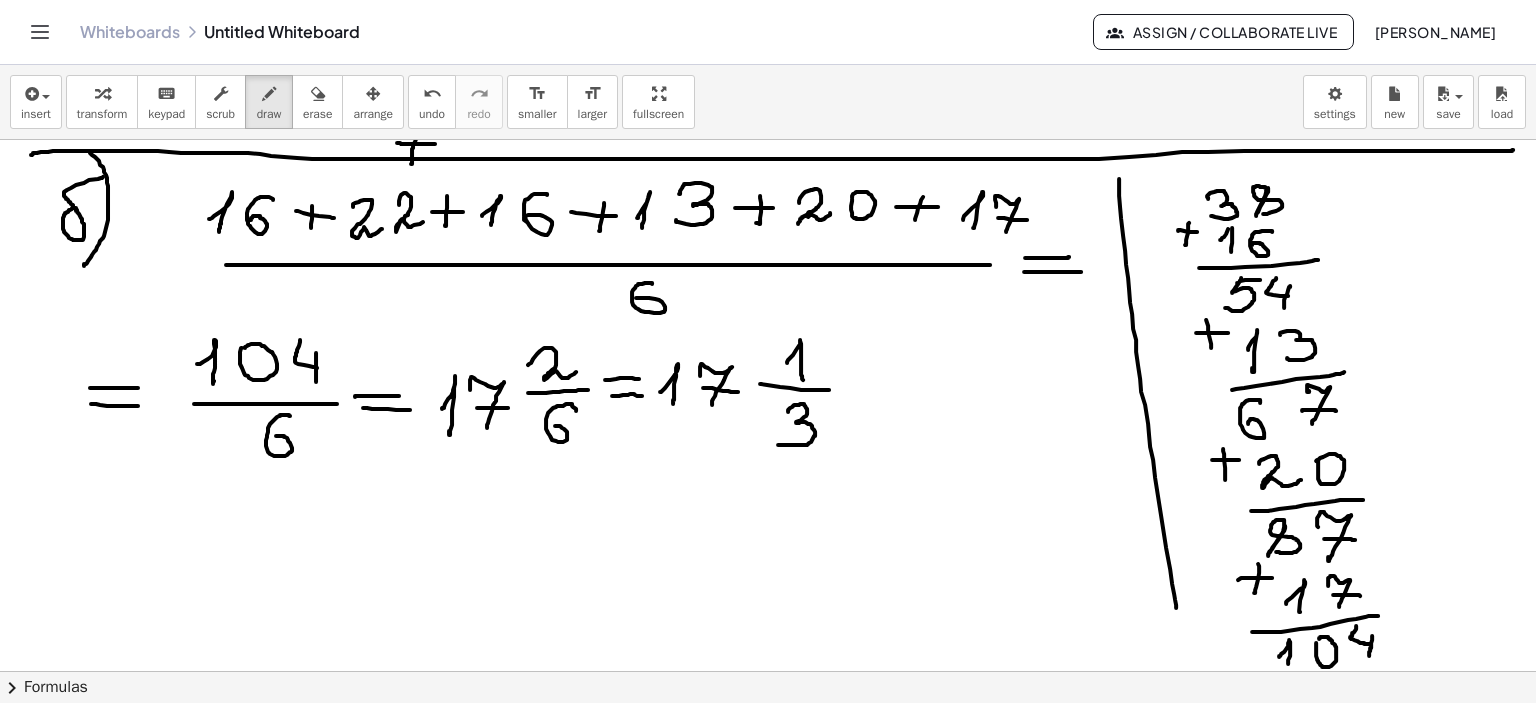 click at bounding box center [768, -340] 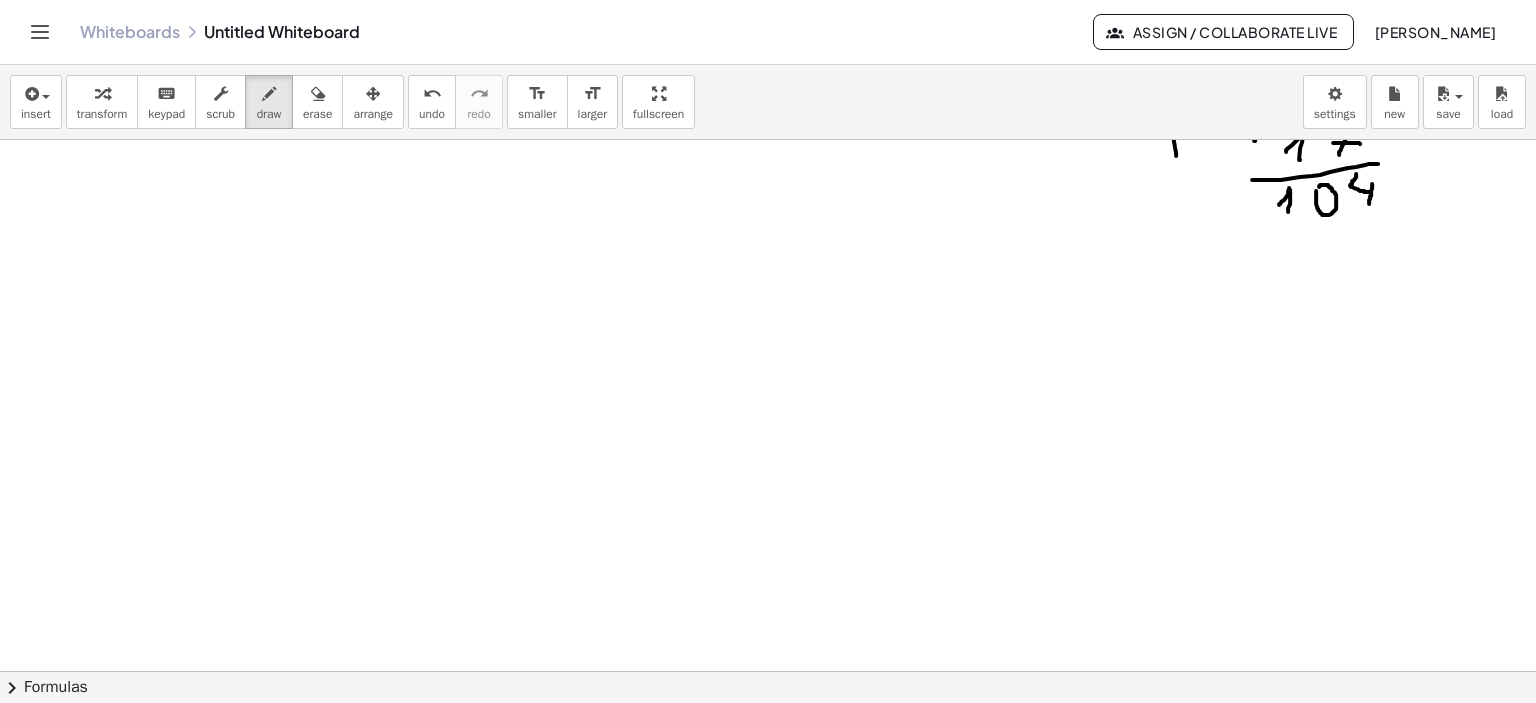 scroll, scrollTop: 2128, scrollLeft: 0, axis: vertical 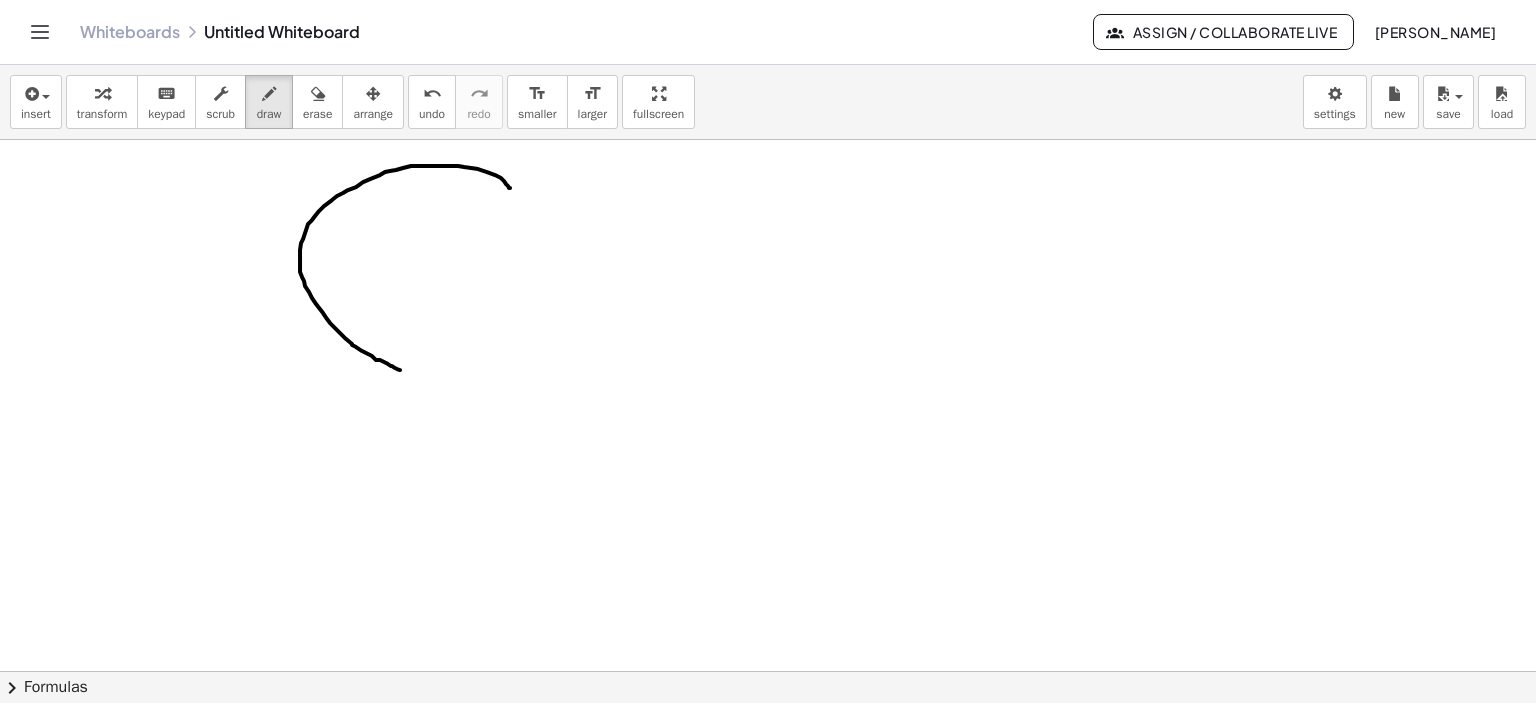 drag, startPoint x: 510, startPoint y: 187, endPoint x: 412, endPoint y: 363, distance: 201.44478 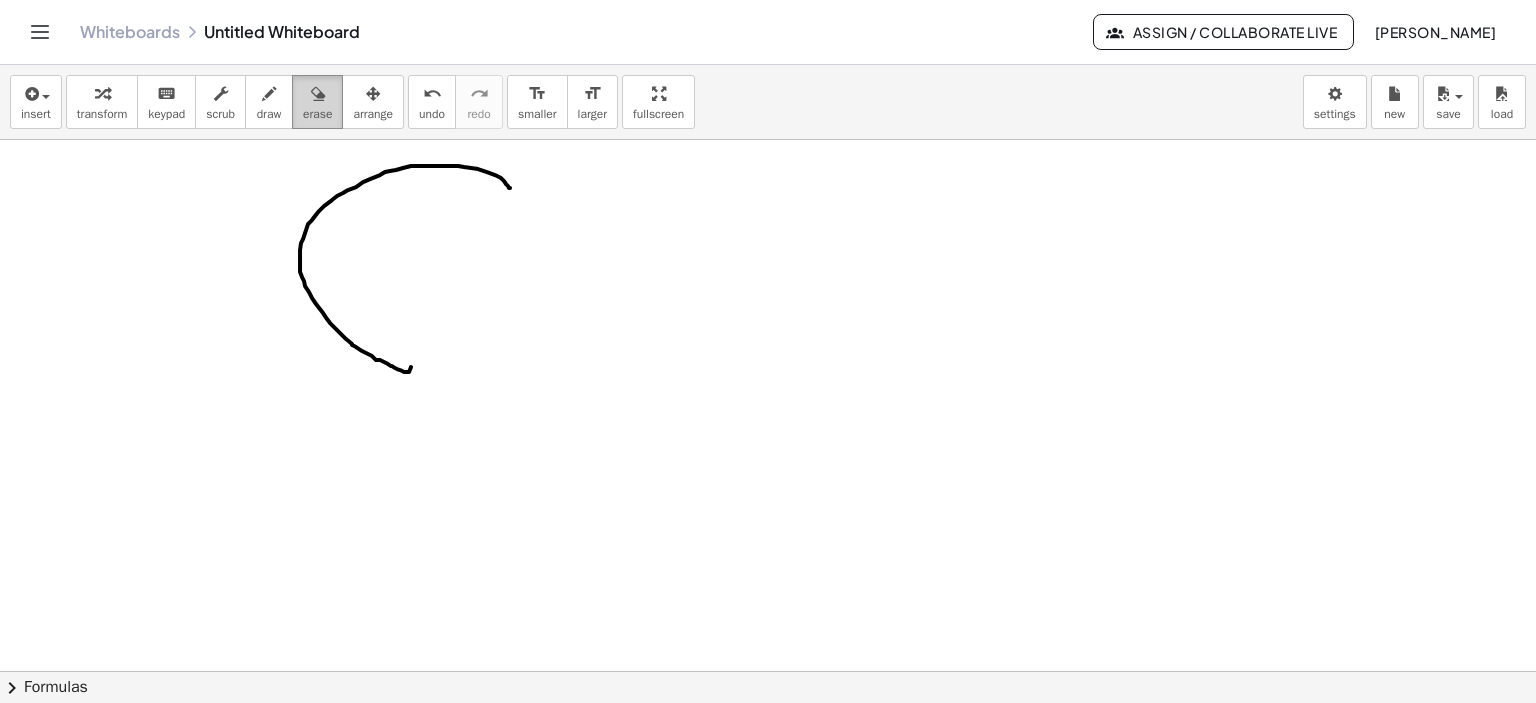 click at bounding box center [317, 93] 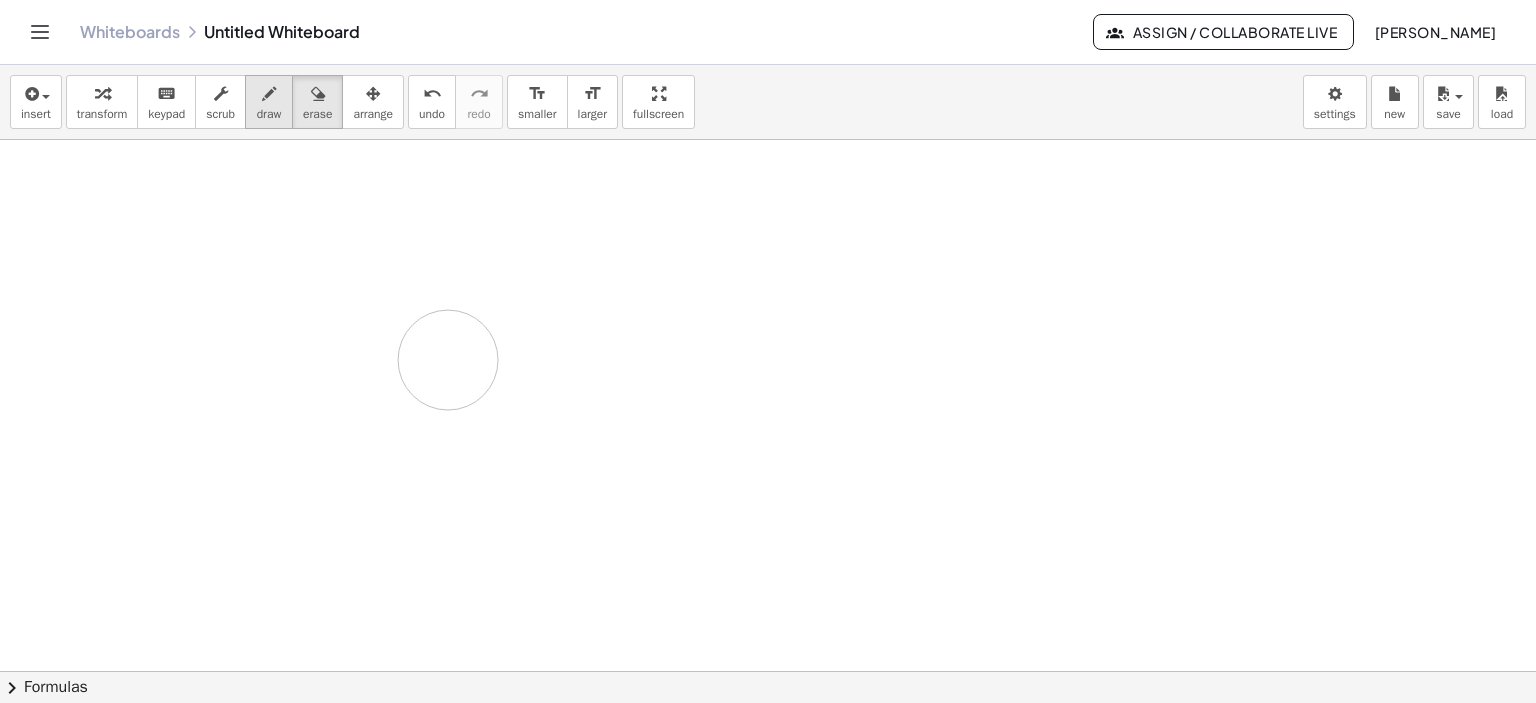 drag, startPoint x: 521, startPoint y: 273, endPoint x: 273, endPoint y: 85, distance: 311.2041 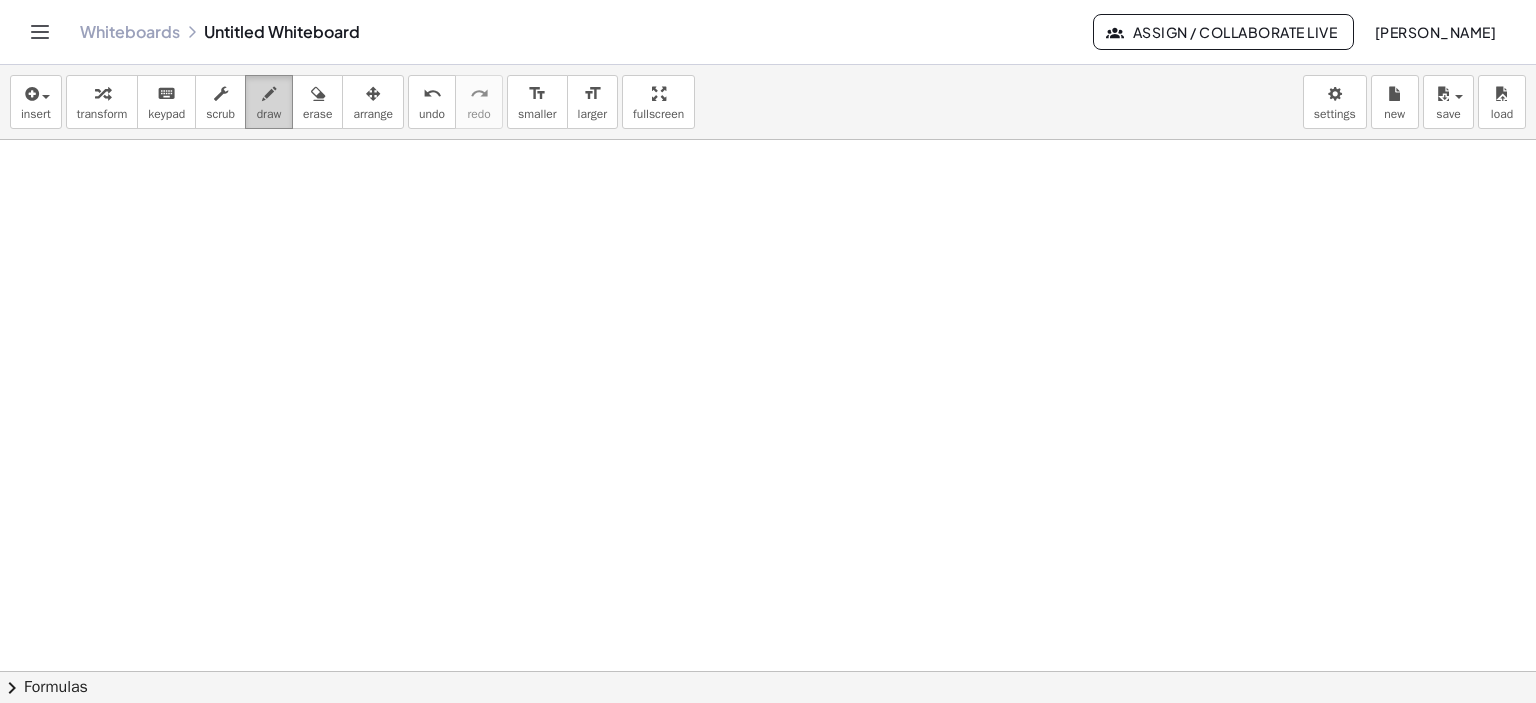 drag, startPoint x: 273, startPoint y: 85, endPoint x: 268, endPoint y: 95, distance: 11.18034 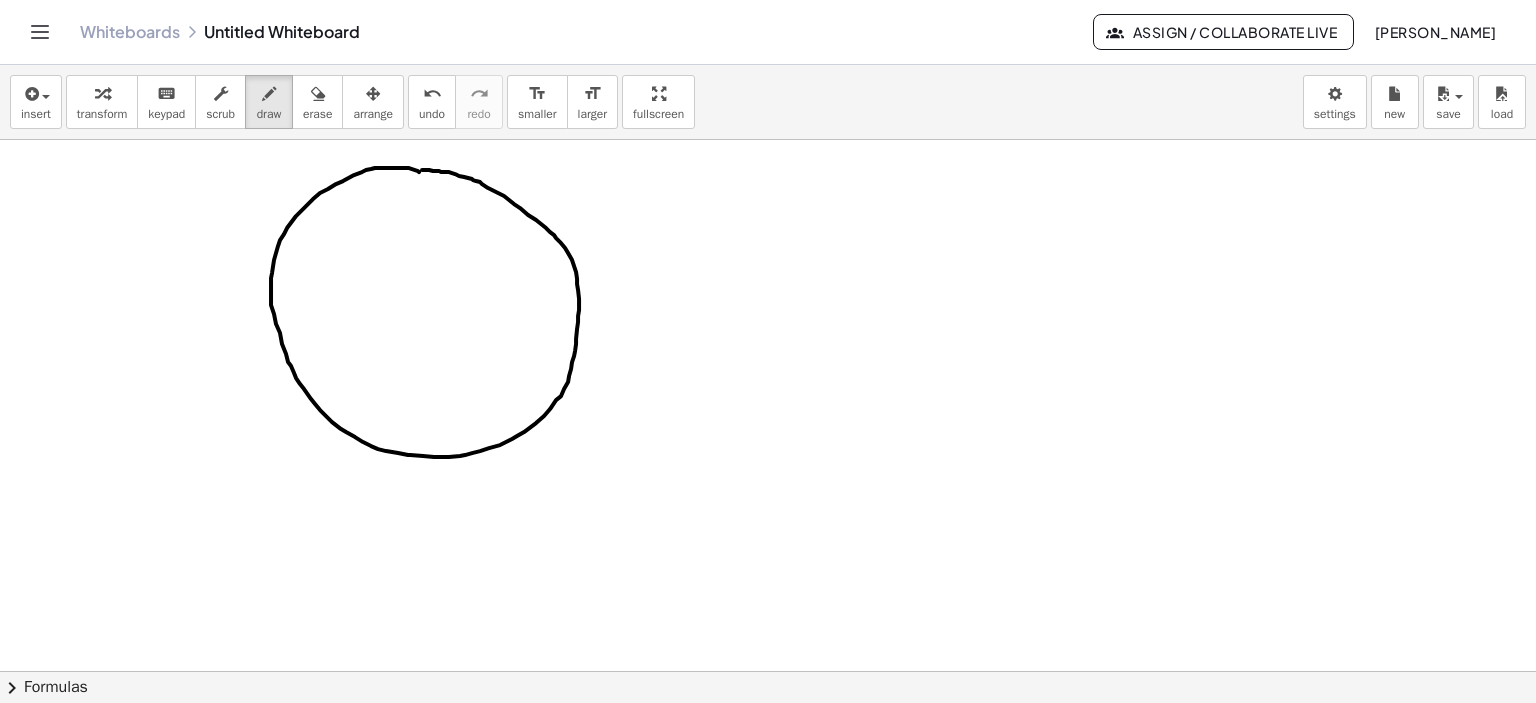 click at bounding box center (768, -392) 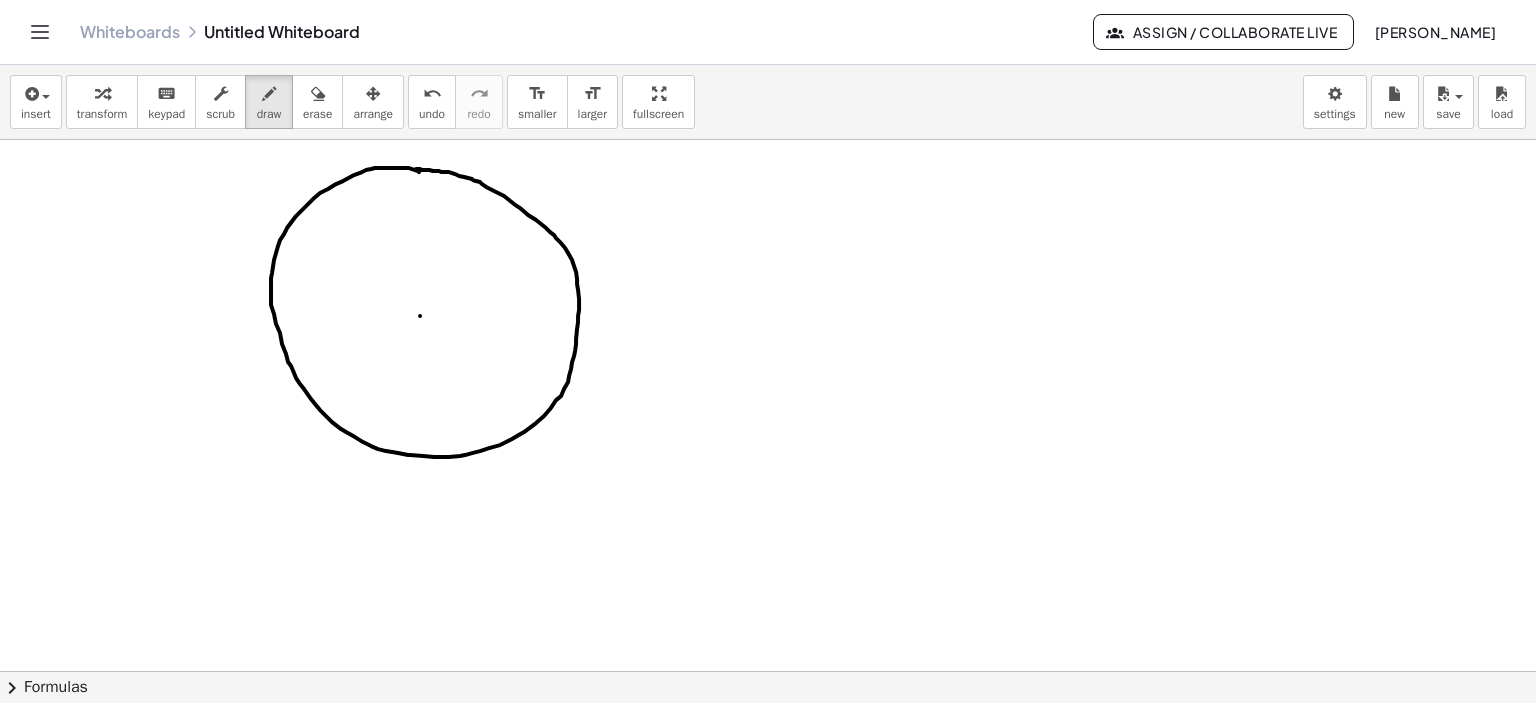 click at bounding box center (768, -392) 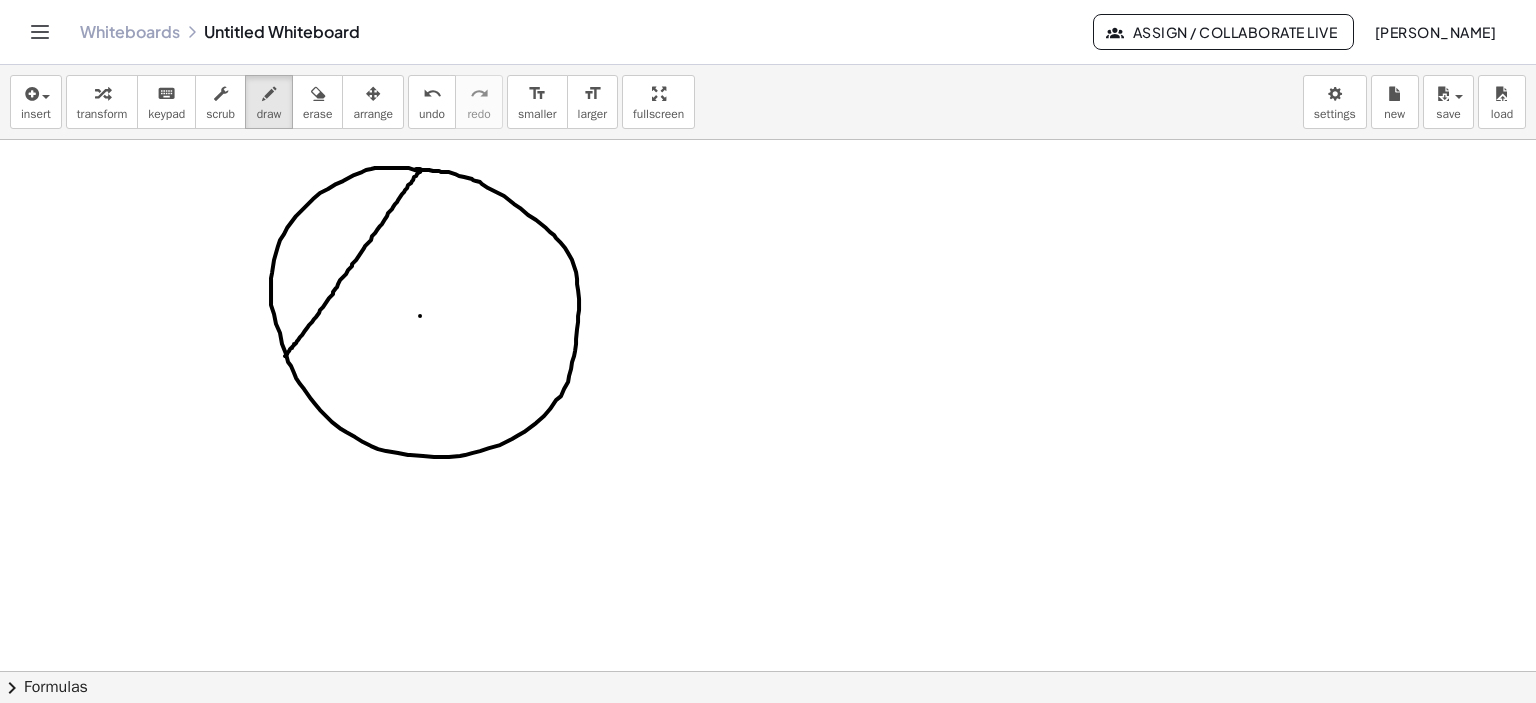 drag, startPoint x: 421, startPoint y: 169, endPoint x: 285, endPoint y: 355, distance: 230.417 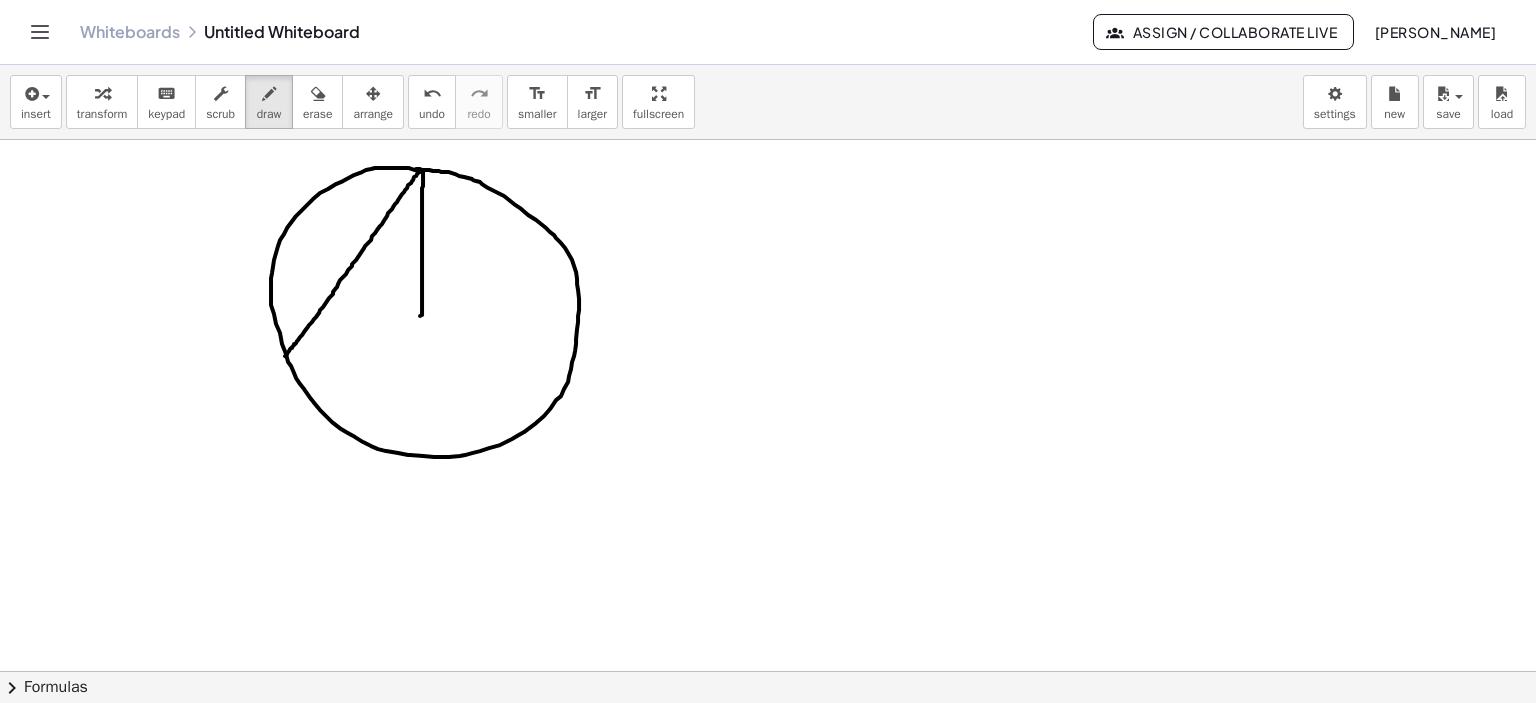 drag, startPoint x: 423, startPoint y: 170, endPoint x: 422, endPoint y: 314, distance: 144.00348 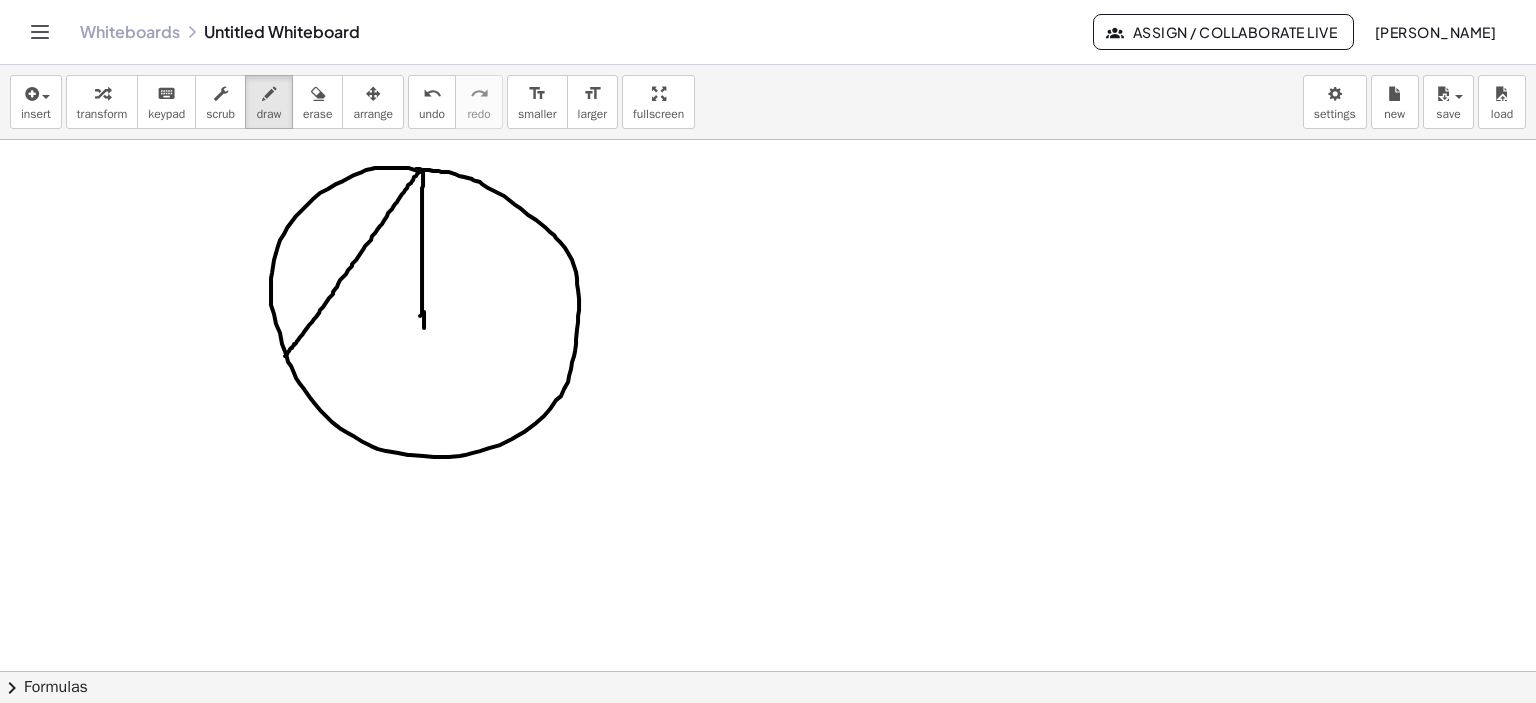drag, startPoint x: 424, startPoint y: 311, endPoint x: 424, endPoint y: 327, distance: 16 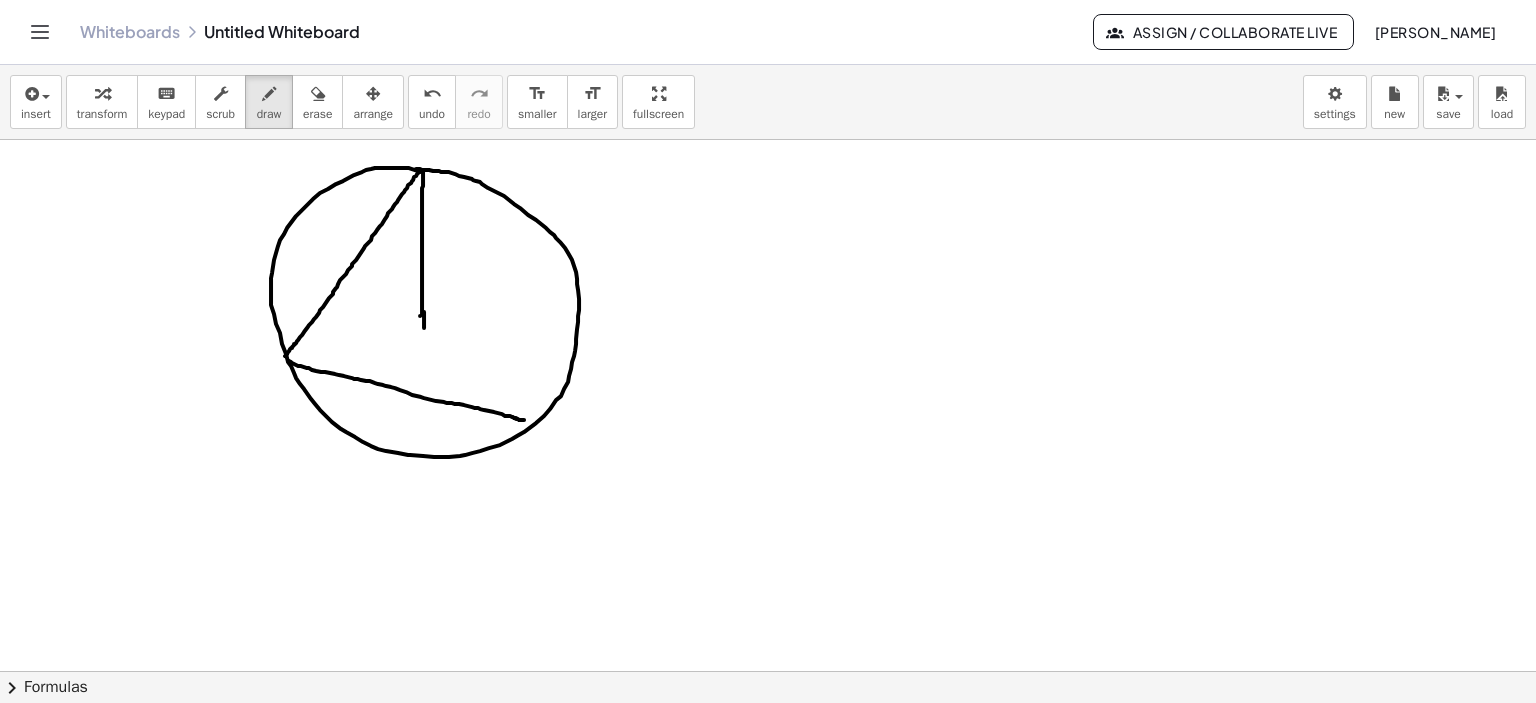 drag, startPoint x: 288, startPoint y: 360, endPoint x: 514, endPoint y: 415, distance: 232.59622 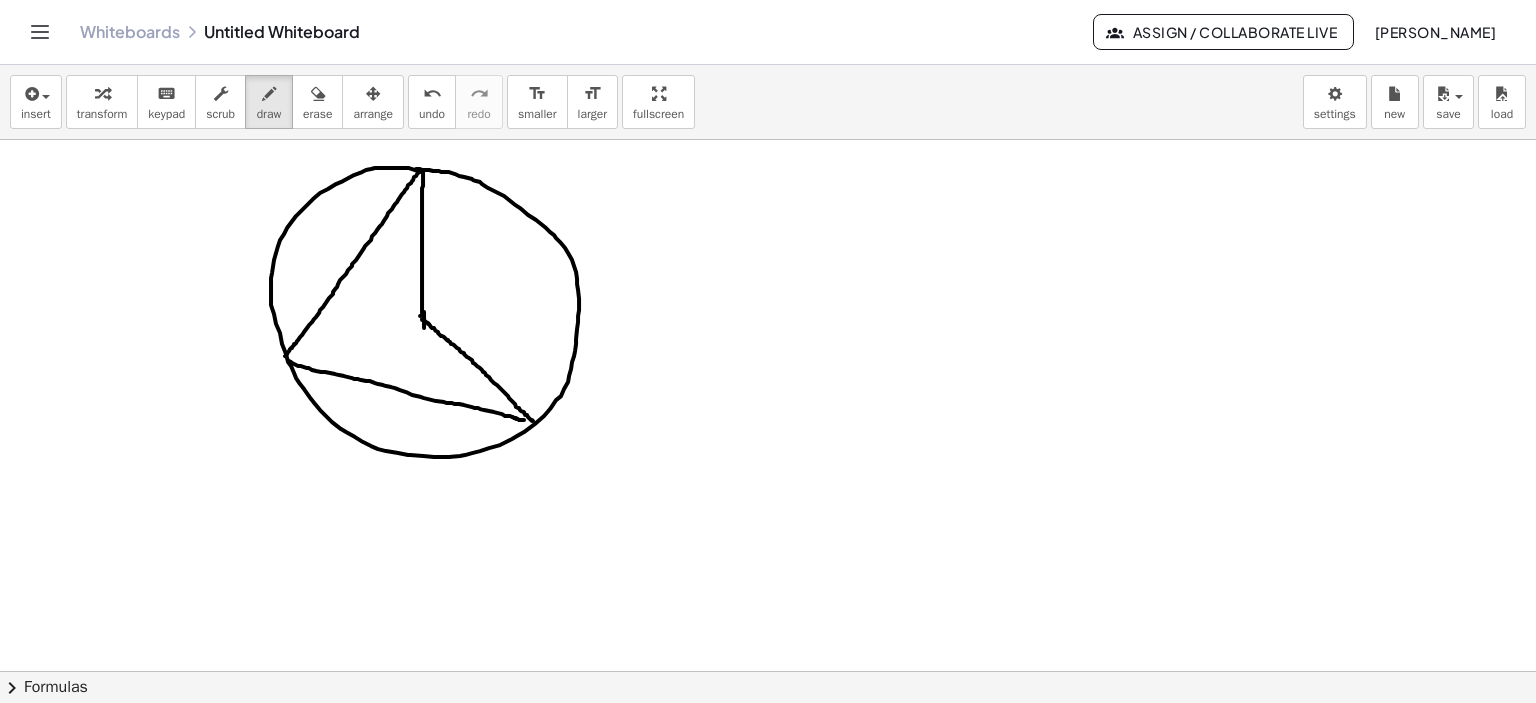 drag, startPoint x: 422, startPoint y: 319, endPoint x: 531, endPoint y: 416, distance: 145.91093 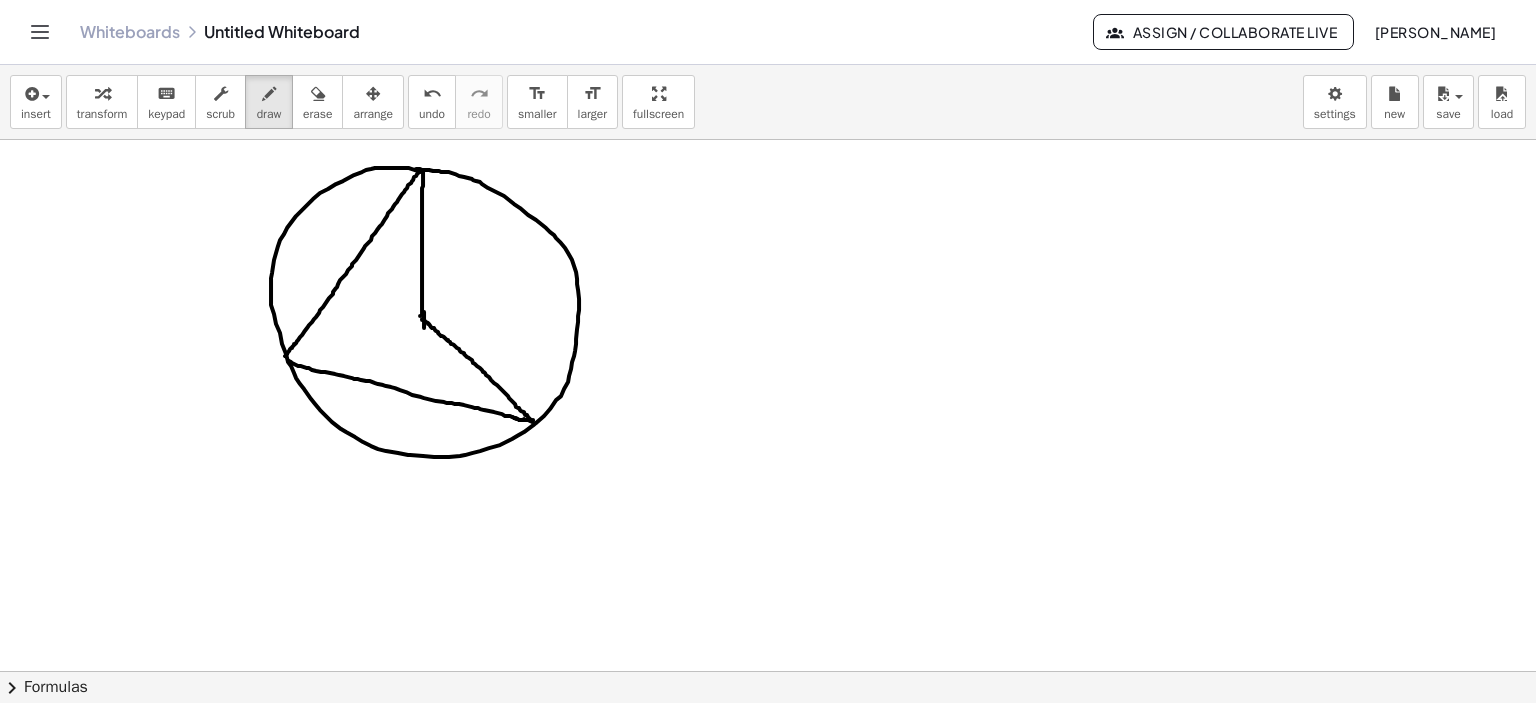 click at bounding box center (768, -392) 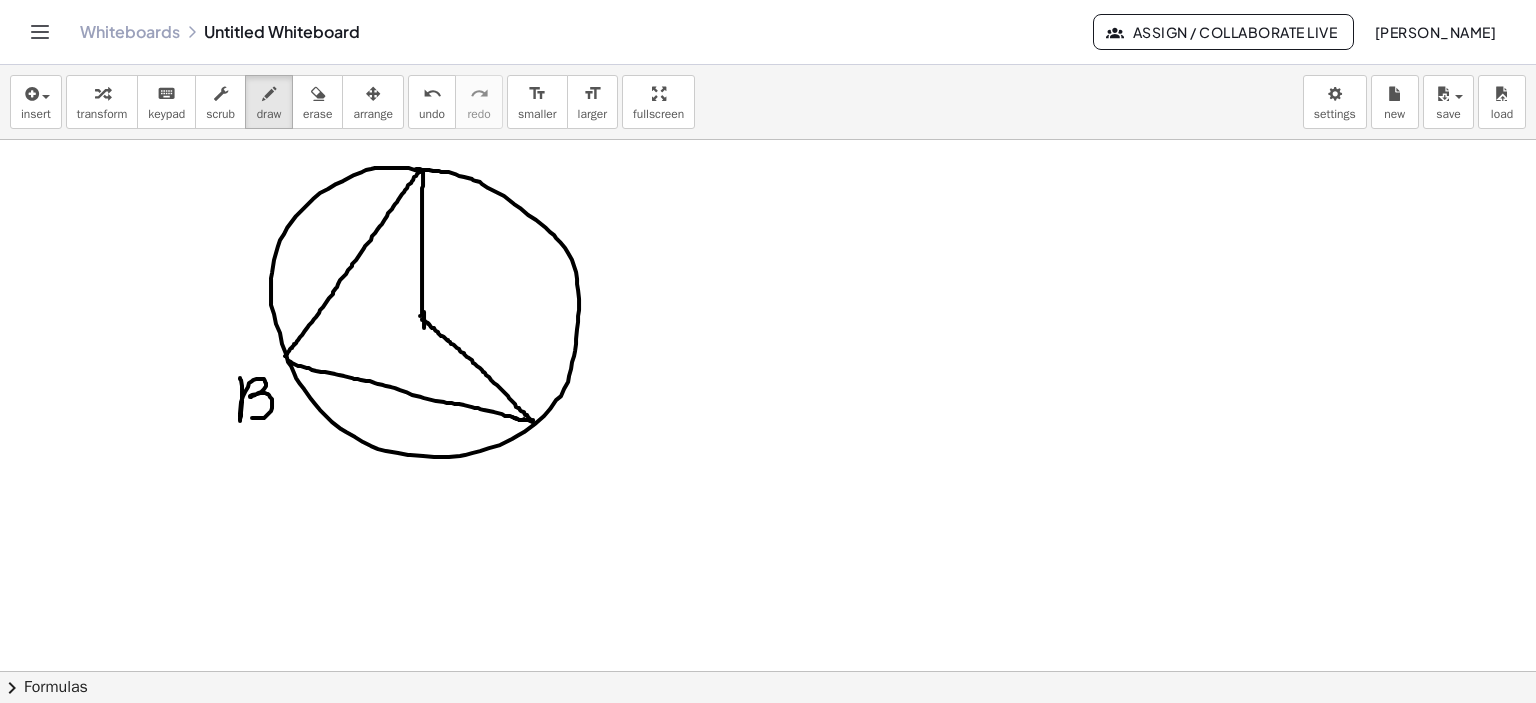 drag, startPoint x: 240, startPoint y: 377, endPoint x: 250, endPoint y: 414, distance: 38.327538 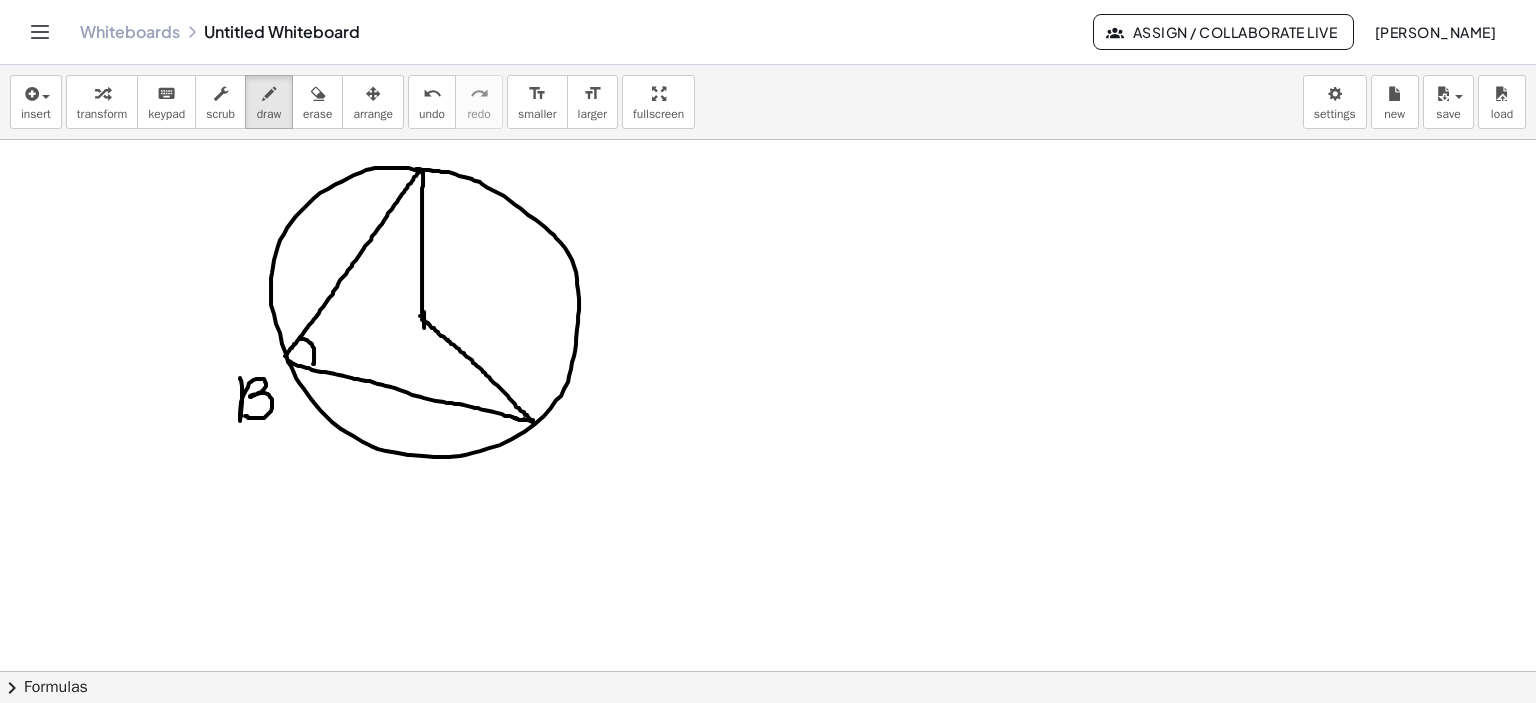 drag, startPoint x: 300, startPoint y: 338, endPoint x: 313, endPoint y: 363, distance: 28.178005 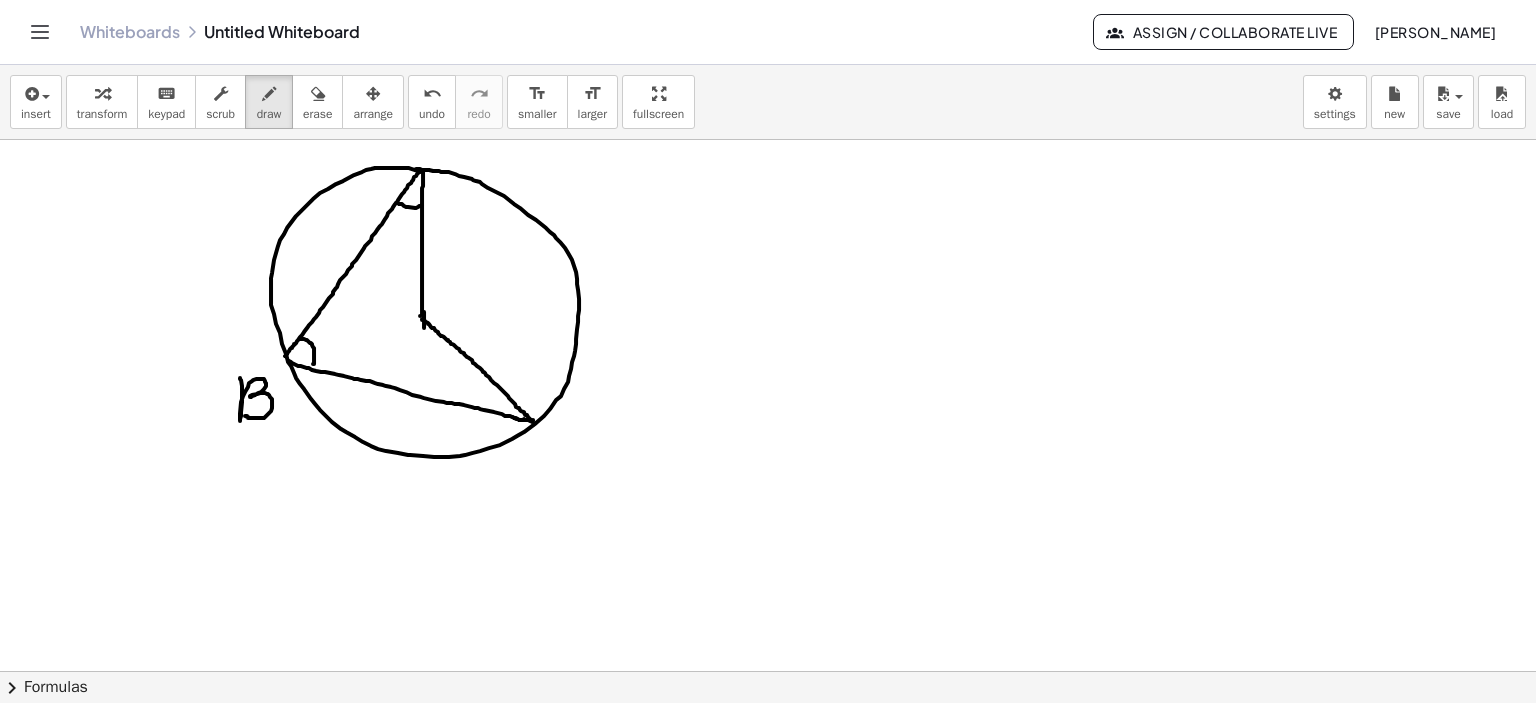 drag, startPoint x: 406, startPoint y: 206, endPoint x: 422, endPoint y: 204, distance: 16.124516 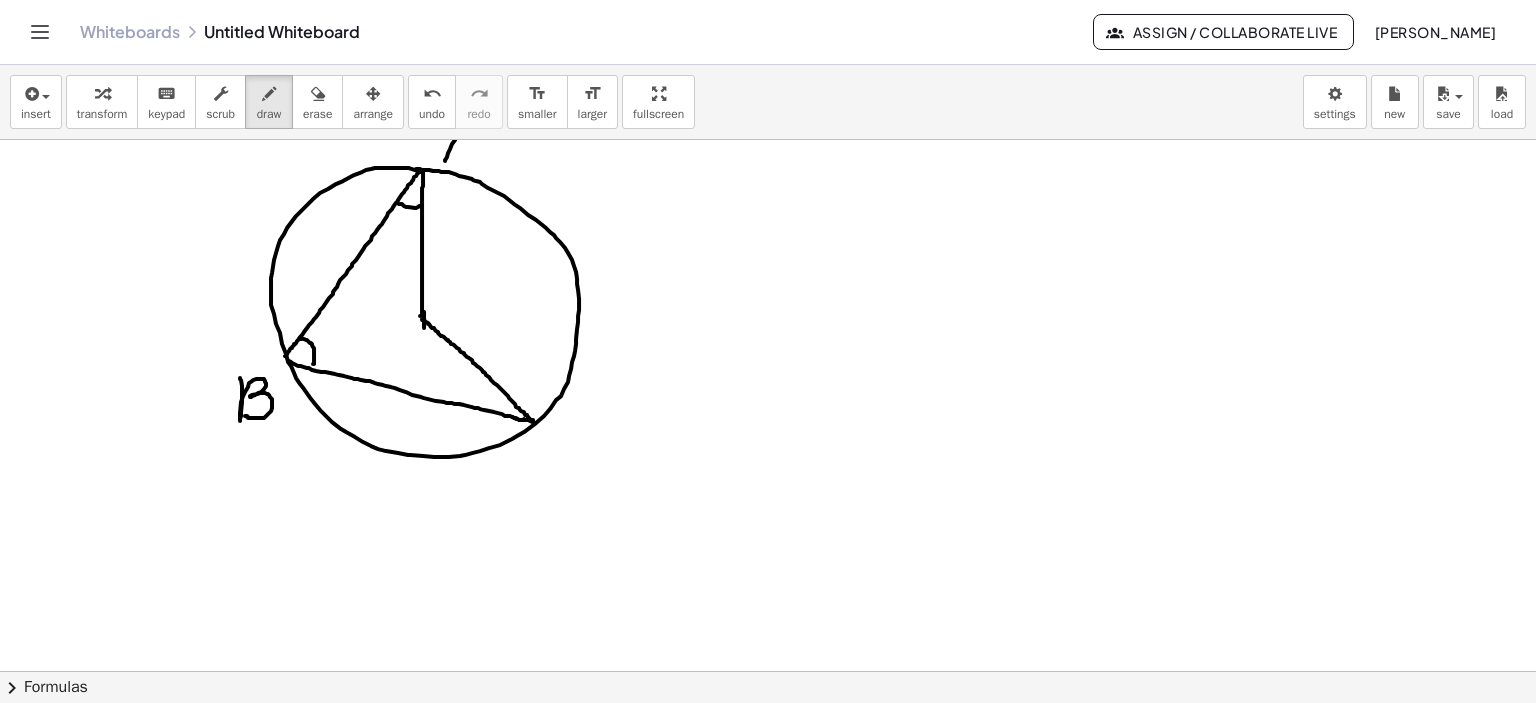 drag, startPoint x: 455, startPoint y: 139, endPoint x: 445, endPoint y: 164, distance: 26.925823 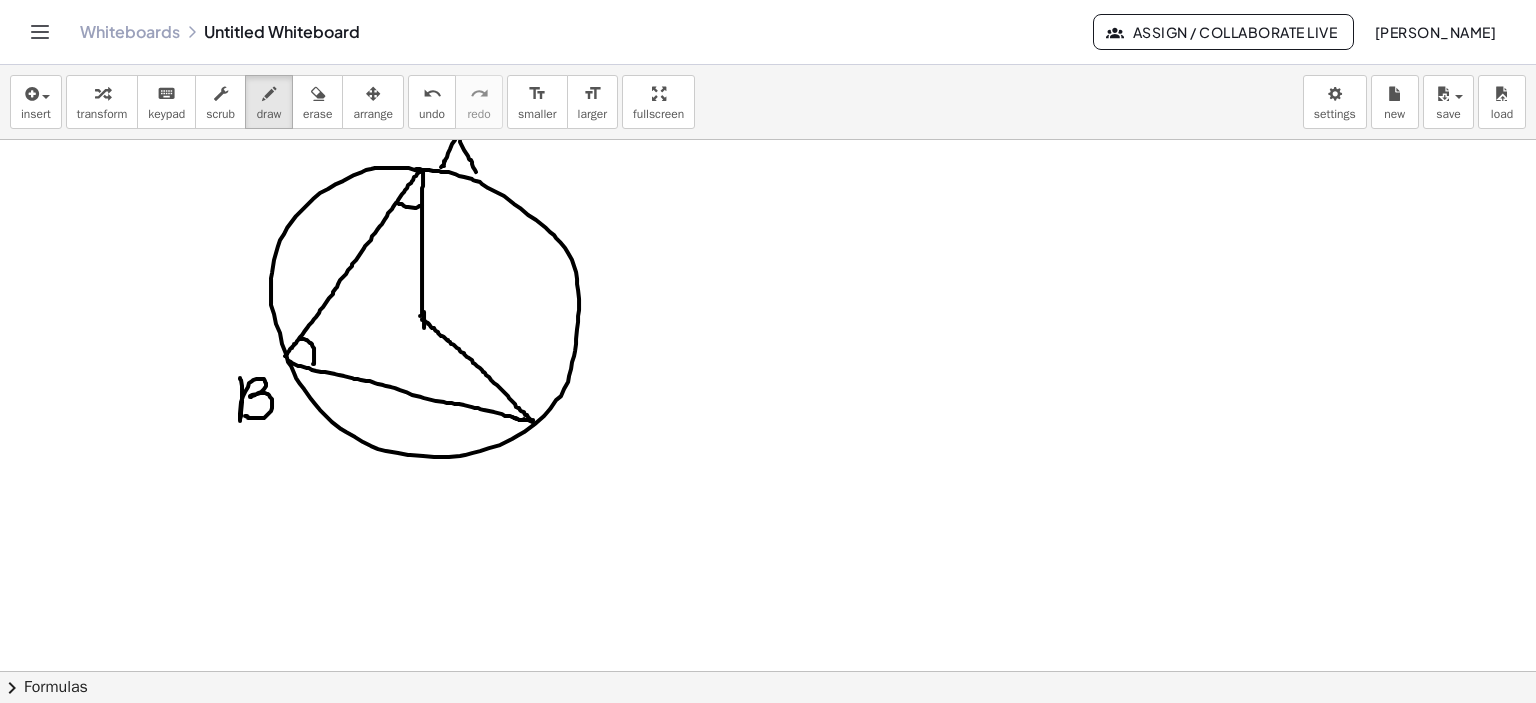 drag, startPoint x: 460, startPoint y: 141, endPoint x: 476, endPoint y: 171, distance: 34 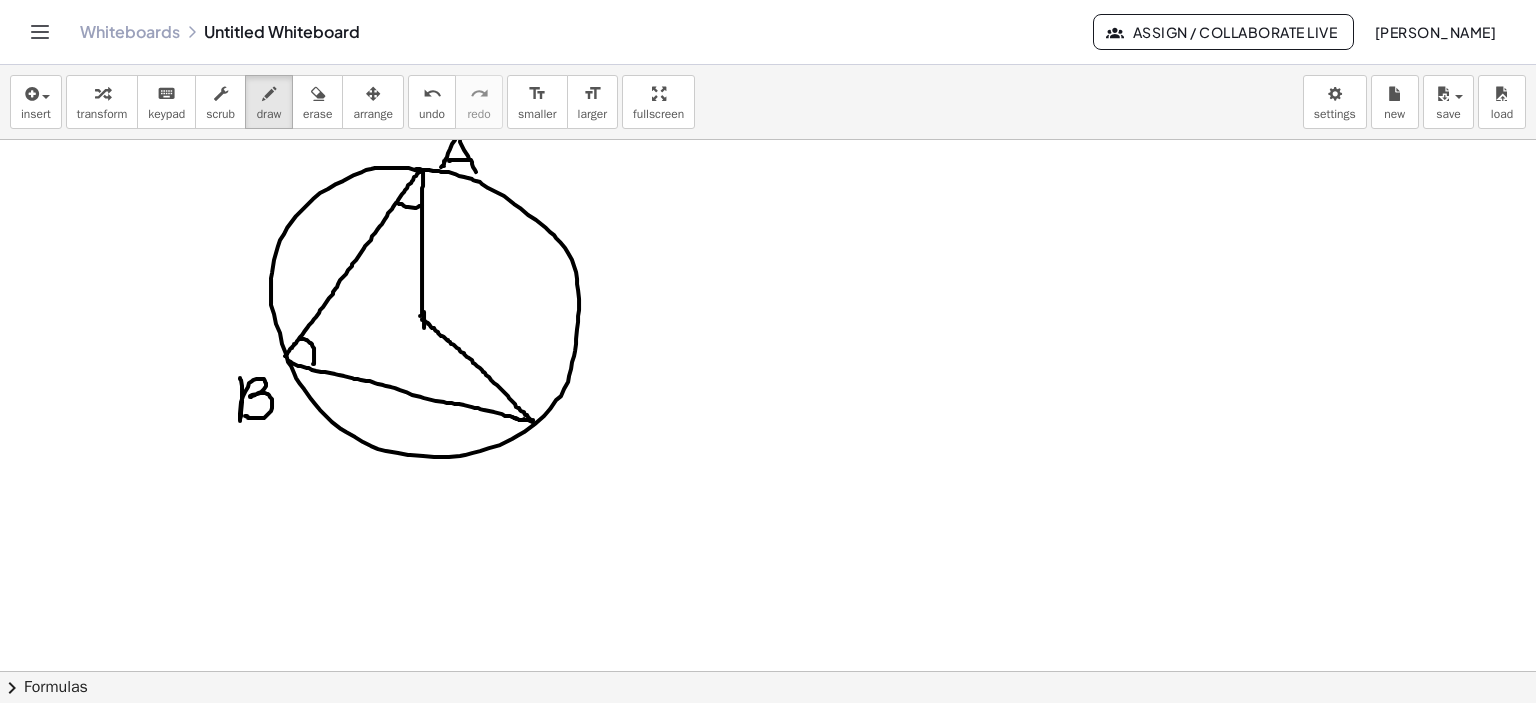 drag, startPoint x: 450, startPoint y: 160, endPoint x: 493, endPoint y: 167, distance: 43.56604 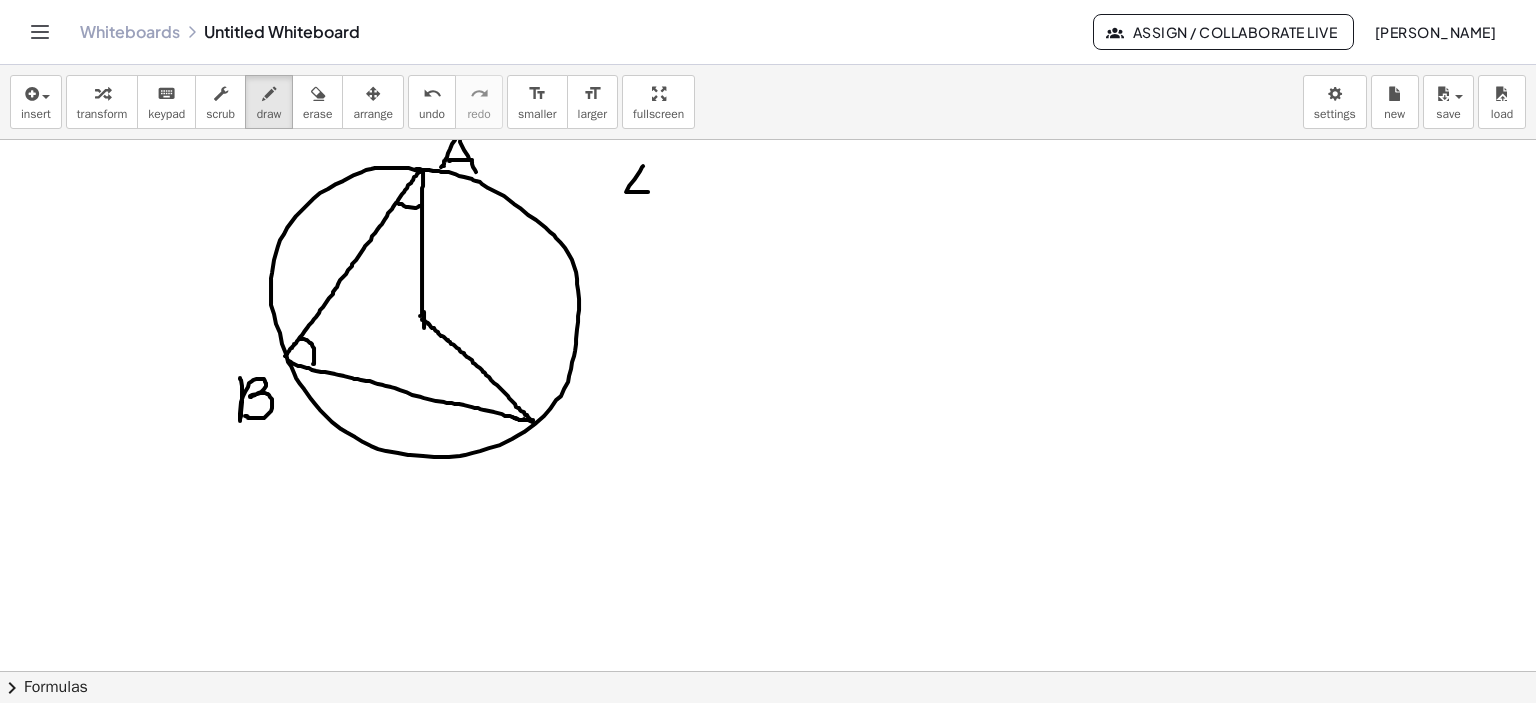 drag, startPoint x: 643, startPoint y: 165, endPoint x: 668, endPoint y: 173, distance: 26.24881 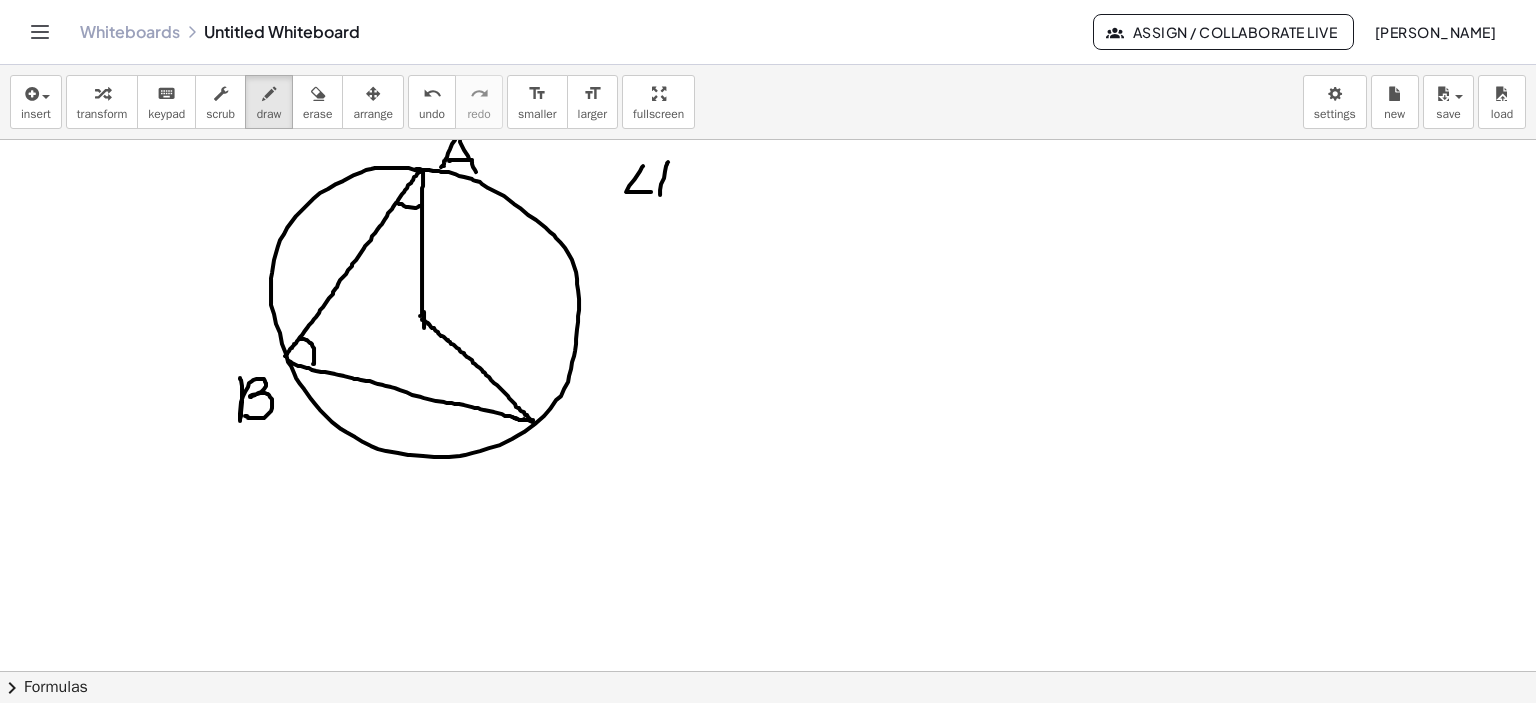 drag, startPoint x: 668, startPoint y: 161, endPoint x: 660, endPoint y: 195, distance: 34.928497 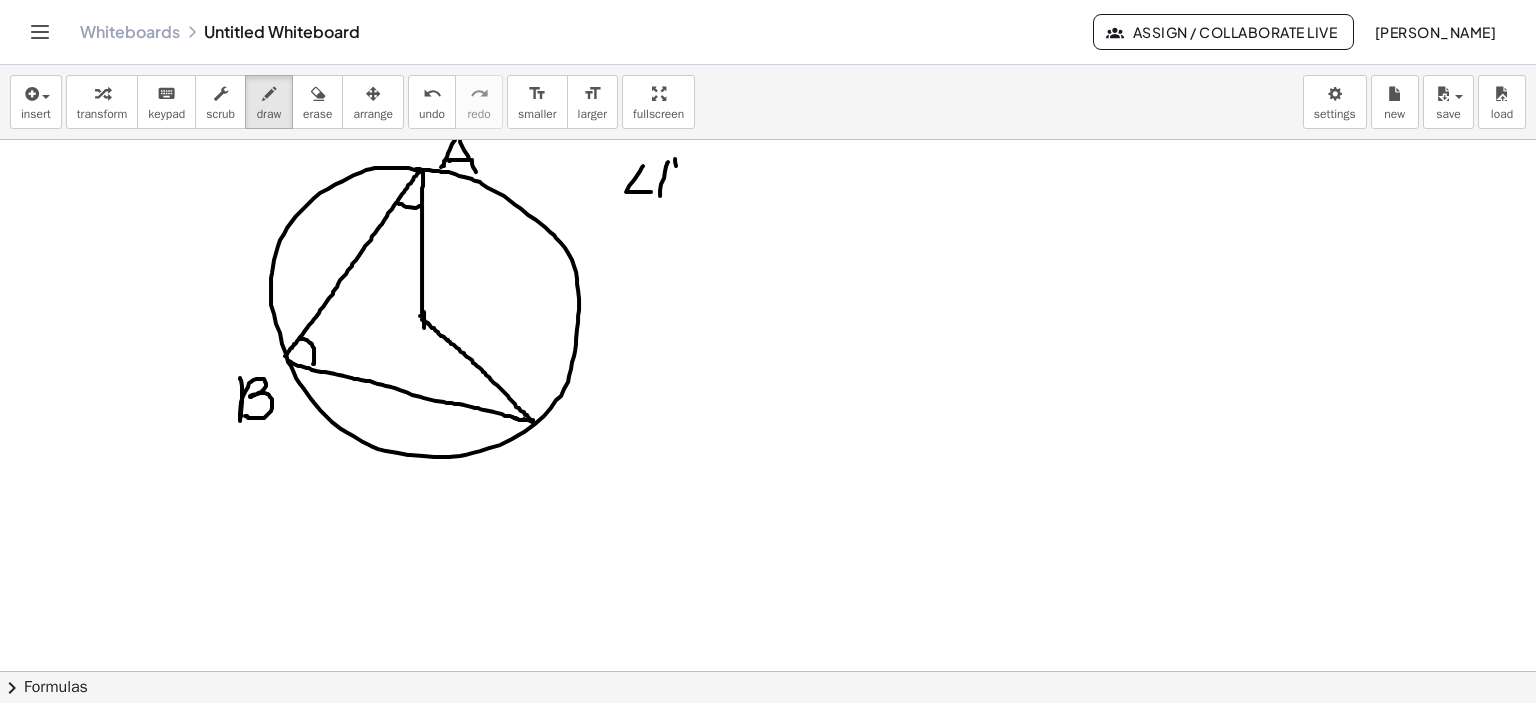 drag, startPoint x: 675, startPoint y: 158, endPoint x: 687, endPoint y: 194, distance: 37.94733 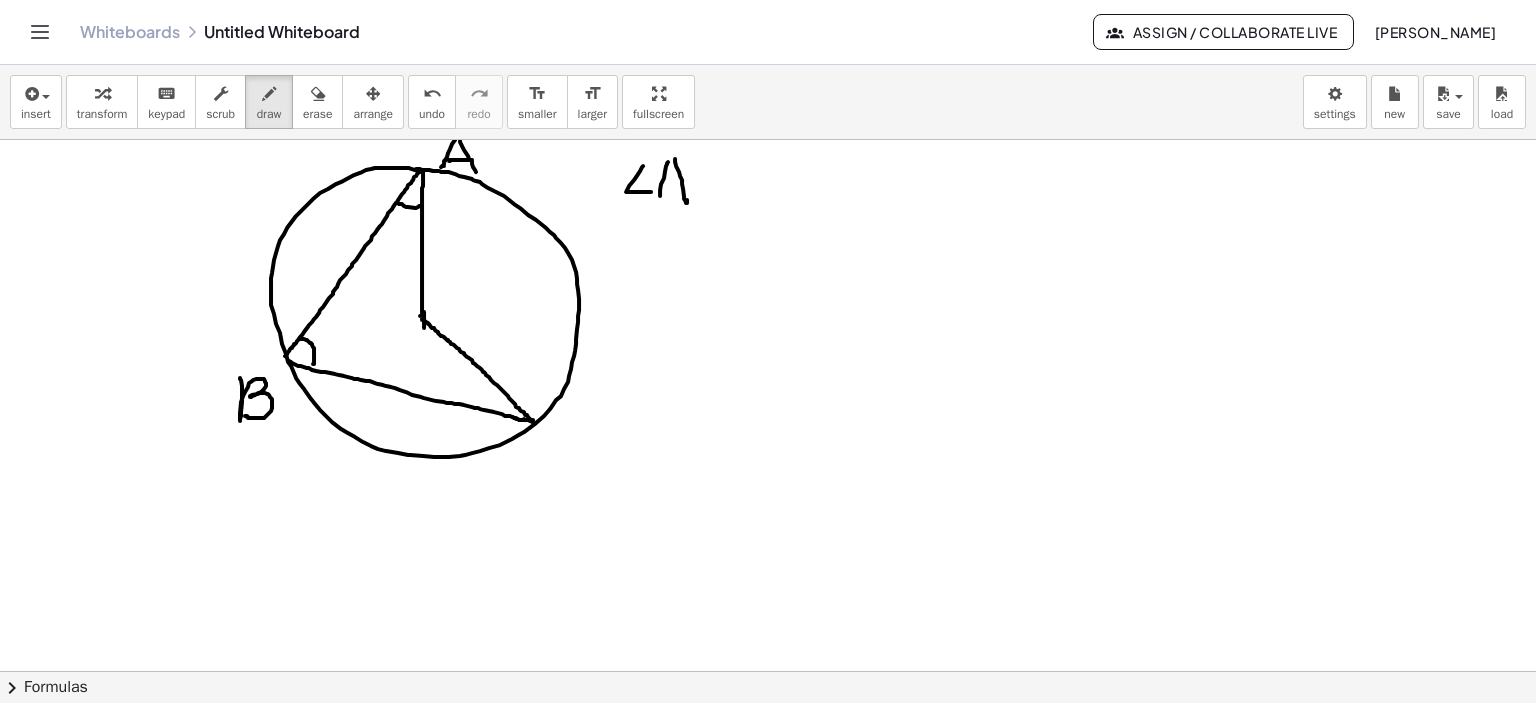 drag, startPoint x: 672, startPoint y: 181, endPoint x: 687, endPoint y: 181, distance: 15 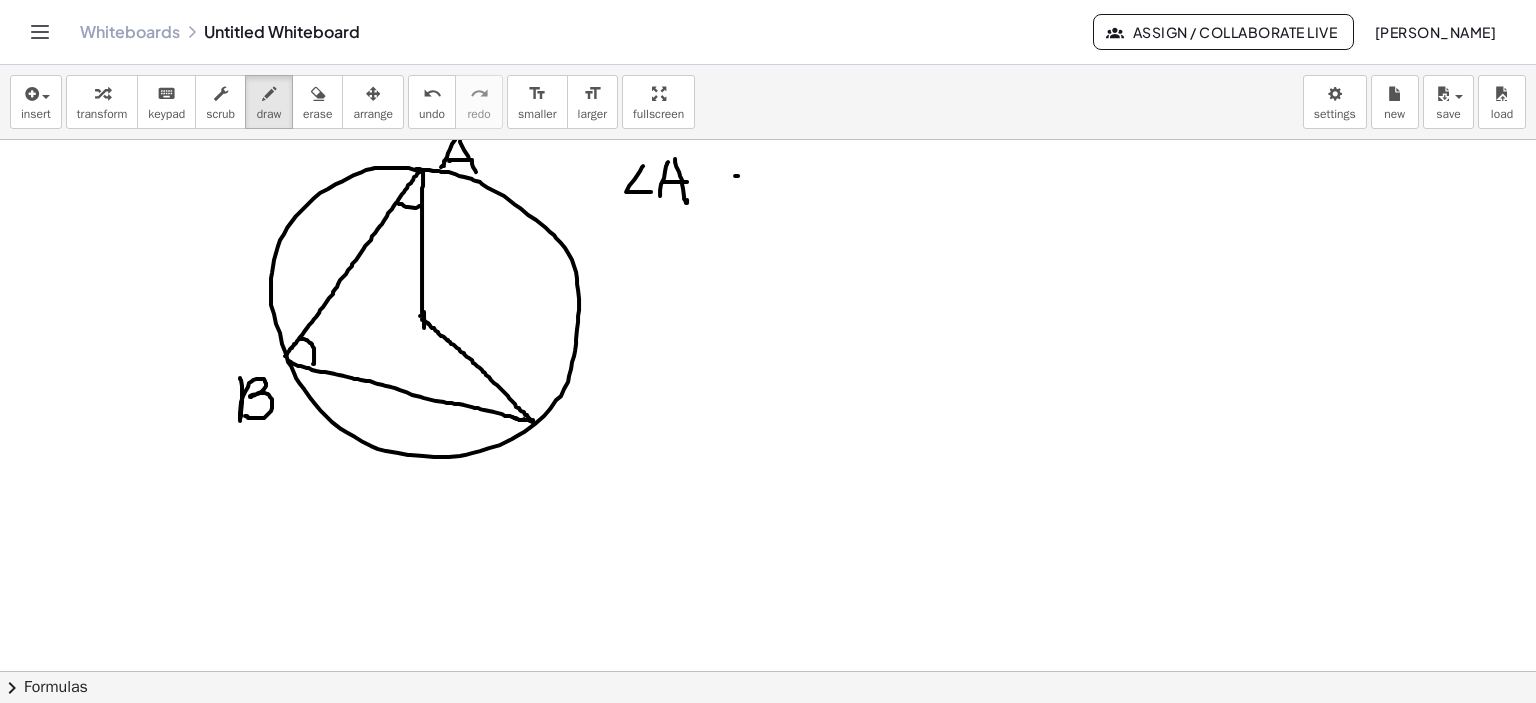 drag, startPoint x: 735, startPoint y: 175, endPoint x: 768, endPoint y: 178, distance: 33.13608 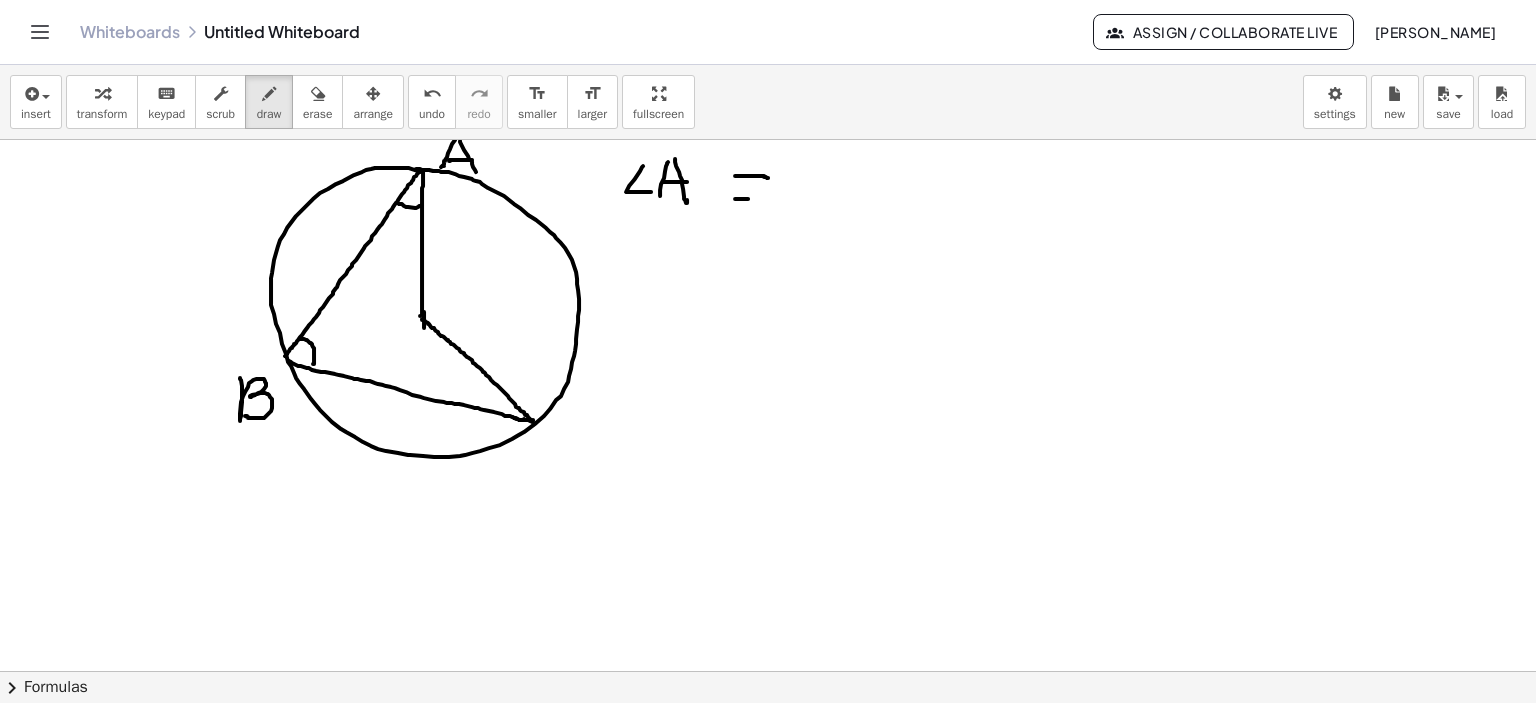 drag, startPoint x: 748, startPoint y: 198, endPoint x: 764, endPoint y: 198, distance: 16 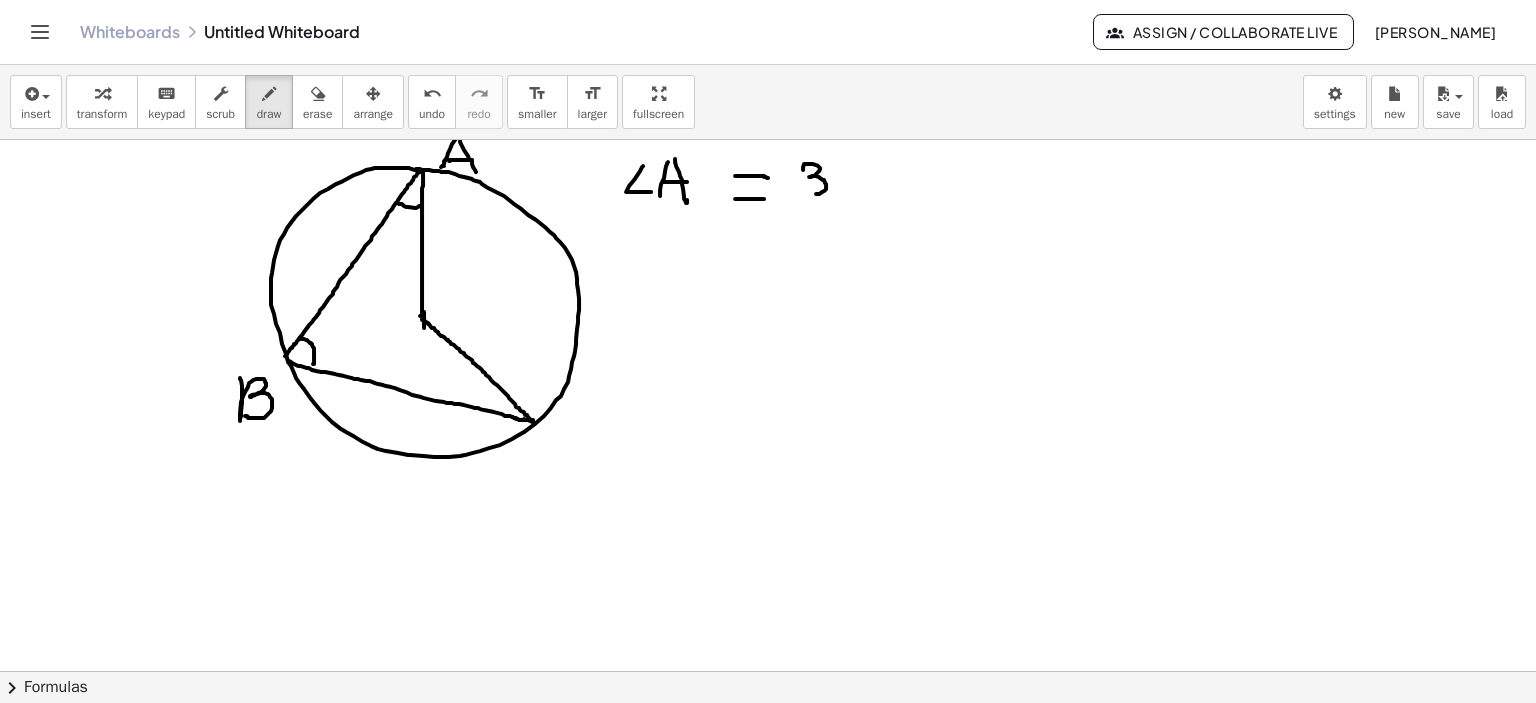drag, startPoint x: 803, startPoint y: 169, endPoint x: 811, endPoint y: 191, distance: 23.409399 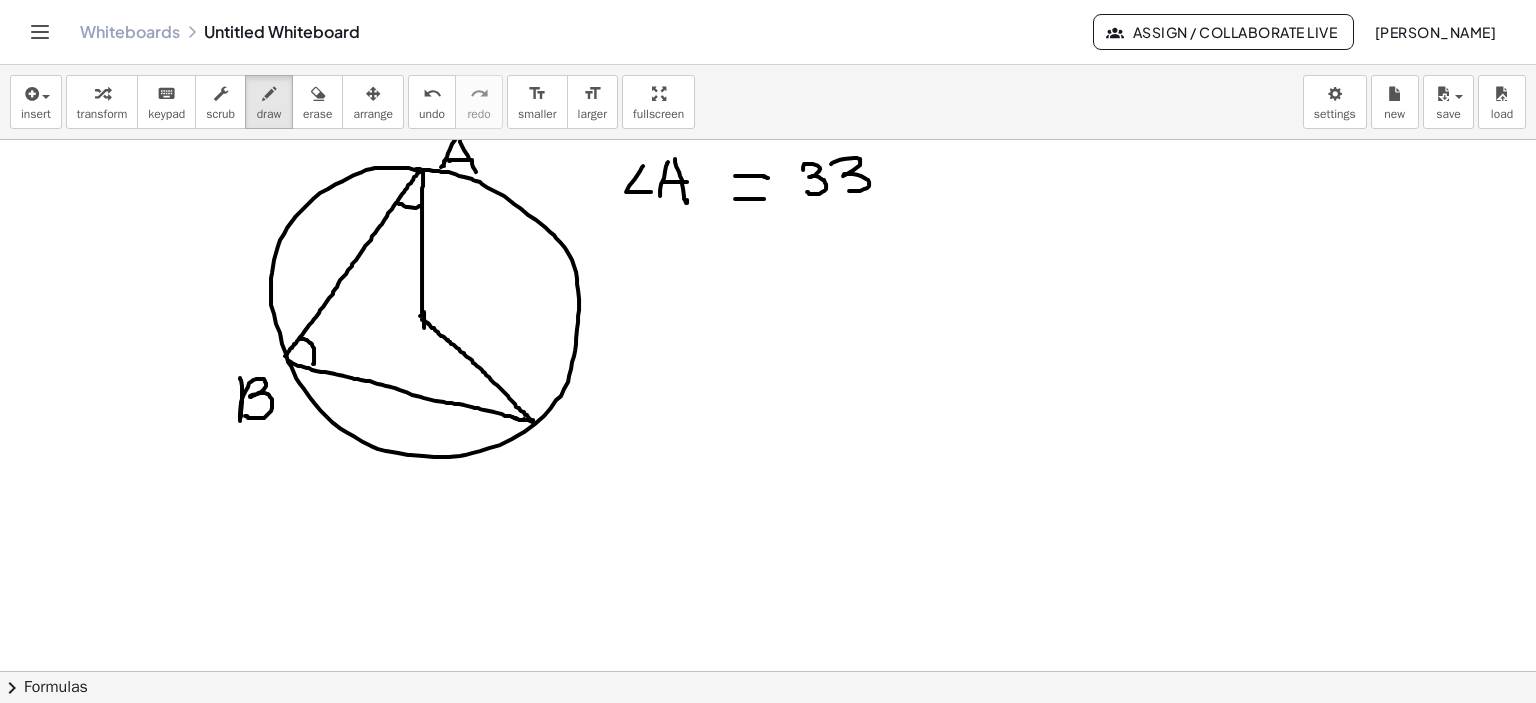 drag, startPoint x: 831, startPoint y: 163, endPoint x: 849, endPoint y: 190, distance: 32.449963 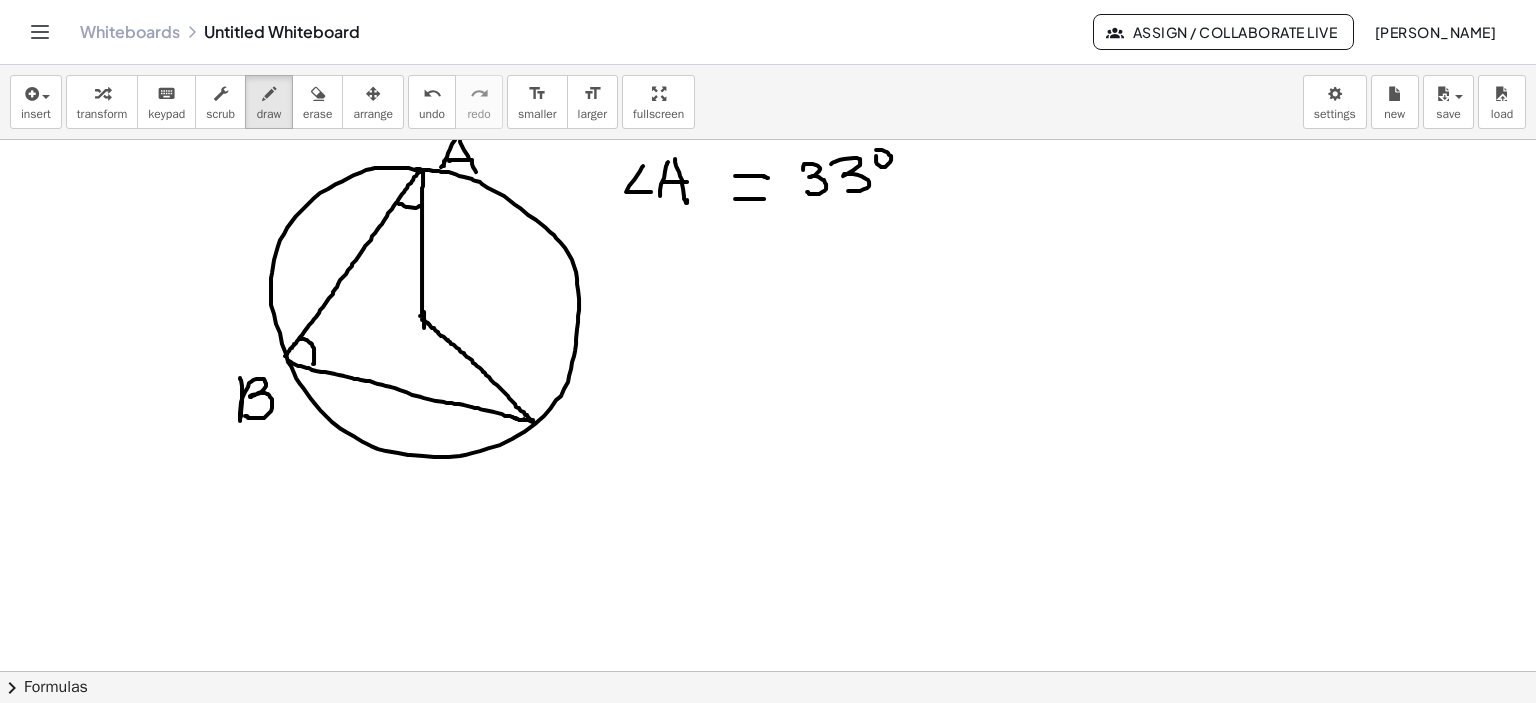 click at bounding box center [768, -392] 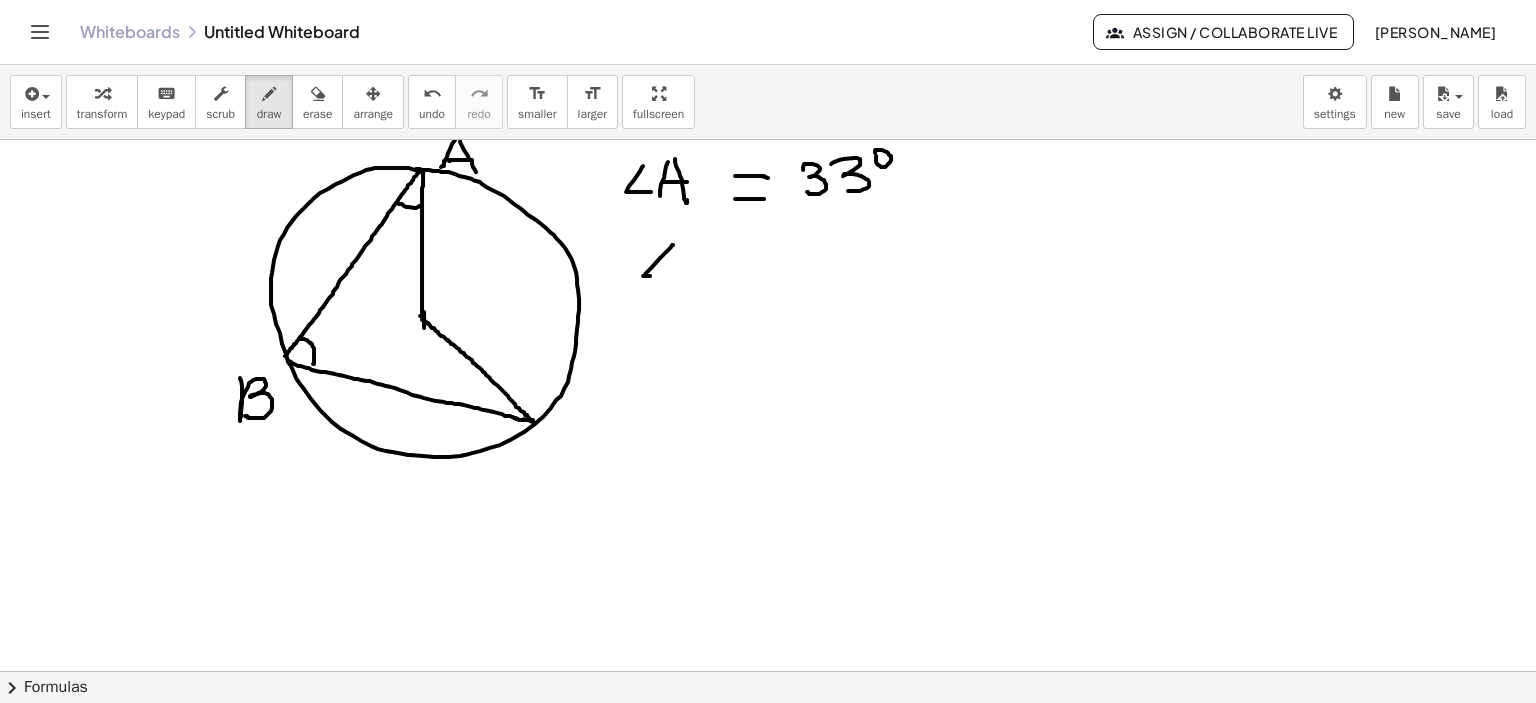 drag, startPoint x: 672, startPoint y: 244, endPoint x: 678, endPoint y: 279, distance: 35.510563 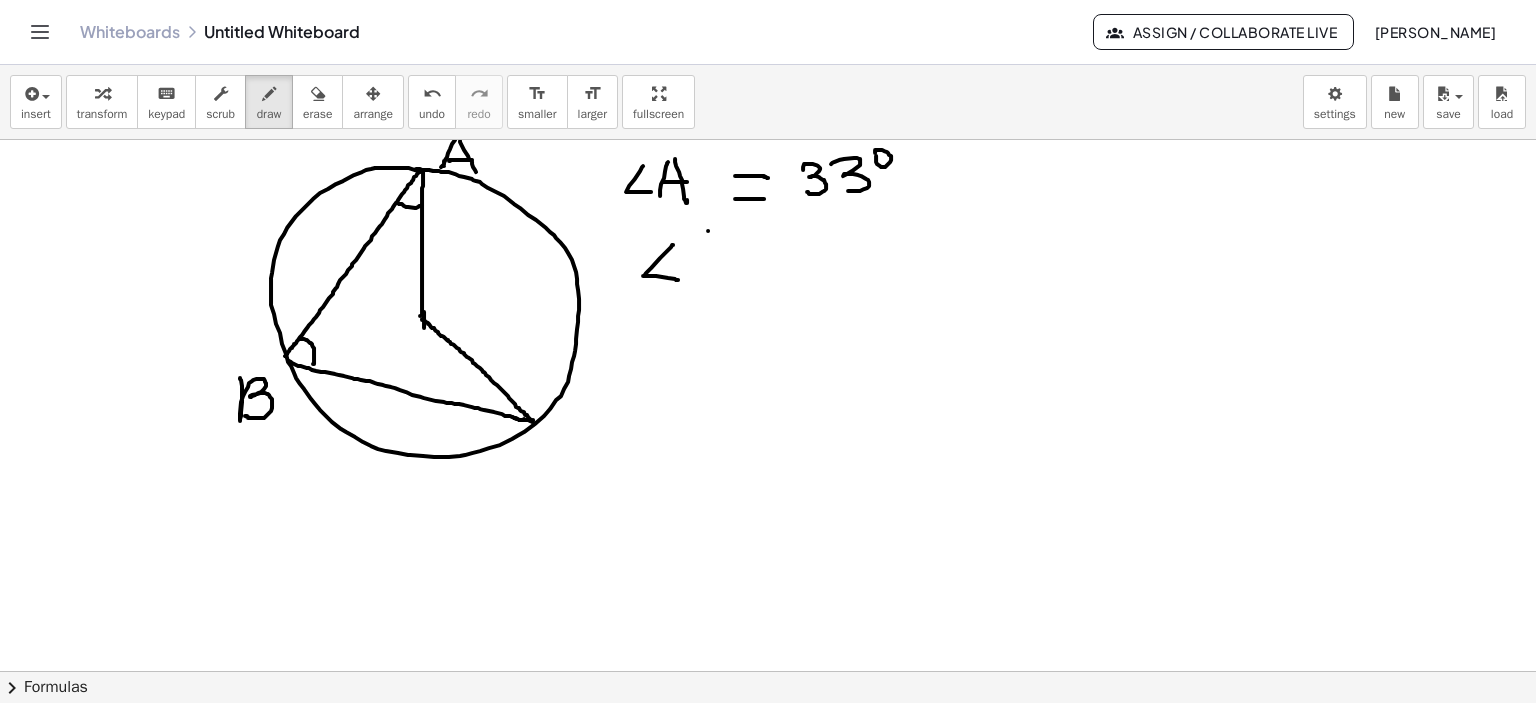 drag, startPoint x: 708, startPoint y: 230, endPoint x: 695, endPoint y: 273, distance: 44.922153 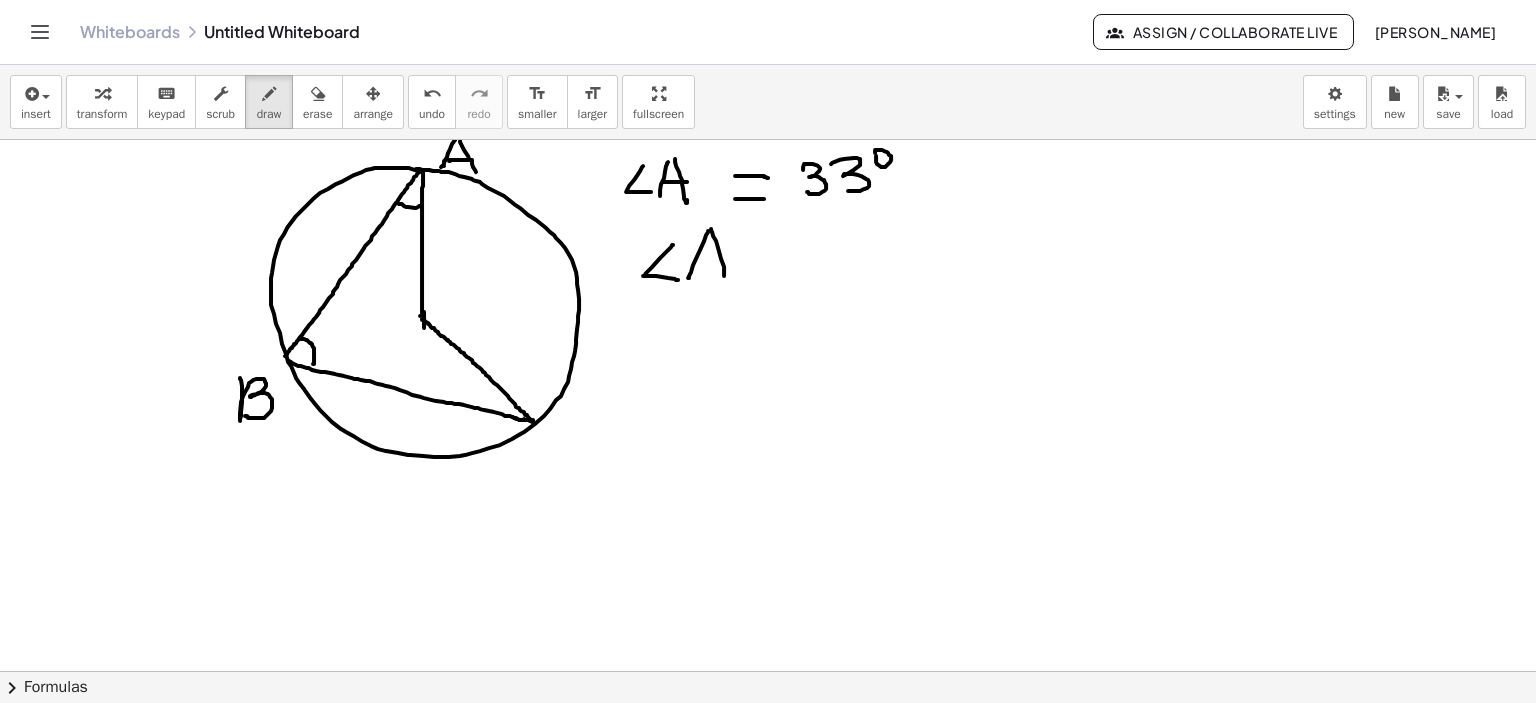 drag, startPoint x: 711, startPoint y: 228, endPoint x: 724, endPoint y: 275, distance: 48.76474 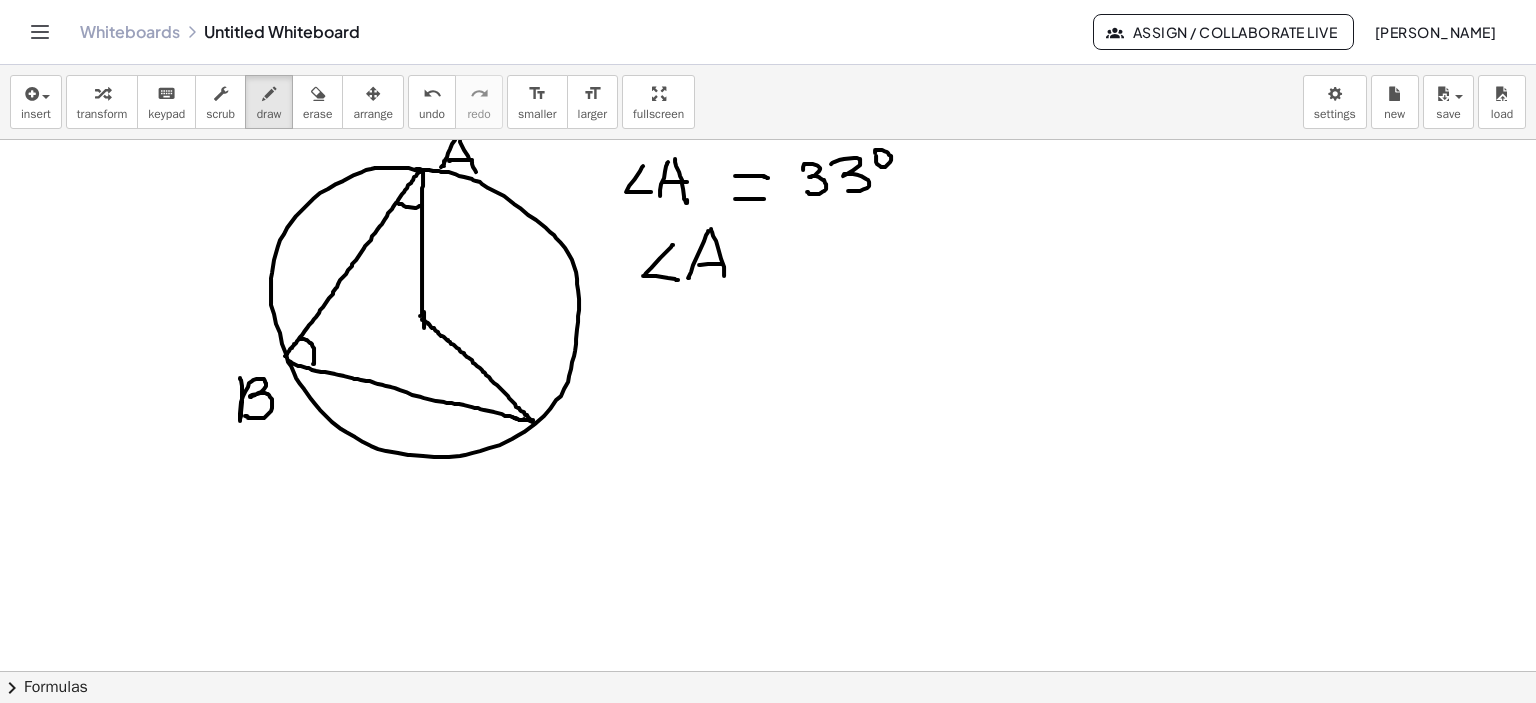 drag, startPoint x: 699, startPoint y: 264, endPoint x: 755, endPoint y: 259, distance: 56.22277 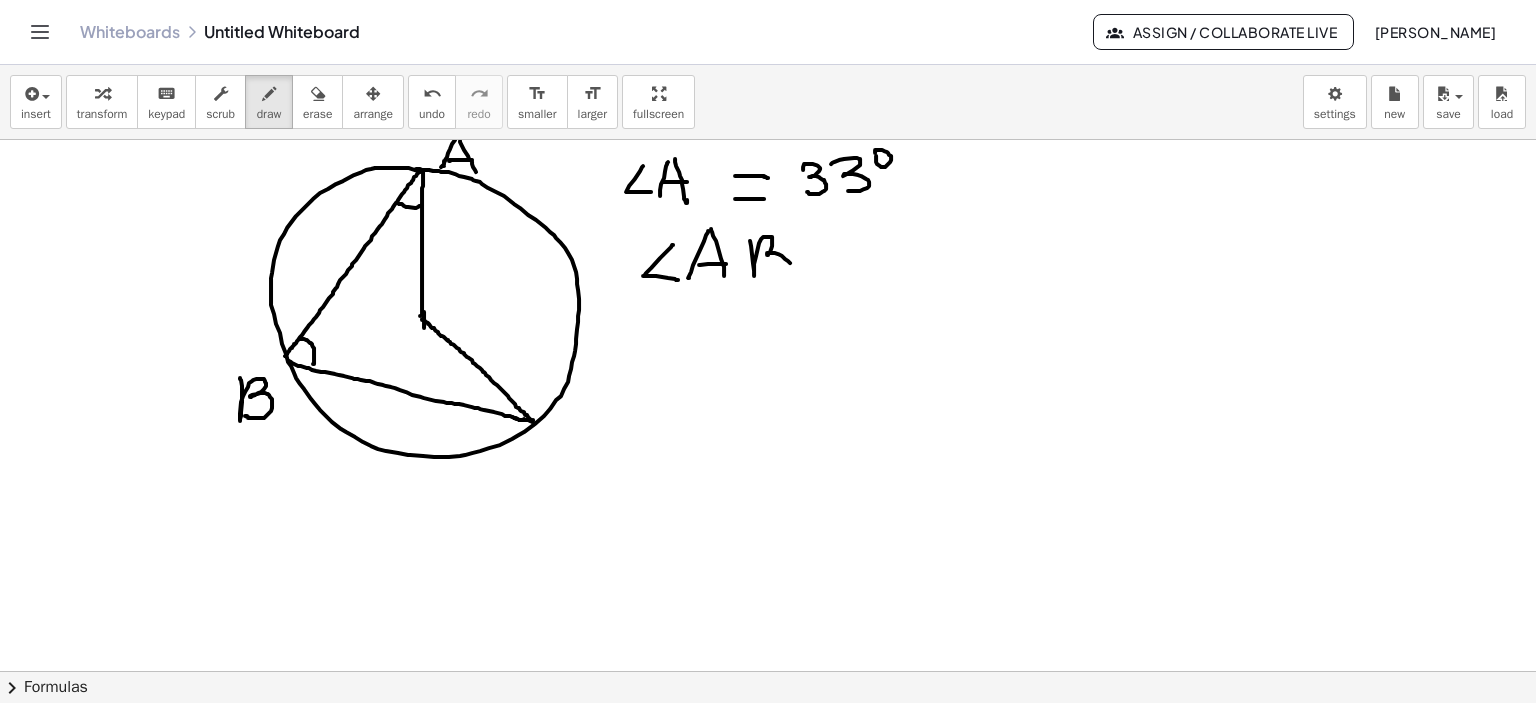 drag, startPoint x: 750, startPoint y: 240, endPoint x: 763, endPoint y: 271, distance: 33.61547 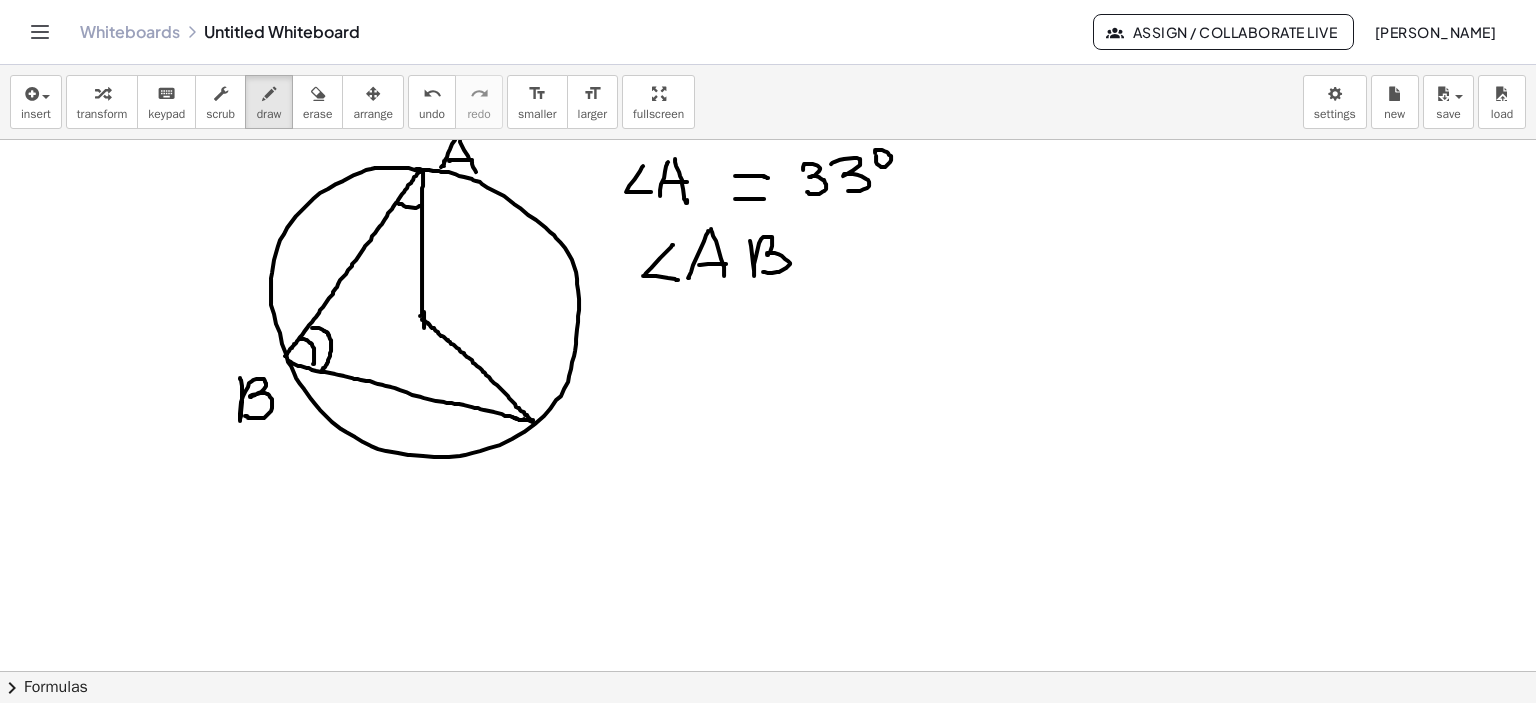 drag, startPoint x: 312, startPoint y: 327, endPoint x: 322, endPoint y: 369, distance: 43.174065 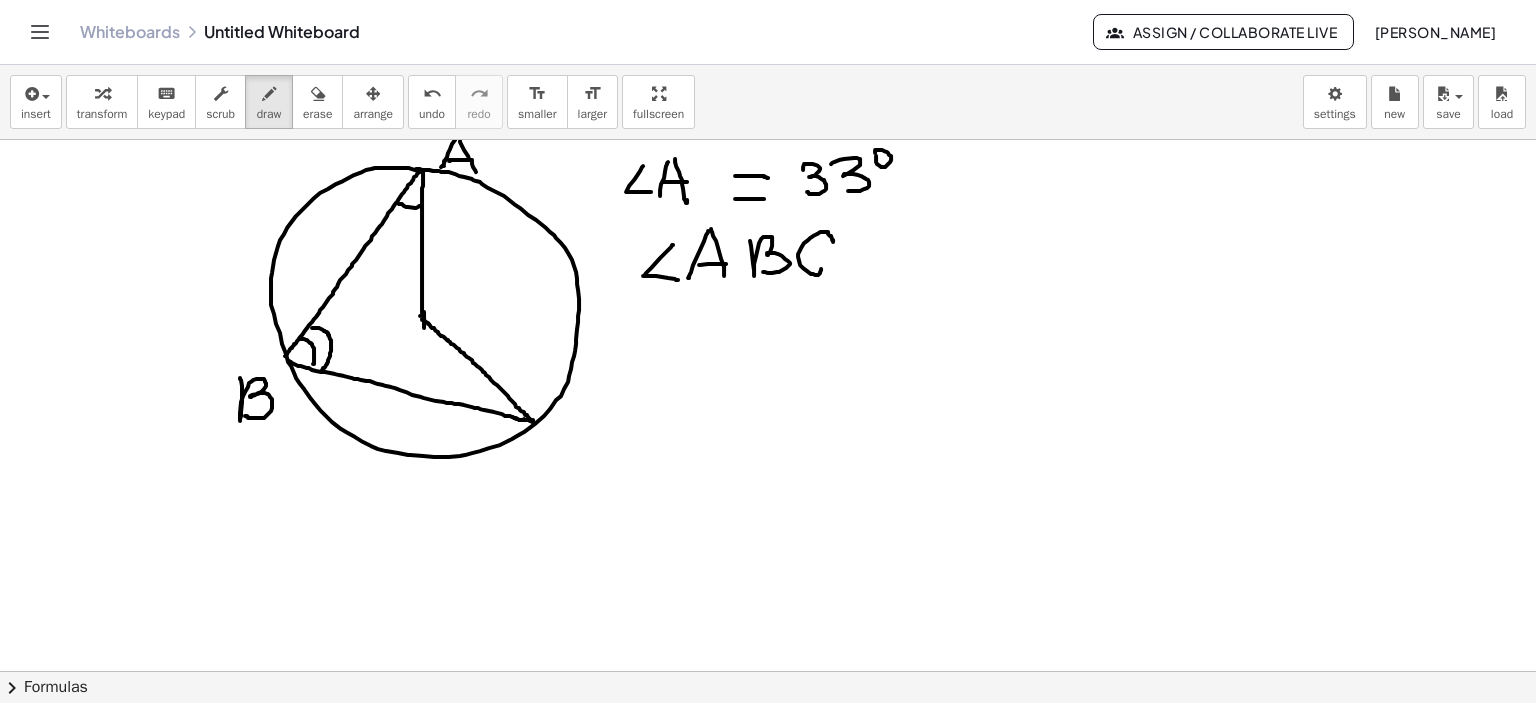 drag, startPoint x: 833, startPoint y: 240, endPoint x: 886, endPoint y: 260, distance: 56.648037 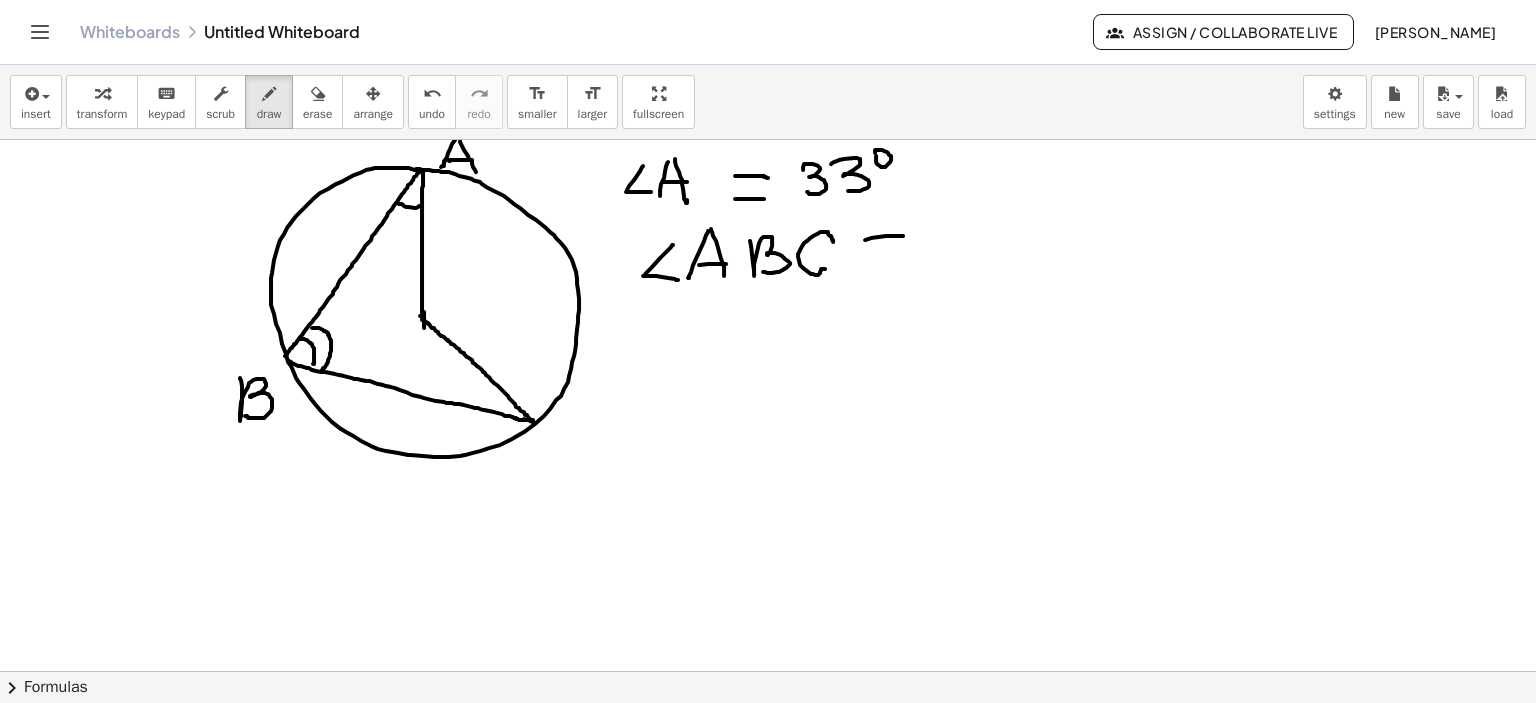 drag, startPoint x: 865, startPoint y: 239, endPoint x: 908, endPoint y: 235, distance: 43.185646 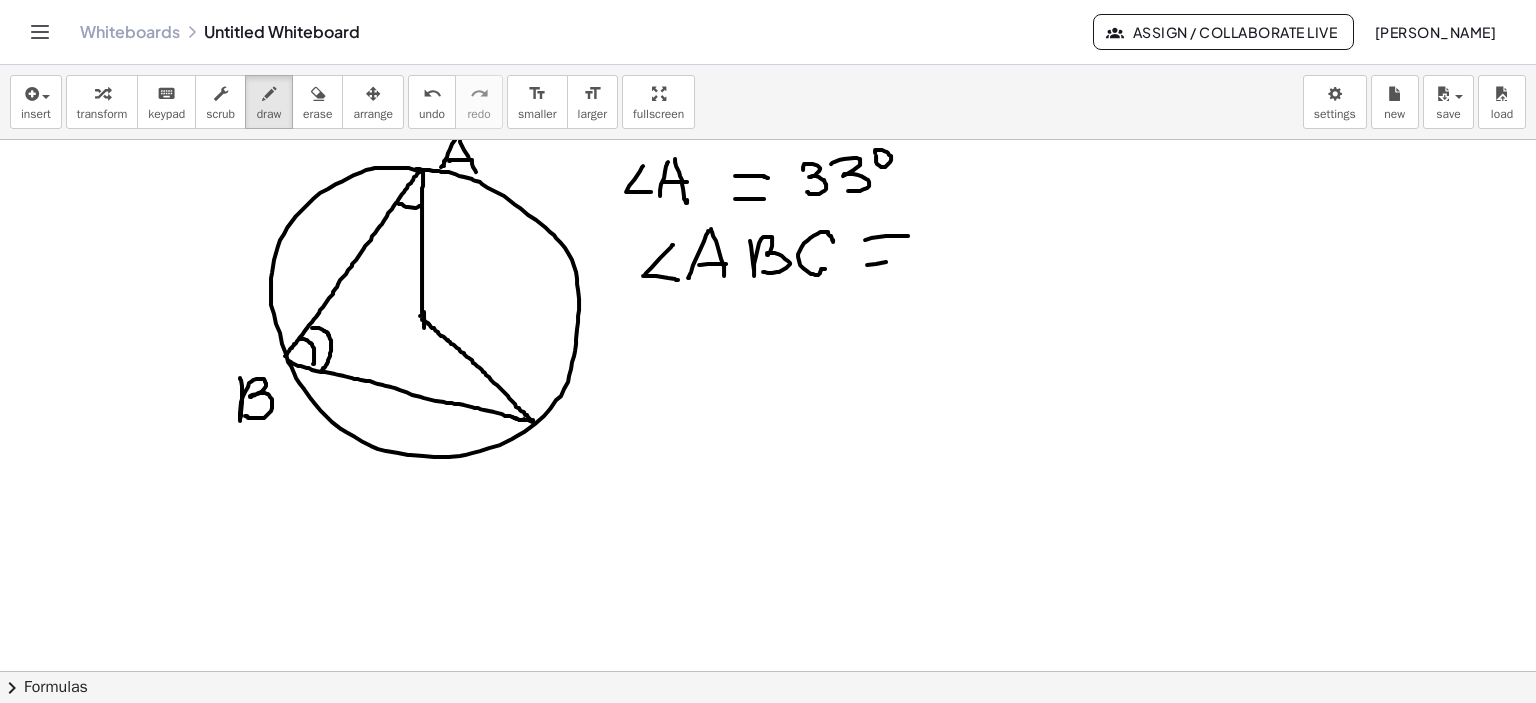 drag, startPoint x: 867, startPoint y: 264, endPoint x: 908, endPoint y: 260, distance: 41.19466 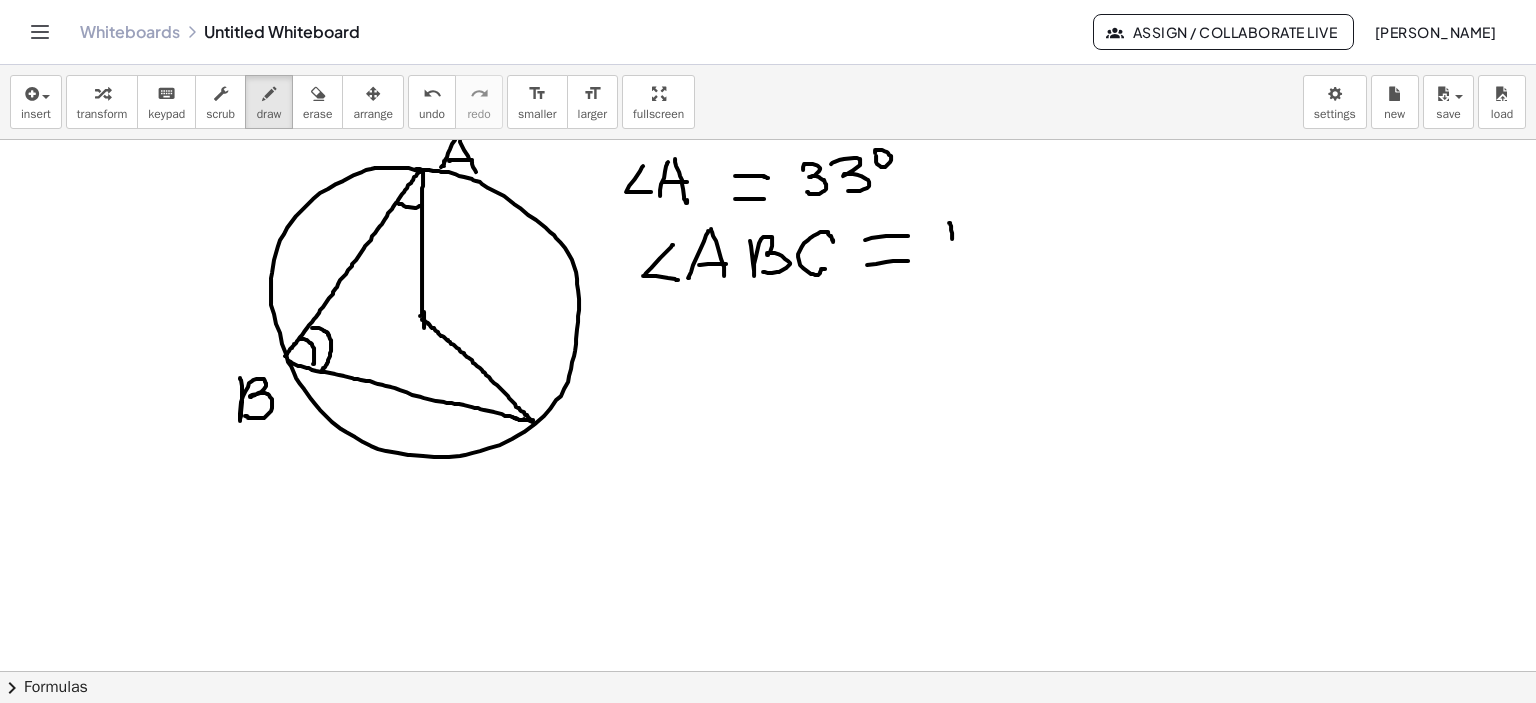 click at bounding box center (768, -392) 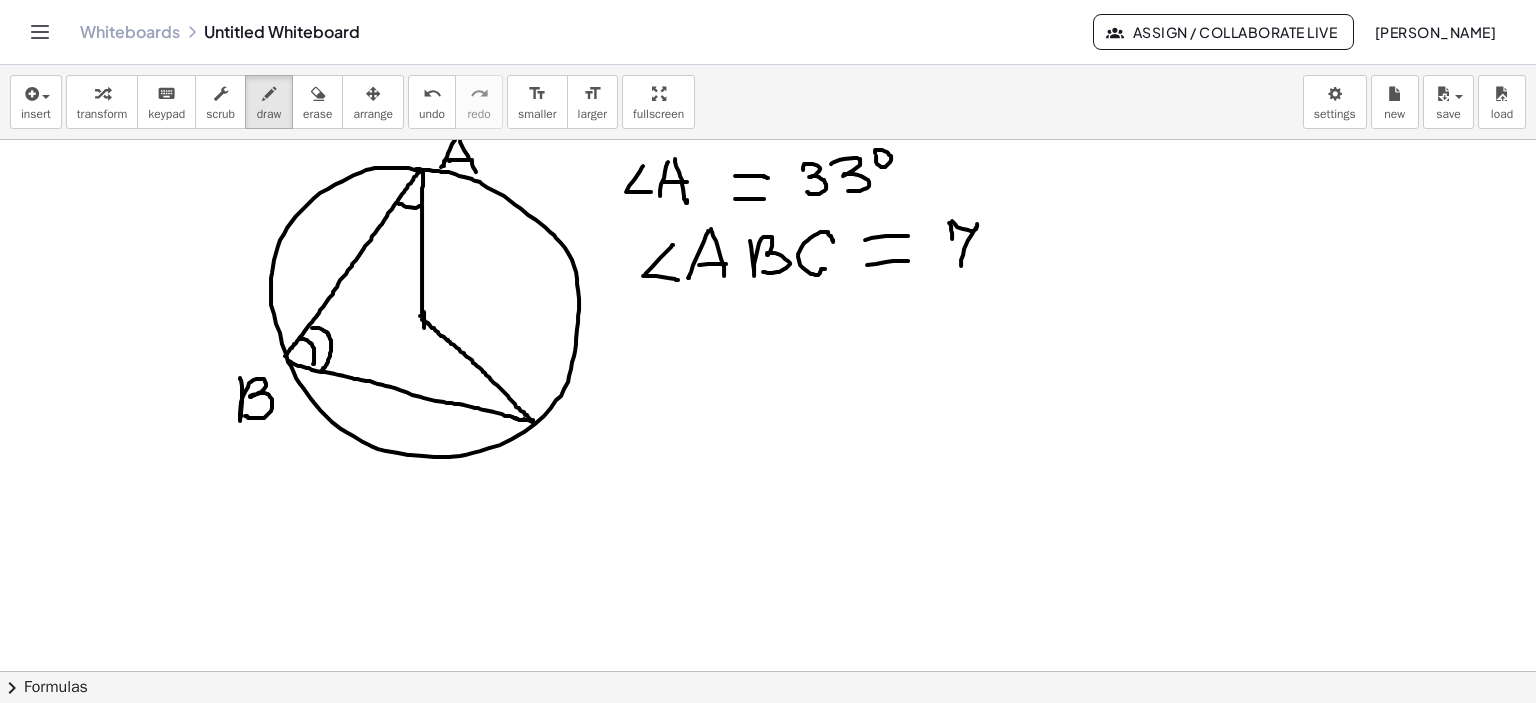 drag, startPoint x: 952, startPoint y: 220, endPoint x: 957, endPoint y: 250, distance: 30.413813 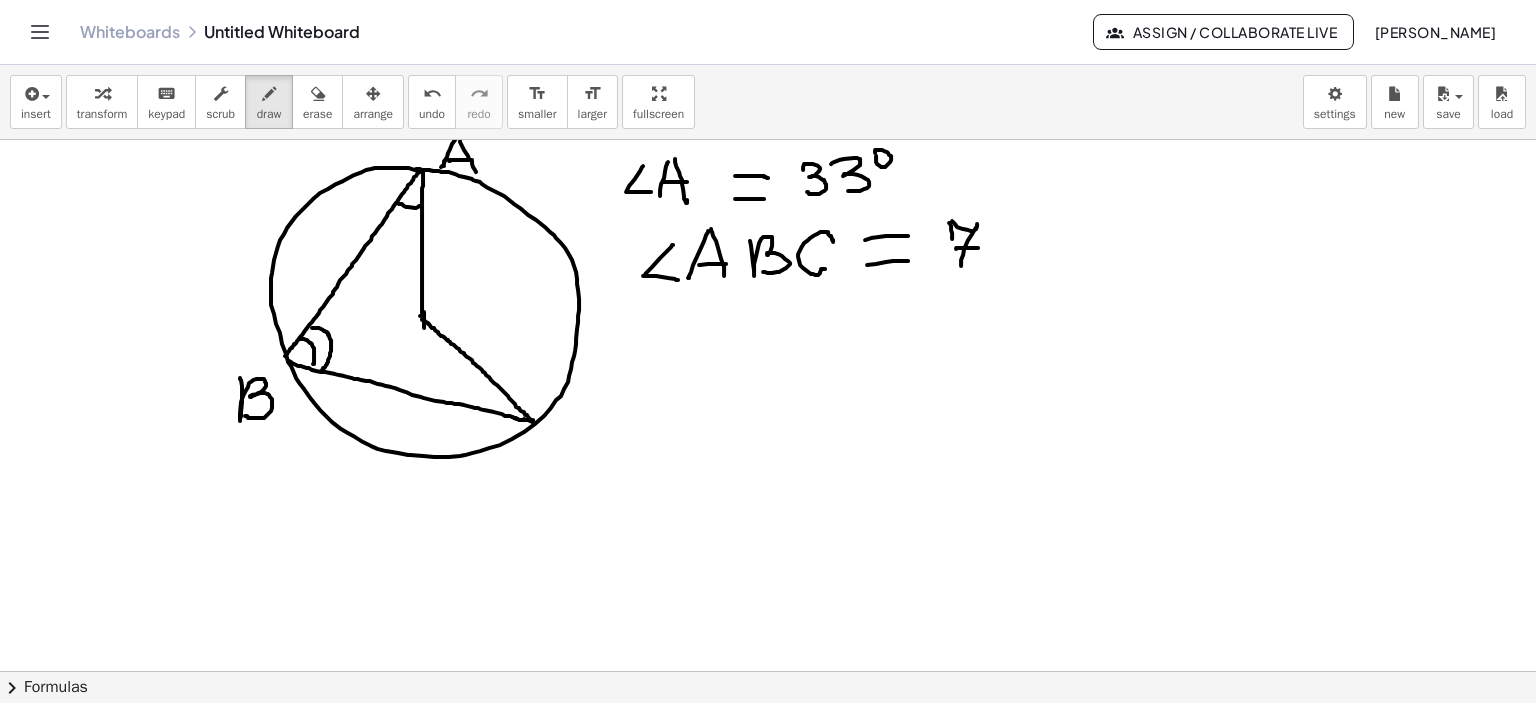 drag, startPoint x: 956, startPoint y: 248, endPoint x: 982, endPoint y: 246, distance: 26.076809 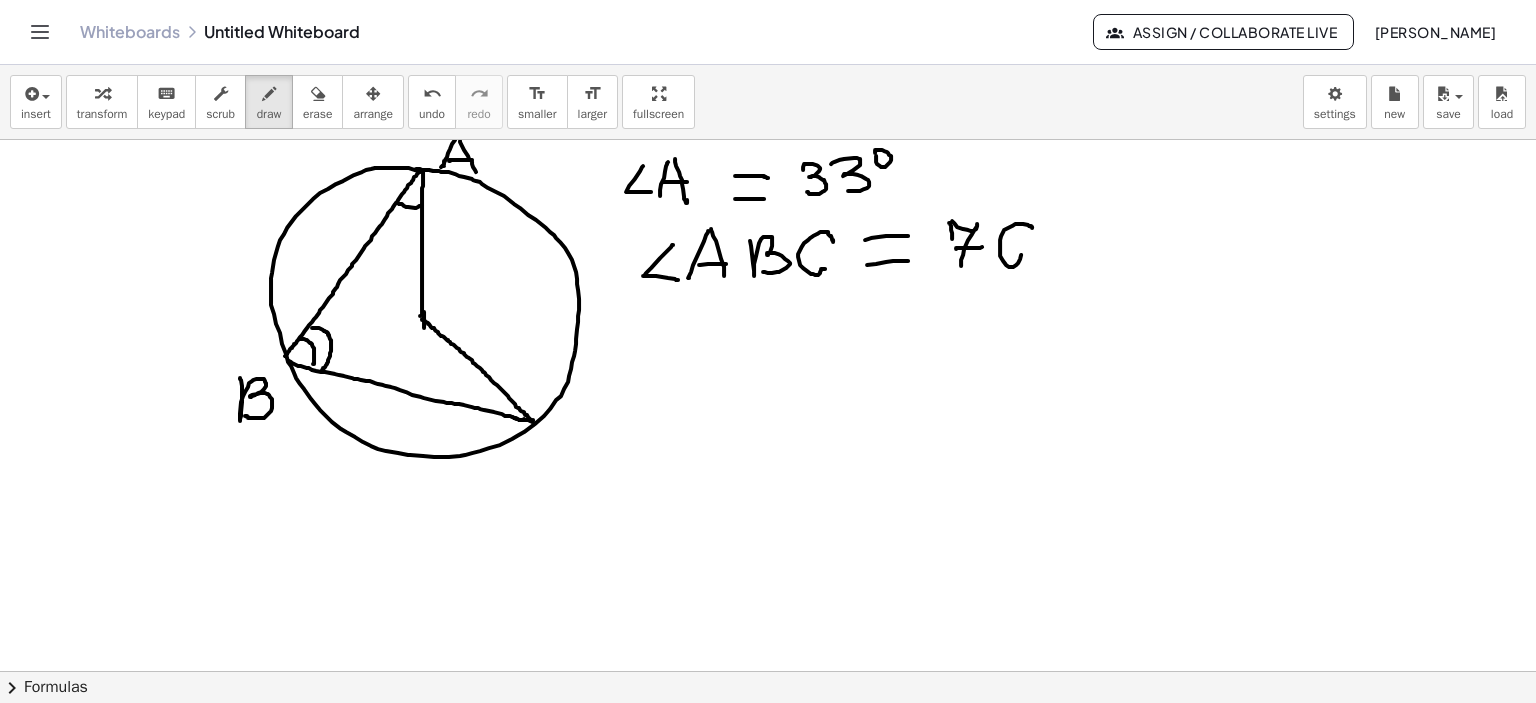 click at bounding box center [768, -392] 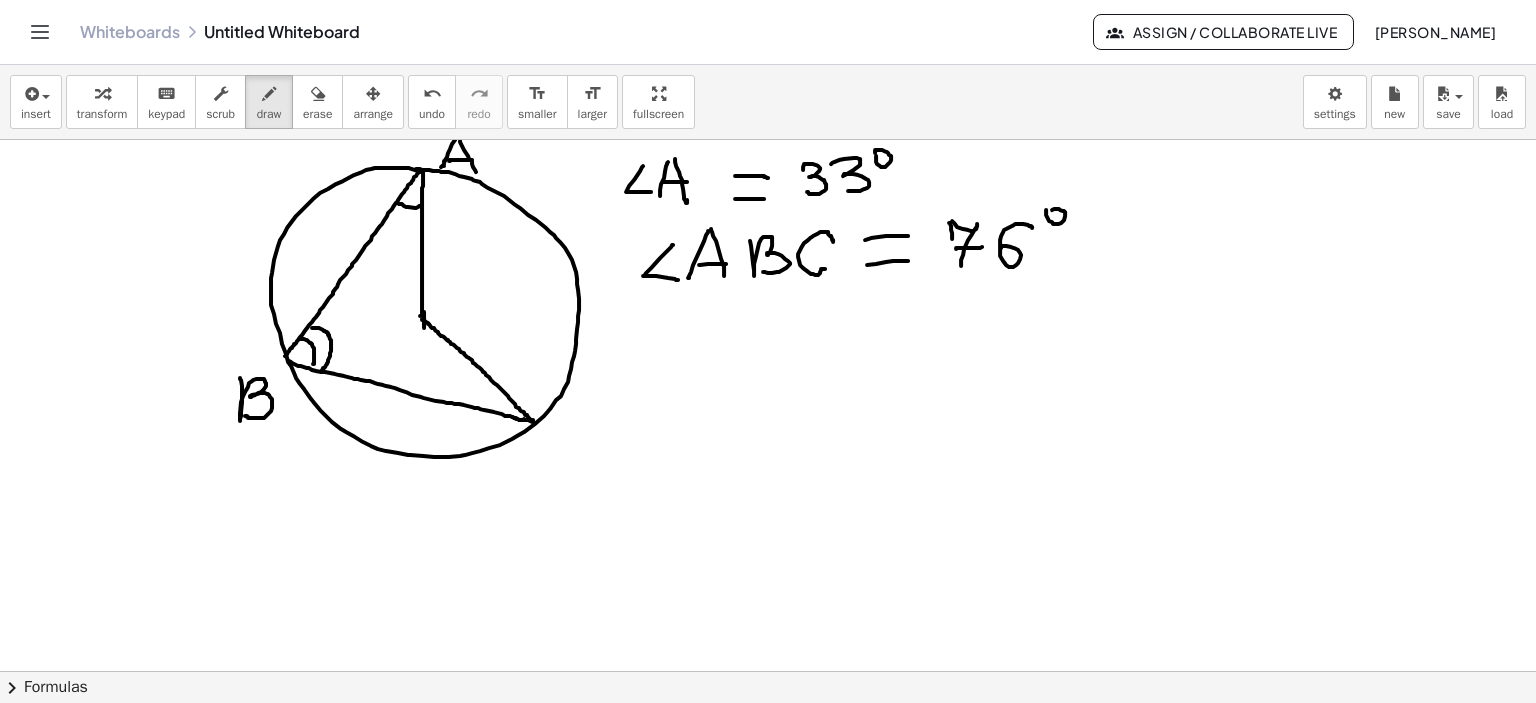 click at bounding box center [768, -392] 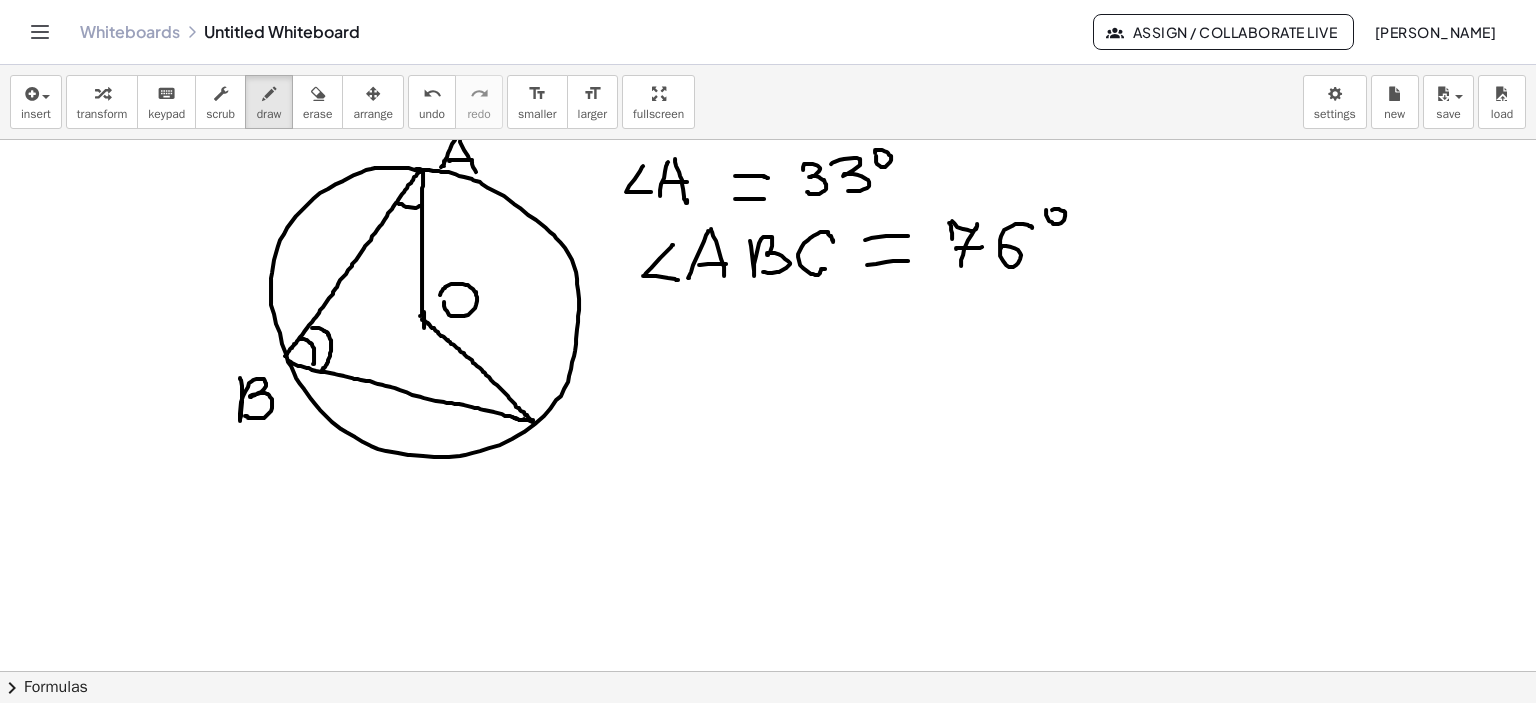 click at bounding box center (768, -392) 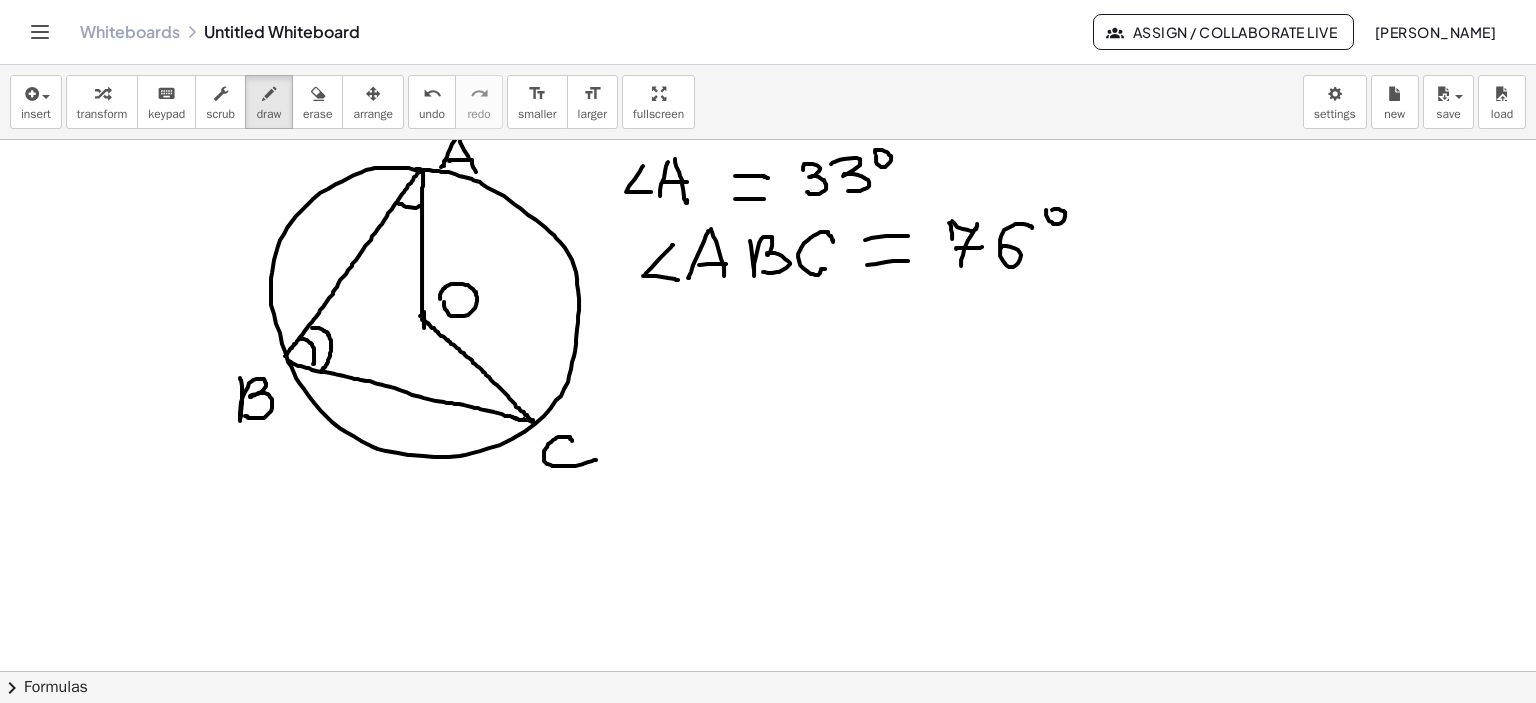 click at bounding box center (768, -392) 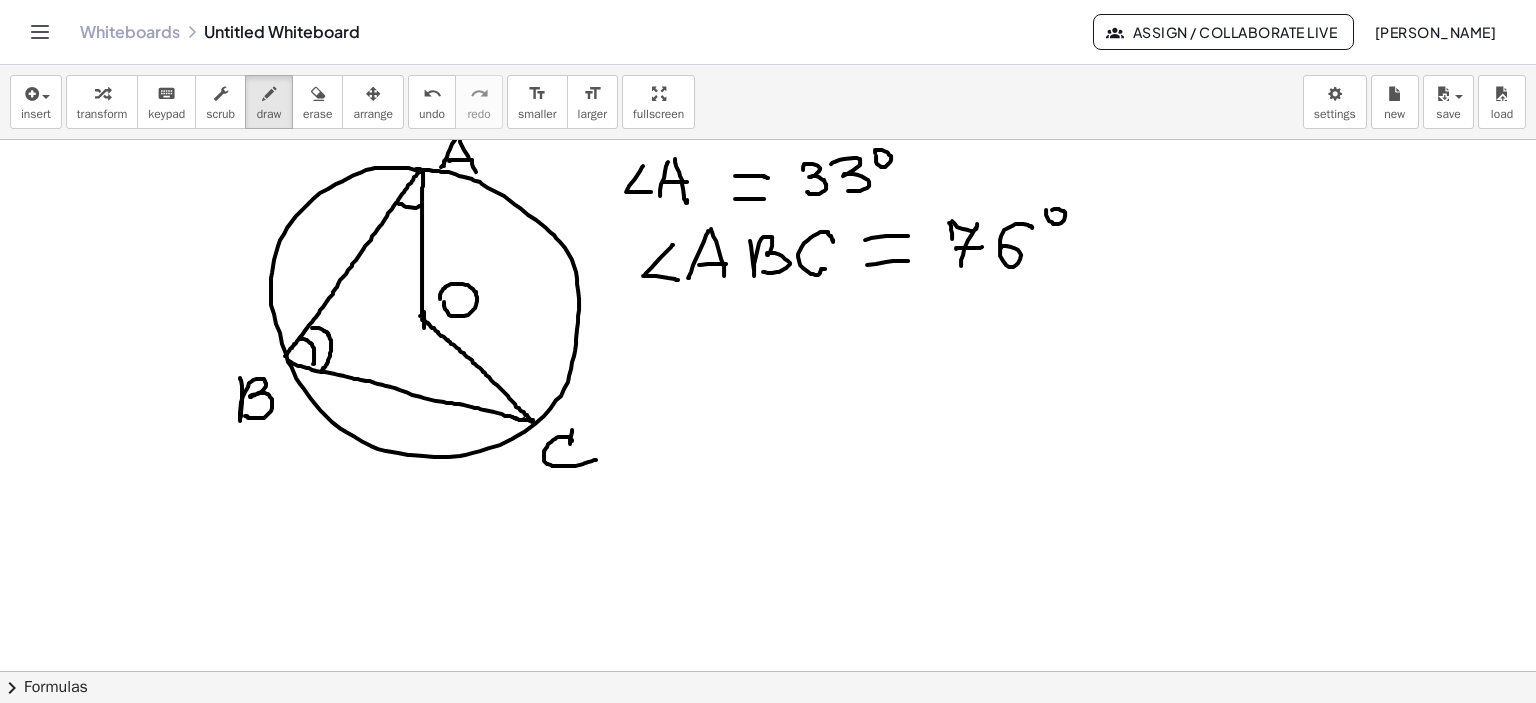 click at bounding box center [768, -392] 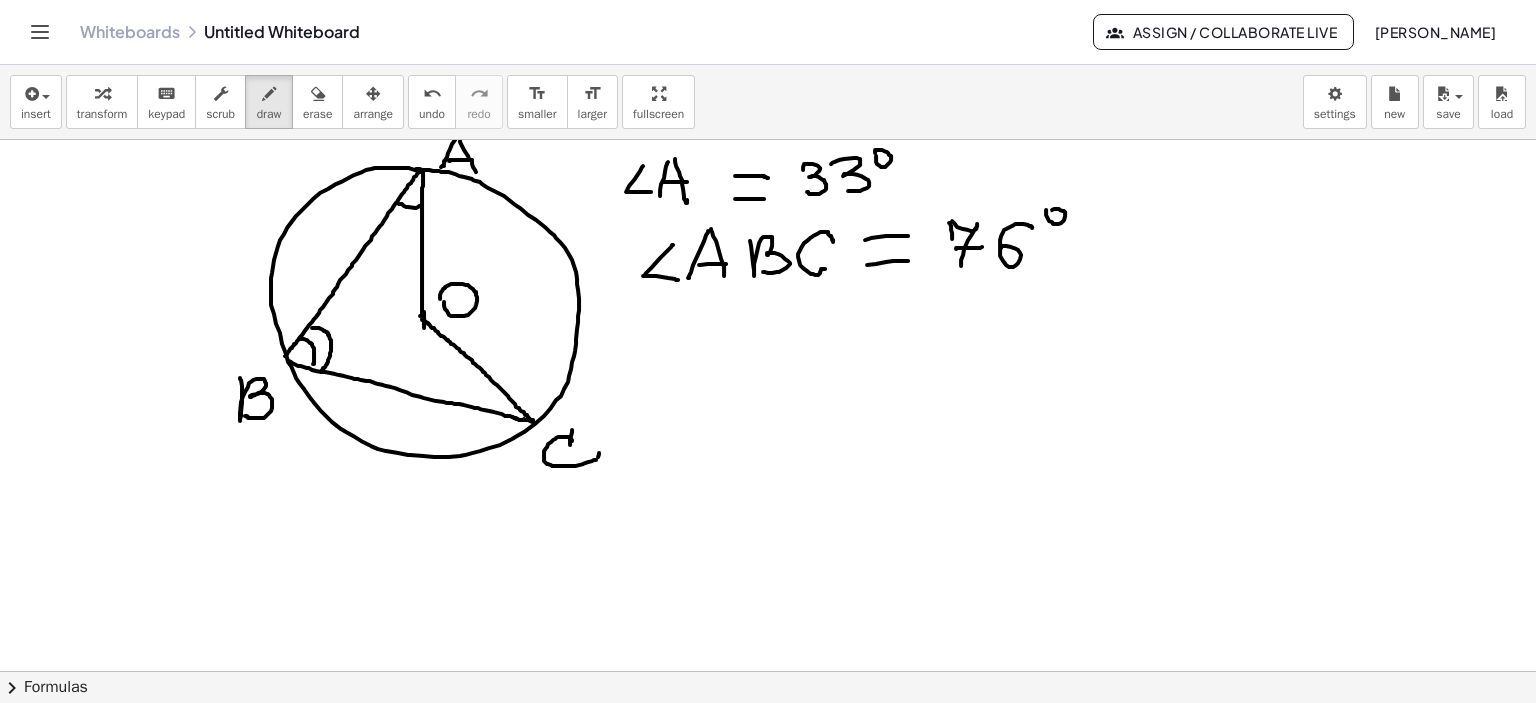 click at bounding box center (768, -392) 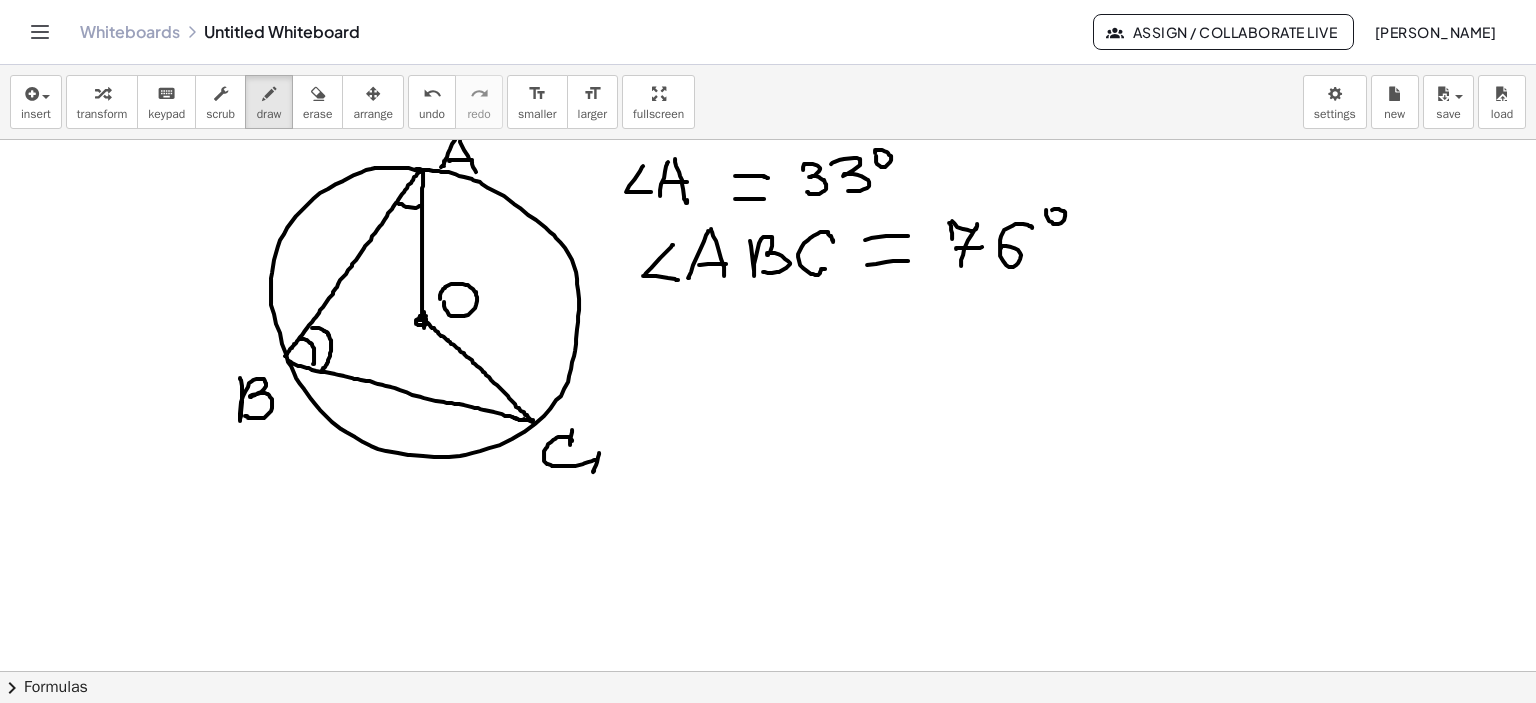 click at bounding box center [768, -392] 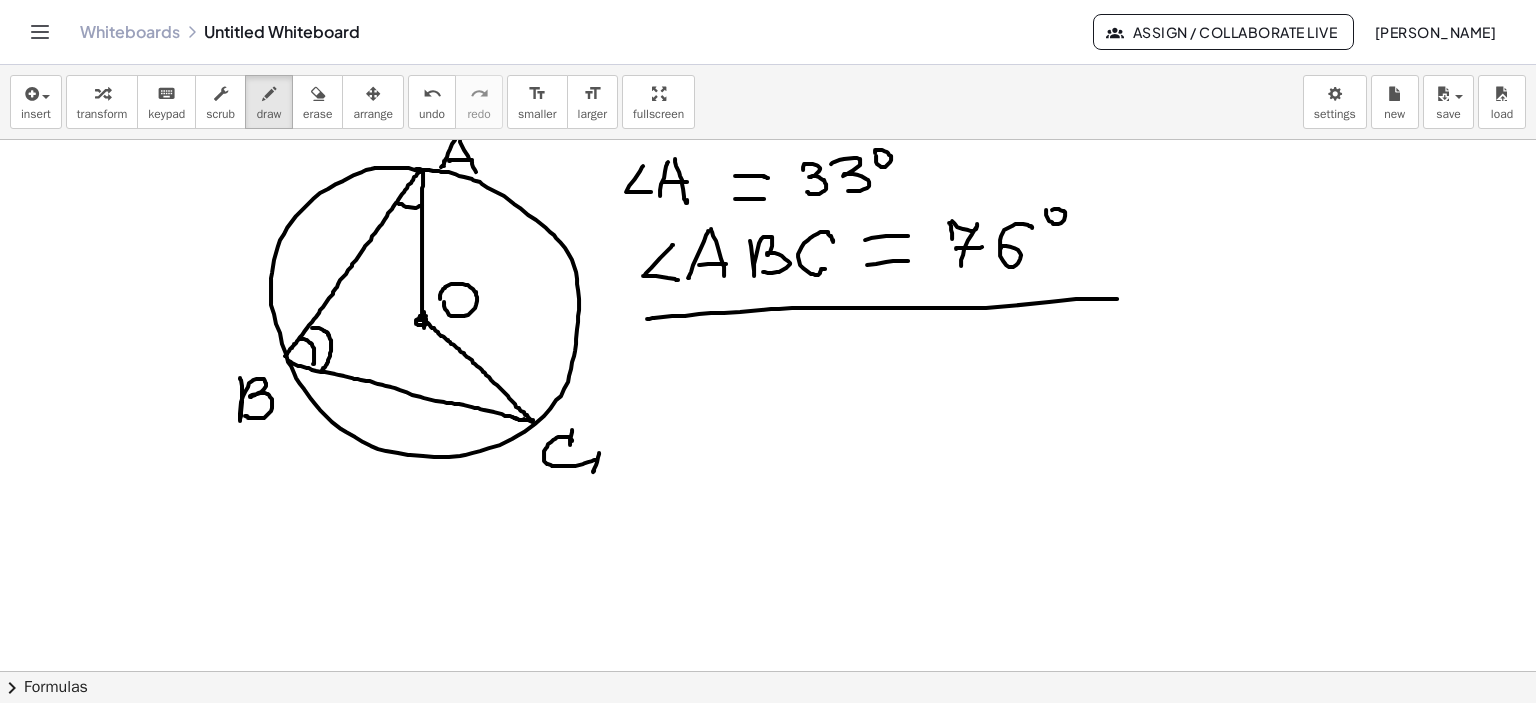 click at bounding box center [768, -392] 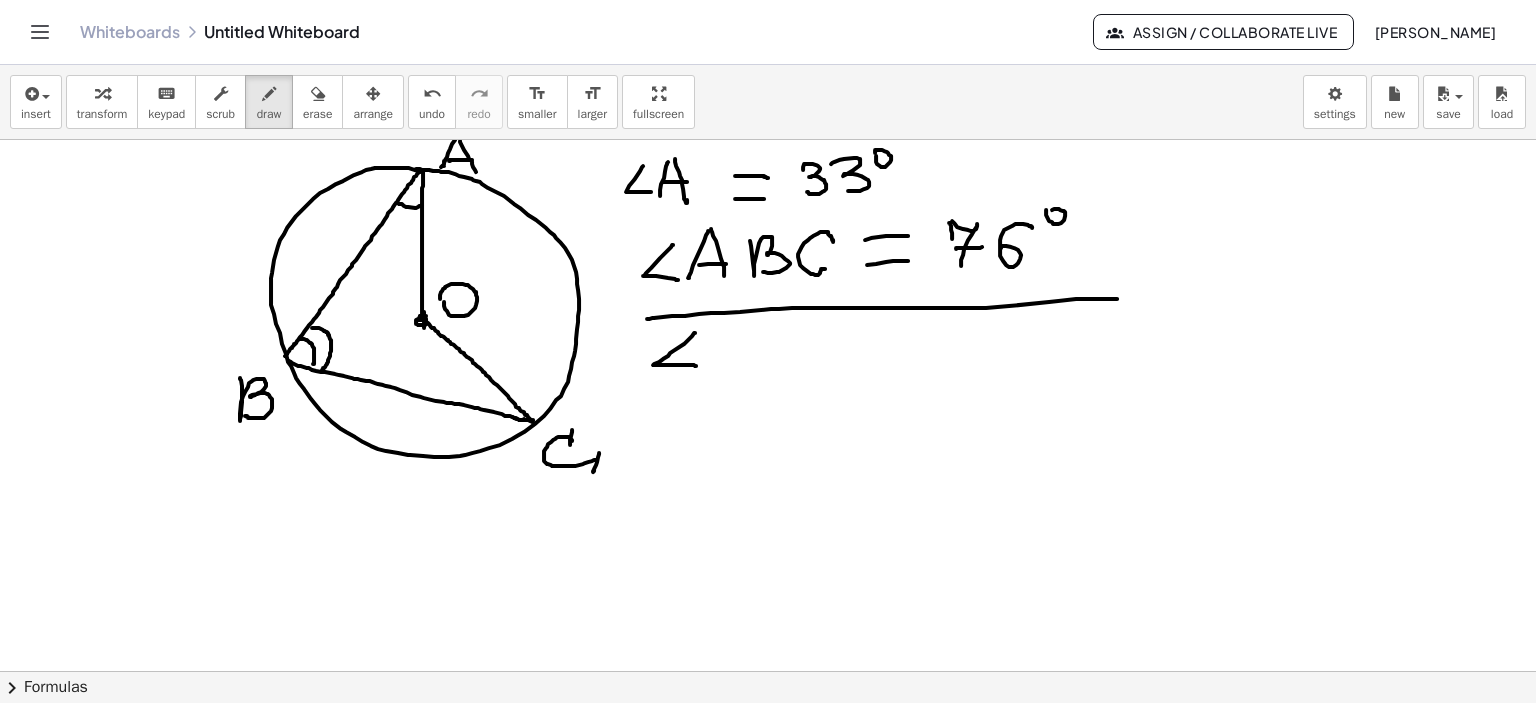 click at bounding box center [768, -392] 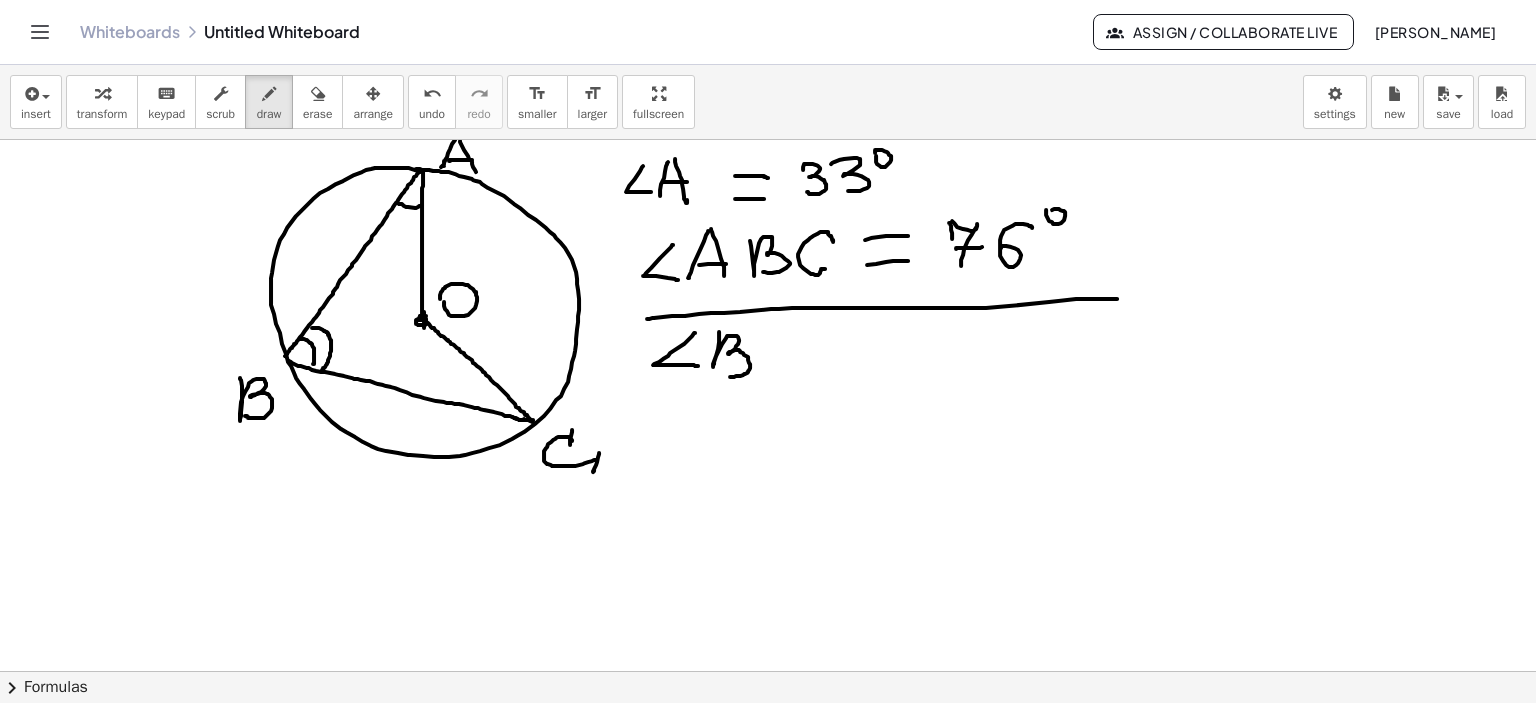 click at bounding box center [768, -392] 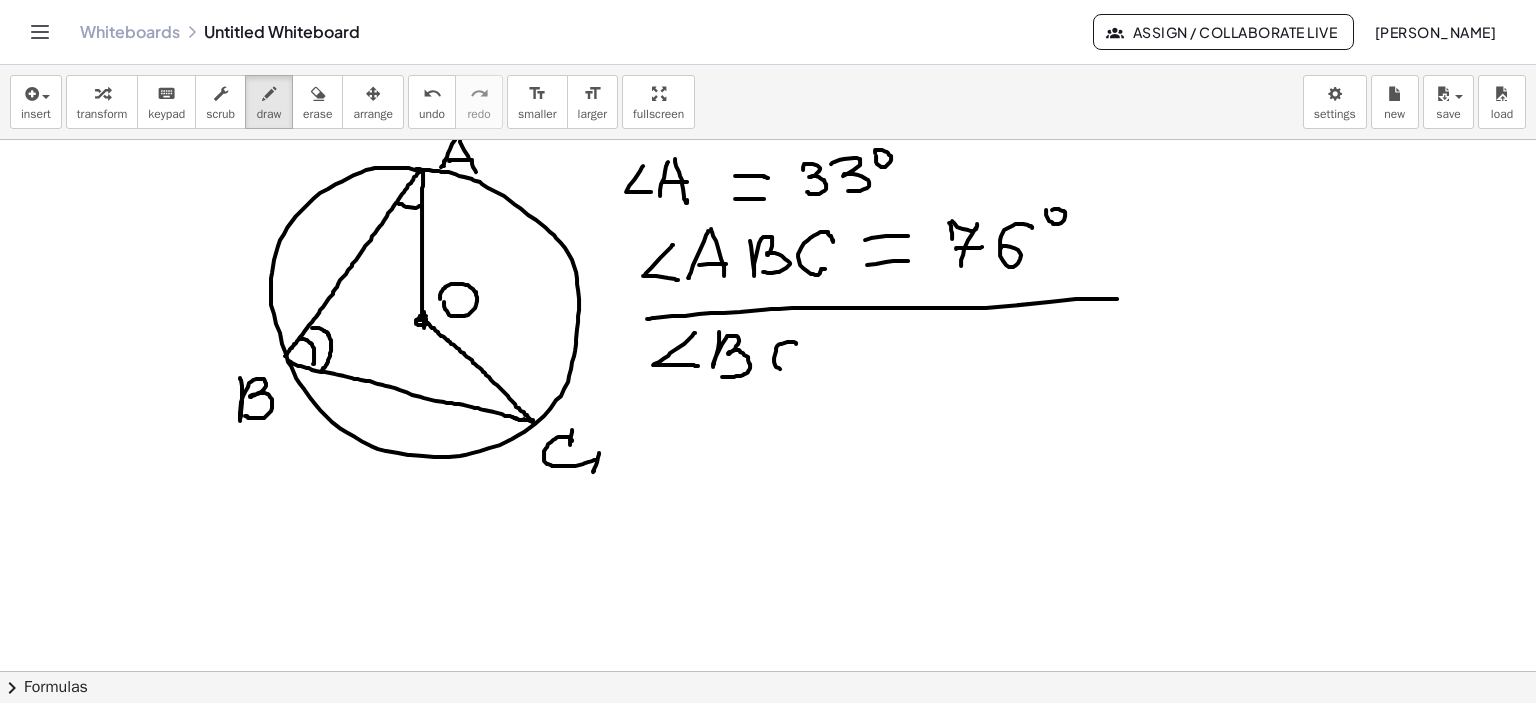 click at bounding box center (768, -392) 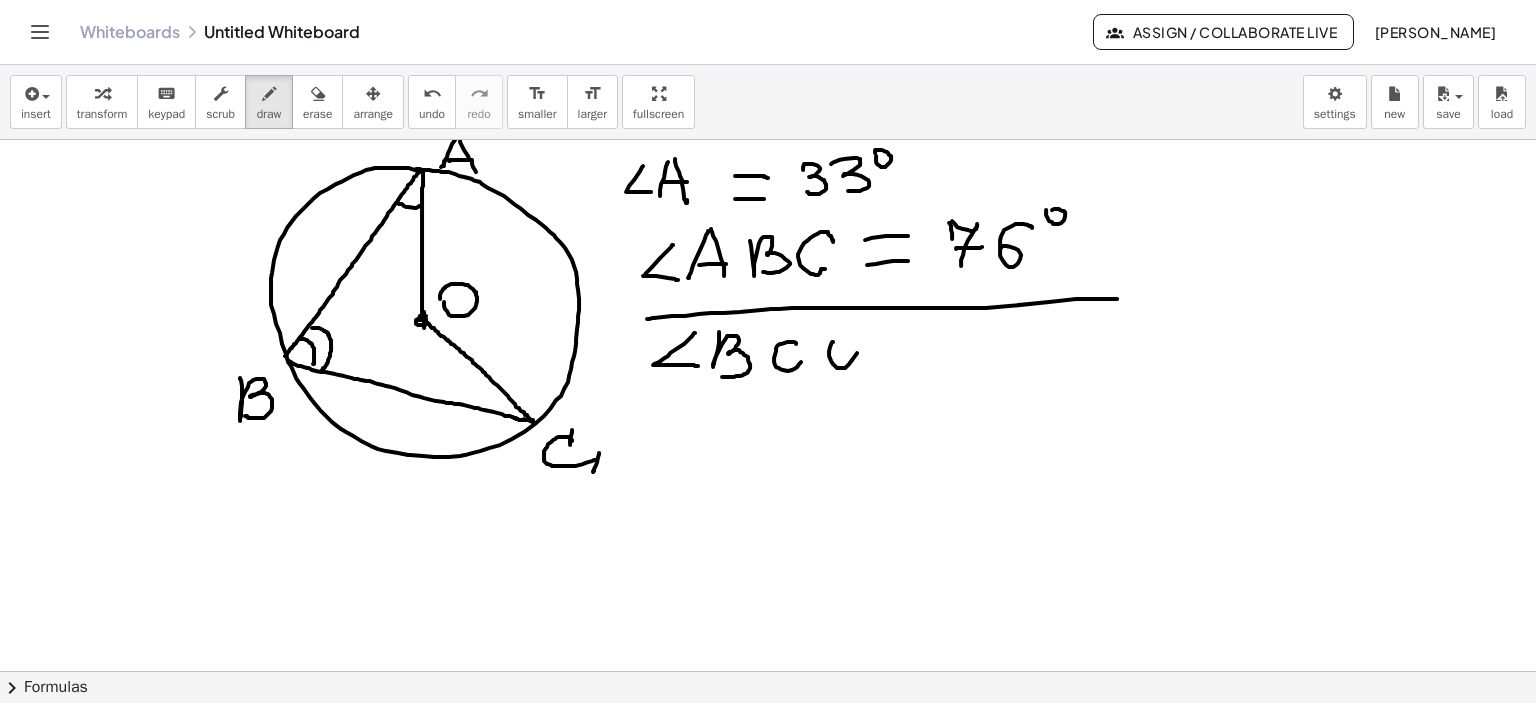 click at bounding box center [768, -392] 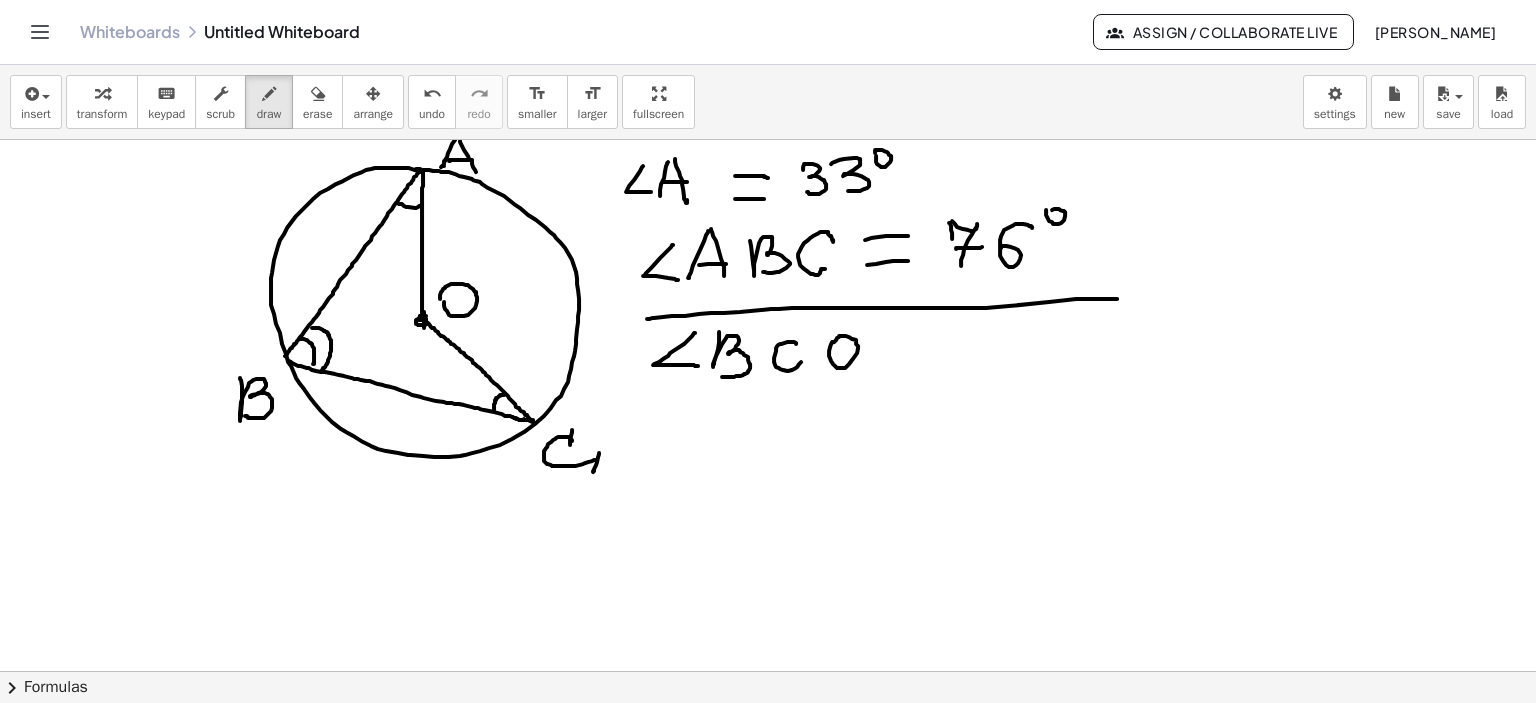 click at bounding box center (768, -392) 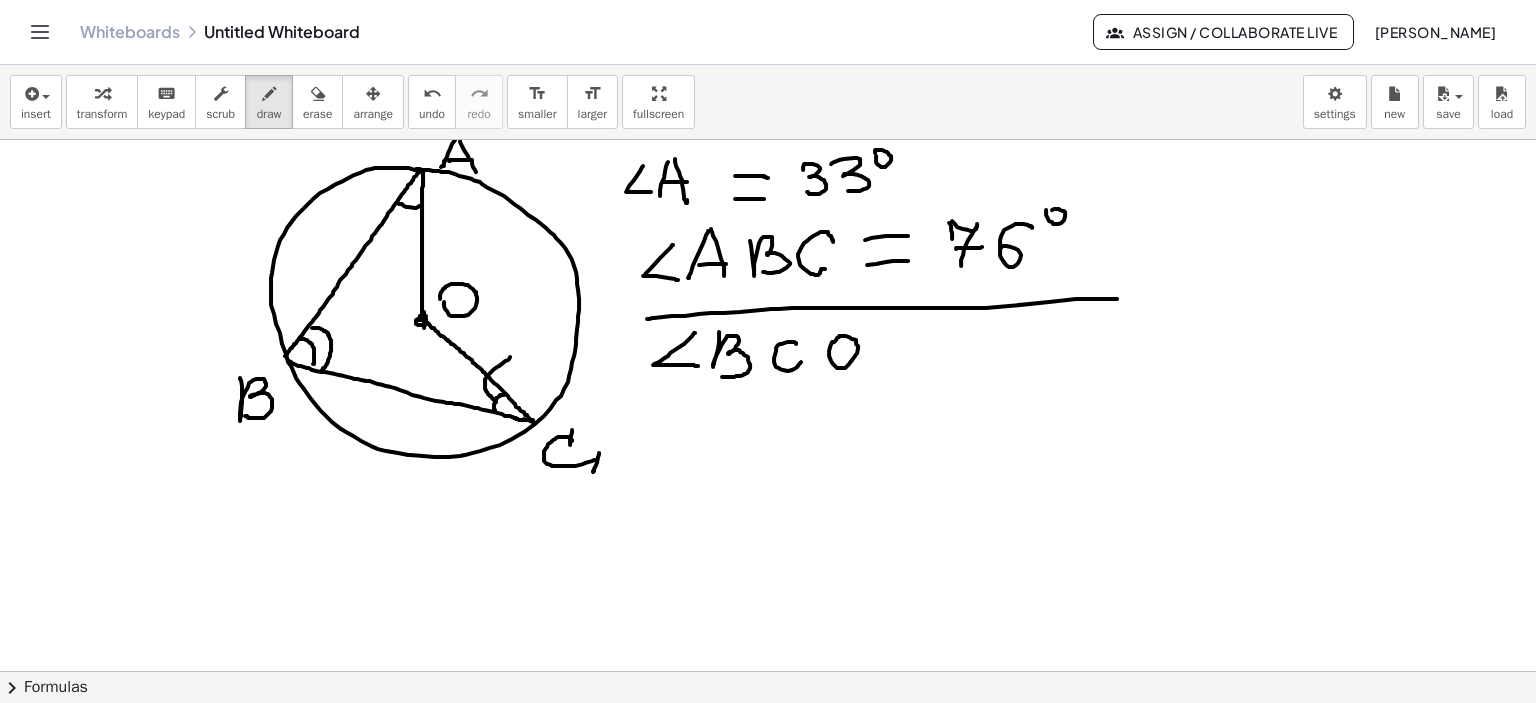 click at bounding box center [768, -392] 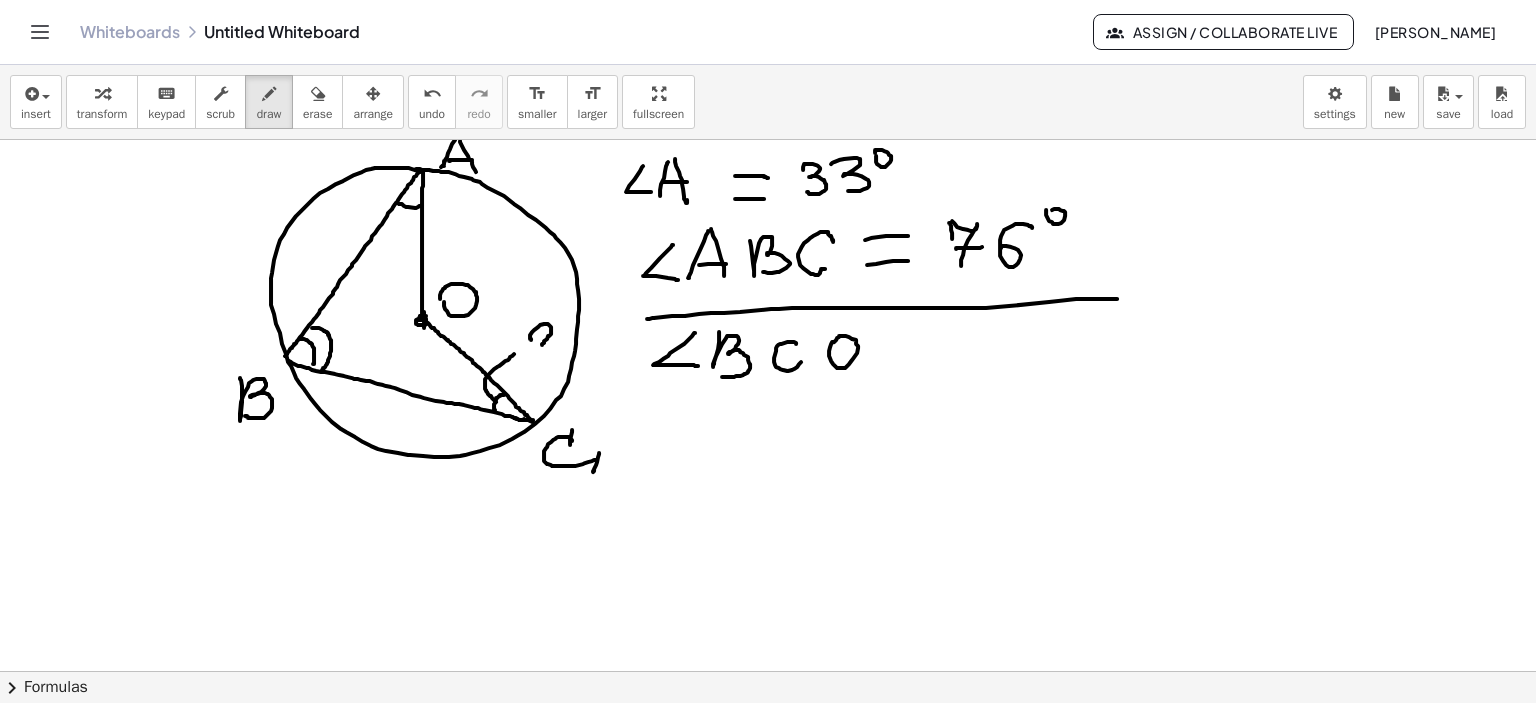 click at bounding box center [768, -392] 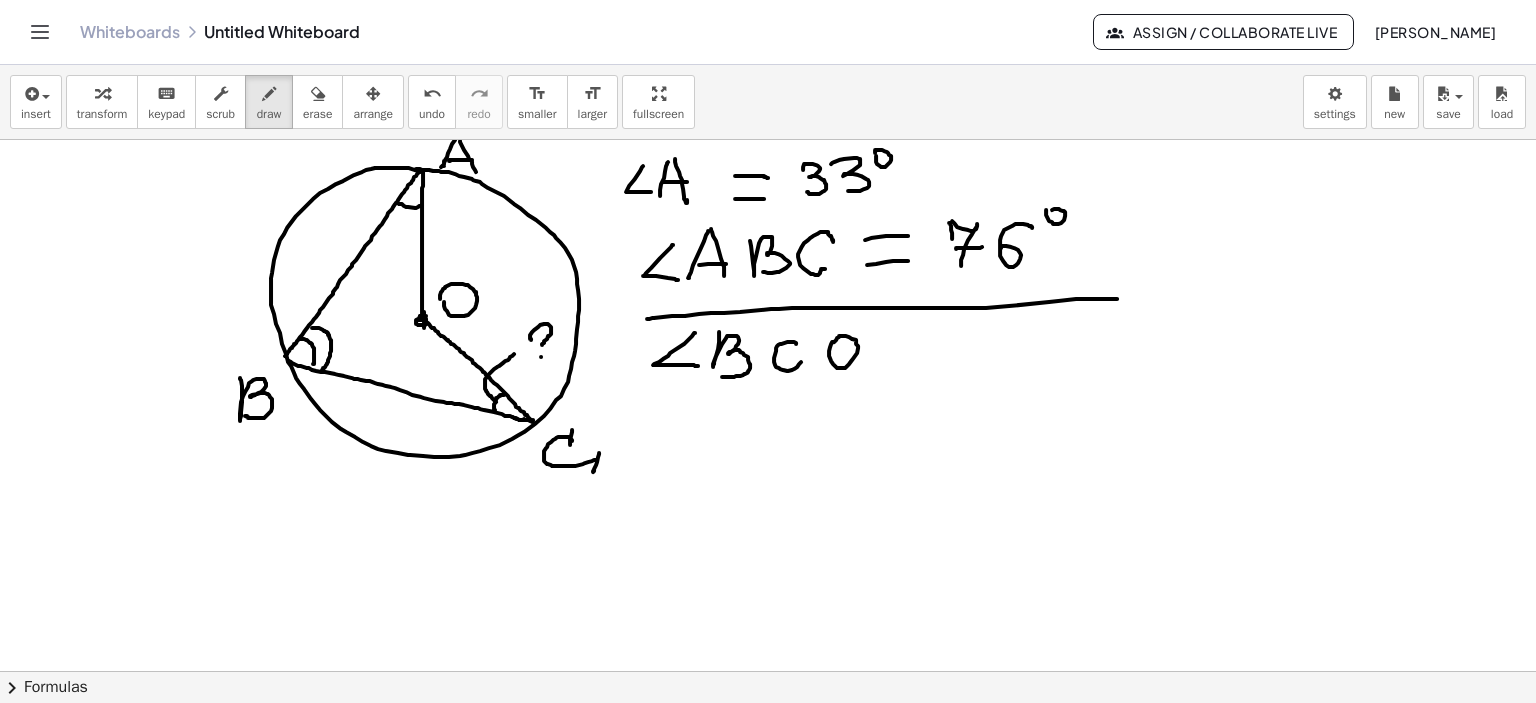 click at bounding box center [768, -392] 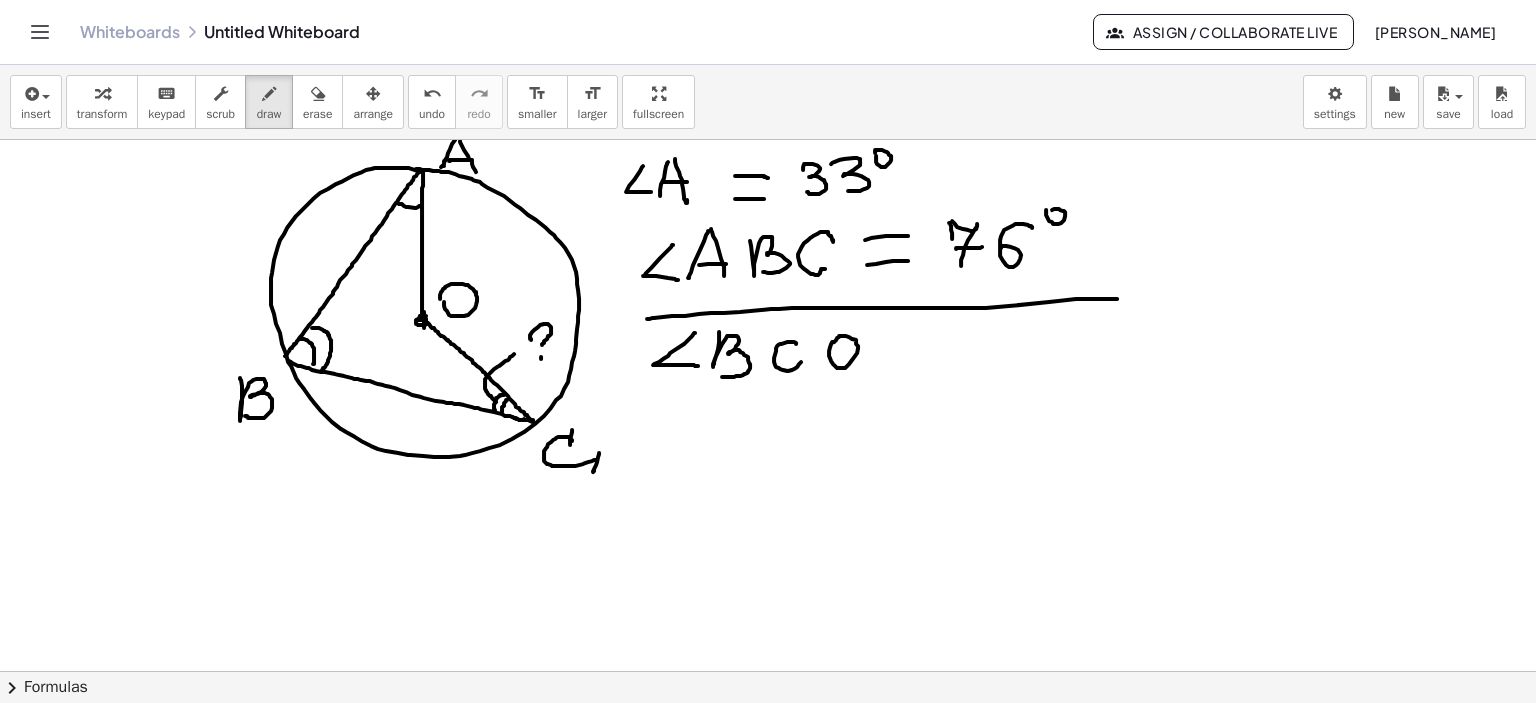 click at bounding box center [768, -392] 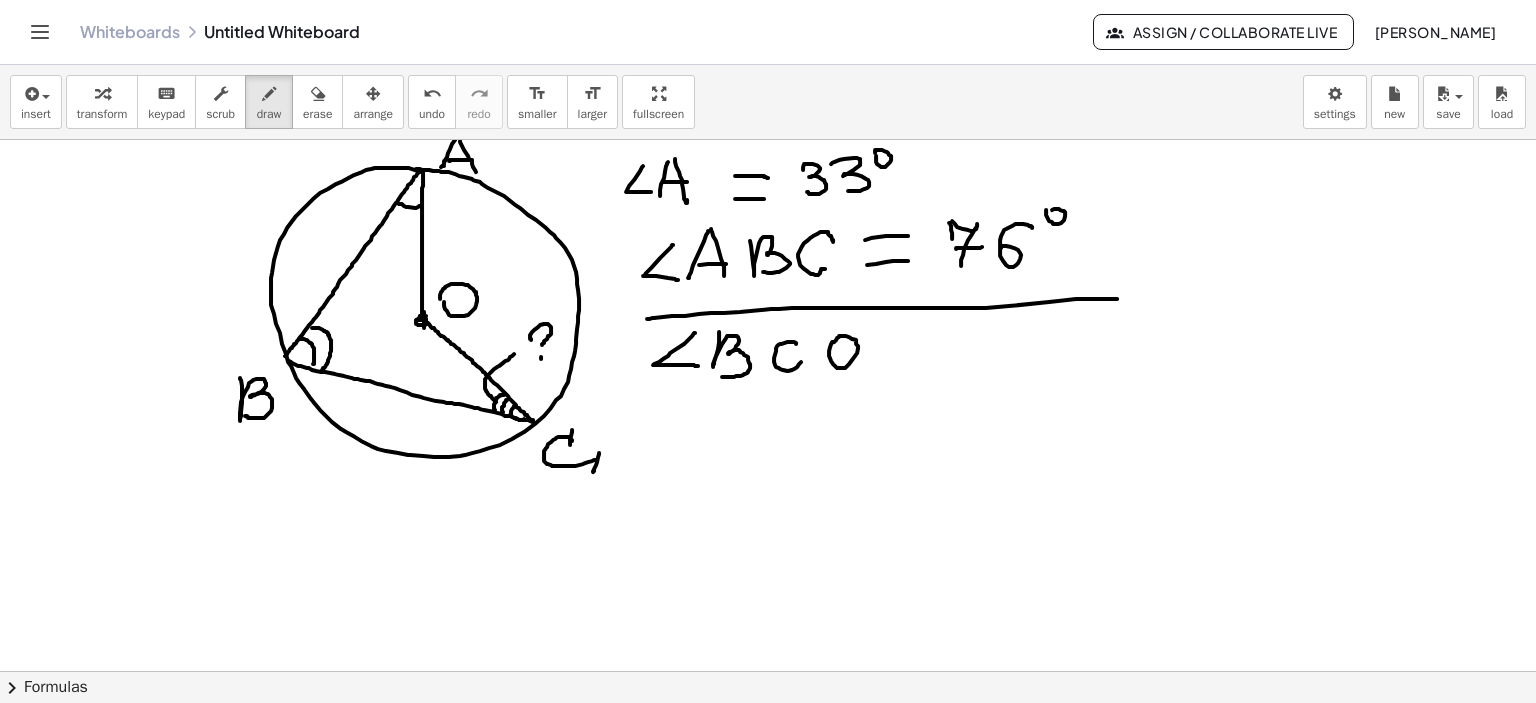 click at bounding box center [768, -392] 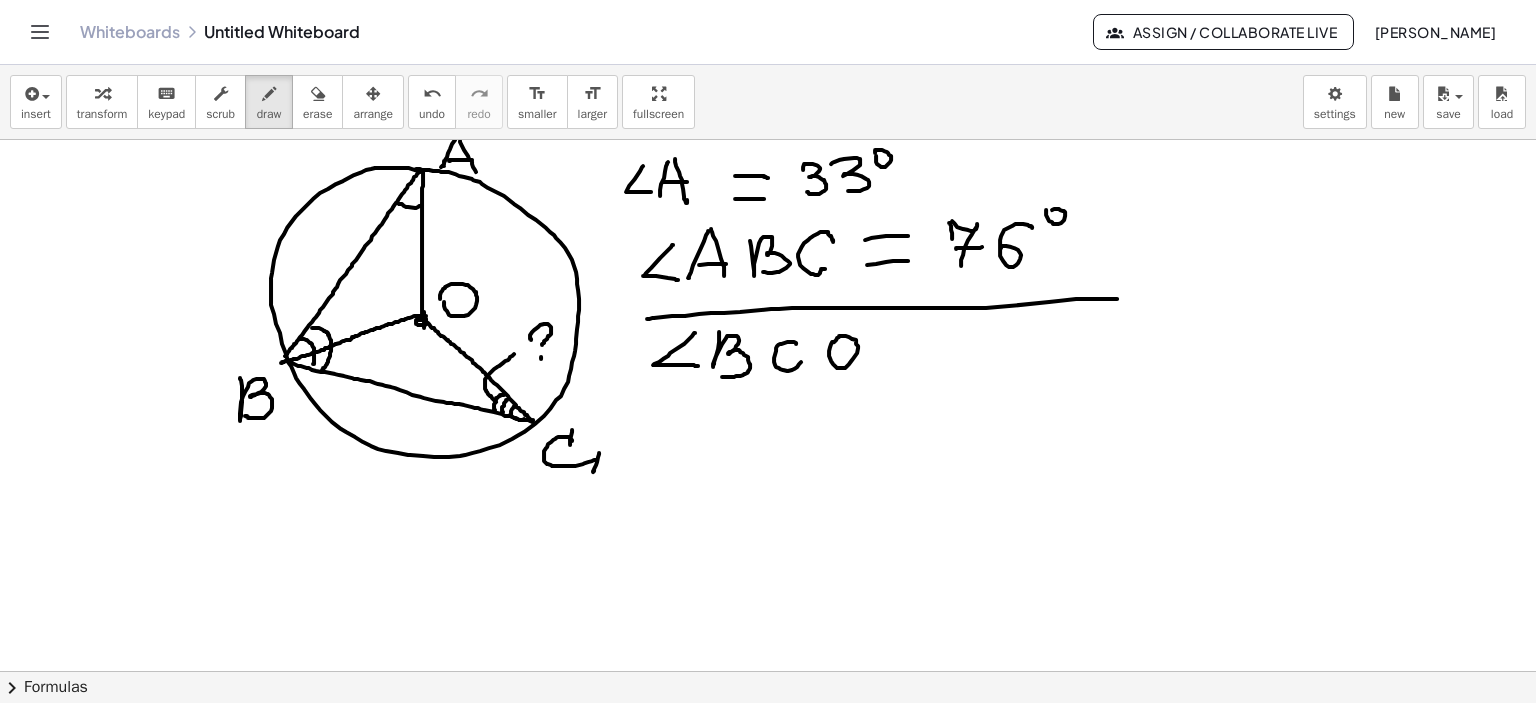 drag, startPoint x: 281, startPoint y: 362, endPoint x: 419, endPoint y: 314, distance: 146.10954 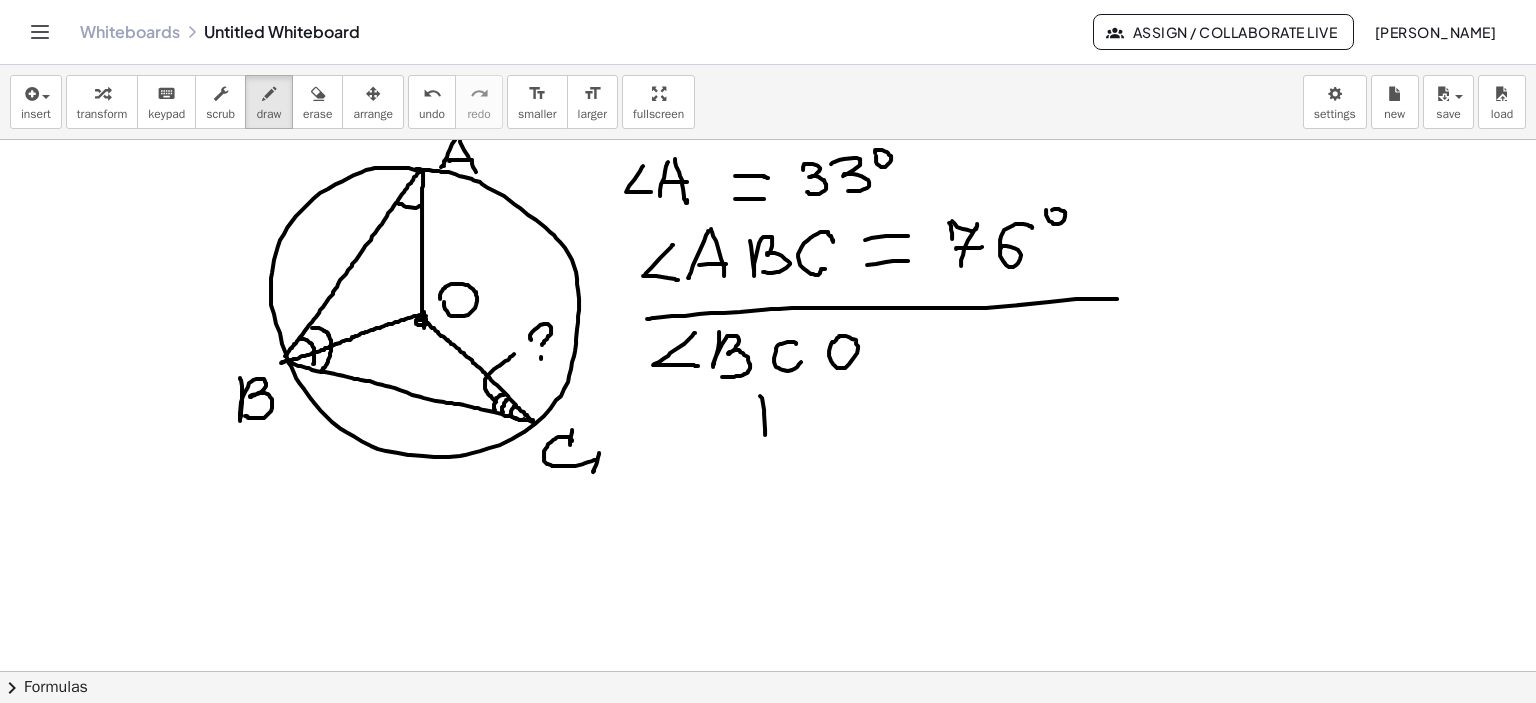 drag, startPoint x: 760, startPoint y: 395, endPoint x: 765, endPoint y: 434, distance: 39.319206 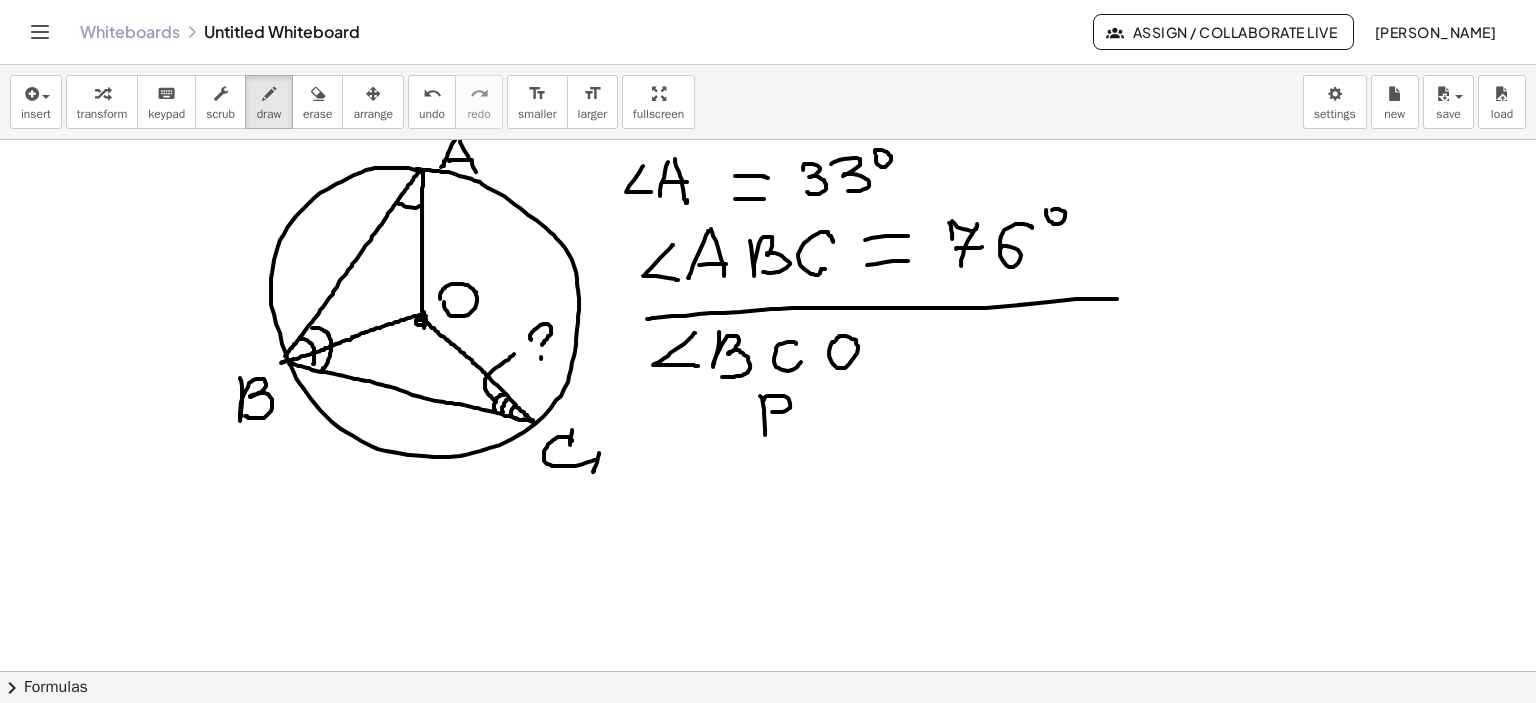 drag, startPoint x: 764, startPoint y: 399, endPoint x: 772, endPoint y: 411, distance: 14.422205 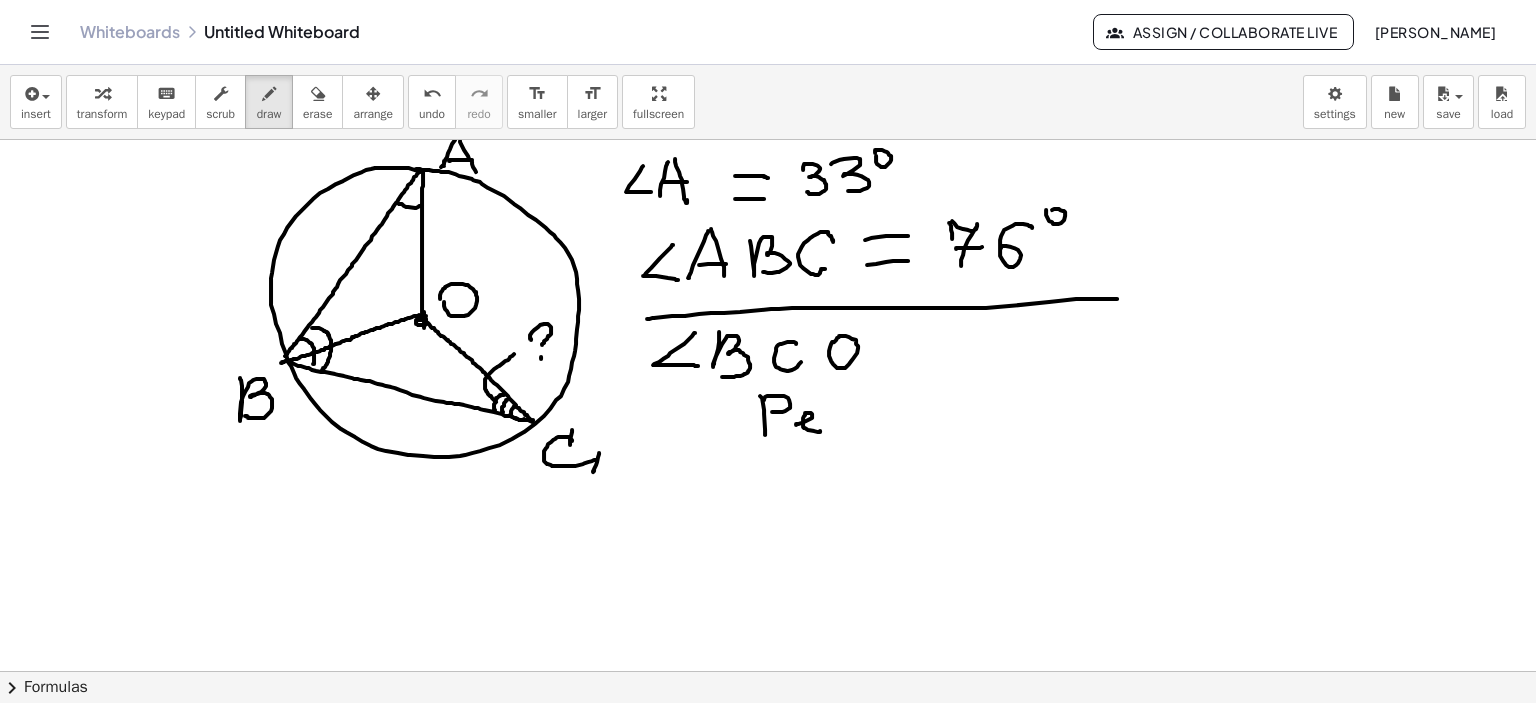 drag, startPoint x: 796, startPoint y: 424, endPoint x: 829, endPoint y: 421, distance: 33.13608 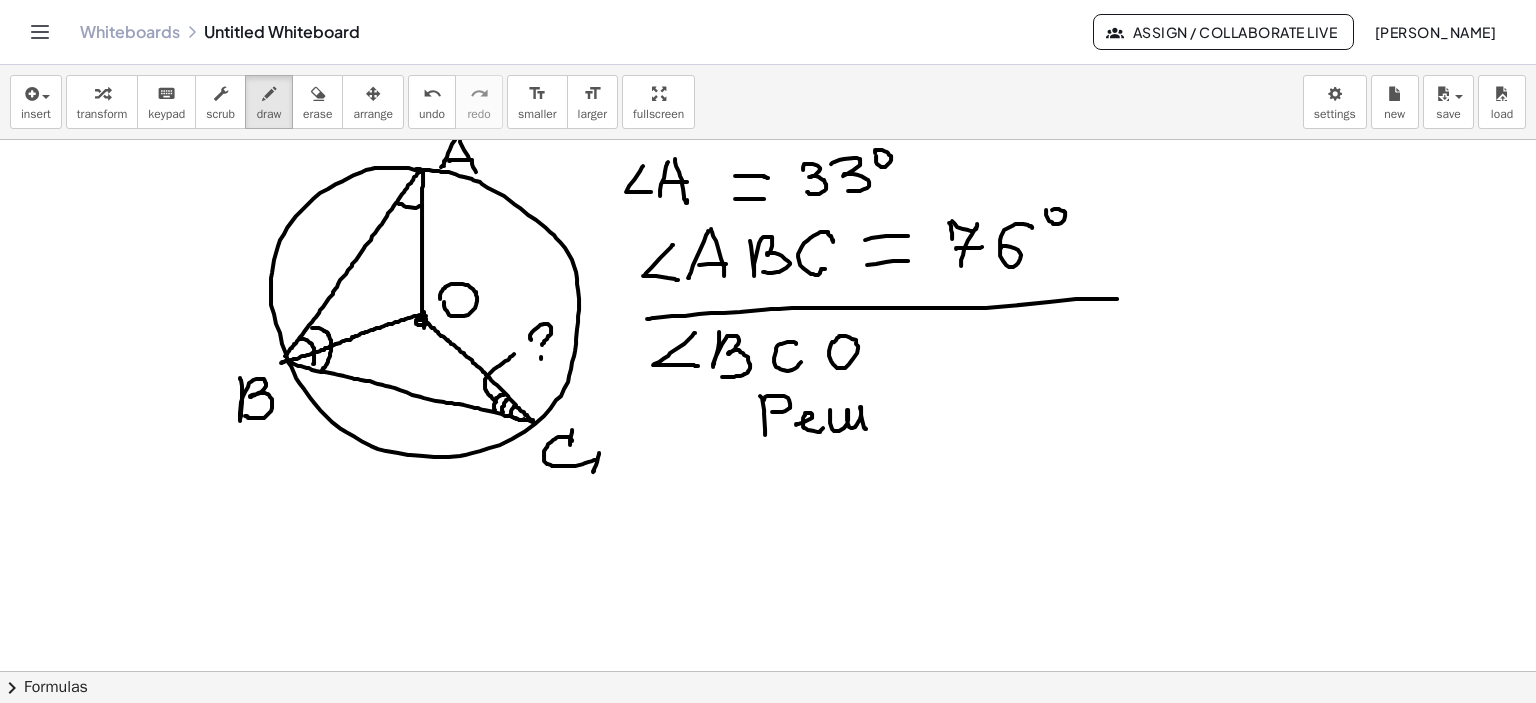 drag, startPoint x: 830, startPoint y: 415, endPoint x: 893, endPoint y: 419, distance: 63.126858 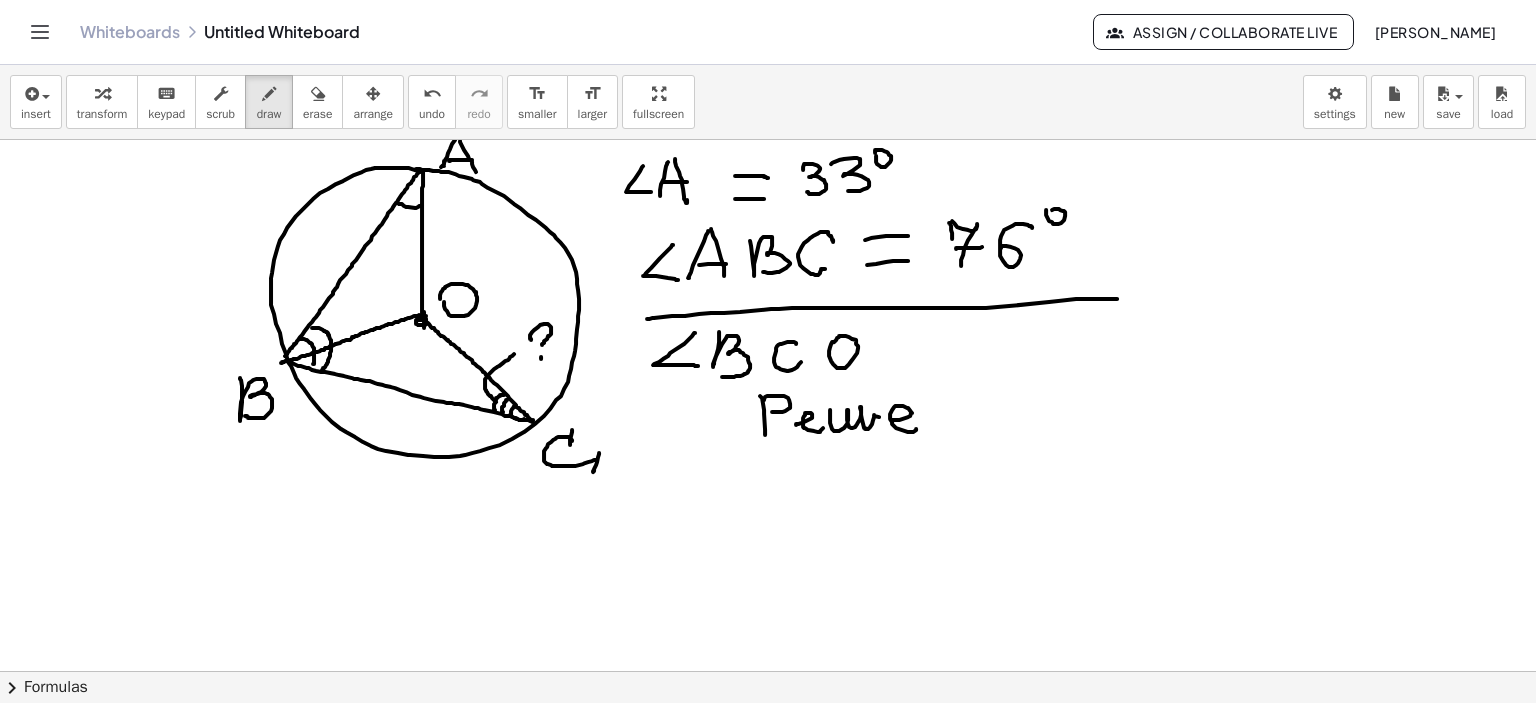 drag, startPoint x: 892, startPoint y: 419, endPoint x: 938, endPoint y: 410, distance: 46.872166 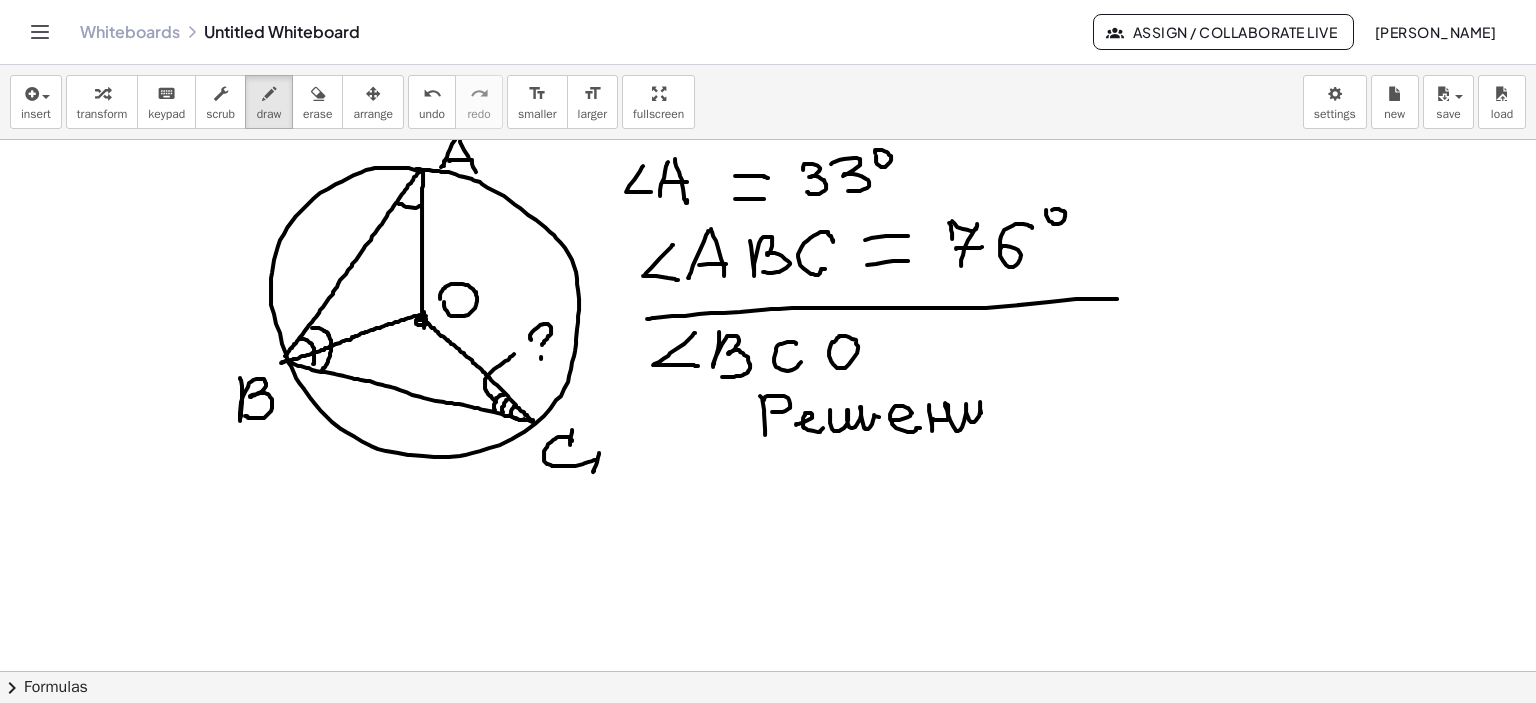 drag, startPoint x: 929, startPoint y: 404, endPoint x: 1031, endPoint y: 415, distance: 102.59142 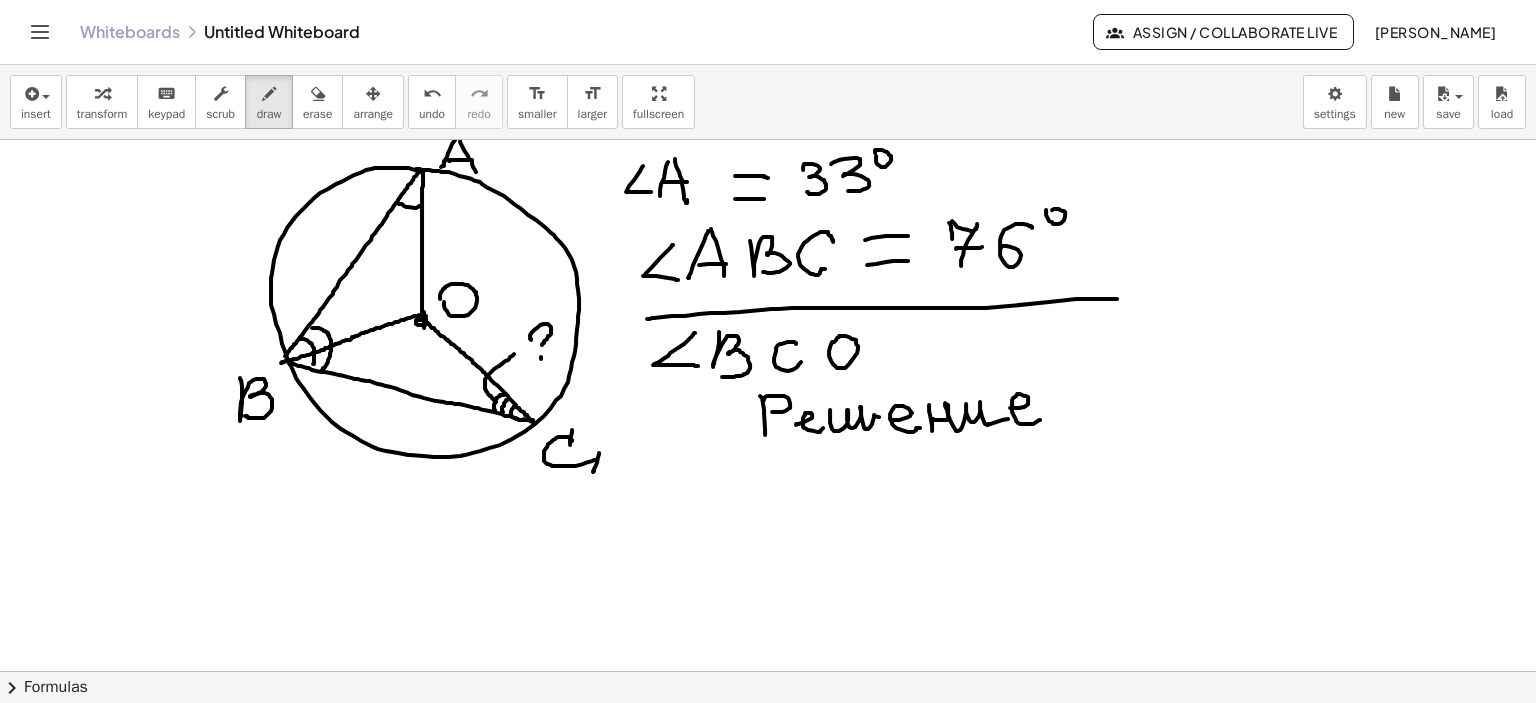 drag, startPoint x: 1010, startPoint y: 407, endPoint x: 1042, endPoint y: 418, distance: 33.83785 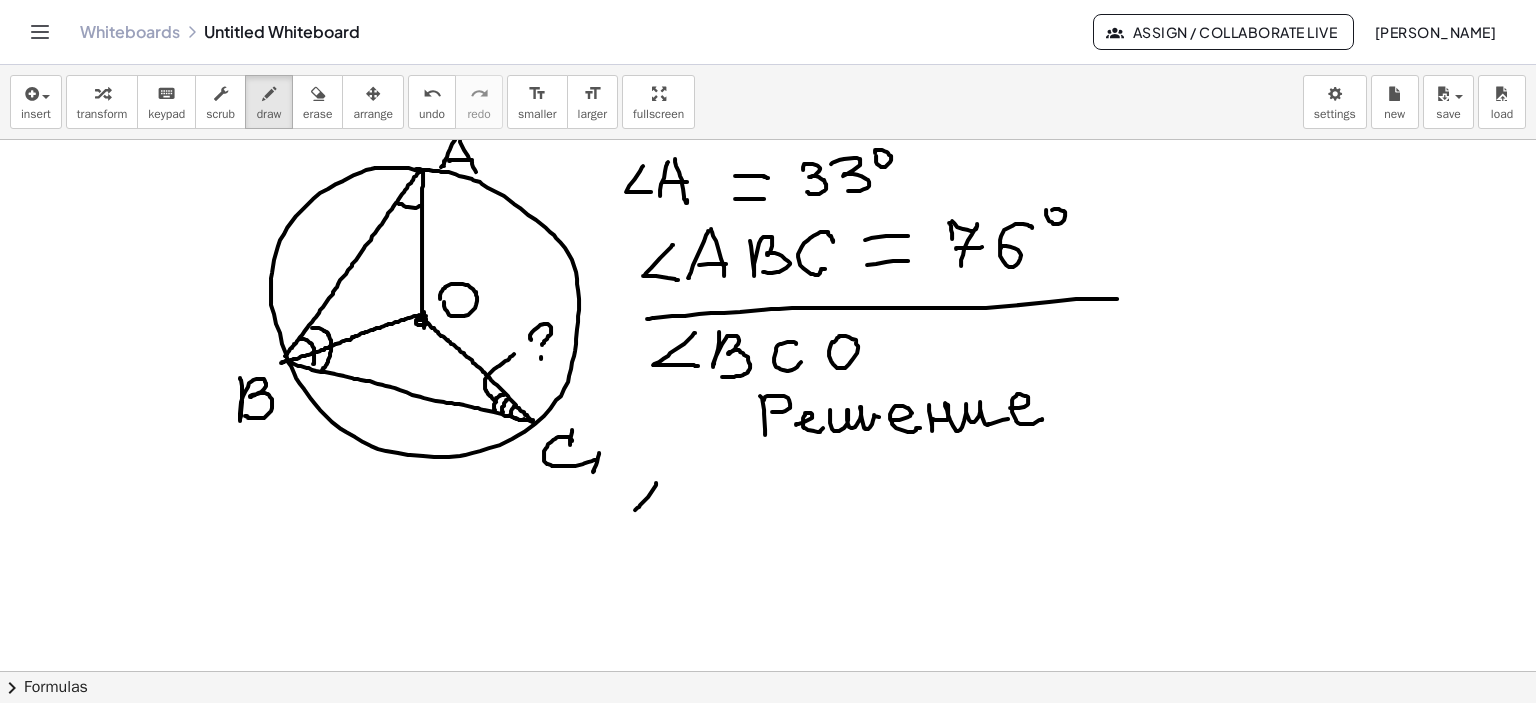 drag, startPoint x: 656, startPoint y: 482, endPoint x: 644, endPoint y: 509, distance: 29.546574 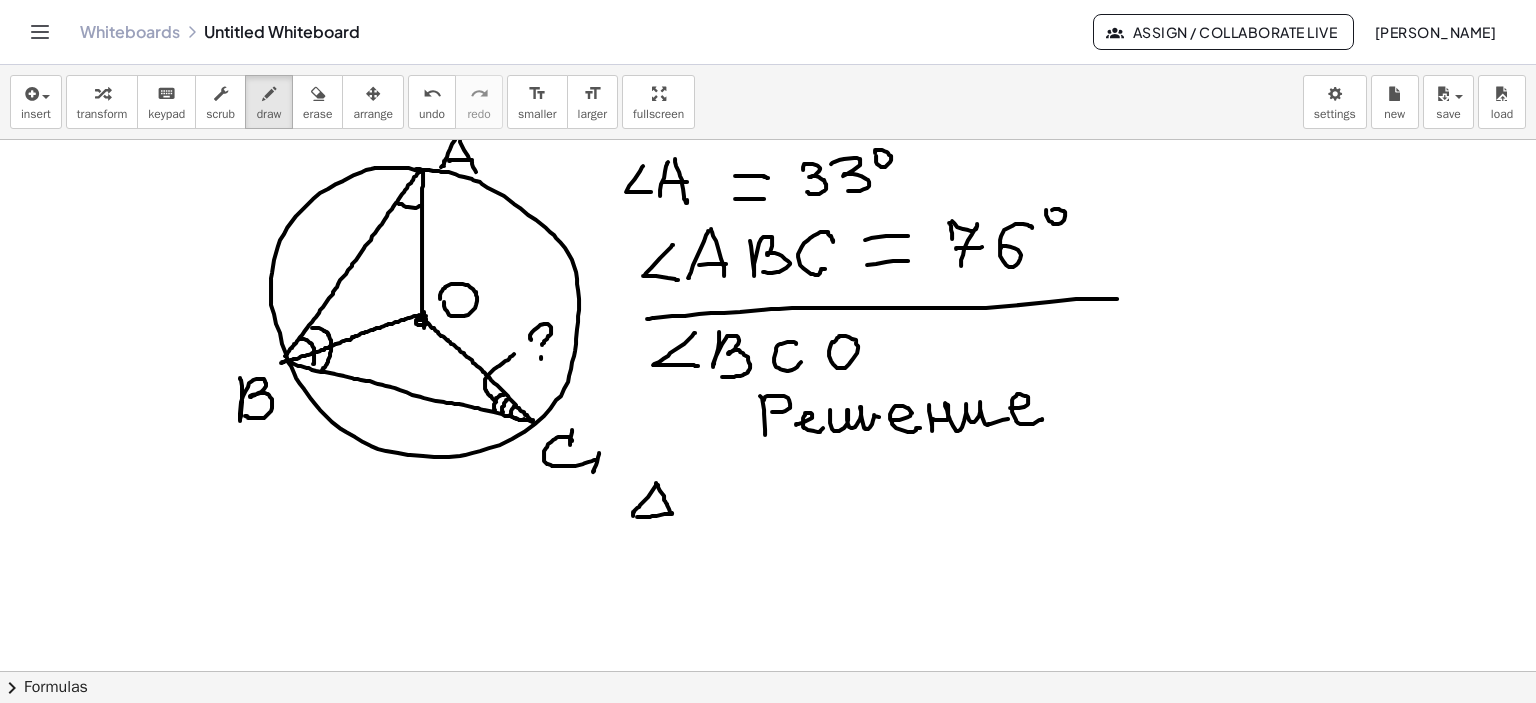 drag, startPoint x: 656, startPoint y: 483, endPoint x: 637, endPoint y: 516, distance: 38.078865 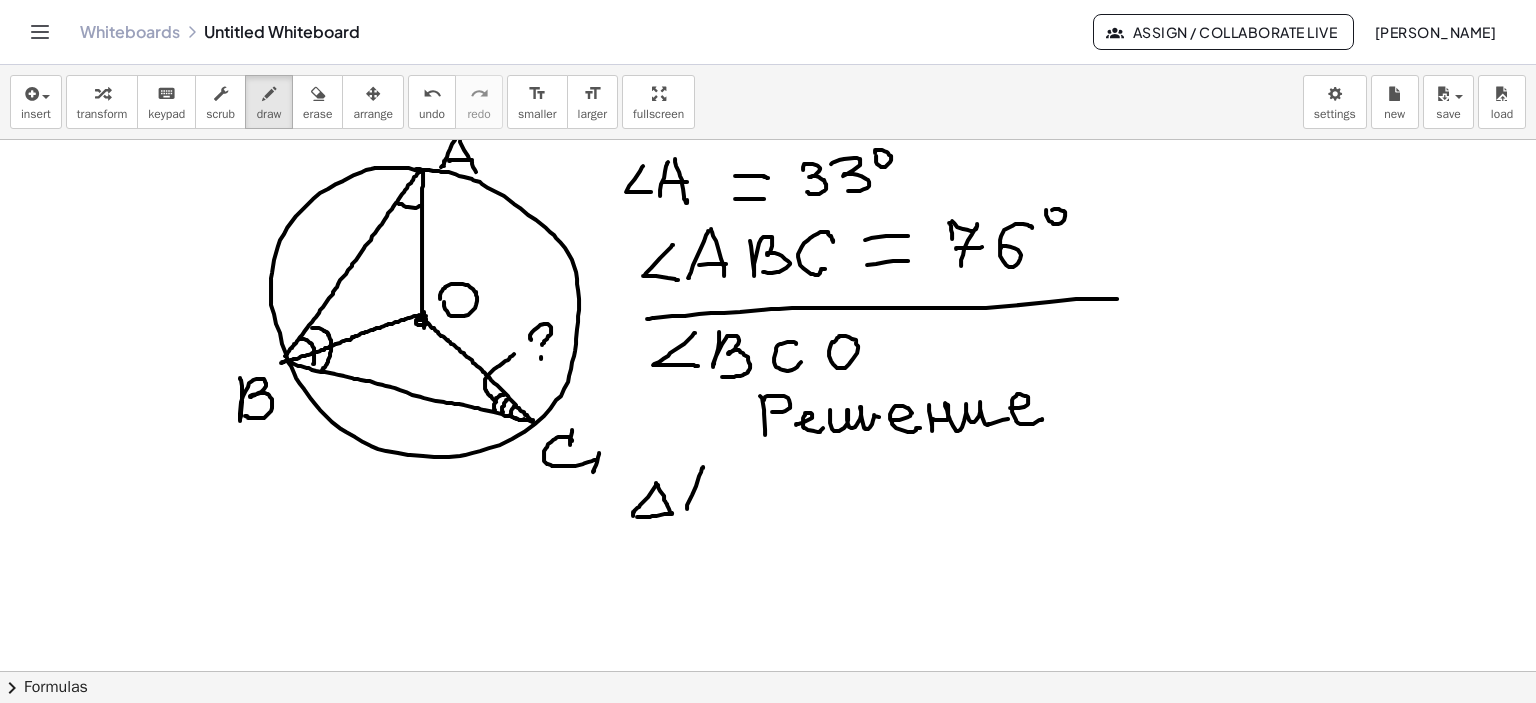 drag, startPoint x: 703, startPoint y: 467, endPoint x: 690, endPoint y: 500, distance: 35.468296 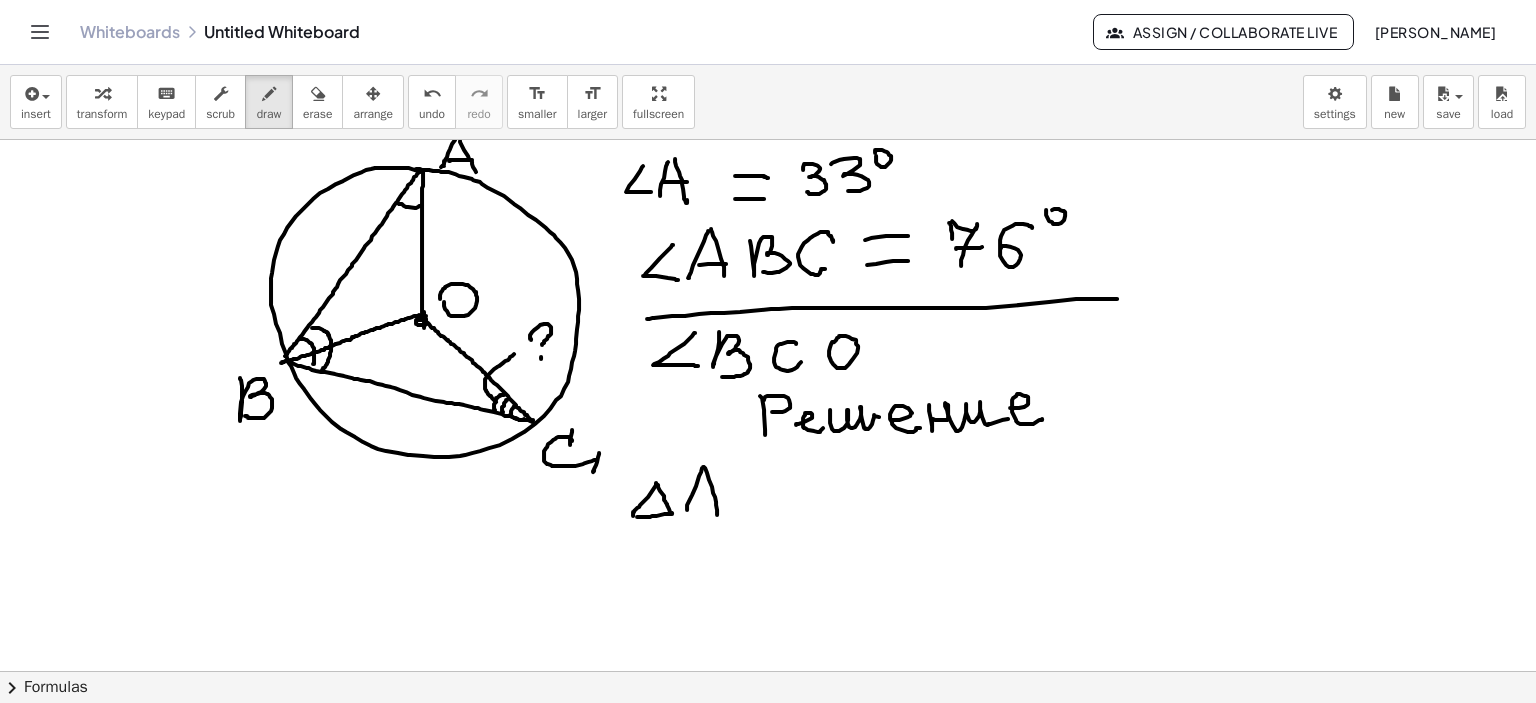 drag, startPoint x: 704, startPoint y: 466, endPoint x: 714, endPoint y: 509, distance: 44.14748 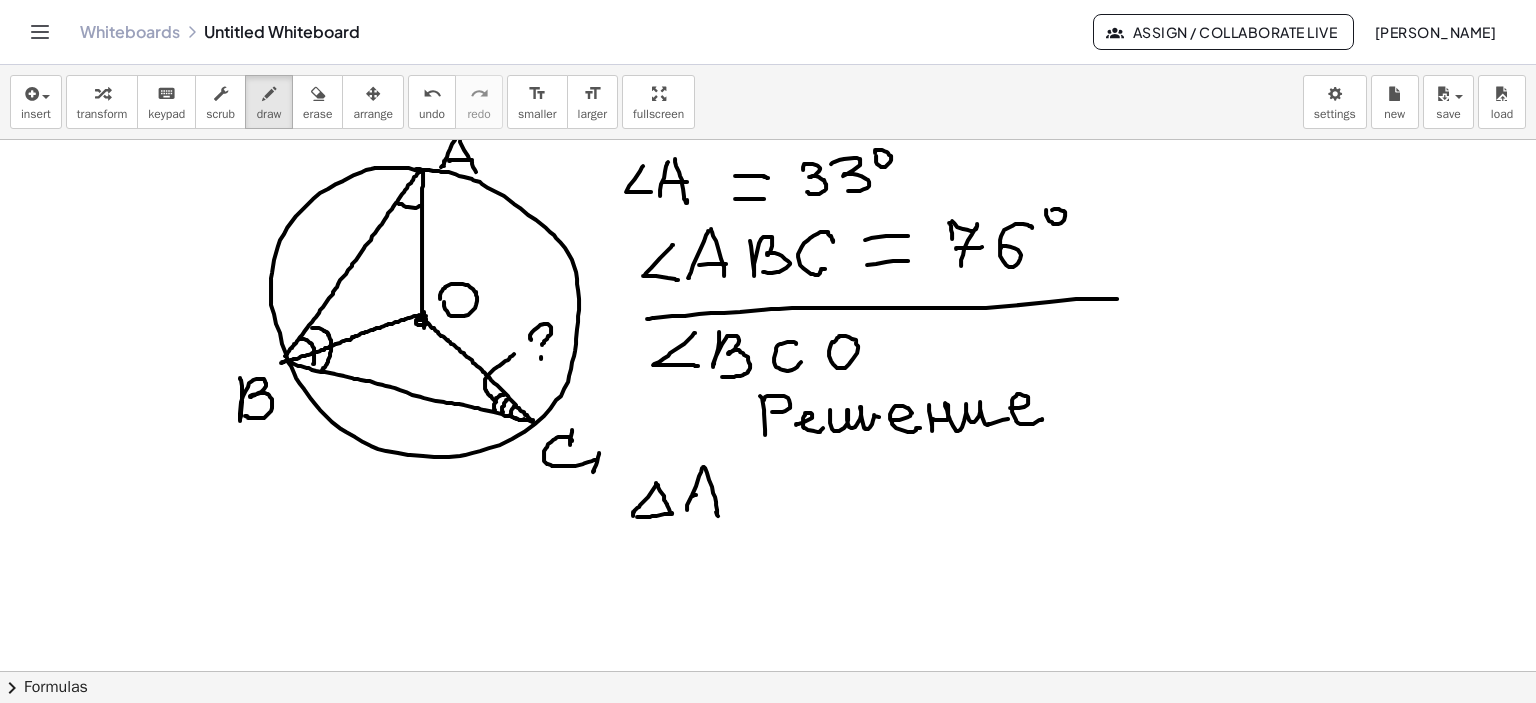 drag, startPoint x: 693, startPoint y: 495, endPoint x: 714, endPoint y: 495, distance: 21 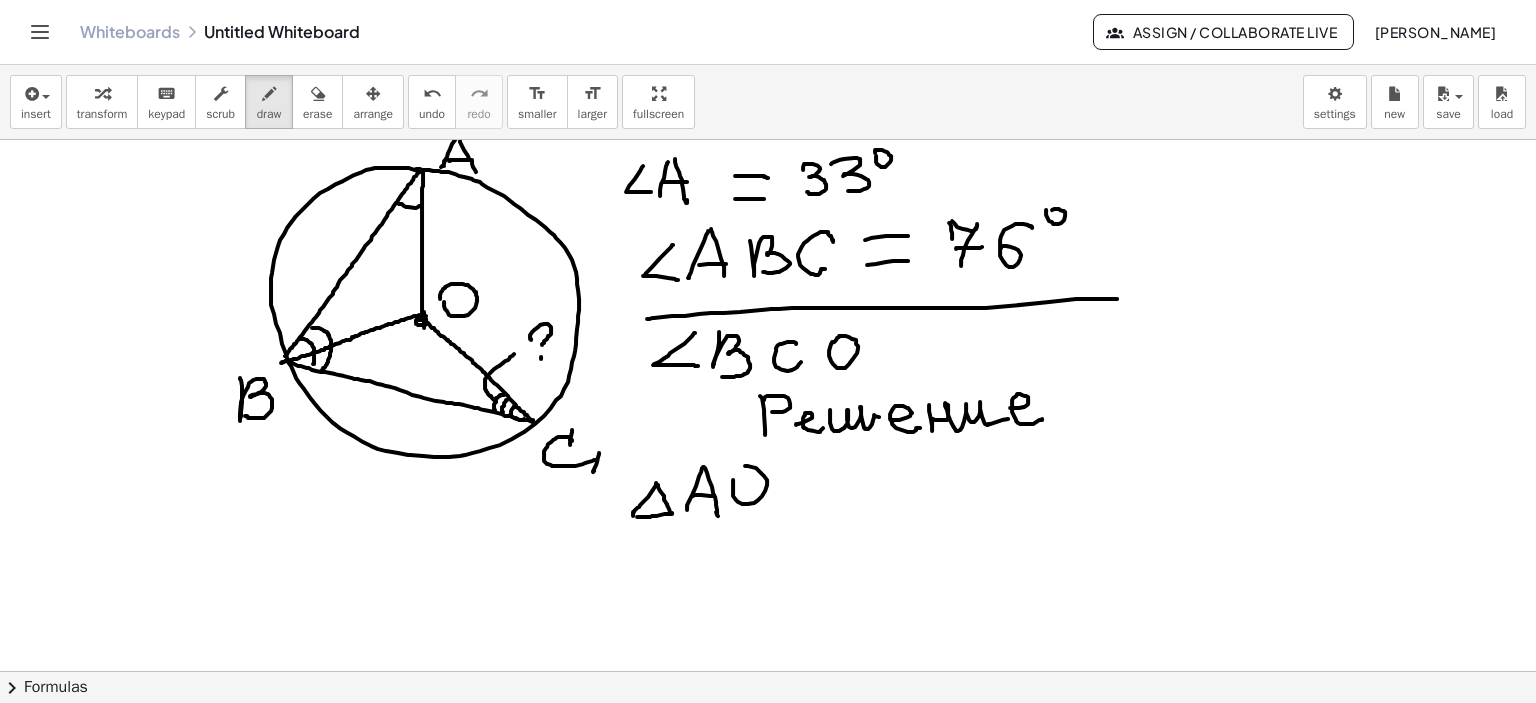 drag, startPoint x: 736, startPoint y: 499, endPoint x: 779, endPoint y: 485, distance: 45.221676 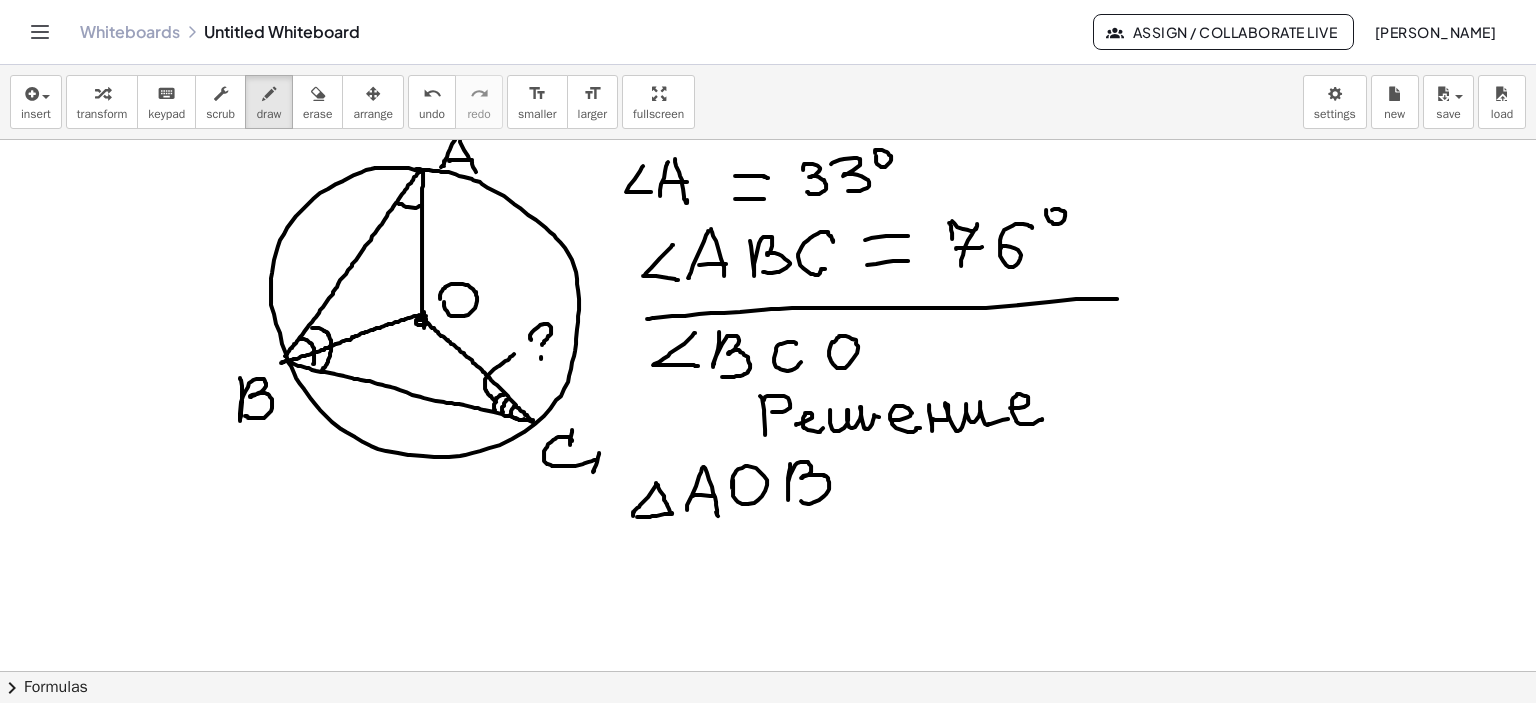 drag, startPoint x: 790, startPoint y: 463, endPoint x: 797, endPoint y: 497, distance: 34.713108 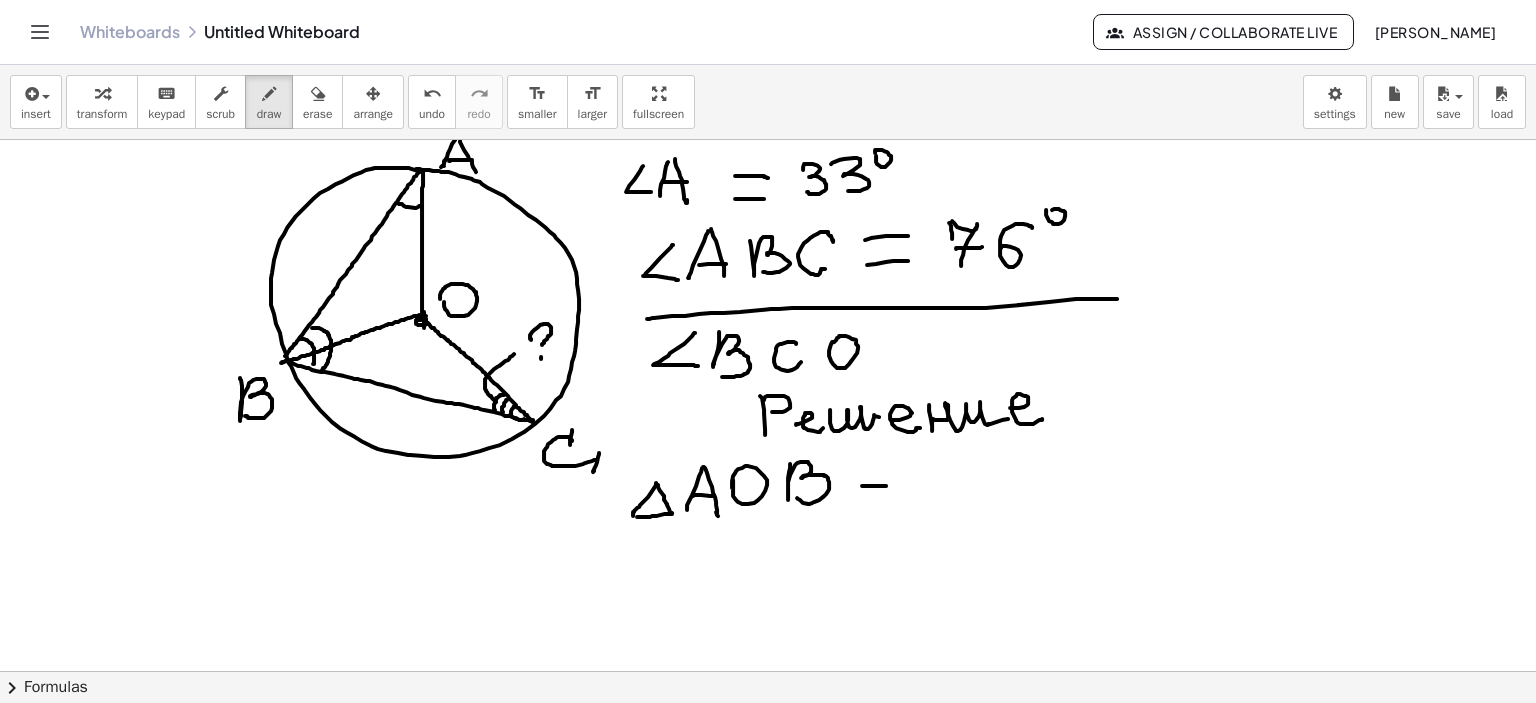 drag, startPoint x: 862, startPoint y: 485, endPoint x: 911, endPoint y: 487, distance: 49.0408 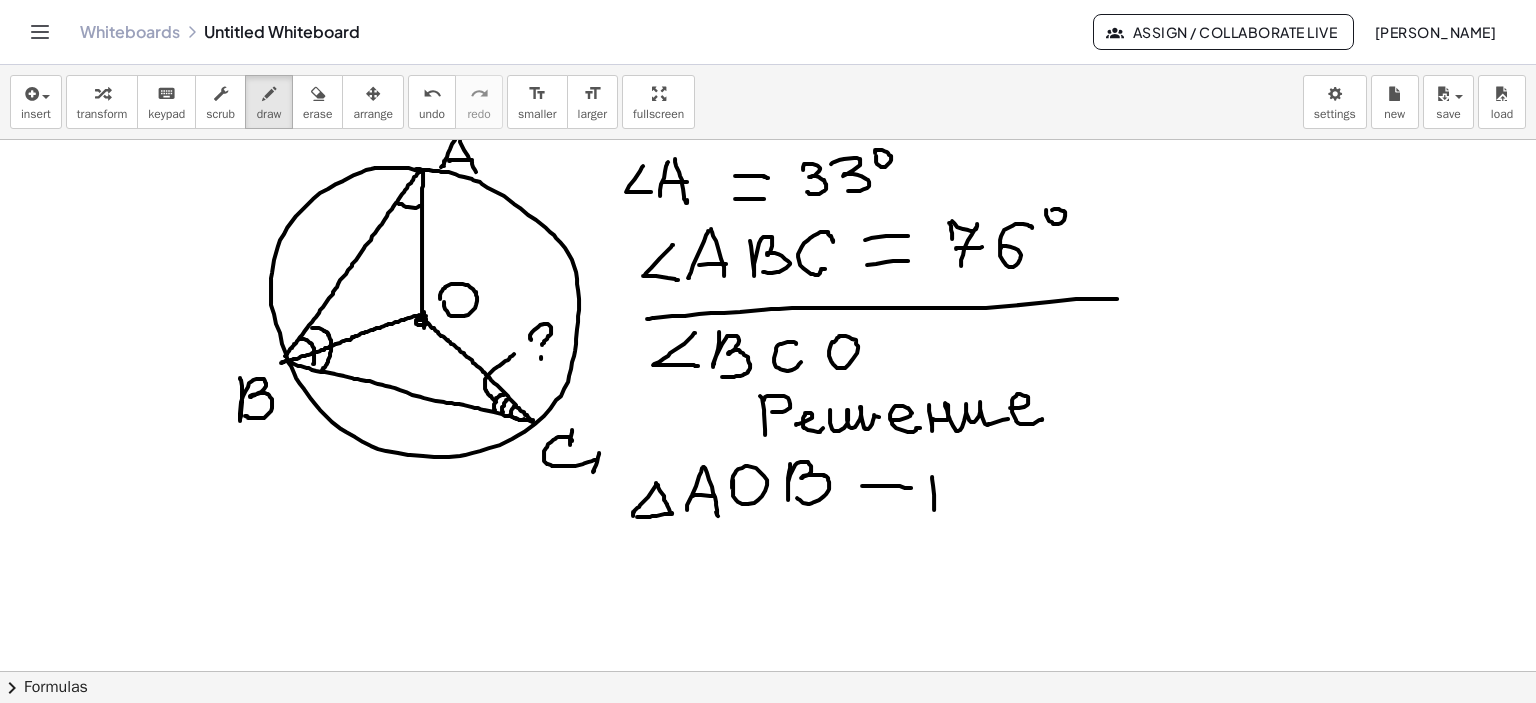 drag, startPoint x: 933, startPoint y: 485, endPoint x: 934, endPoint y: 516, distance: 31.016125 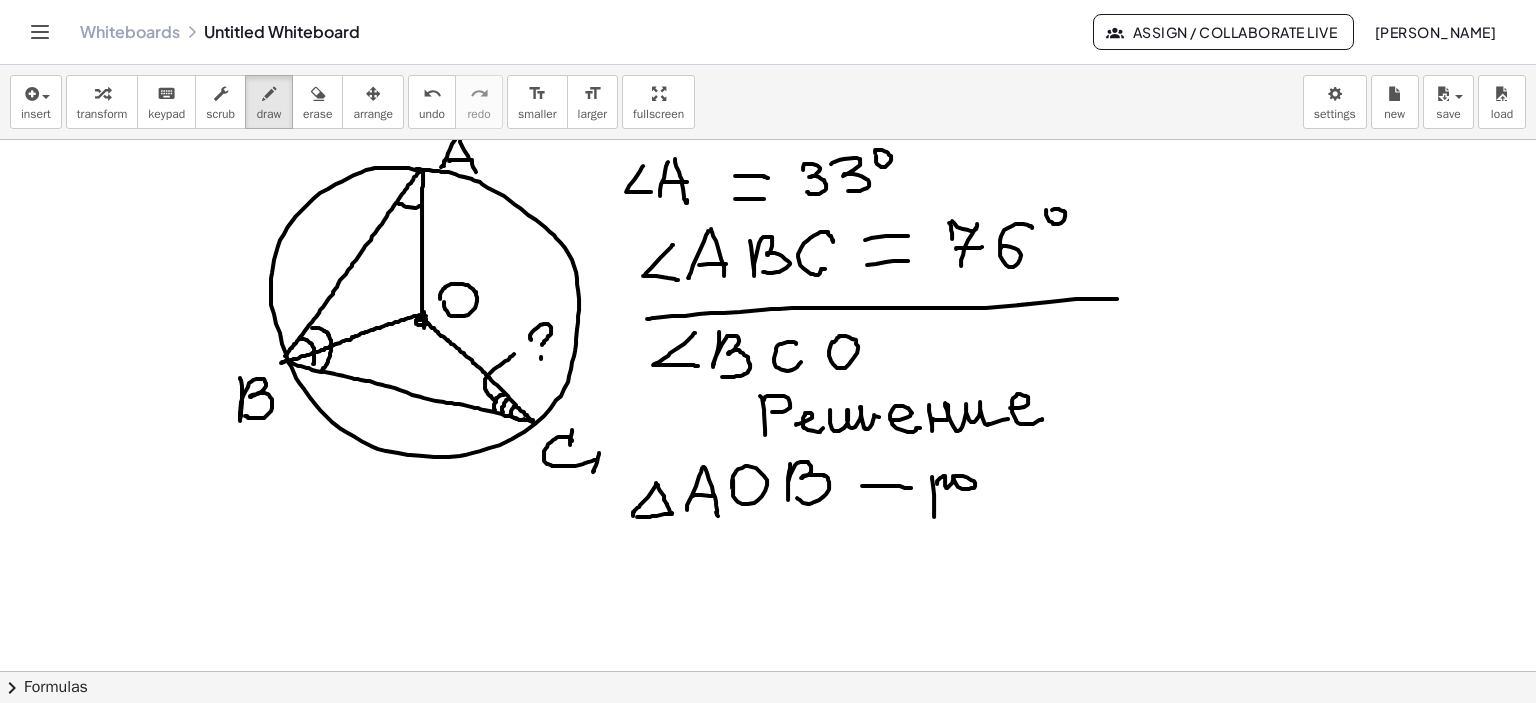 drag, startPoint x: 937, startPoint y: 483, endPoint x: 954, endPoint y: 479, distance: 17.464249 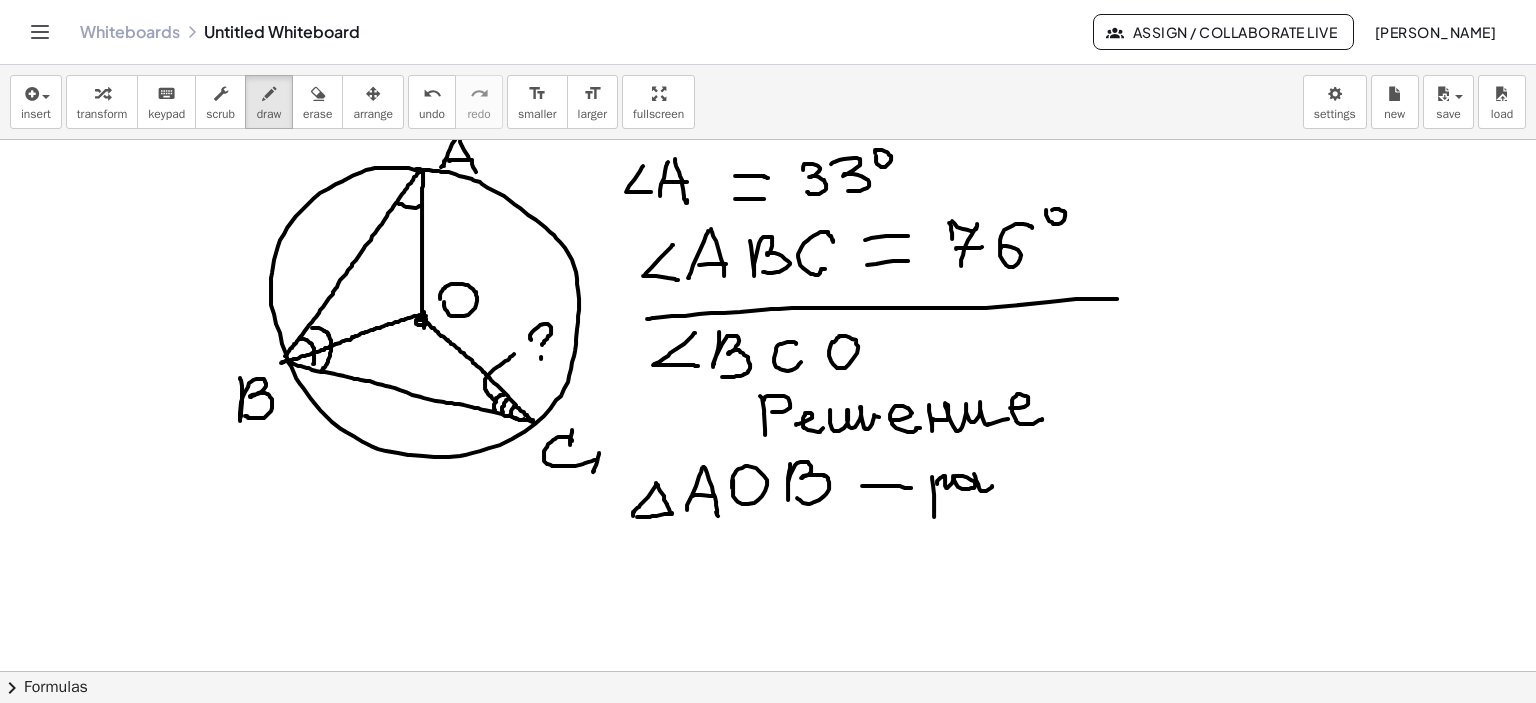 drag, startPoint x: 974, startPoint y: 473, endPoint x: 992, endPoint y: 485, distance: 21.633308 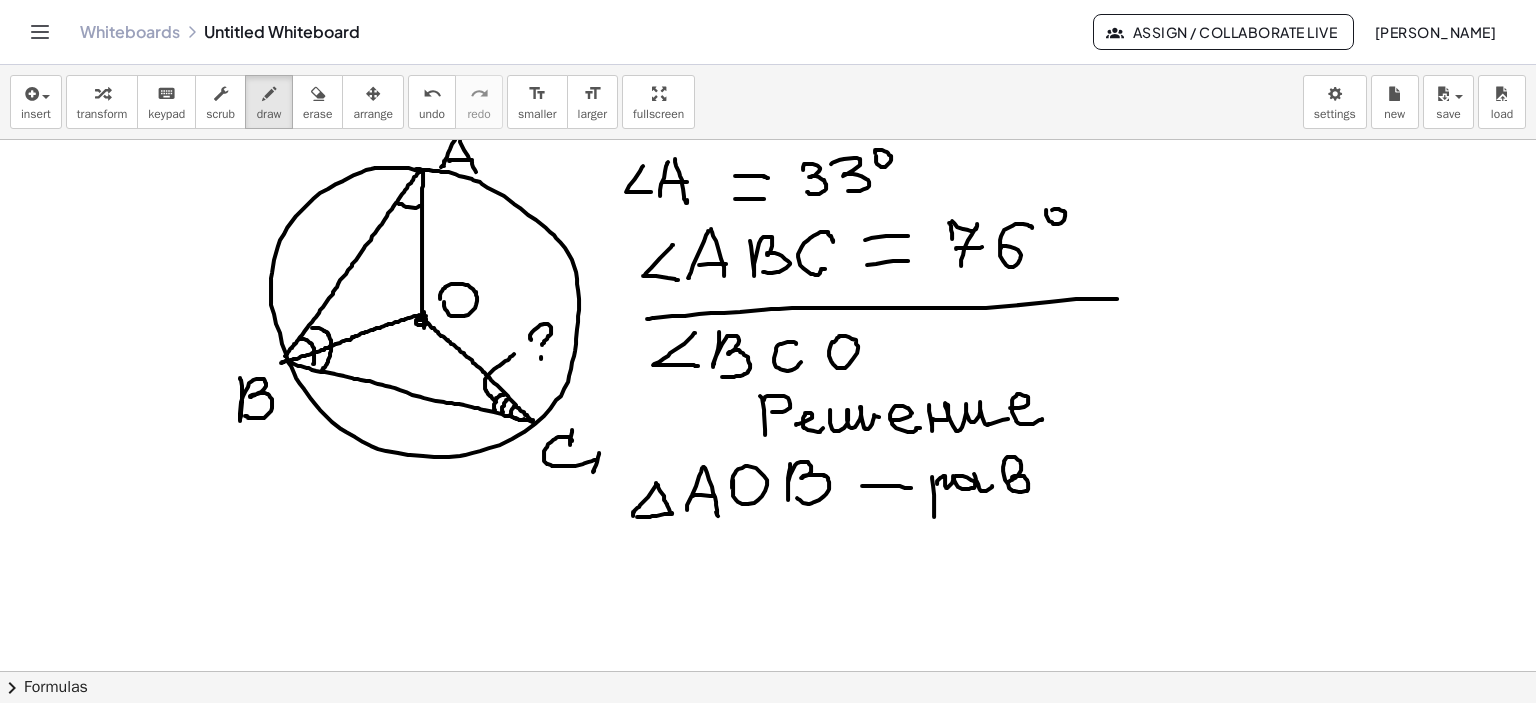 drag, startPoint x: 1008, startPoint y: 482, endPoint x: 1029, endPoint y: 474, distance: 22.472204 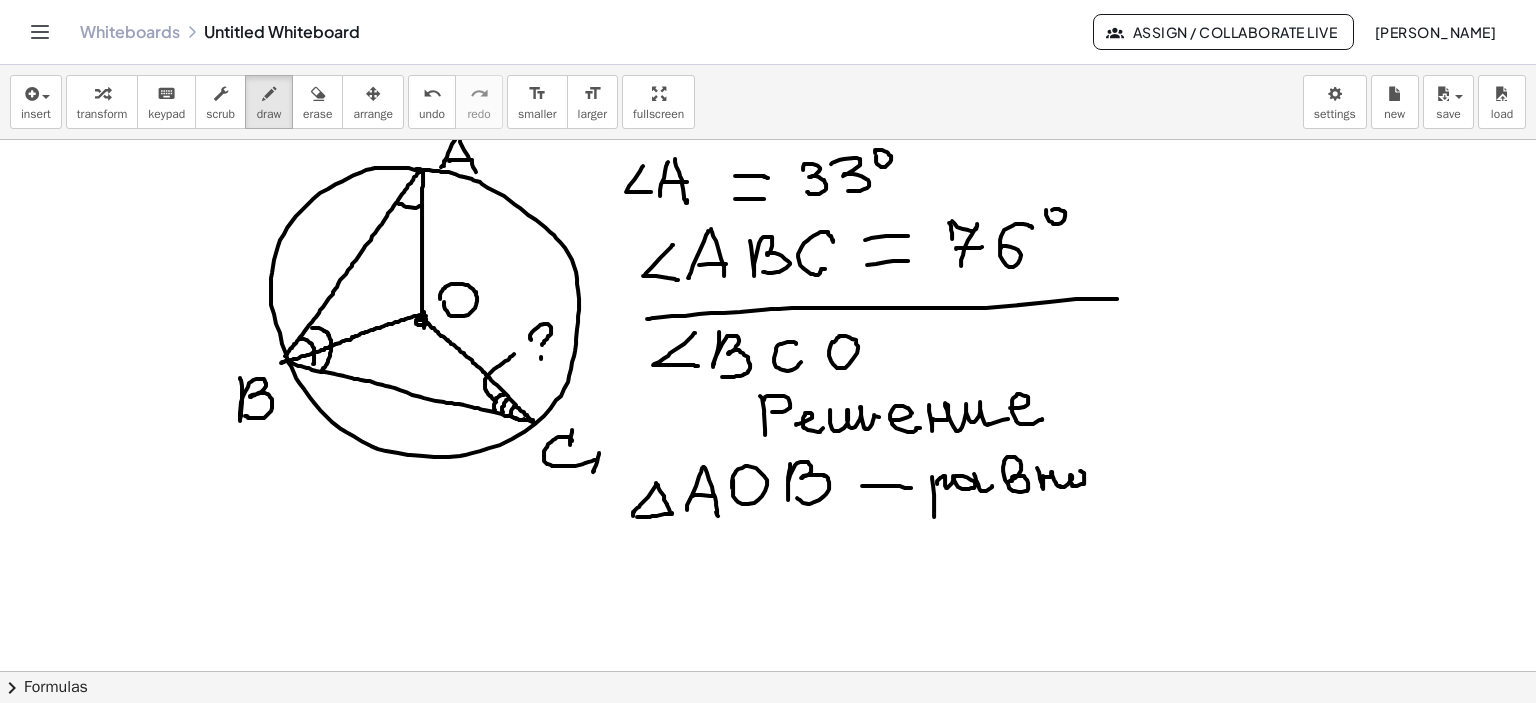 drag, startPoint x: 1037, startPoint y: 467, endPoint x: 1098, endPoint y: 474, distance: 61.400326 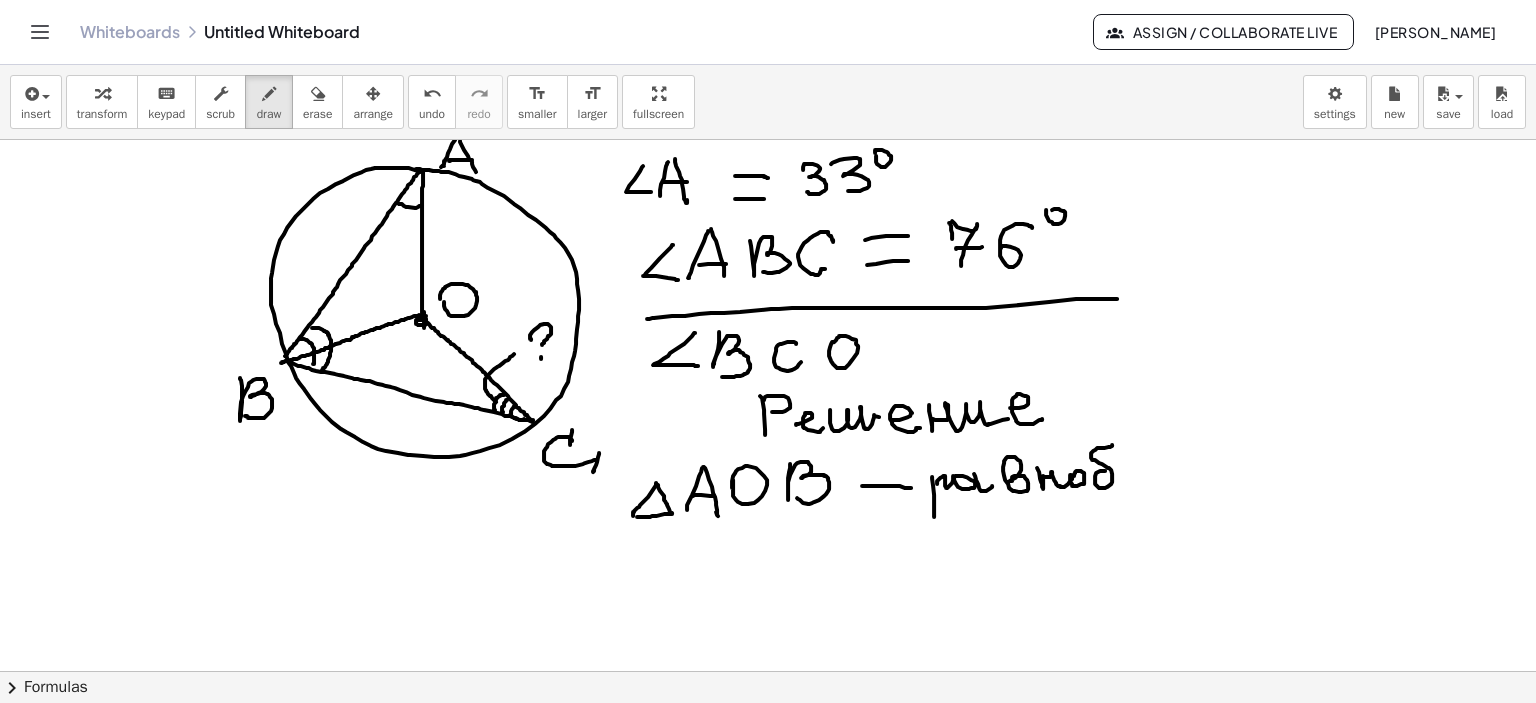 drag, startPoint x: 1104, startPoint y: 470, endPoint x: 1134, endPoint y: 478, distance: 31.04835 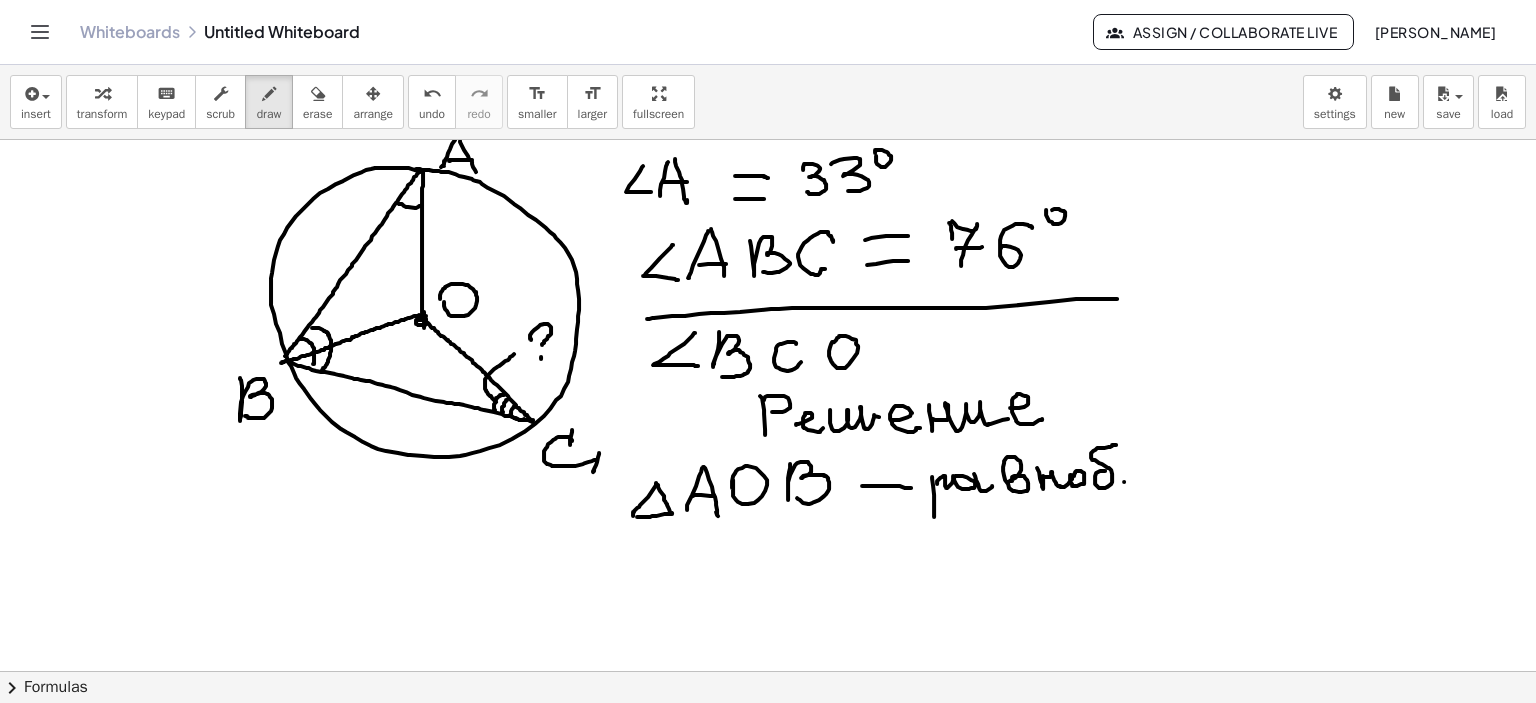 click at bounding box center (768, -392) 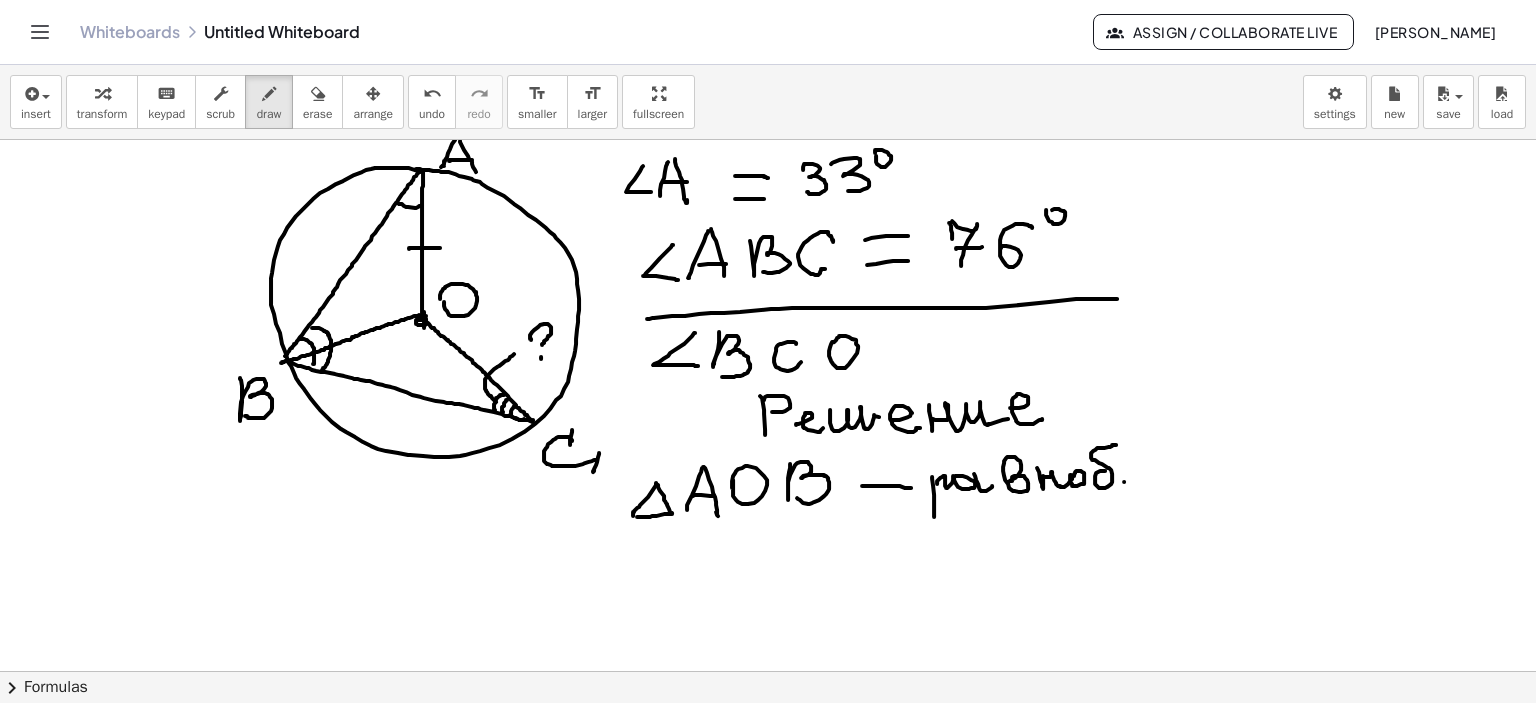 drag, startPoint x: 409, startPoint y: 248, endPoint x: 440, endPoint y: 247, distance: 31.016125 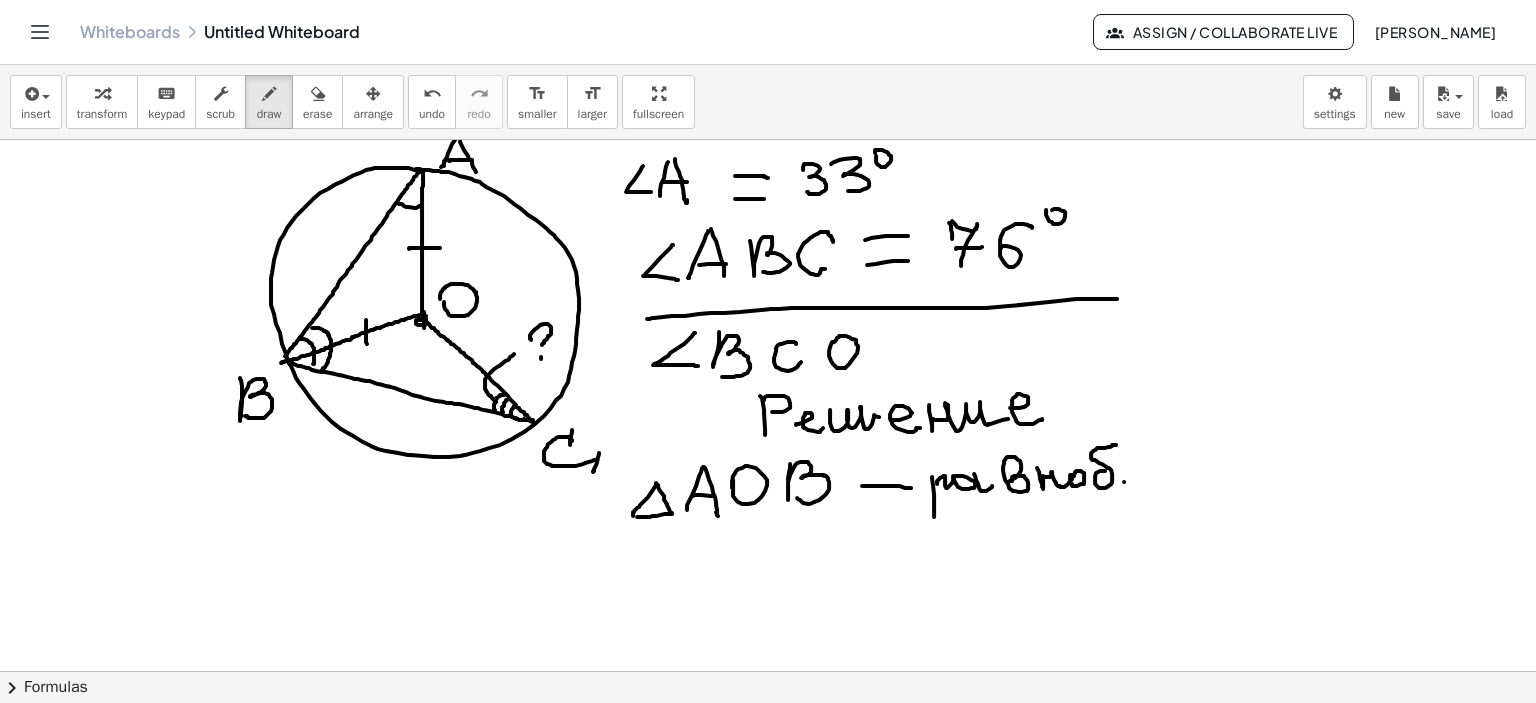 drag, startPoint x: 366, startPoint y: 319, endPoint x: 368, endPoint y: 351, distance: 32.06244 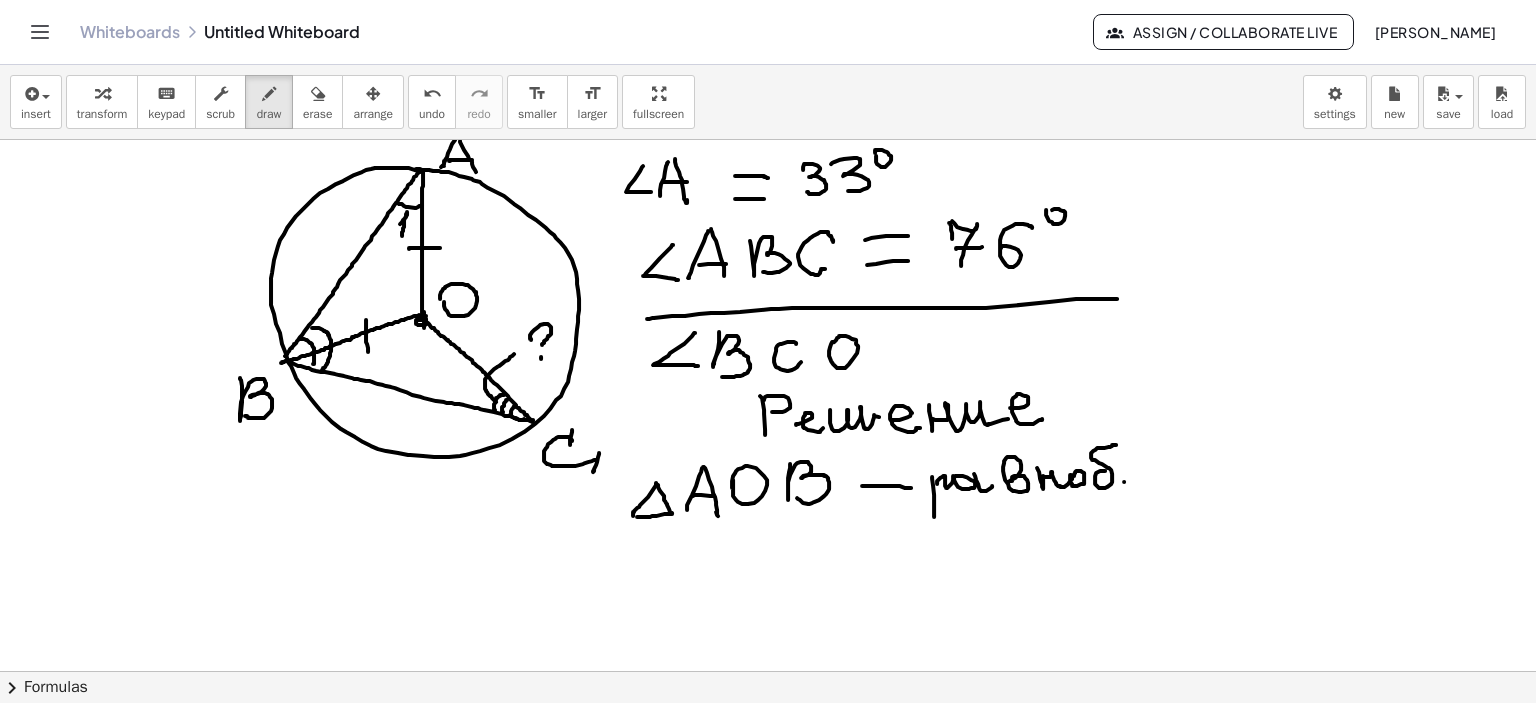drag, startPoint x: 400, startPoint y: 223, endPoint x: 402, endPoint y: 235, distance: 12.165525 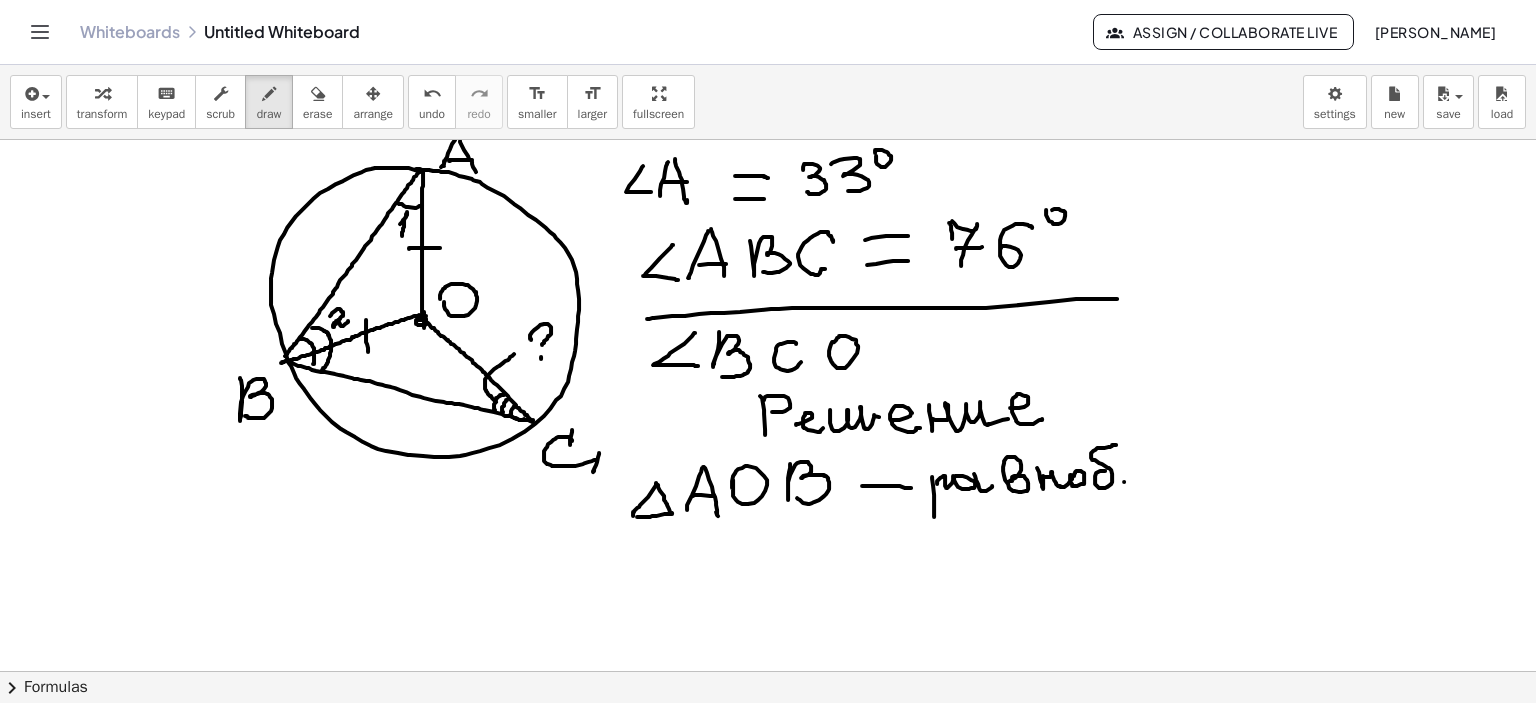 drag, startPoint x: 330, startPoint y: 315, endPoint x: 348, endPoint y: 320, distance: 18.681541 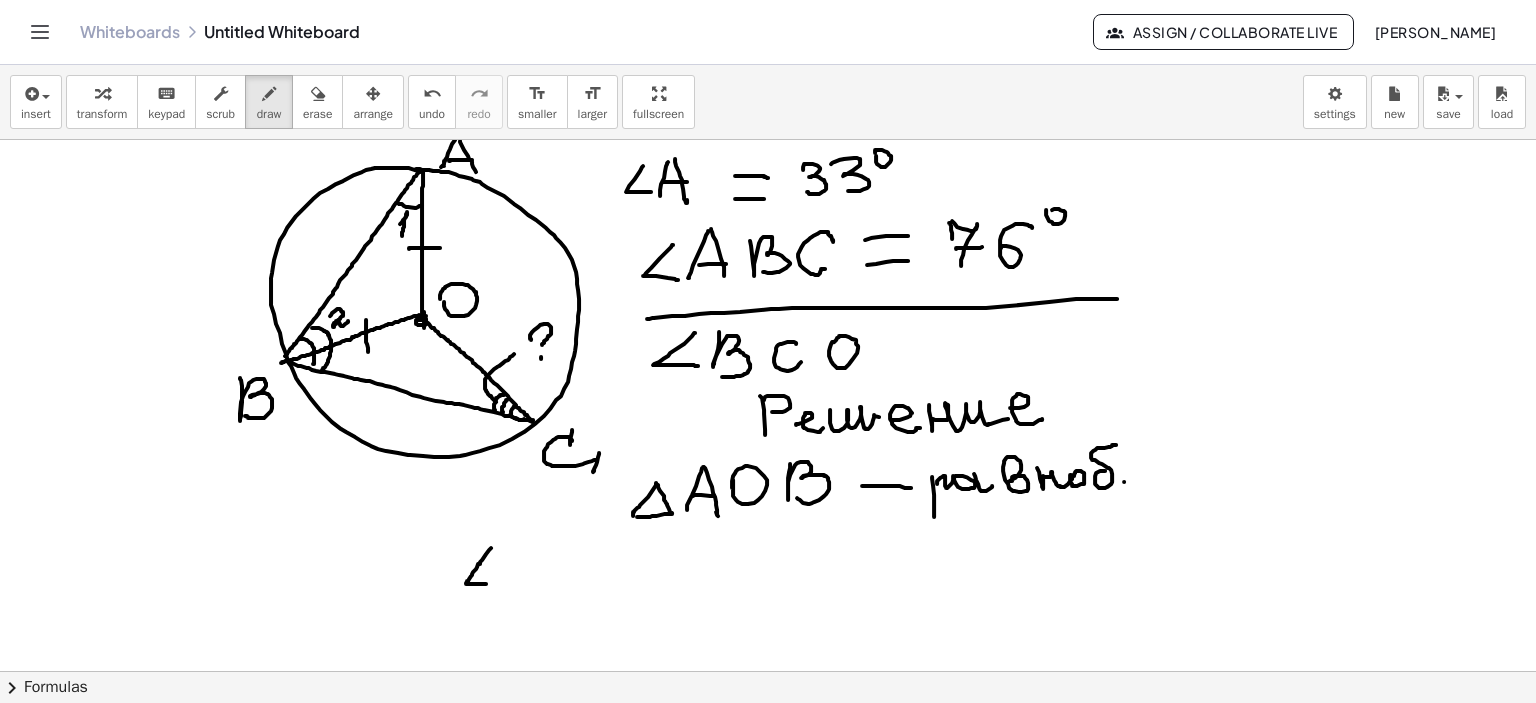 drag, startPoint x: 491, startPoint y: 547, endPoint x: 491, endPoint y: 583, distance: 36 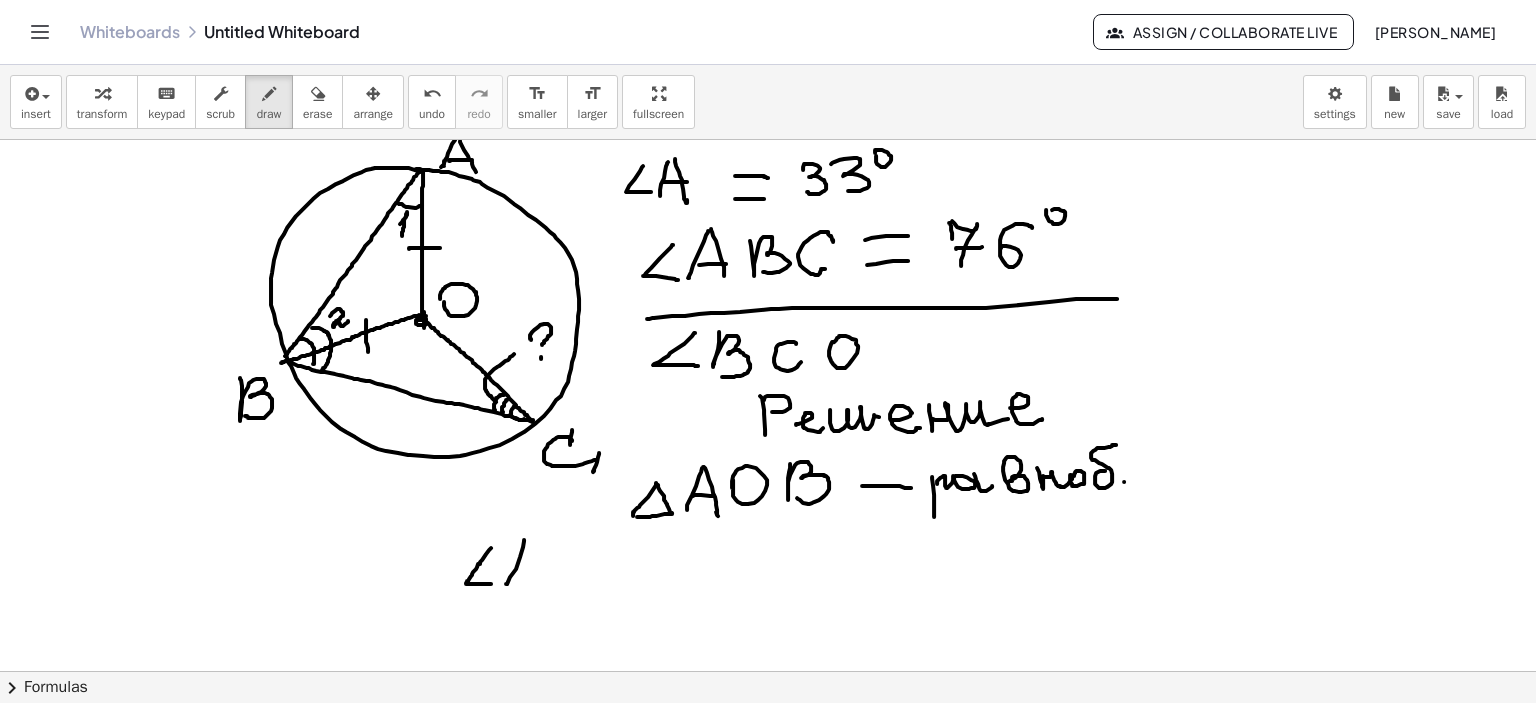 click at bounding box center (768, -392) 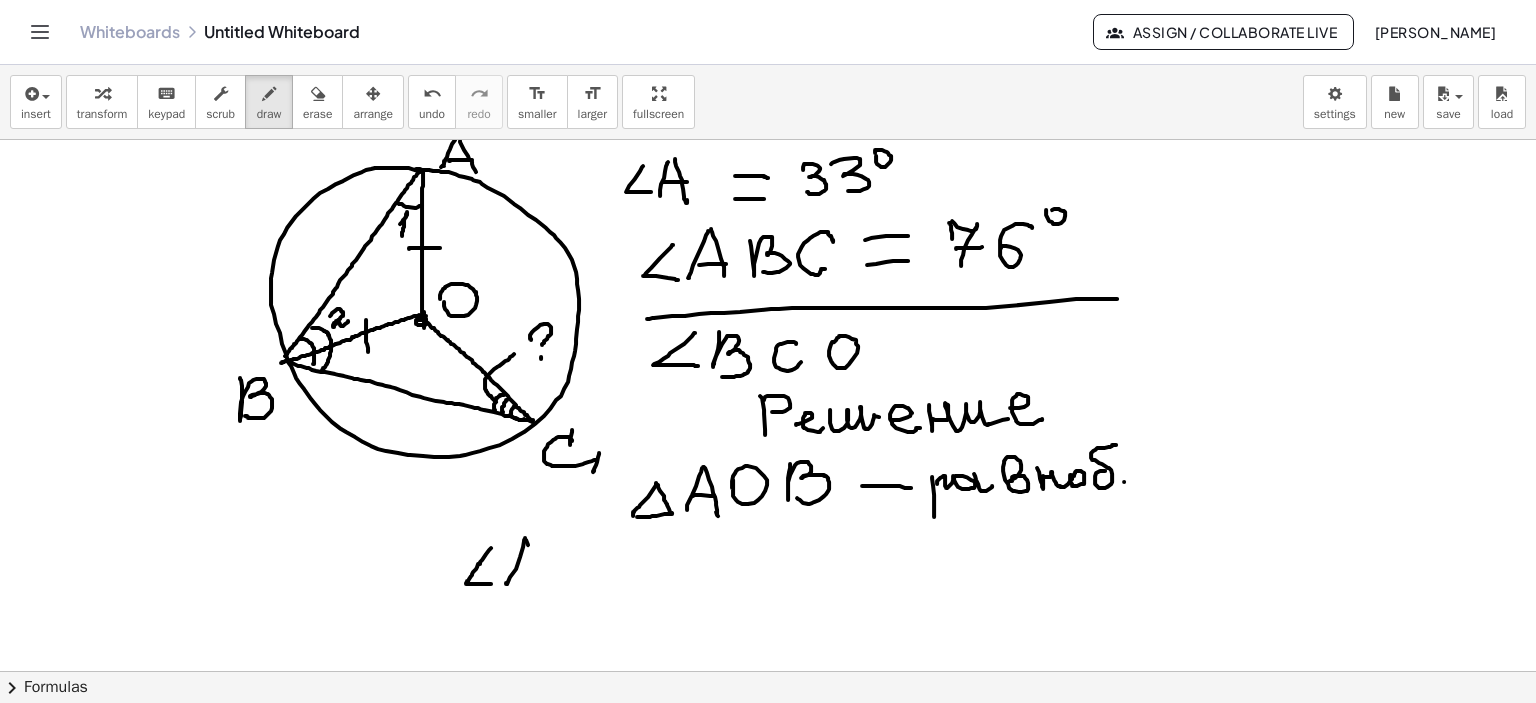 drag, startPoint x: 525, startPoint y: 537, endPoint x: 536, endPoint y: 576, distance: 40.5216 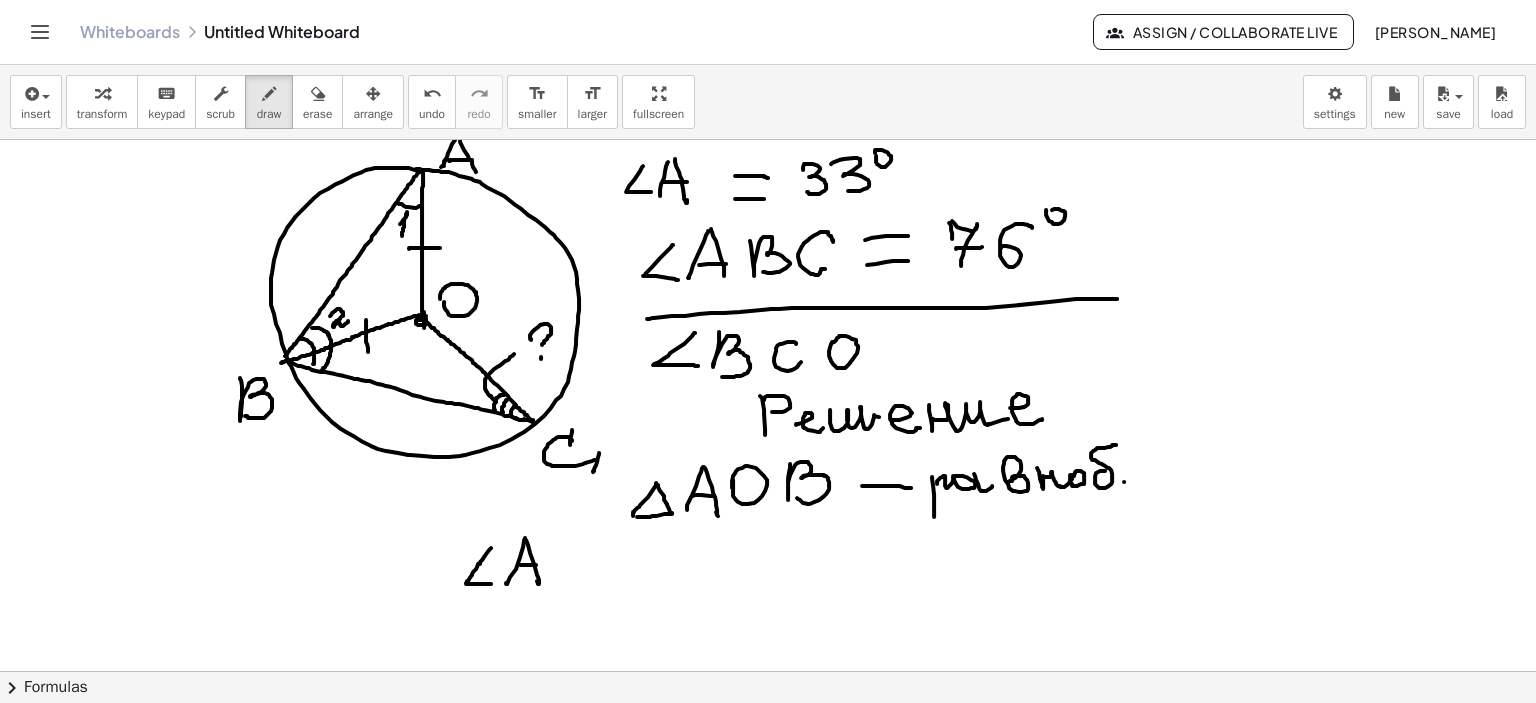 click at bounding box center [768, -392] 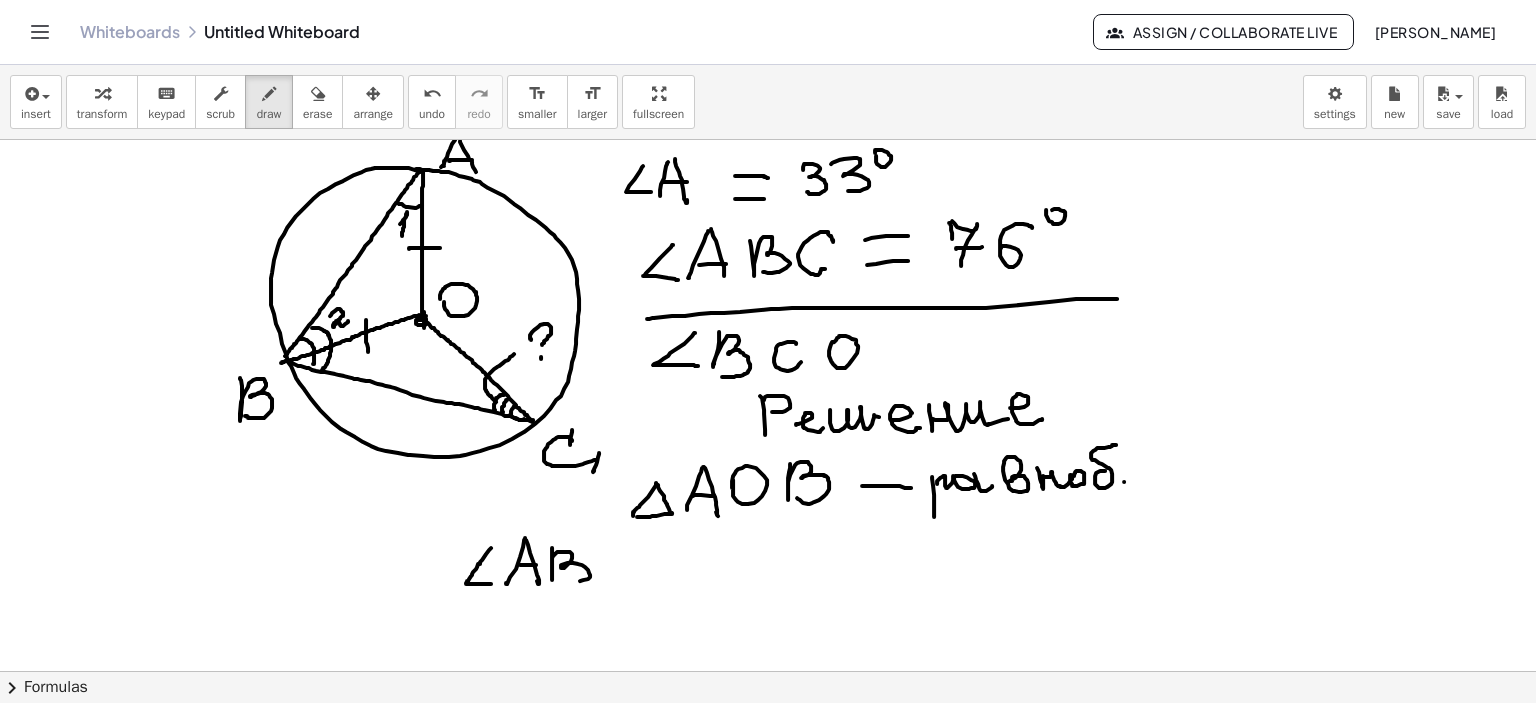 drag, startPoint x: 552, startPoint y: 551, endPoint x: 580, endPoint y: 582, distance: 41.773197 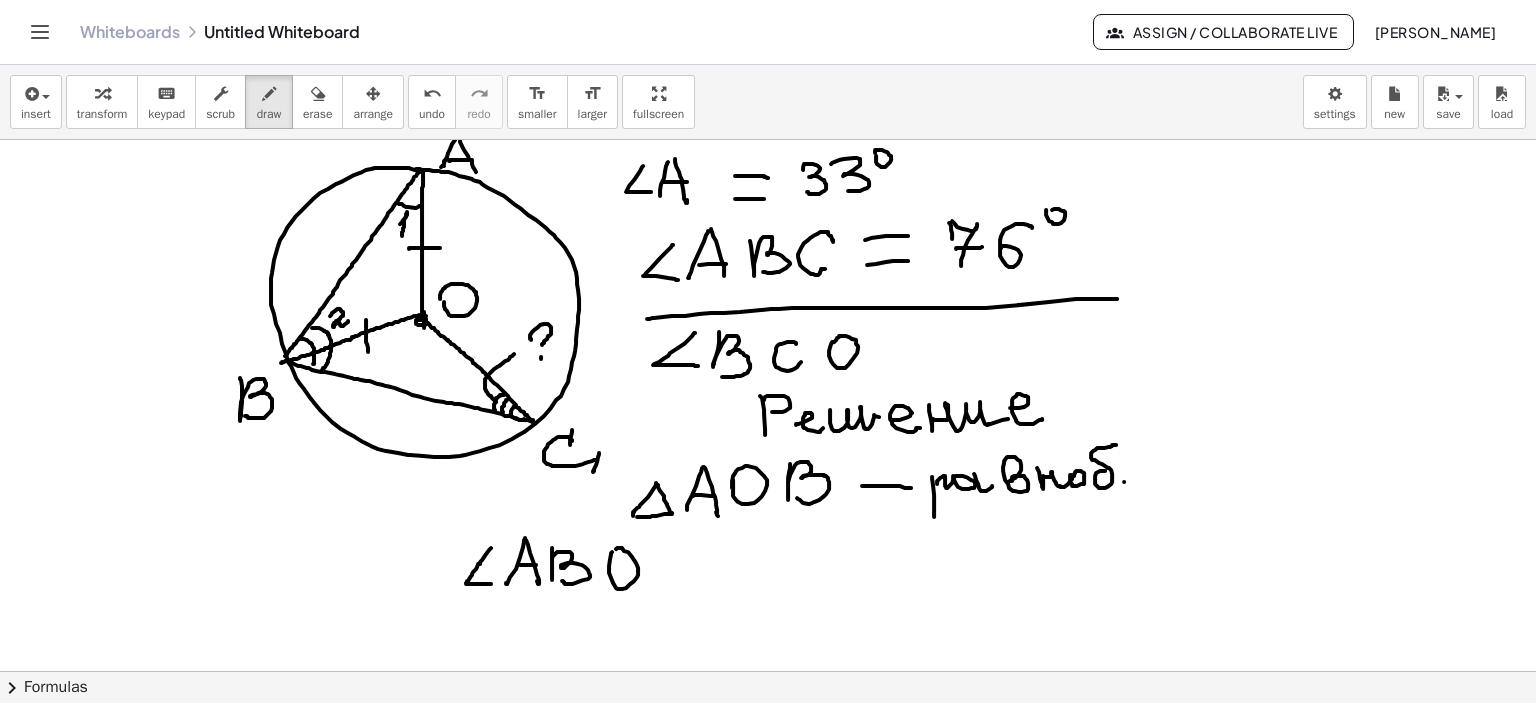 drag, startPoint x: 612, startPoint y: 551, endPoint x: 679, endPoint y: 557, distance: 67.26812 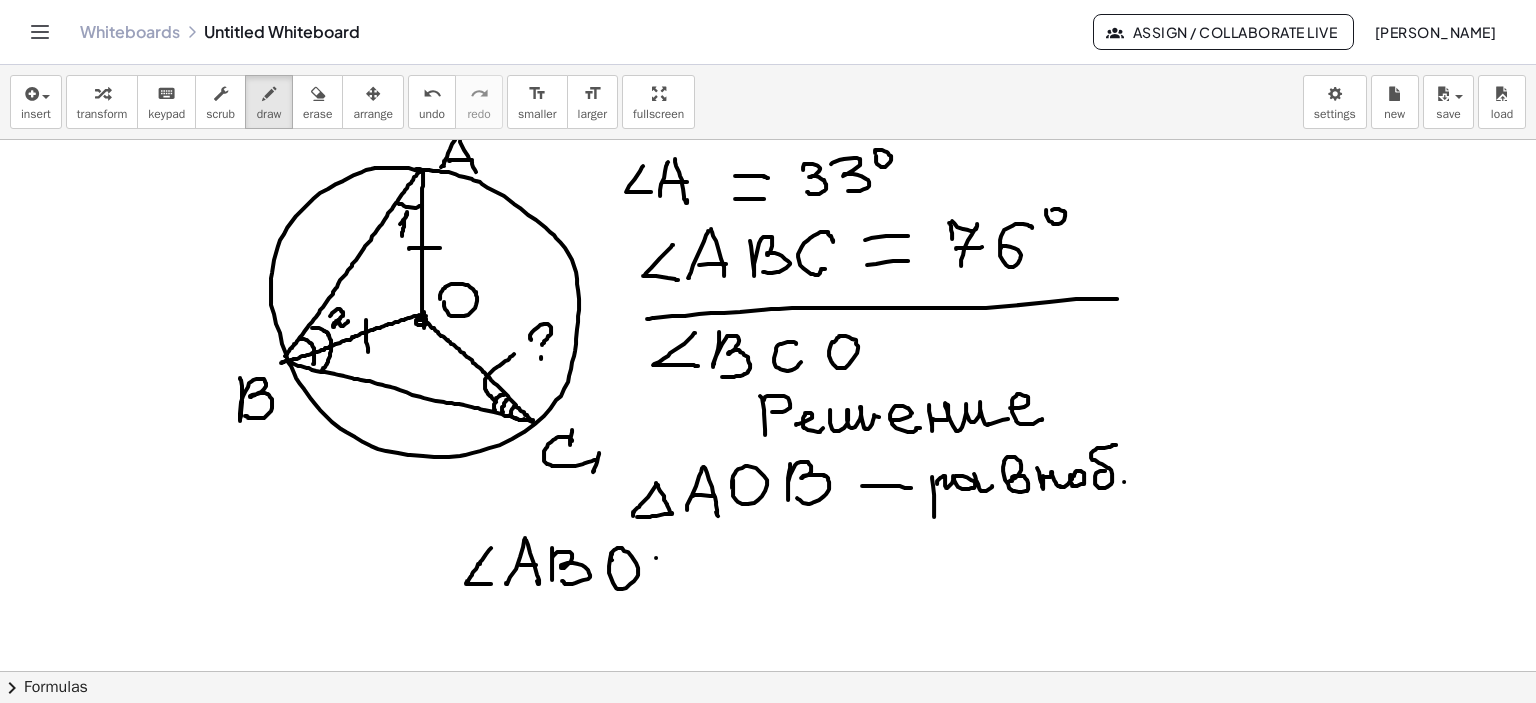 drag, startPoint x: 656, startPoint y: 557, endPoint x: 692, endPoint y: 557, distance: 36 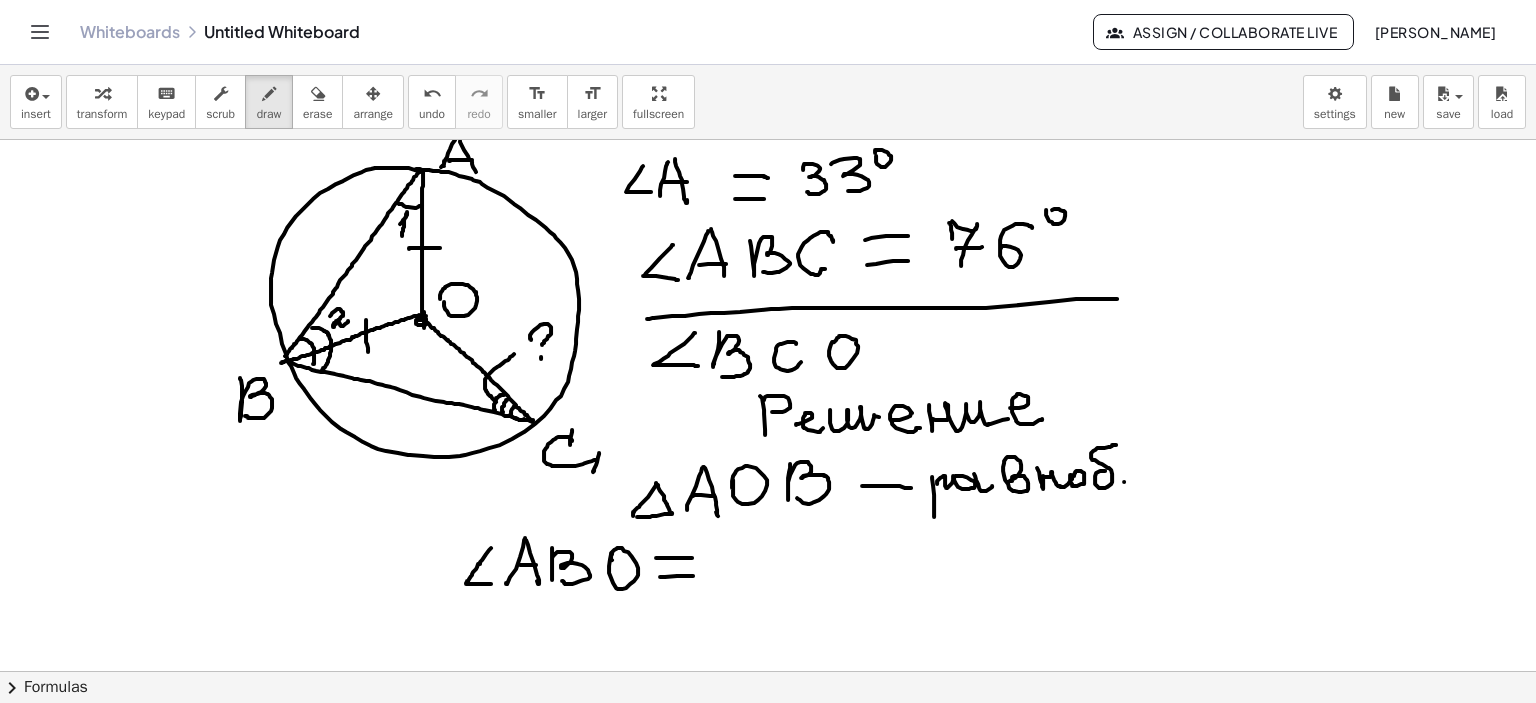 drag, startPoint x: 660, startPoint y: 576, endPoint x: 657, endPoint y: 507, distance: 69.065186 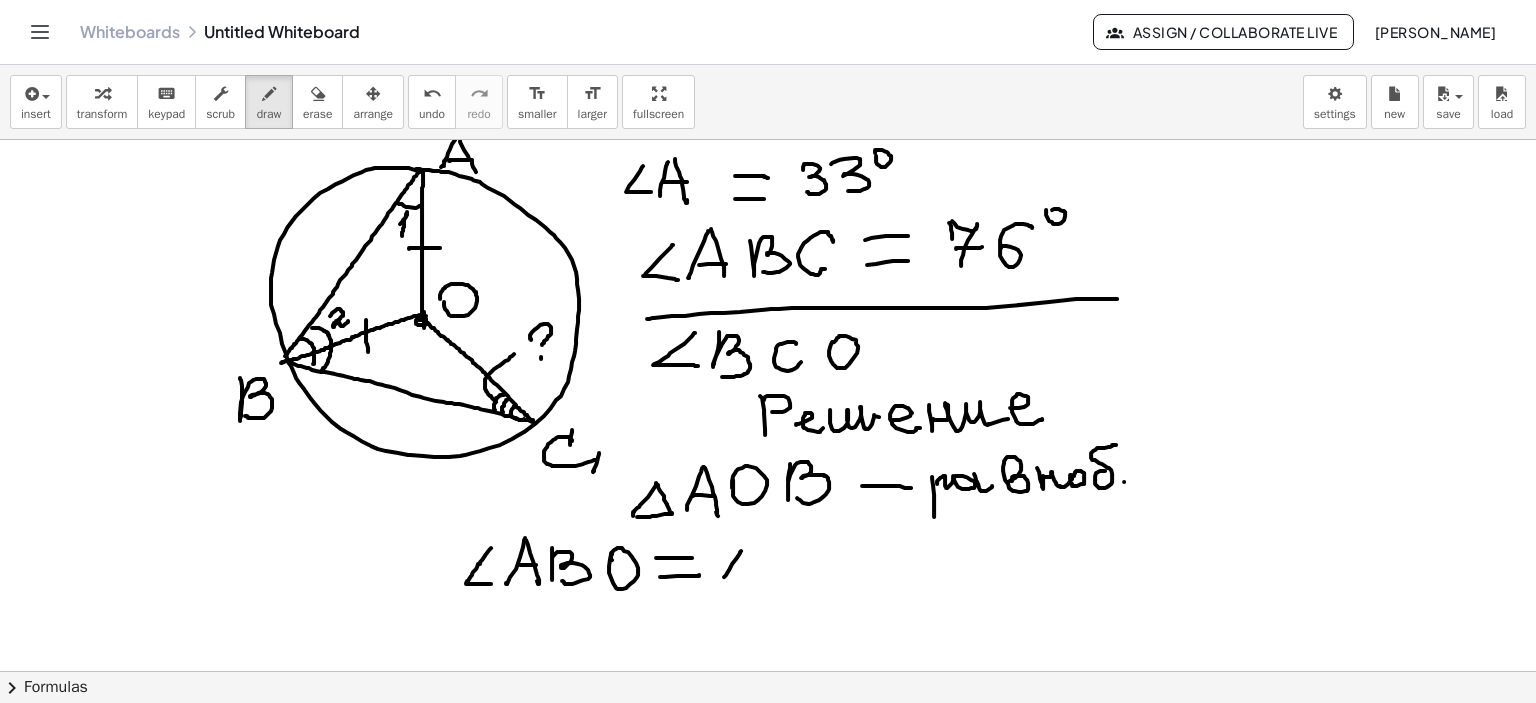 drag, startPoint x: 741, startPoint y: 550, endPoint x: 751, endPoint y: 574, distance: 26 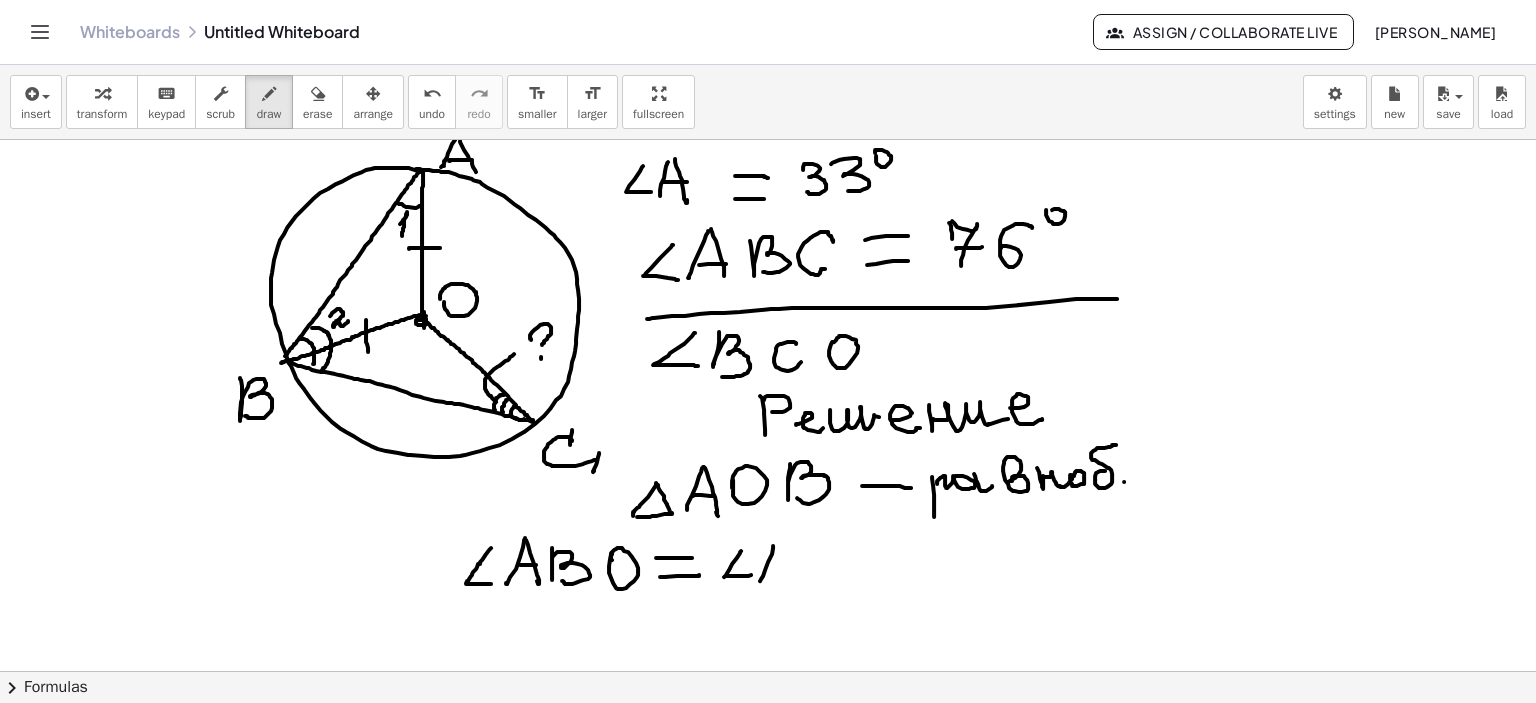 click at bounding box center [768, -392] 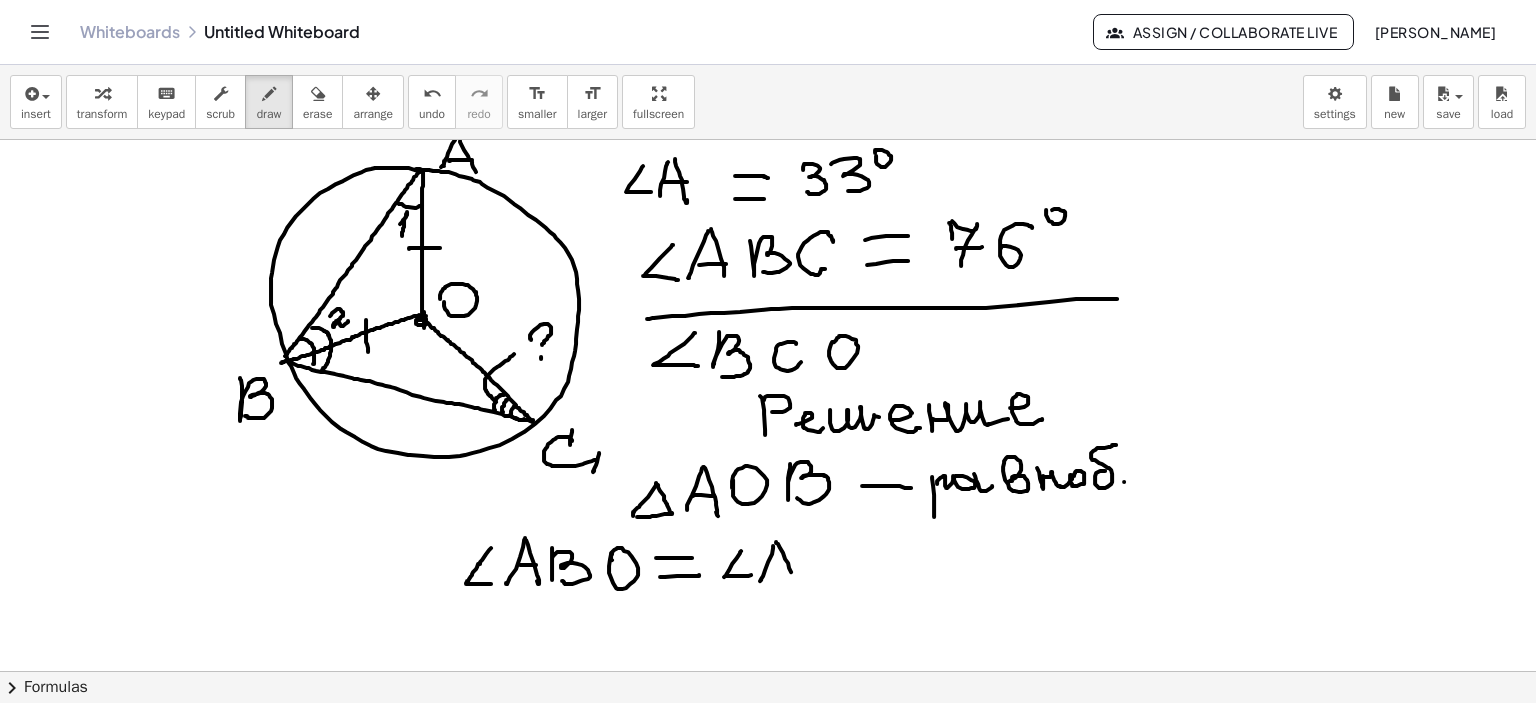 drag, startPoint x: 776, startPoint y: 541, endPoint x: 793, endPoint y: 576, distance: 38.910152 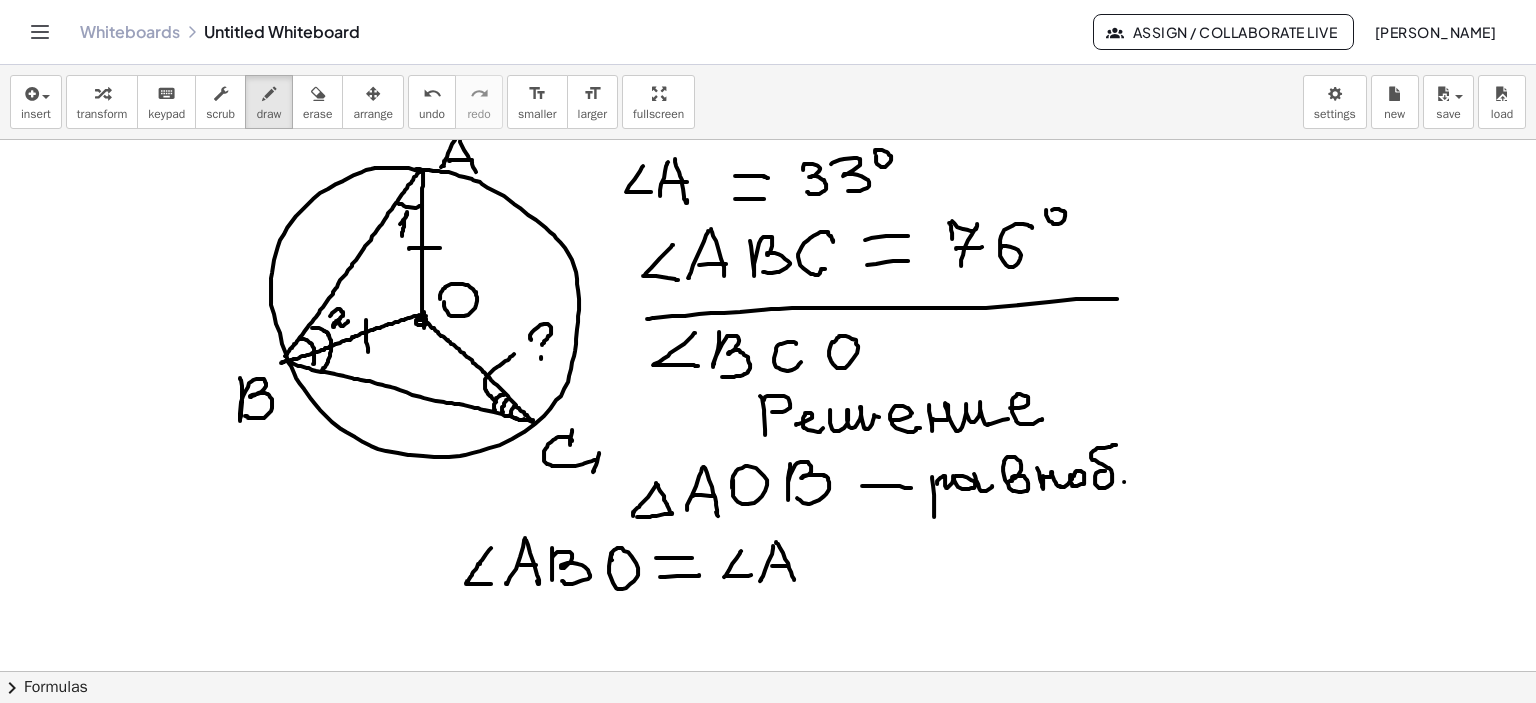 drag, startPoint x: 772, startPoint y: 565, endPoint x: 841, endPoint y: 555, distance: 69.72087 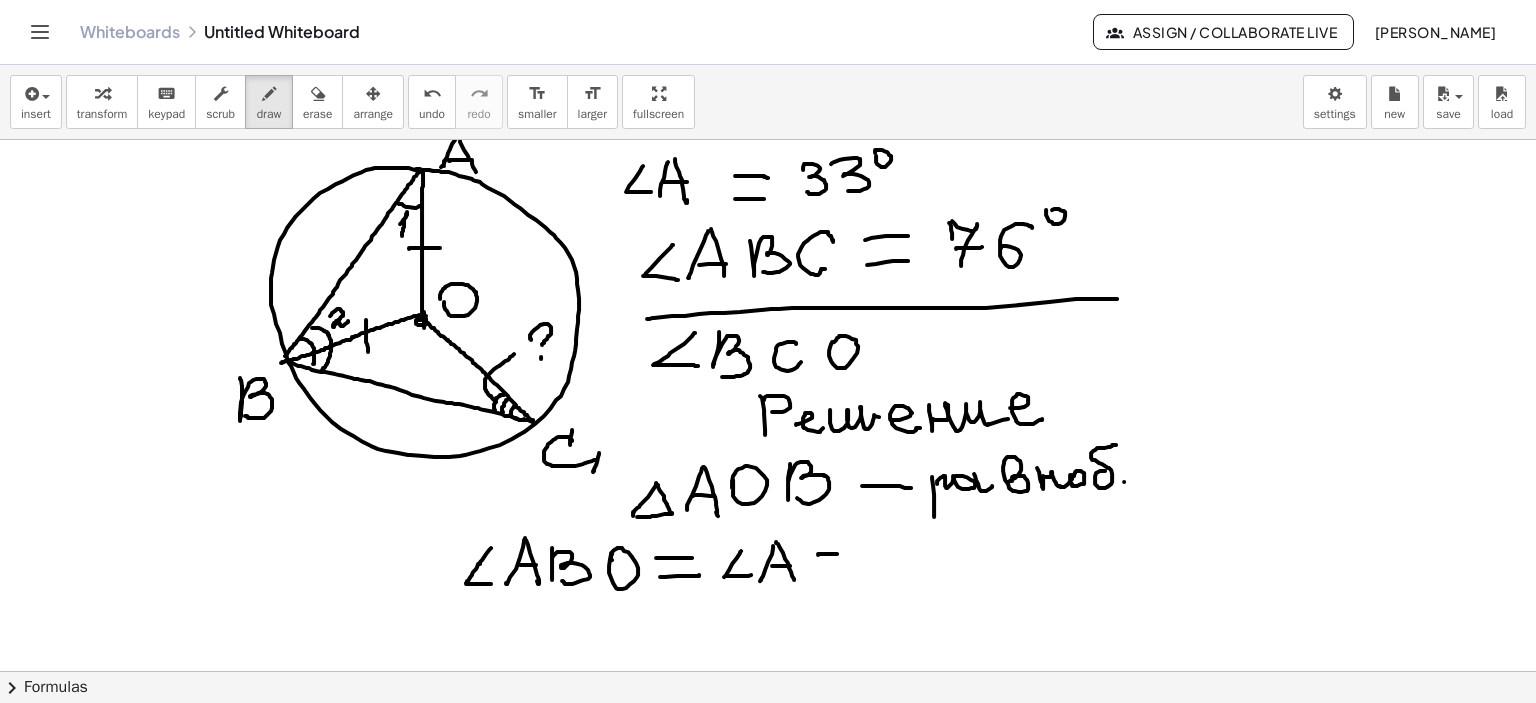 drag, startPoint x: 818, startPoint y: 554, endPoint x: 834, endPoint y: 565, distance: 19.416489 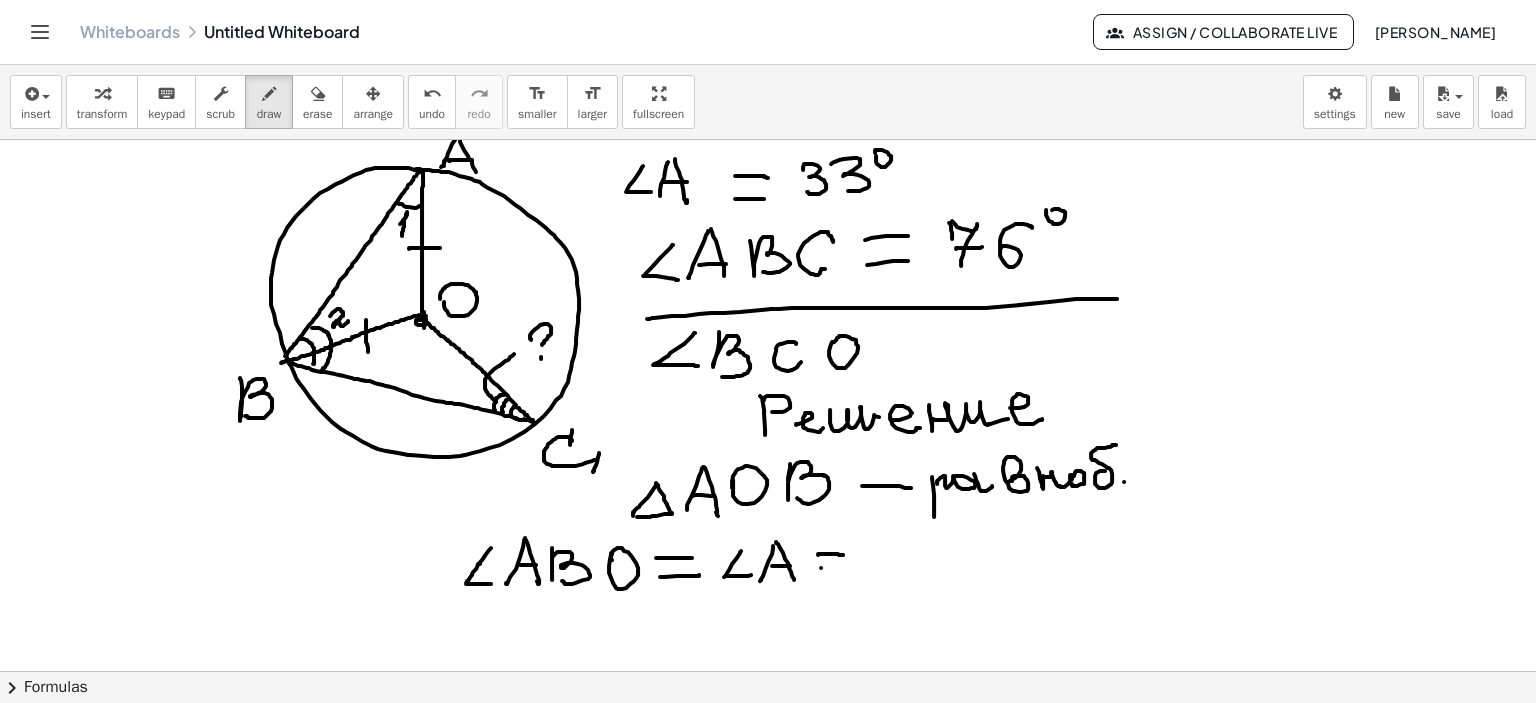 drag, startPoint x: 821, startPoint y: 567, endPoint x: 848, endPoint y: 566, distance: 27.018513 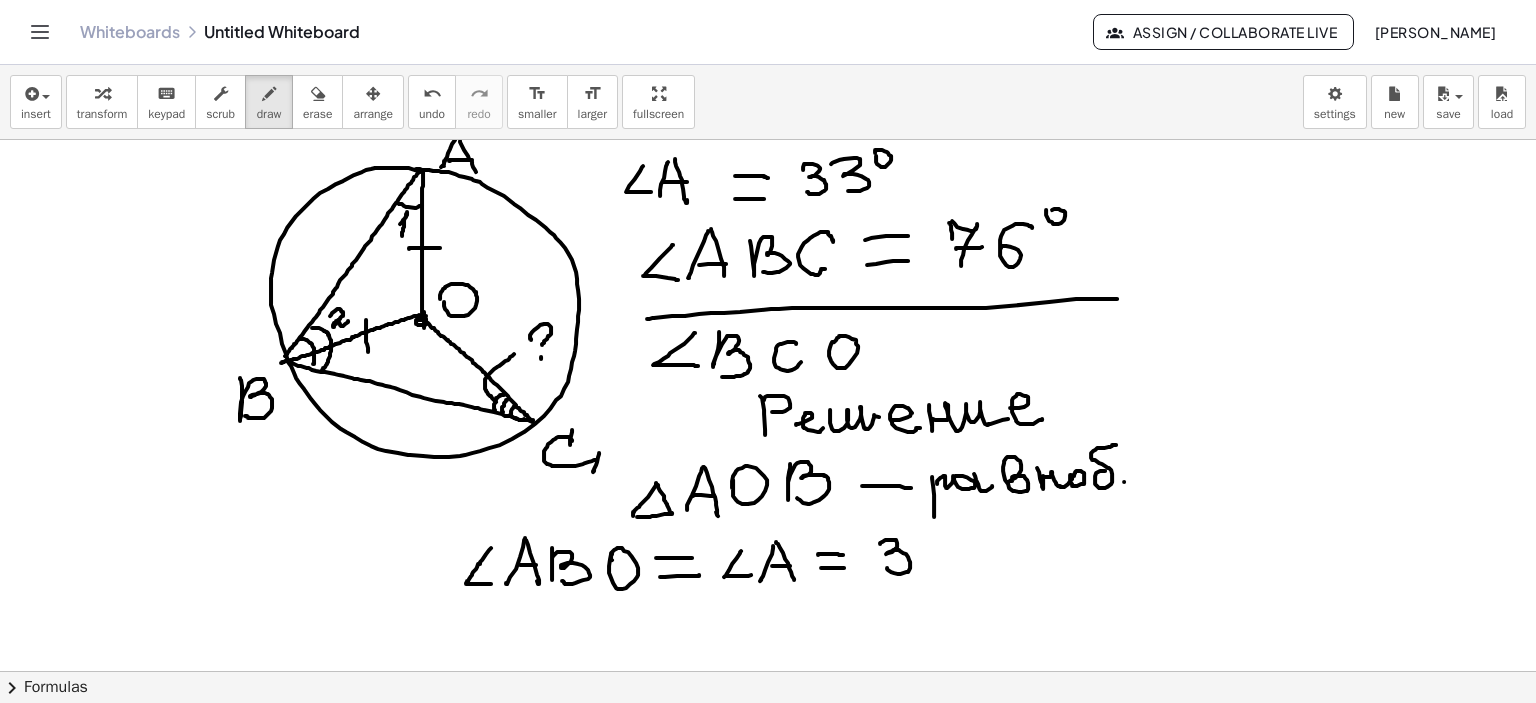 drag, startPoint x: 880, startPoint y: 543, endPoint x: 886, endPoint y: 567, distance: 24.738634 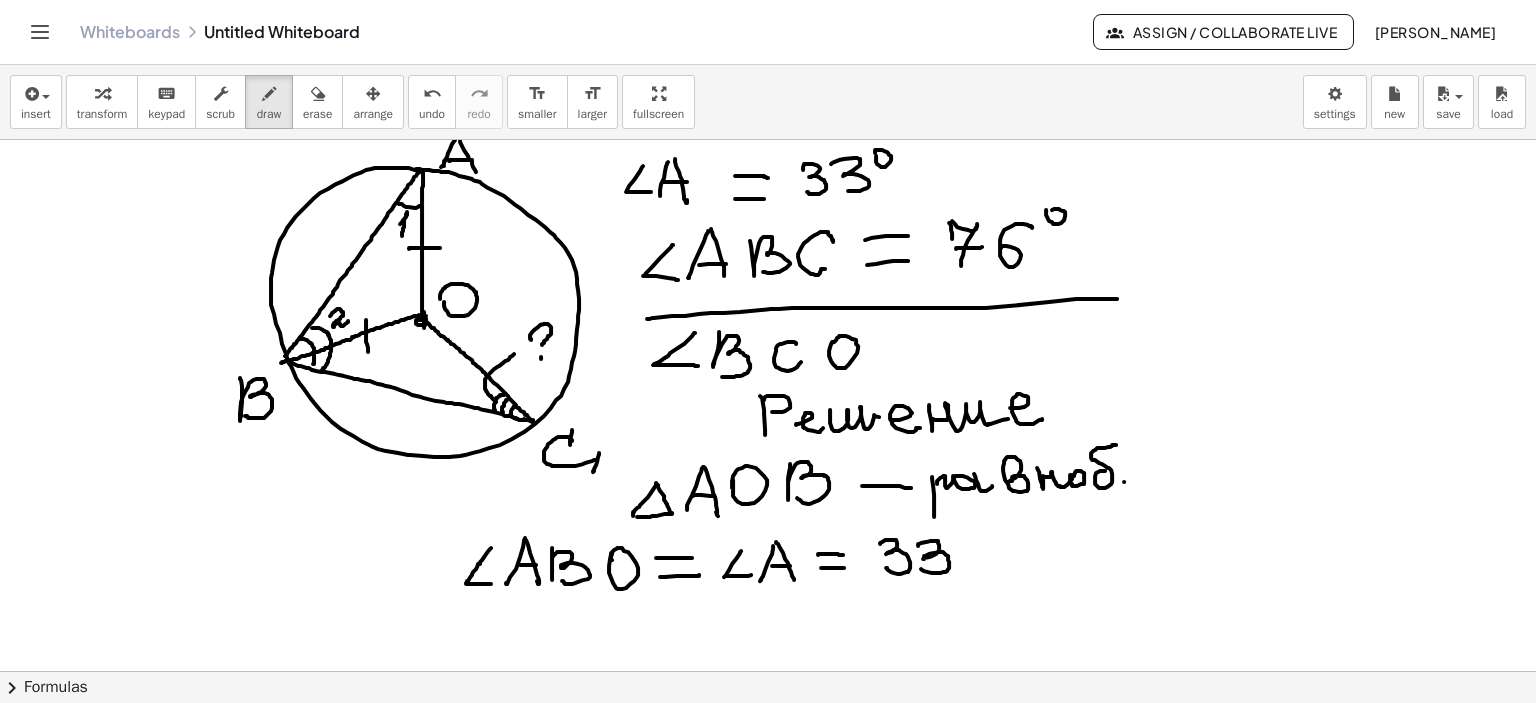drag, startPoint x: 918, startPoint y: 544, endPoint x: 920, endPoint y: 568, distance: 24.083189 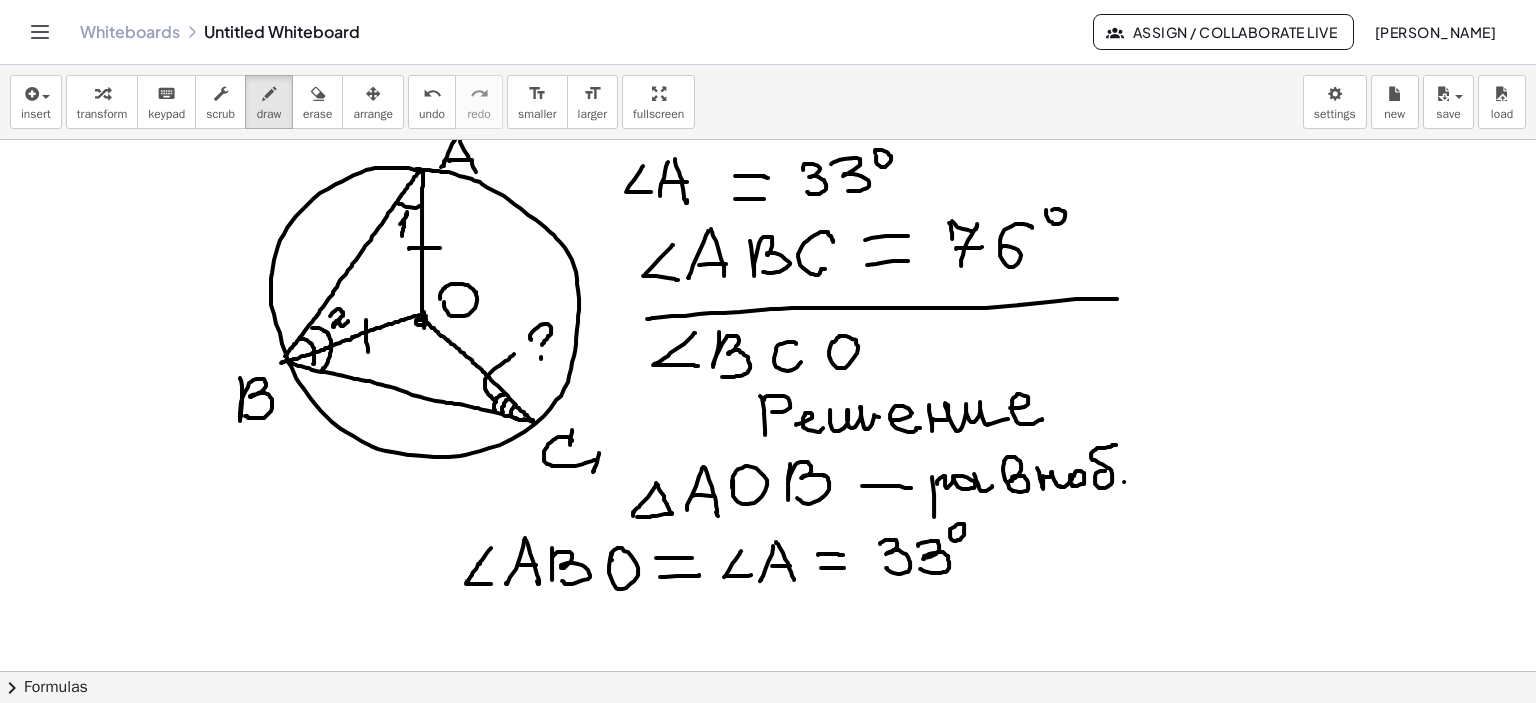 drag, startPoint x: 950, startPoint y: 529, endPoint x: 984, endPoint y: 538, distance: 35.17101 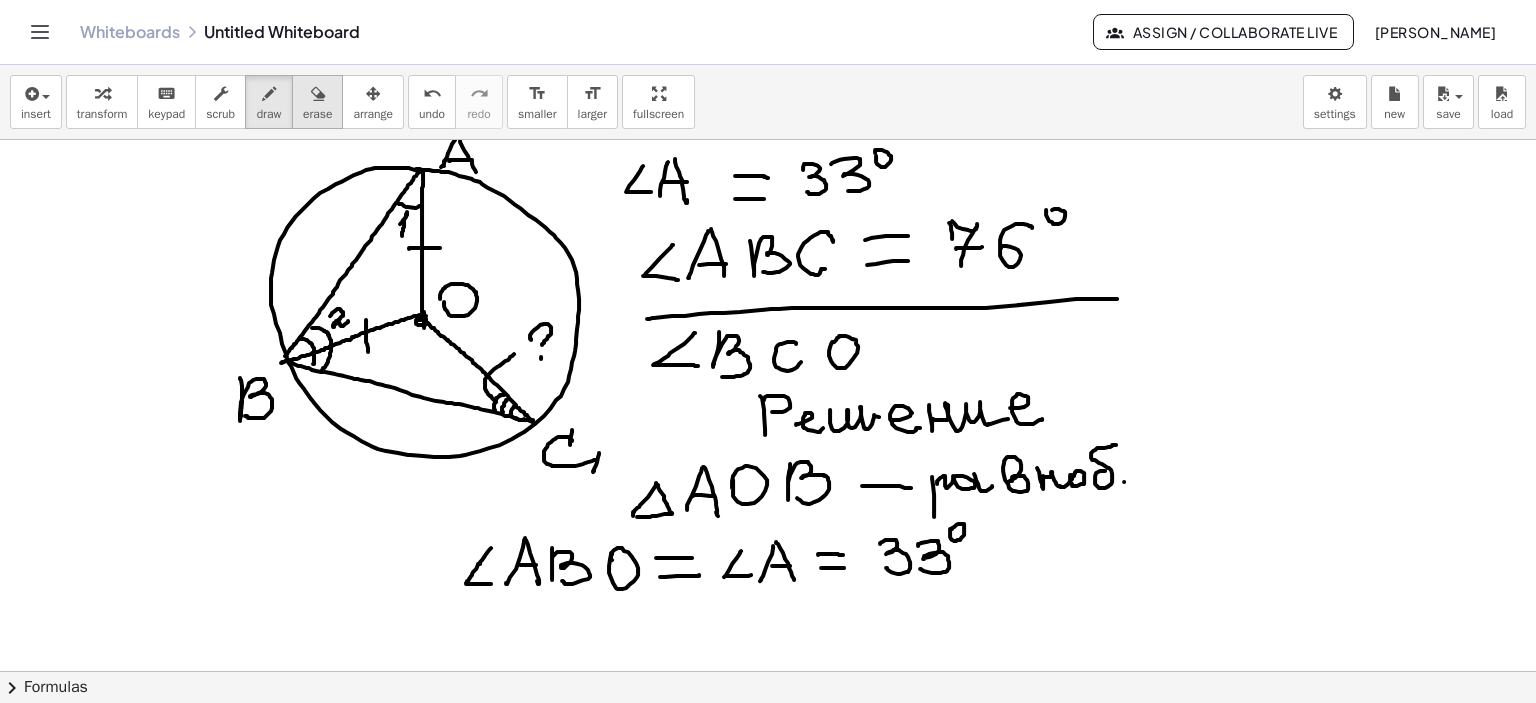 click at bounding box center (318, 94) 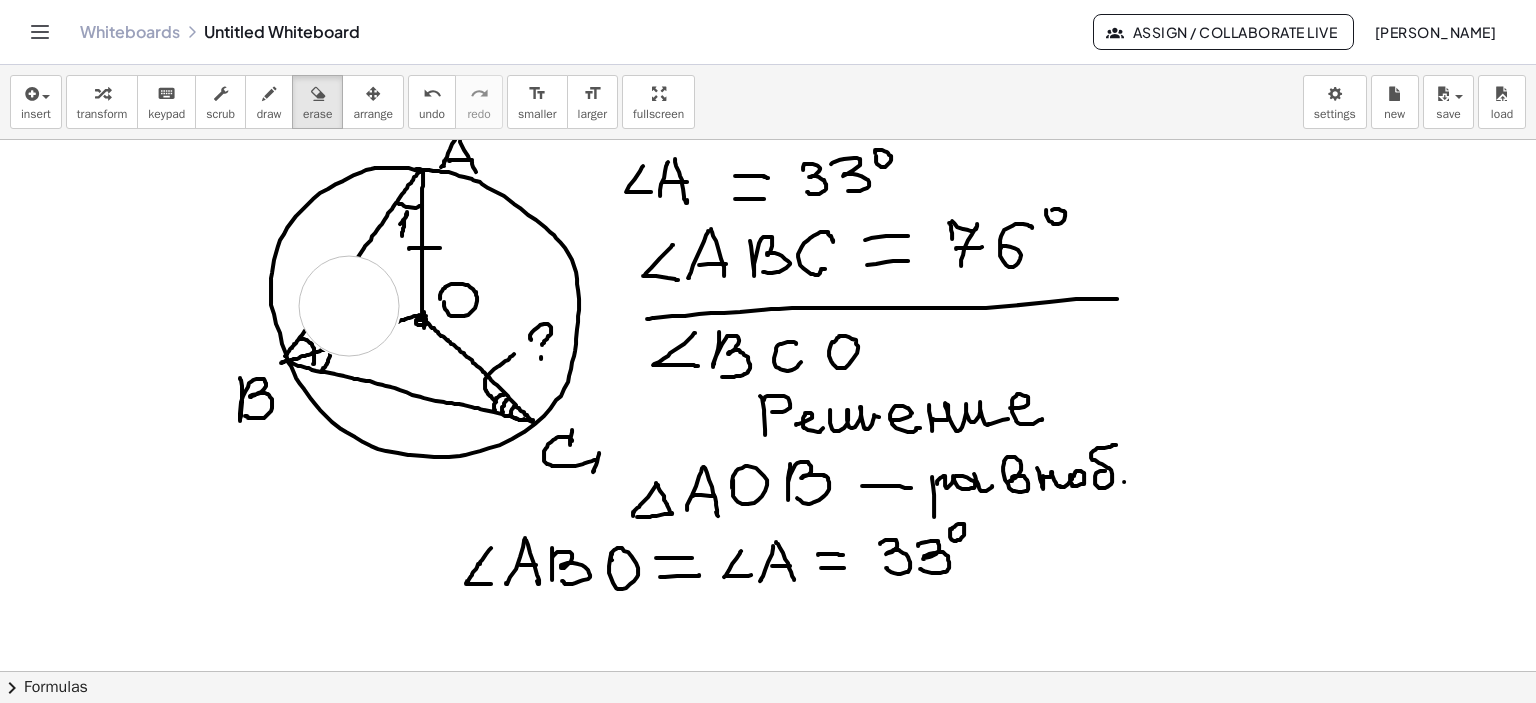 click at bounding box center (768, -392) 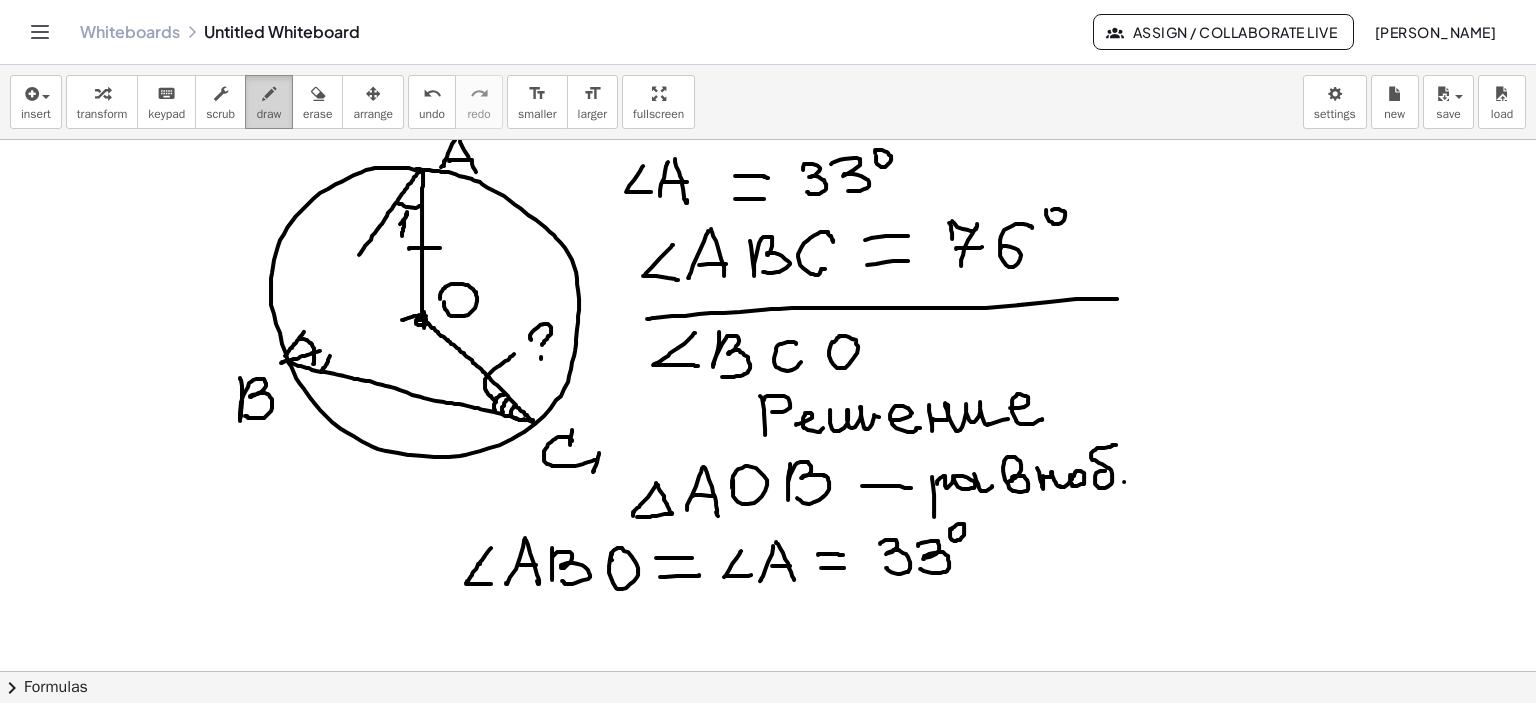 click at bounding box center [269, 94] 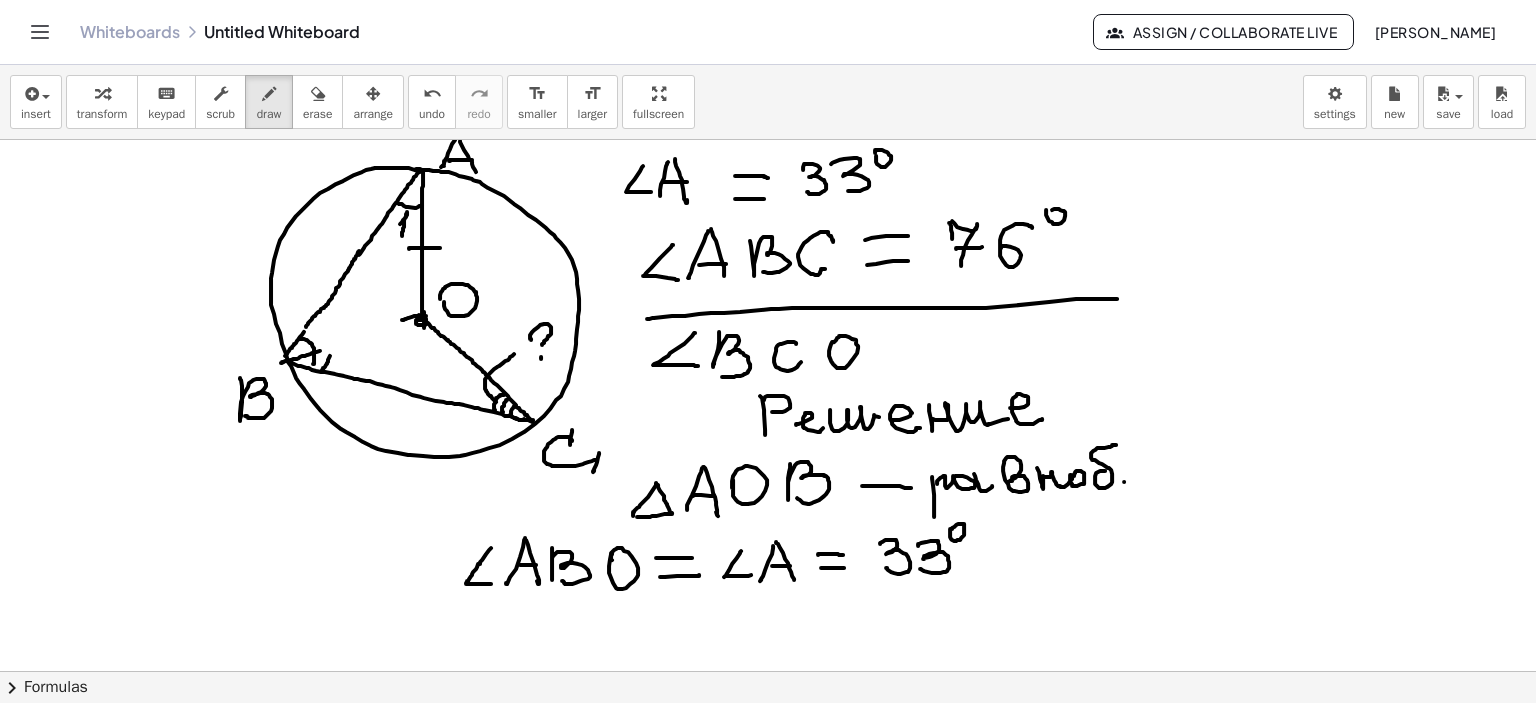 drag, startPoint x: 359, startPoint y: 250, endPoint x: 300, endPoint y: 334, distance: 102.64989 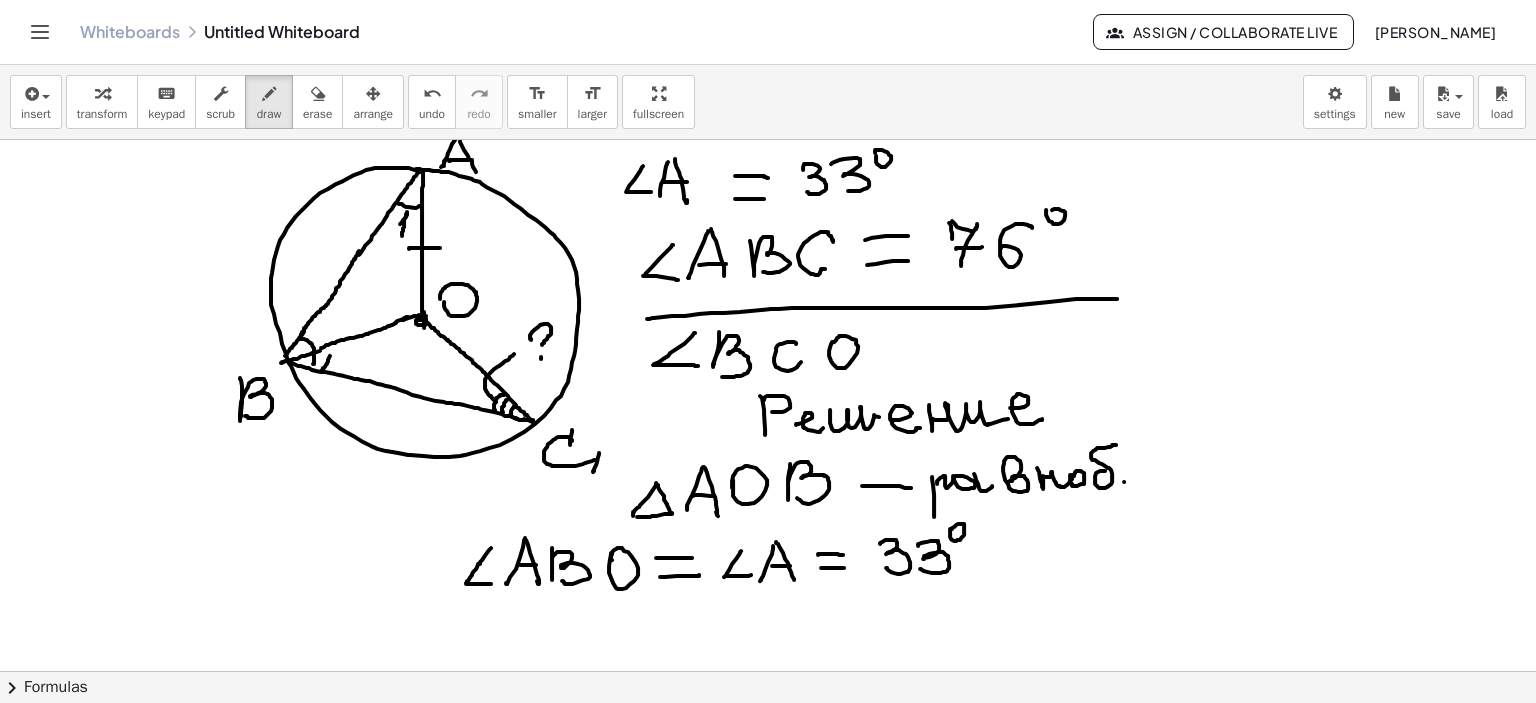 drag, startPoint x: 321, startPoint y: 347, endPoint x: 408, endPoint y: 316, distance: 92.358 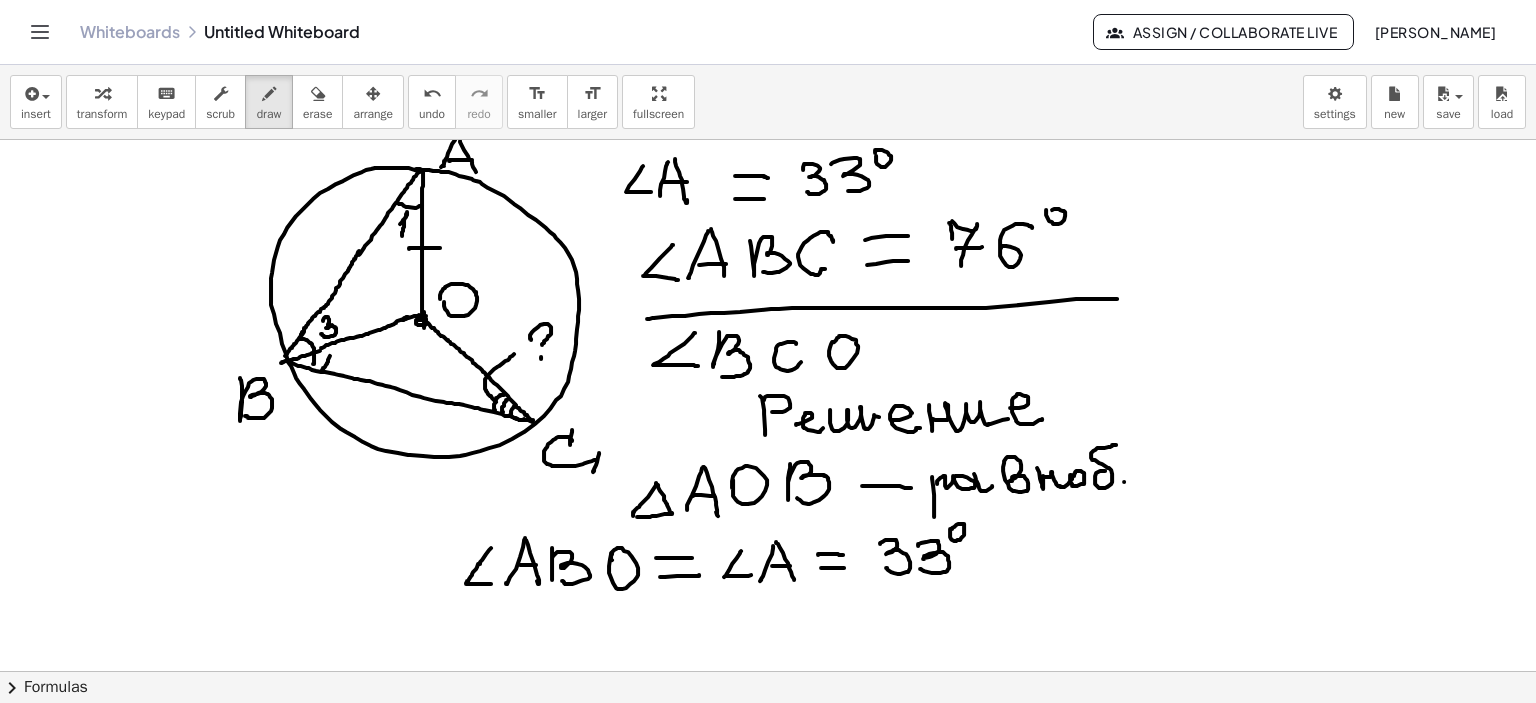 drag, startPoint x: 323, startPoint y: 320, endPoint x: 321, endPoint y: 333, distance: 13.152946 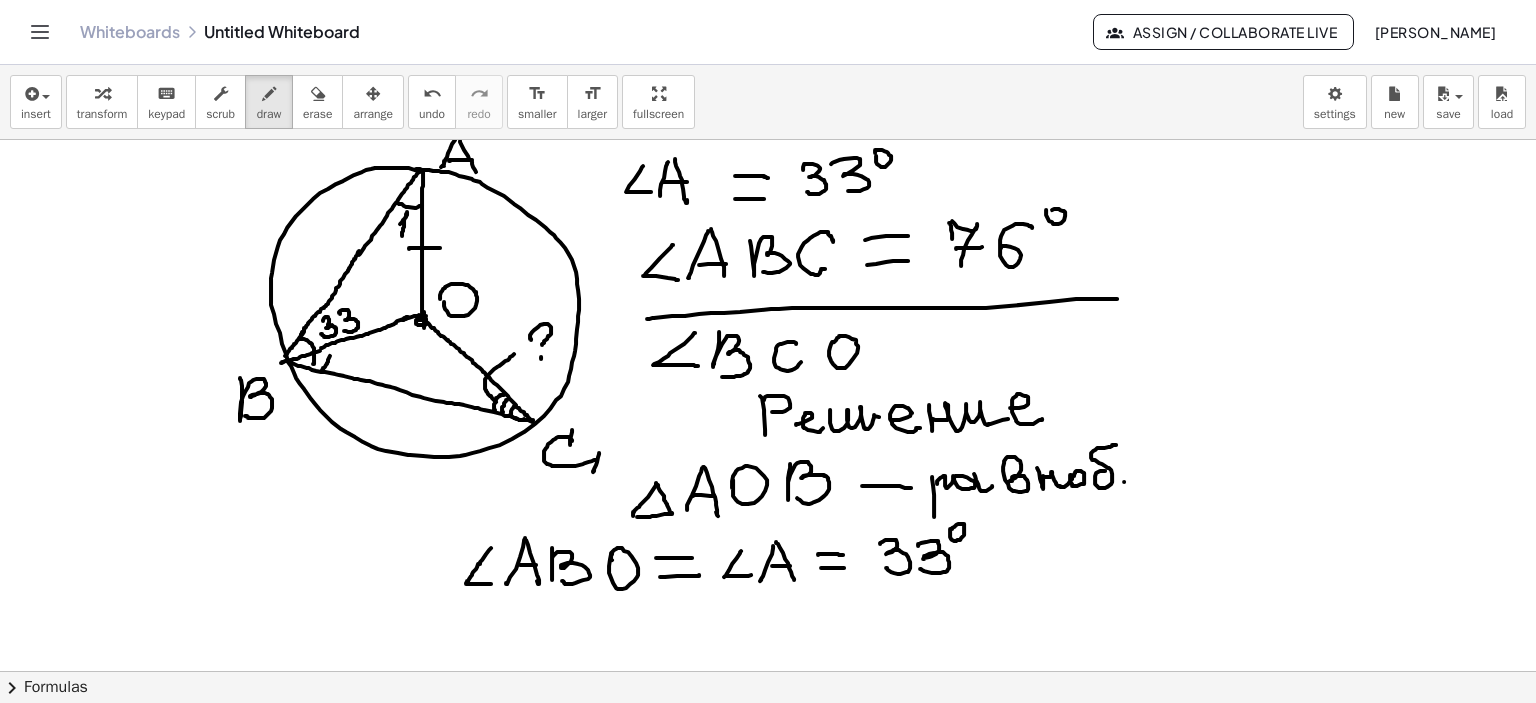 drag, startPoint x: 340, startPoint y: 313, endPoint x: 360, endPoint y: 311, distance: 20.09975 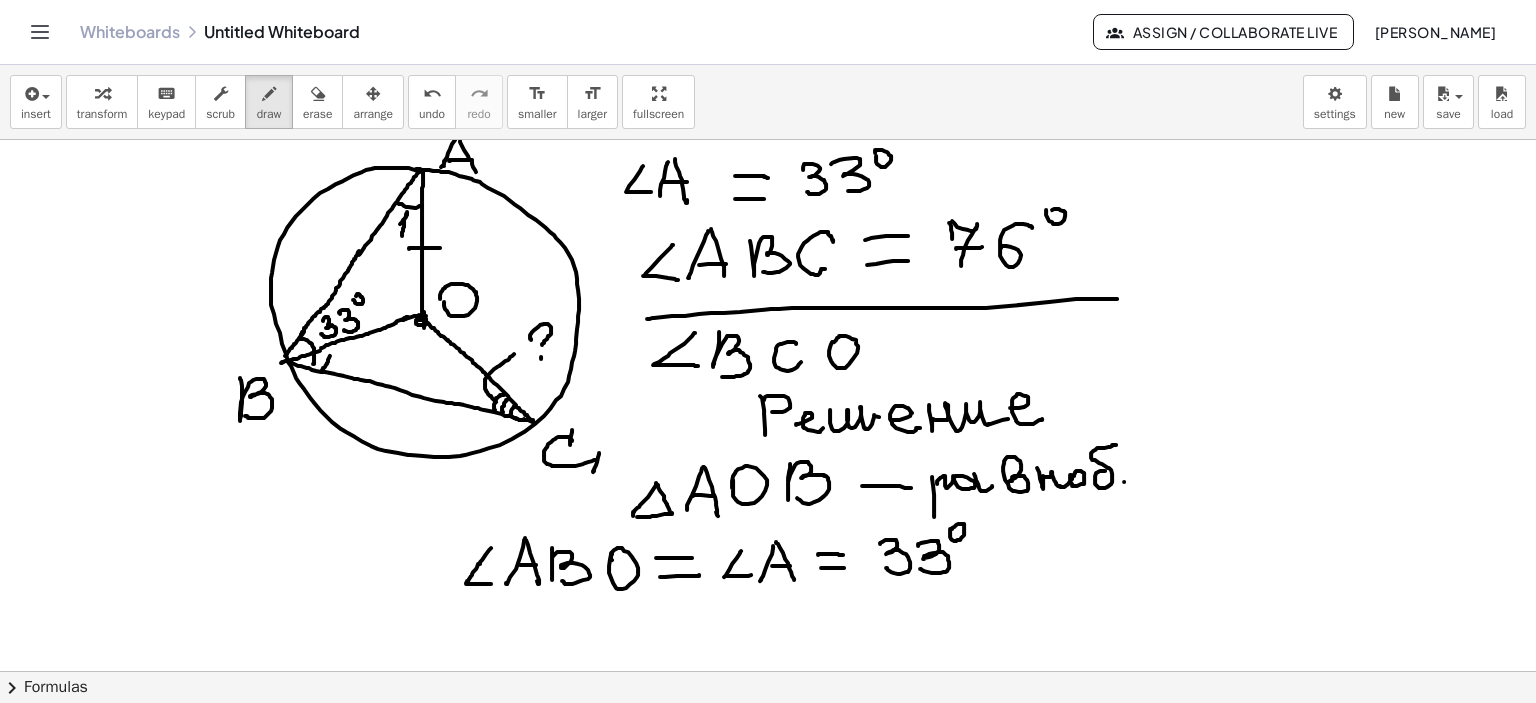 click at bounding box center (768, -392) 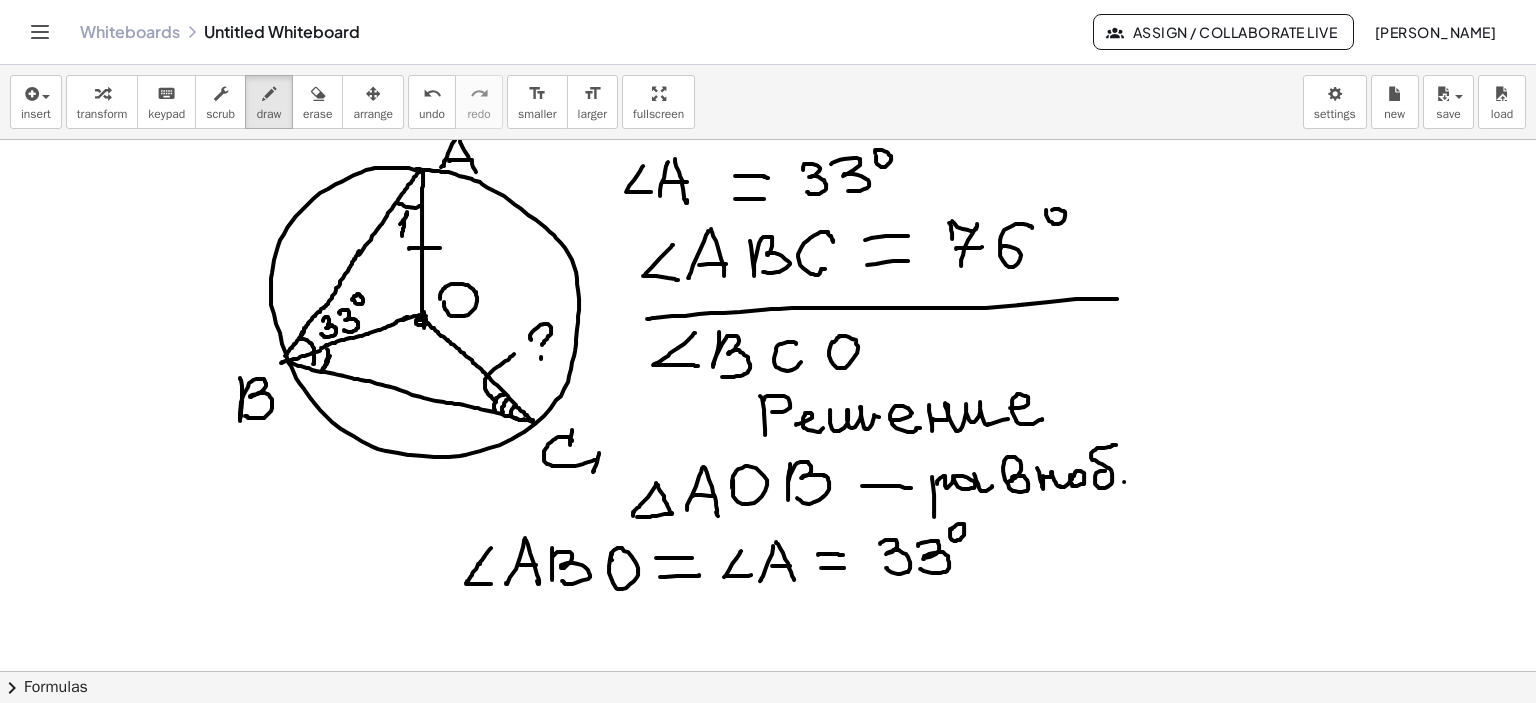 drag, startPoint x: 327, startPoint y: 348, endPoint x: 324, endPoint y: 367, distance: 19.235384 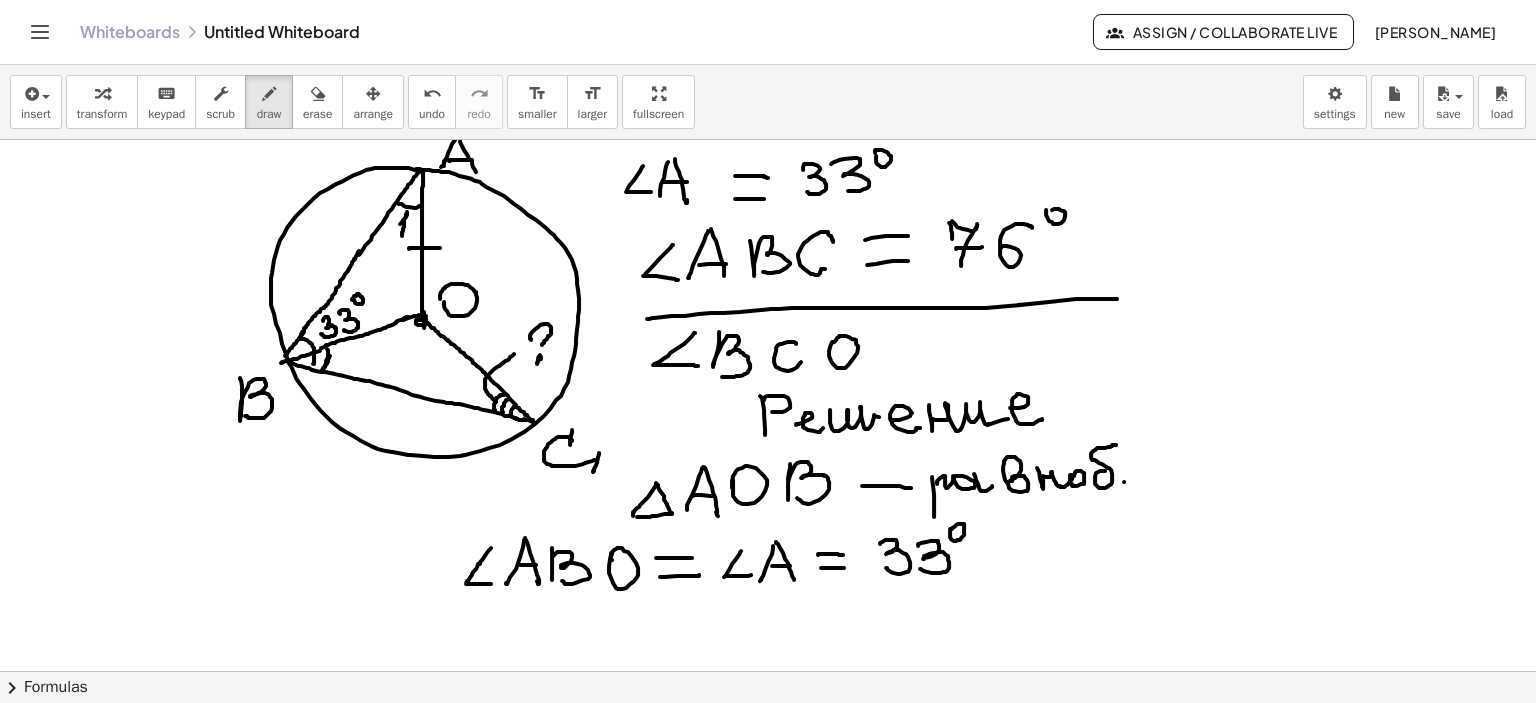 click at bounding box center (768, -392) 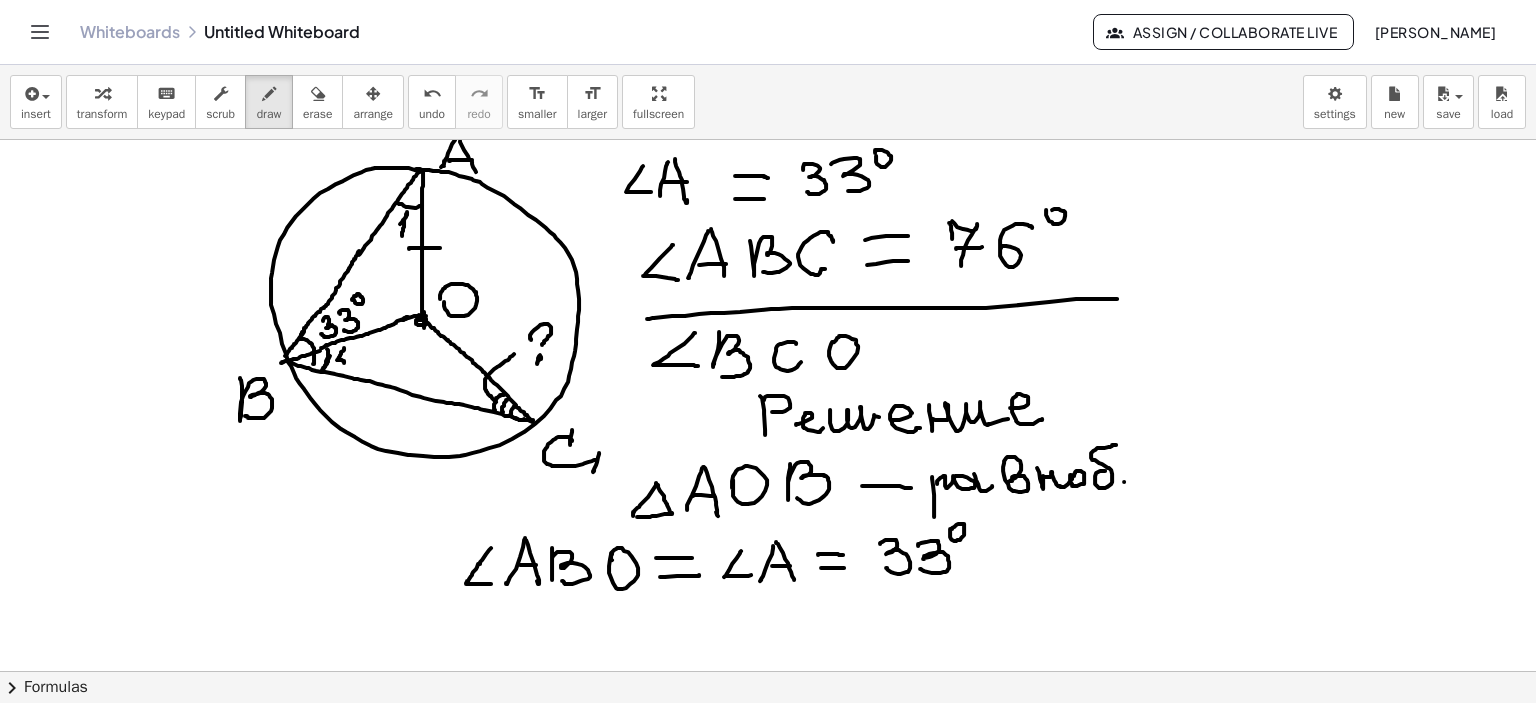 drag, startPoint x: 344, startPoint y: 347, endPoint x: 348, endPoint y: 363, distance: 16.492422 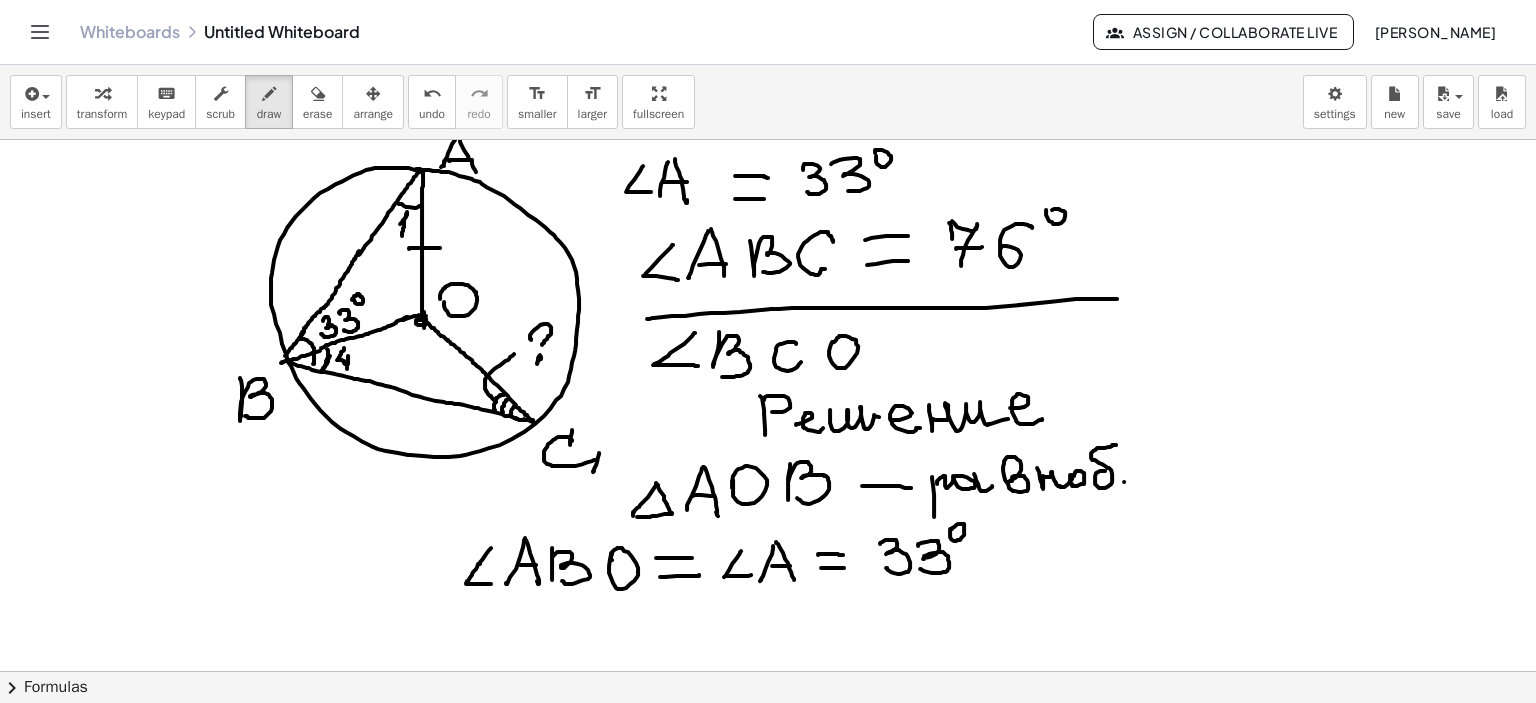 drag, startPoint x: 348, startPoint y: 355, endPoint x: 347, endPoint y: 368, distance: 13.038404 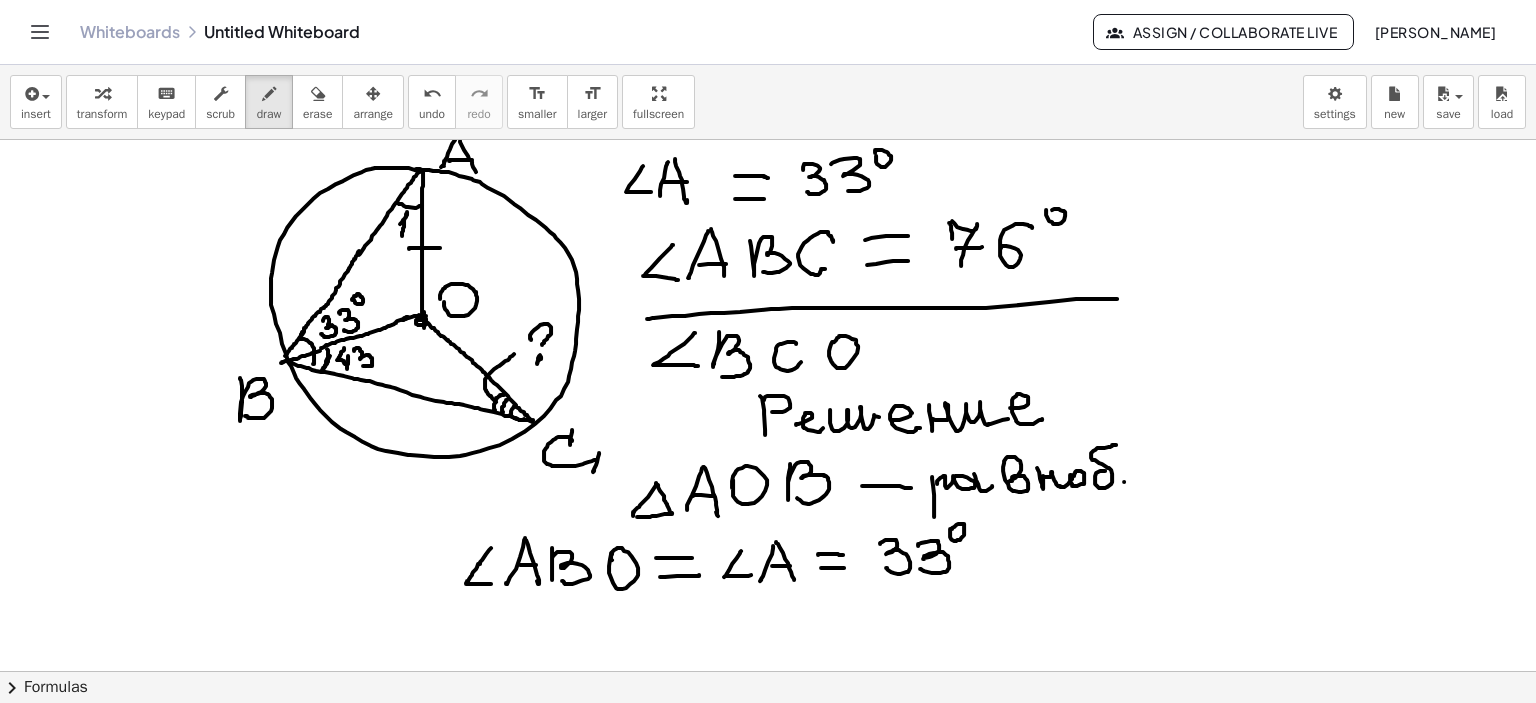 drag, startPoint x: 354, startPoint y: 350, endPoint x: 361, endPoint y: 365, distance: 16.552946 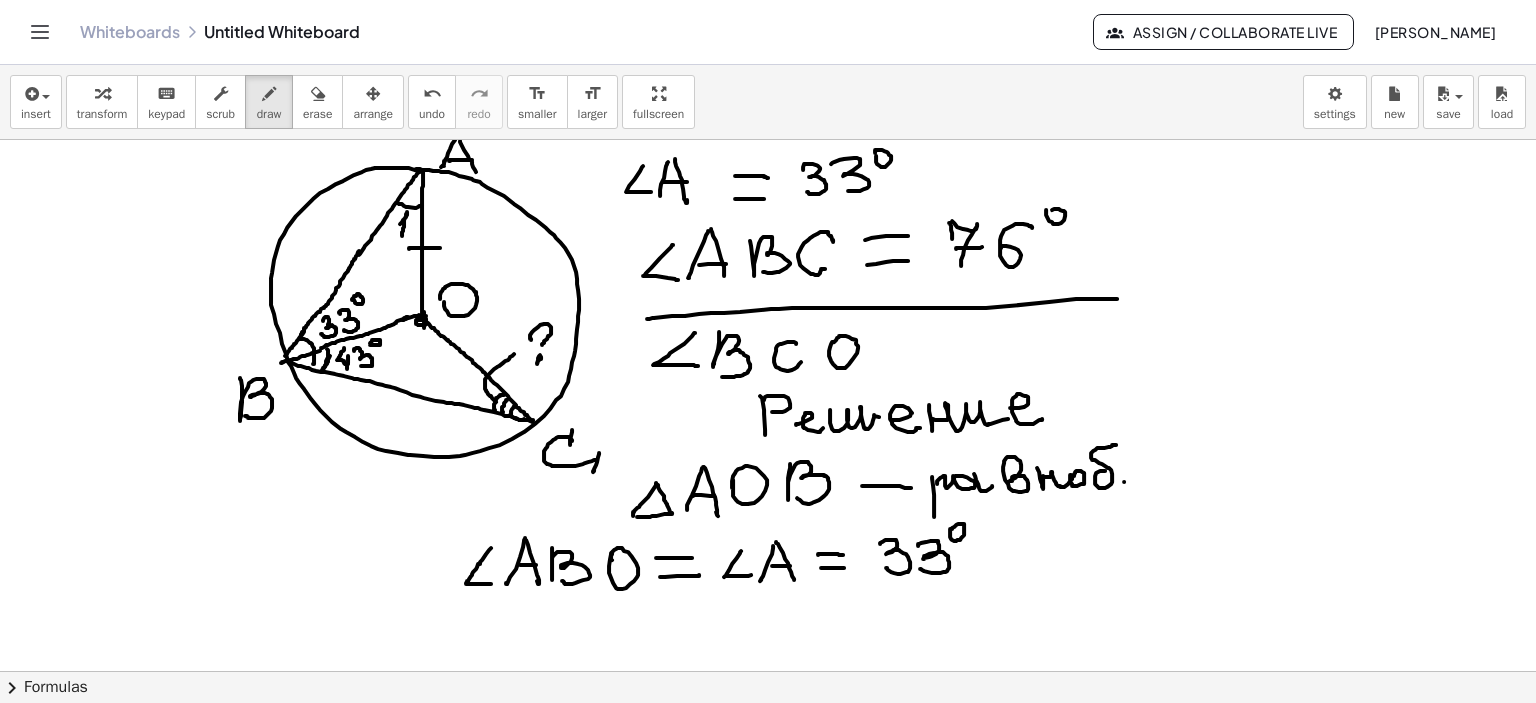 click at bounding box center (768, -392) 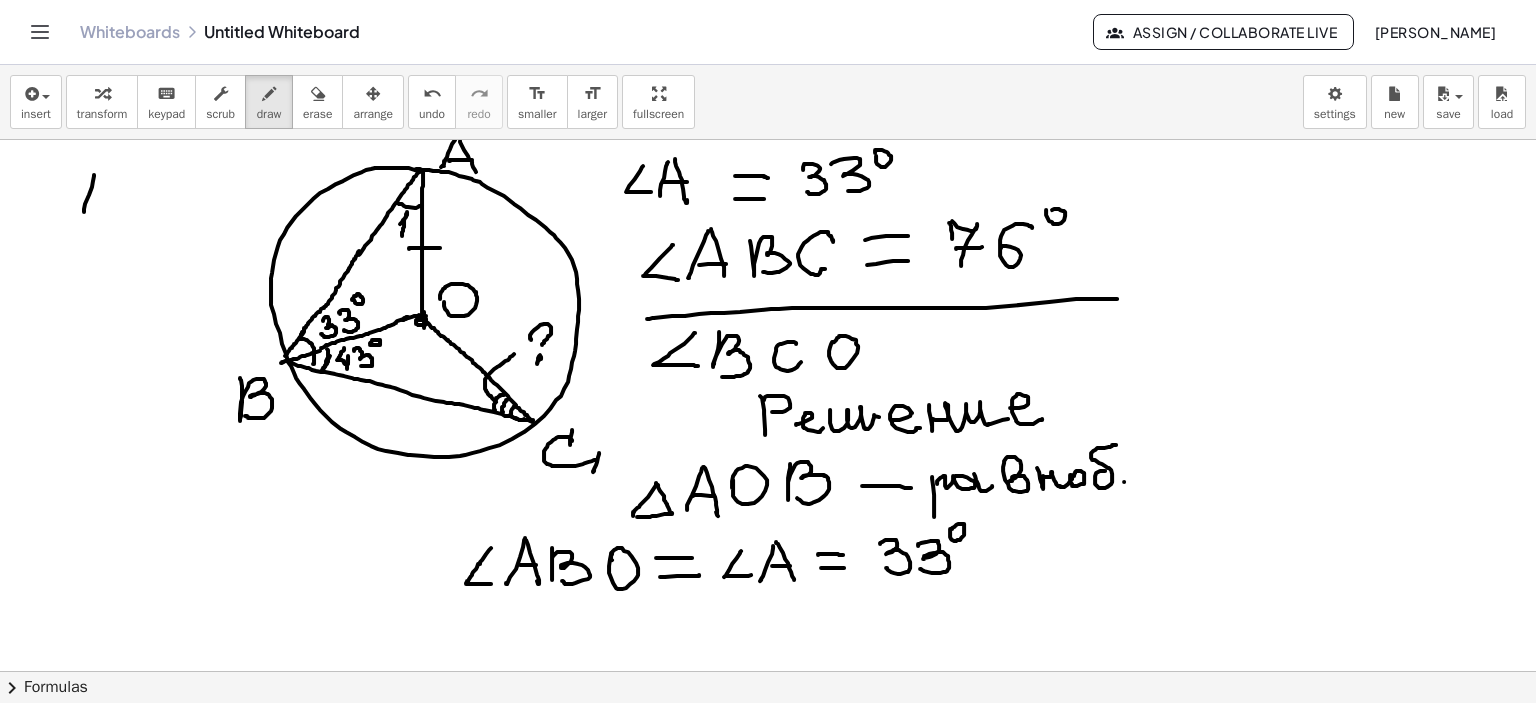 click at bounding box center [768, -392] 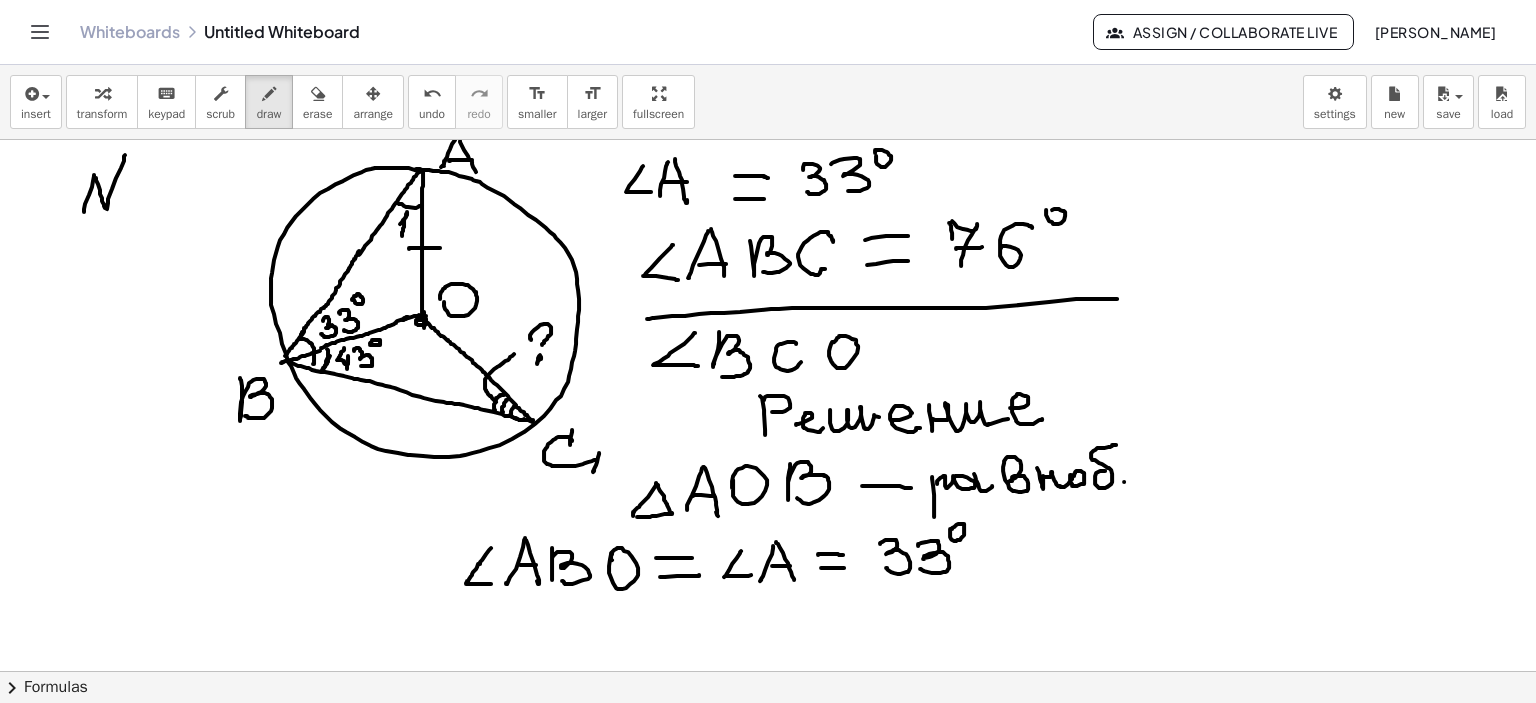 drag, startPoint x: 96, startPoint y: 177, endPoint x: 130, endPoint y: 192, distance: 37.161808 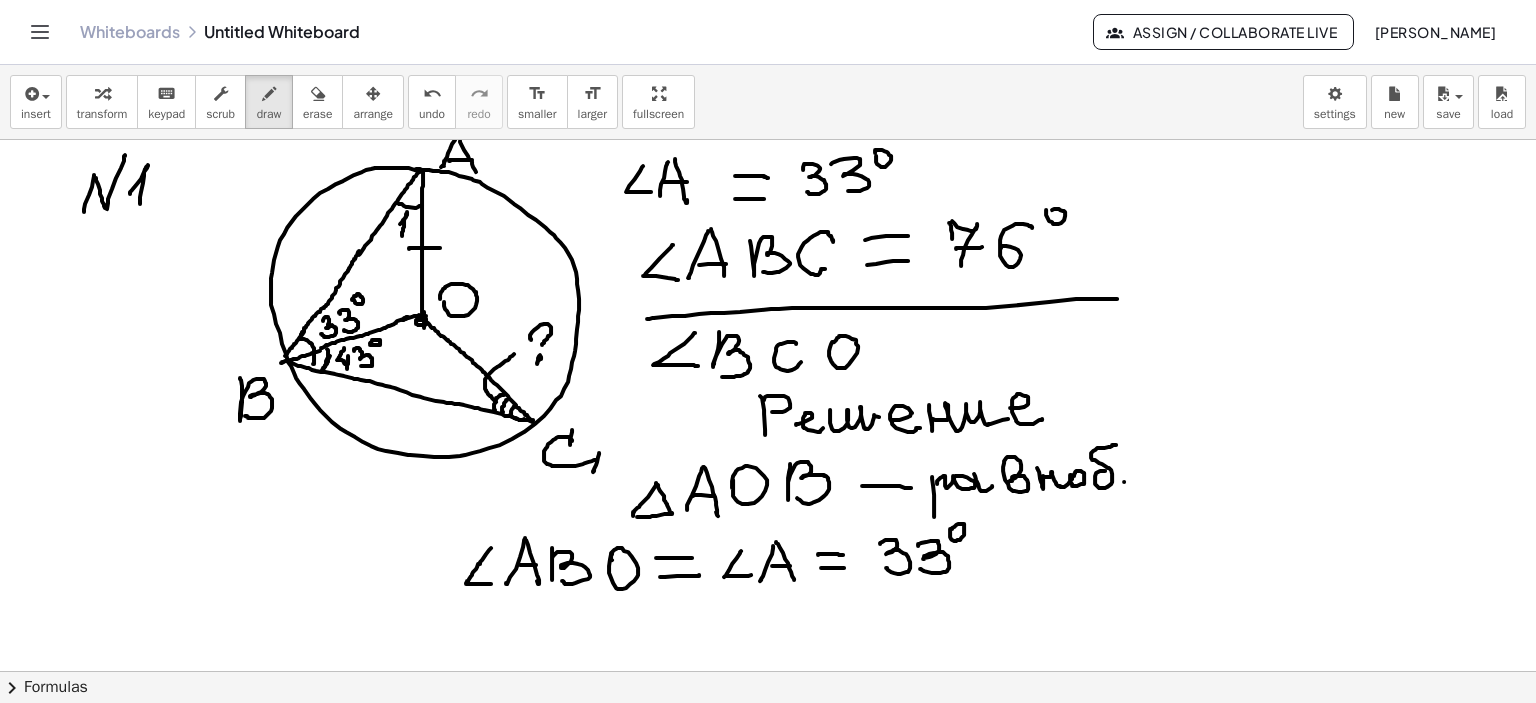 drag, startPoint x: 130, startPoint y: 193, endPoint x: 140, endPoint y: 203, distance: 14.142136 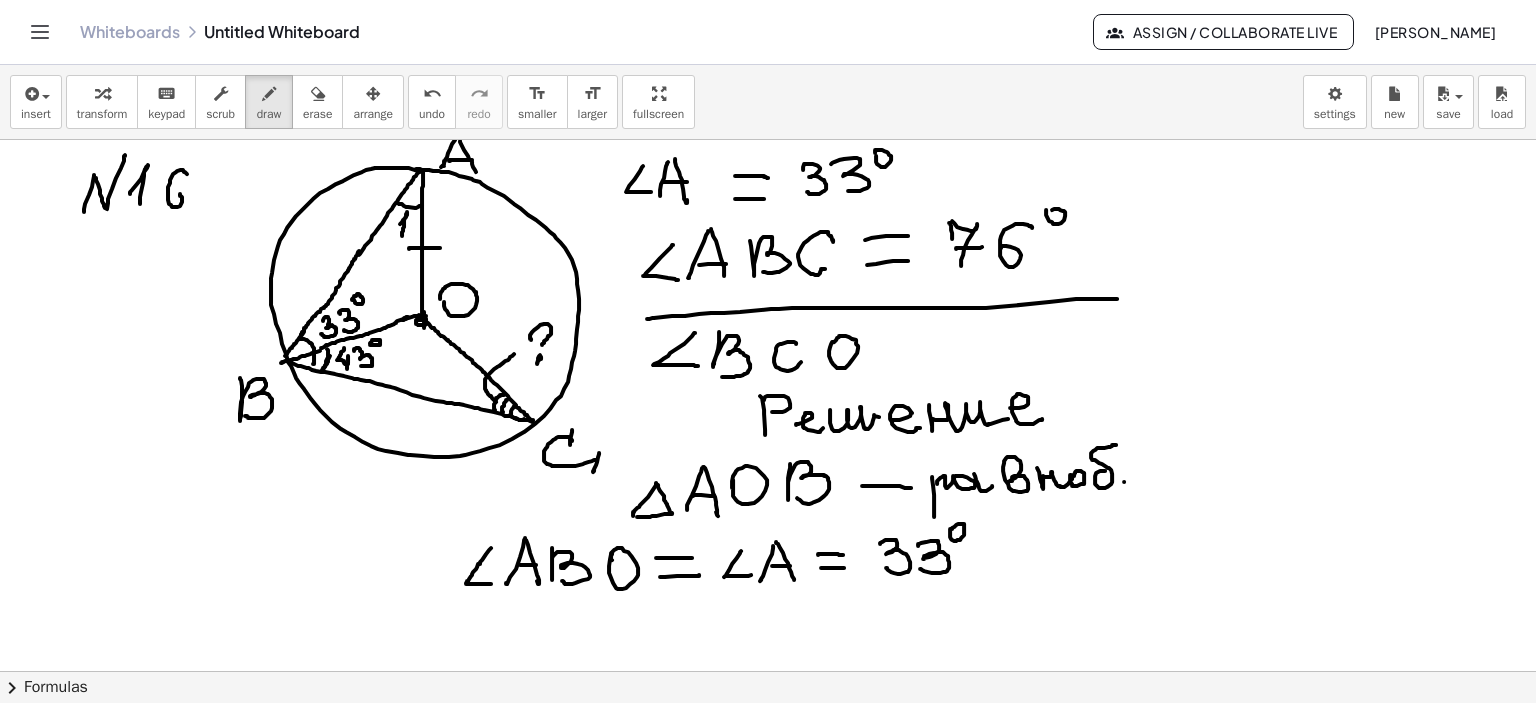 drag, startPoint x: 182, startPoint y: 169, endPoint x: 167, endPoint y: 207, distance: 40.853397 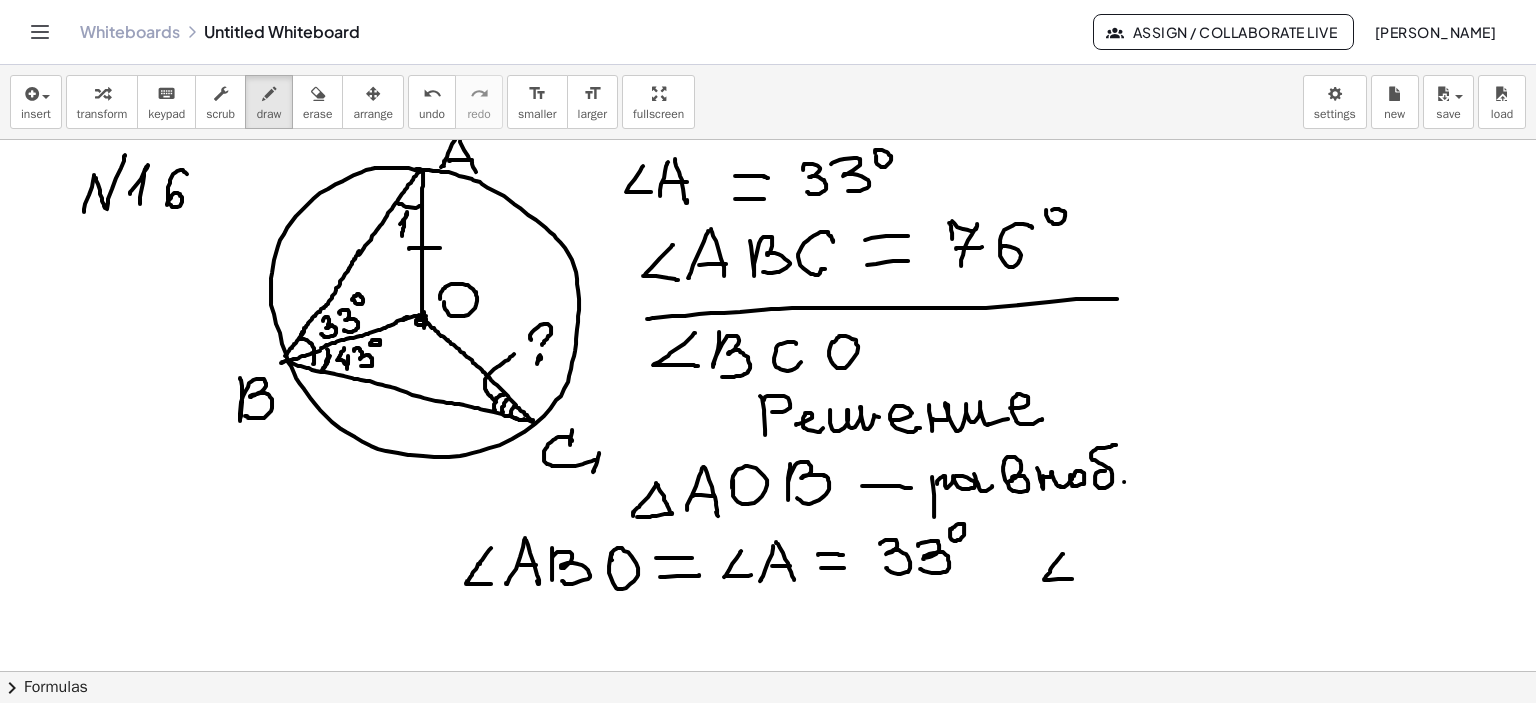 drag, startPoint x: 1063, startPoint y: 553, endPoint x: 1072, endPoint y: 578, distance: 26.57066 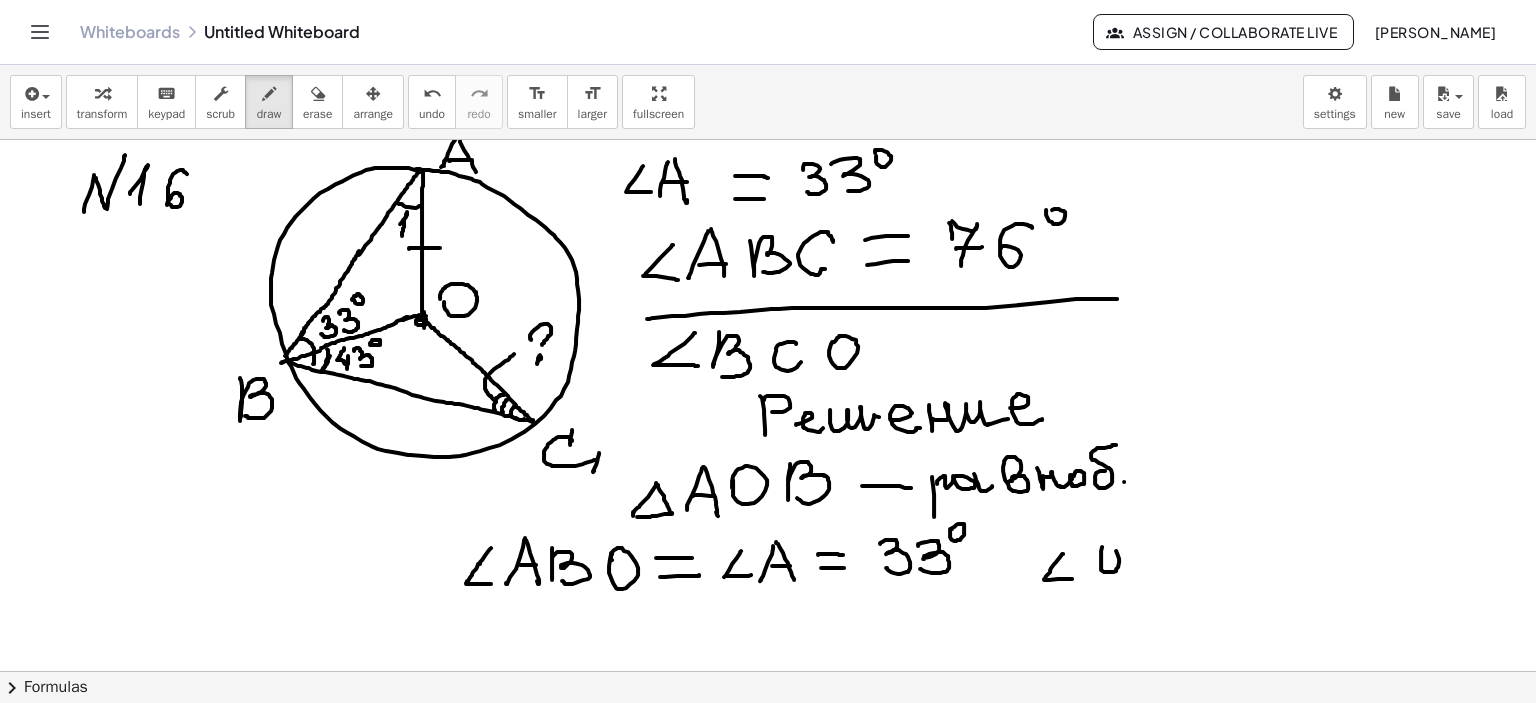 click at bounding box center [768, -392] 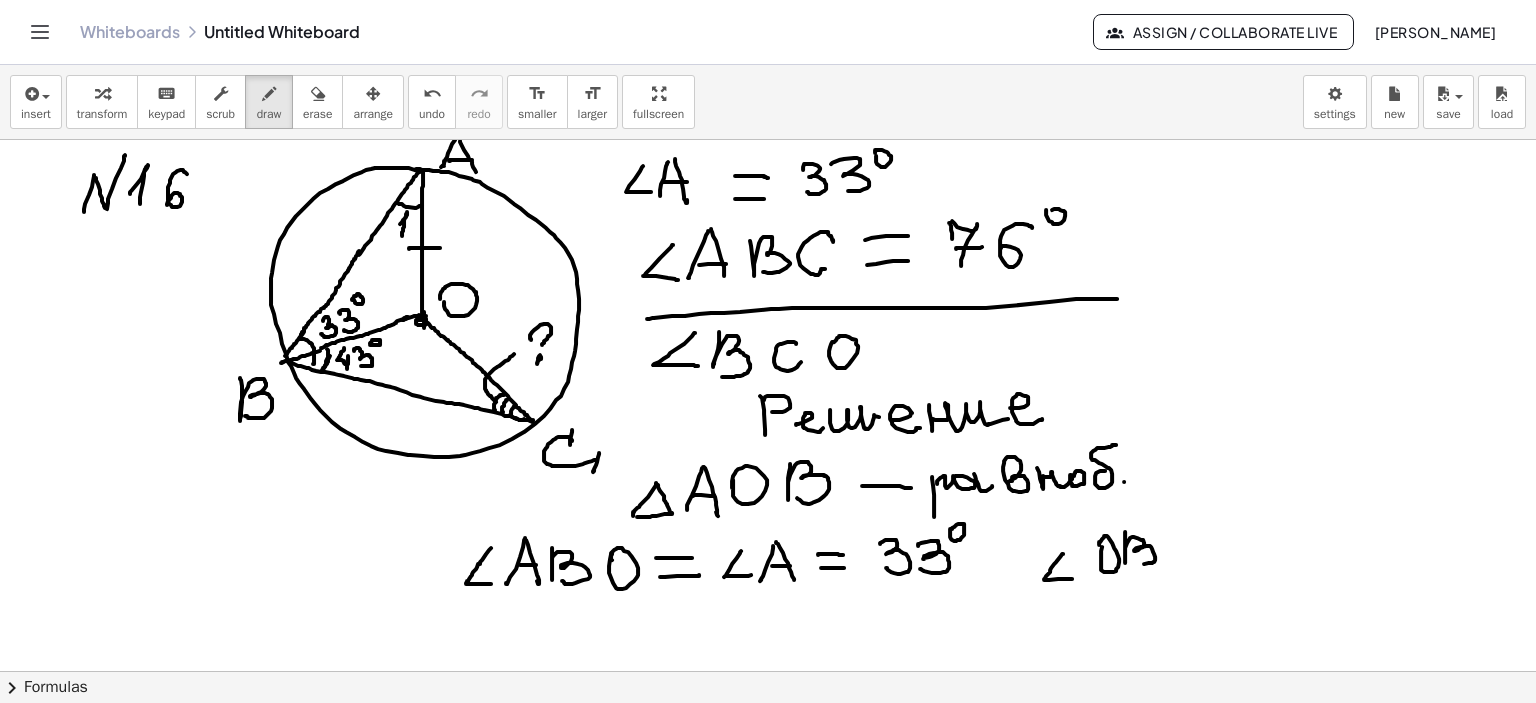 drag, startPoint x: 1125, startPoint y: 531, endPoint x: 1128, endPoint y: 562, distance: 31.144823 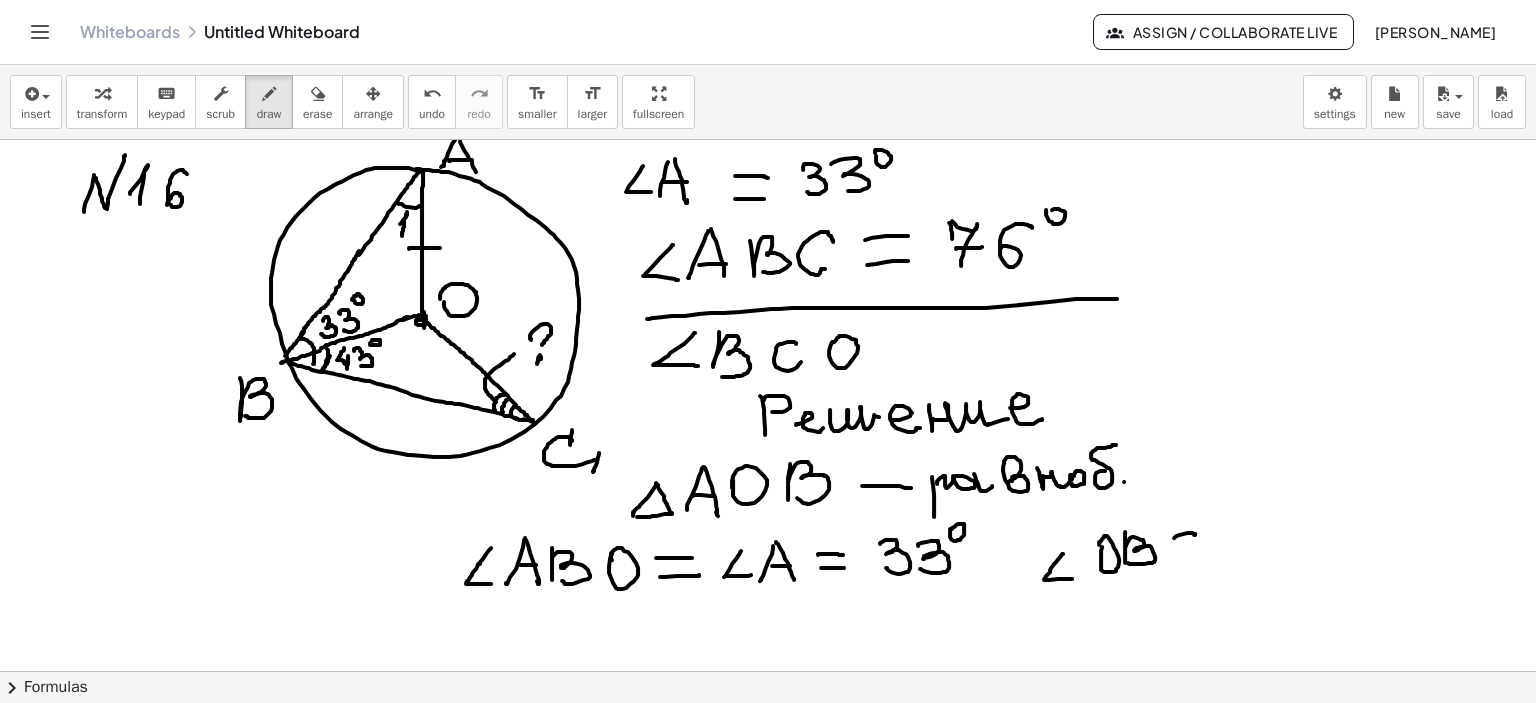 drag, startPoint x: 1179, startPoint y: 534, endPoint x: 1188, endPoint y: 560, distance: 27.513634 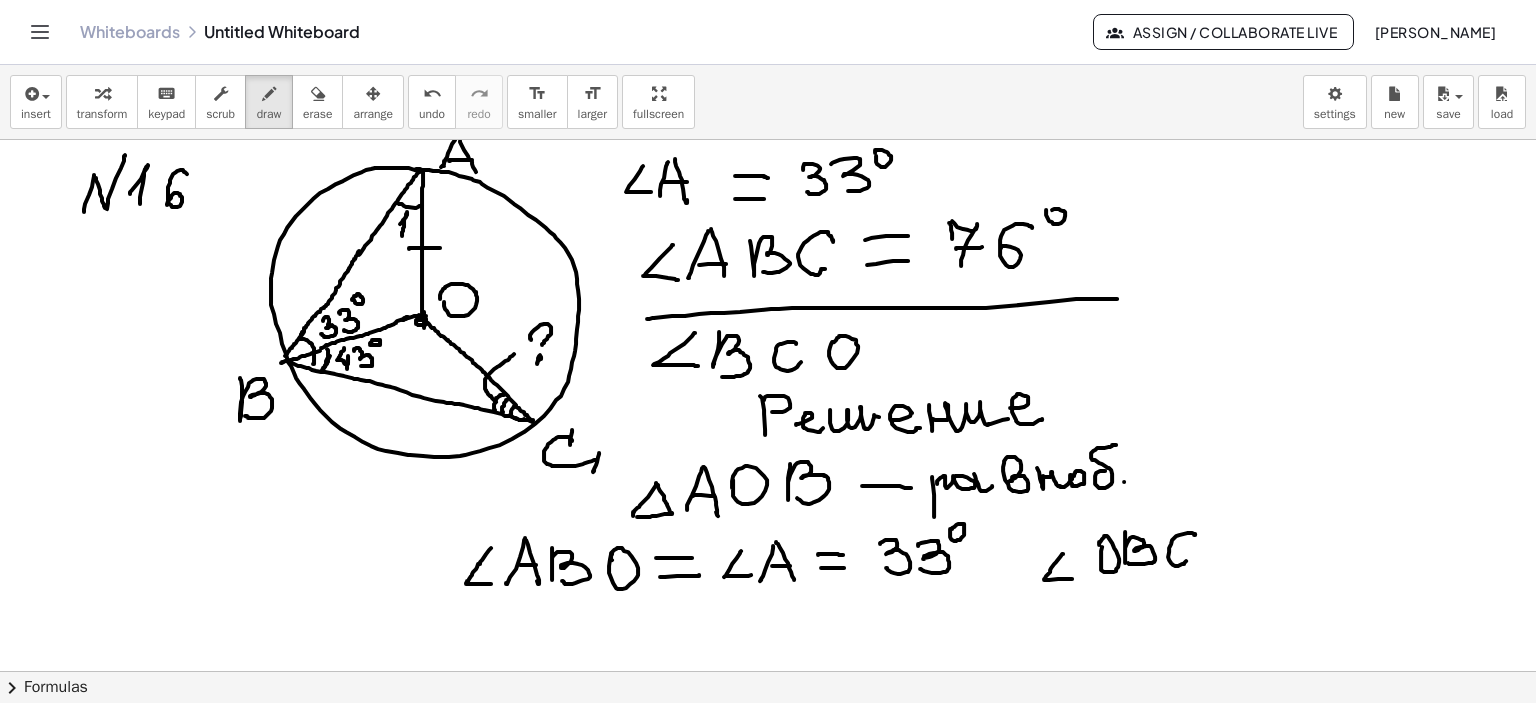 drag, startPoint x: 1205, startPoint y: 546, endPoint x: 1225, endPoint y: 546, distance: 20 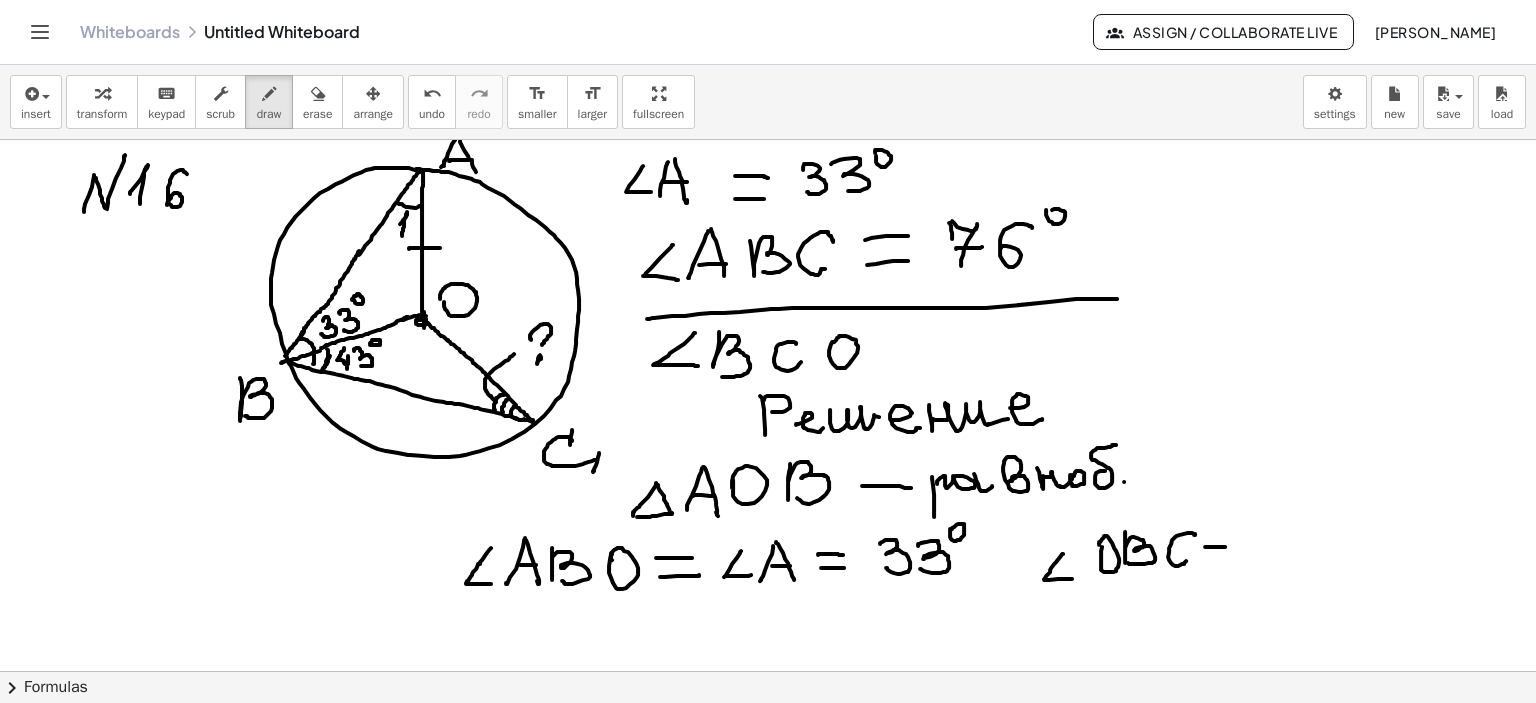 drag, startPoint x: 1203, startPoint y: 564, endPoint x: 1225, endPoint y: 561, distance: 22.203604 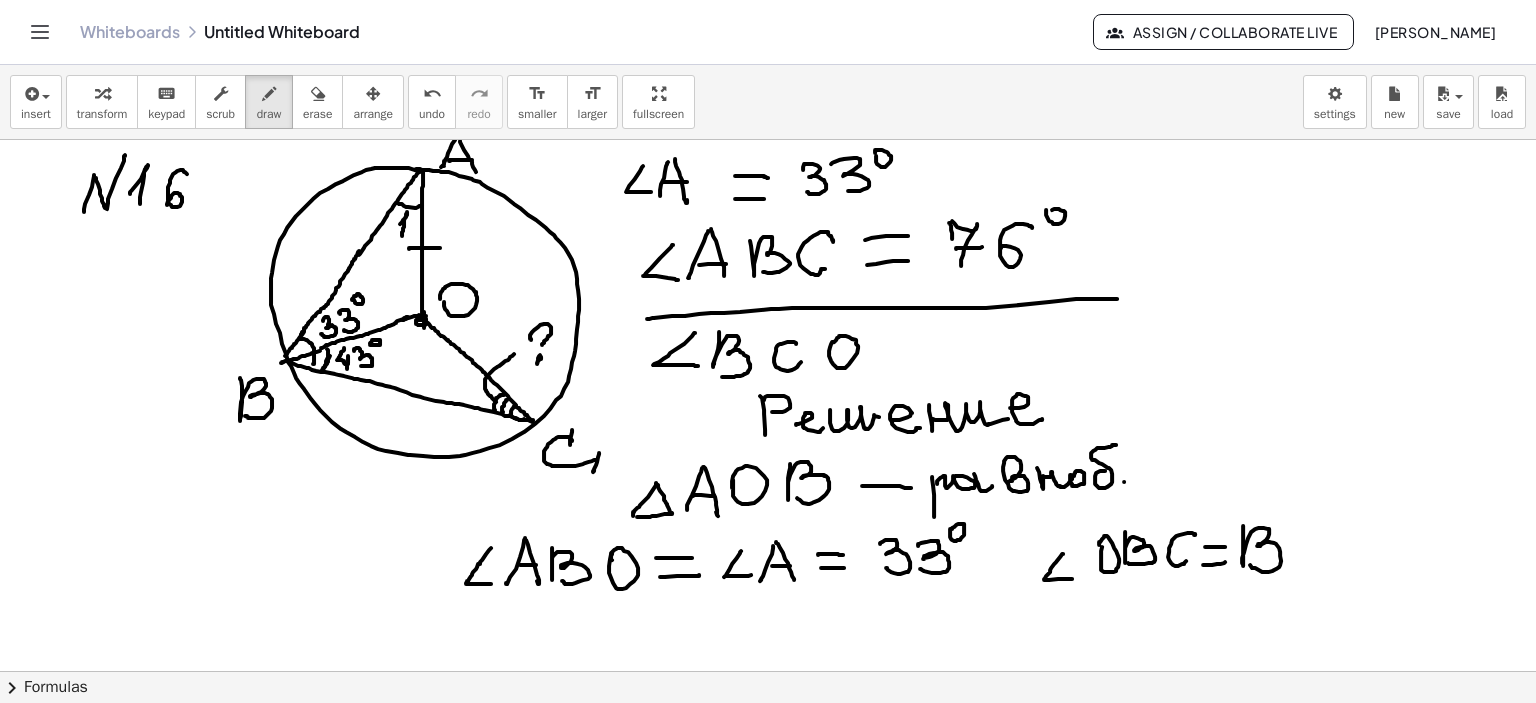 drag, startPoint x: 1243, startPoint y: 525, endPoint x: 1250, endPoint y: 564, distance: 39.623226 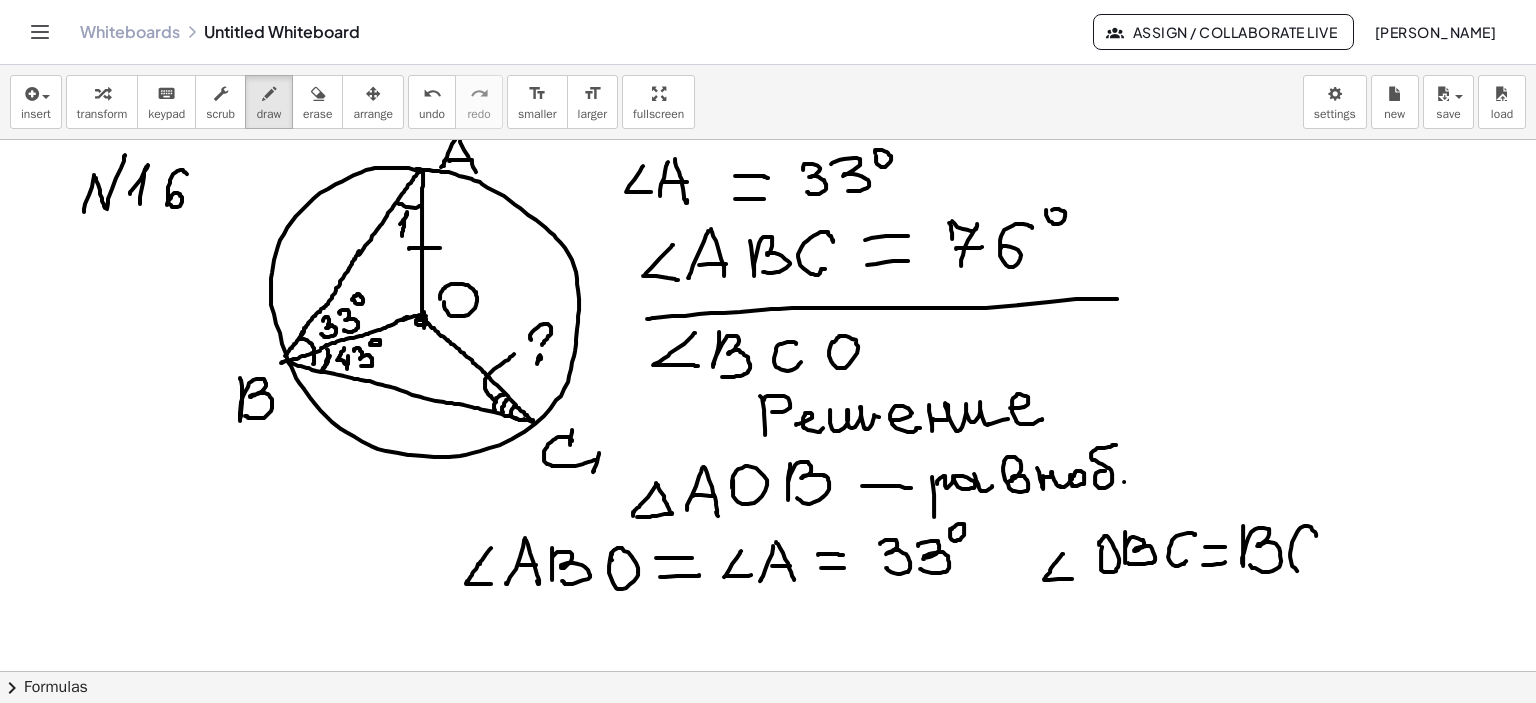 drag, startPoint x: 1311, startPoint y: 526, endPoint x: 1344, endPoint y: 550, distance: 40.804413 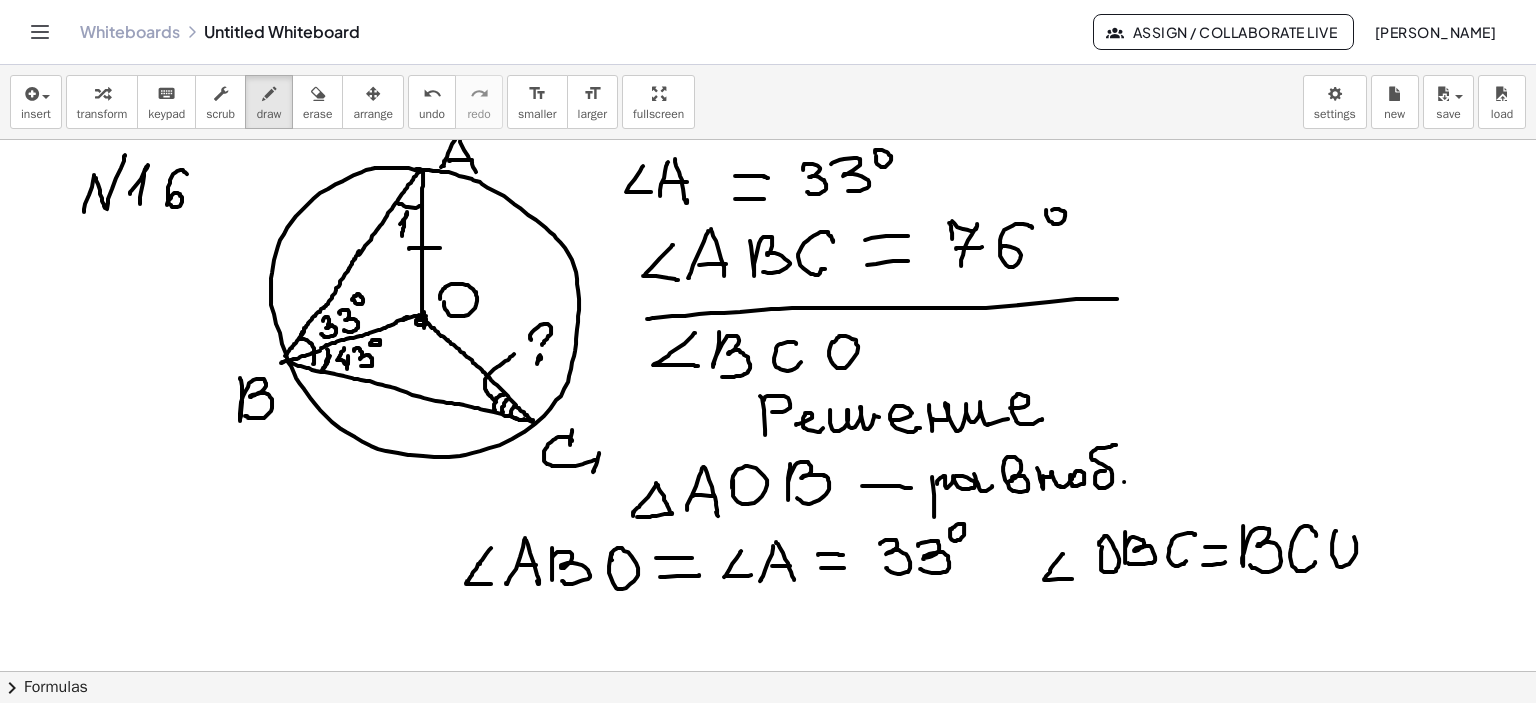 drag, startPoint x: 1336, startPoint y: 530, endPoint x: 1343, endPoint y: 542, distance: 13.892444 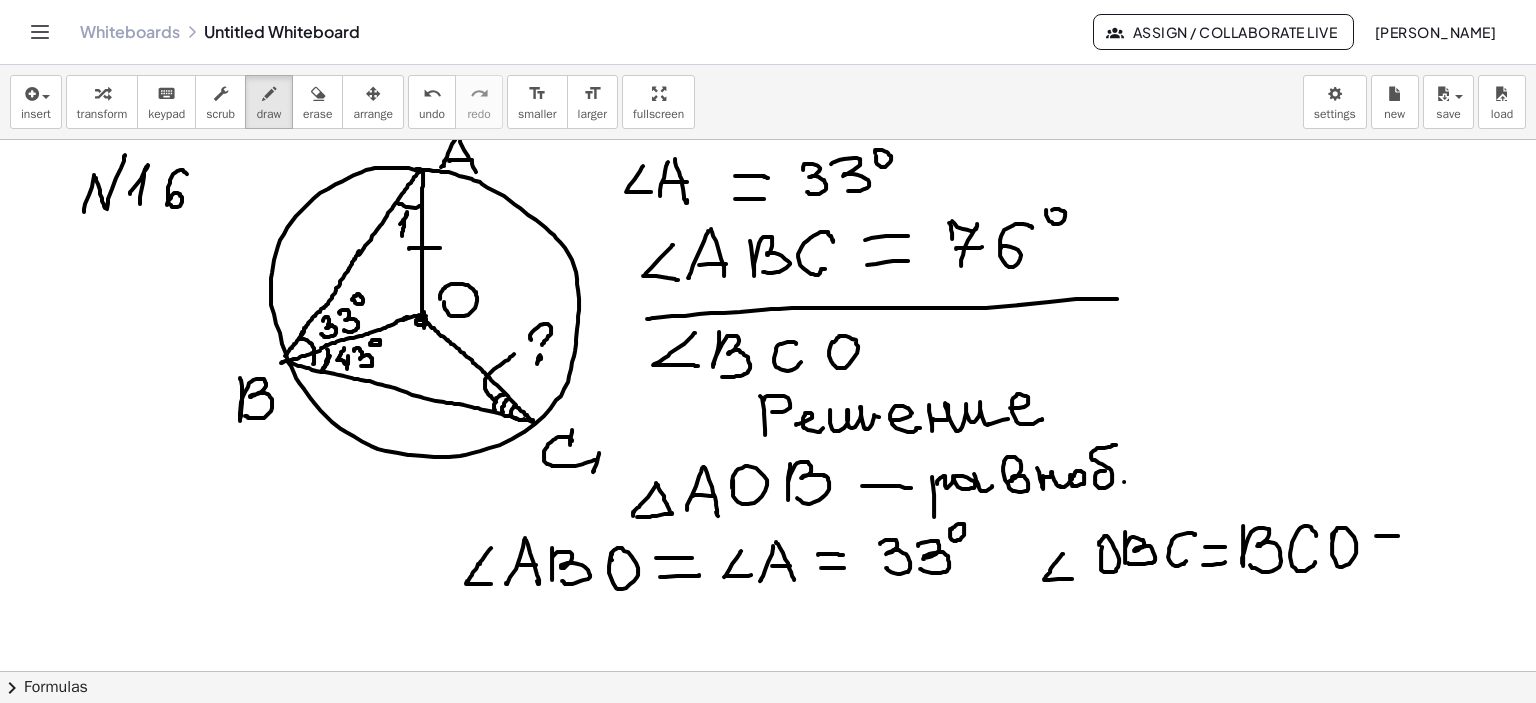 drag, startPoint x: 1376, startPoint y: 535, endPoint x: 1374, endPoint y: 557, distance: 22.090721 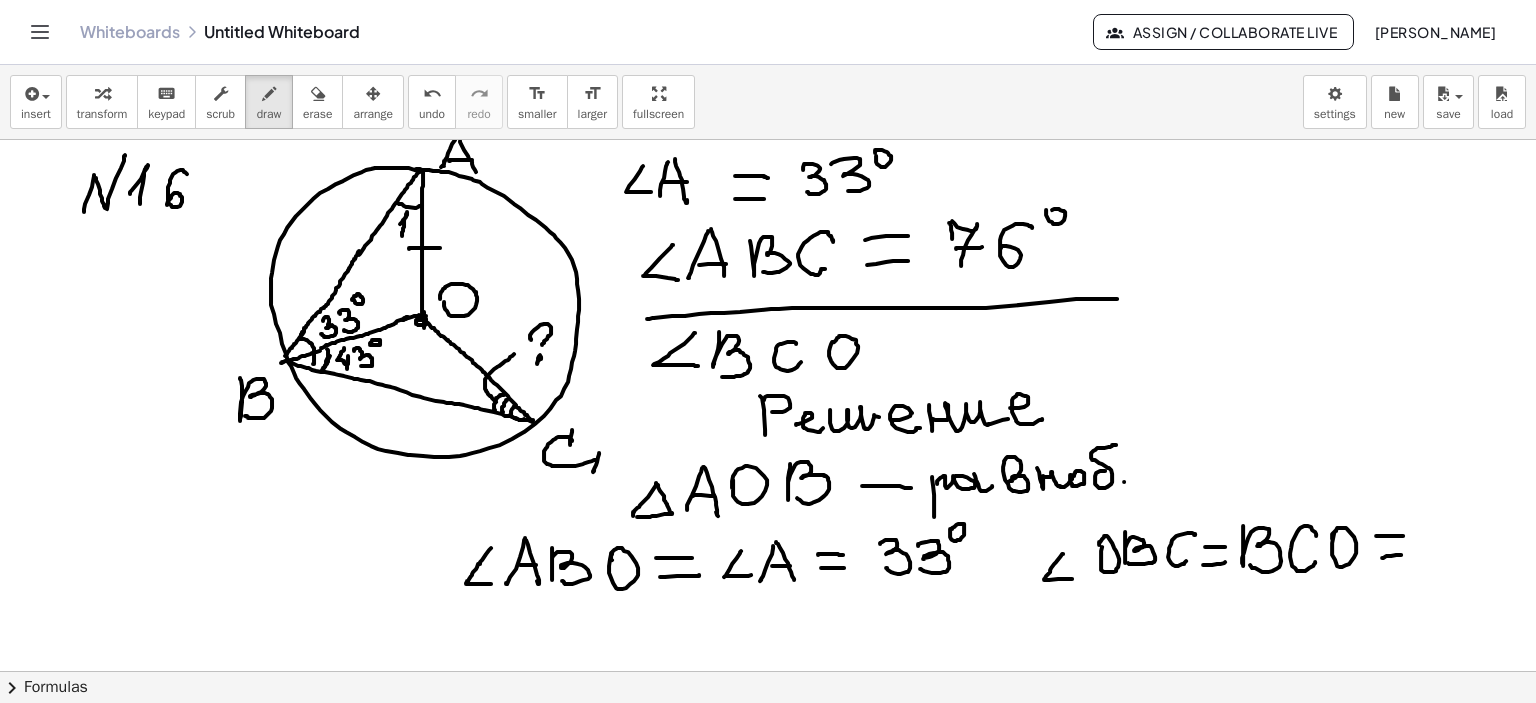 drag, startPoint x: 1382, startPoint y: 557, endPoint x: 1402, endPoint y: 554, distance: 20.22375 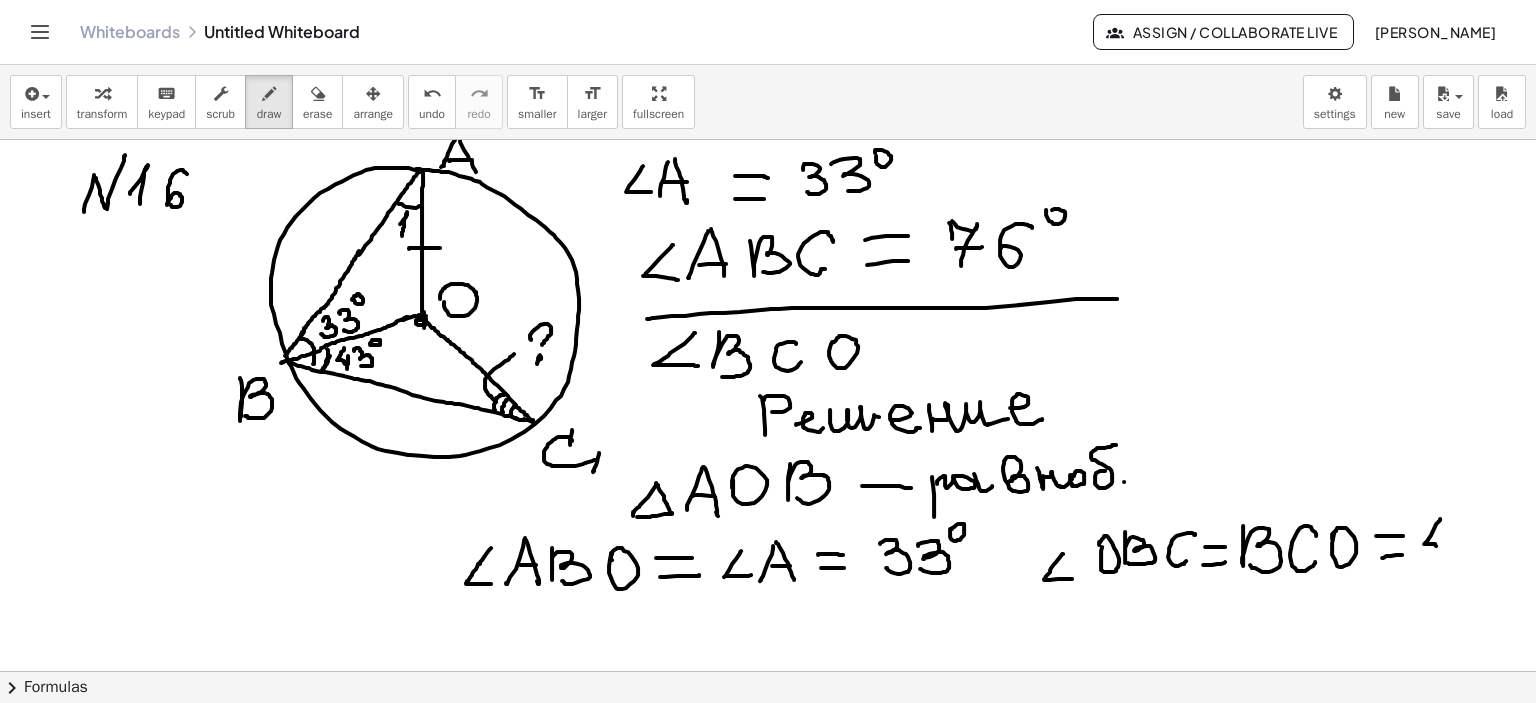 drag, startPoint x: 1440, startPoint y: 518, endPoint x: 1442, endPoint y: 544, distance: 26.076809 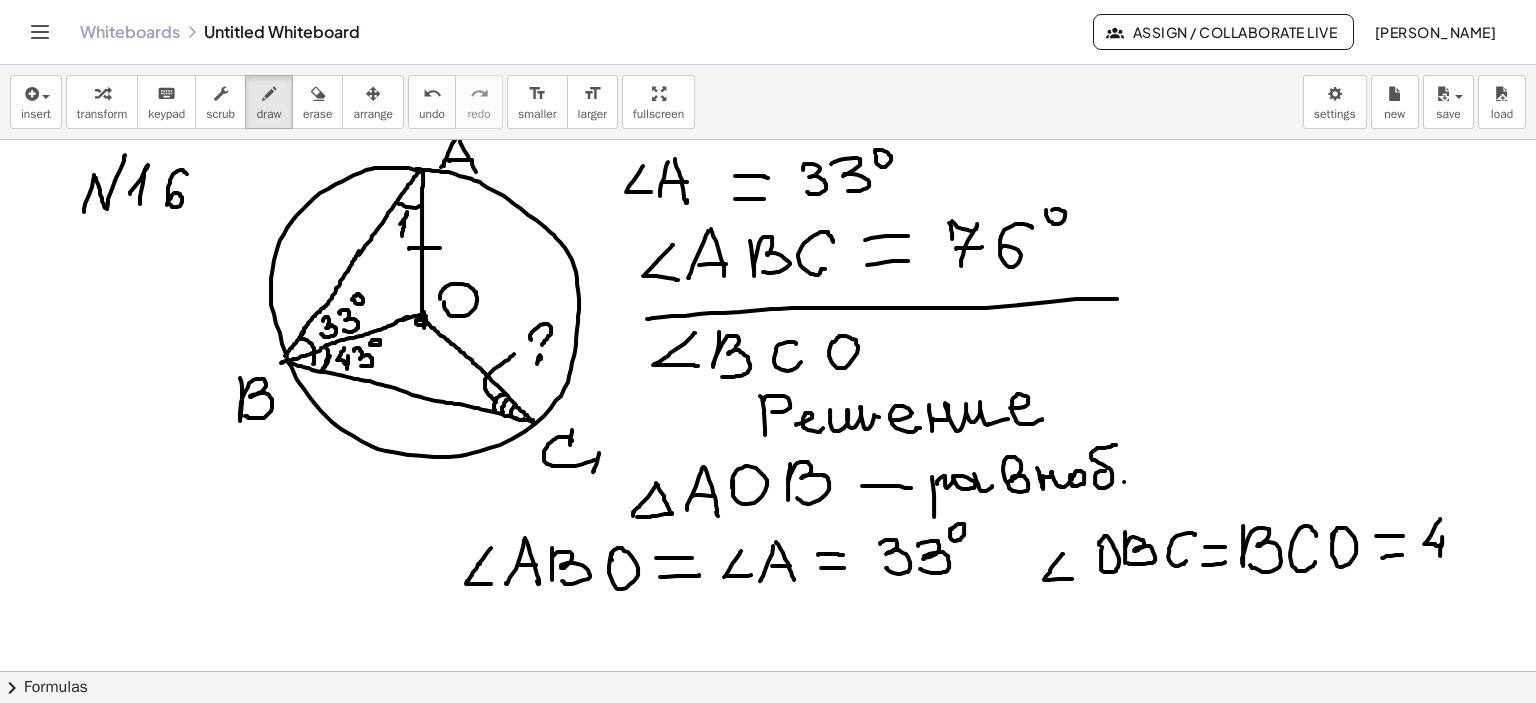 drag, startPoint x: 1442, startPoint y: 536, endPoint x: 1440, endPoint y: 555, distance: 19.104973 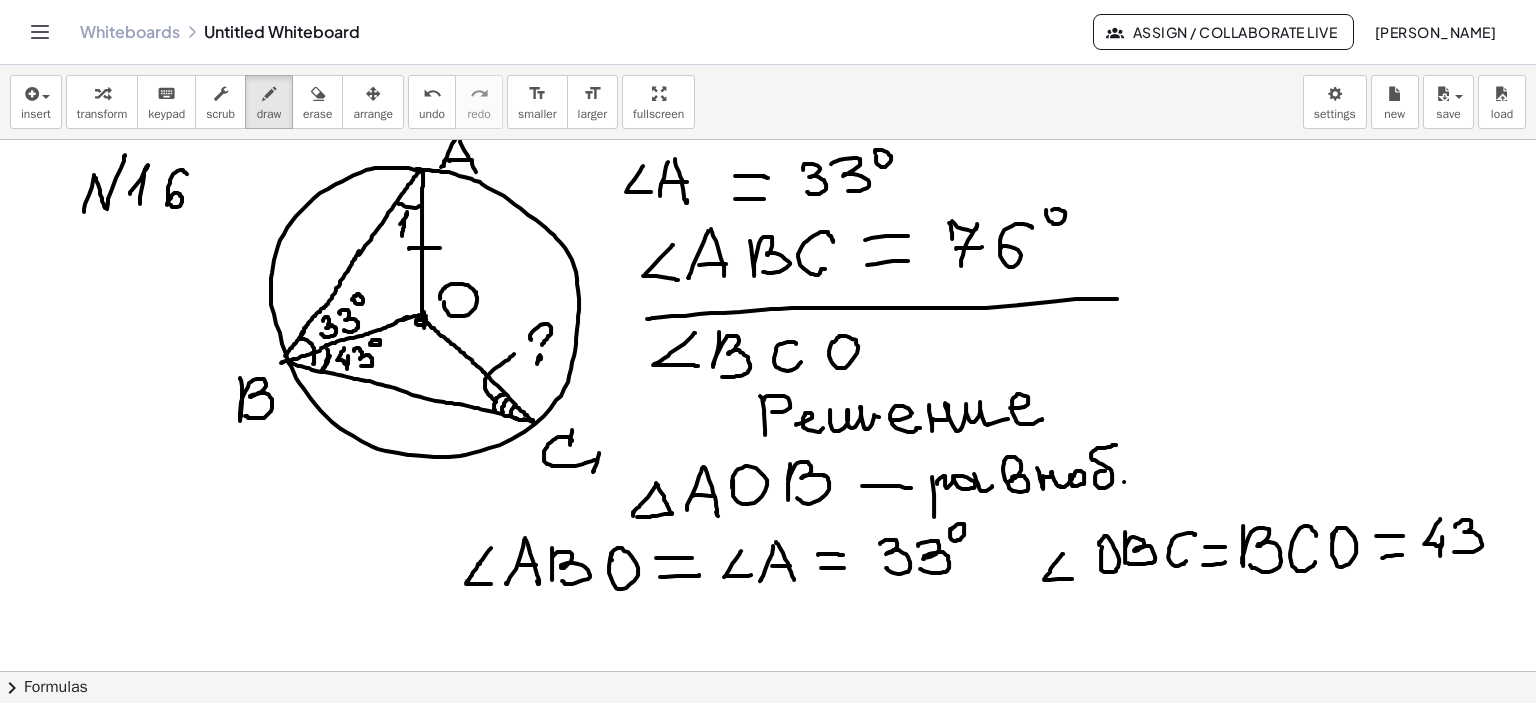 drag, startPoint x: 1468, startPoint y: 519, endPoint x: 1454, endPoint y: 551, distance: 34.928497 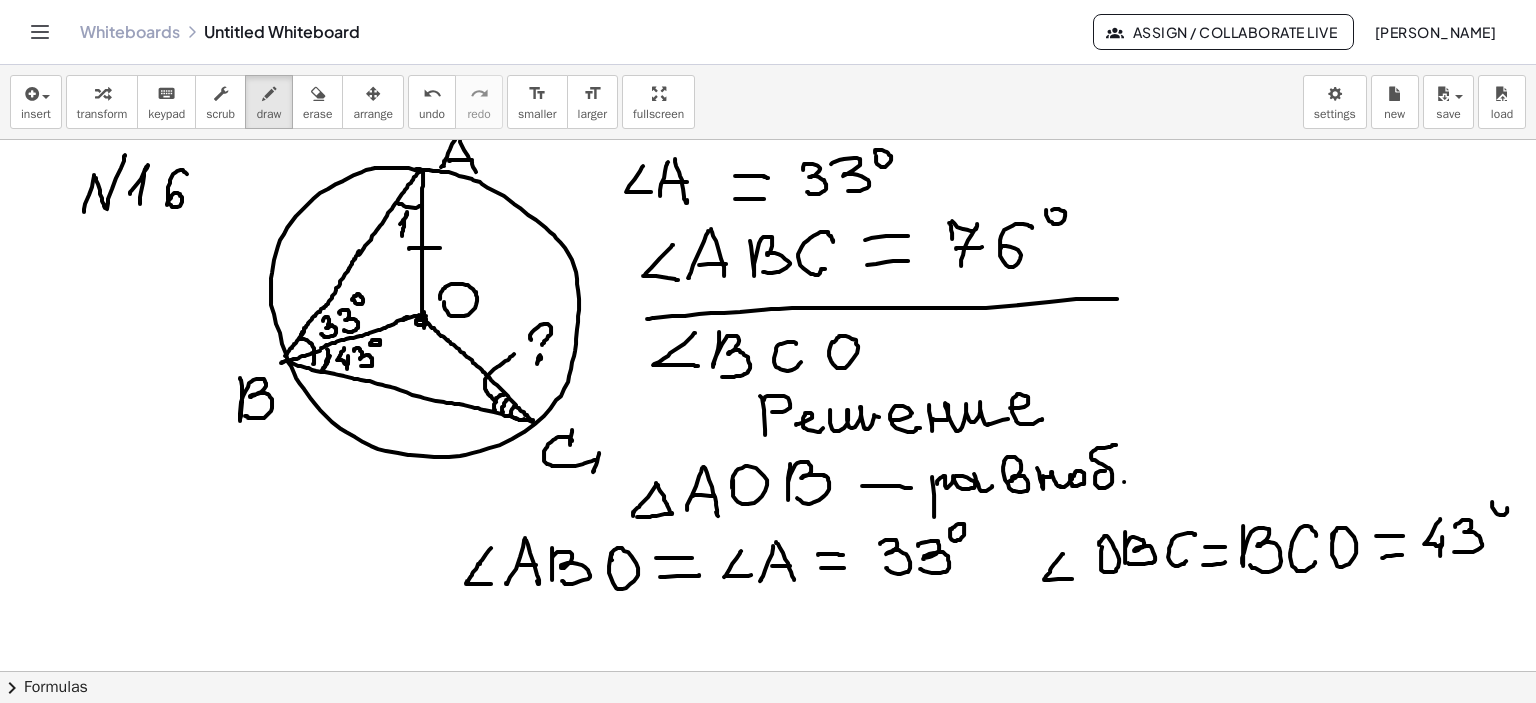 click at bounding box center [768, -392] 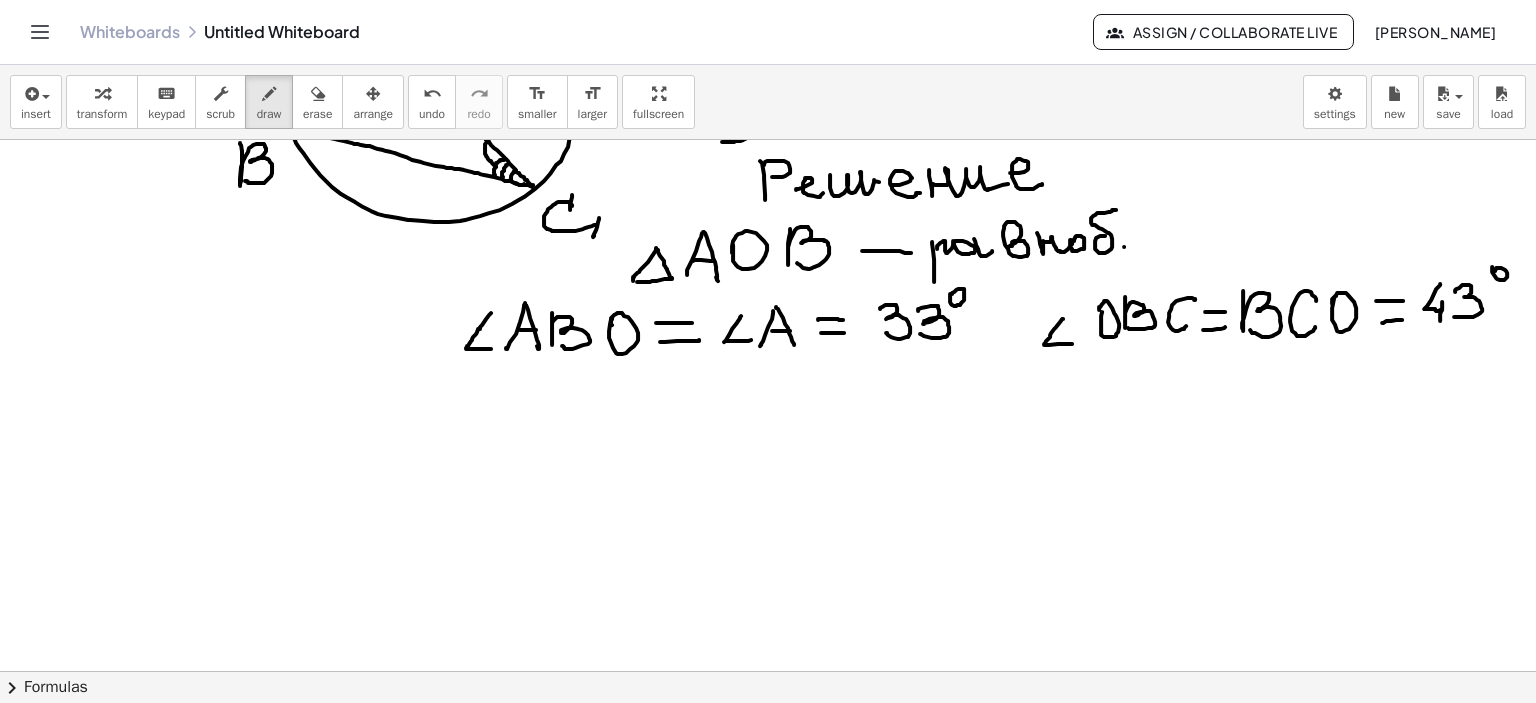 scroll, scrollTop: 2528, scrollLeft: 0, axis: vertical 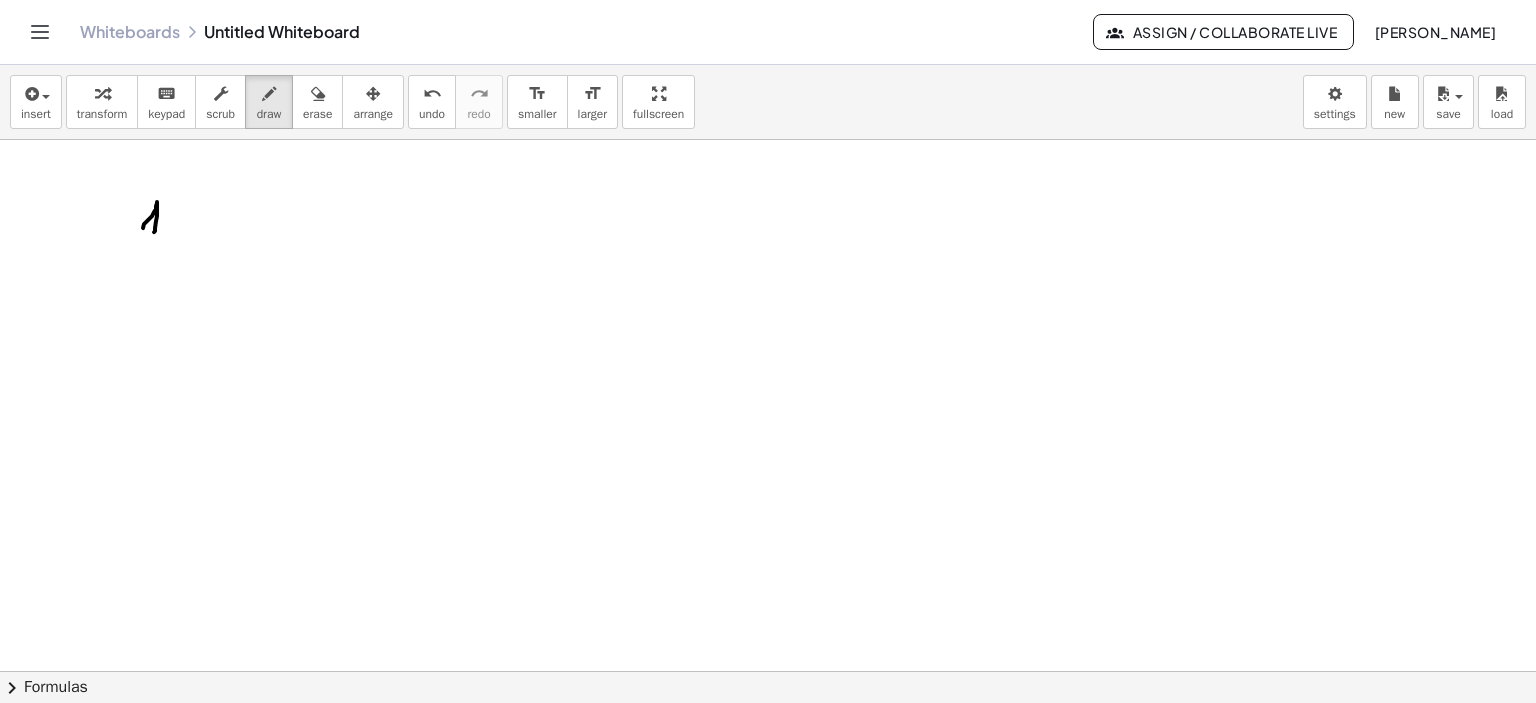 drag, startPoint x: 143, startPoint y: 227, endPoint x: 154, endPoint y: 236, distance: 14.21267 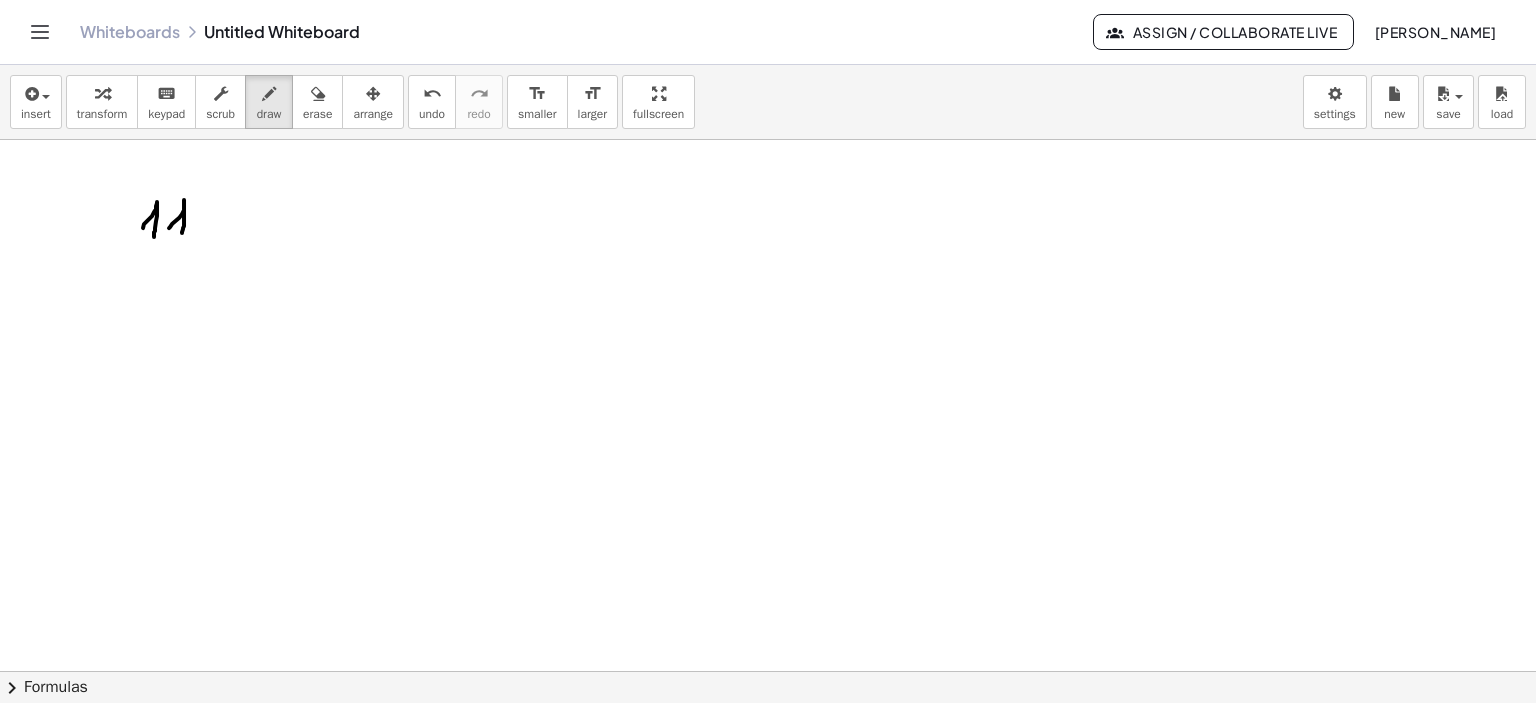 drag, startPoint x: 169, startPoint y: 227, endPoint x: 182, endPoint y: 232, distance: 13.928389 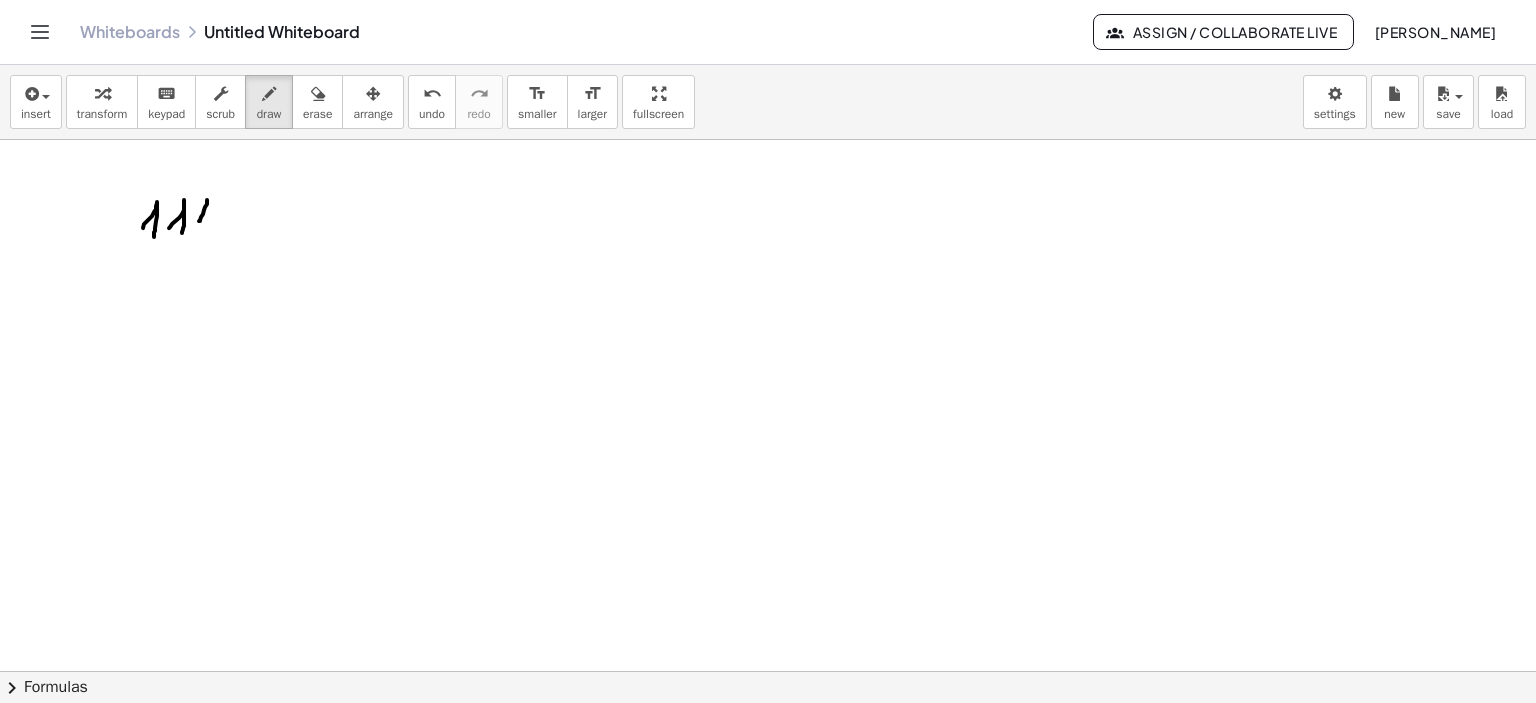 drag, startPoint x: 207, startPoint y: 199, endPoint x: 217, endPoint y: 221, distance: 24.166092 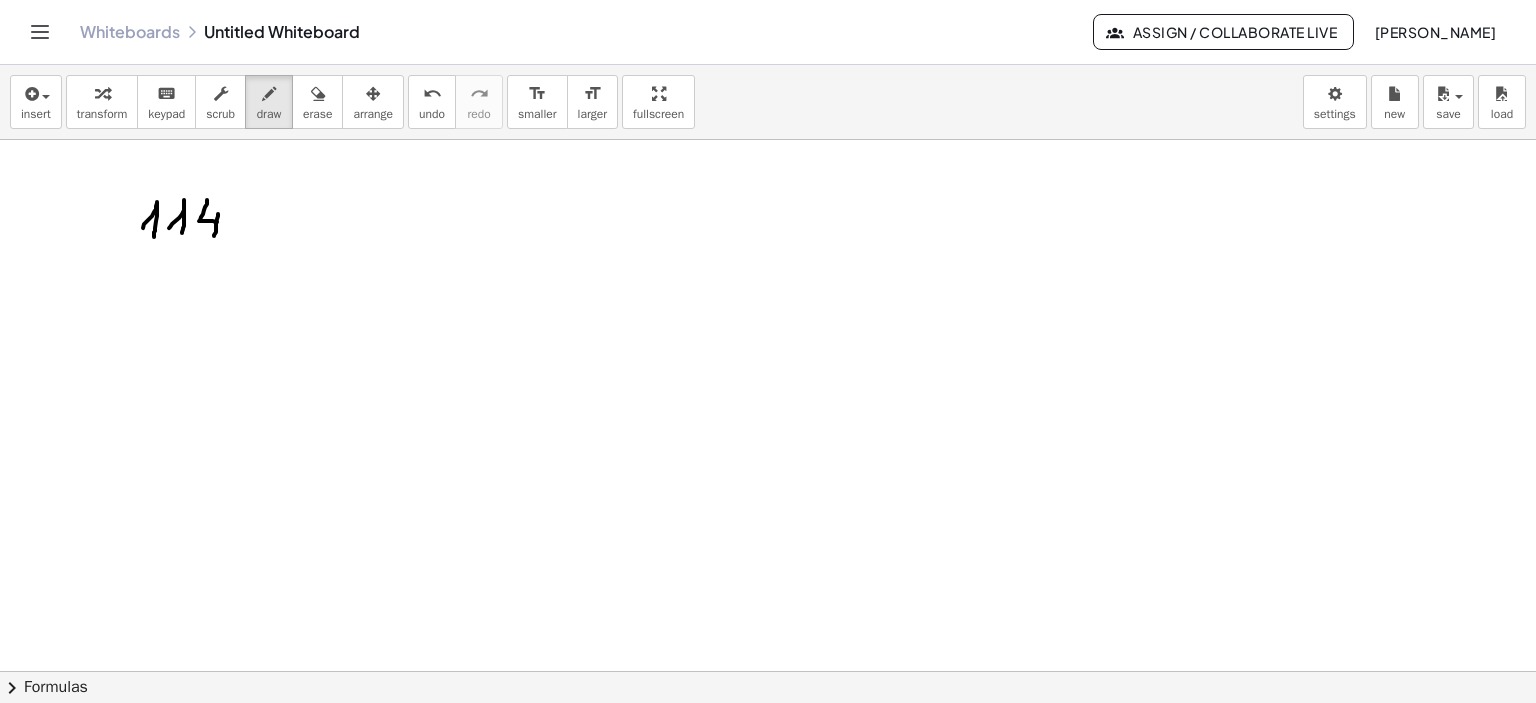 drag, startPoint x: 218, startPoint y: 213, endPoint x: 214, endPoint y: 235, distance: 22.36068 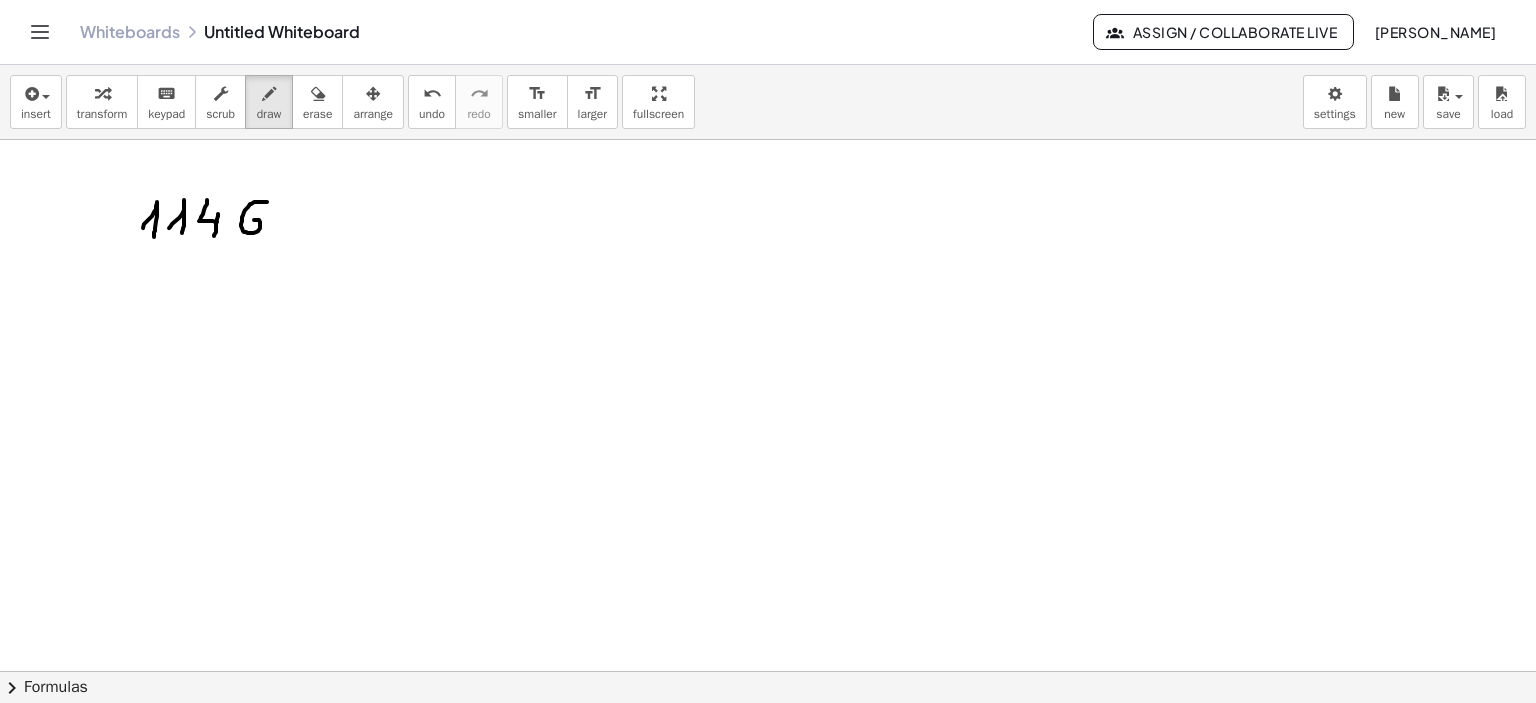 drag, startPoint x: 267, startPoint y: 201, endPoint x: 253, endPoint y: 219, distance: 22.803509 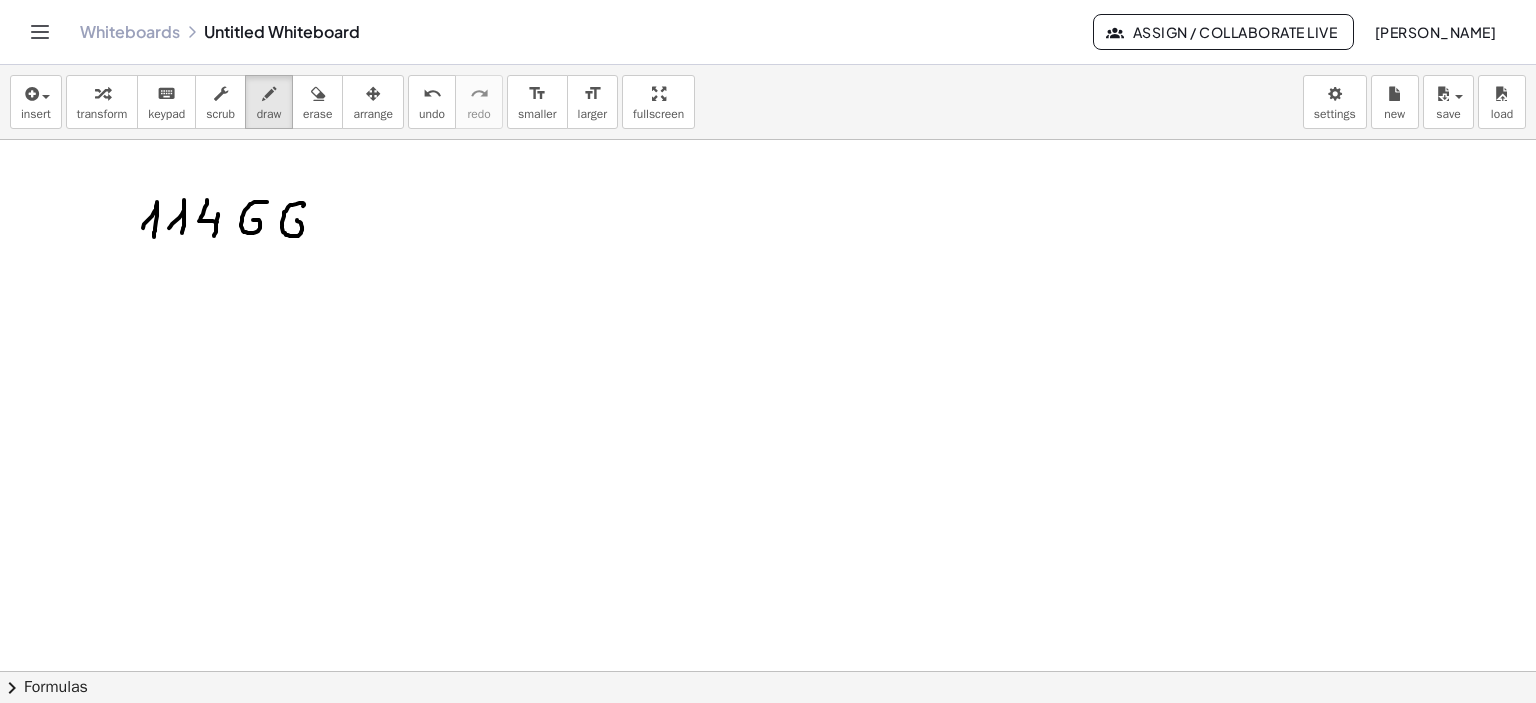 drag, startPoint x: 303, startPoint y: 205, endPoint x: 283, endPoint y: 233, distance: 34.4093 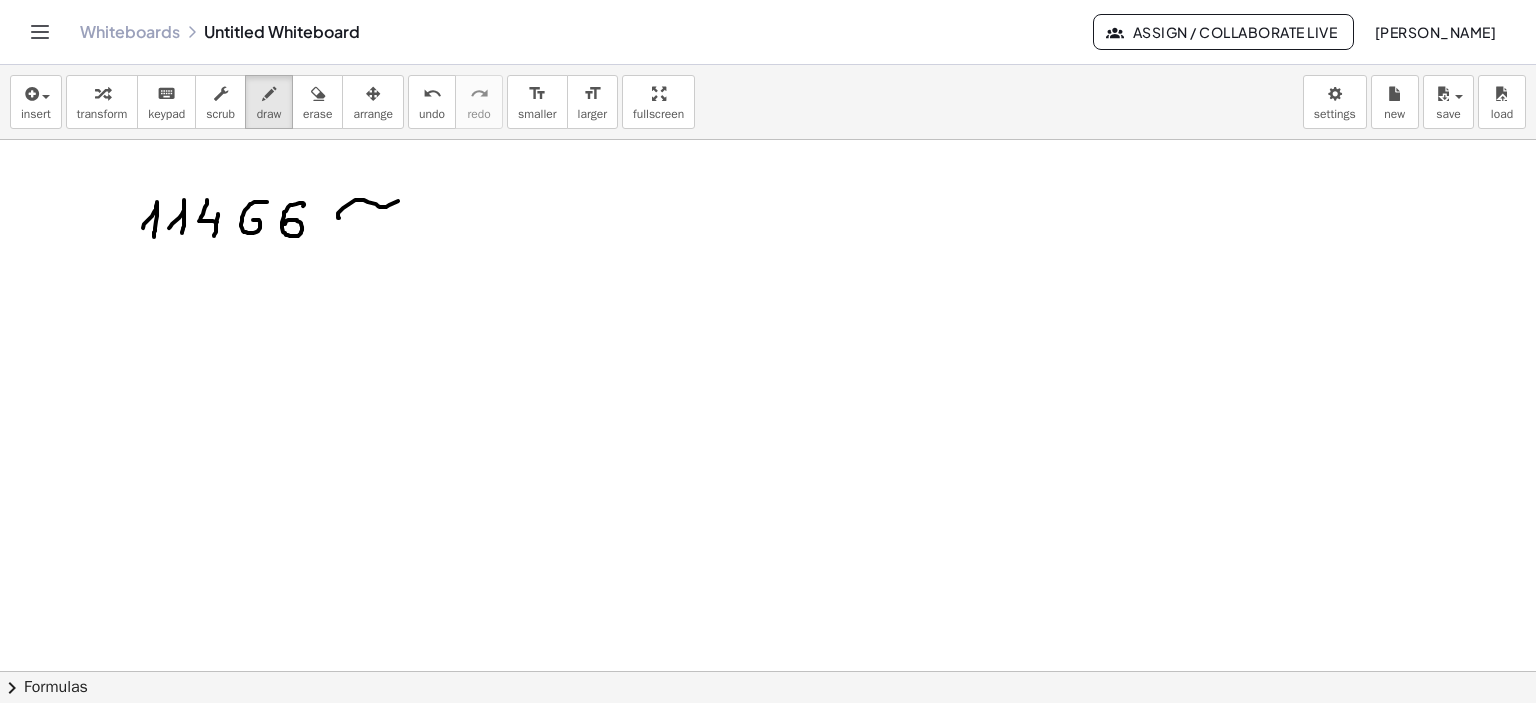 drag, startPoint x: 339, startPoint y: 217, endPoint x: 399, endPoint y: 201, distance: 62.0967 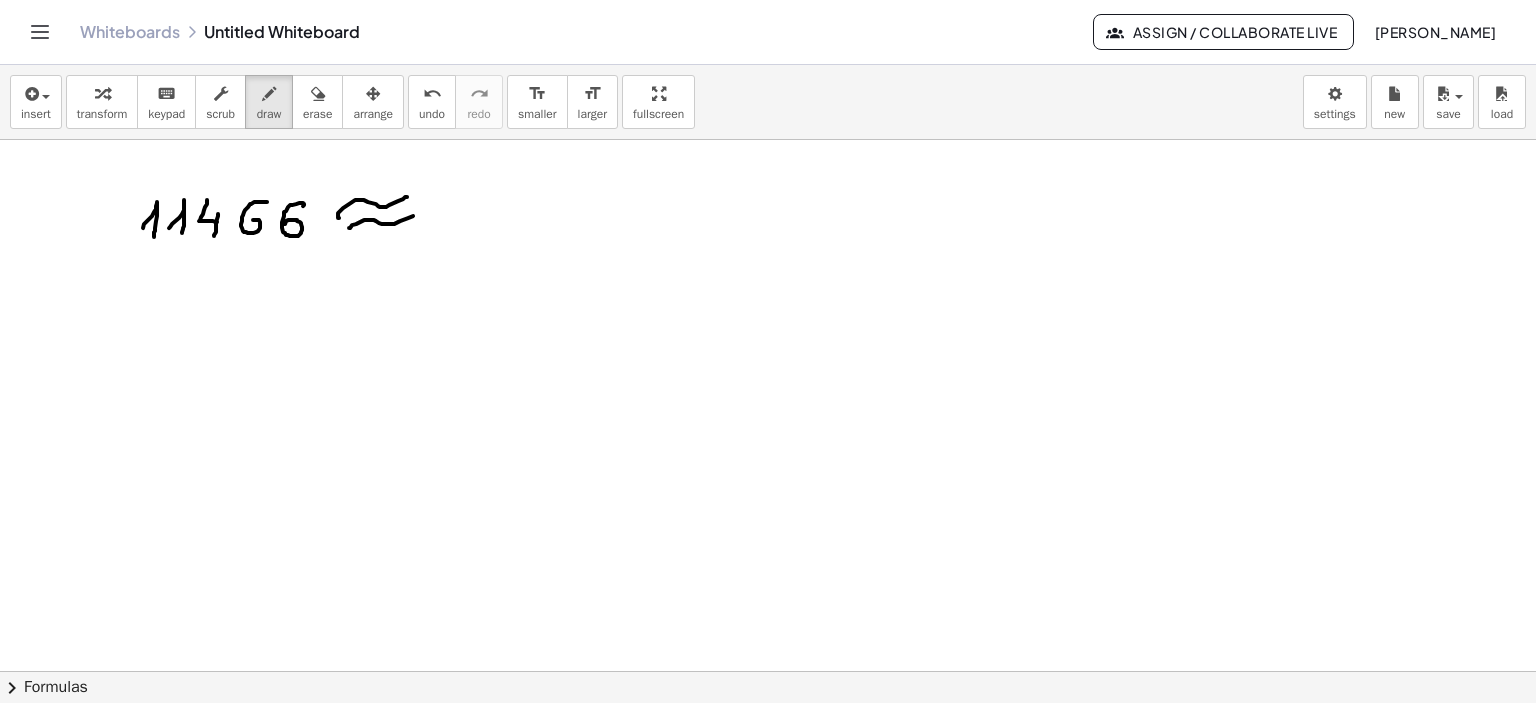 drag, startPoint x: 349, startPoint y: 227, endPoint x: 419, endPoint y: 214, distance: 71.19691 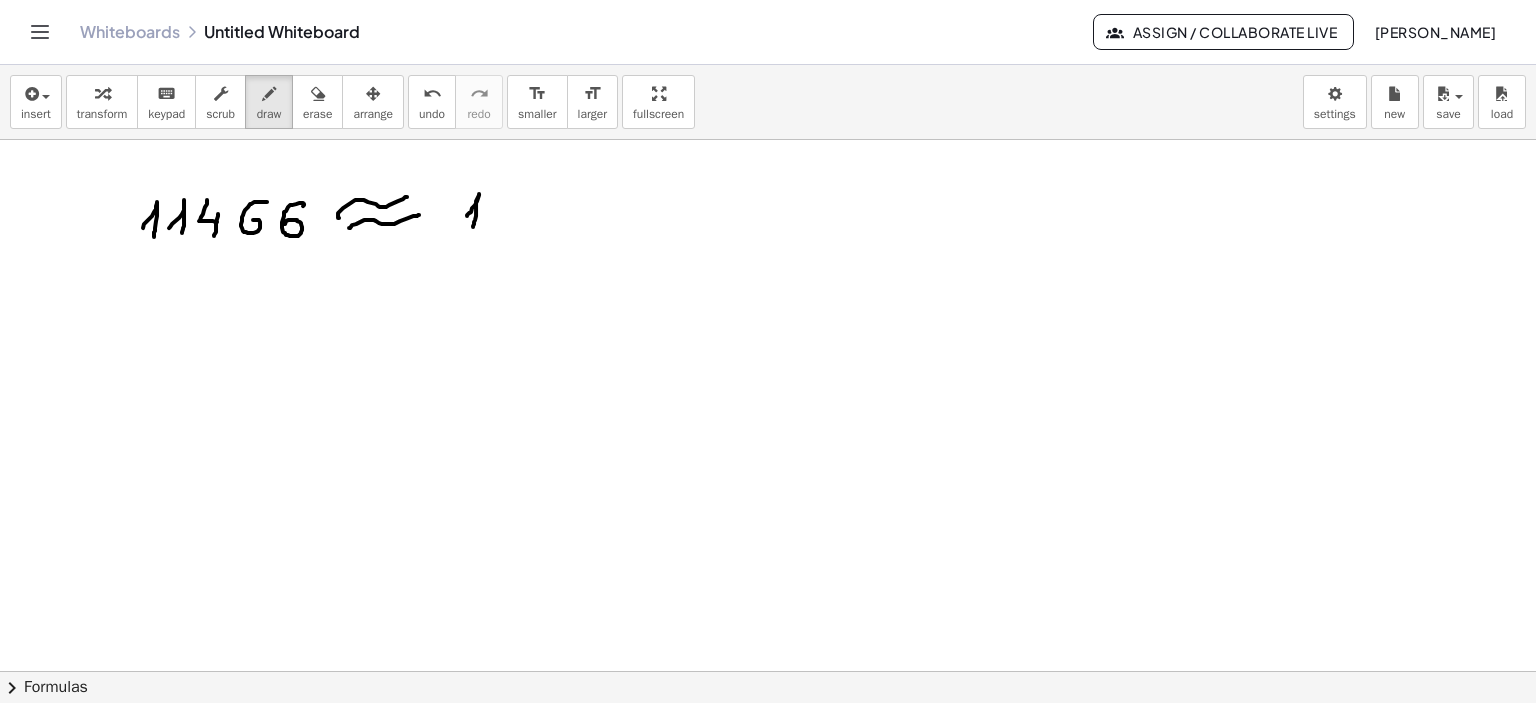 drag, startPoint x: 469, startPoint y: 212, endPoint x: 473, endPoint y: 226, distance: 14.56022 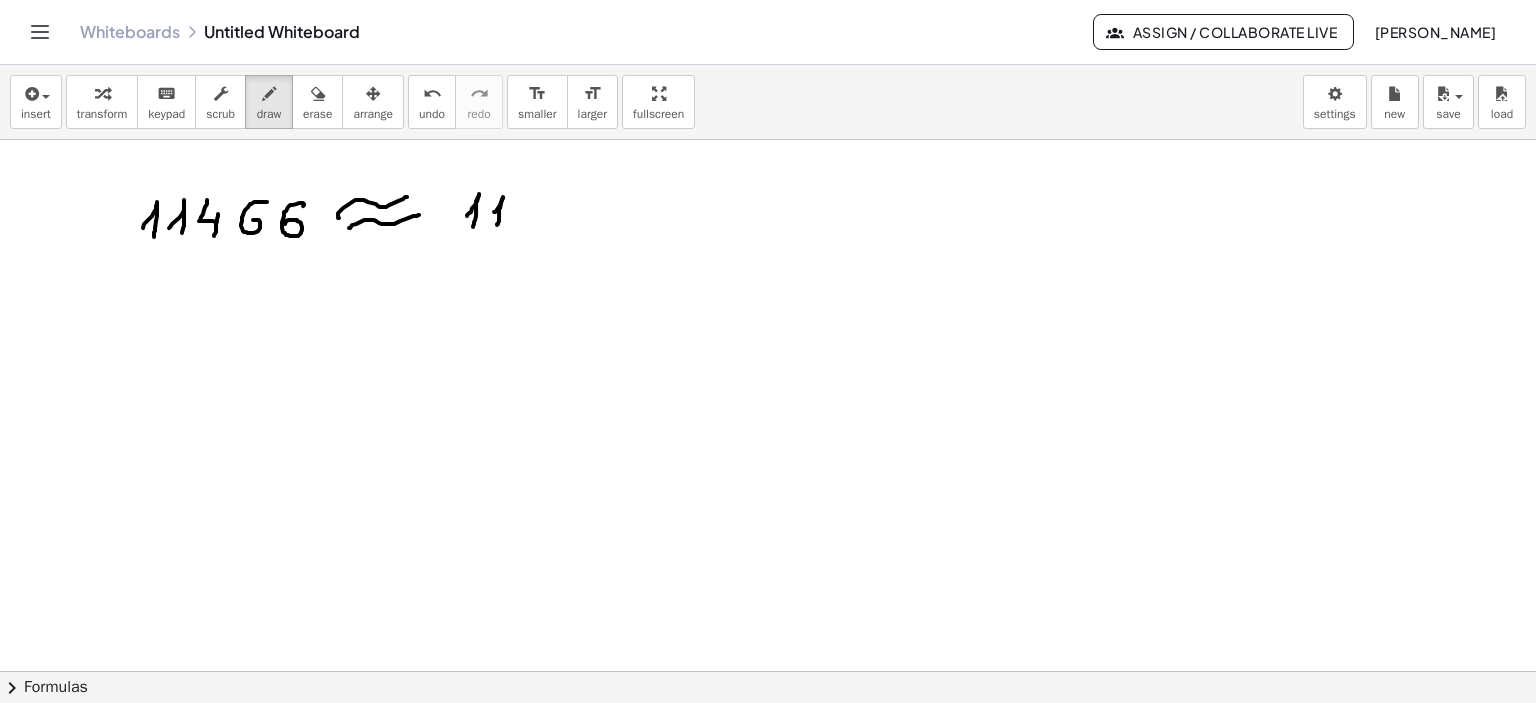 drag, startPoint x: 496, startPoint y: 210, endPoint x: 497, endPoint y: 224, distance: 14.035668 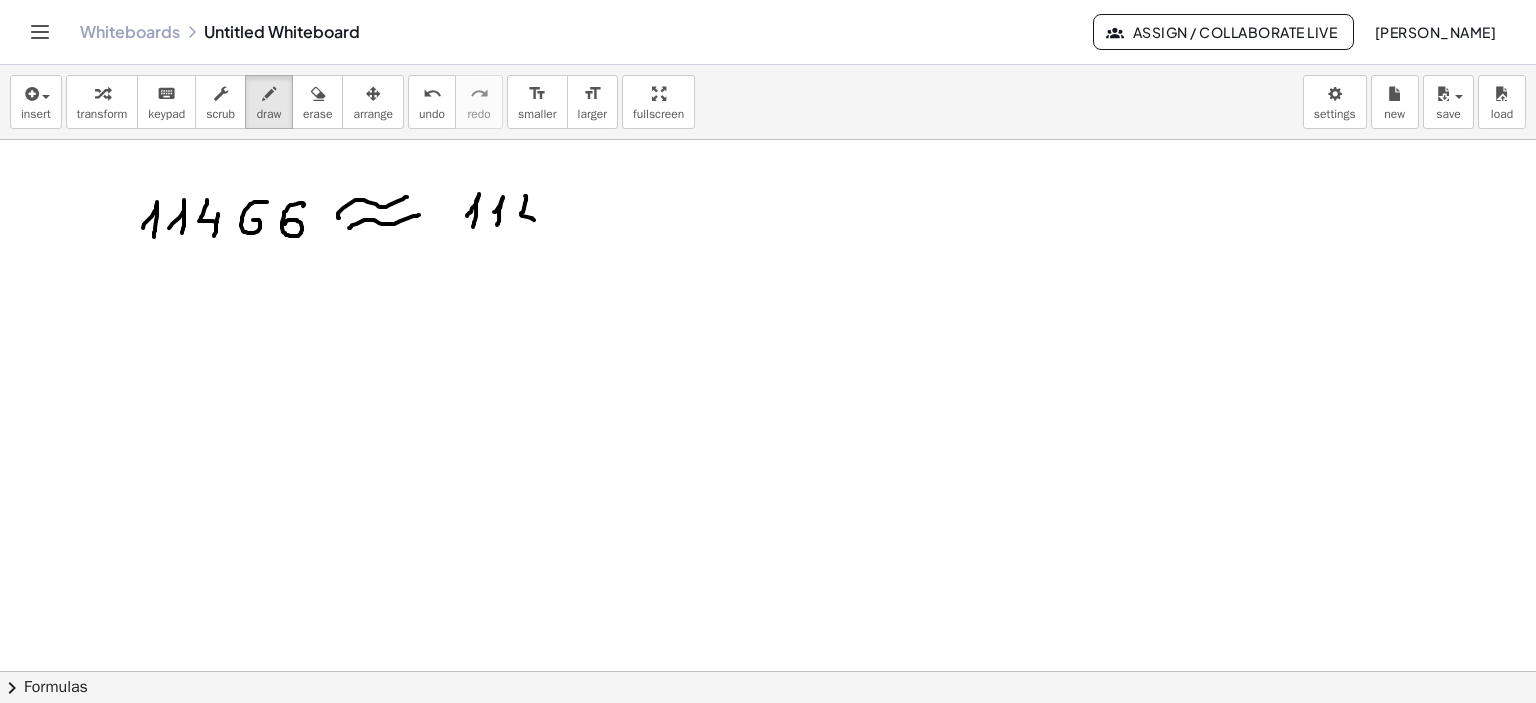 drag, startPoint x: 525, startPoint y: 195, endPoint x: 534, endPoint y: 219, distance: 25.632011 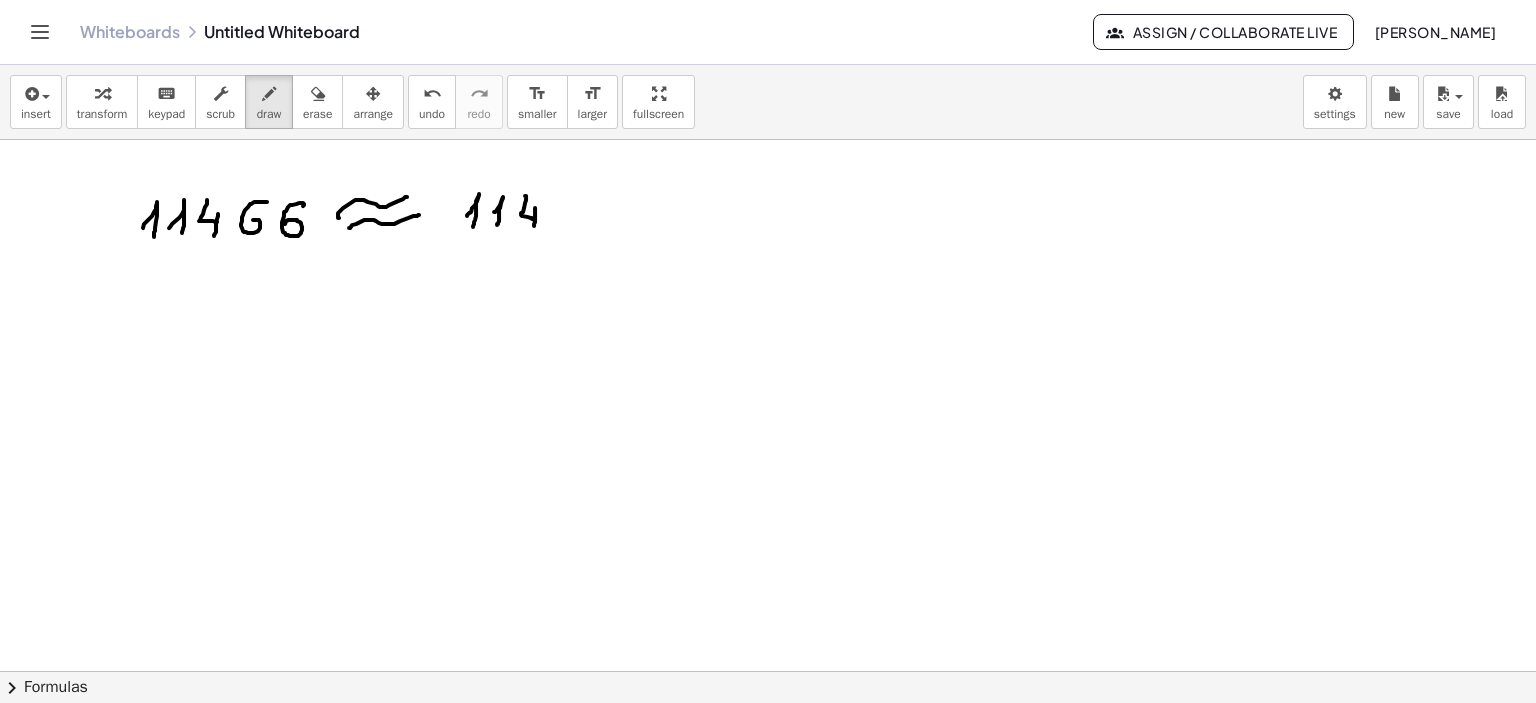 drag, startPoint x: 535, startPoint y: 207, endPoint x: 548, endPoint y: 217, distance: 16.40122 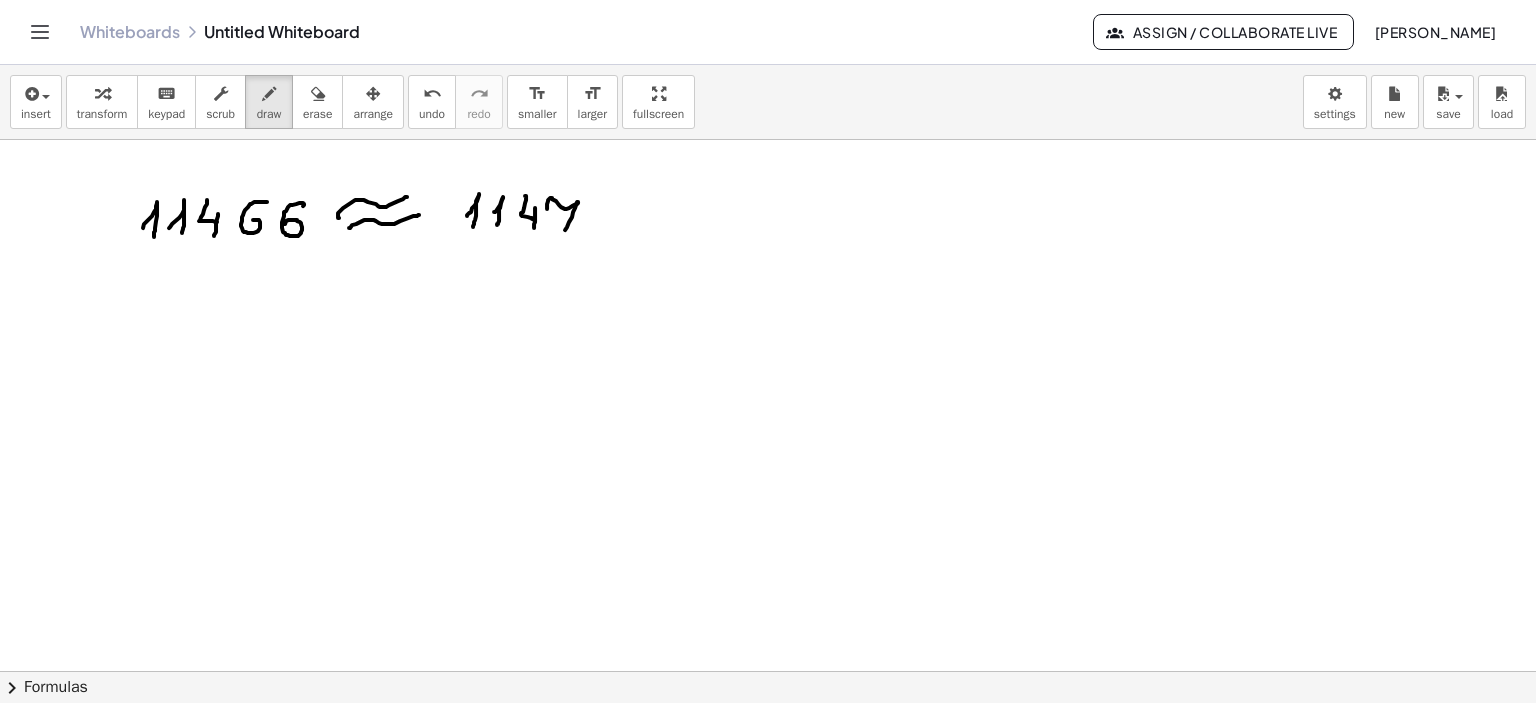 drag, startPoint x: 547, startPoint y: 208, endPoint x: 564, endPoint y: 228, distance: 26.24881 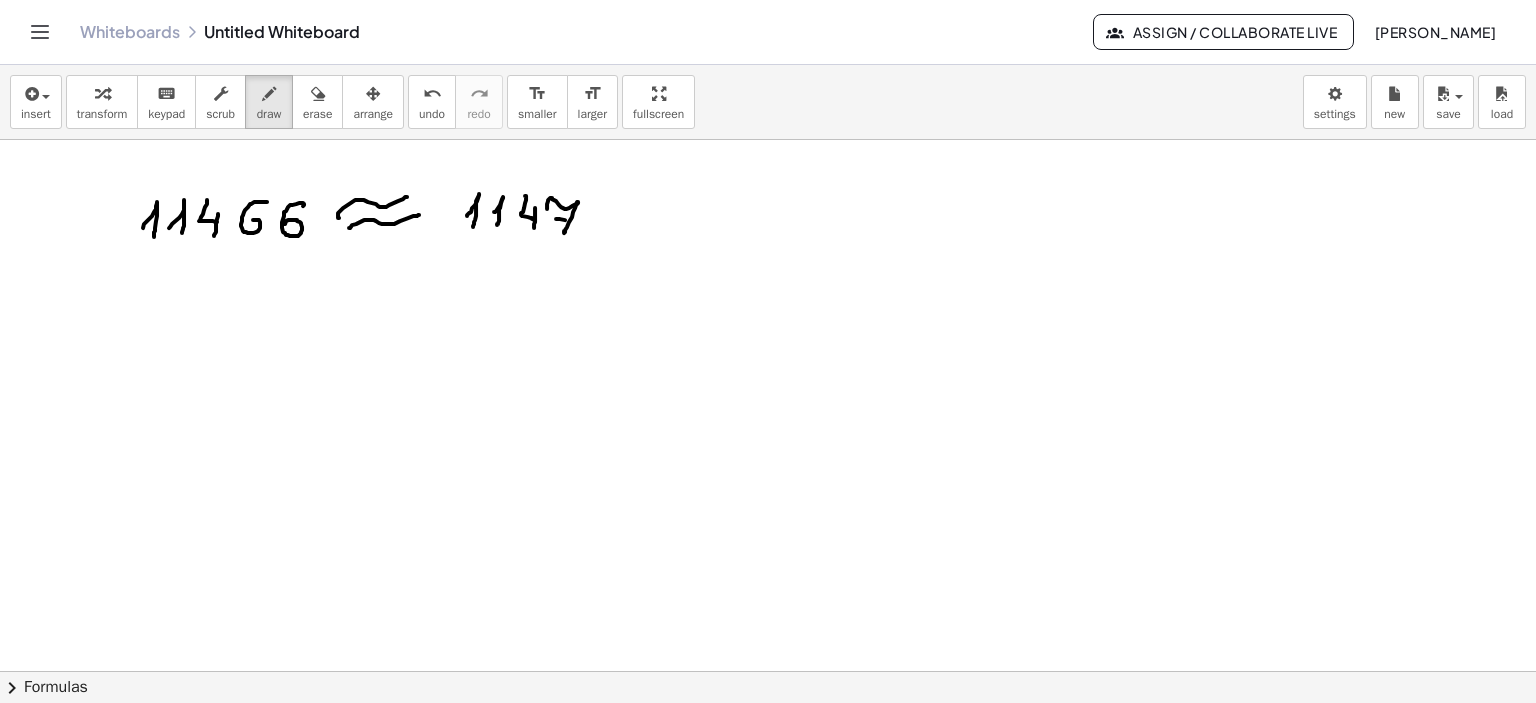 drag, startPoint x: 556, startPoint y: 218, endPoint x: 584, endPoint y: 219, distance: 28.01785 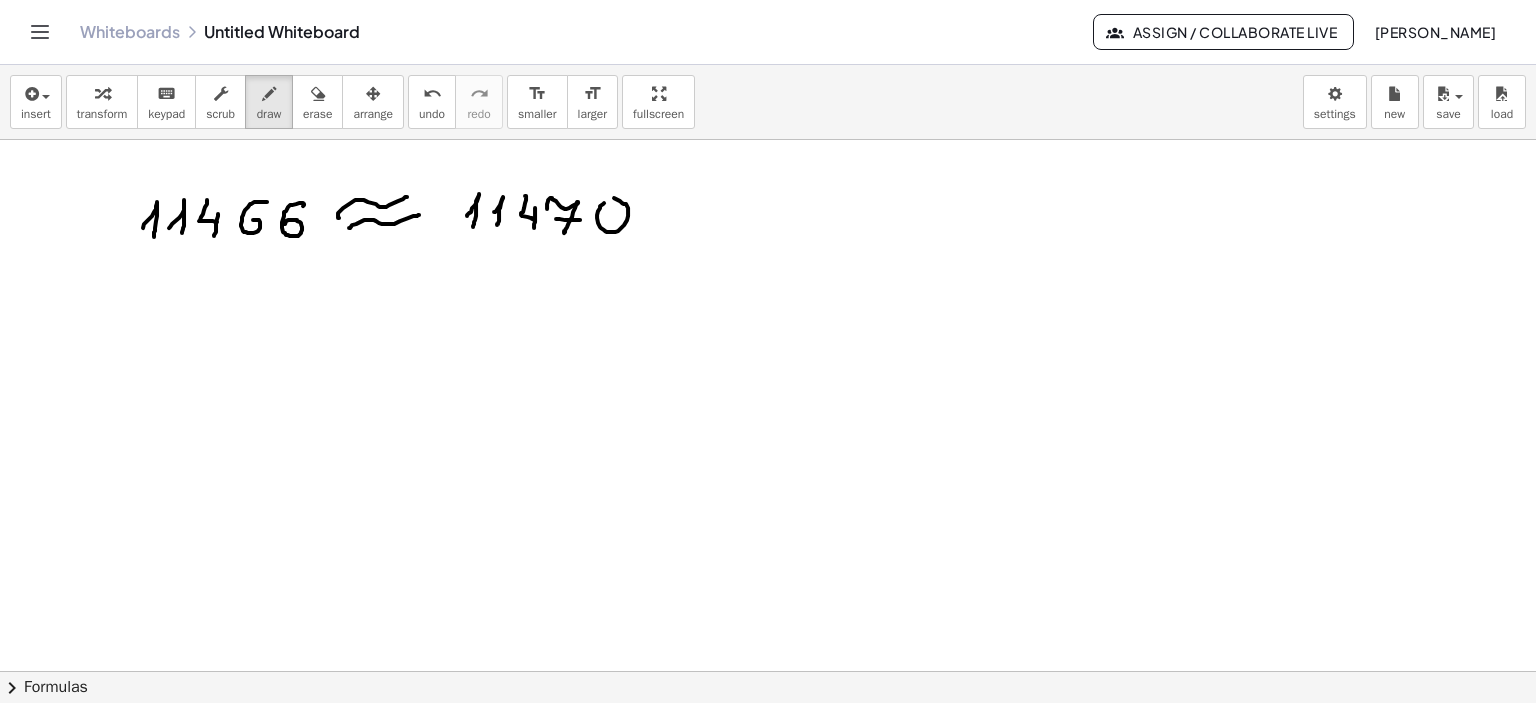 click at bounding box center [768, -872] 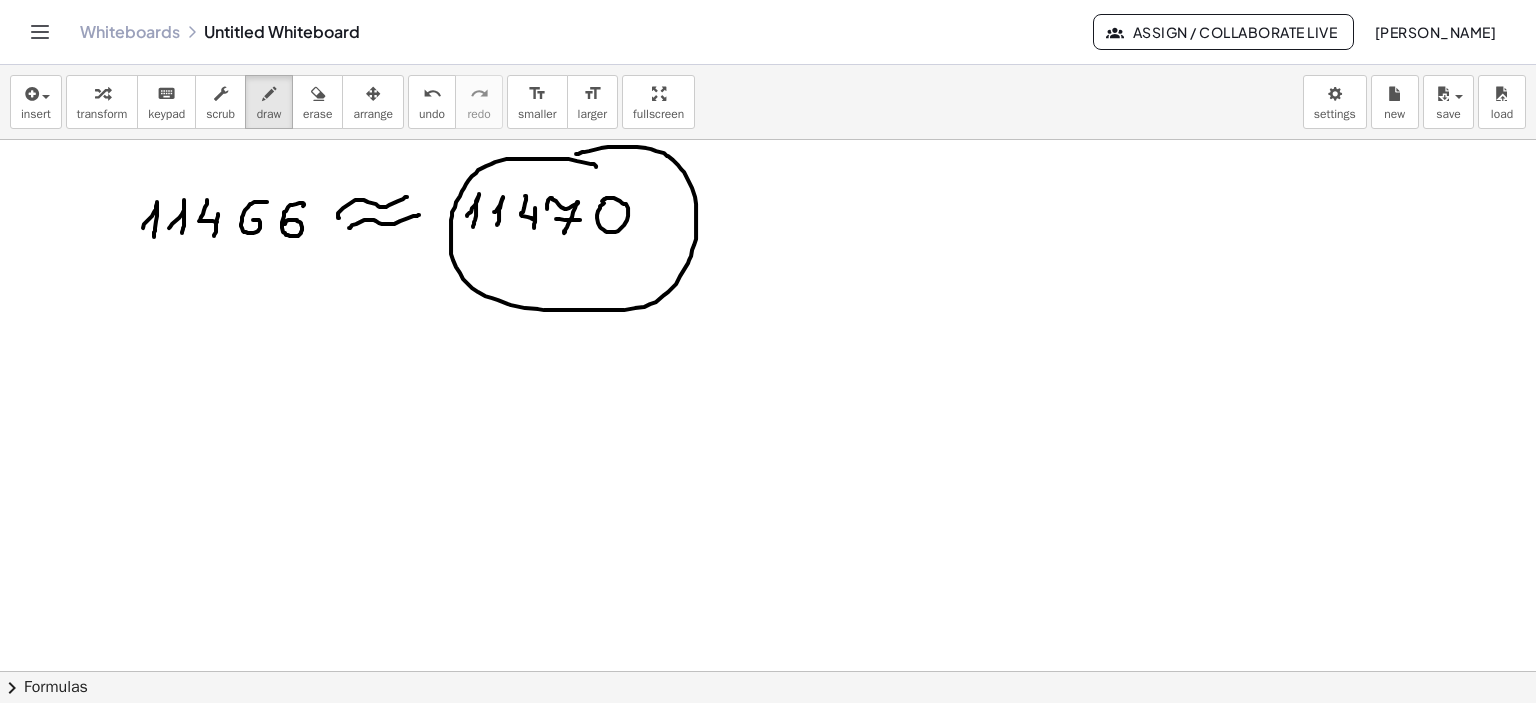 drag, startPoint x: 596, startPoint y: 166, endPoint x: 575, endPoint y: 153, distance: 24.698177 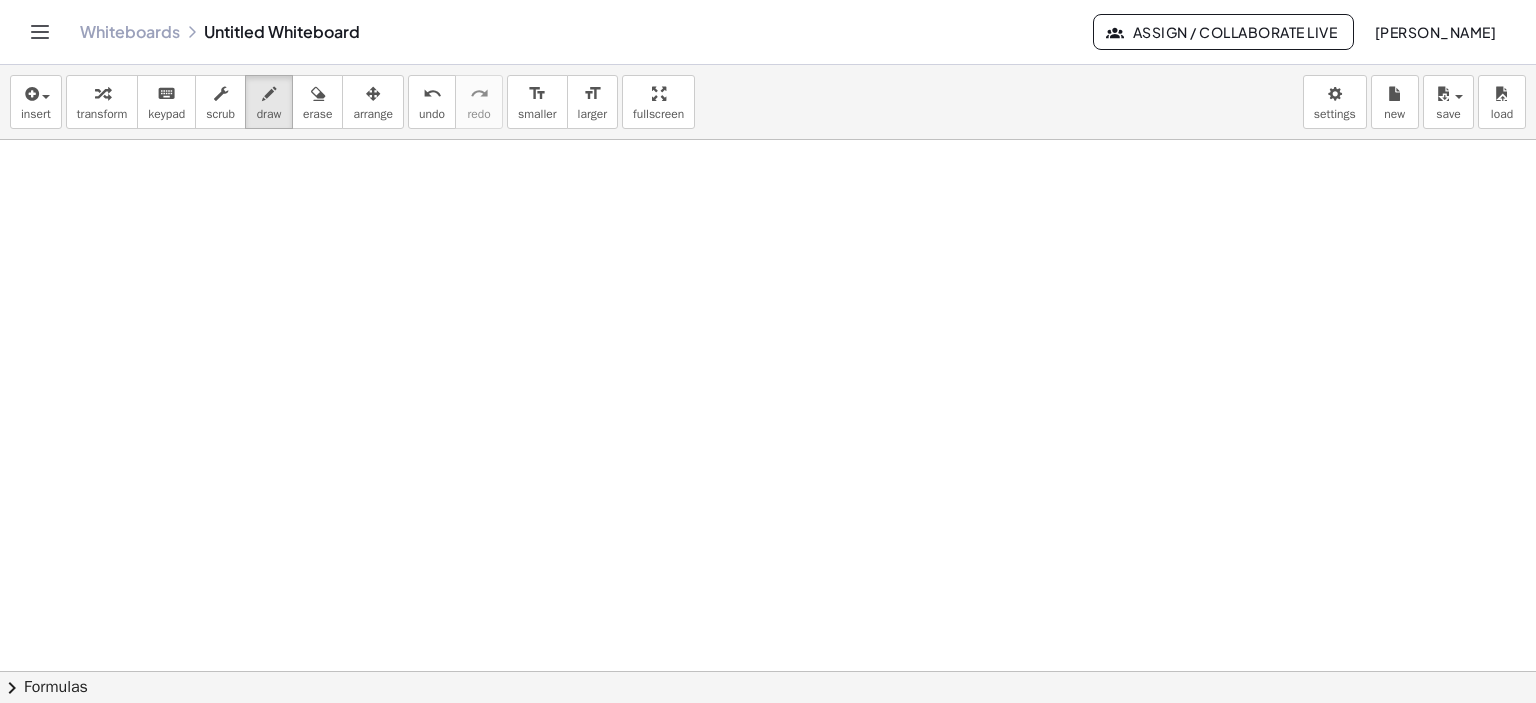 scroll, scrollTop: 3160, scrollLeft: 0, axis: vertical 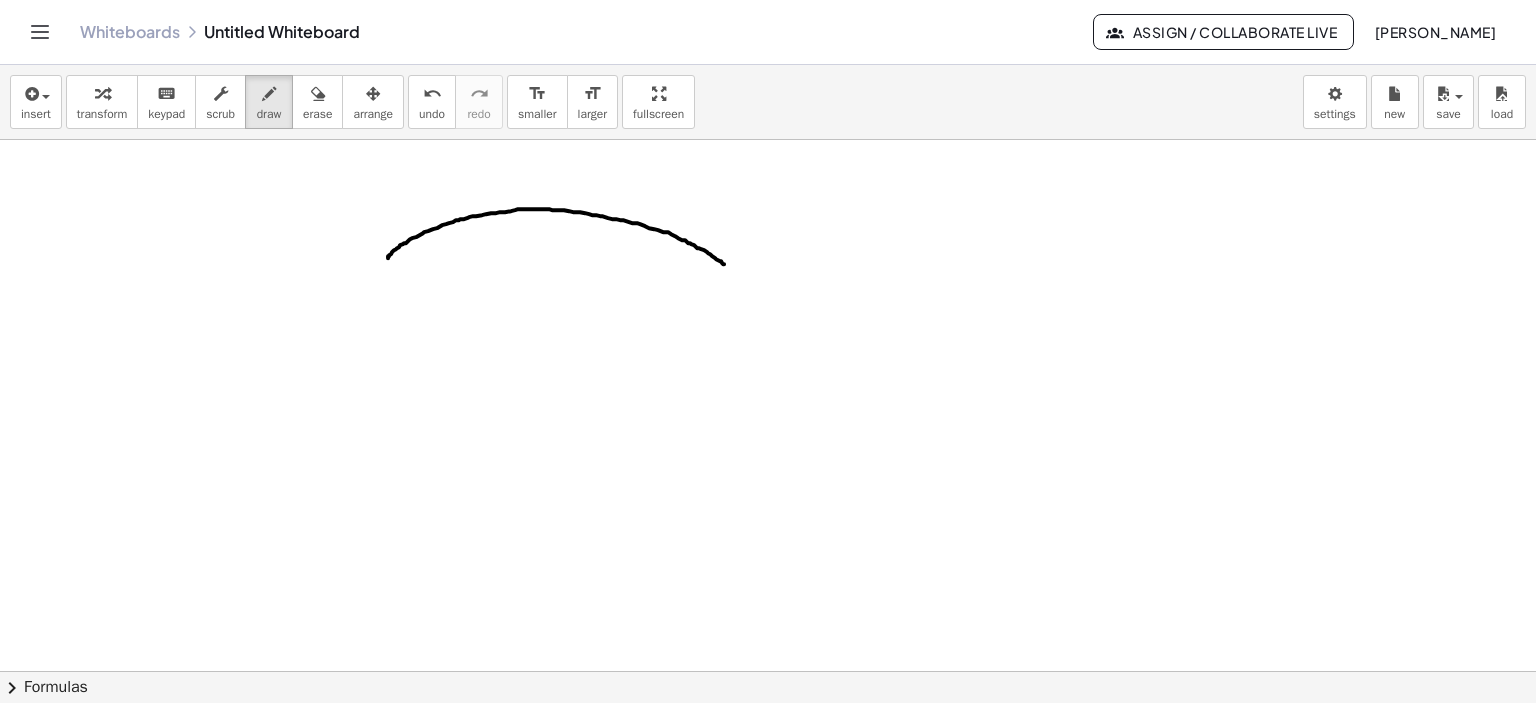 drag, startPoint x: 388, startPoint y: 257, endPoint x: 724, endPoint y: 263, distance: 336.05356 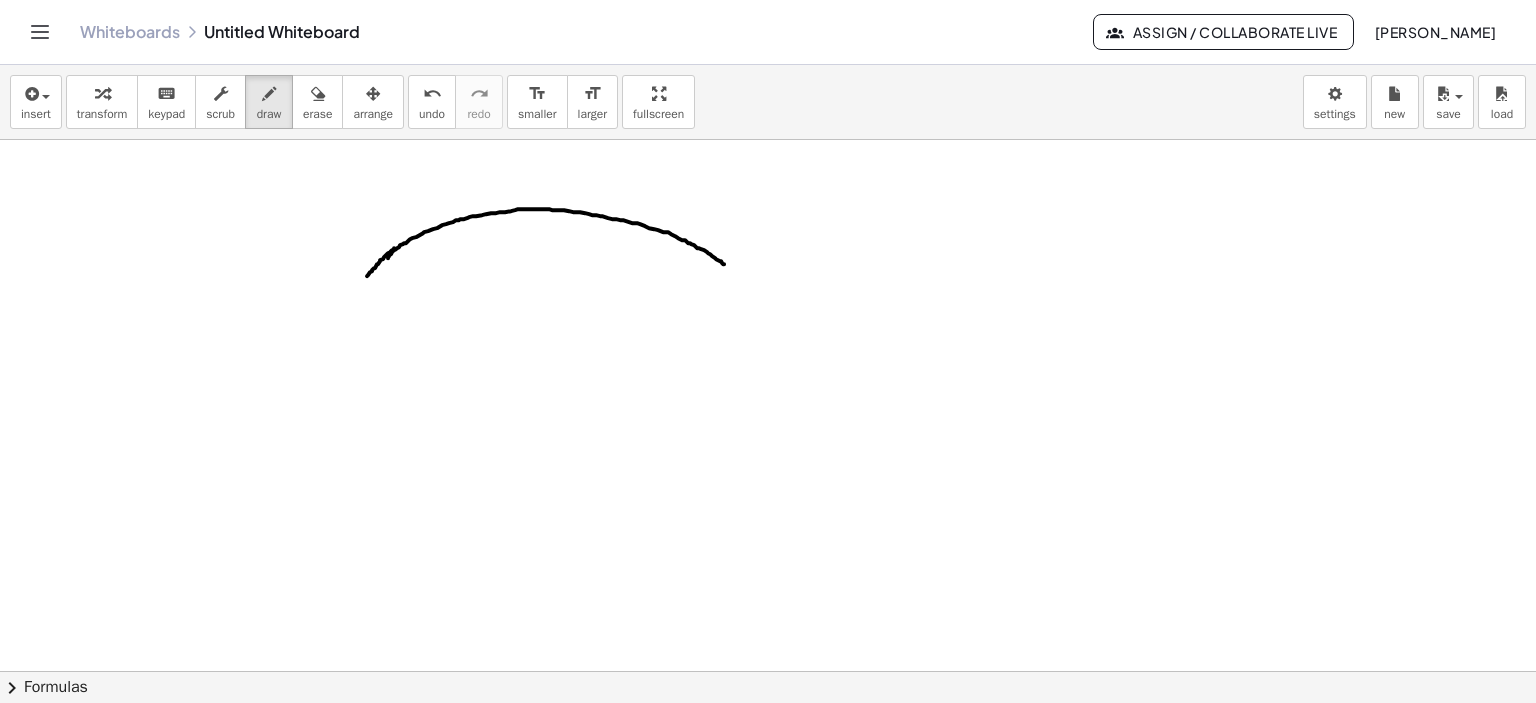 drag, startPoint x: 394, startPoint y: 247, endPoint x: 365, endPoint y: 279, distance: 43.185646 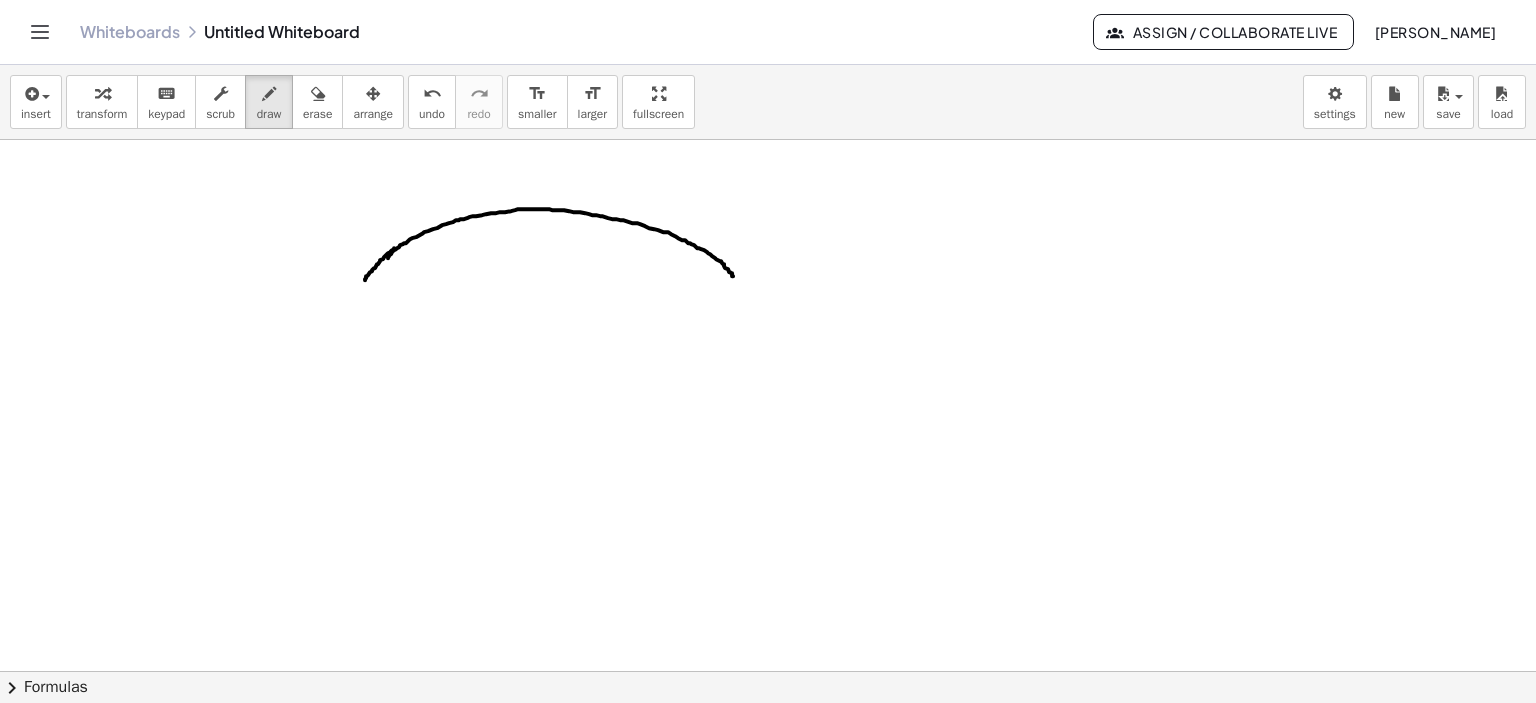 drag, startPoint x: 724, startPoint y: 264, endPoint x: 733, endPoint y: 275, distance: 14.21267 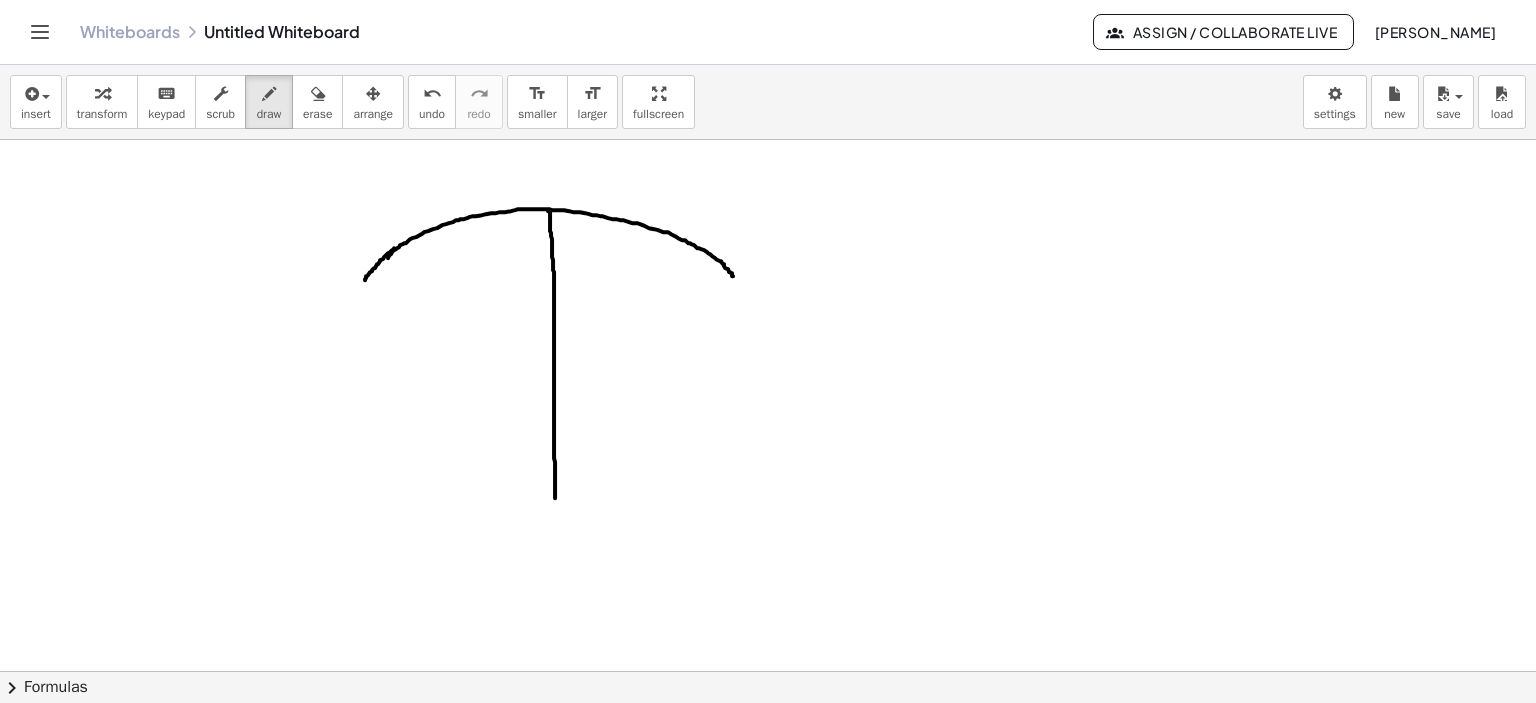 drag, startPoint x: 548, startPoint y: 210, endPoint x: 556, endPoint y: 490, distance: 280.11426 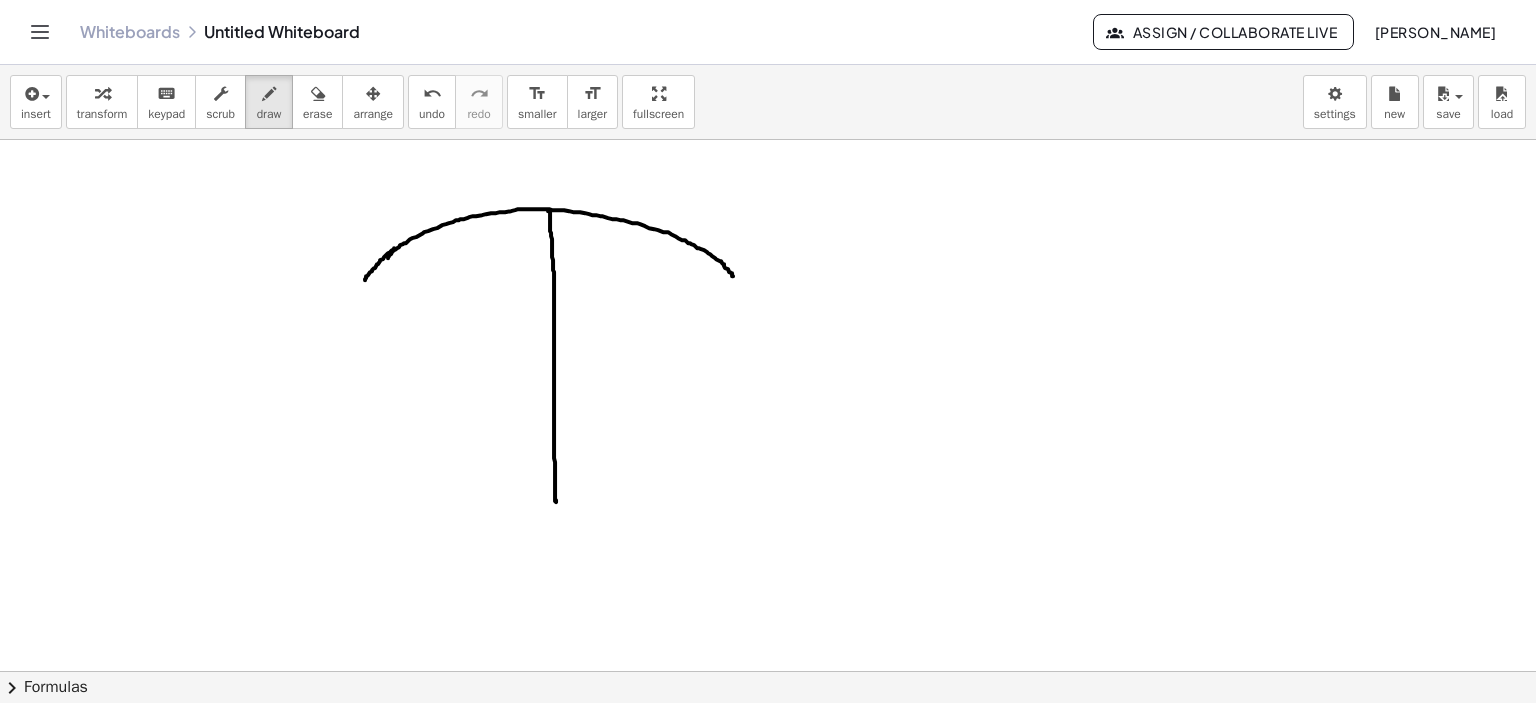 click at bounding box center (768, -1158) 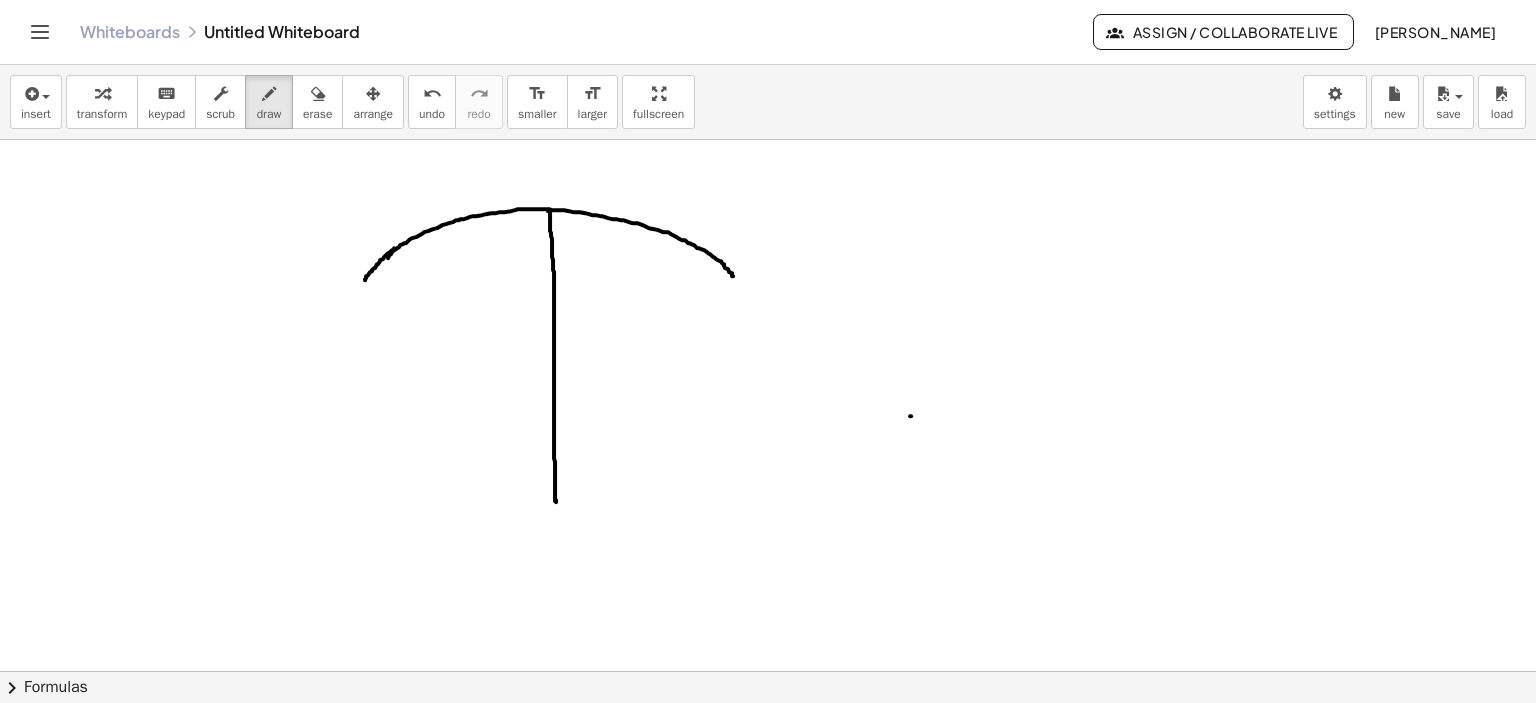 click at bounding box center [768, -1158] 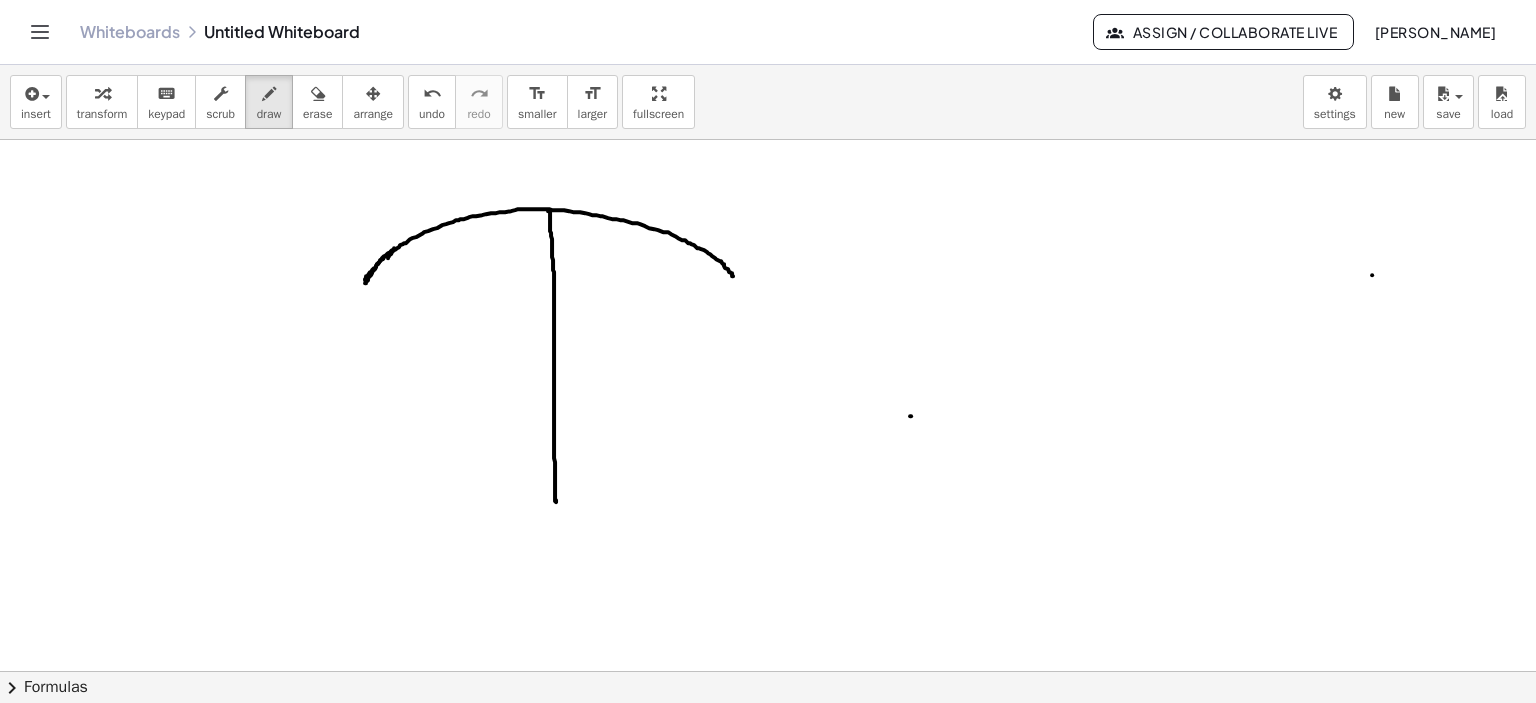 drag, startPoint x: 385, startPoint y: 255, endPoint x: 364, endPoint y: 285, distance: 36.619667 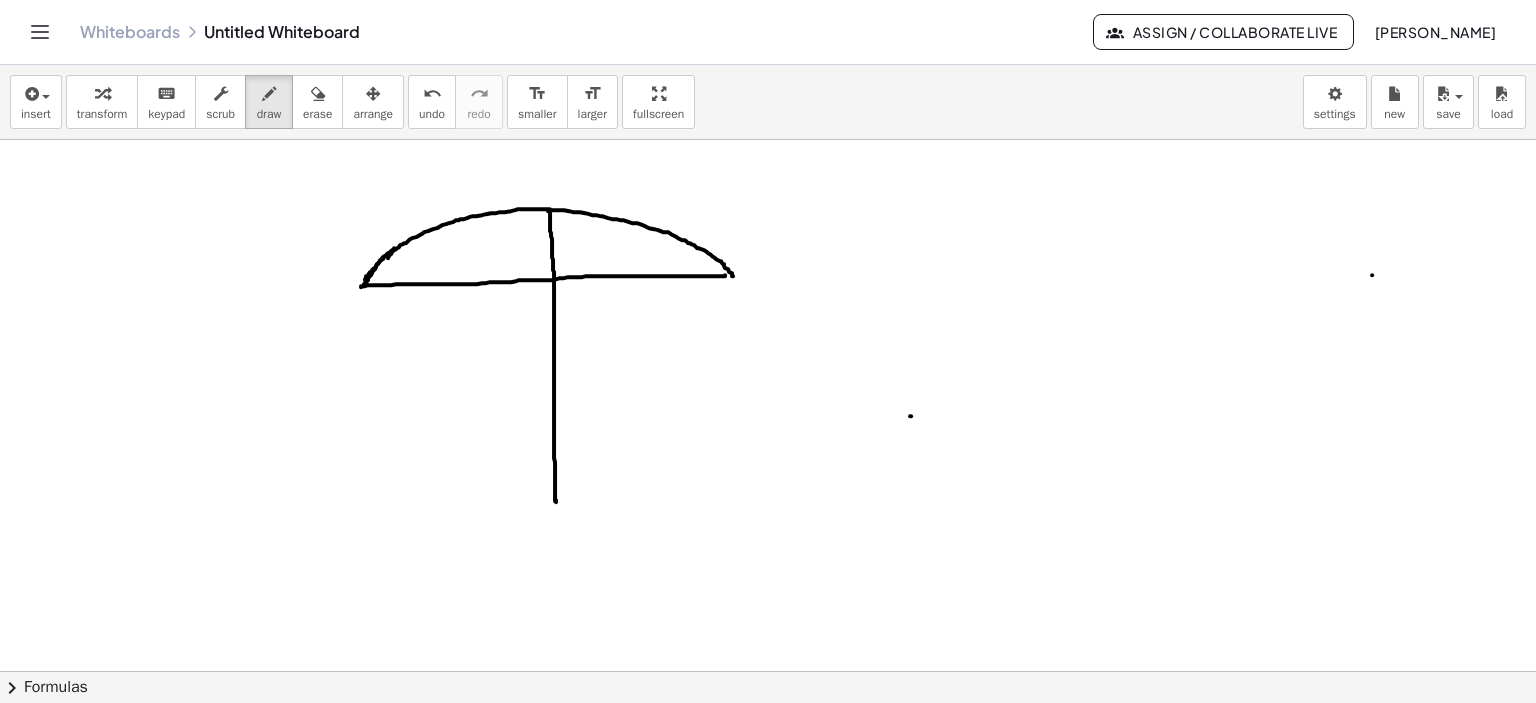 drag, startPoint x: 361, startPoint y: 286, endPoint x: 725, endPoint y: 274, distance: 364.19775 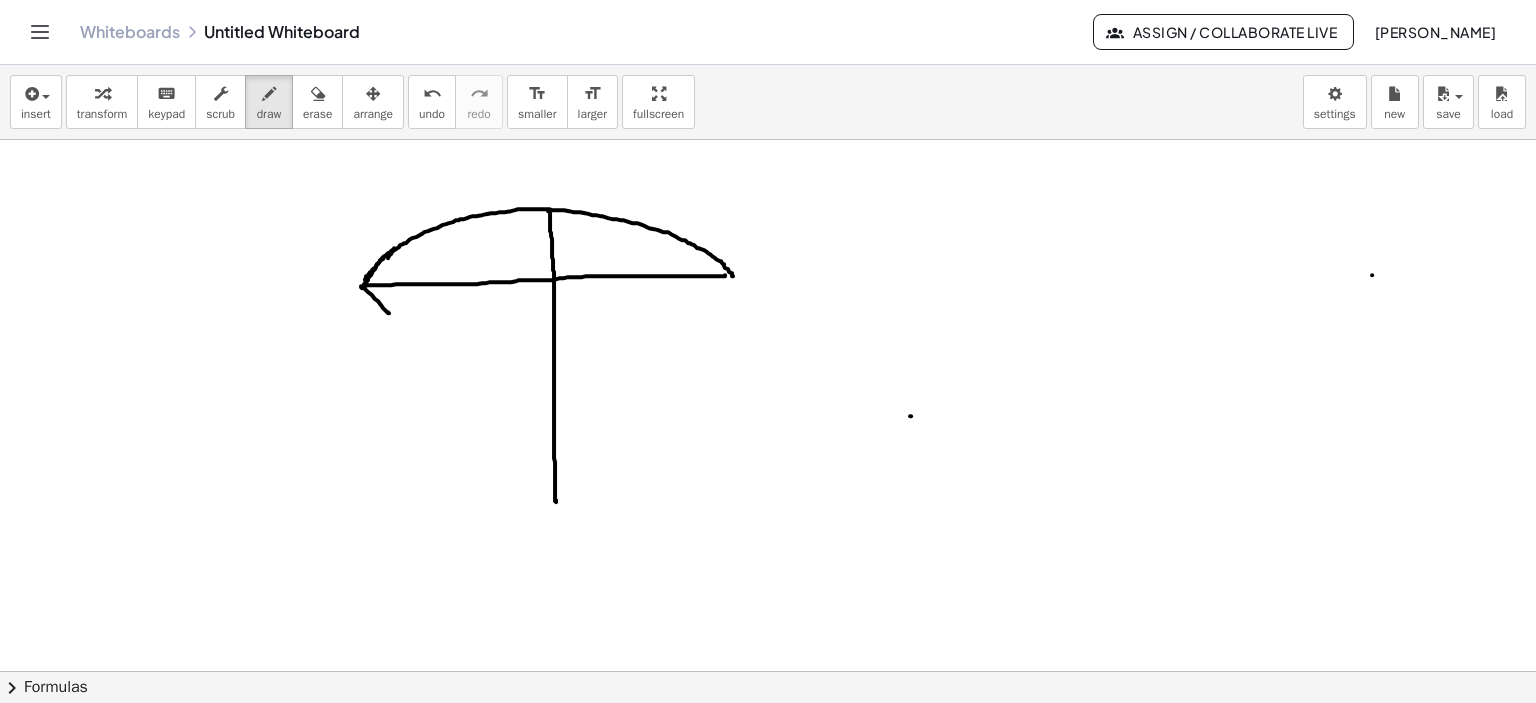 drag, startPoint x: 362, startPoint y: 286, endPoint x: 389, endPoint y: 312, distance: 37.48333 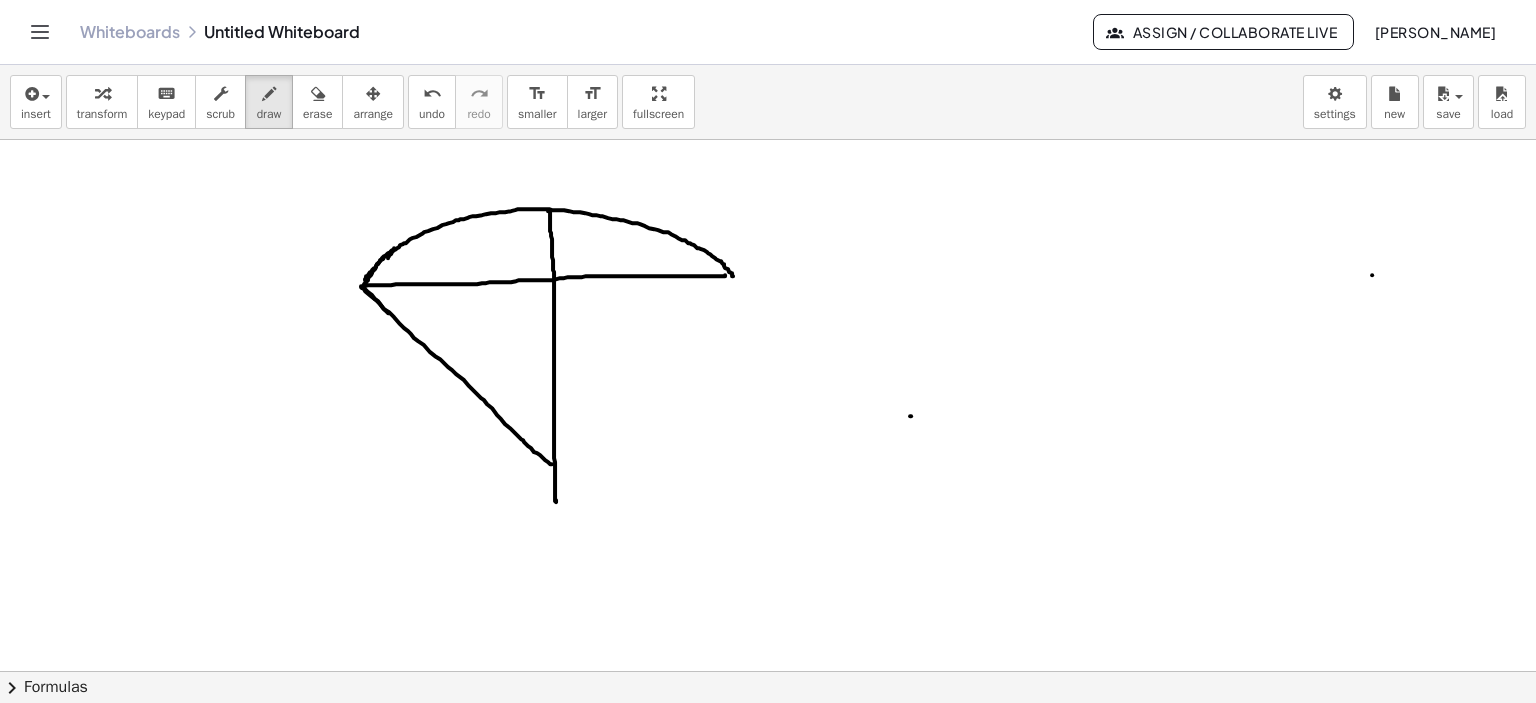 drag, startPoint x: 363, startPoint y: 287, endPoint x: 556, endPoint y: 466, distance: 263.22995 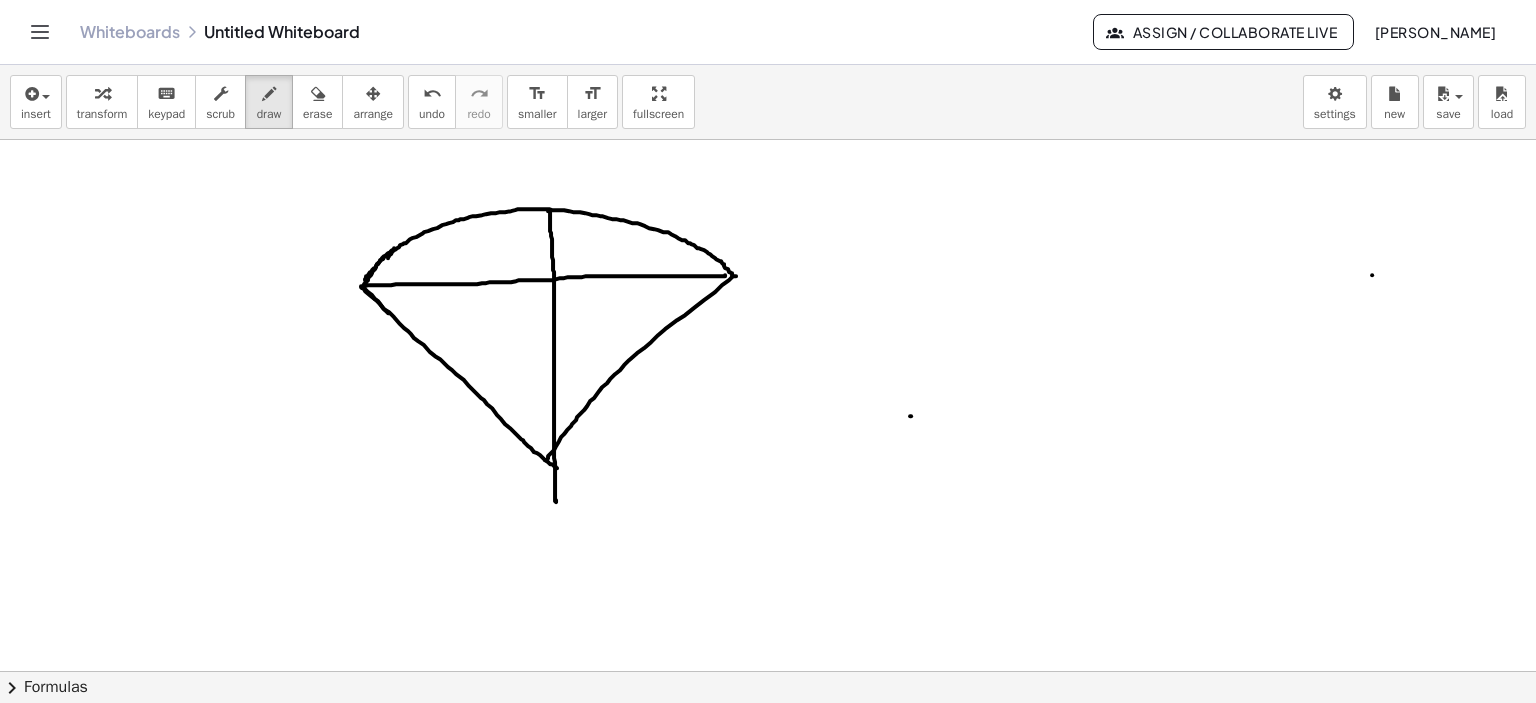 drag, startPoint x: 736, startPoint y: 275, endPoint x: 543, endPoint y: 295, distance: 194.03351 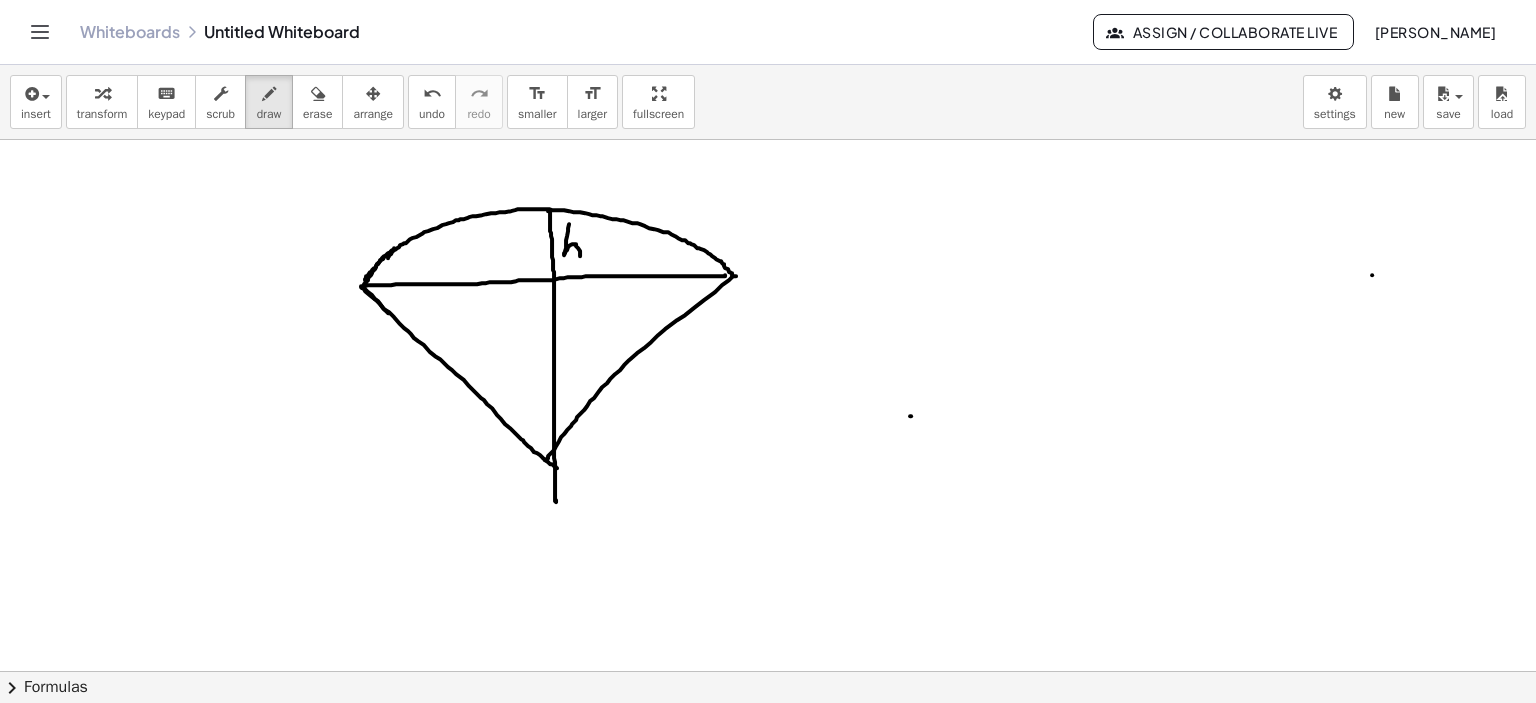 drag, startPoint x: 569, startPoint y: 223, endPoint x: 580, endPoint y: 255, distance: 33.83785 